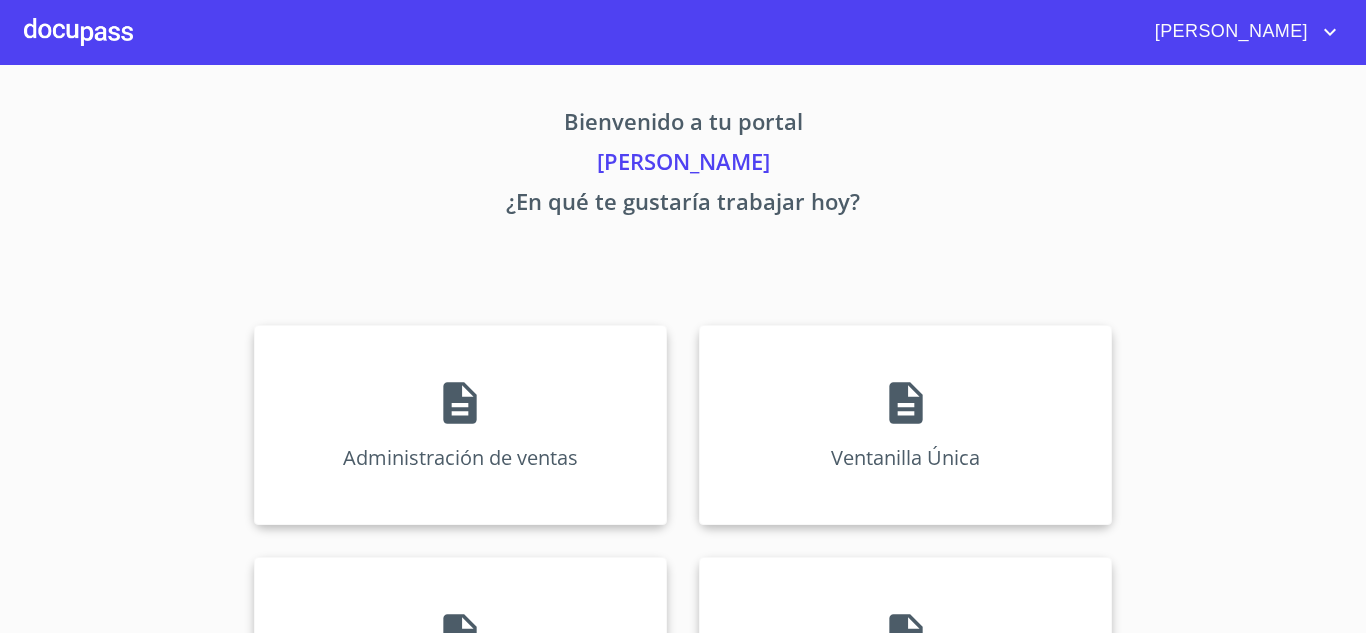 scroll, scrollTop: 0, scrollLeft: 0, axis: both 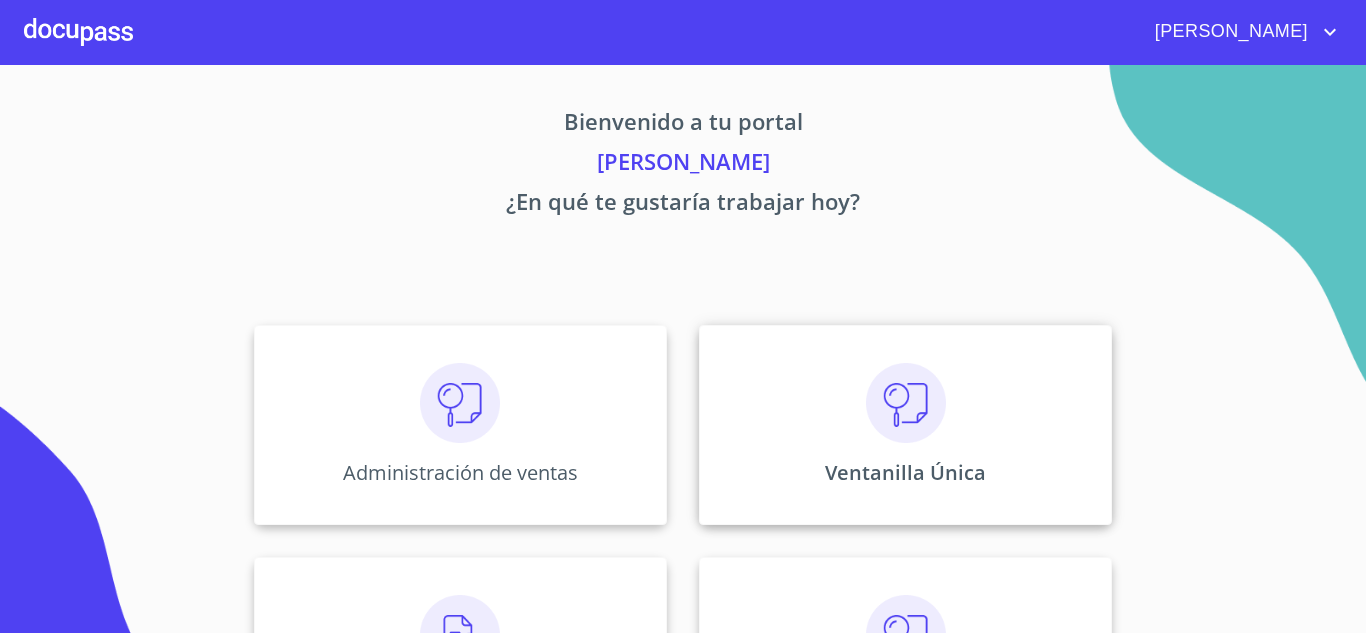 click at bounding box center [906, 403] 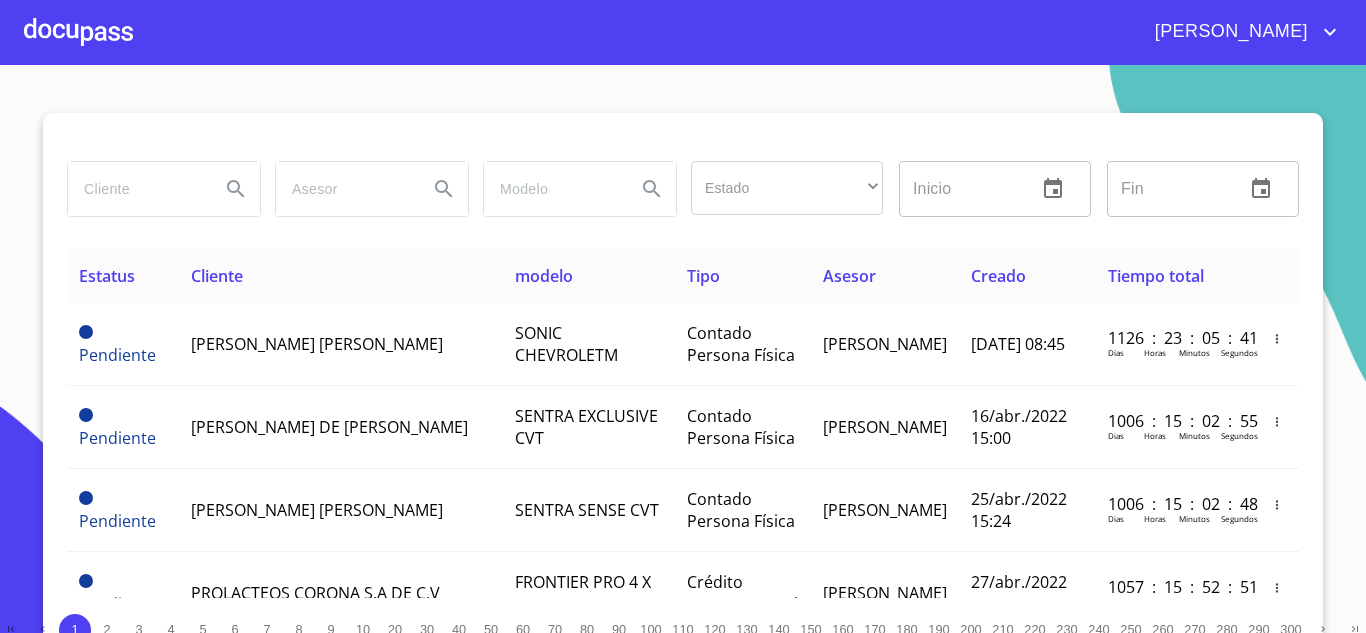 click at bounding box center [136, 189] 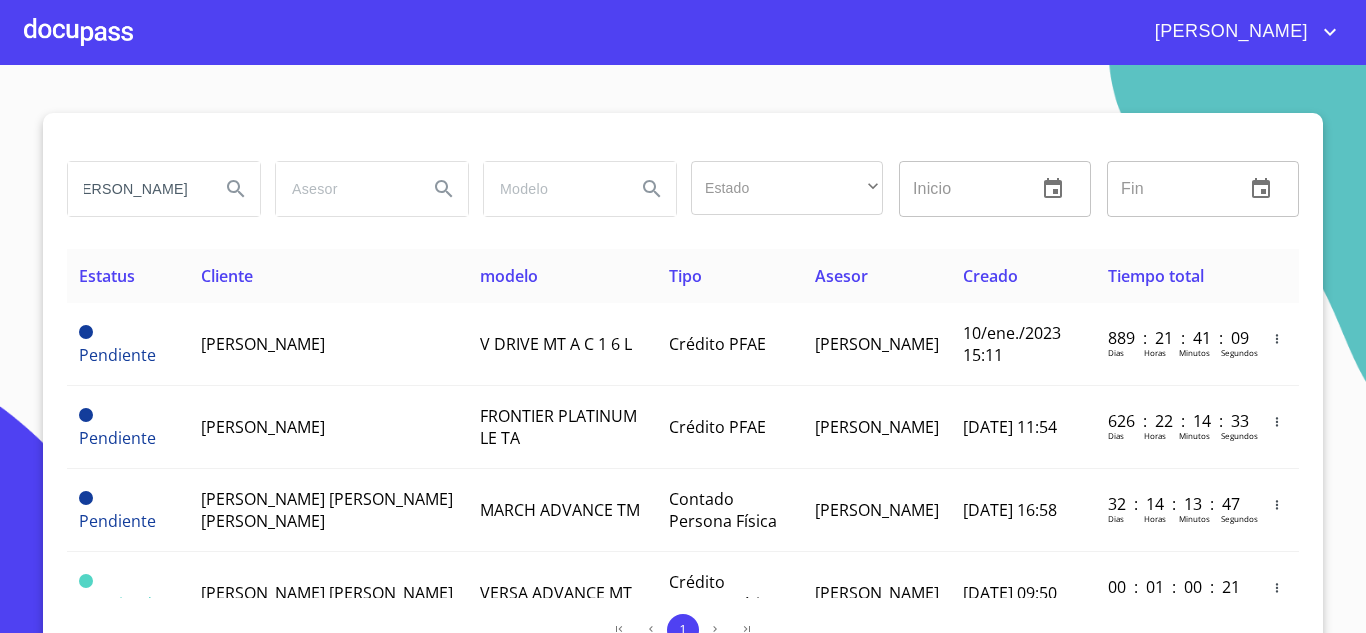 scroll, scrollTop: 0, scrollLeft: 0, axis: both 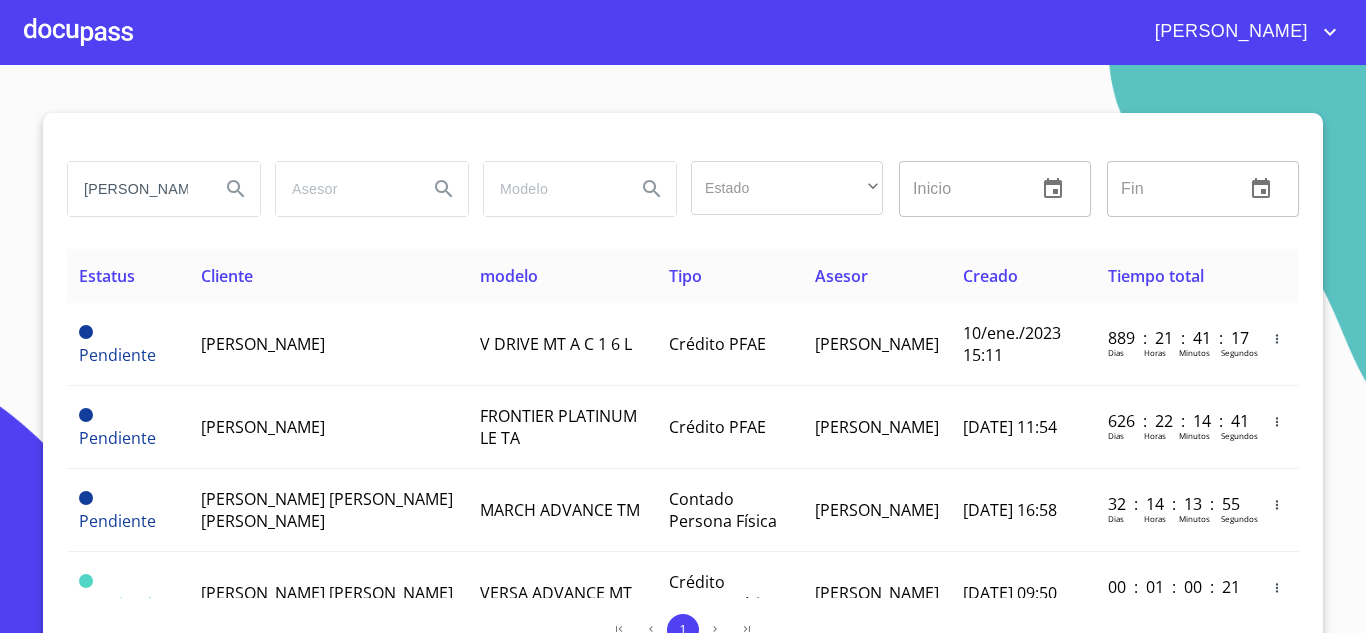 click on "RODRIGUEZ PEREZ" at bounding box center [136, 189] 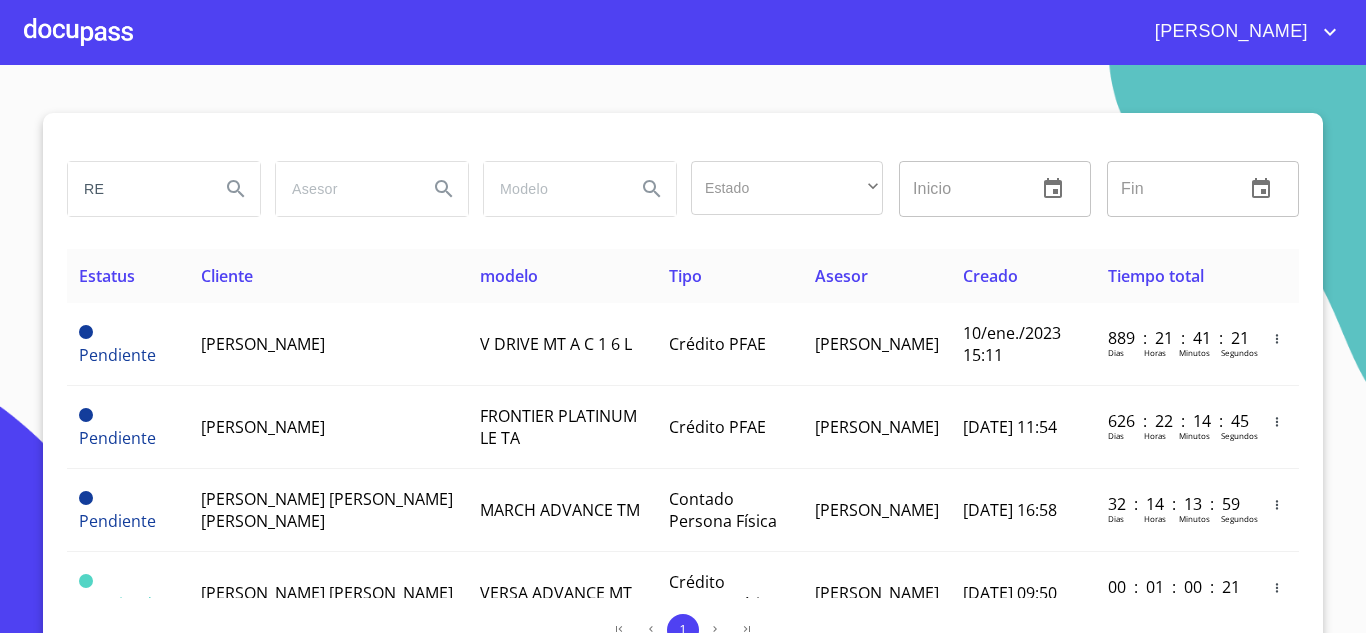 type on "R" 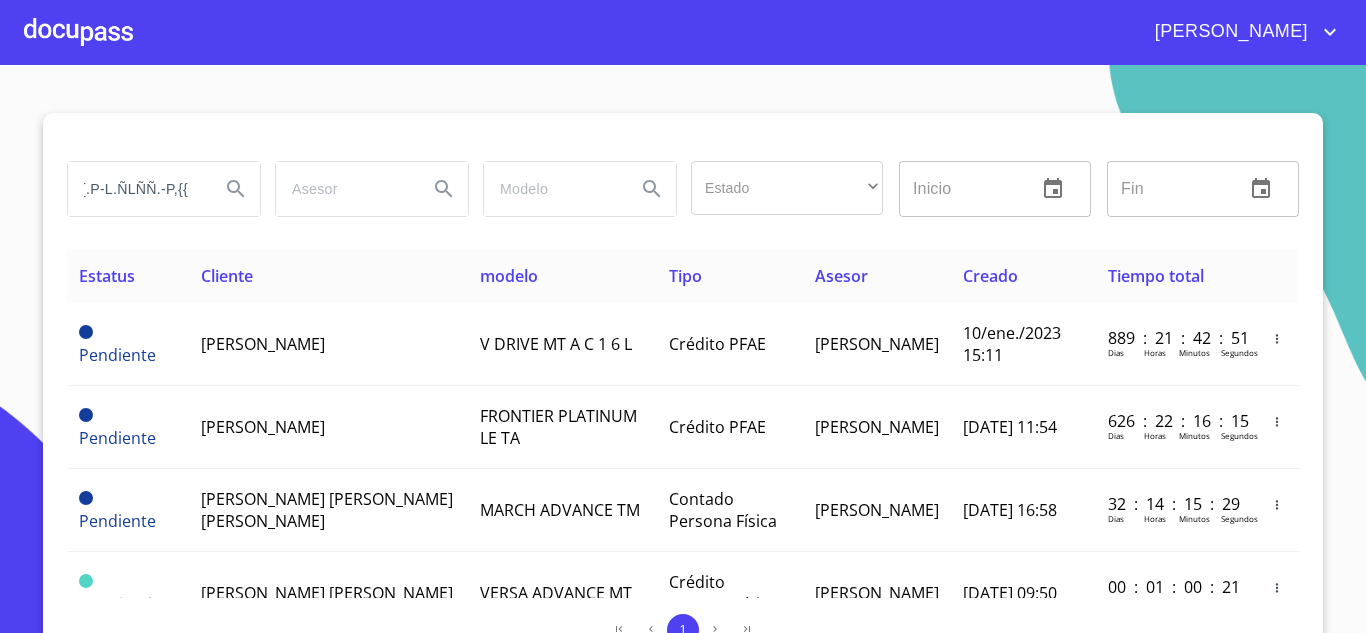 scroll, scrollTop: 0, scrollLeft: 0, axis: both 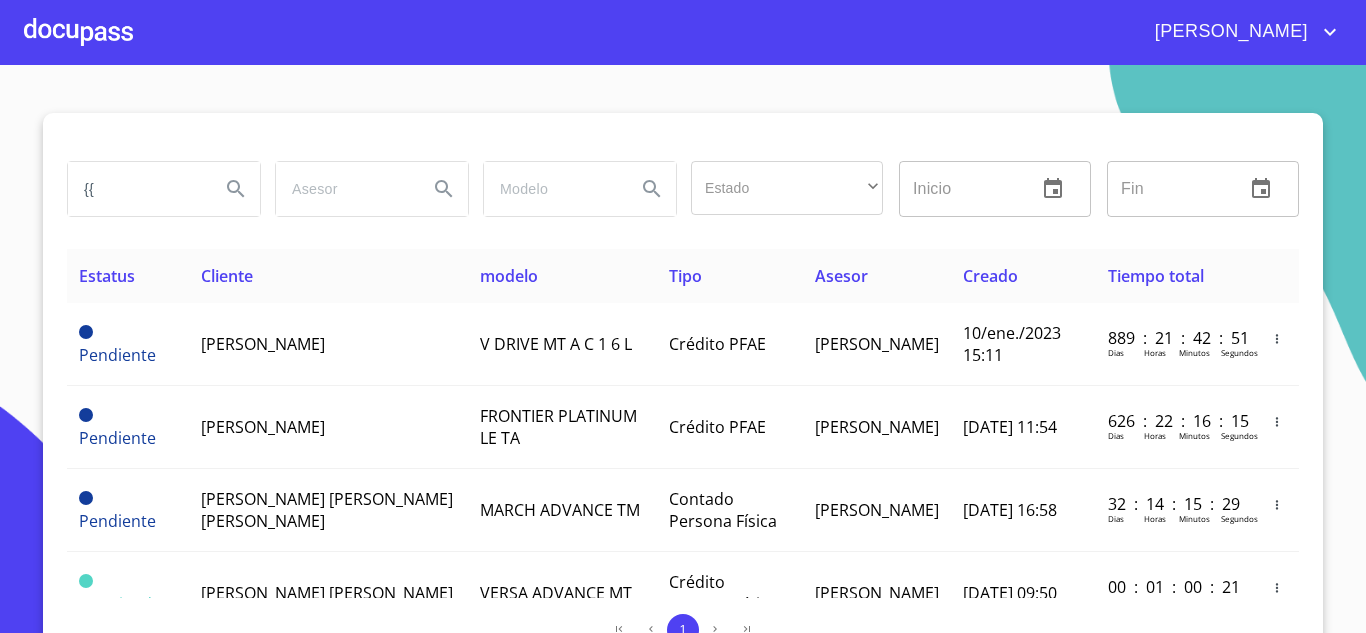 type on "{" 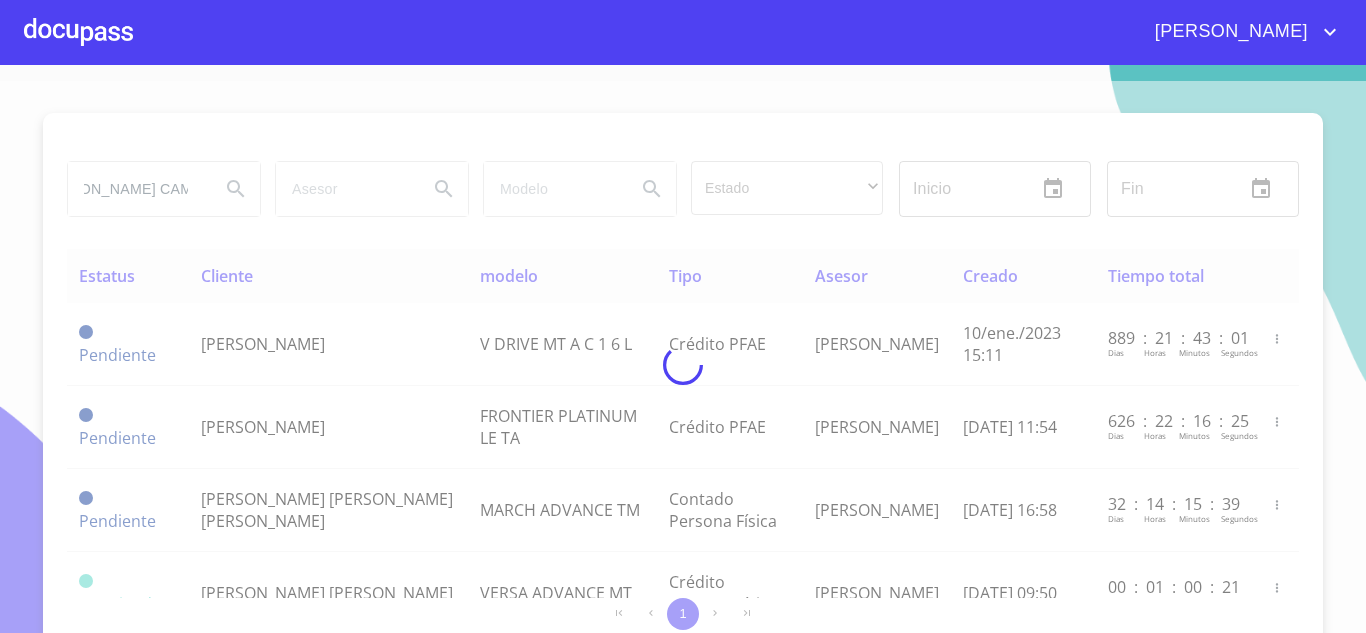 scroll, scrollTop: 0, scrollLeft: 0, axis: both 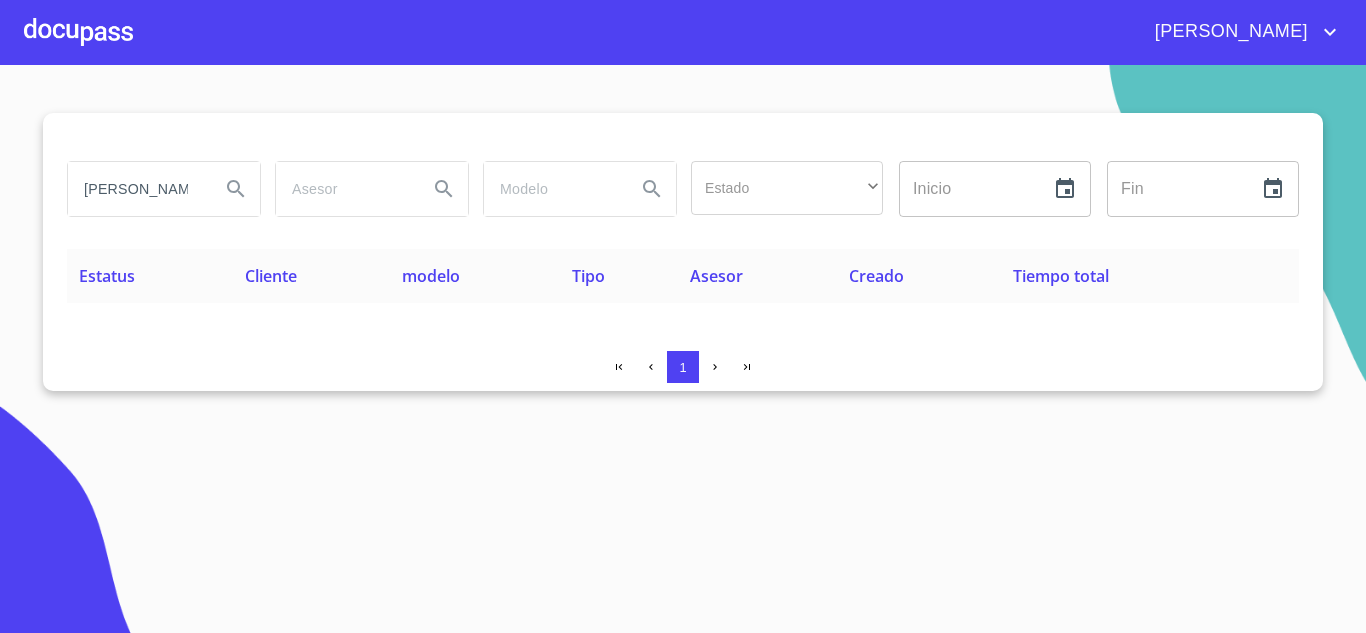 click on "ZUÑIGA CAMPEÑANO" at bounding box center (136, 189) 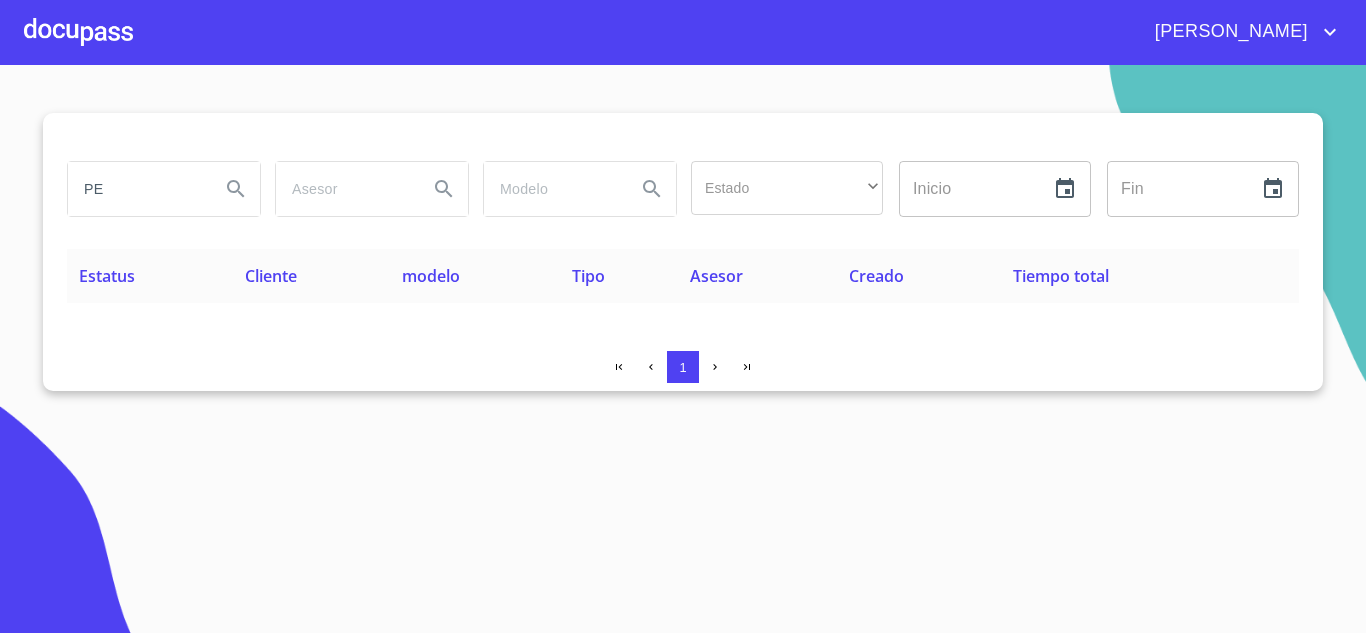 type on "P" 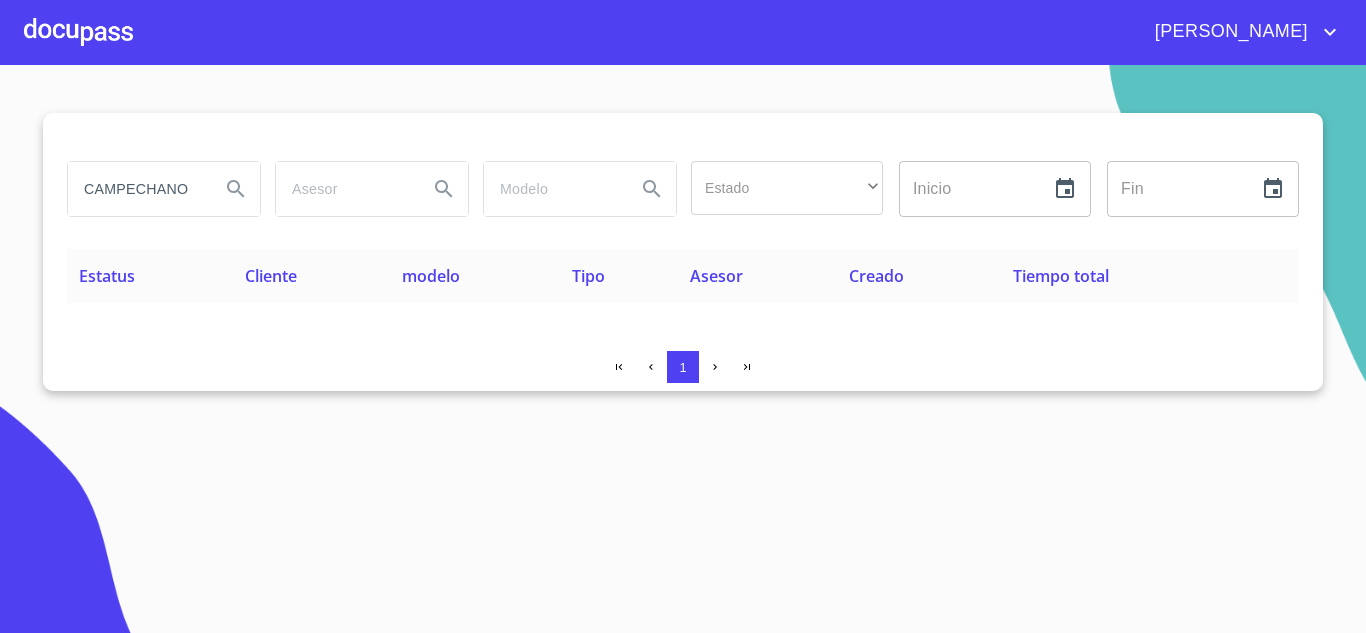type on "CAMPECHANO" 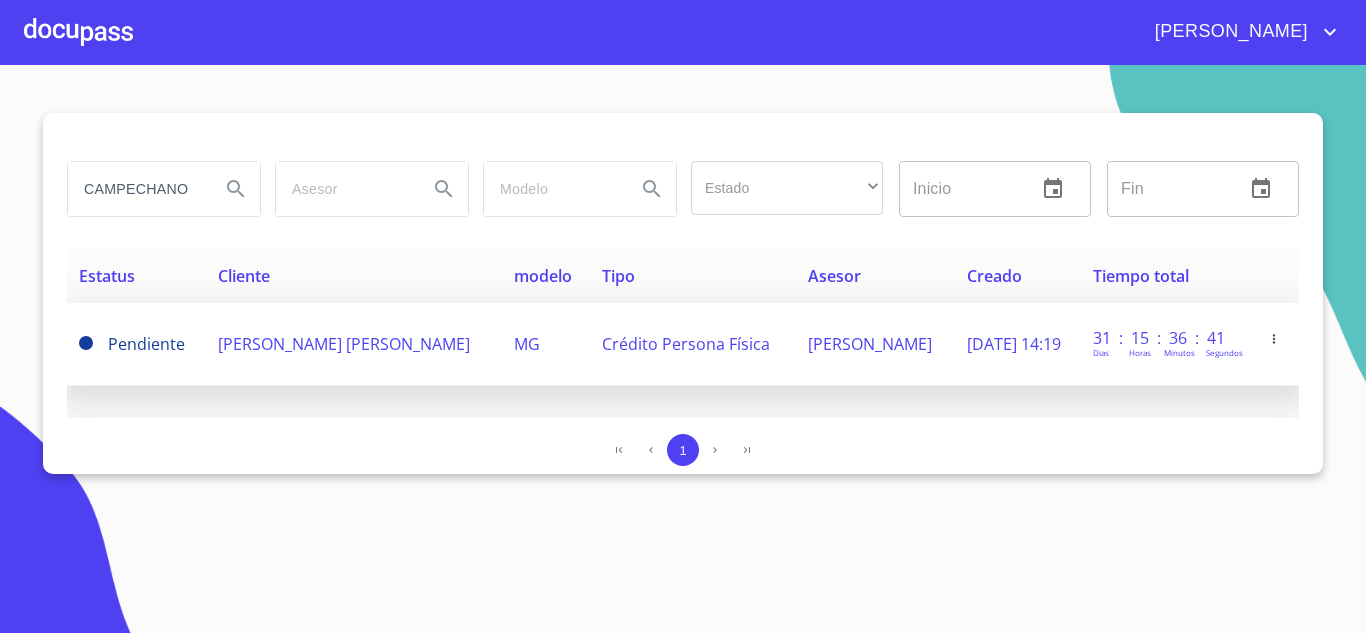 click on "SERGIO  MANUEL  ZUÑIGA  CAMPECHANO" at bounding box center [344, 344] 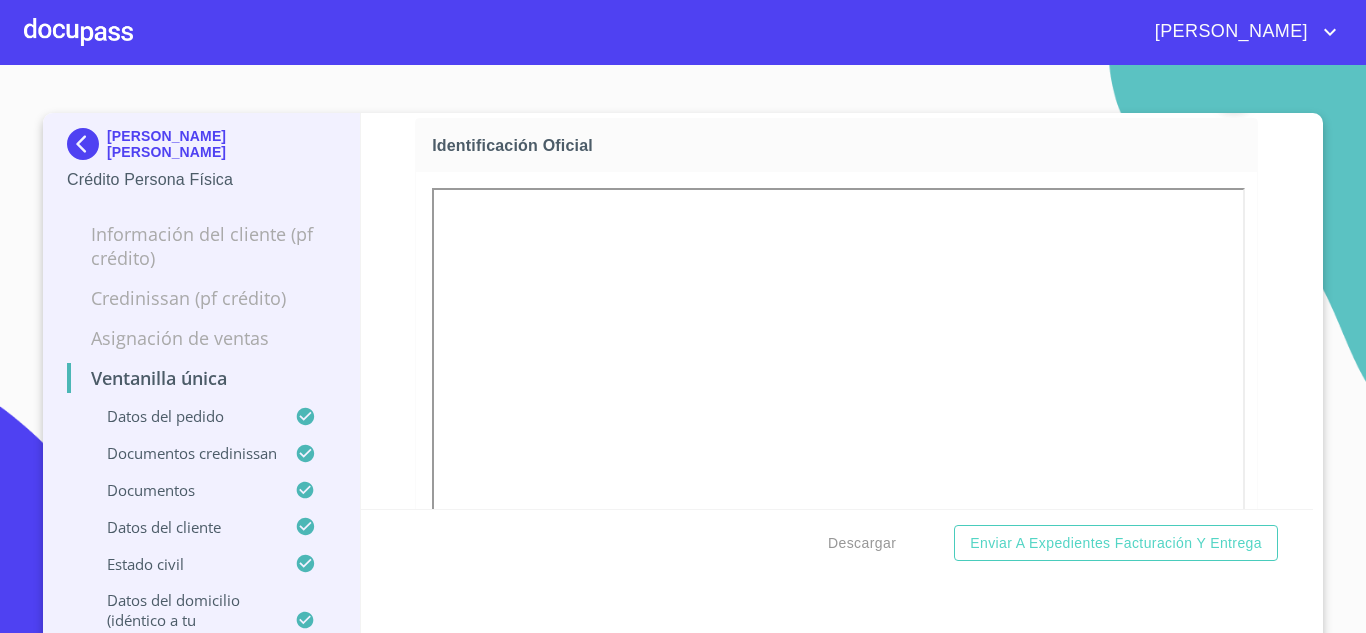 scroll, scrollTop: 1673, scrollLeft: 0, axis: vertical 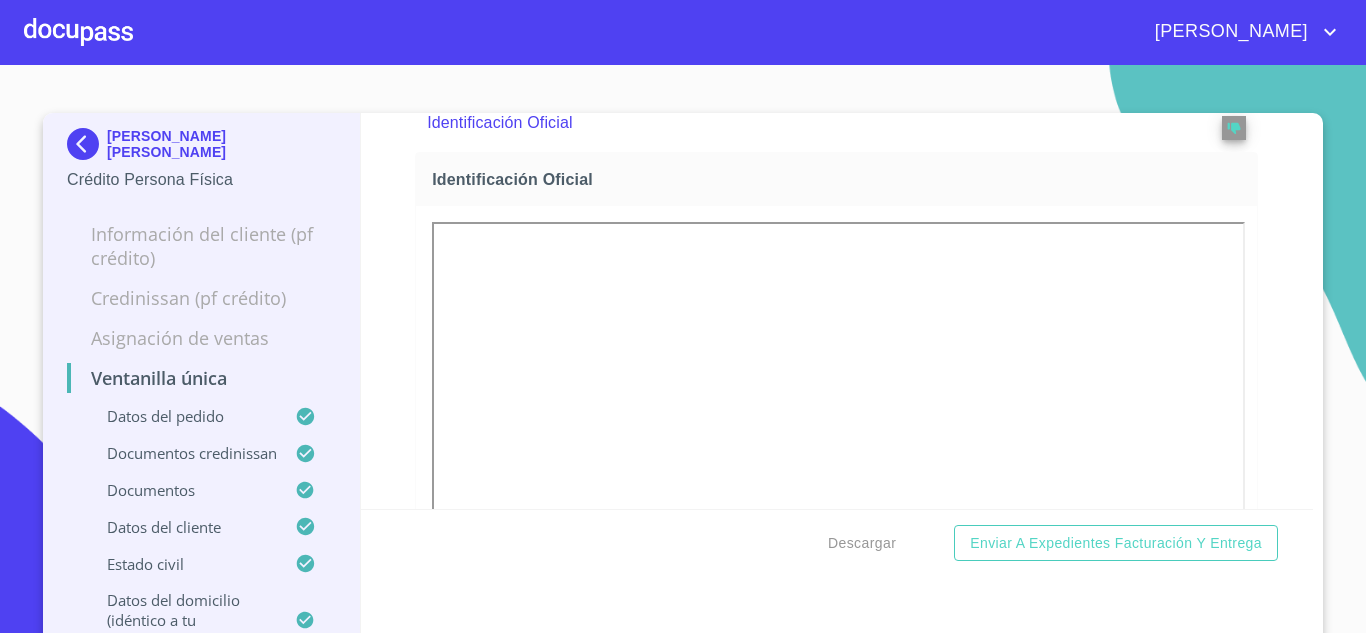 click at bounding box center [87, 144] 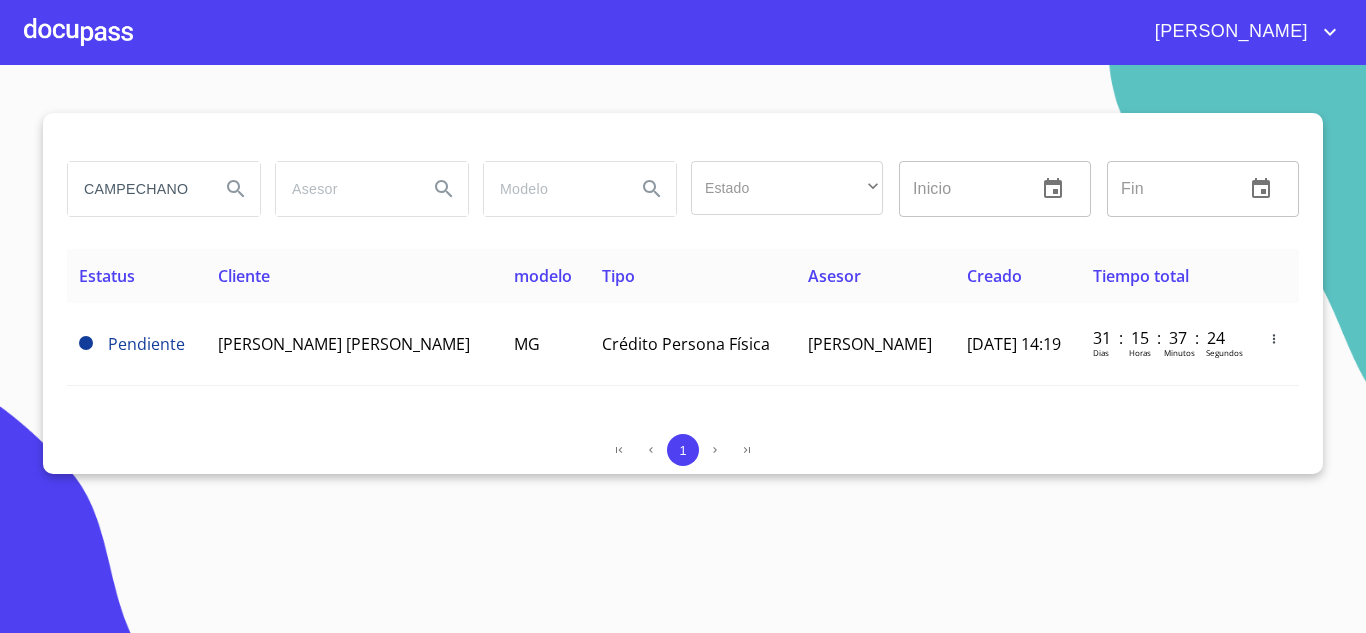 drag, startPoint x: 171, startPoint y: 188, endPoint x: 0, endPoint y: 174, distance: 171.57214 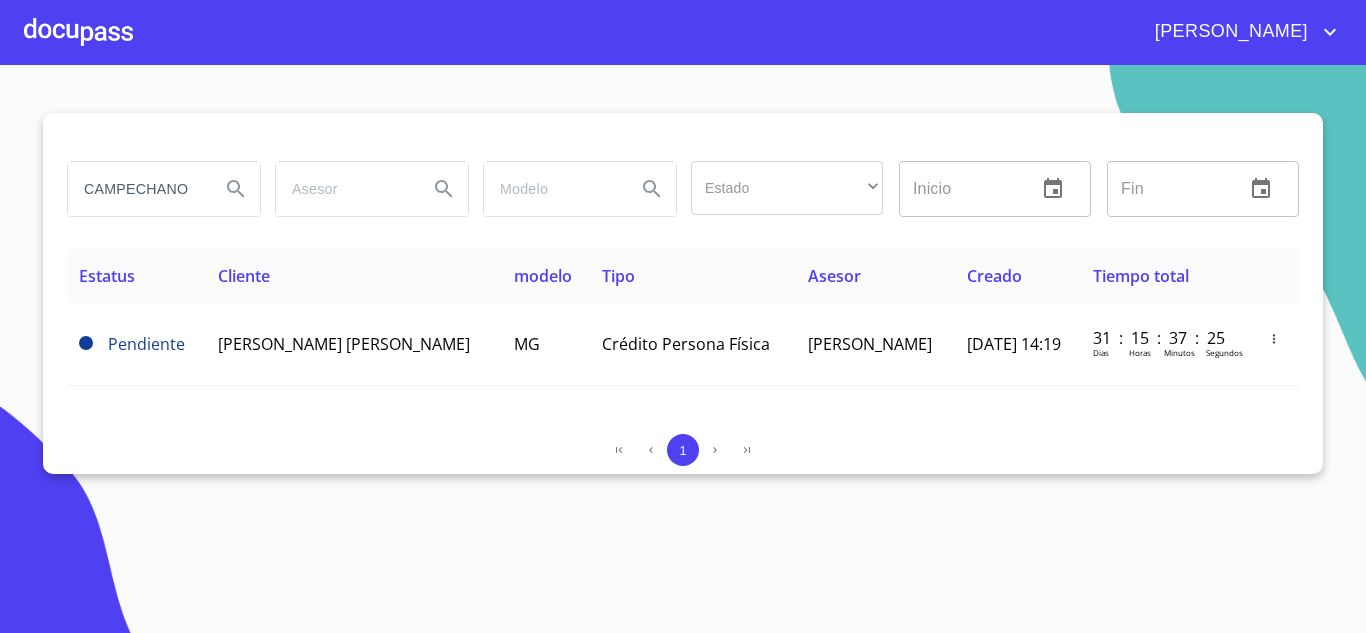 type on "NO" 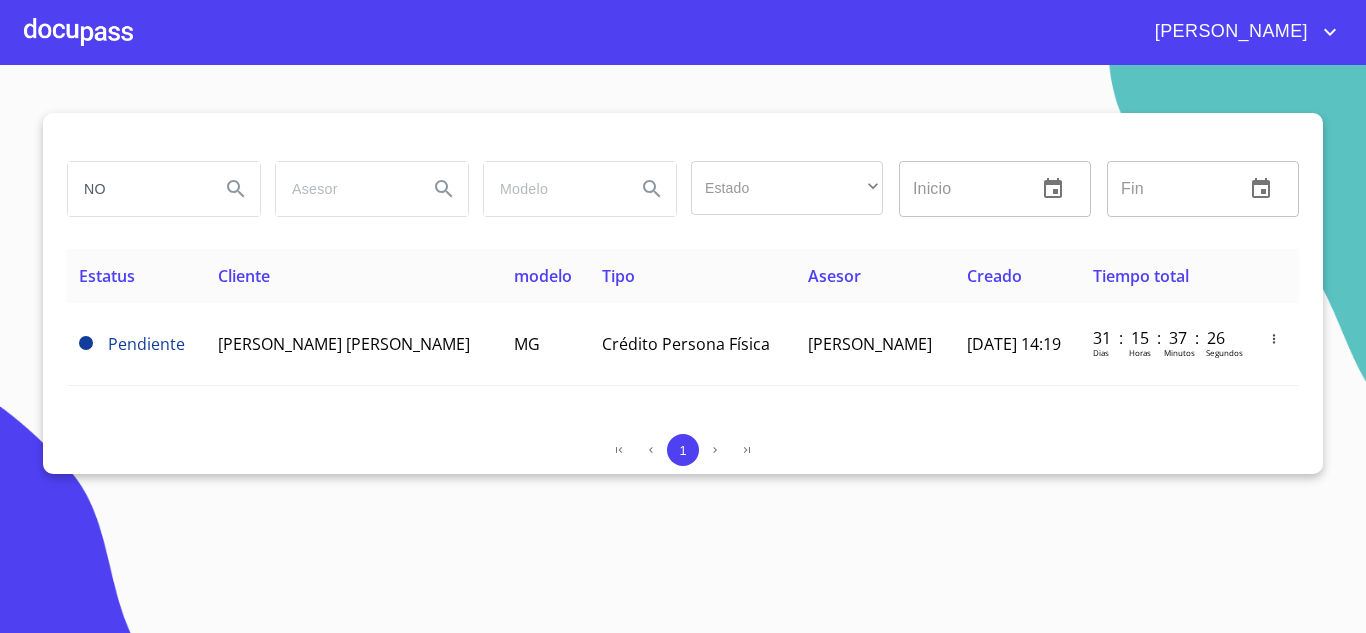 drag, startPoint x: 148, startPoint y: 191, endPoint x: 0, endPoint y: 153, distance: 152.80052 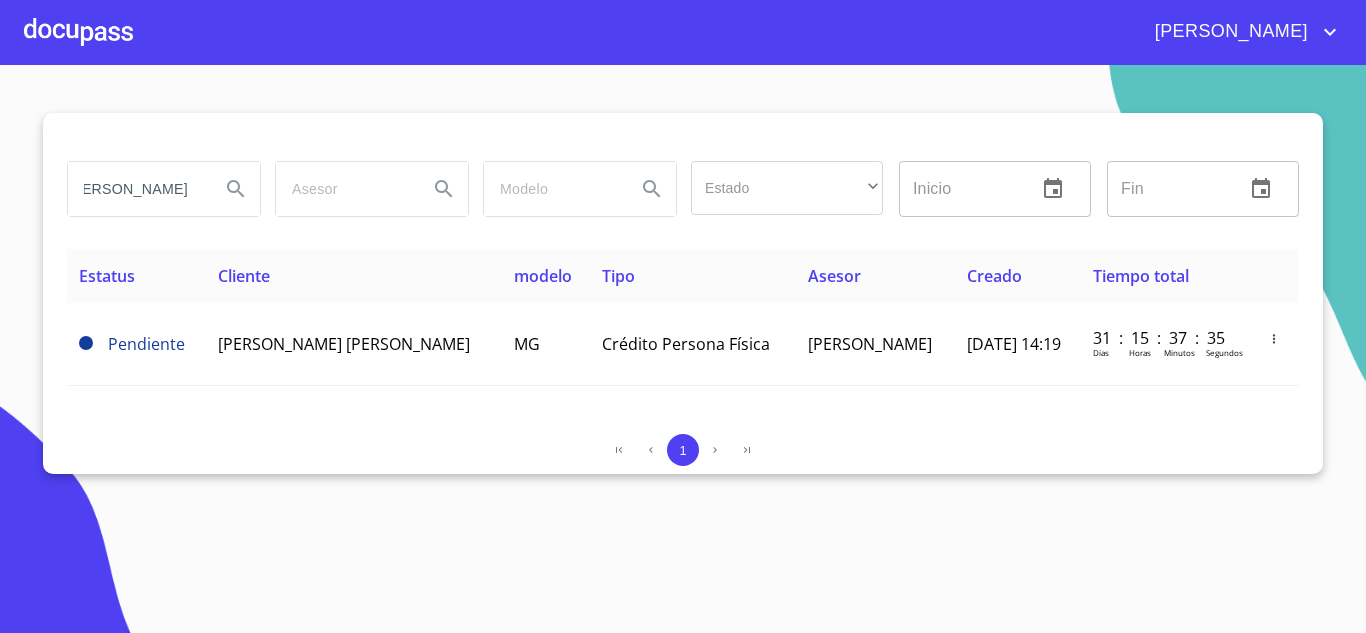 scroll, scrollTop: 0, scrollLeft: 61, axis: horizontal 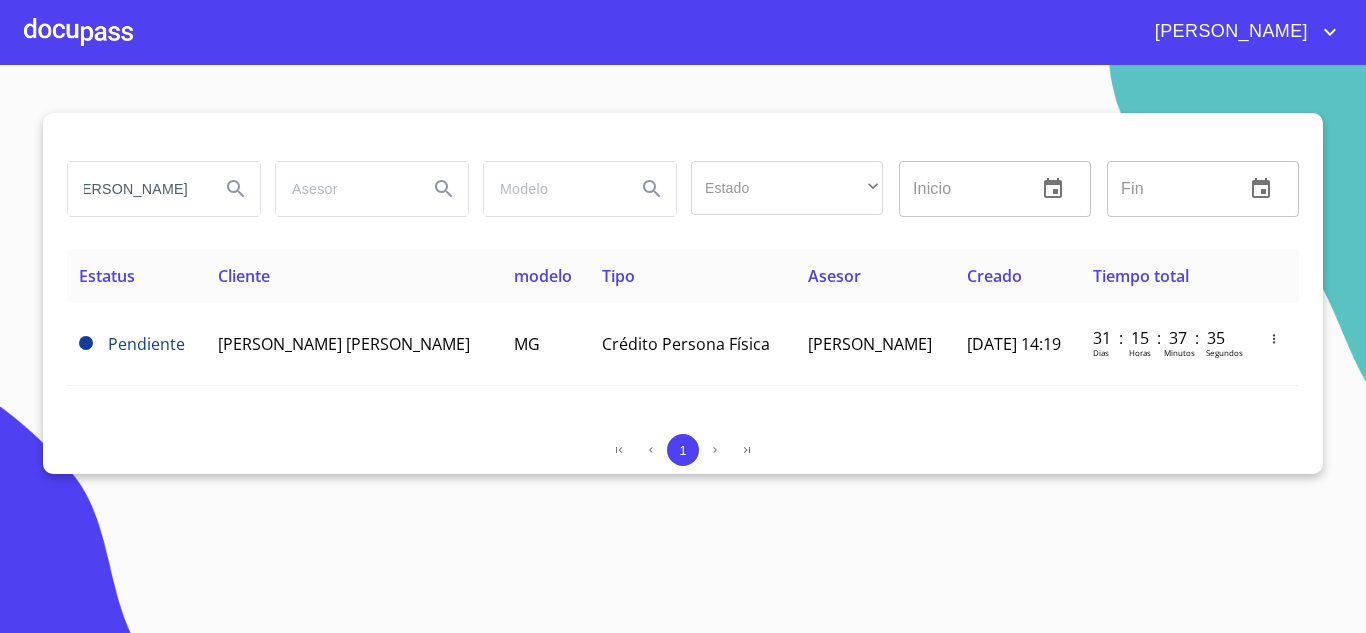 type on "MULGADO RODRIGUEZ" 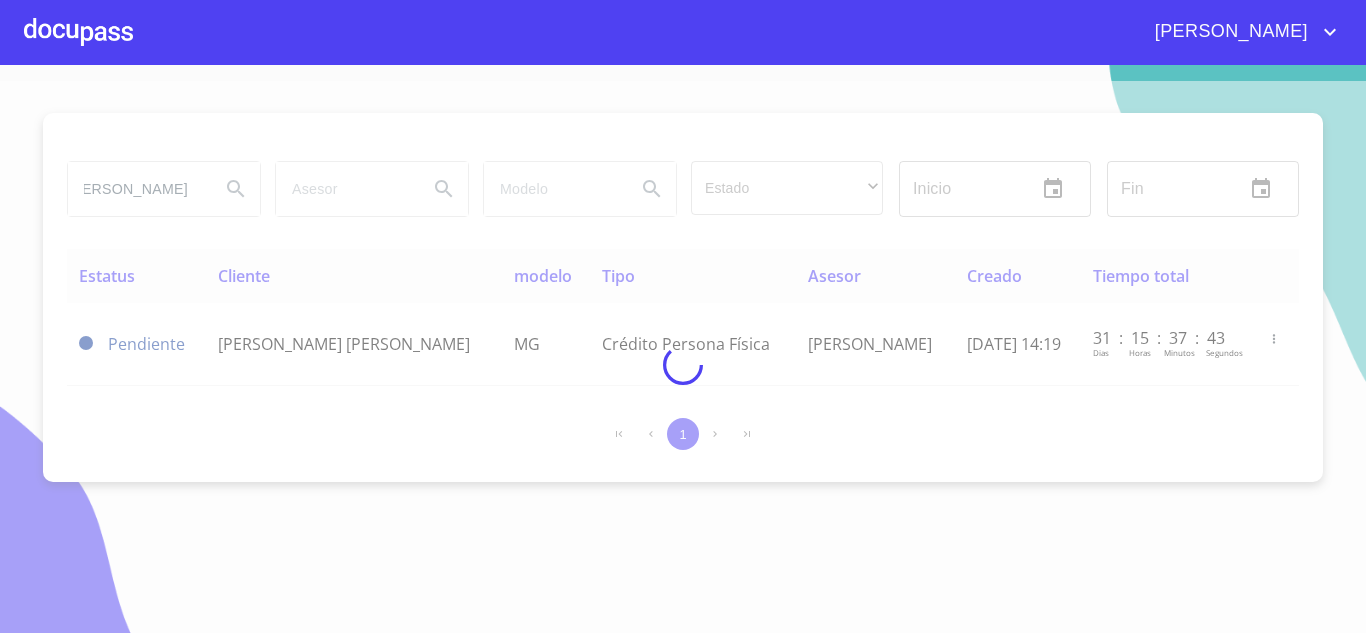 scroll, scrollTop: 0, scrollLeft: 0, axis: both 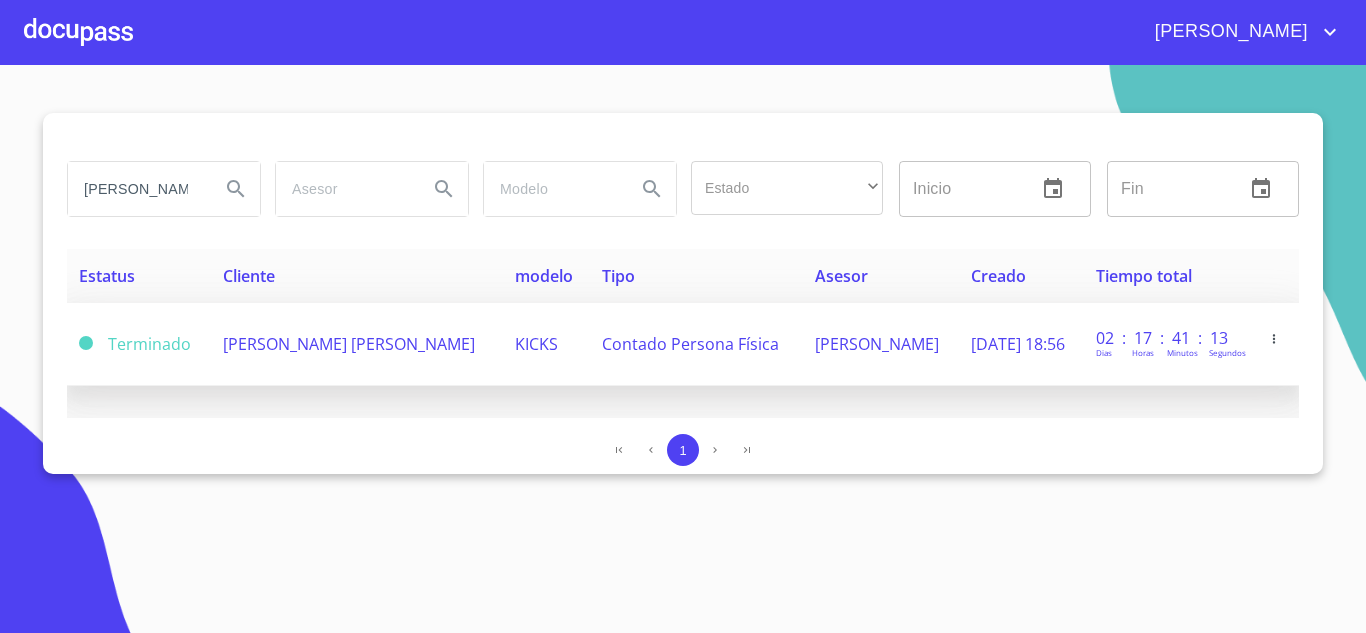 click on "ANA  GRACIELA MULGADO RODRIGUEZ" at bounding box center (349, 344) 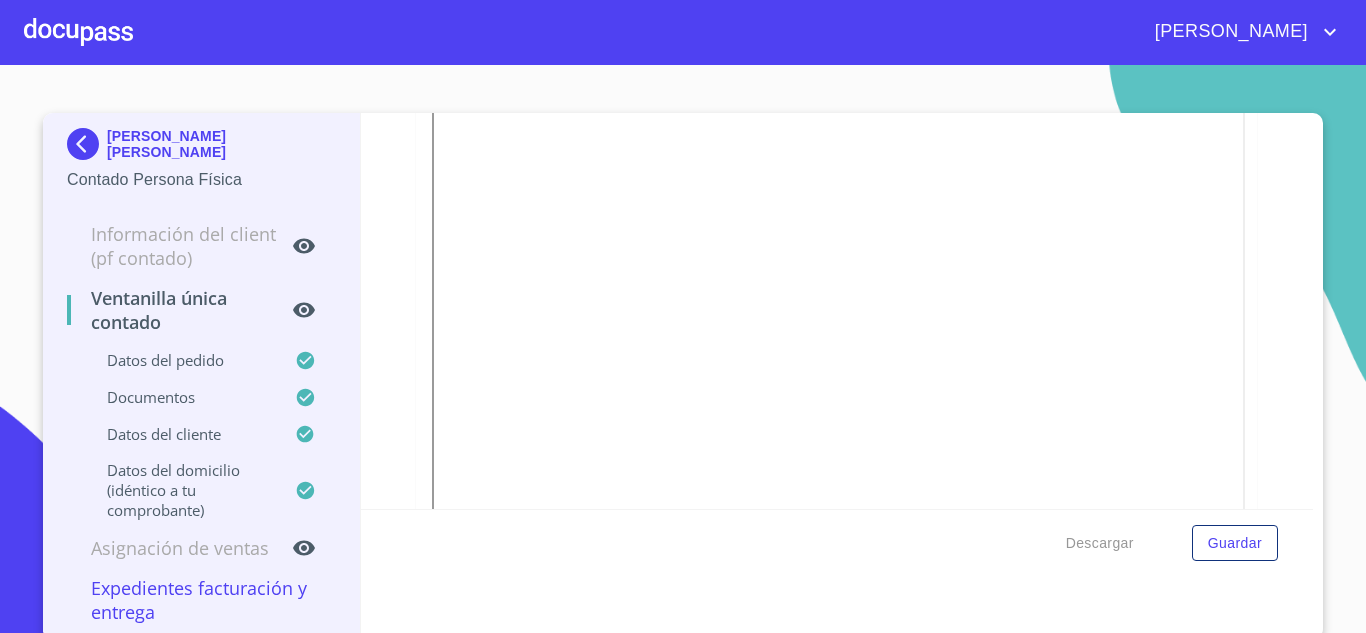 scroll, scrollTop: 3400, scrollLeft: 0, axis: vertical 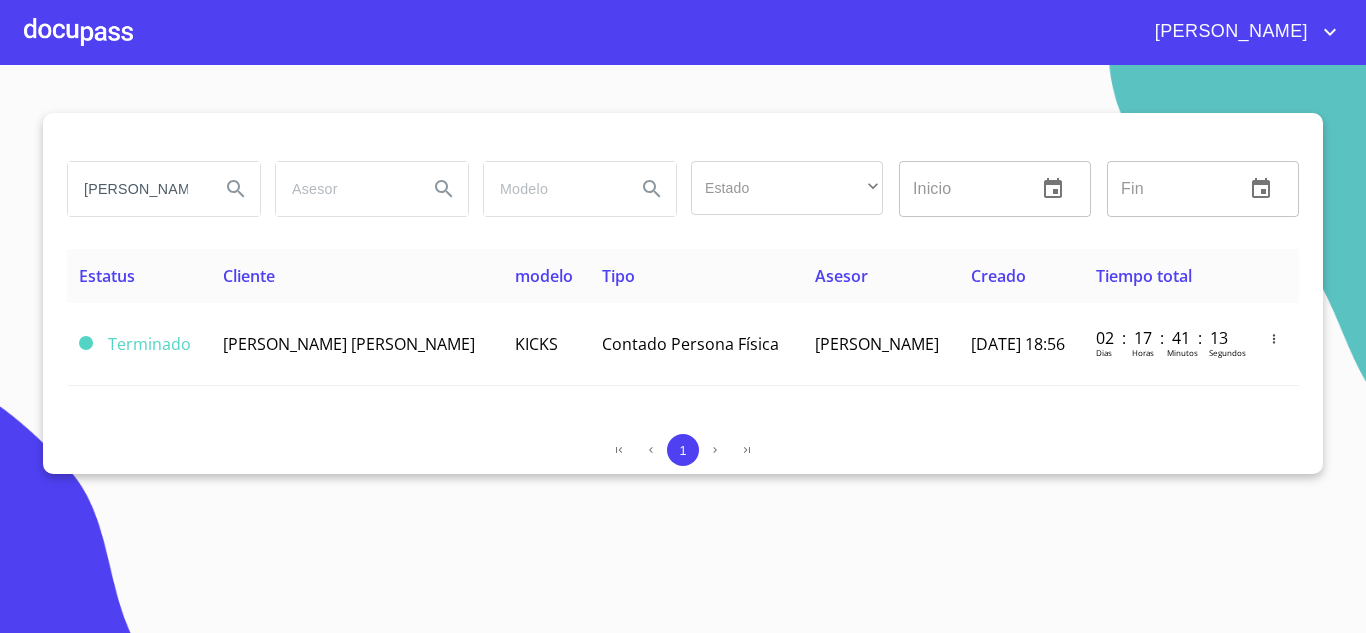 drag, startPoint x: 195, startPoint y: 187, endPoint x: 5, endPoint y: 153, distance: 193.01813 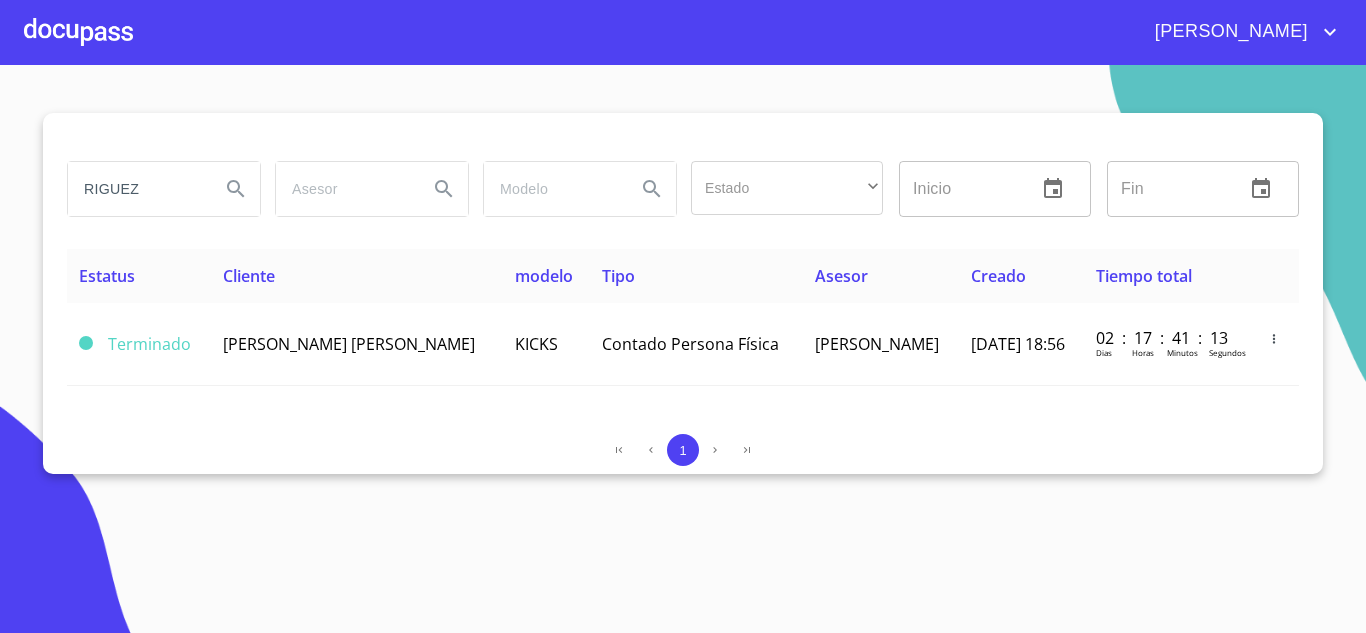 drag, startPoint x: 174, startPoint y: 197, endPoint x: 0, endPoint y: 159, distance: 178.10109 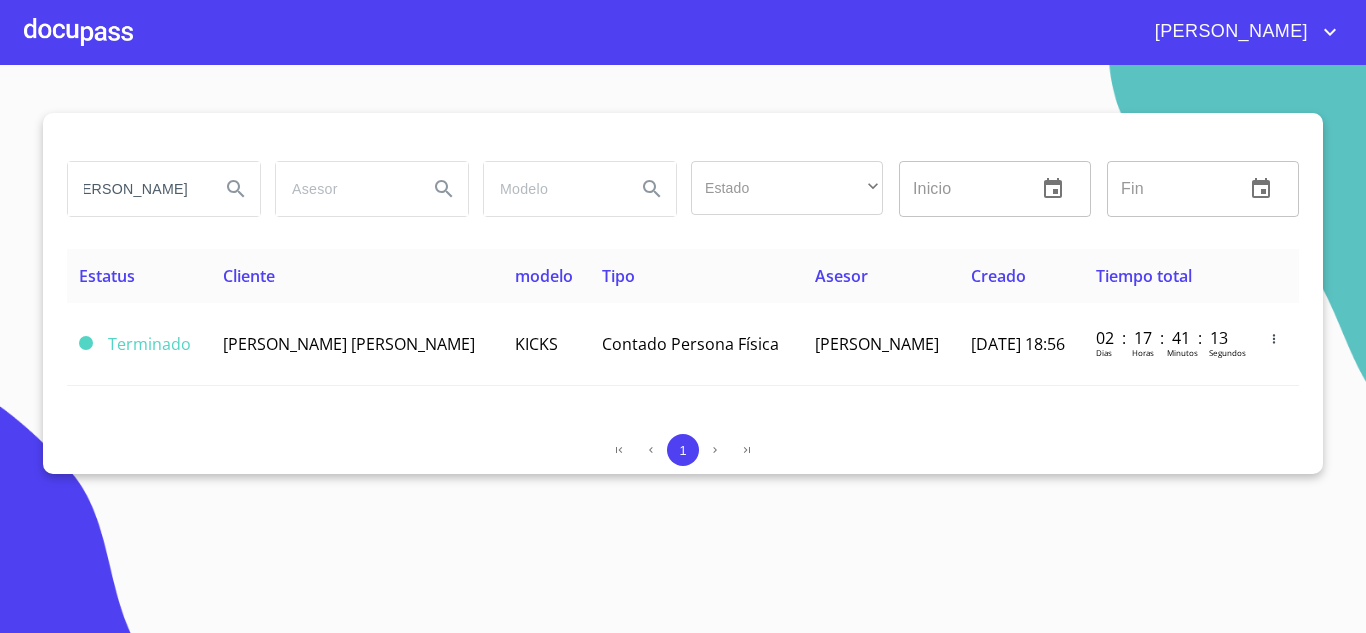 scroll, scrollTop: 0, scrollLeft: 53, axis: horizontal 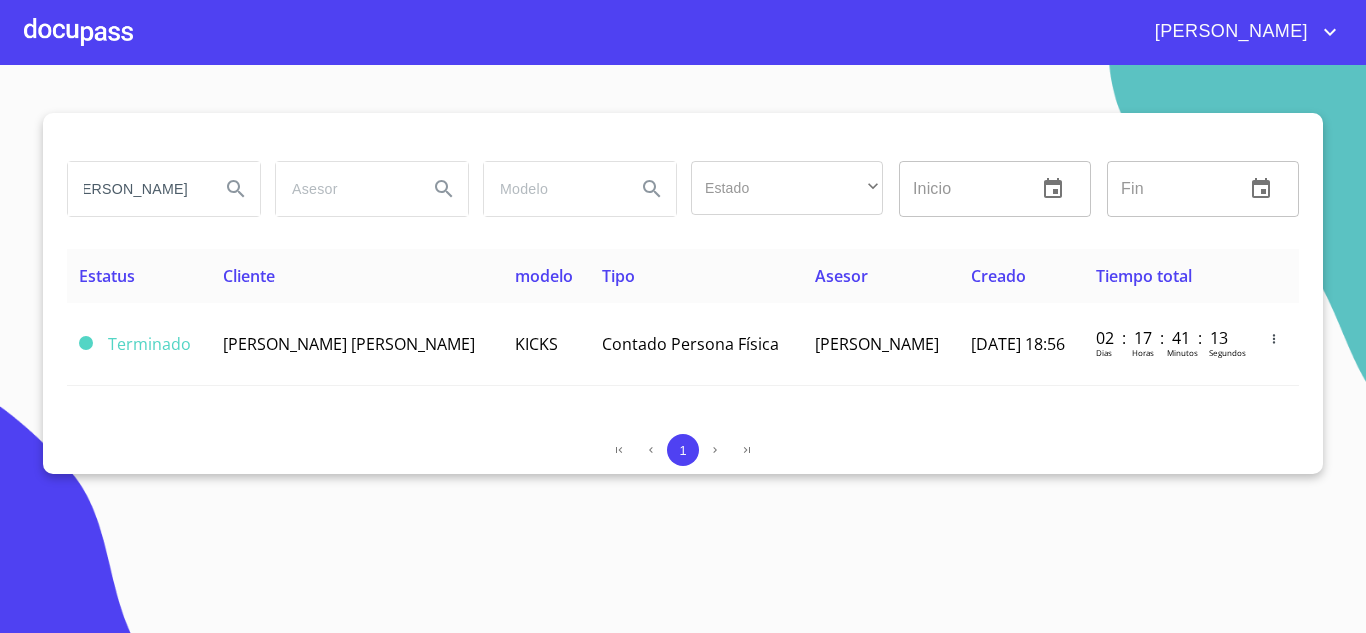 type on "CORONA HERNANDEZ" 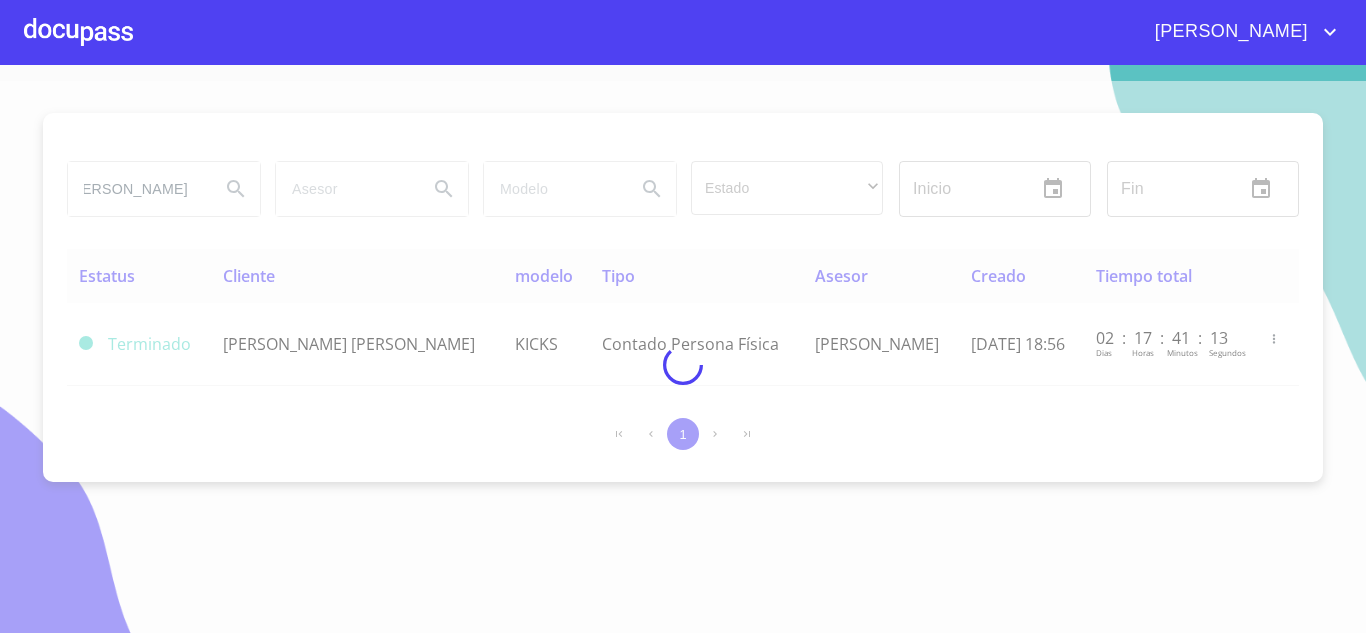 scroll, scrollTop: 0, scrollLeft: 0, axis: both 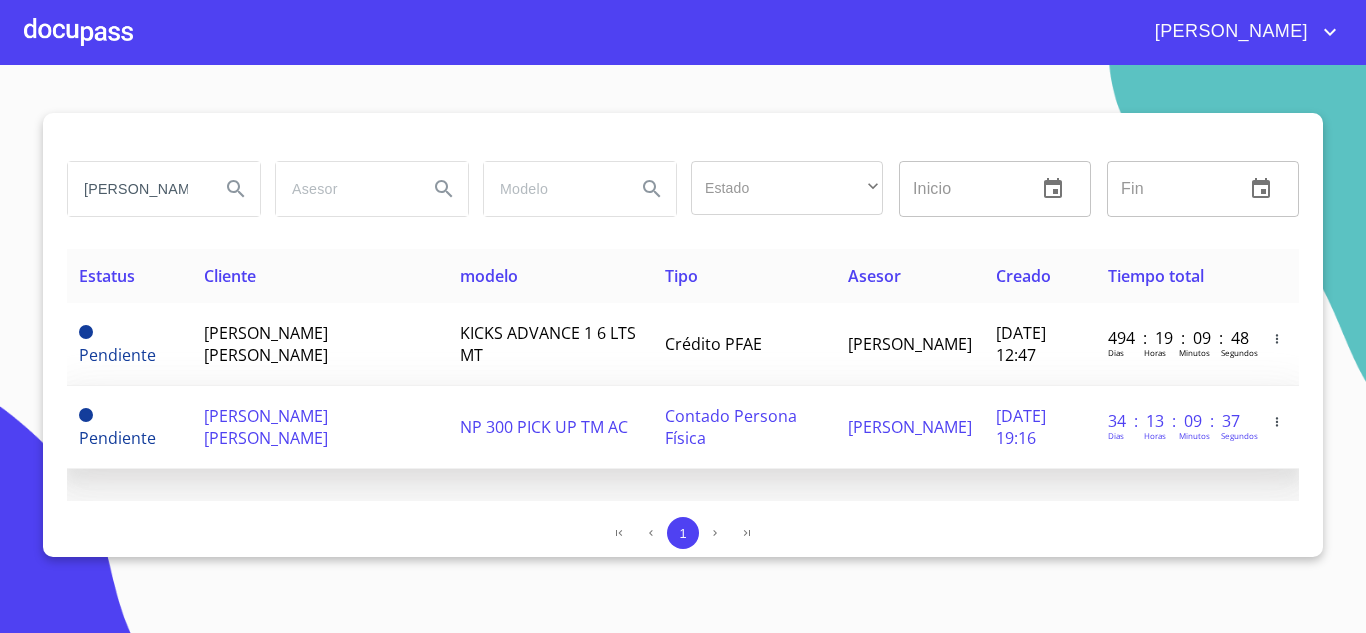 click on "SUSANA FRANCISCA CORONA  HERNANDEZ" at bounding box center (319, 427) 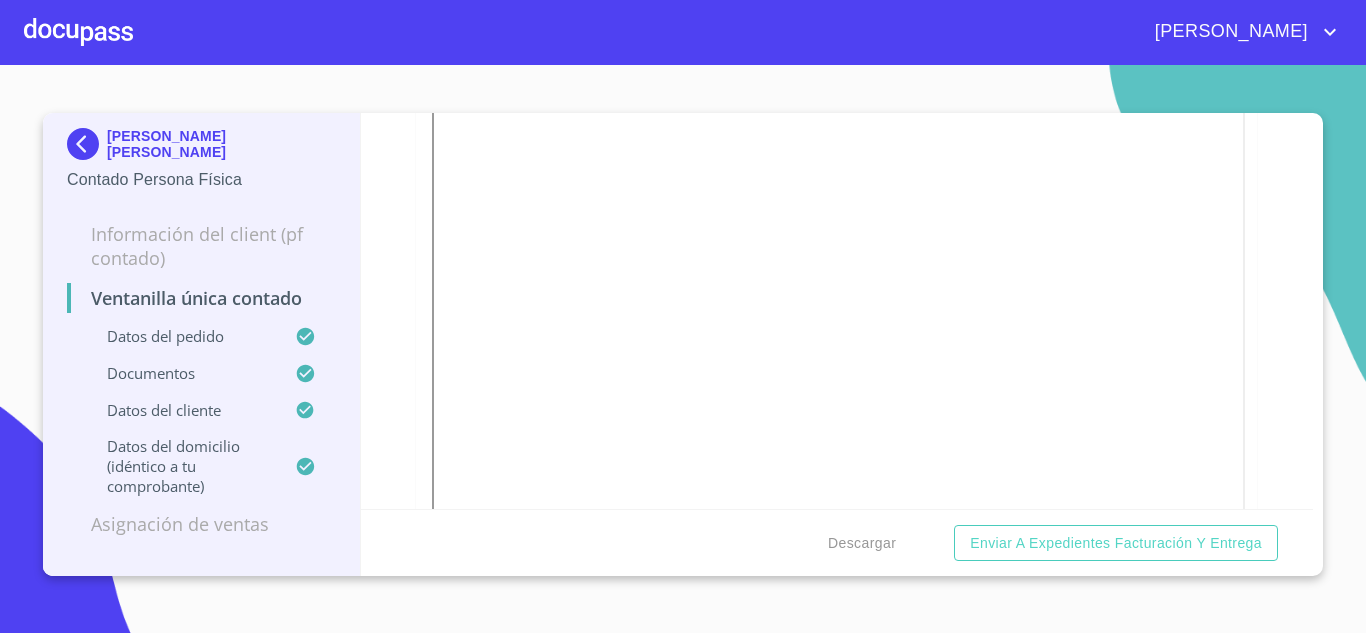 scroll, scrollTop: 3435, scrollLeft: 0, axis: vertical 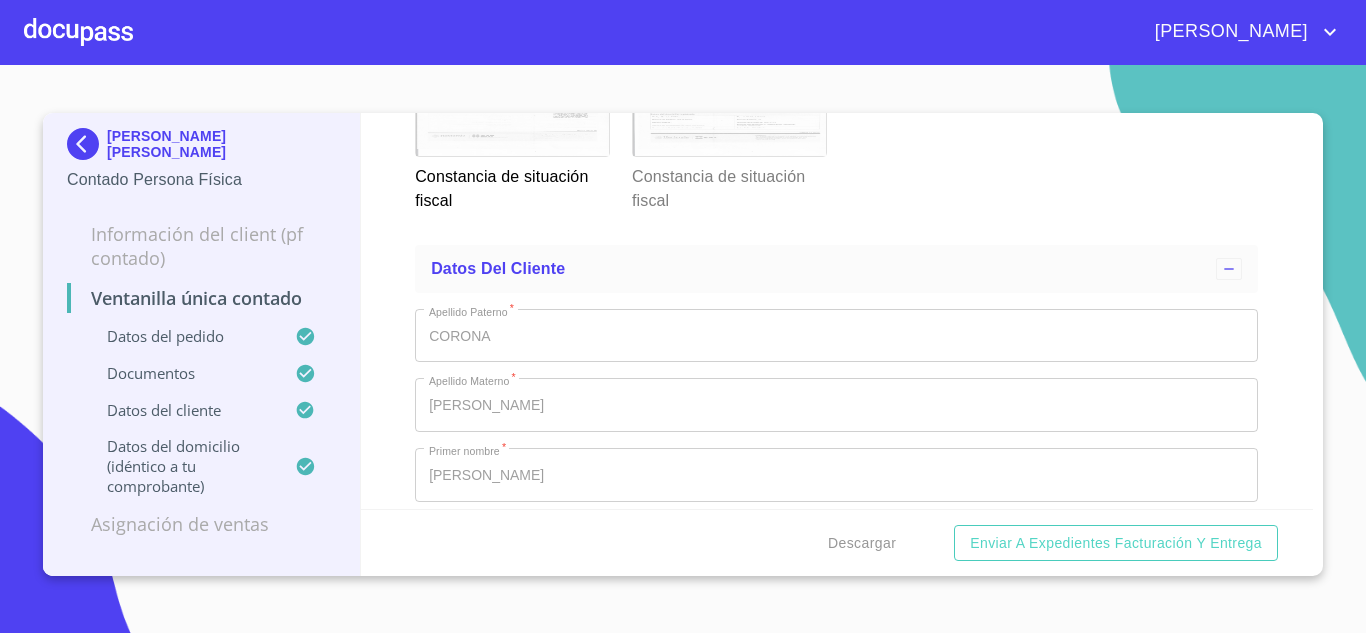 click at bounding box center (729, 101) 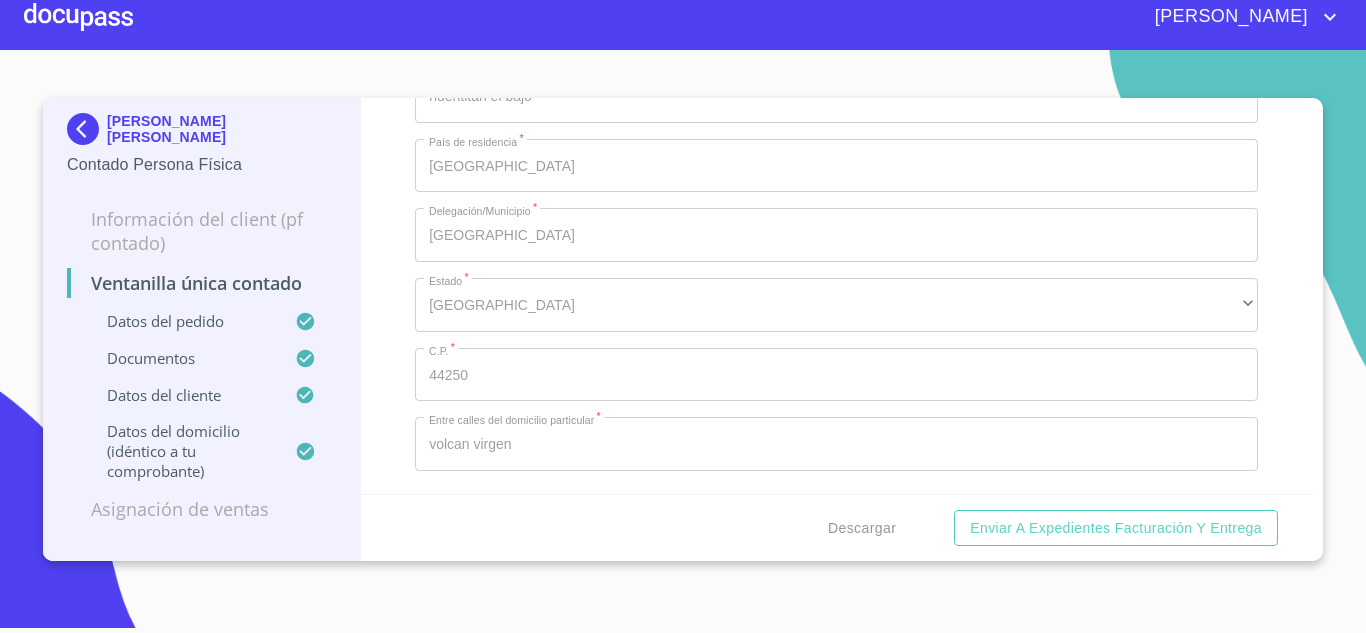 scroll, scrollTop: 5479, scrollLeft: 0, axis: vertical 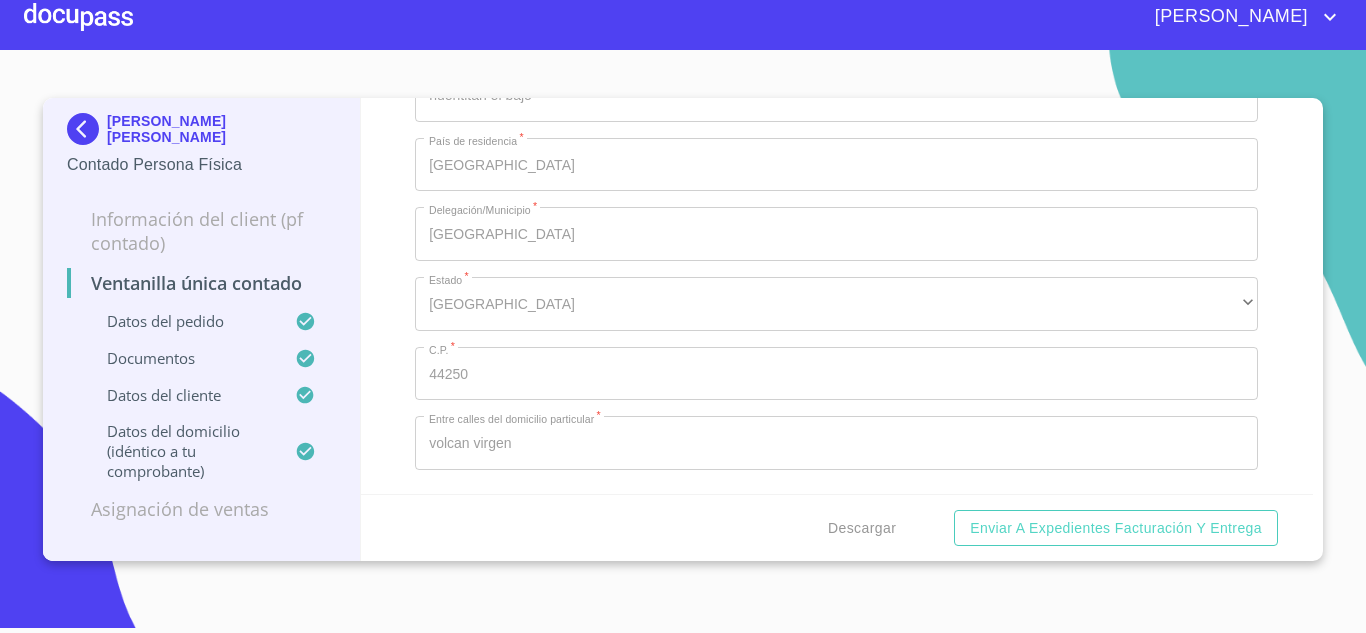 click at bounding box center [87, 129] 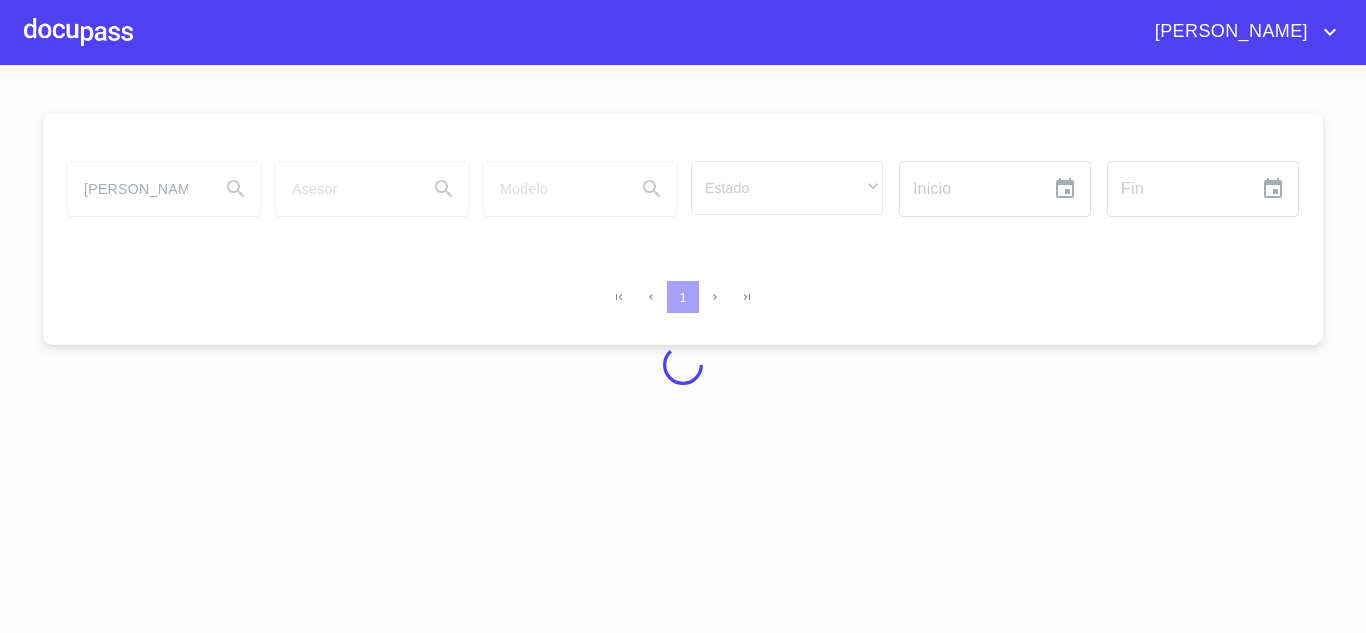 scroll, scrollTop: 0, scrollLeft: 0, axis: both 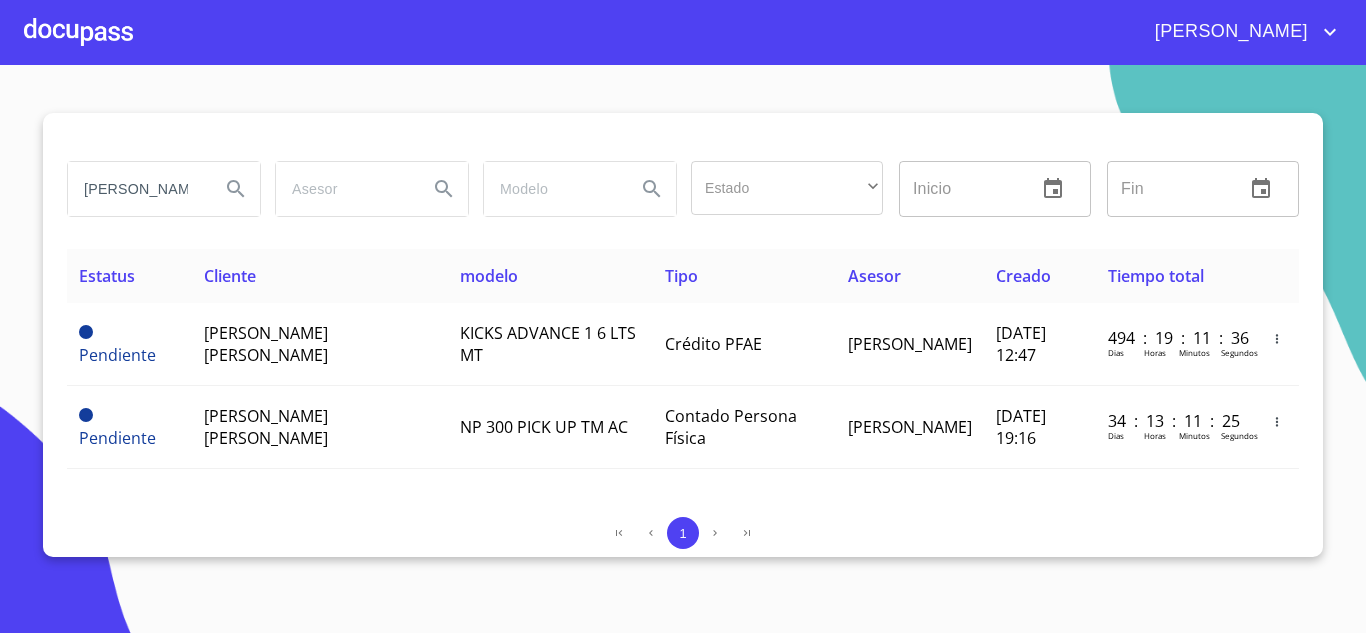 drag, startPoint x: 176, startPoint y: 180, endPoint x: 5, endPoint y: 162, distance: 171.94476 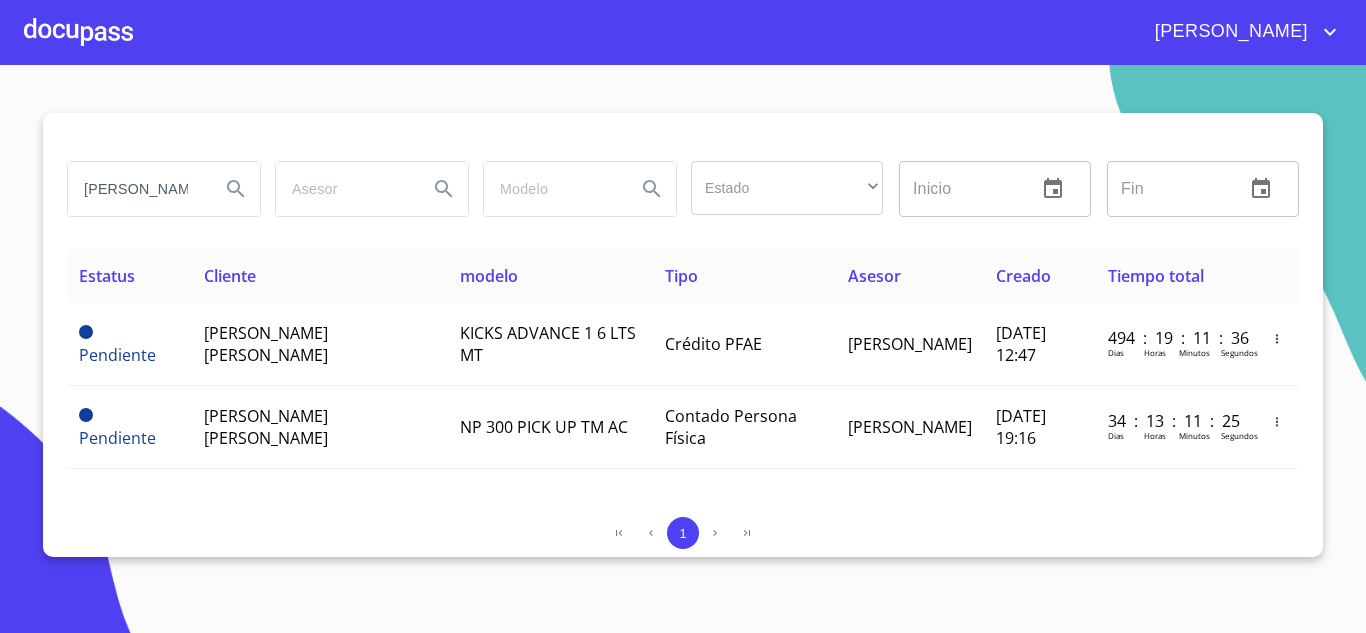 click on "CORONA HERNANDEZ Estado ​ ​ Inicio ​ Fin ​ Estatus   Cliente   modelo   Tipo   Asesor   Creado   Tiempo total     Pendiente JOSE GABRIEL  CORONA HERNANDEZ  KICKS ADVANCE 1 6 LTS MT Crédito PFAE JUAN GUZMÁN  22/feb./2024 12:47 494  :  19  :  11  :  36 Dias Horas Minutos Segundos Pendiente SUSANA FRANCISCA CORONA  HERNANDEZ  NP 300 PICK UP TM AC Contado Persona Física VALERIA LOPEZ RETANA 03/jun./2025 19:16 34  :  13  :  11  :  25 Dias Horas Minutos Segundos 1" at bounding box center [683, 349] 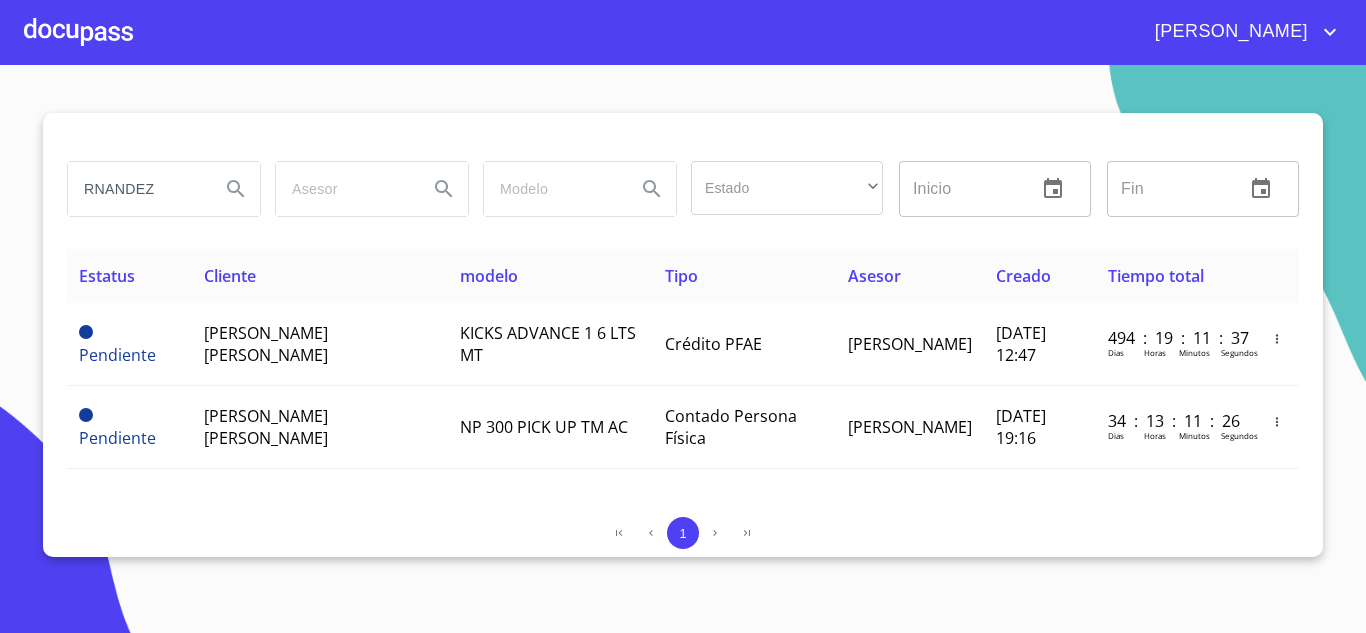 drag, startPoint x: 170, startPoint y: 194, endPoint x: 0, endPoint y: 152, distance: 175.11139 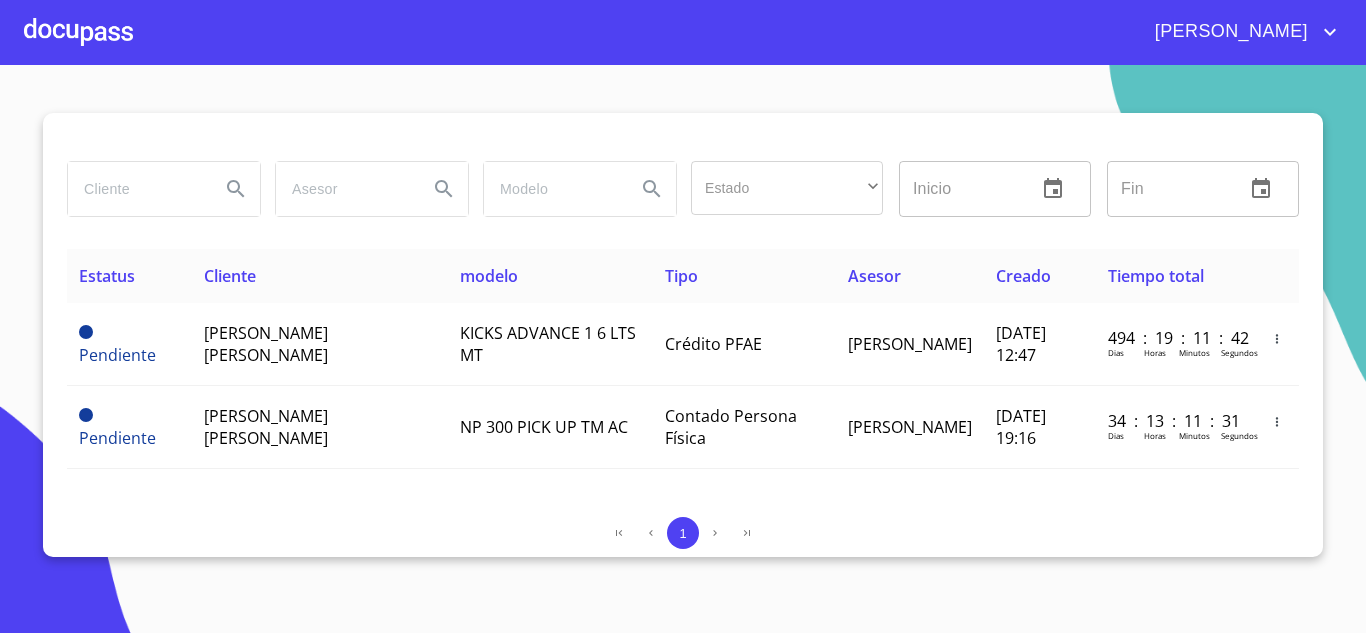 paste on "PLOMEHIDRAULICA" 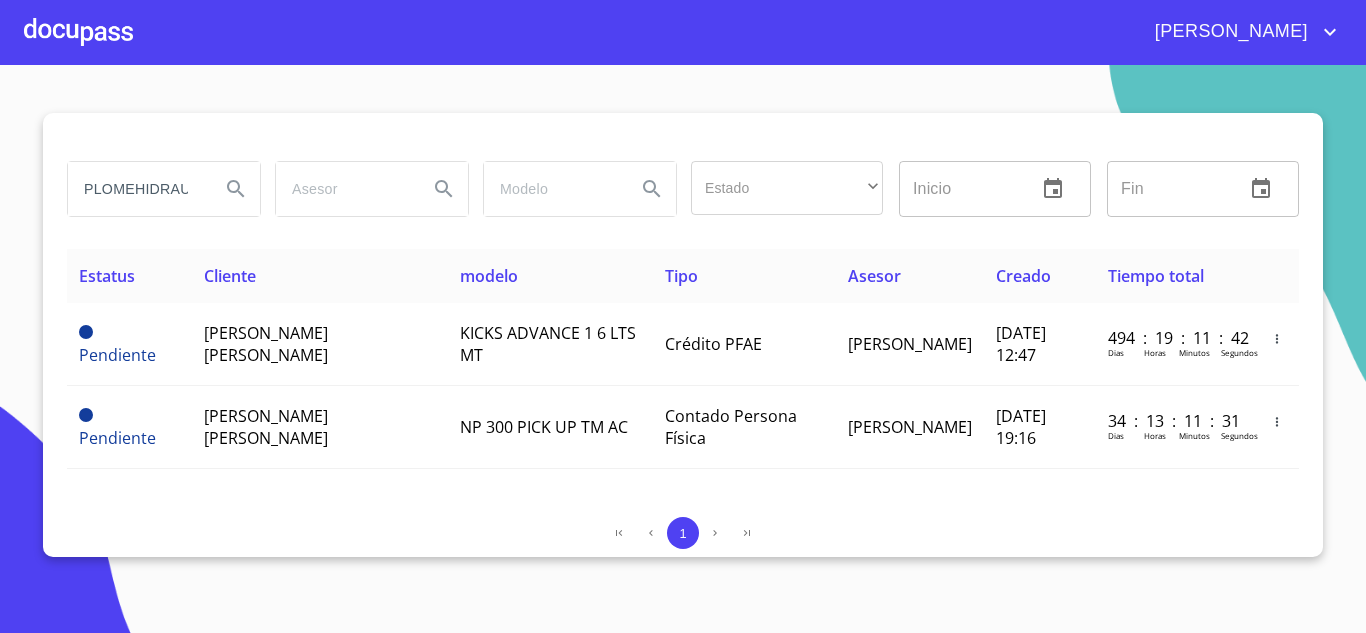 scroll, scrollTop: 0, scrollLeft: 35, axis: horizontal 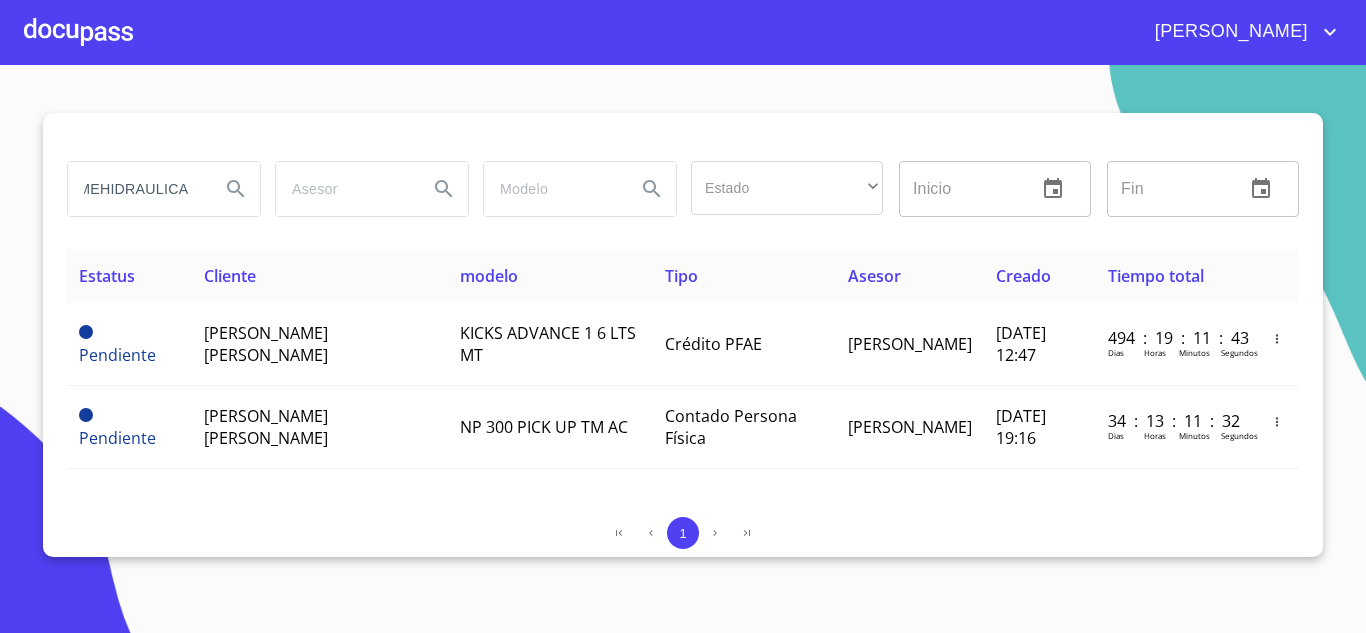 type on "PLOMEHIDRAULICA" 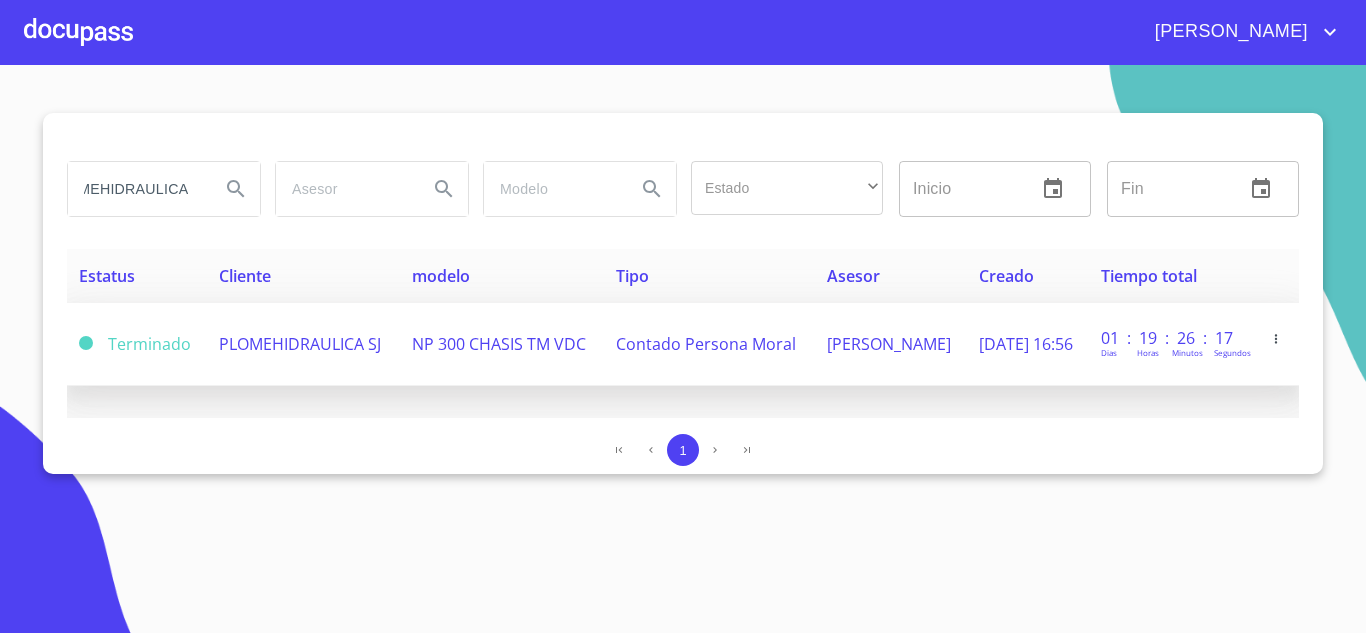 scroll, scrollTop: 0, scrollLeft: 0, axis: both 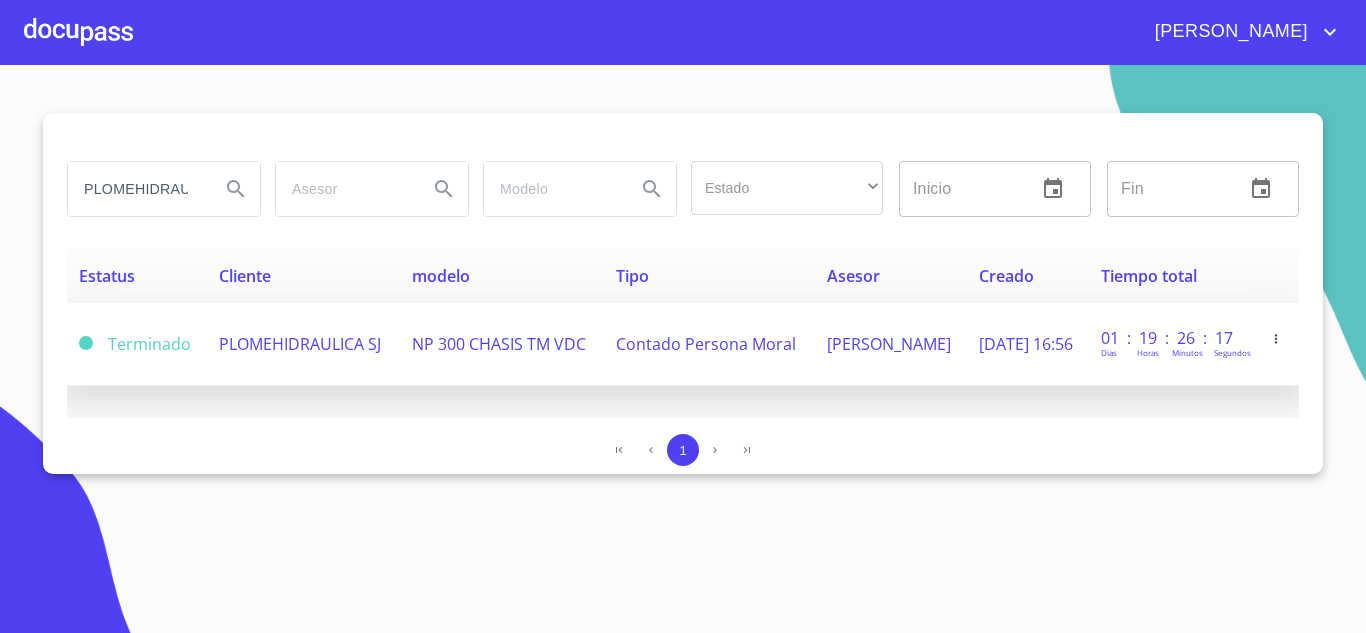 click on "PLOMEHIDRAULICA SJ" at bounding box center (300, 344) 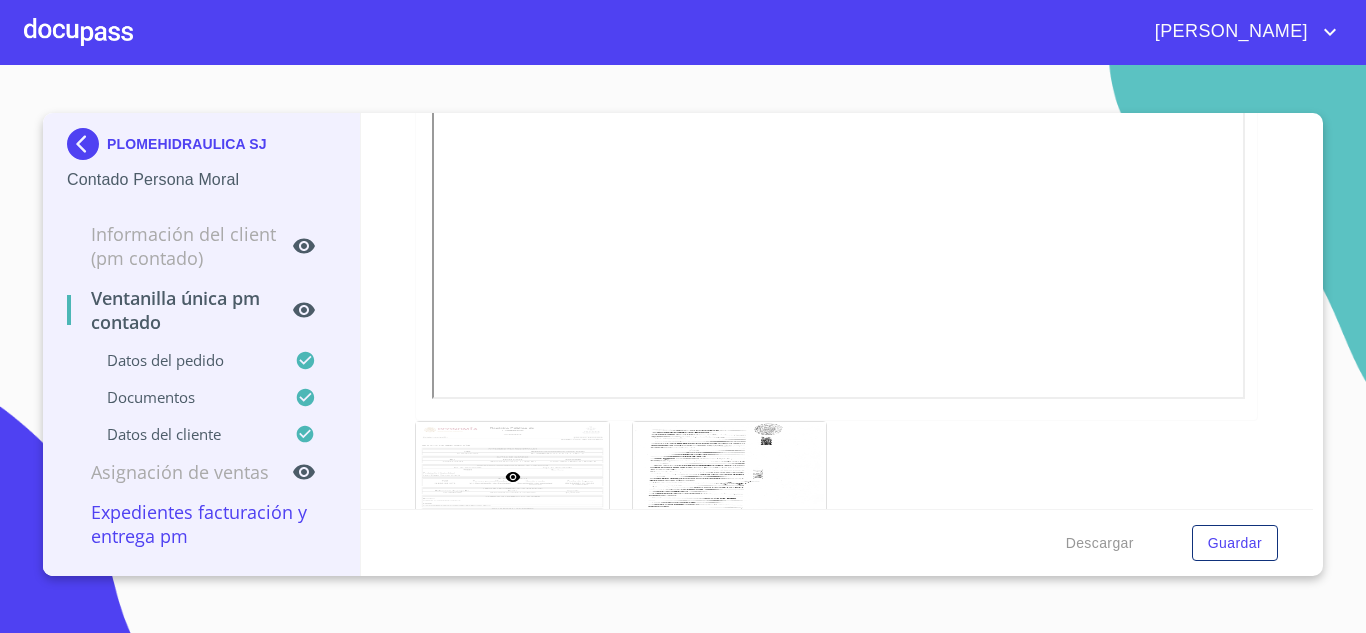 scroll, scrollTop: 3621, scrollLeft: 0, axis: vertical 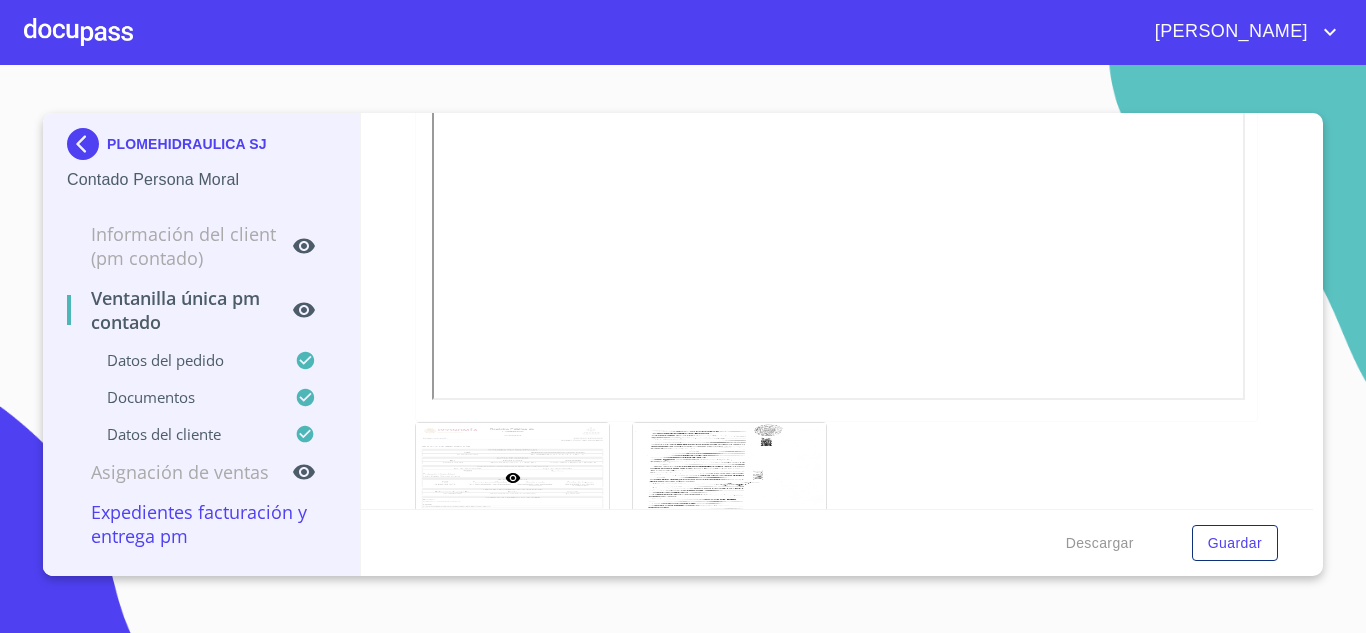 click 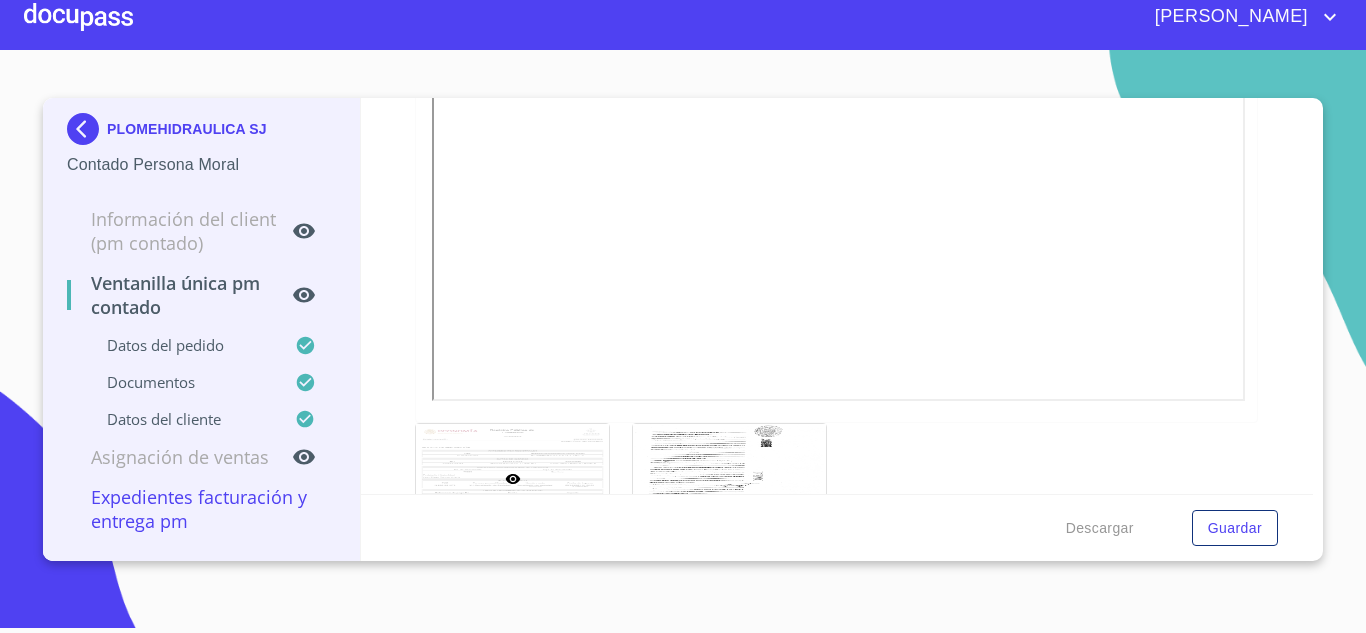 scroll, scrollTop: 3628, scrollLeft: 0, axis: vertical 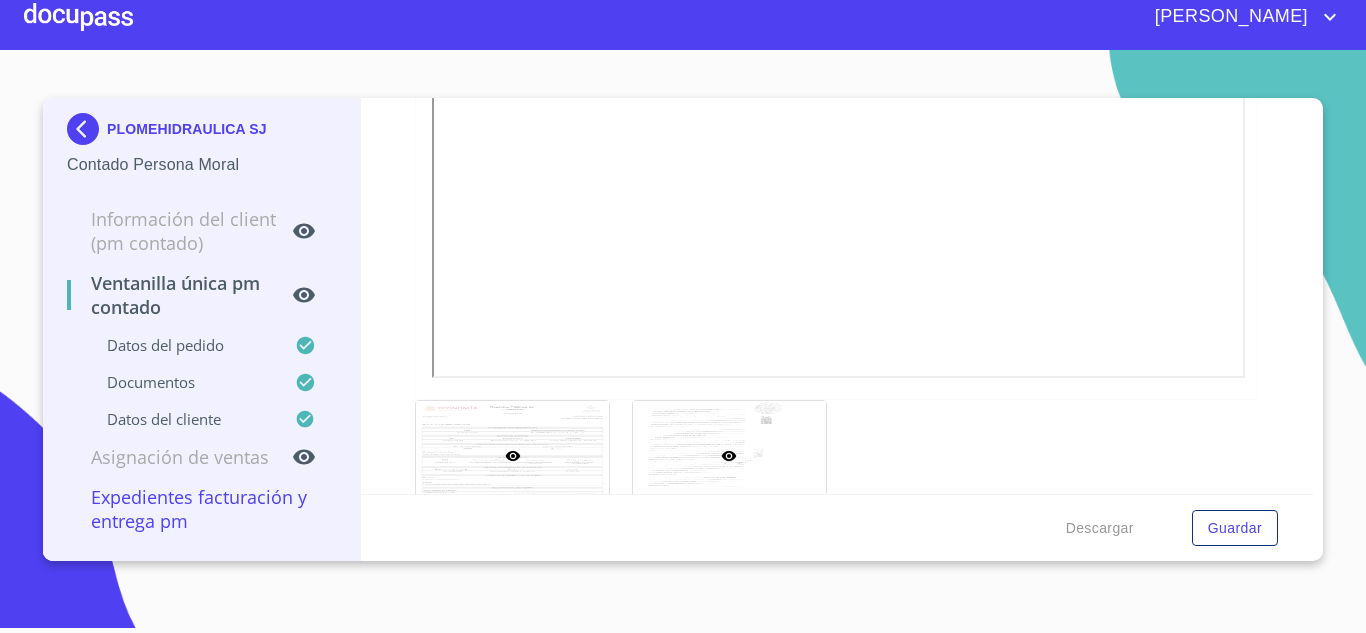 click at bounding box center (729, 455) 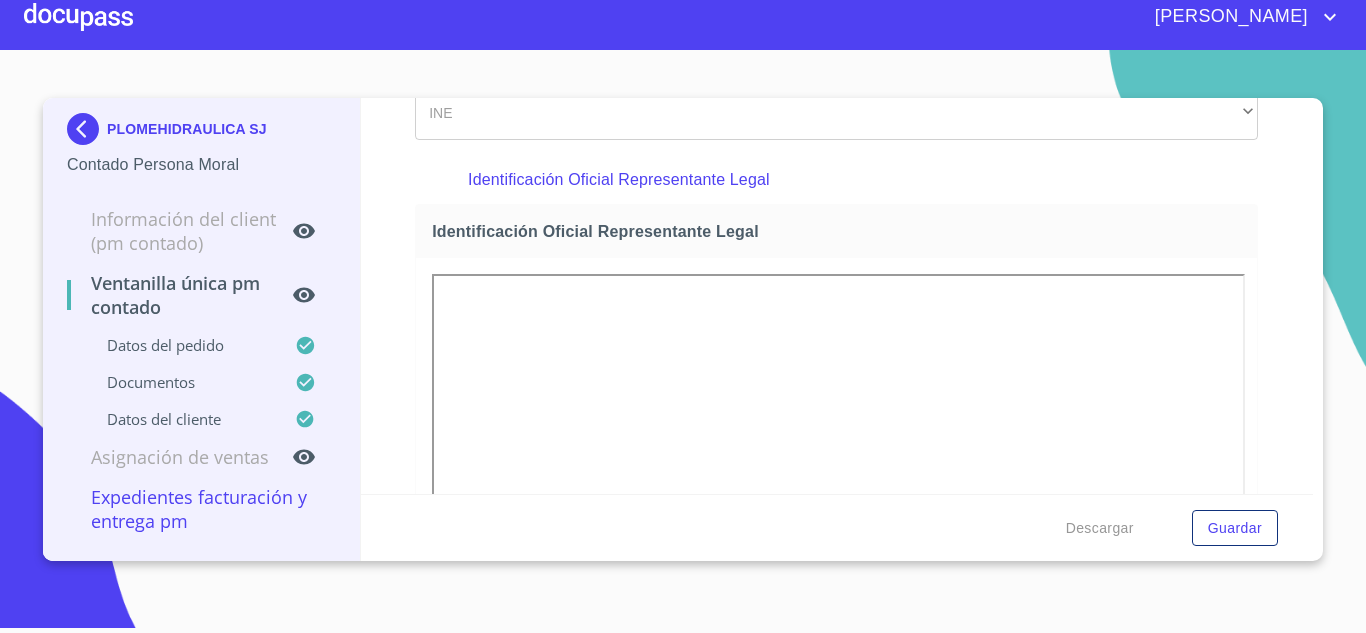 scroll, scrollTop: 607, scrollLeft: 0, axis: vertical 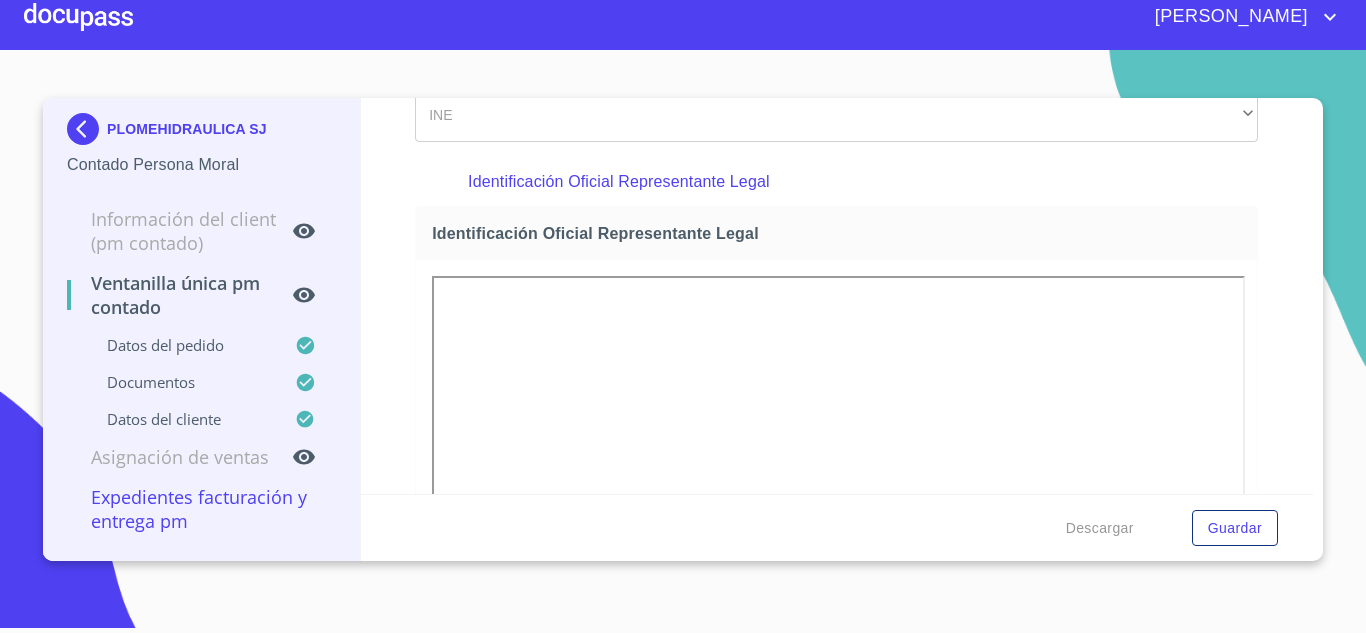 click at bounding box center [87, 129] 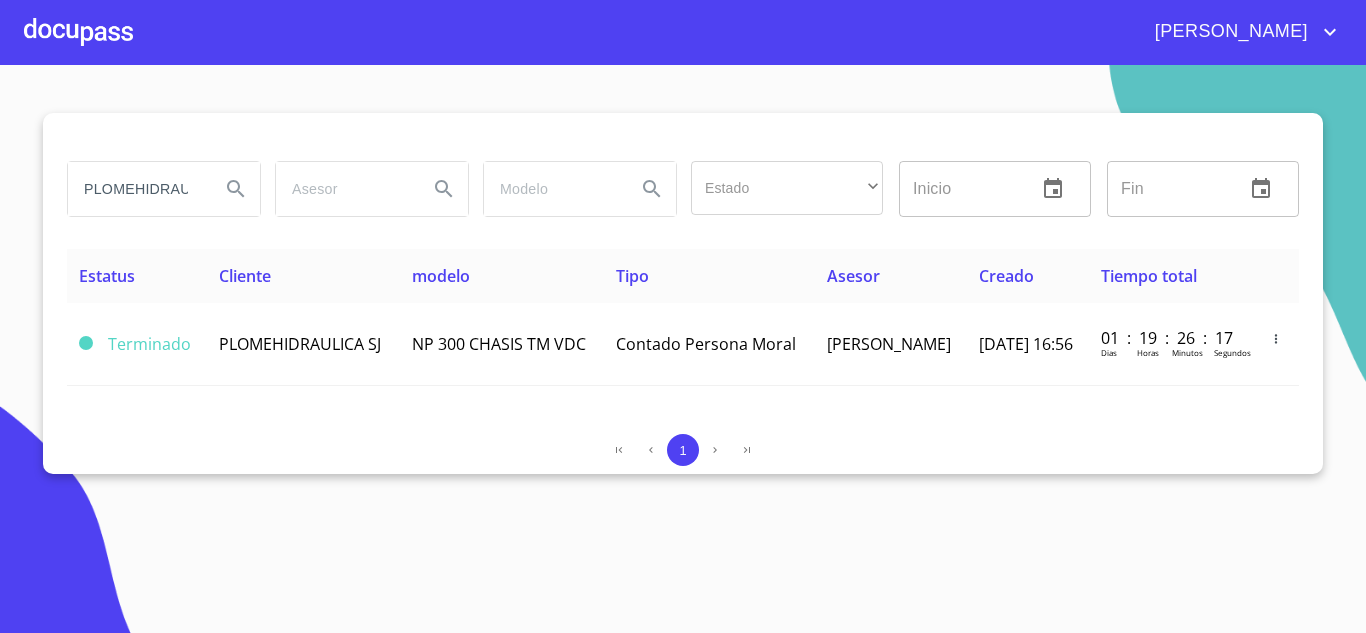 click on "PLOMEHIDRAULICA" at bounding box center (136, 189) 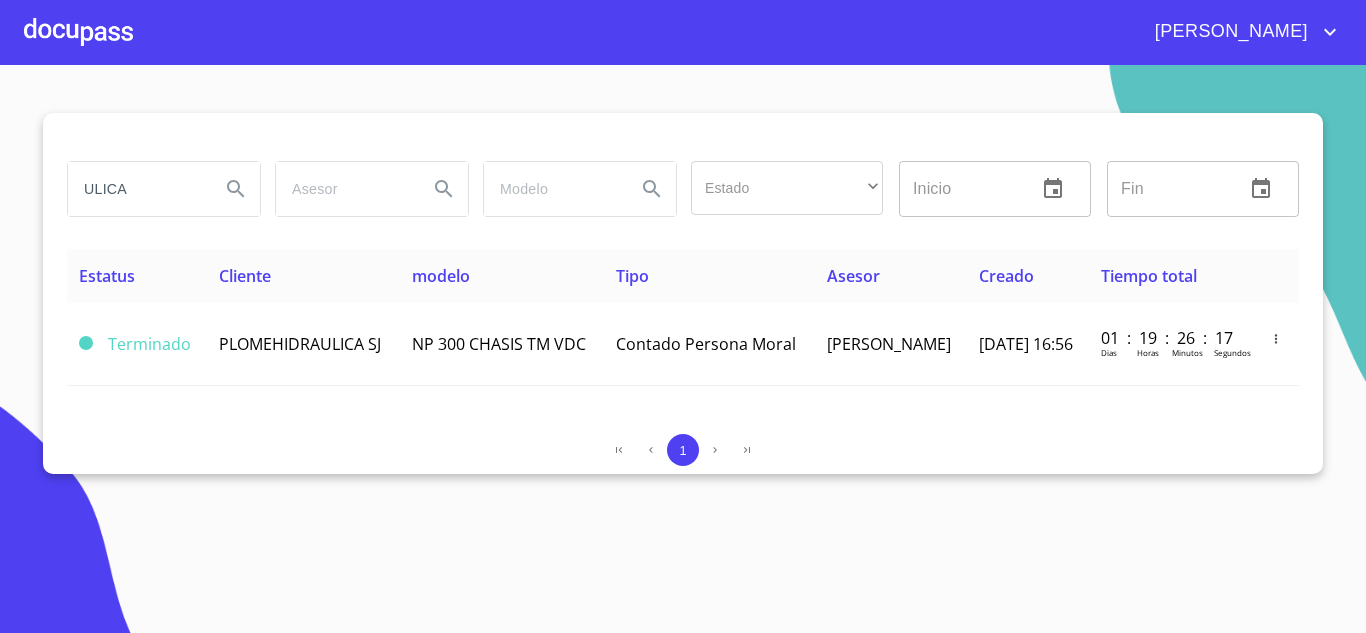 click on "ULICA" at bounding box center [136, 189] 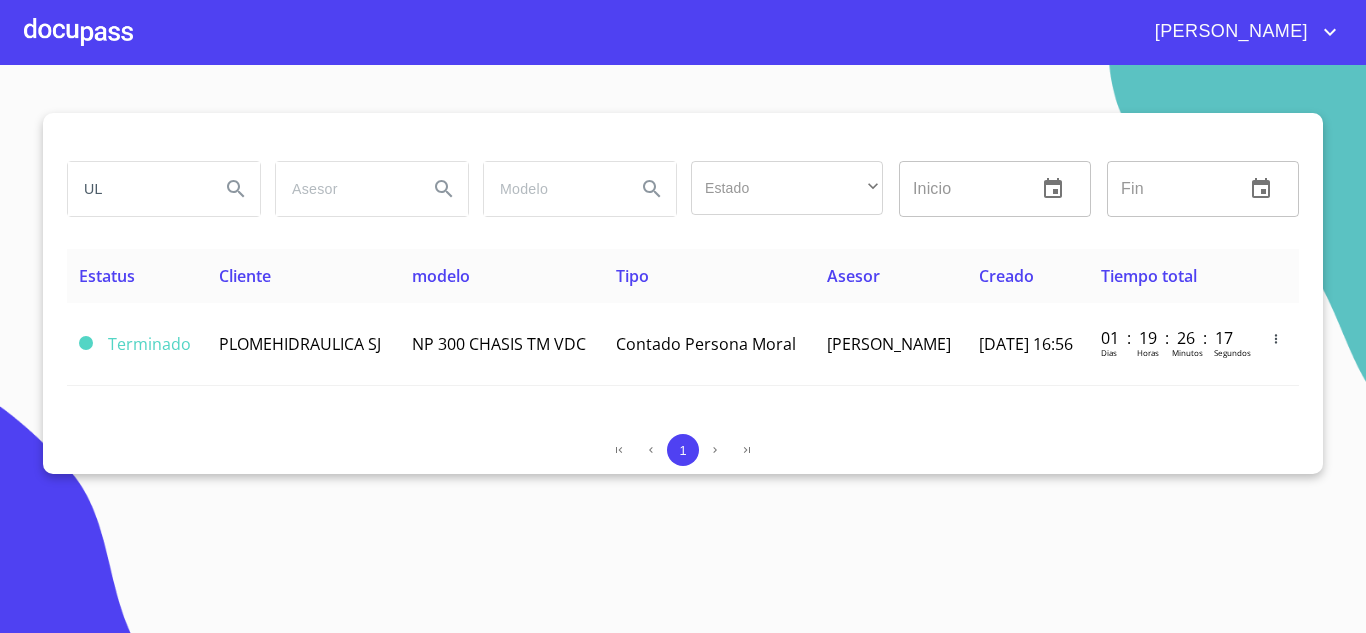 type on "U" 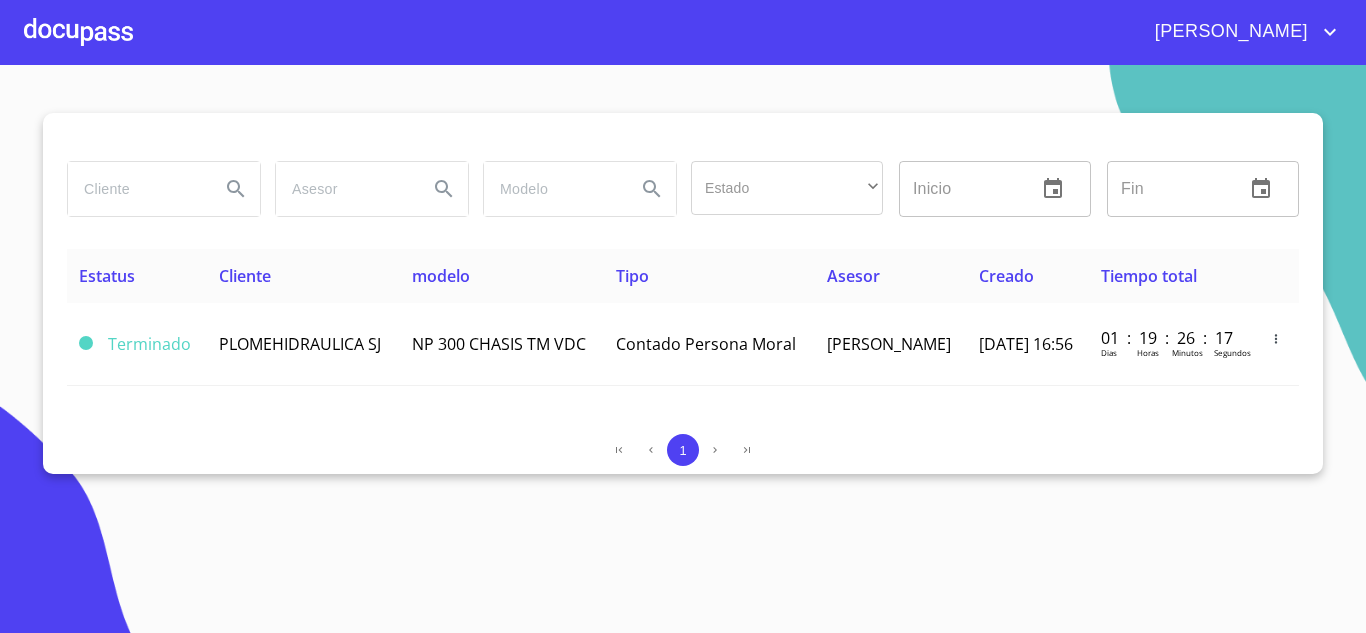 paste on "SOULFLOWER" 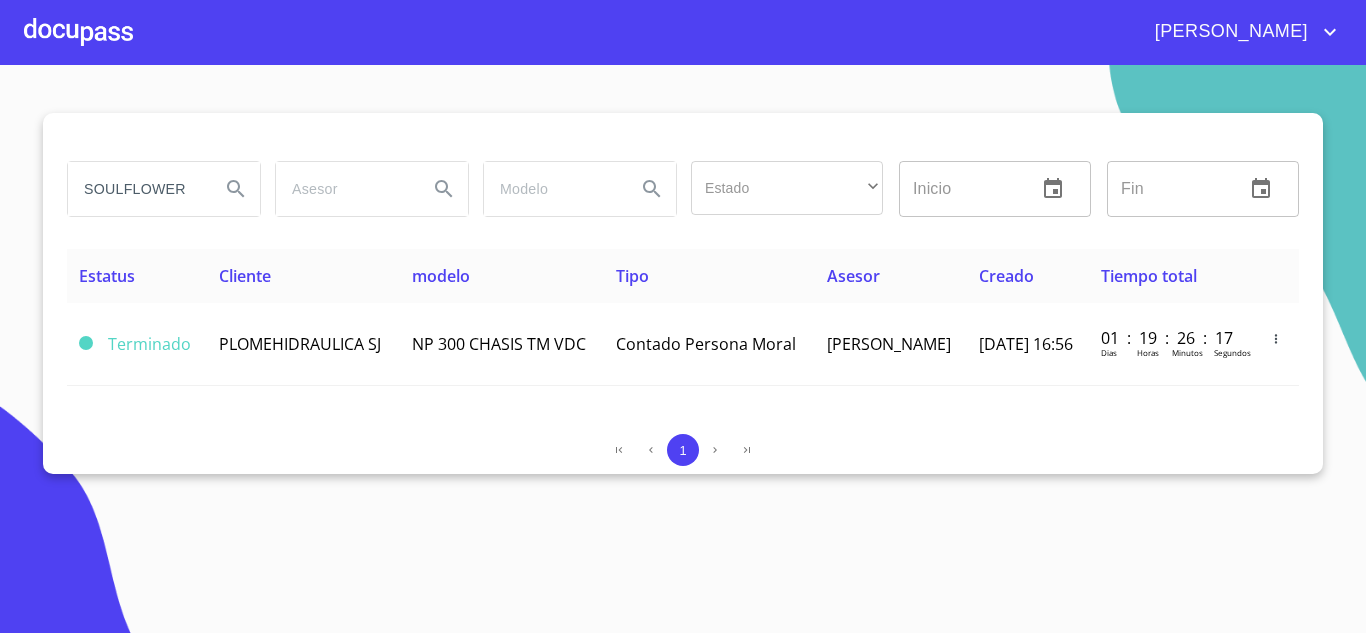 type on "SOULFLOWER" 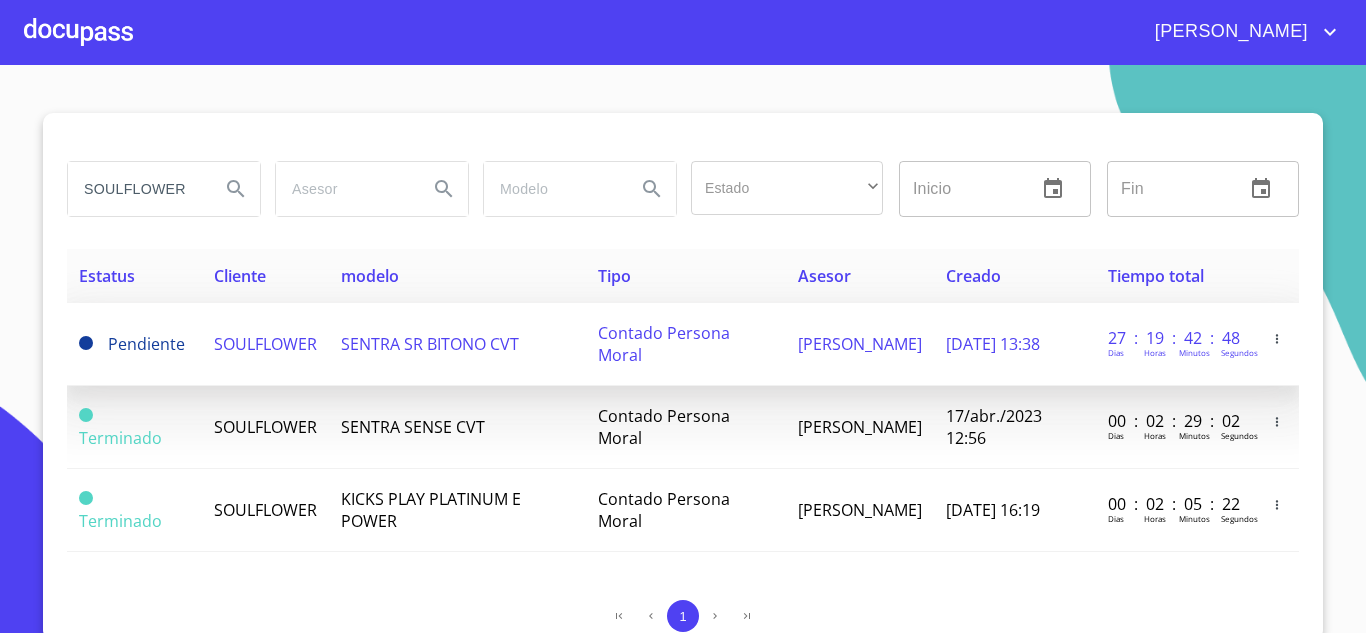 click on "SENTRA SR BITONO CVT" at bounding box center (458, 344) 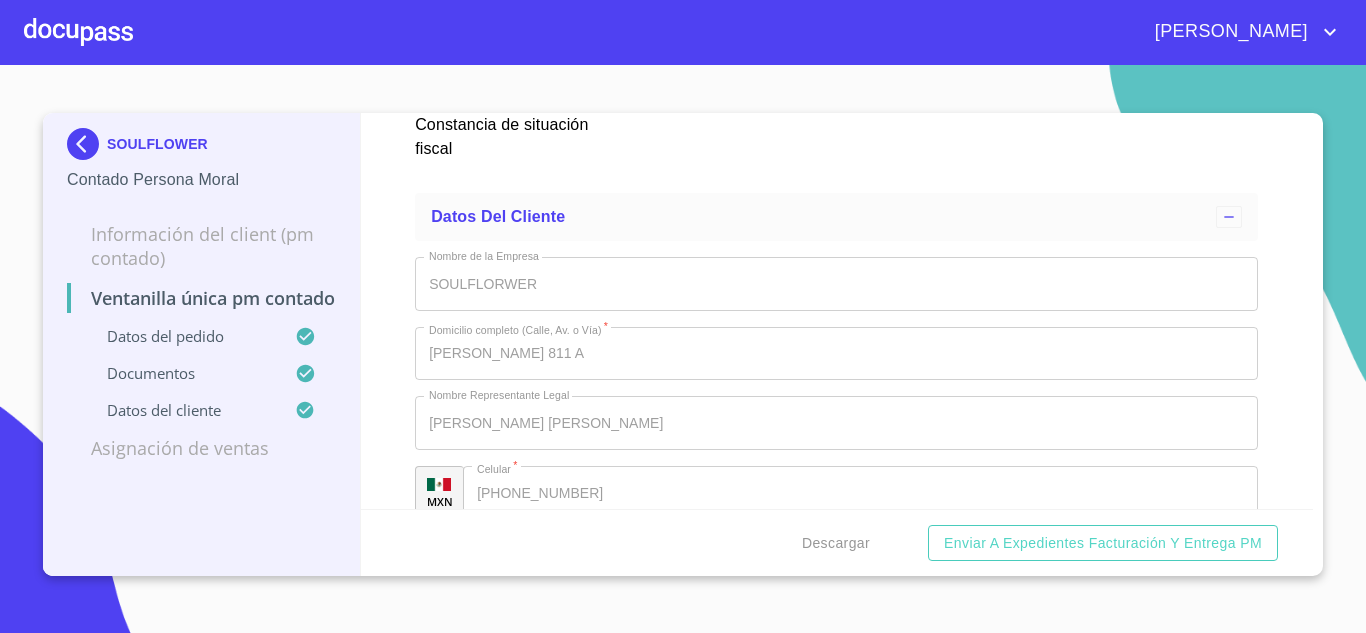 scroll, scrollTop: 5937, scrollLeft: 0, axis: vertical 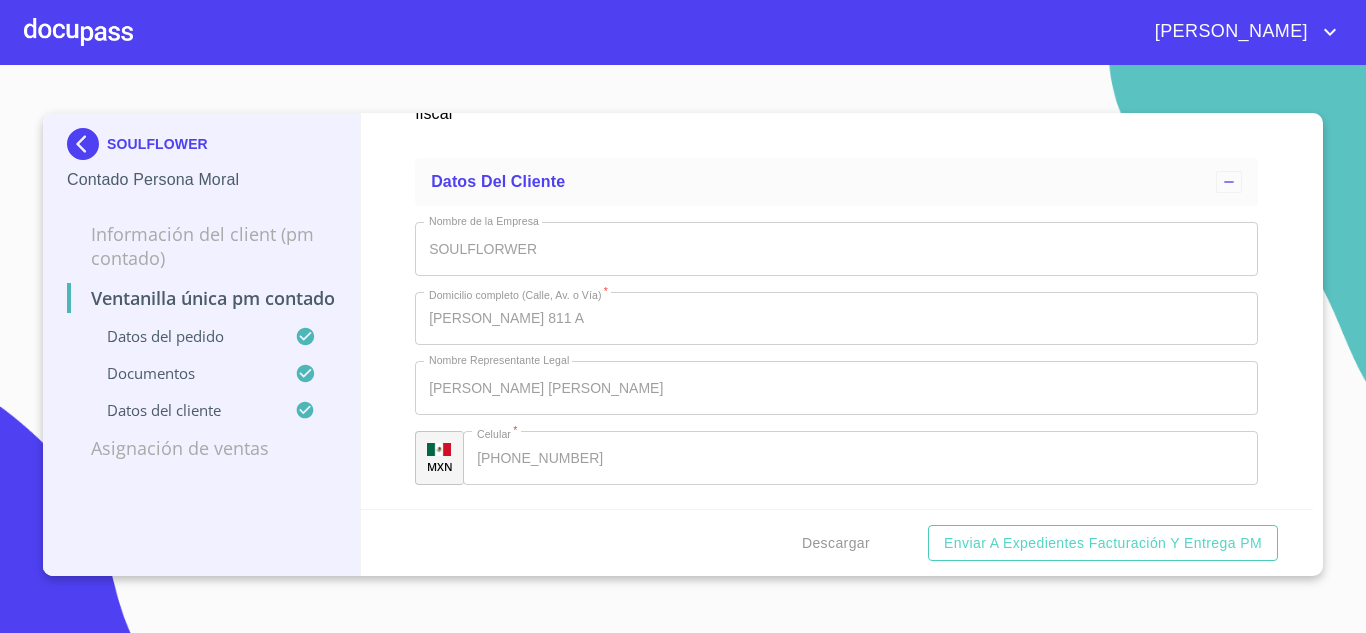 click at bounding box center (87, 144) 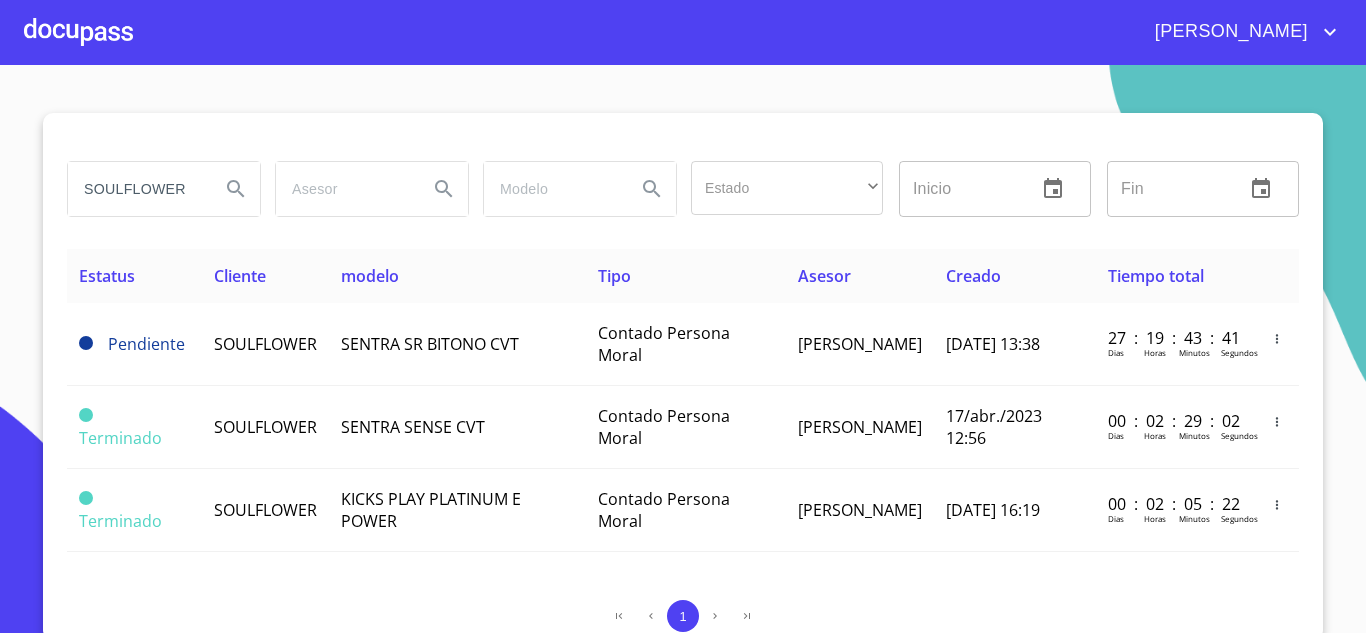 click on "SOULFLOWER" at bounding box center [136, 189] 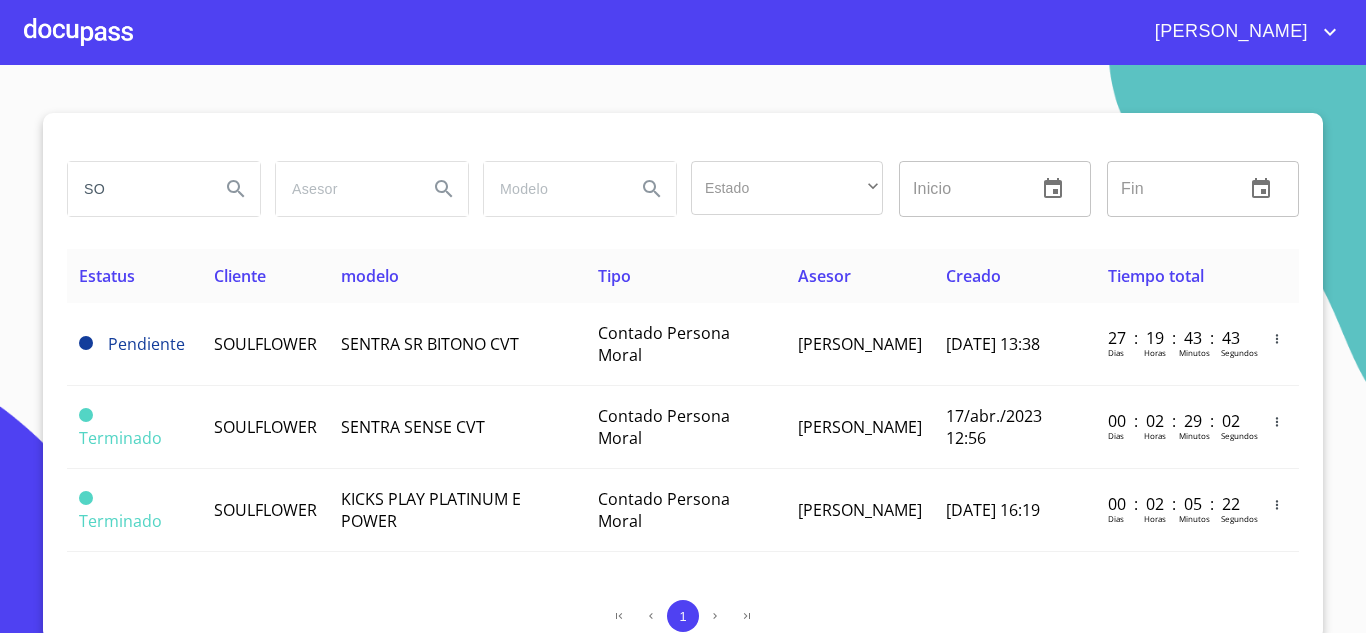 type on "S" 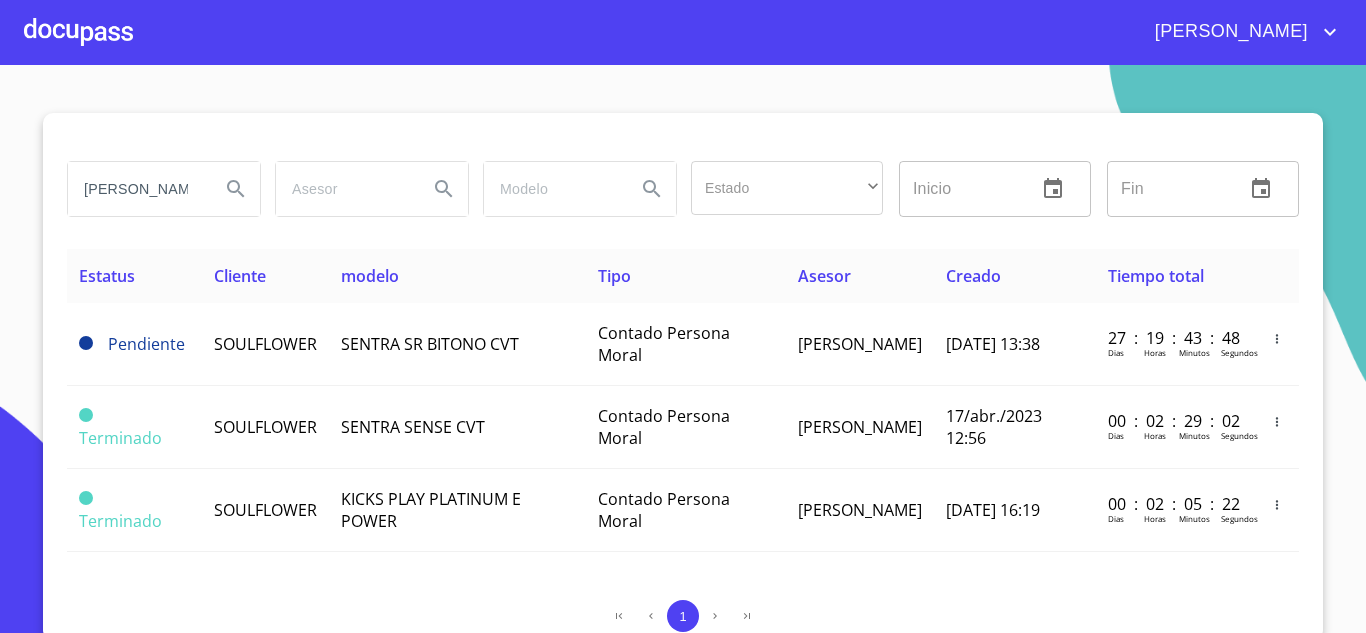 type on "olmedo lopez" 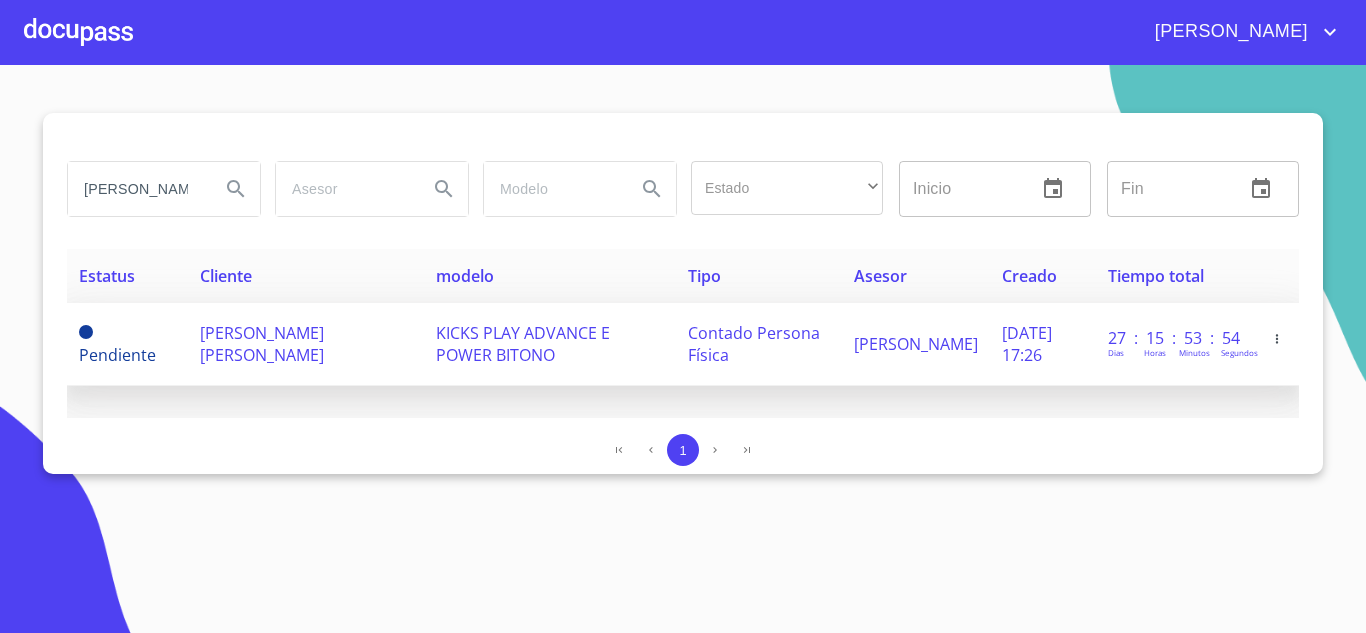 click on "LUIS  DANIEL  OLMEDO  LOPEZ" at bounding box center (306, 344) 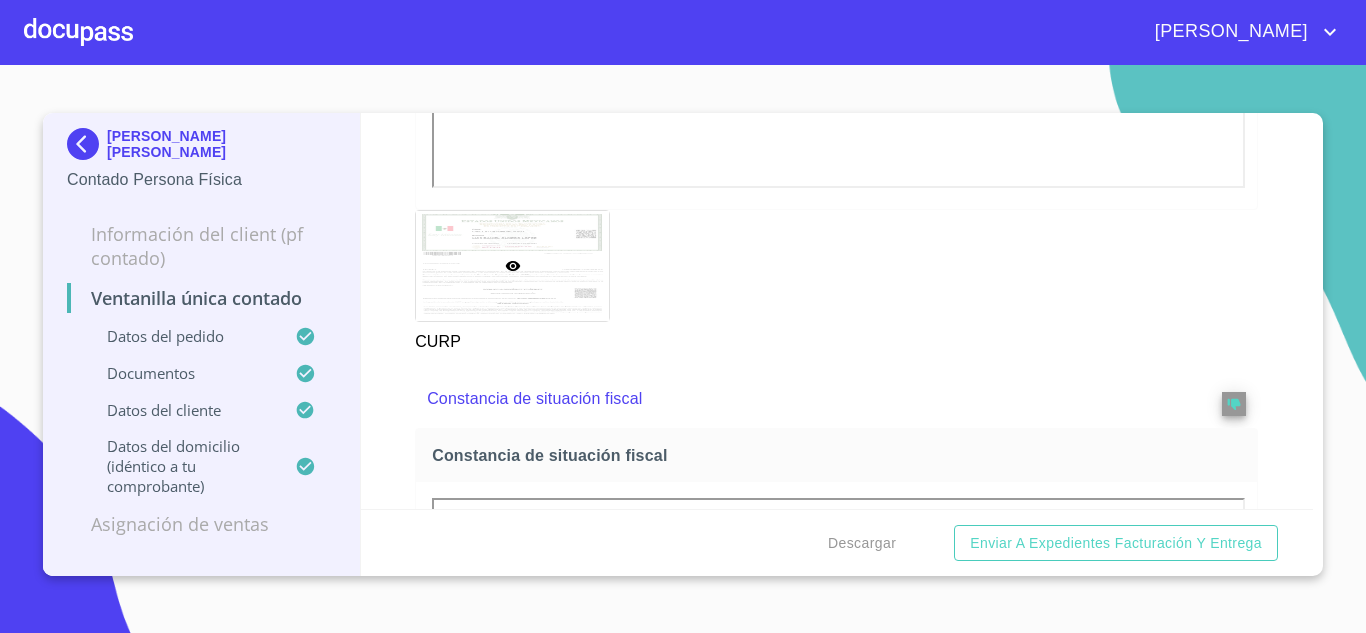 scroll, scrollTop: 2839, scrollLeft: 0, axis: vertical 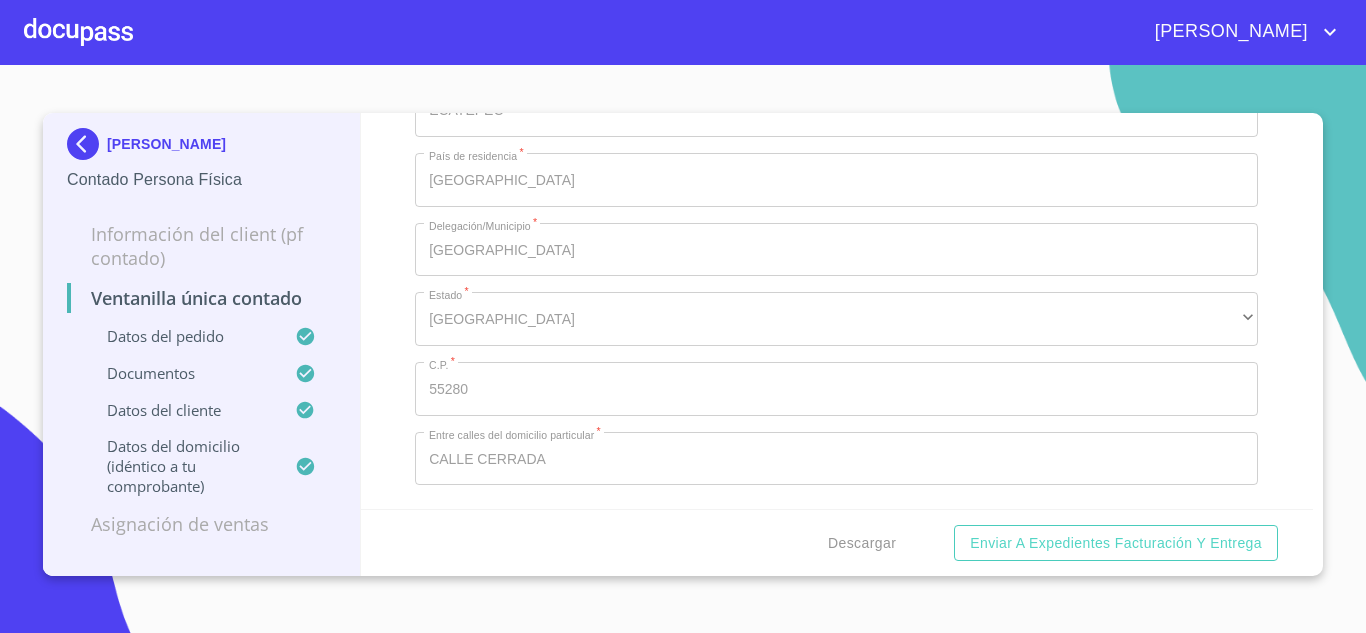 click at bounding box center [87, 144] 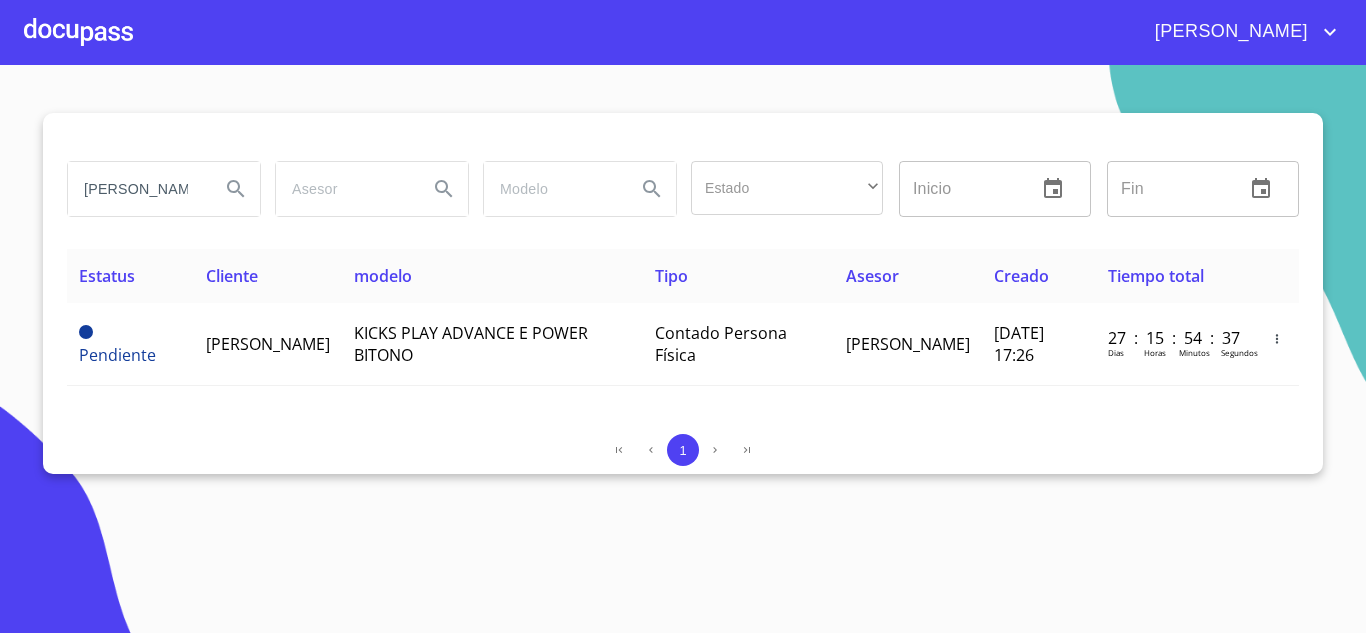 drag, startPoint x: 179, startPoint y: 192, endPoint x: 0, endPoint y: 168, distance: 180.60178 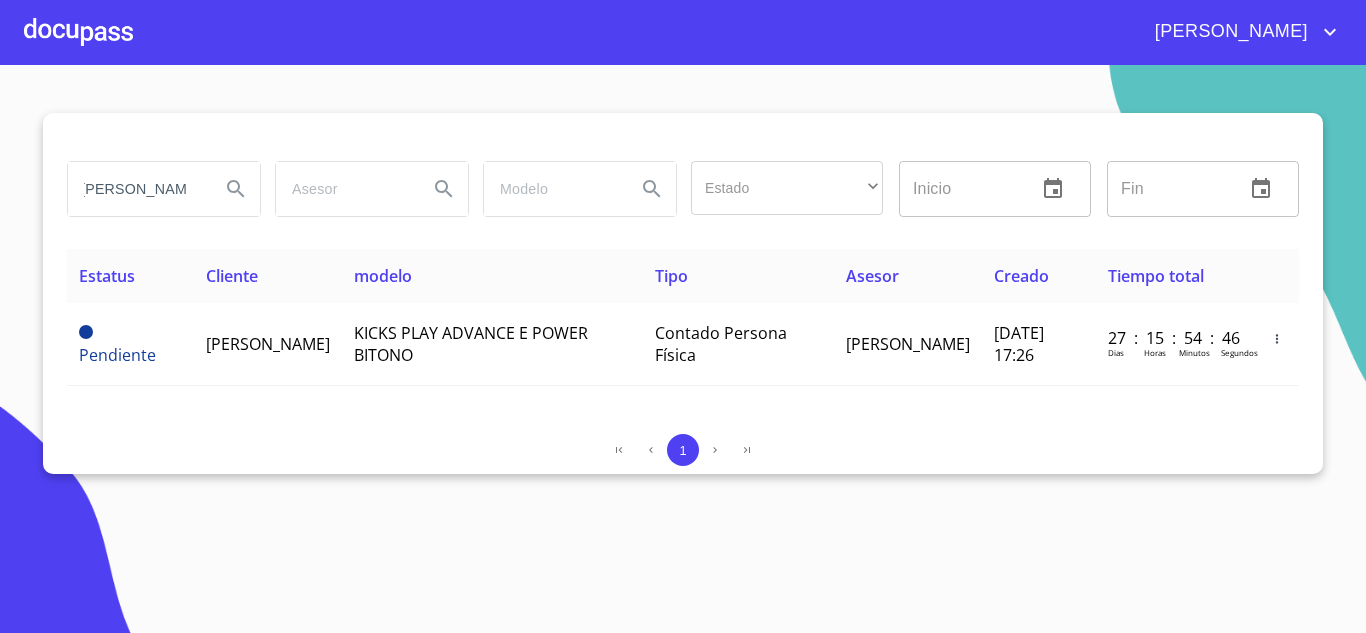 scroll, scrollTop: 0, scrollLeft: 16, axis: horizontal 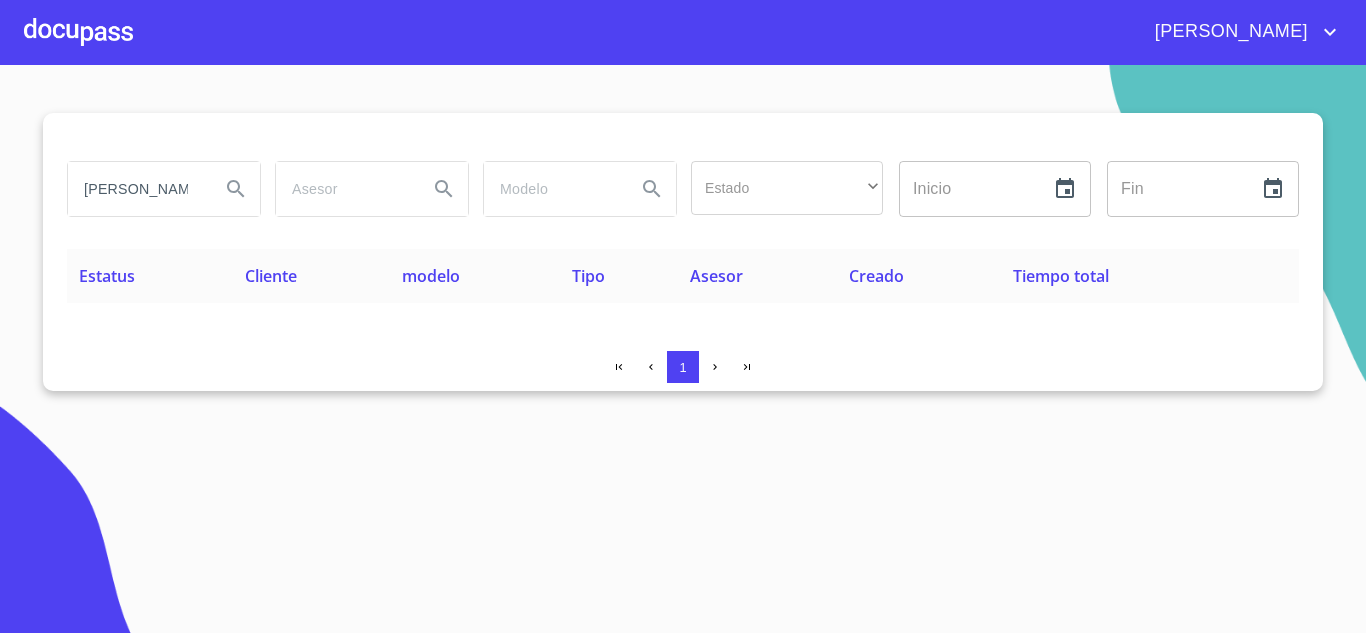 drag, startPoint x: 185, startPoint y: 190, endPoint x: 0, endPoint y: 156, distance: 188.09837 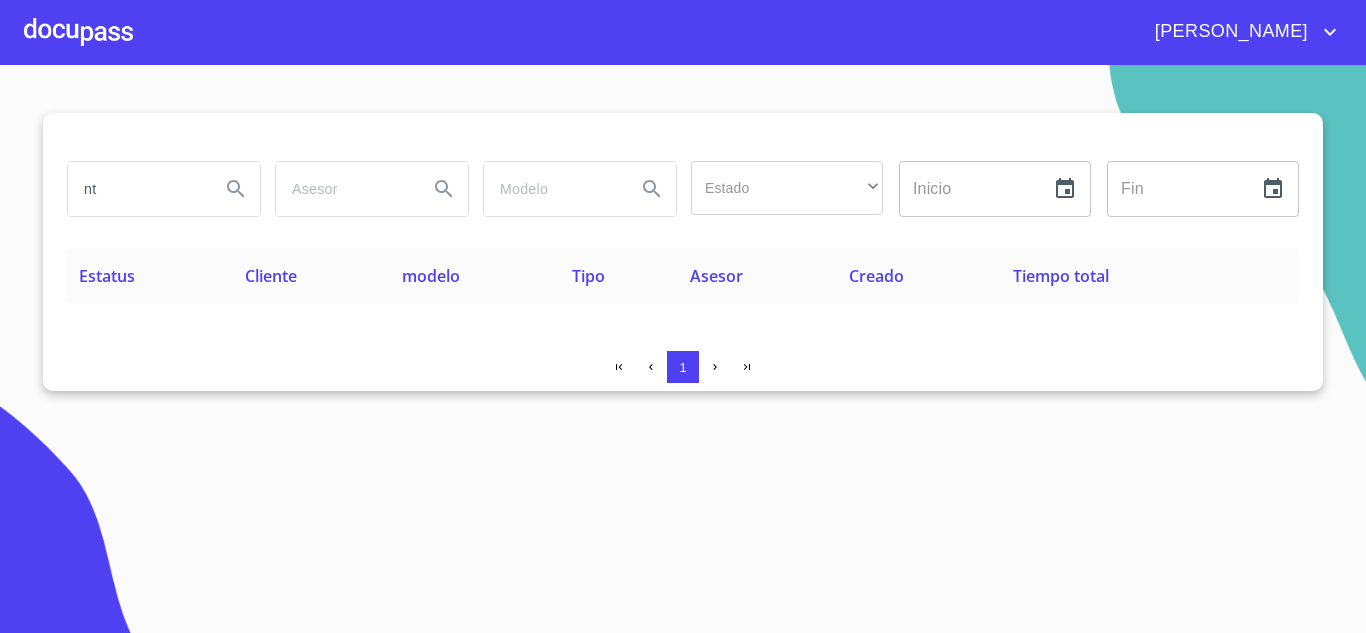 type on "n" 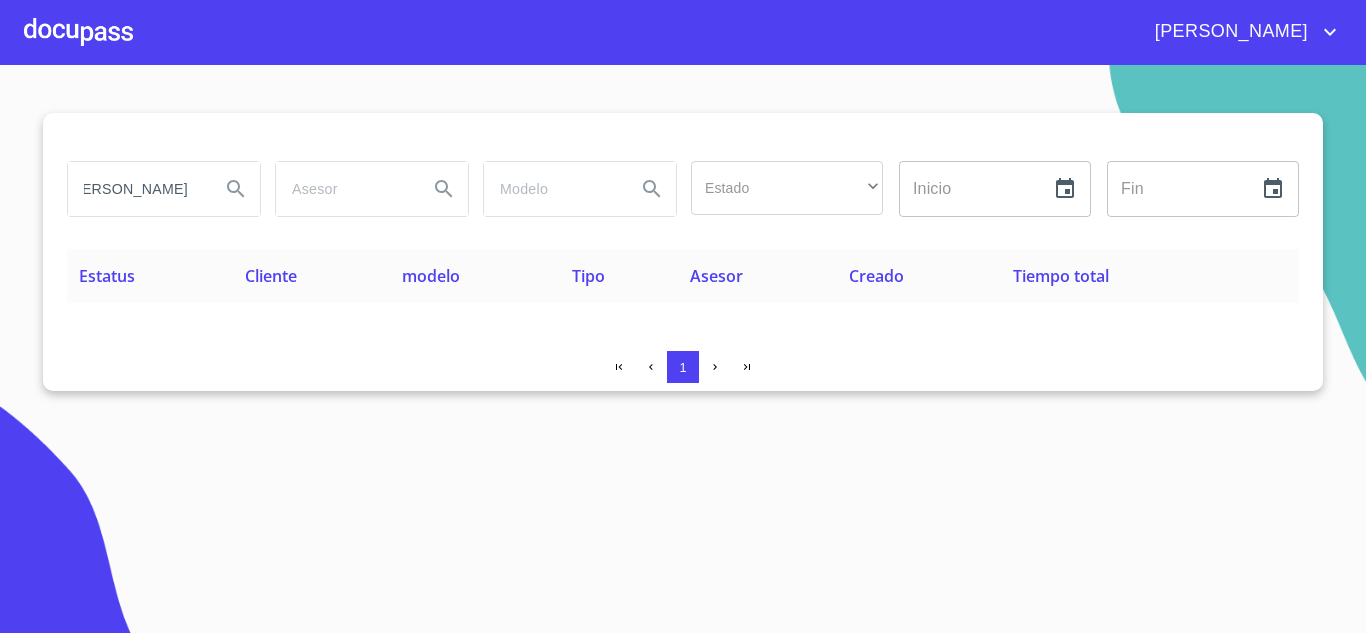 scroll, scrollTop: 0, scrollLeft: 0, axis: both 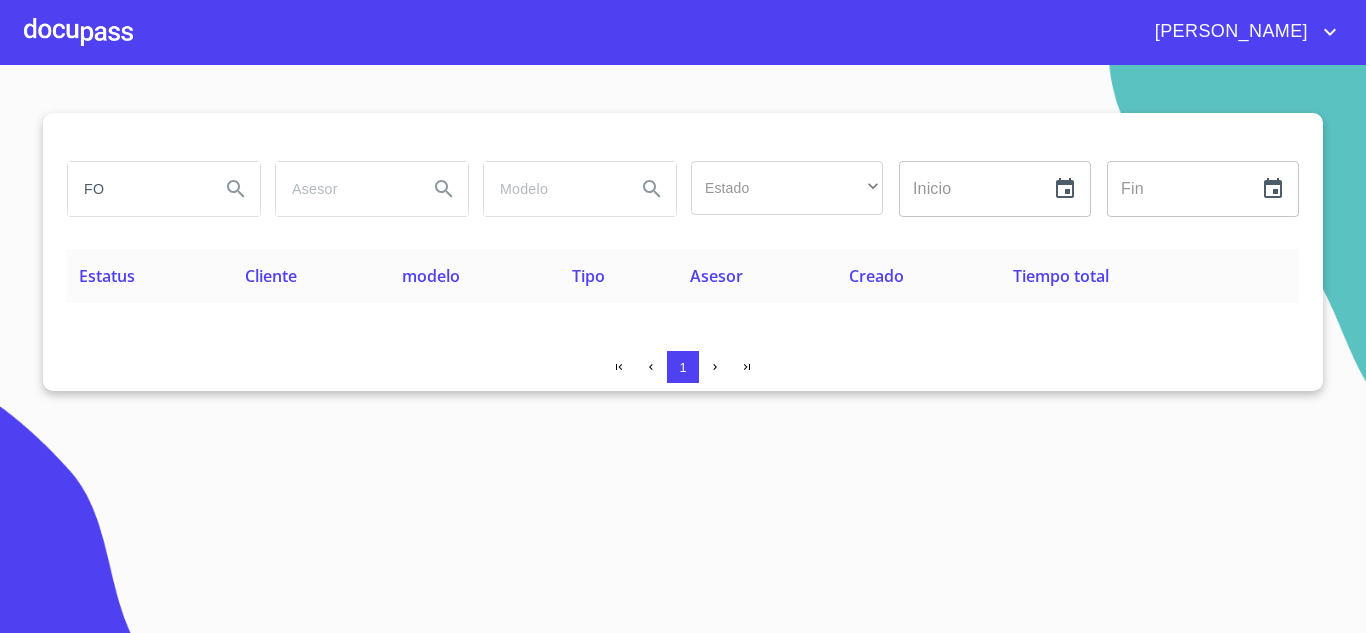 type on "F" 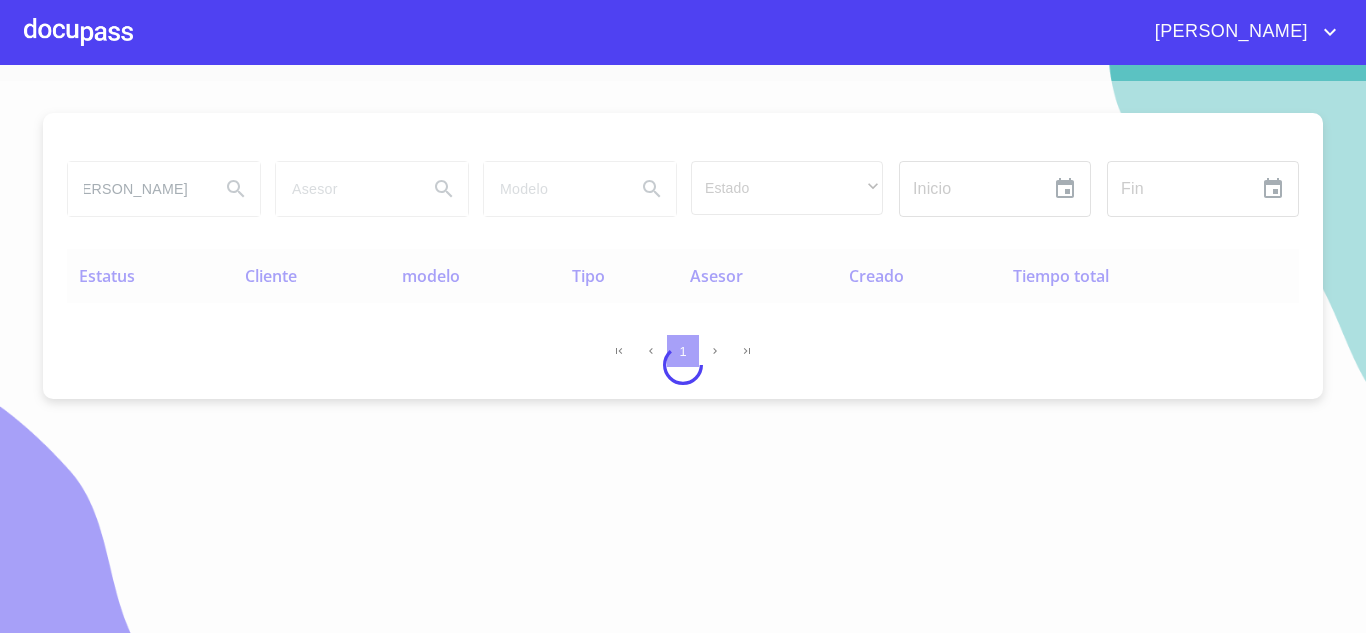 scroll, scrollTop: 0, scrollLeft: 0, axis: both 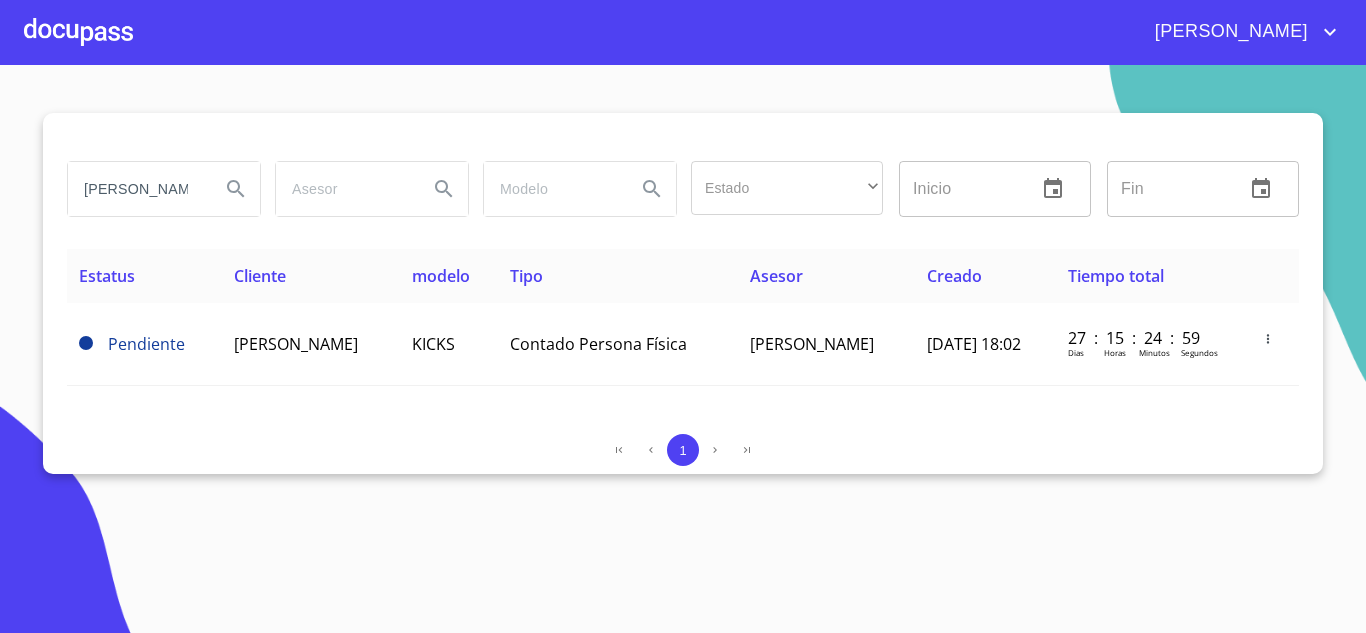 drag, startPoint x: 186, startPoint y: 196, endPoint x: 0, endPoint y: 161, distance: 189.26436 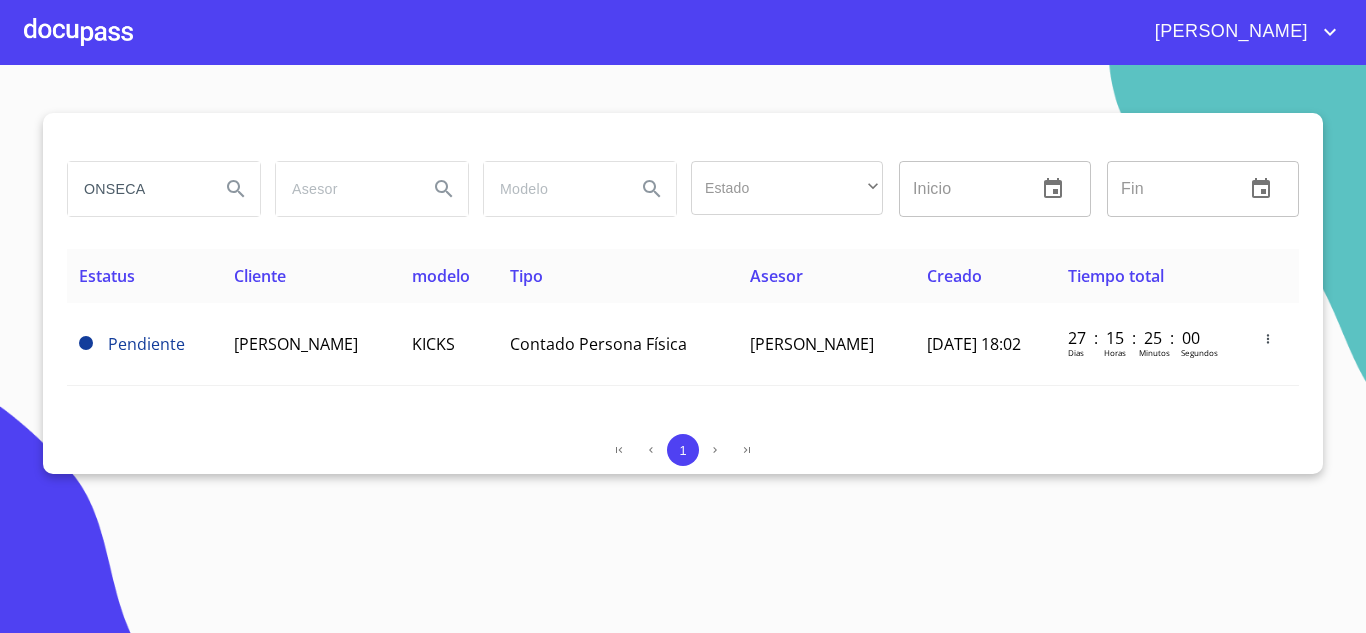 drag, startPoint x: 156, startPoint y: 195, endPoint x: 0, endPoint y: 150, distance: 162.3607 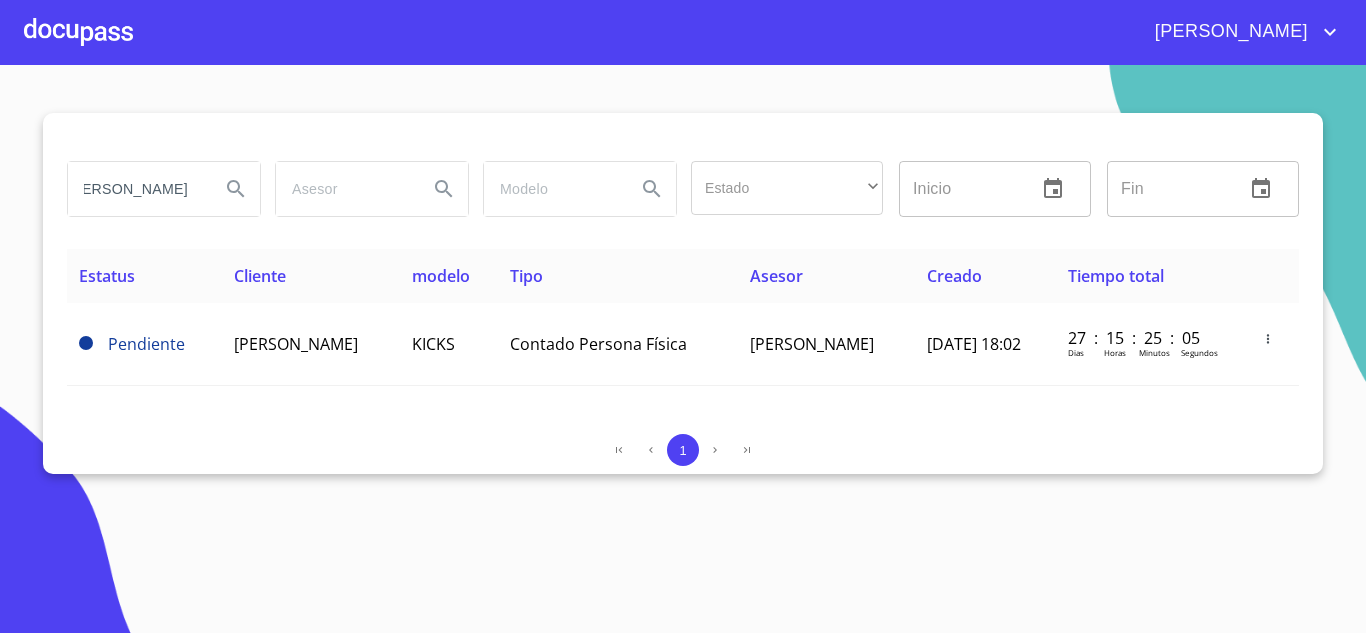 scroll, scrollTop: 0, scrollLeft: 56, axis: horizontal 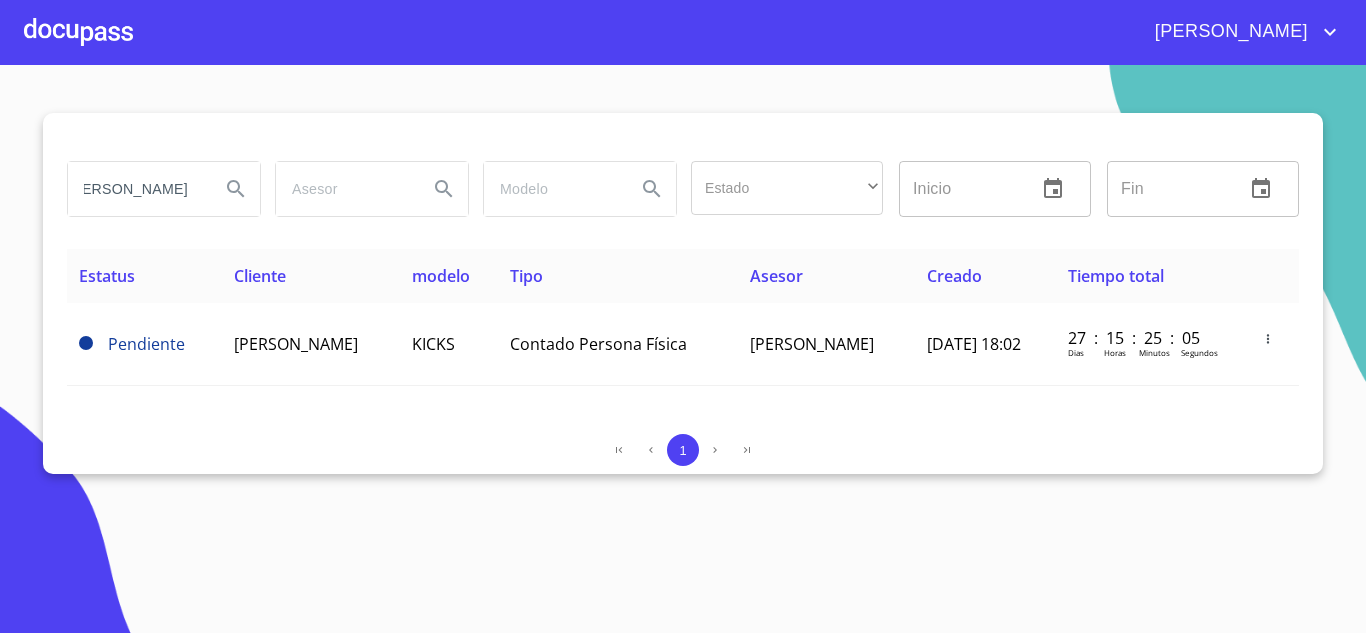 type on "MARTINEZ BARRAGAN" 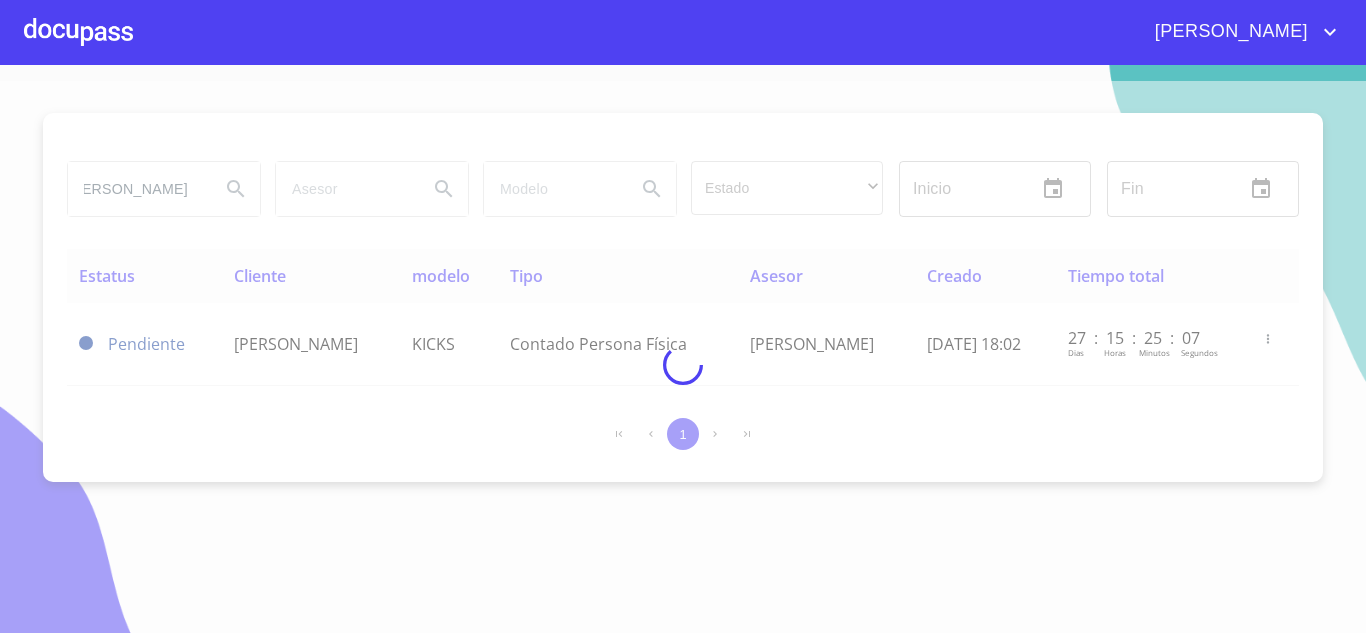 scroll, scrollTop: 0, scrollLeft: 0, axis: both 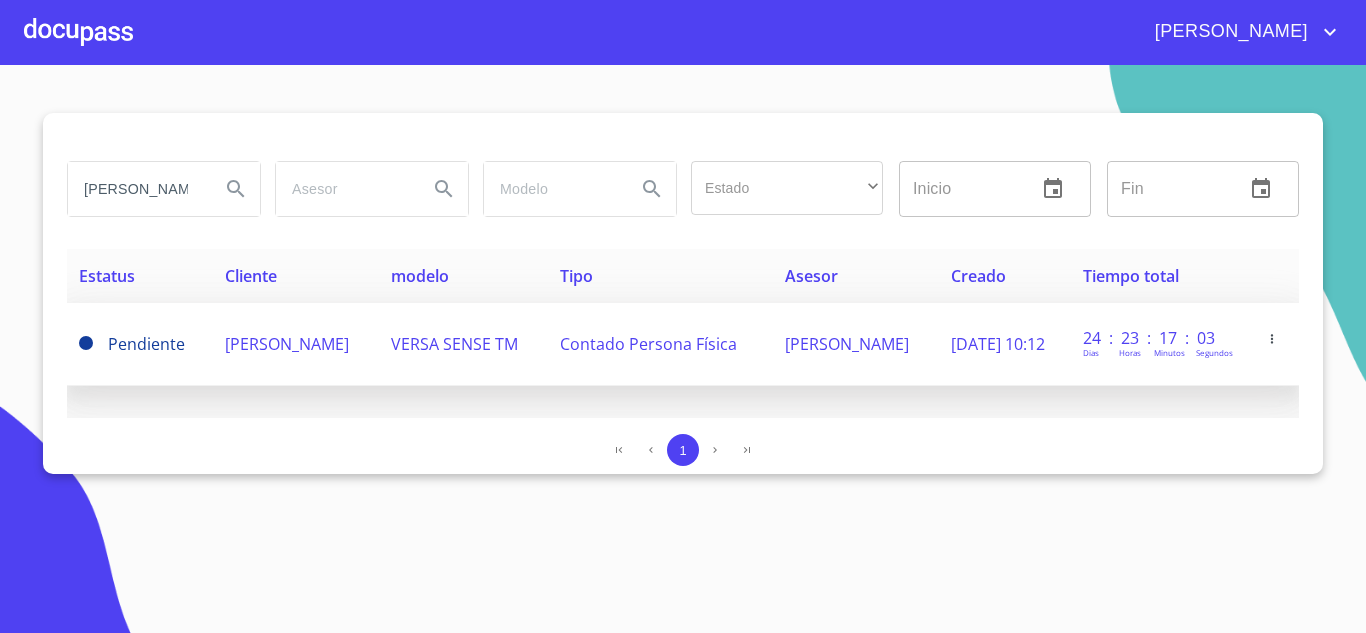 click on "MARCO  ANTONIO  MARTINEZ  BARRAGAN" at bounding box center (296, 344) 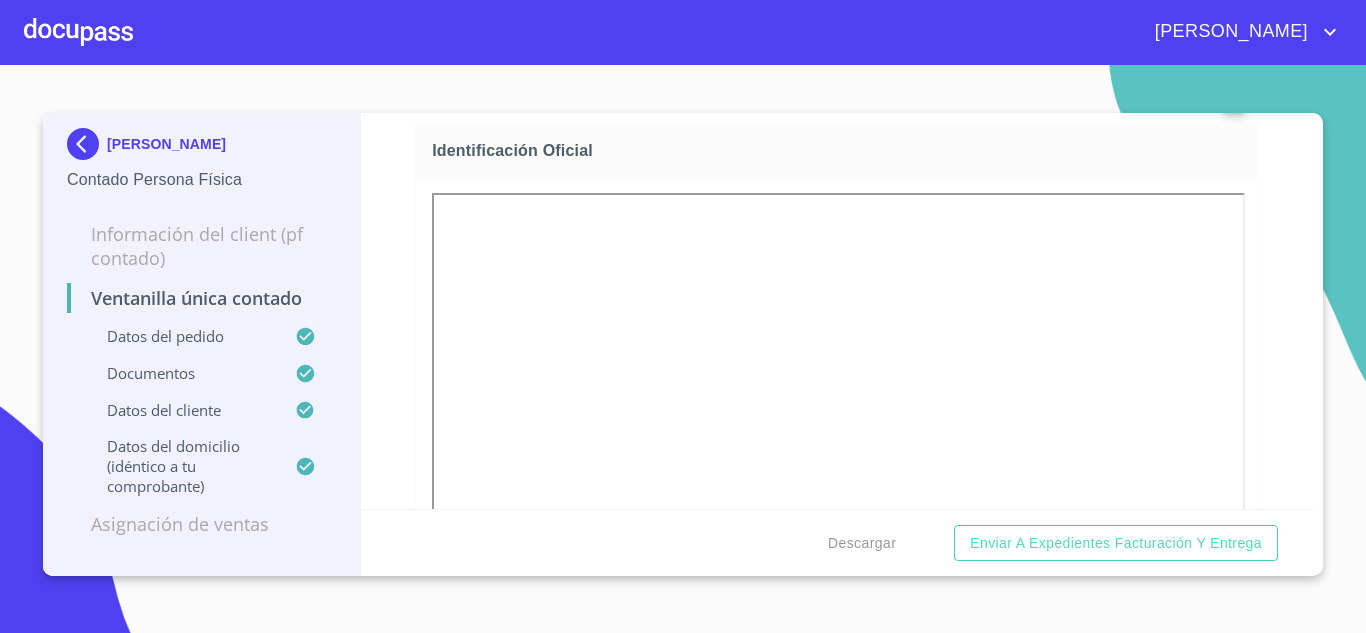 scroll, scrollTop: 713, scrollLeft: 0, axis: vertical 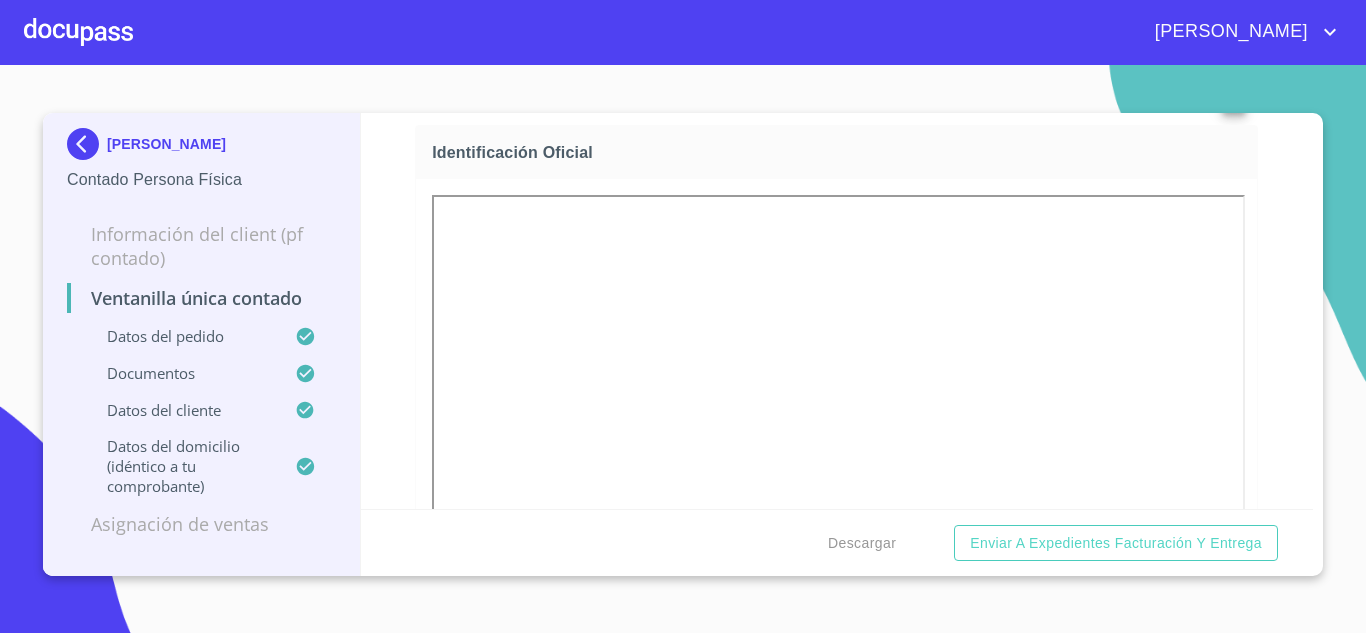 click at bounding box center [87, 144] 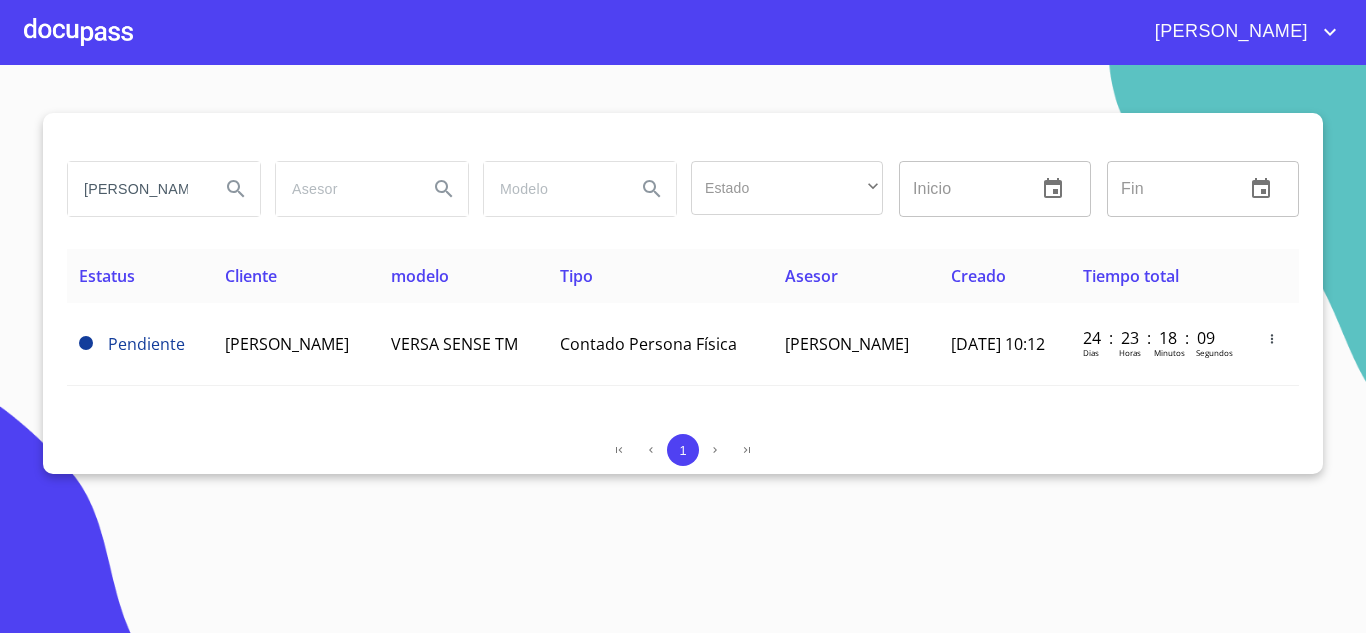 scroll, scrollTop: 0, scrollLeft: 0, axis: both 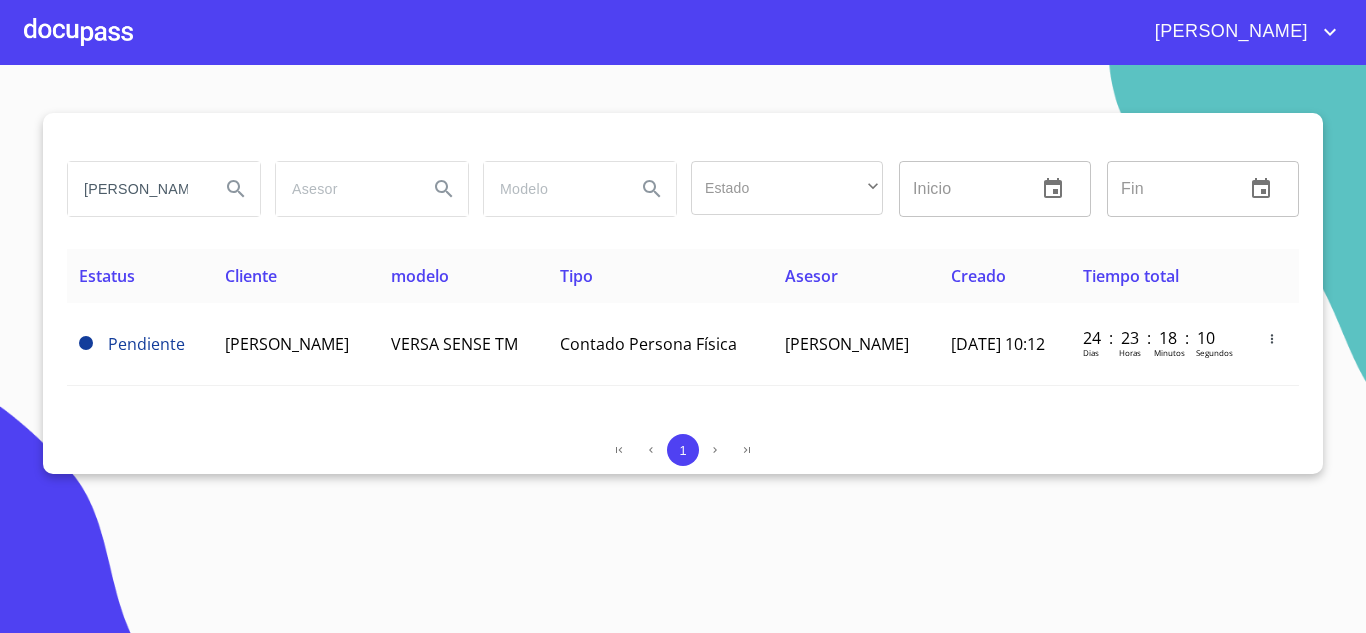 drag, startPoint x: 189, startPoint y: 184, endPoint x: 0, endPoint y: 167, distance: 189.76302 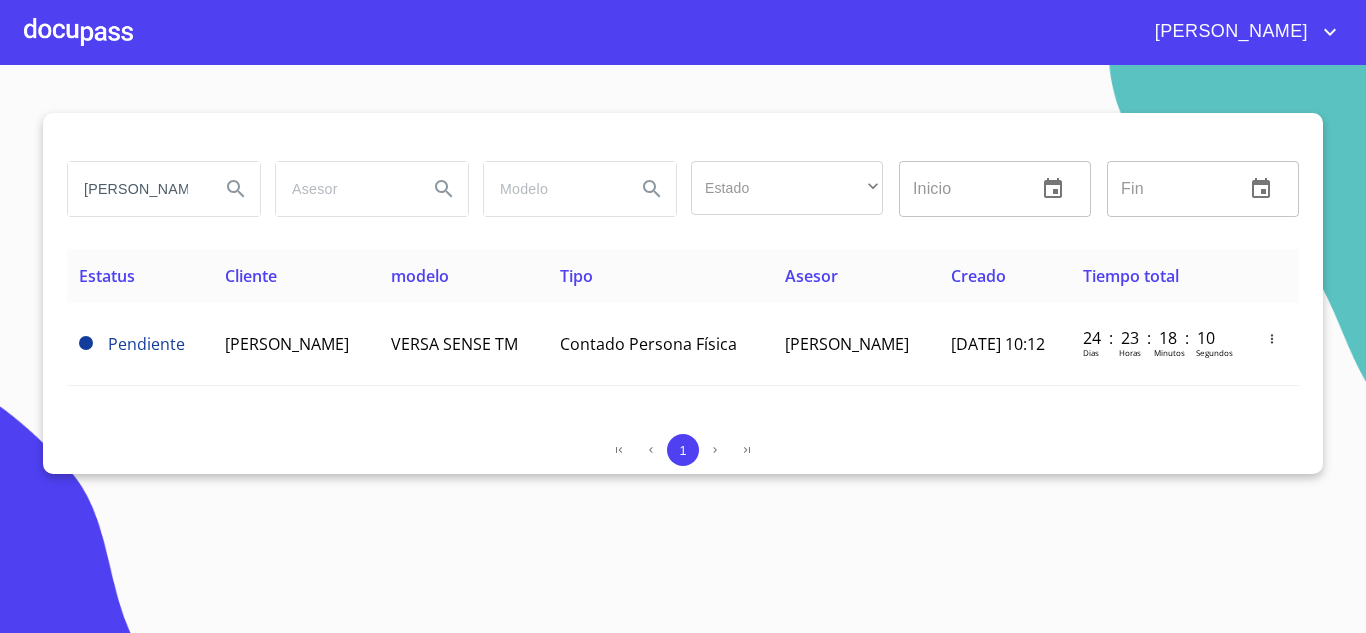 click on "MARTINEZ BARRAGAN Estado ​ ​ Inicio ​ Fin ​ Estatus   Cliente   modelo   Tipo   Asesor   Creado   Tiempo total     Pendiente MARCO  ANTONIO  MARTINEZ  BARRAGAN  VERSA SENSE TM Contado Persona Física Valente Torres 13/jun./2025 10:12 24  :  23  :  18  :  10 Dias Horas Minutos Segundos 1" at bounding box center [683, 349] 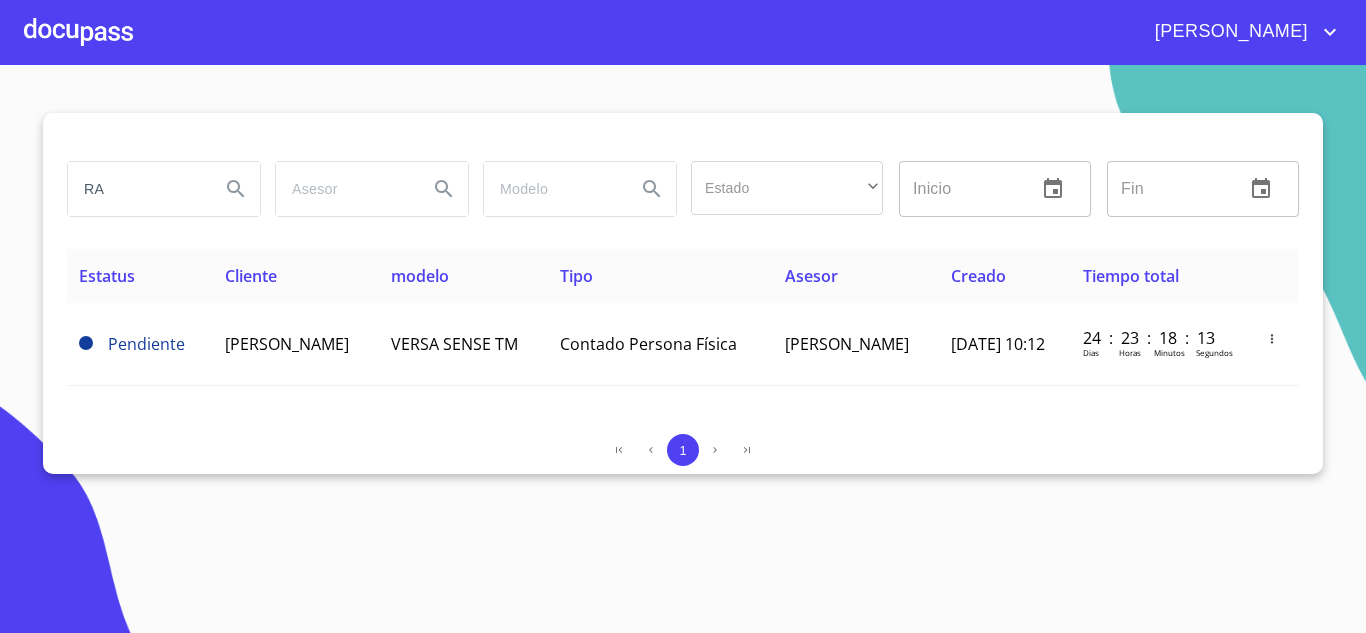 type on "R" 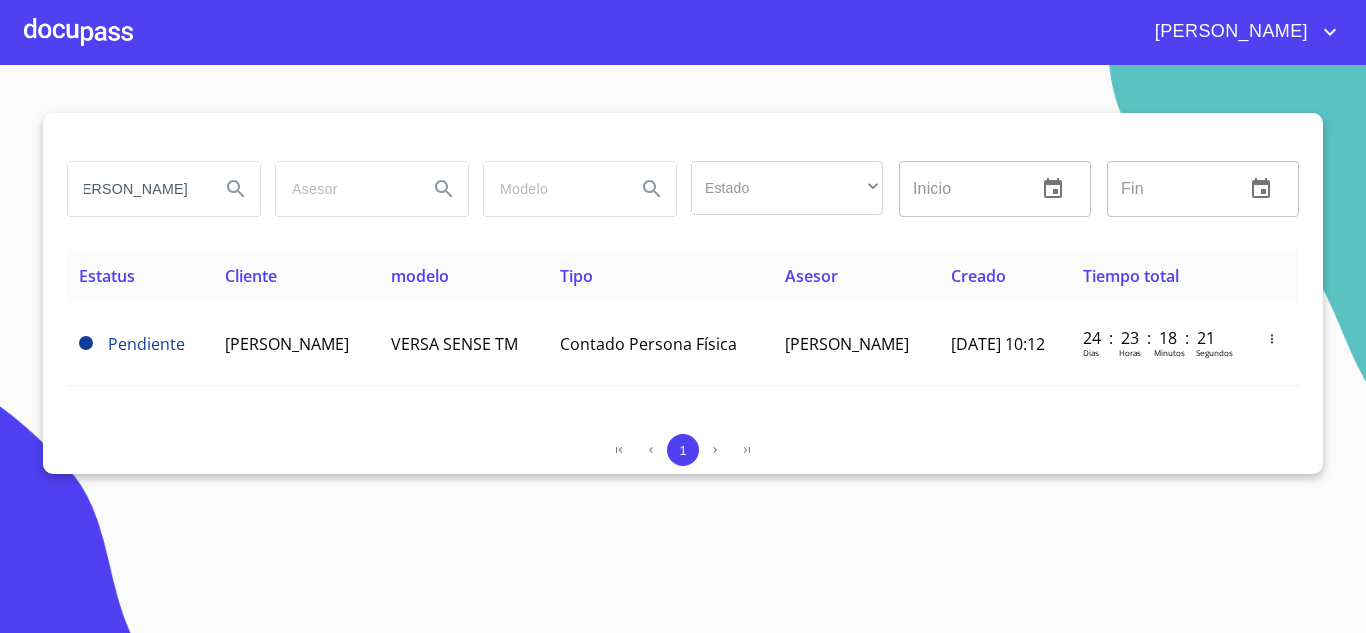 scroll, scrollTop: 0, scrollLeft: 38, axis: horizontal 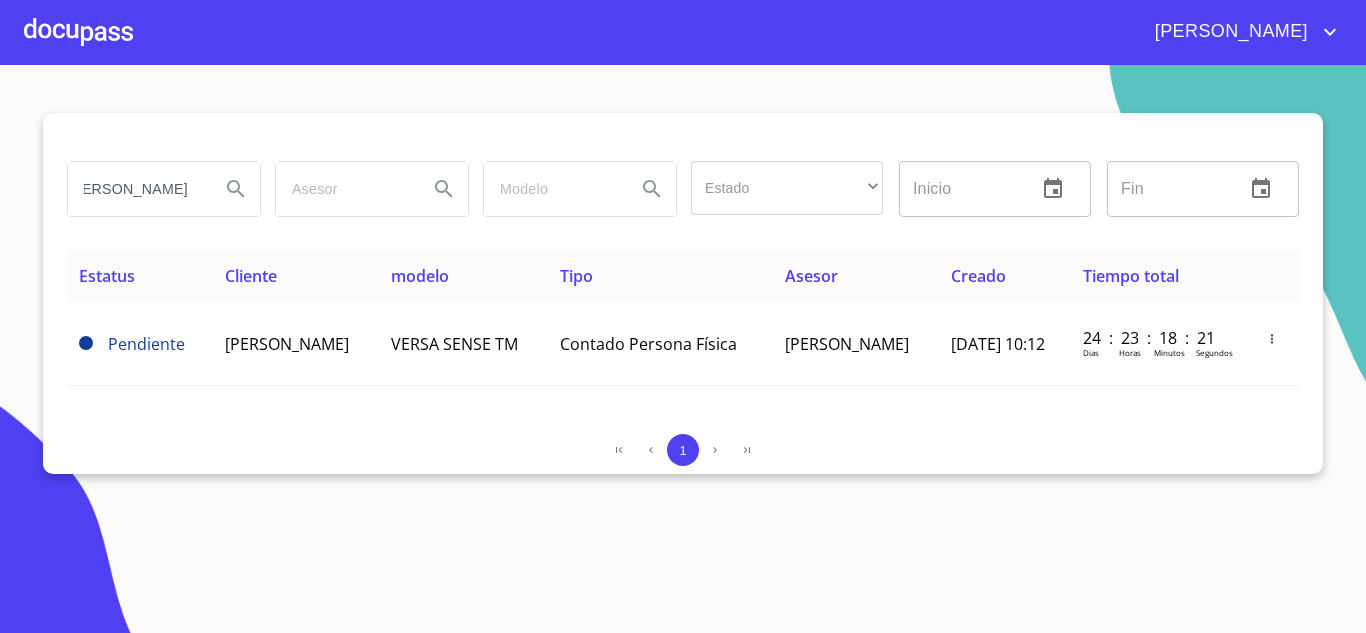 type on "VELAZQUEZ PRADO" 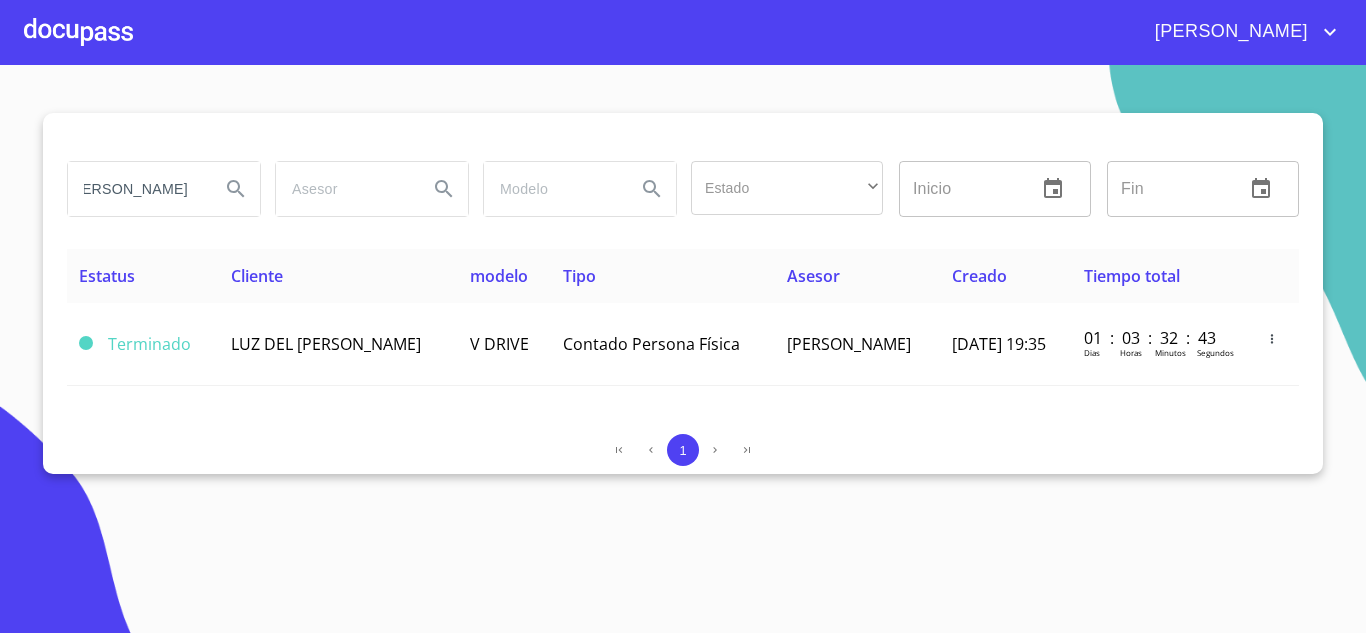 scroll, scrollTop: 0, scrollLeft: 0, axis: both 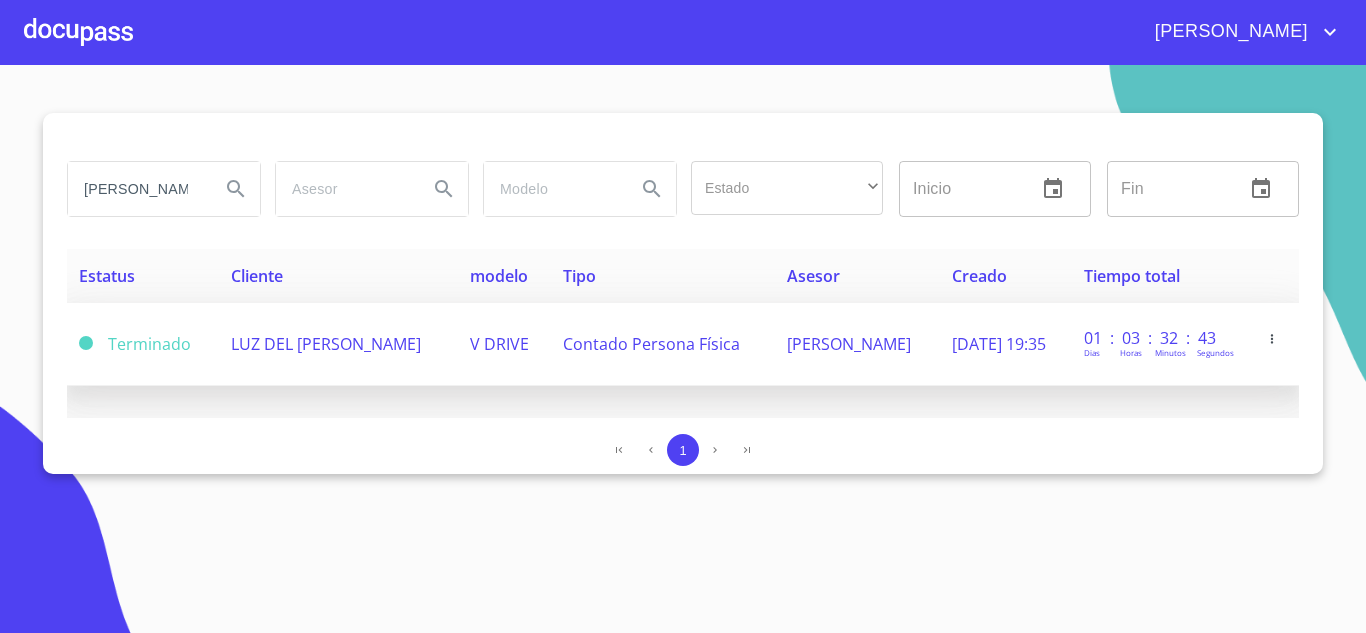 click on "LUZ  DEL CARMEN  VELAZQUEZ PRADO" at bounding box center (326, 344) 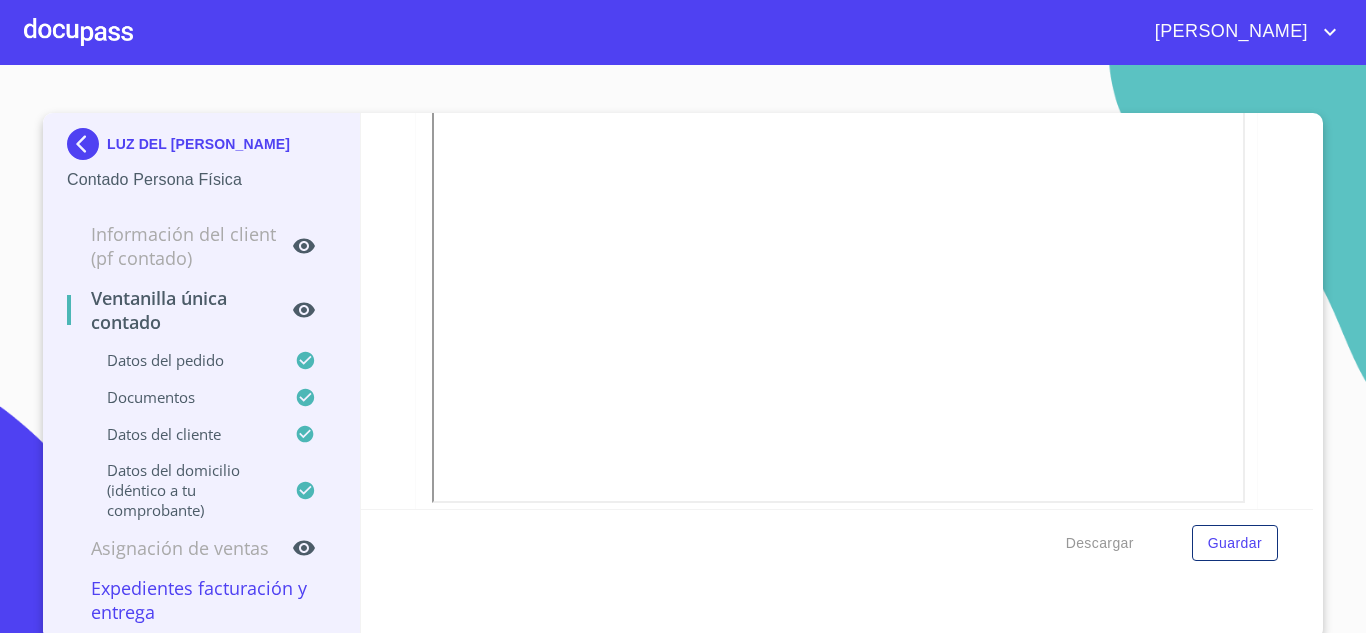 scroll, scrollTop: 2700, scrollLeft: 0, axis: vertical 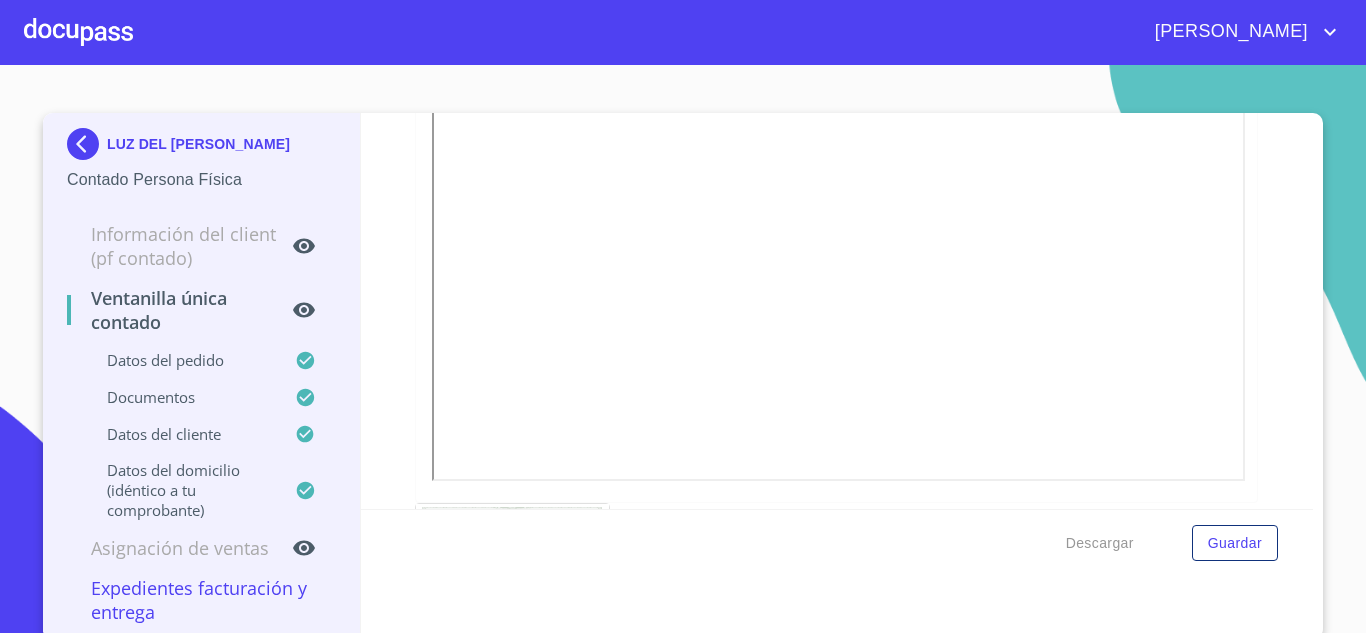 click at bounding box center (87, 144) 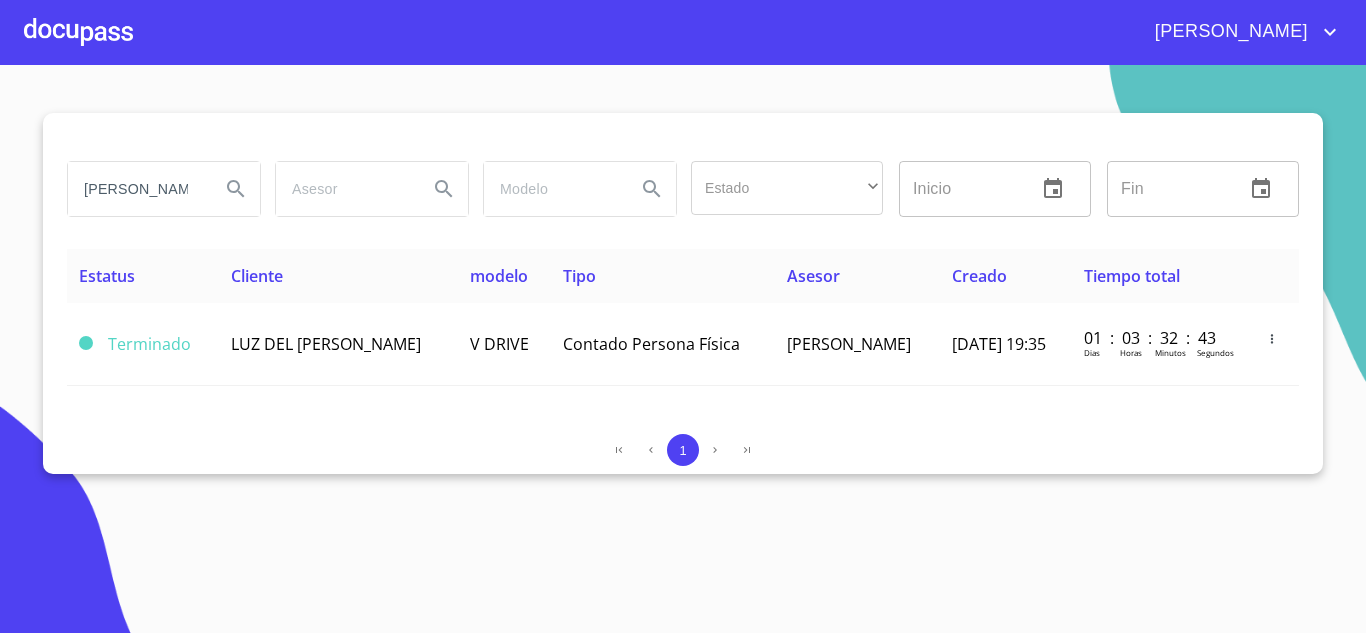 drag, startPoint x: 187, startPoint y: 178, endPoint x: 0, endPoint y: 171, distance: 187.13097 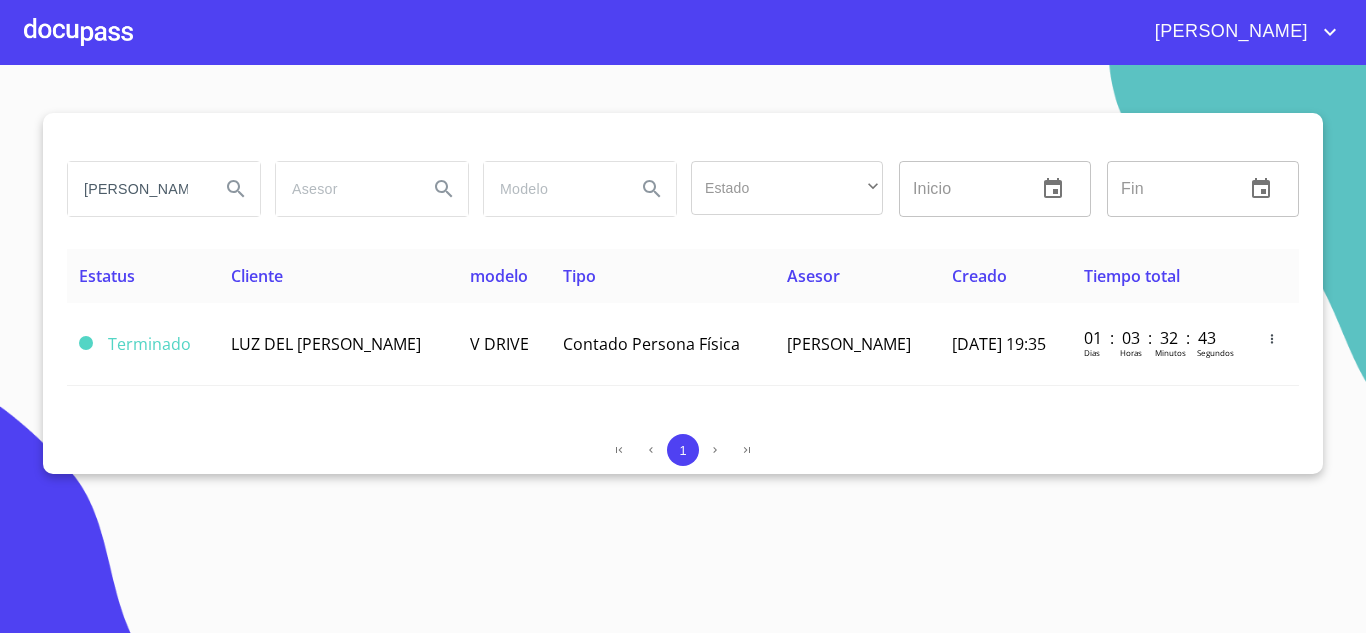 type on "RADO" 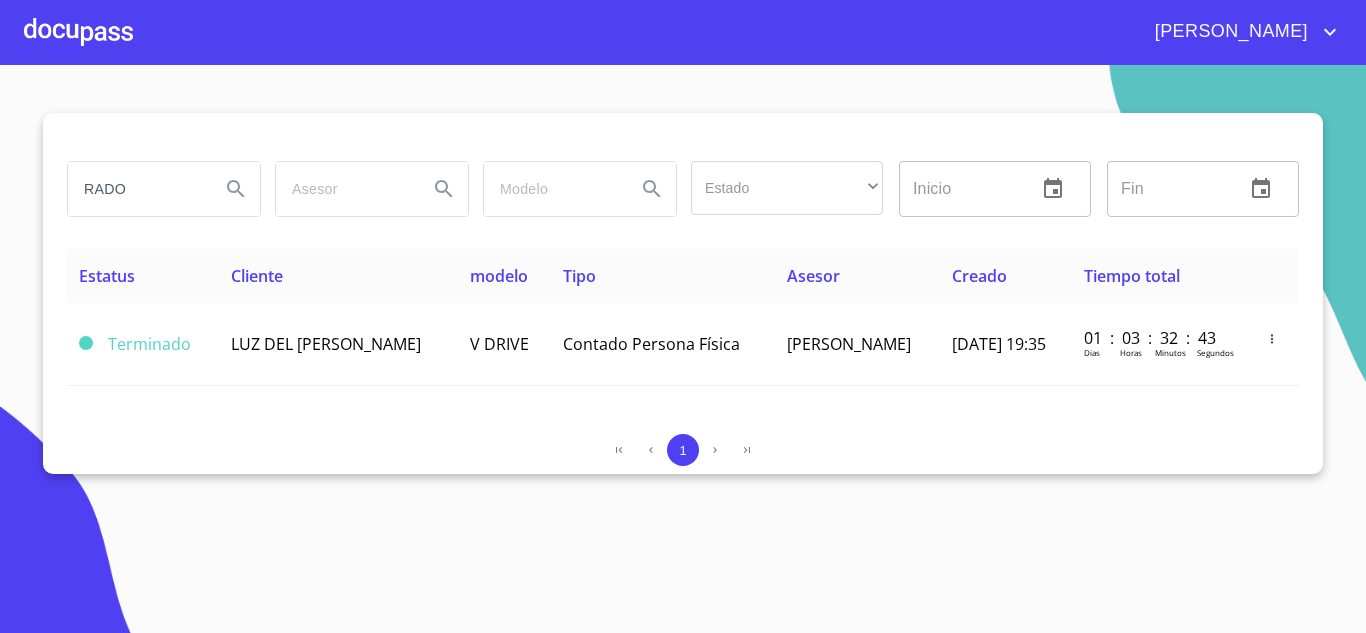 drag, startPoint x: 139, startPoint y: 193, endPoint x: 0, endPoint y: 183, distance: 139.35925 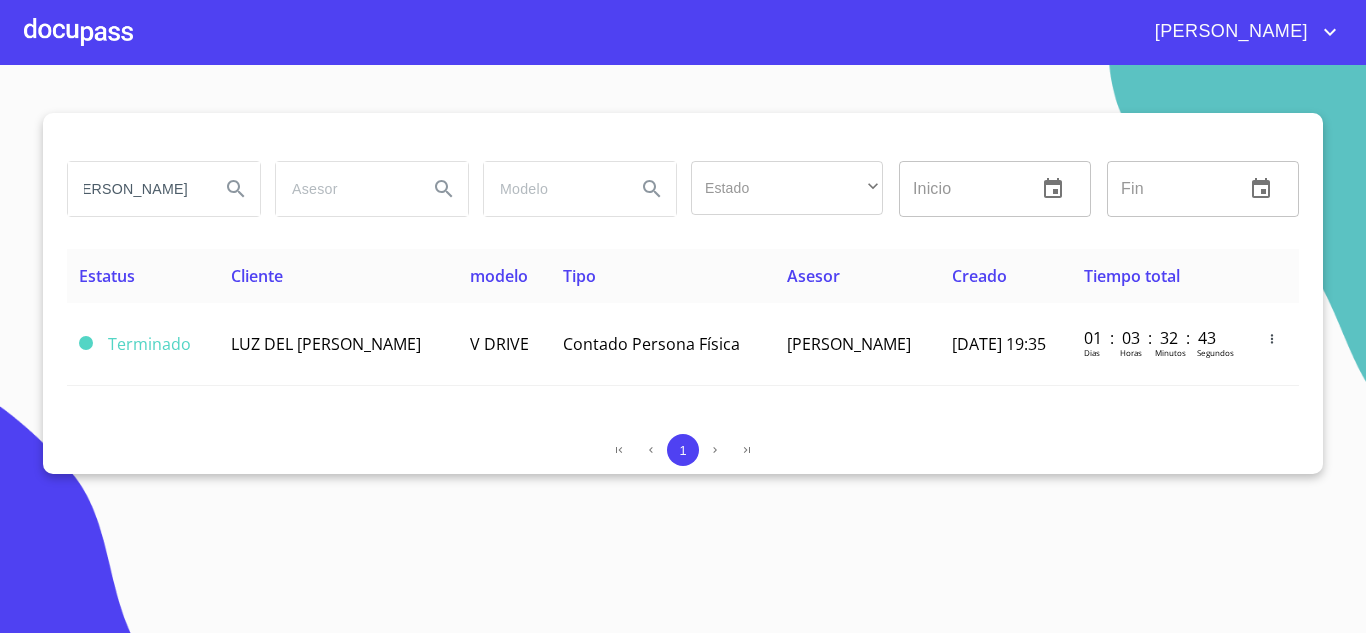 scroll, scrollTop: 0, scrollLeft: 38, axis: horizontal 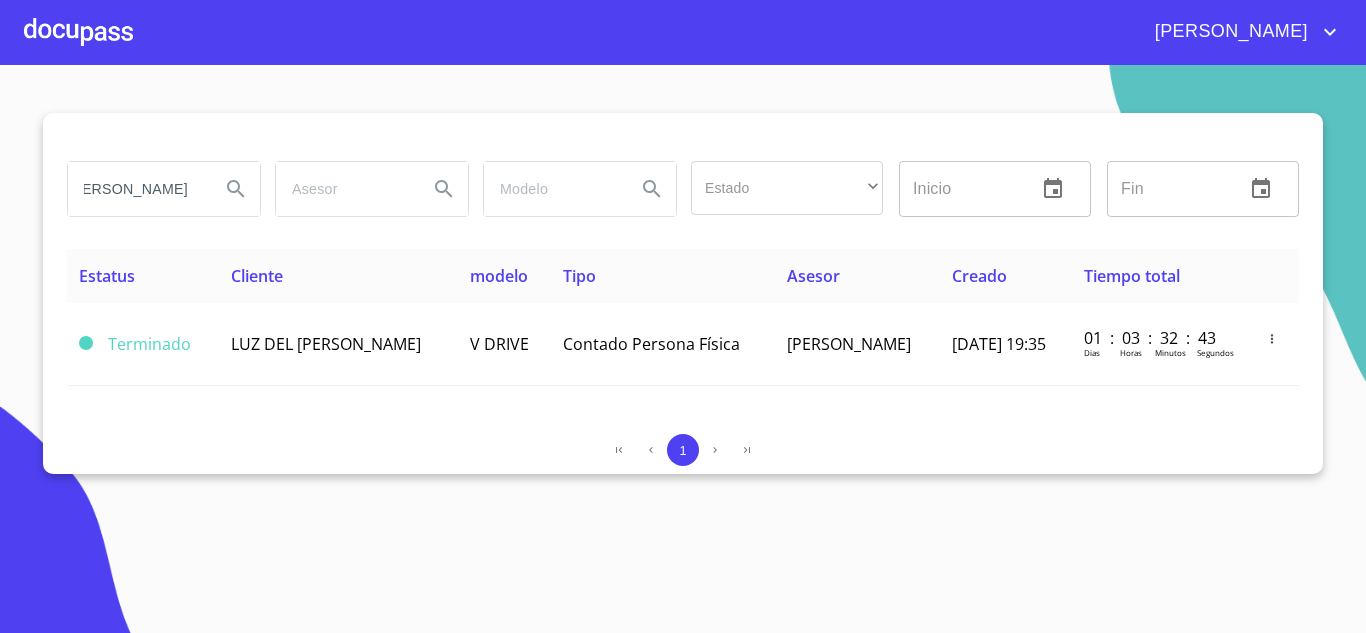 type on "VELAZQUEZ PRADO" 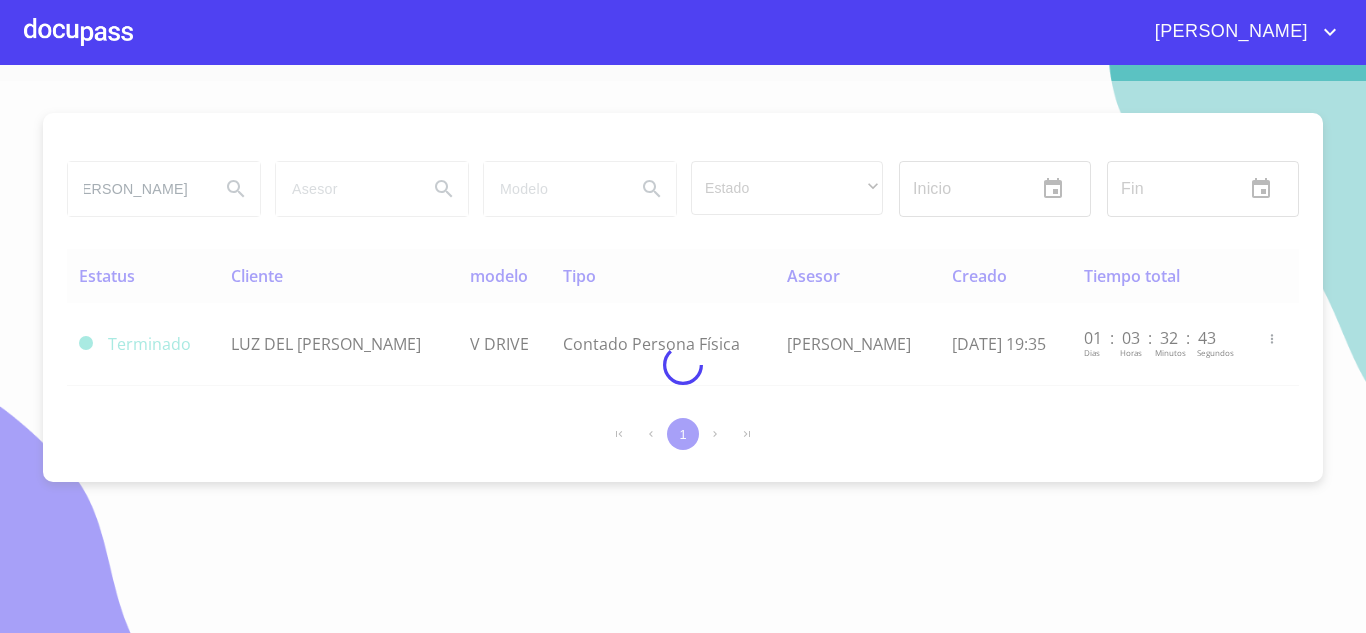 scroll, scrollTop: 0, scrollLeft: 0, axis: both 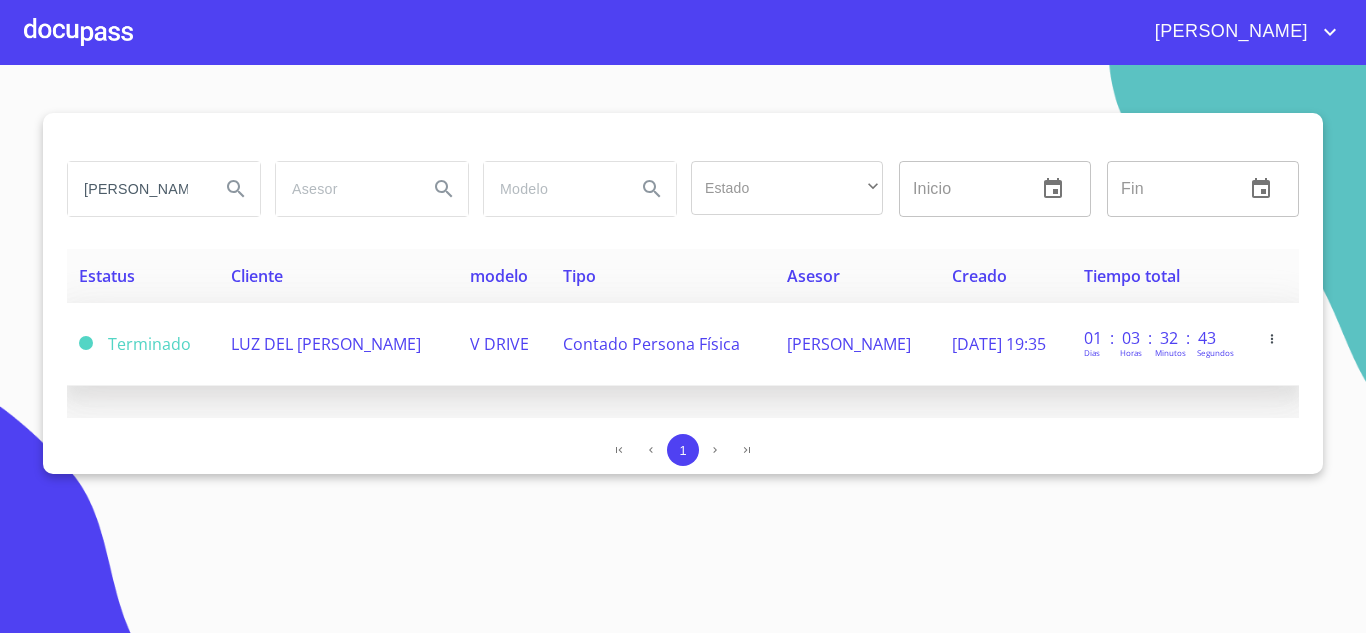 click on "LUZ  DEL CARMEN  VELAZQUEZ PRADO" at bounding box center (326, 344) 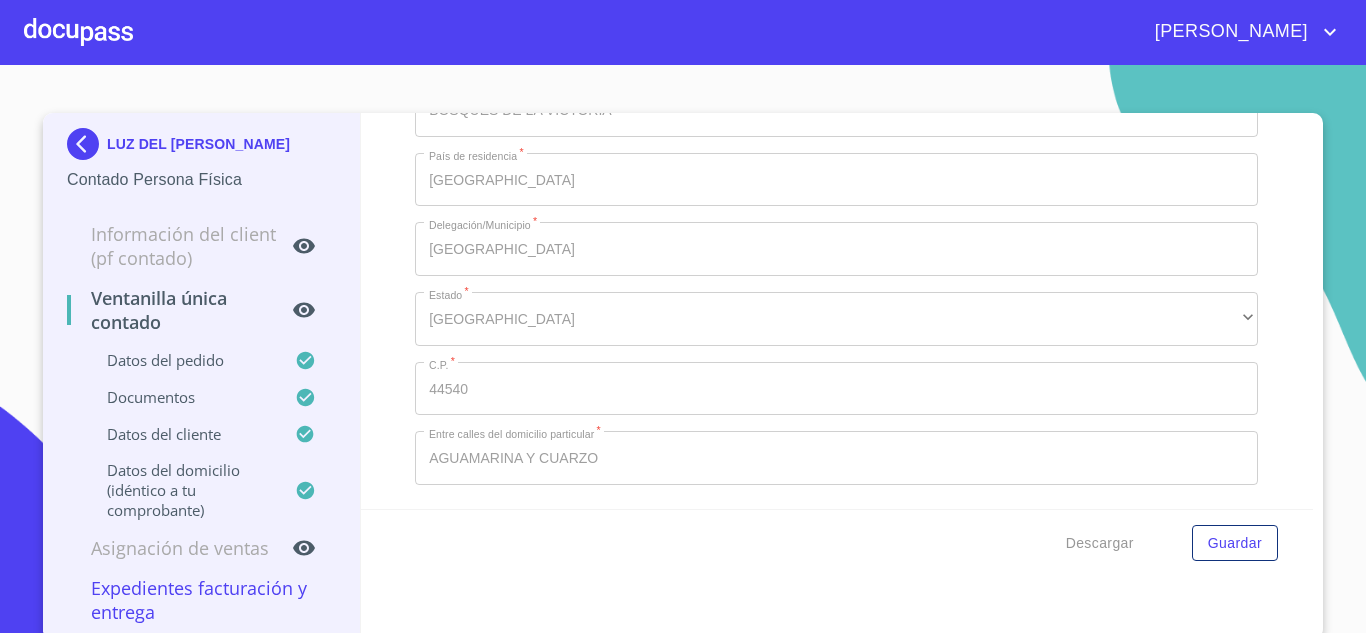 scroll, scrollTop: 5439, scrollLeft: 0, axis: vertical 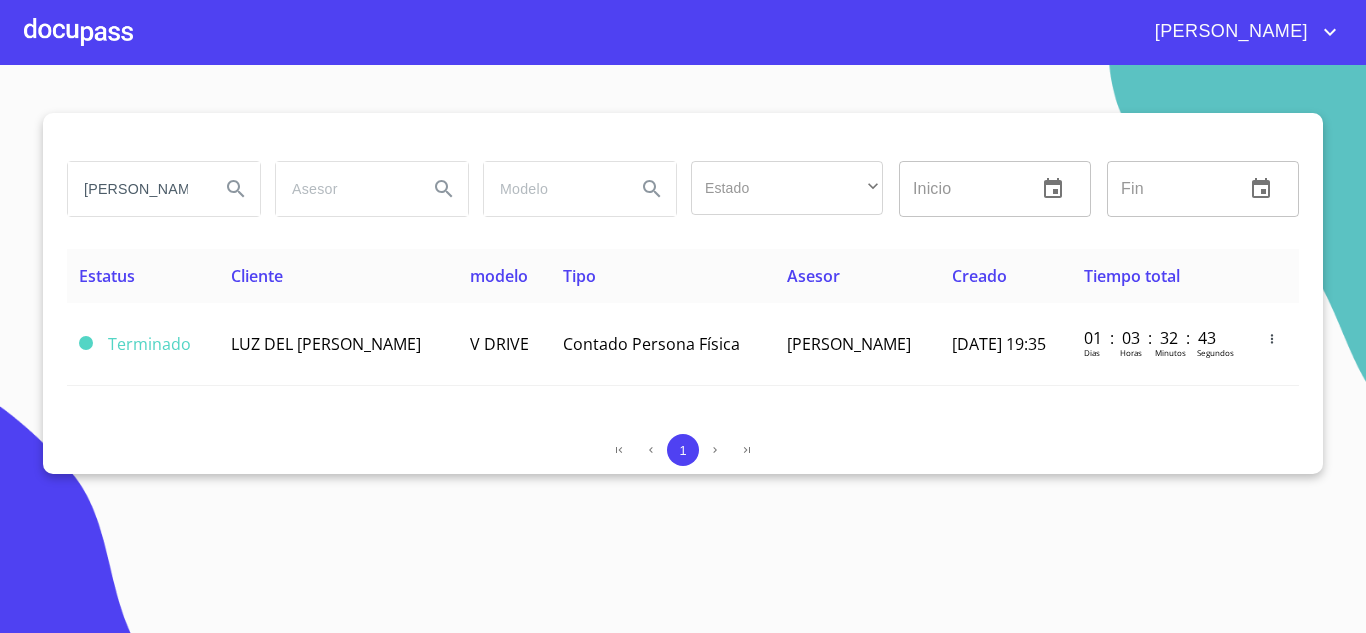 drag, startPoint x: 166, startPoint y: 189, endPoint x: 0, endPoint y: 189, distance: 166 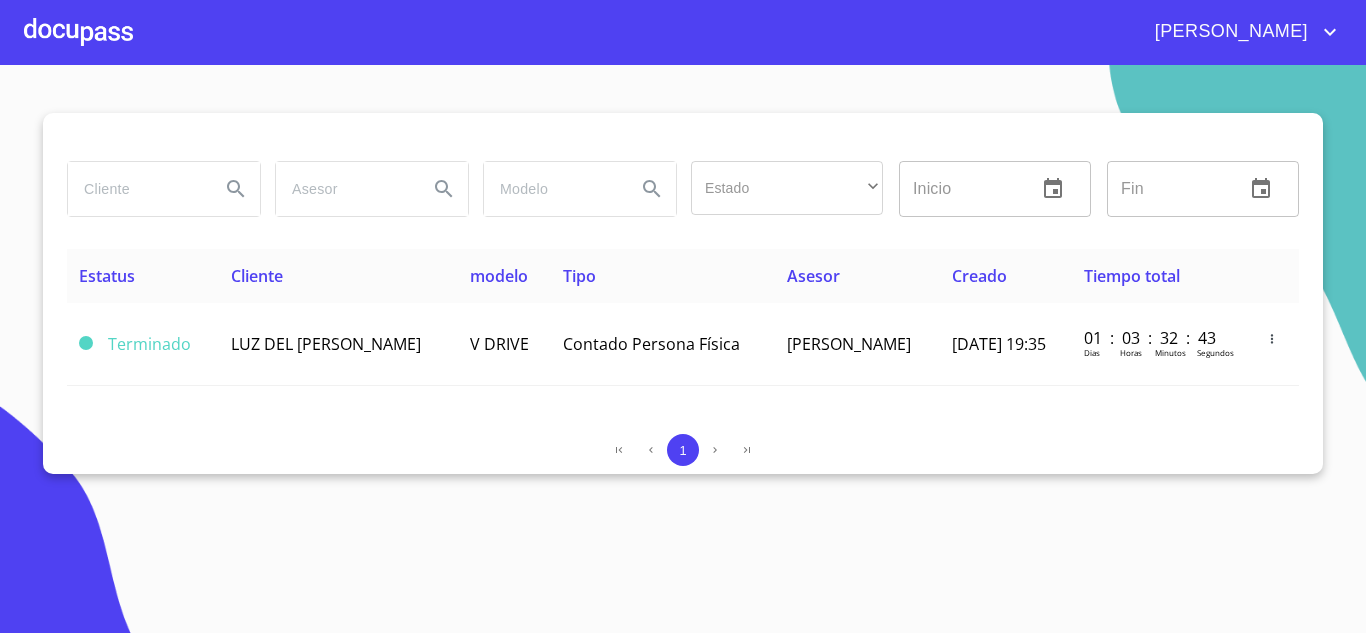 paste on "ESQUIVEL TORRES" 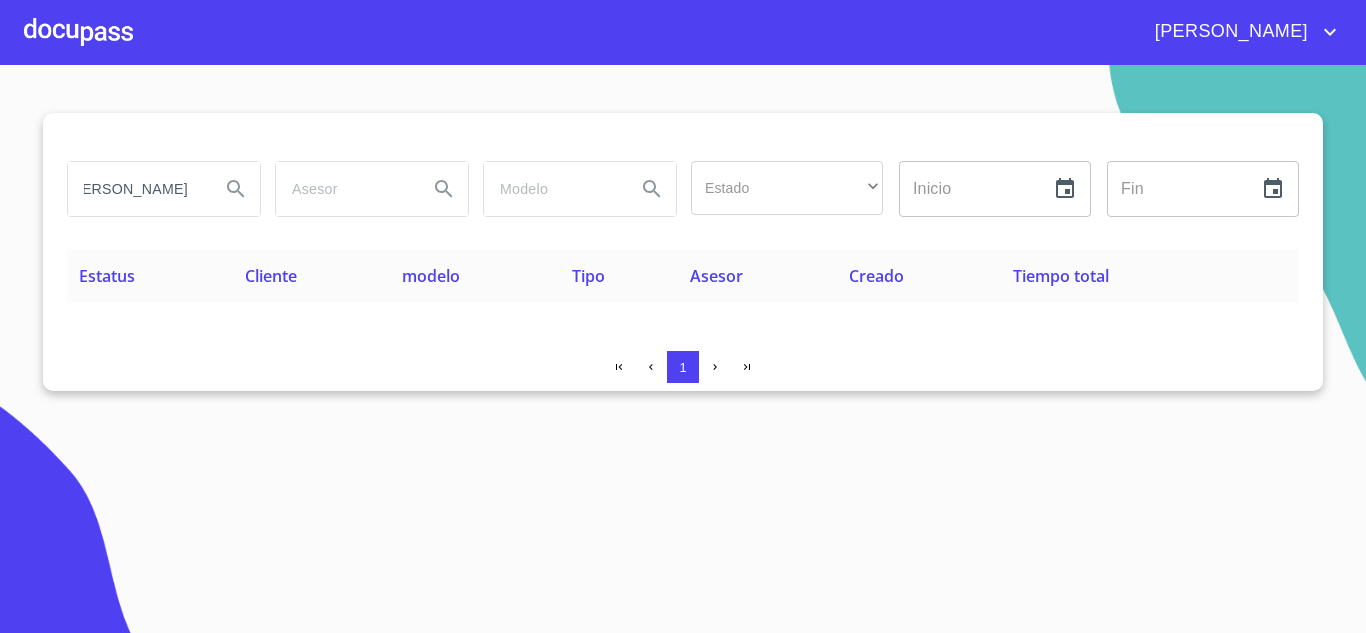 scroll, scrollTop: 0, scrollLeft: 0, axis: both 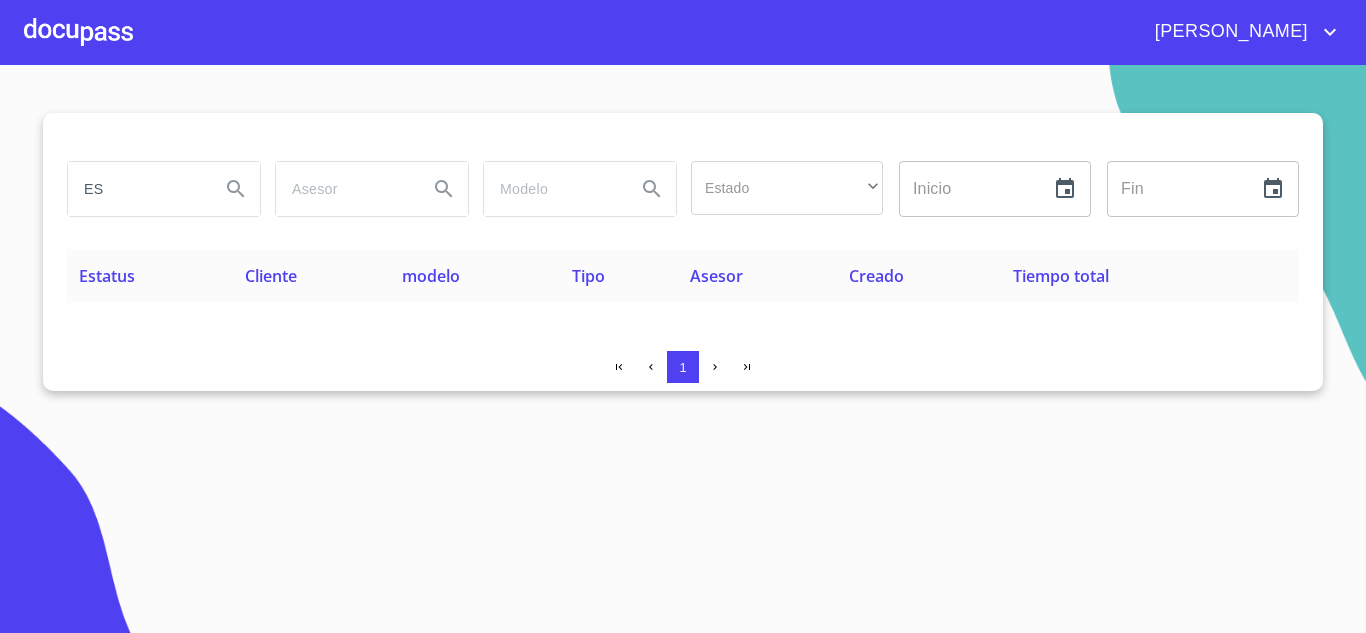 type on "E" 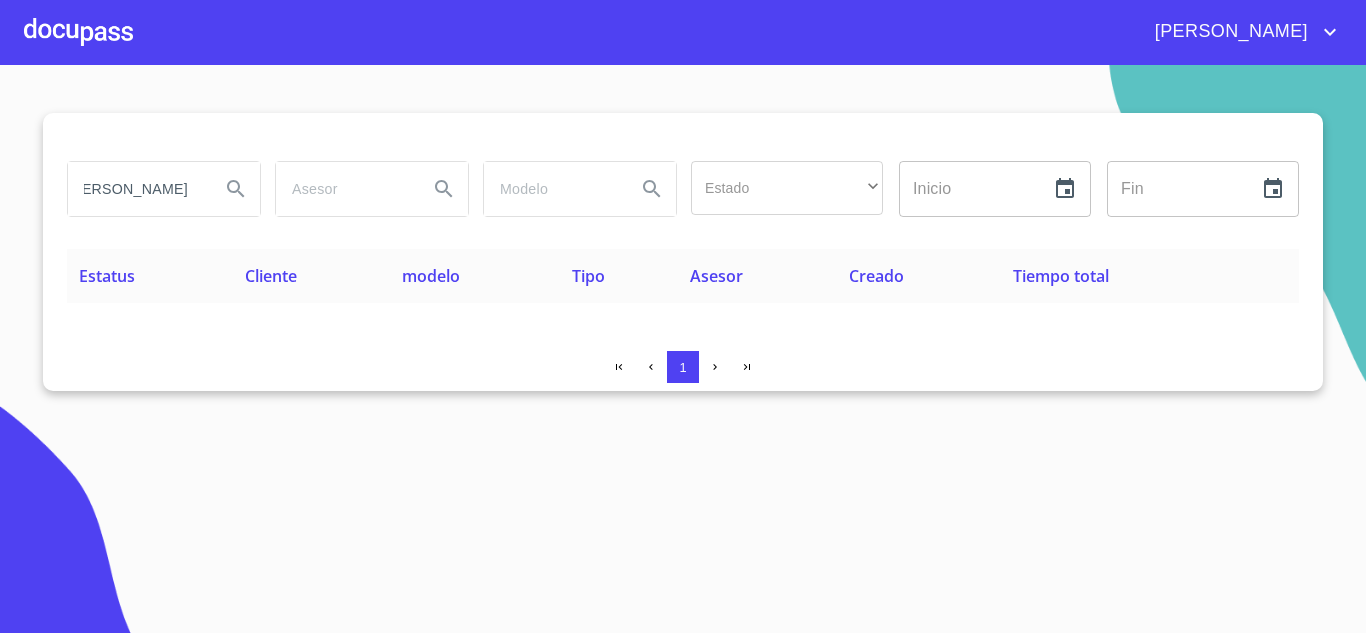 scroll, scrollTop: 0, scrollLeft: 0, axis: both 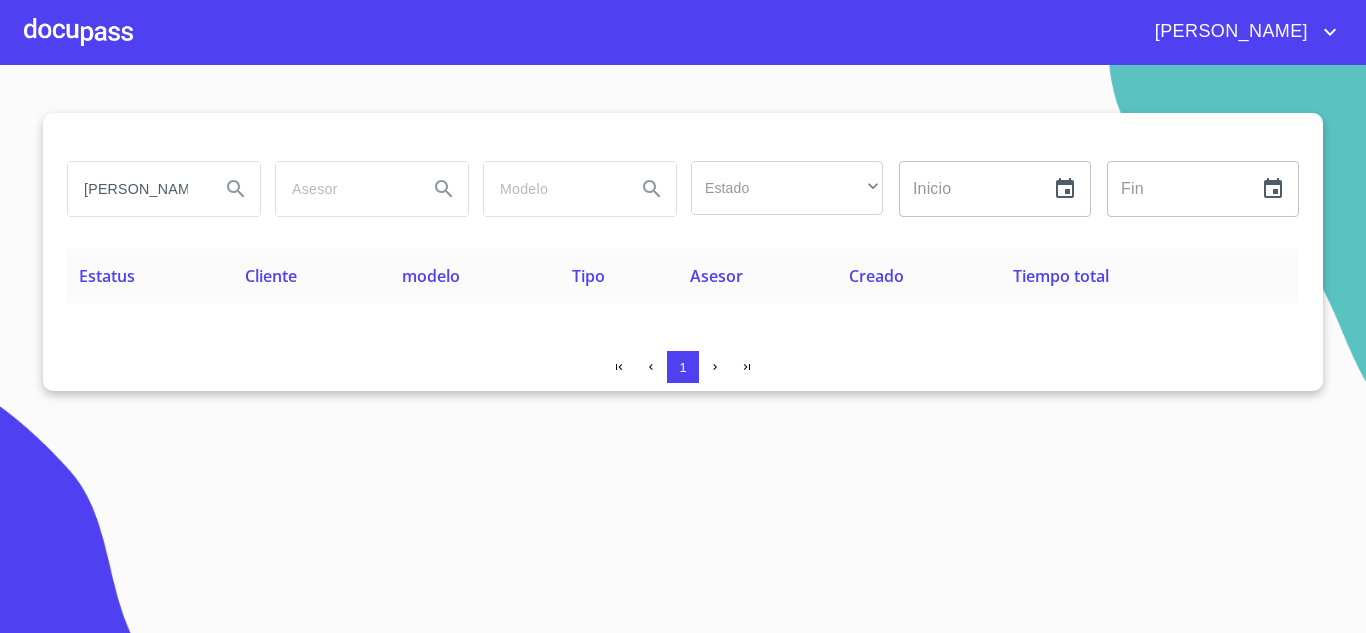 drag, startPoint x: 192, startPoint y: 193, endPoint x: 0, endPoint y: 190, distance: 192.02344 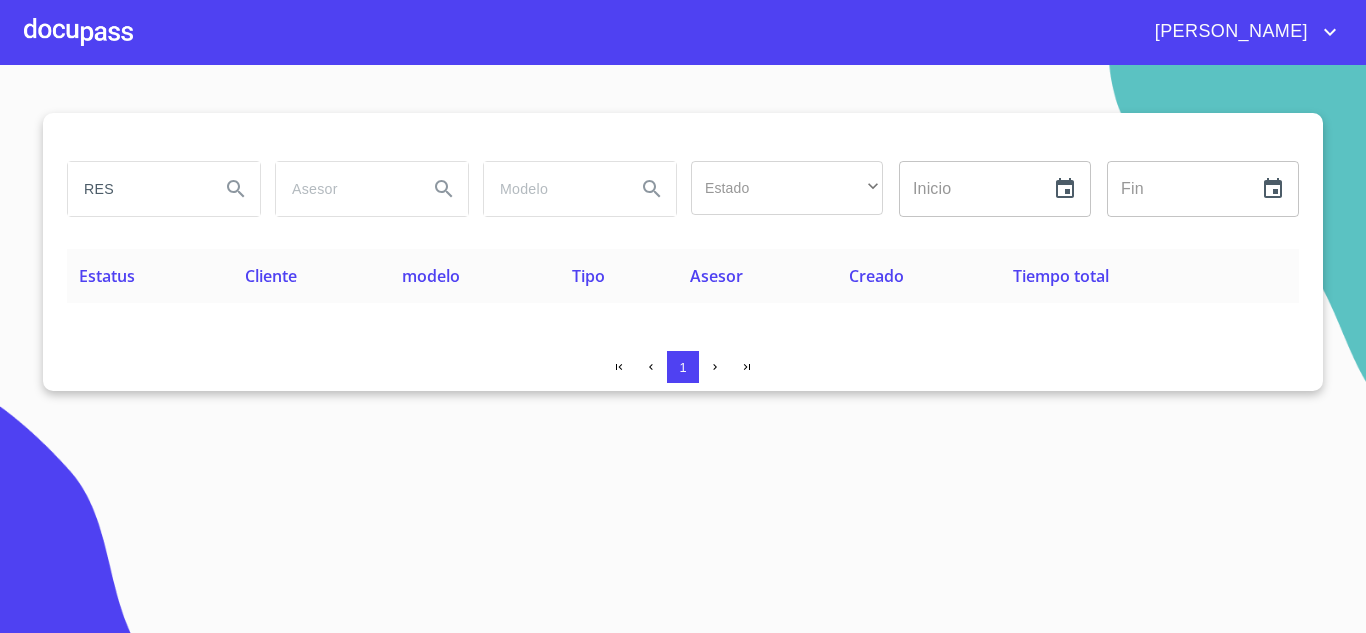 click on "RES Estado ​ ​ Inicio ​ Fin ​ Estatus   Cliente   modelo   Tipo   Asesor   Creado   Tiempo total     1" at bounding box center (683, 349) 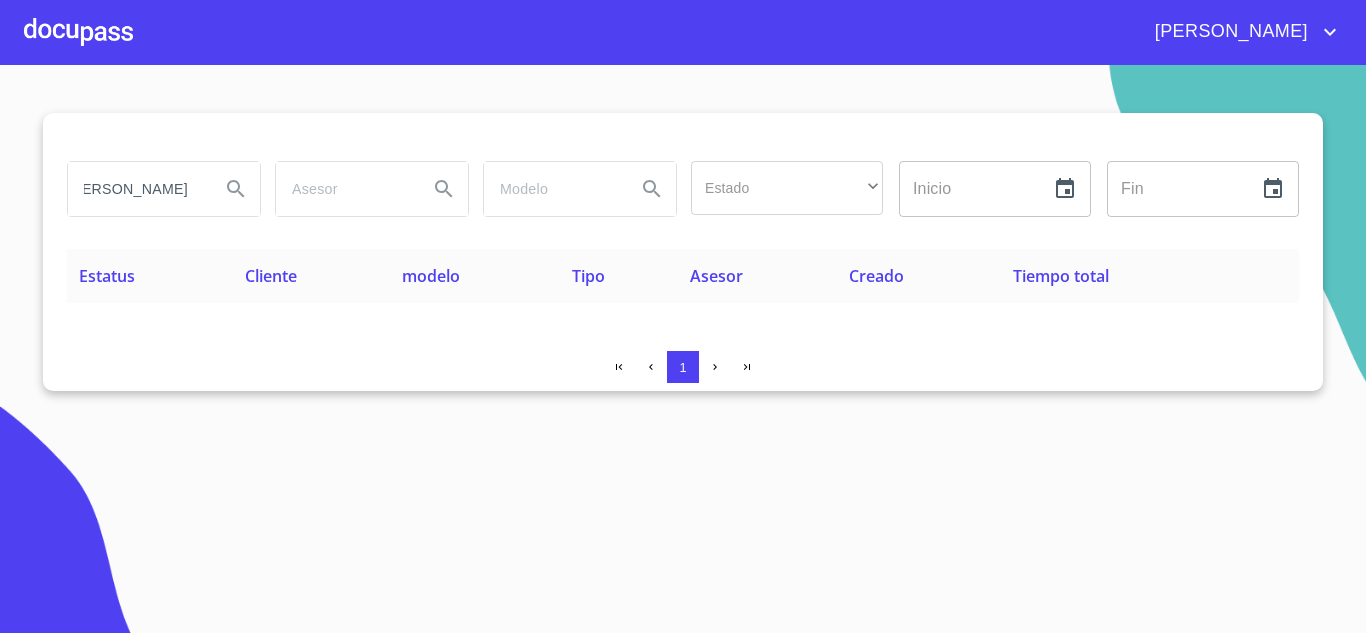 scroll, scrollTop: 0, scrollLeft: 0, axis: both 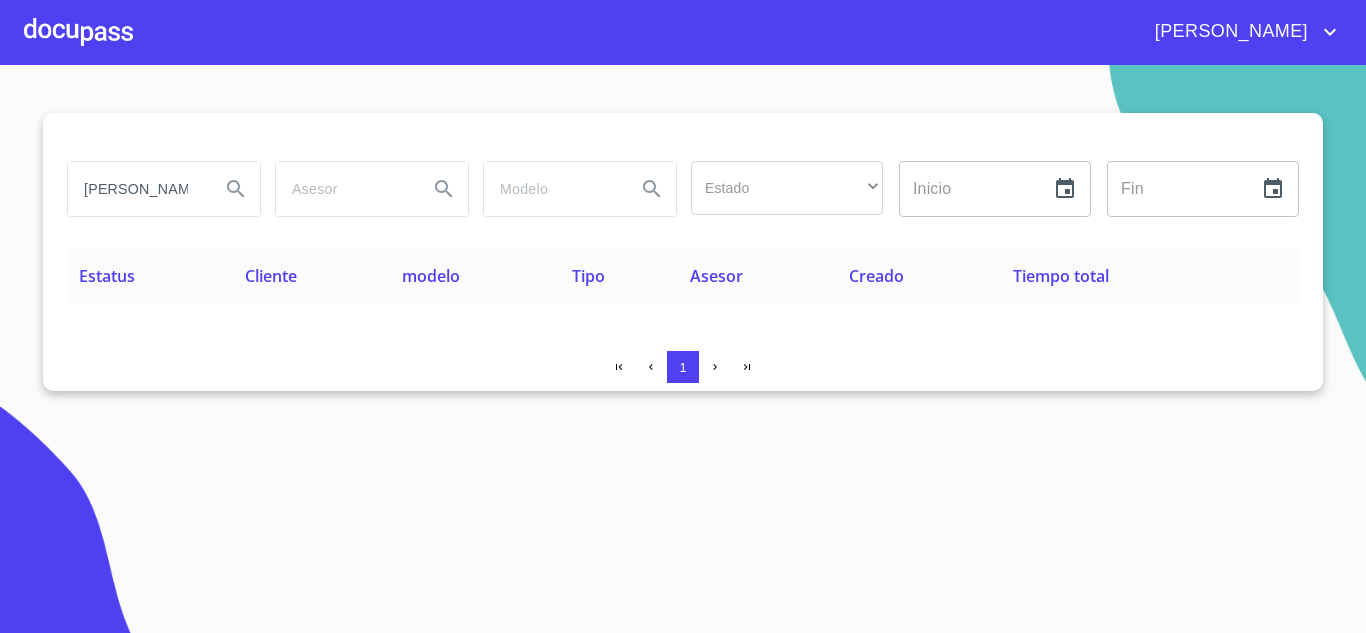 drag, startPoint x: 200, startPoint y: 189, endPoint x: 0, endPoint y: 188, distance: 200.0025 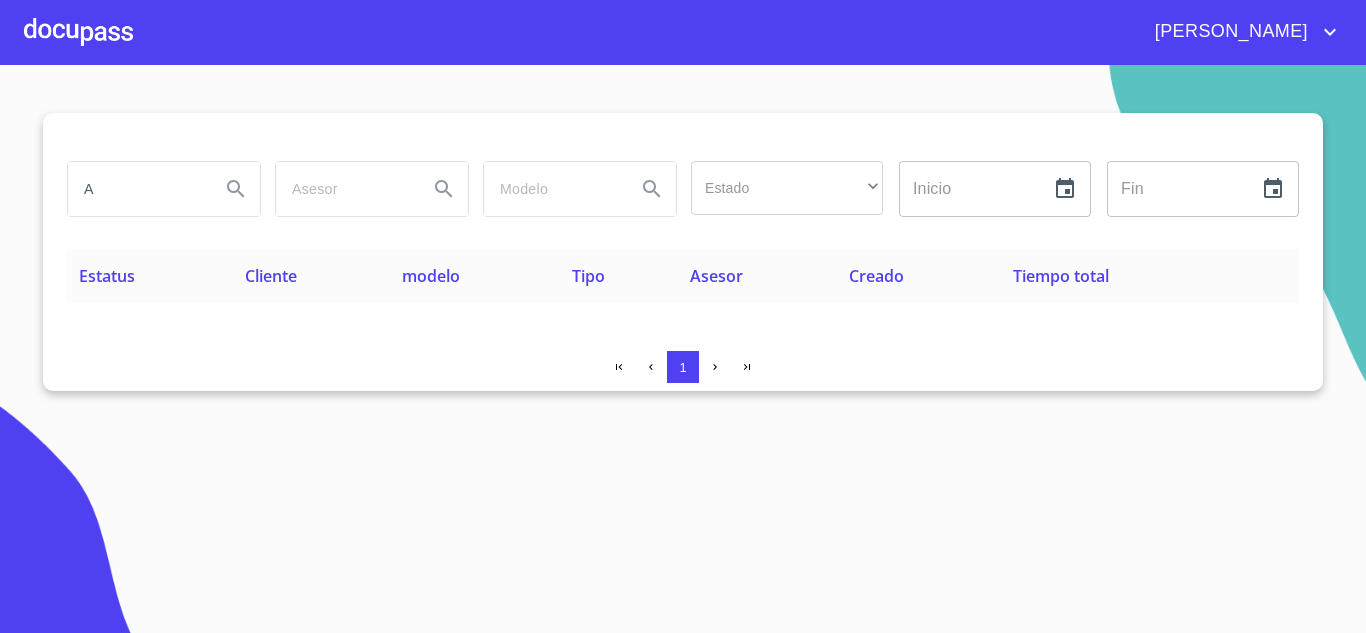 drag, startPoint x: 131, startPoint y: 183, endPoint x: 0, endPoint y: 191, distance: 131.24405 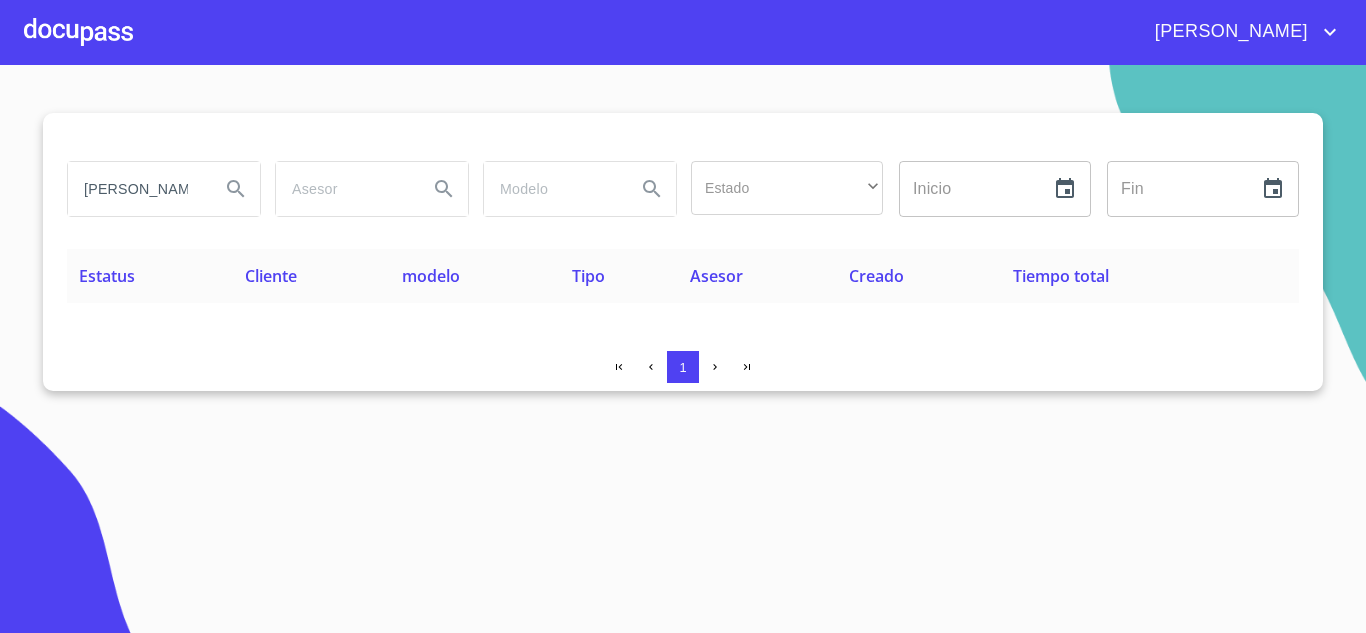 type on "ESQUIVEL" 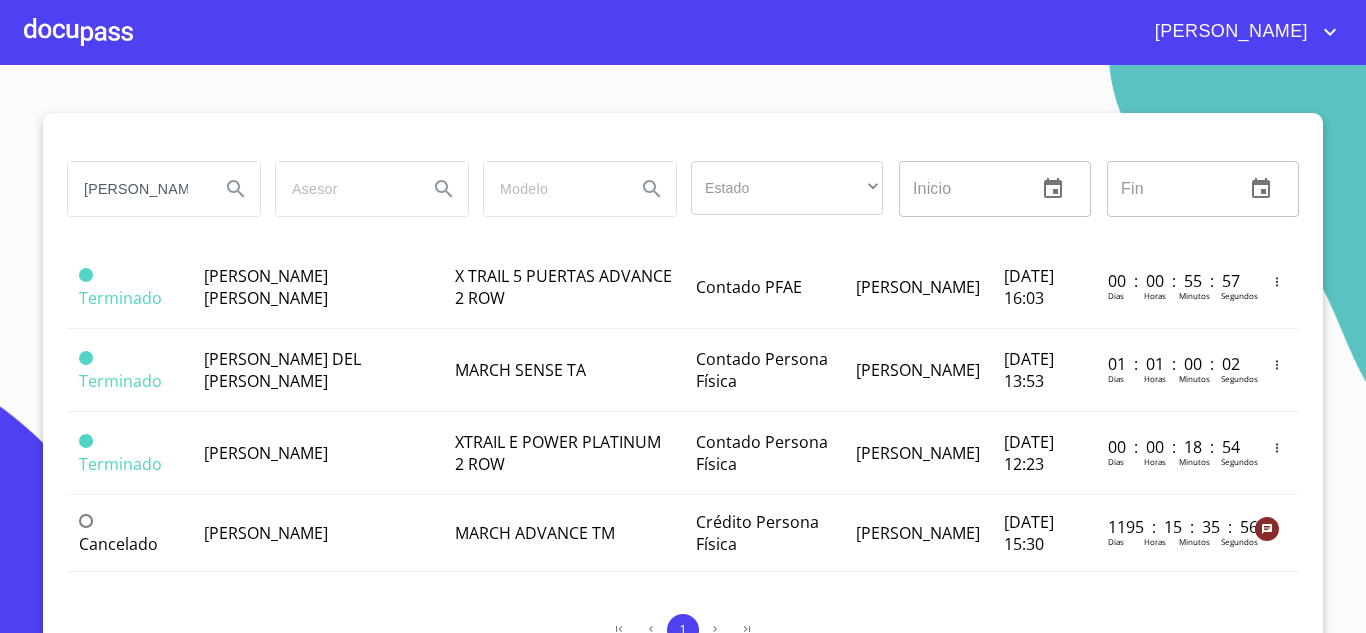 scroll, scrollTop: 727, scrollLeft: 0, axis: vertical 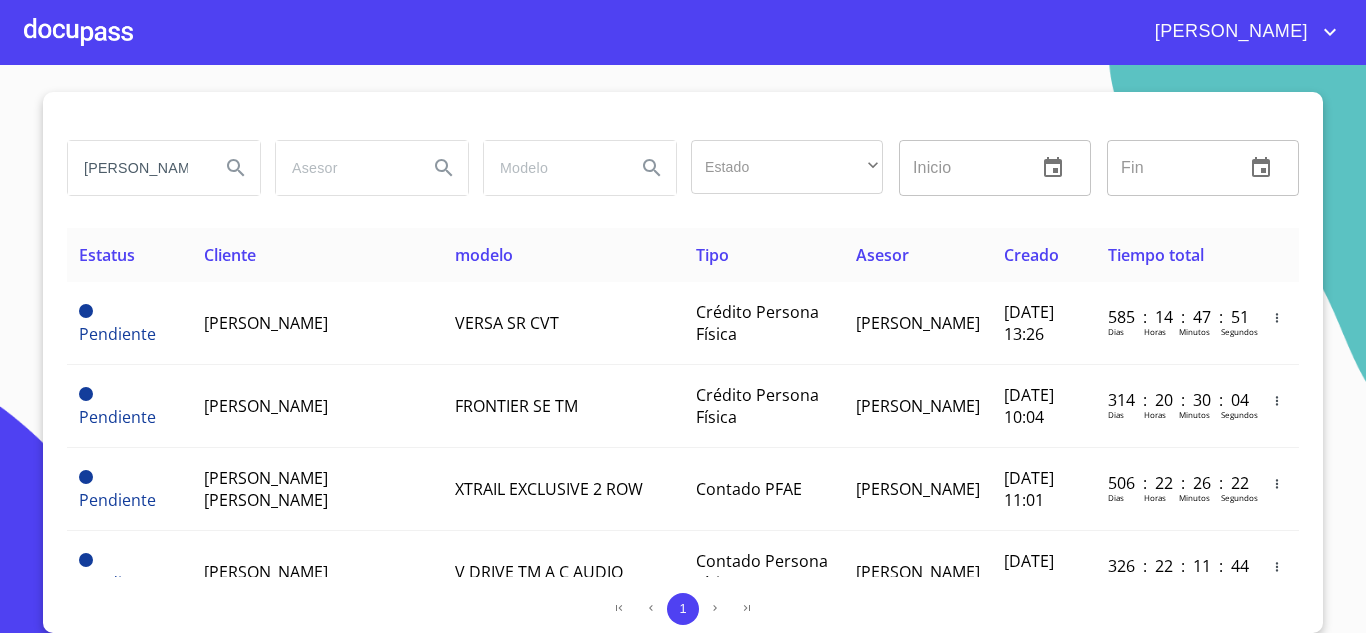 drag, startPoint x: 156, startPoint y: 167, endPoint x: 35, endPoint y: 145, distance: 122.98374 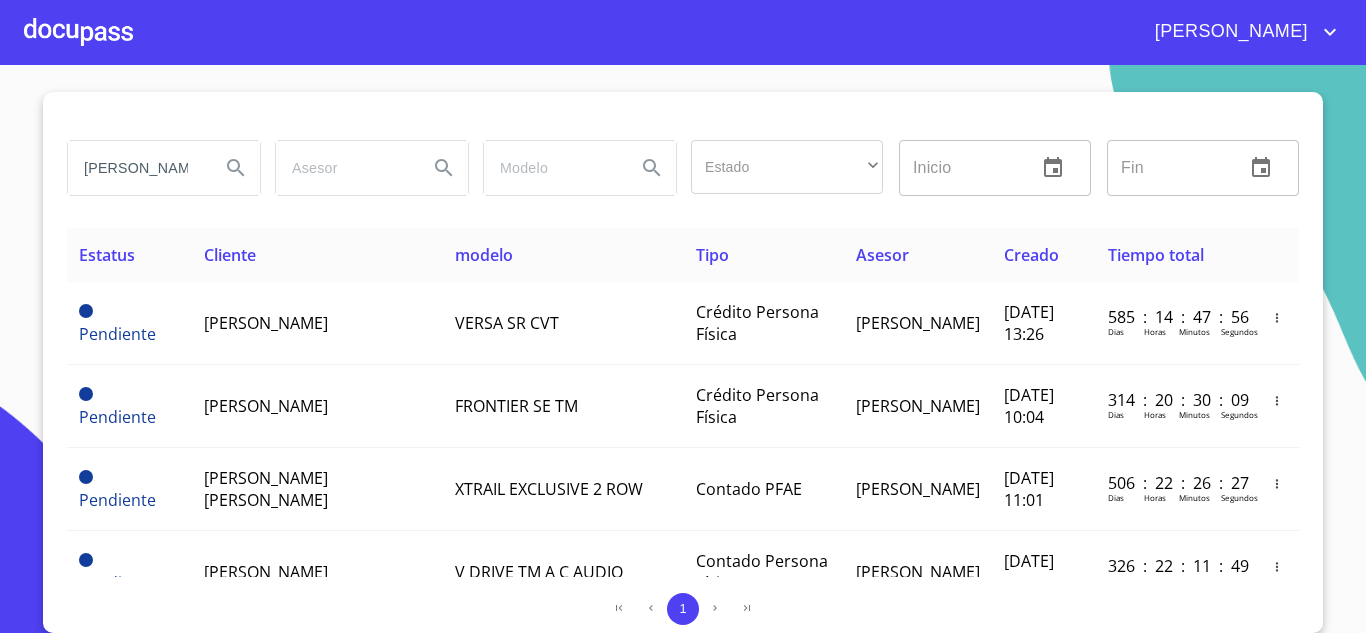 type on "JUANA" 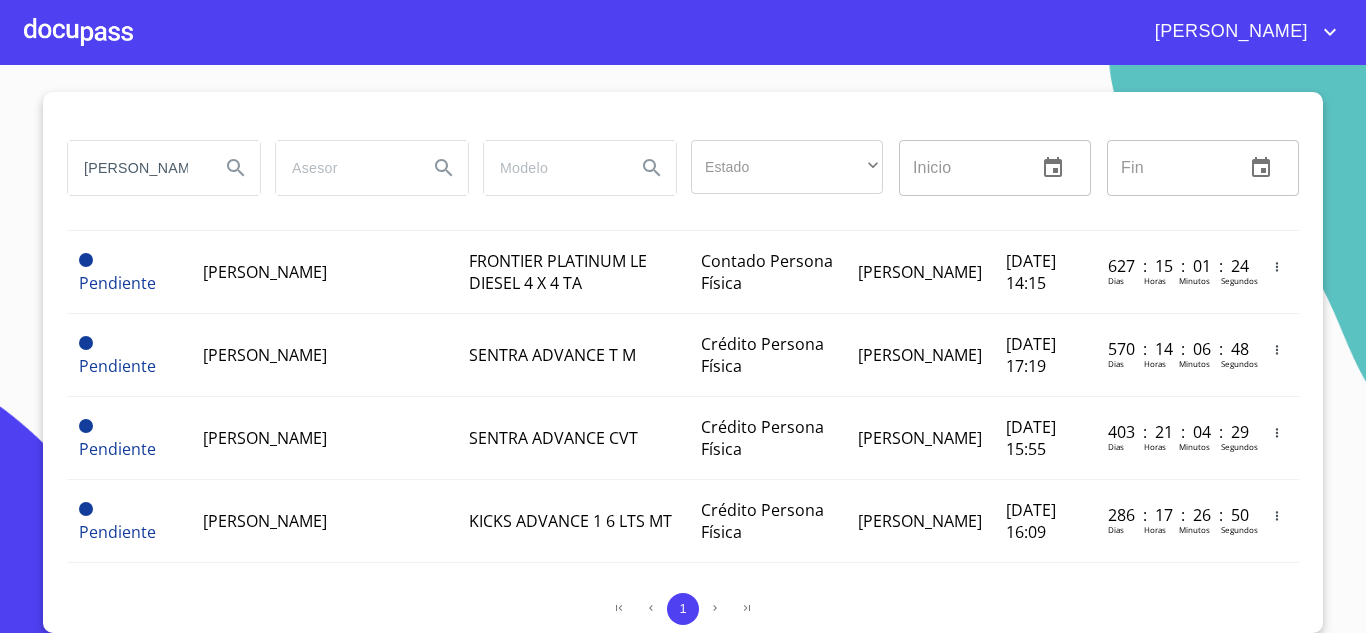 scroll, scrollTop: 400, scrollLeft: 0, axis: vertical 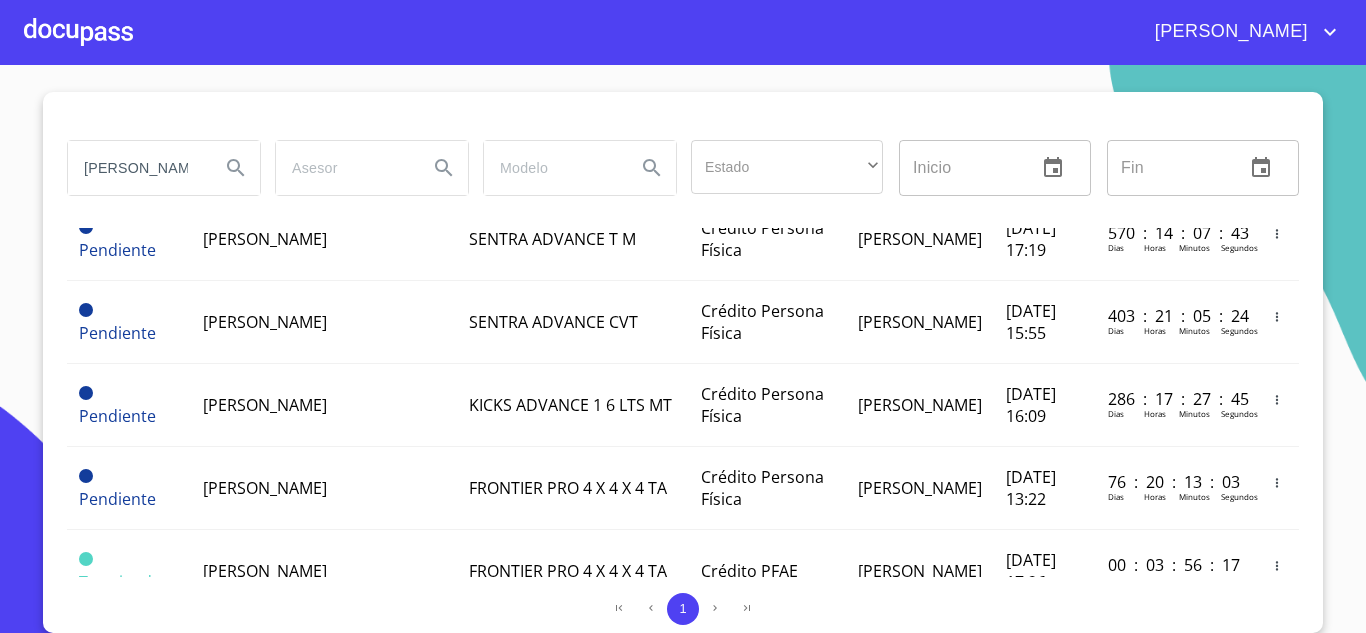 drag, startPoint x: 145, startPoint y: 176, endPoint x: 0, endPoint y: 156, distance: 146.37282 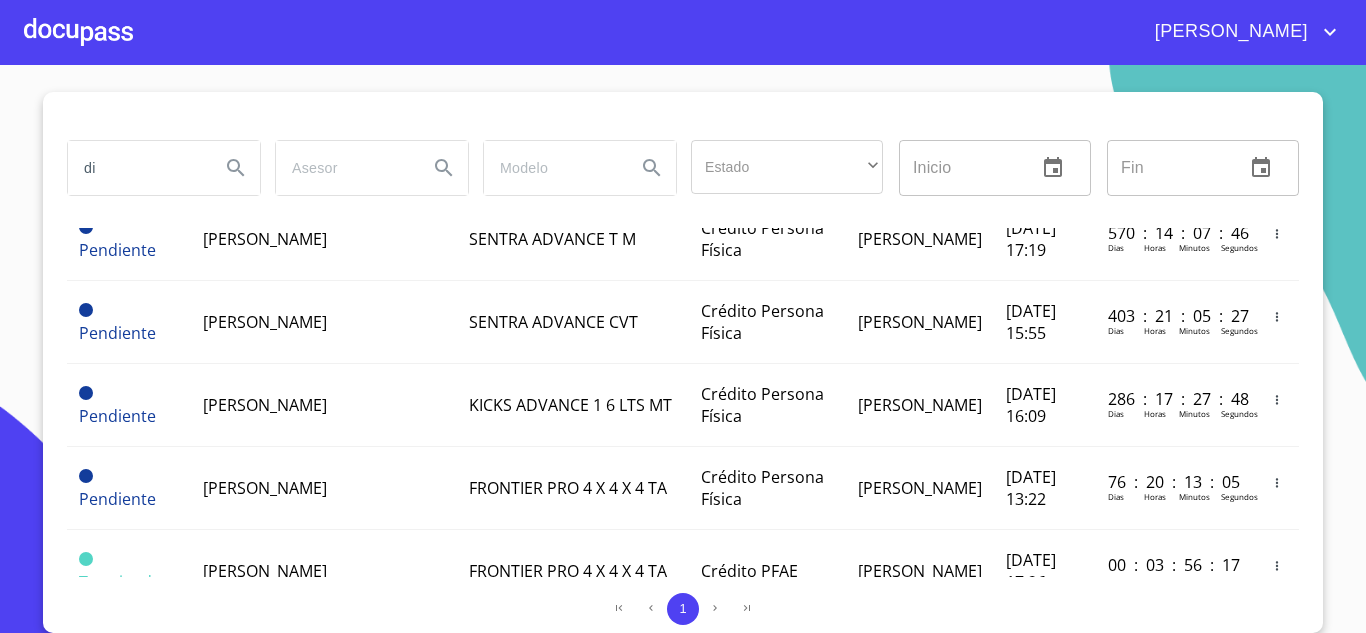 type on "d" 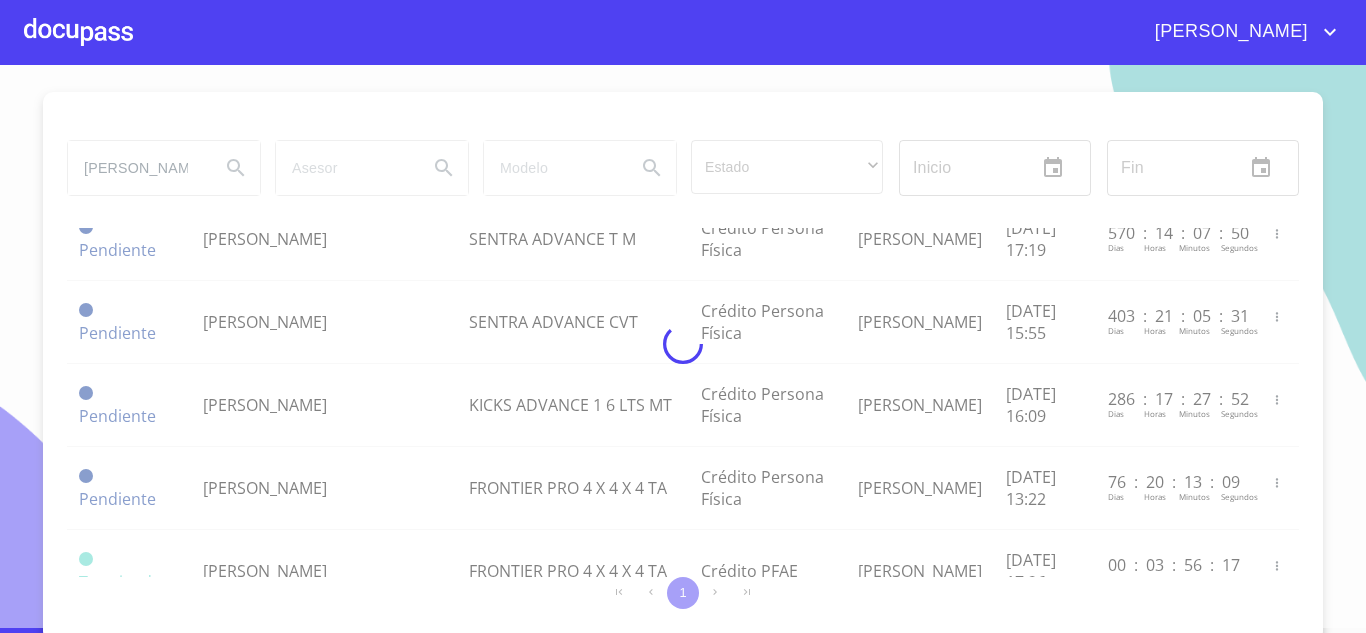 type on "DIAZ DIAZ" 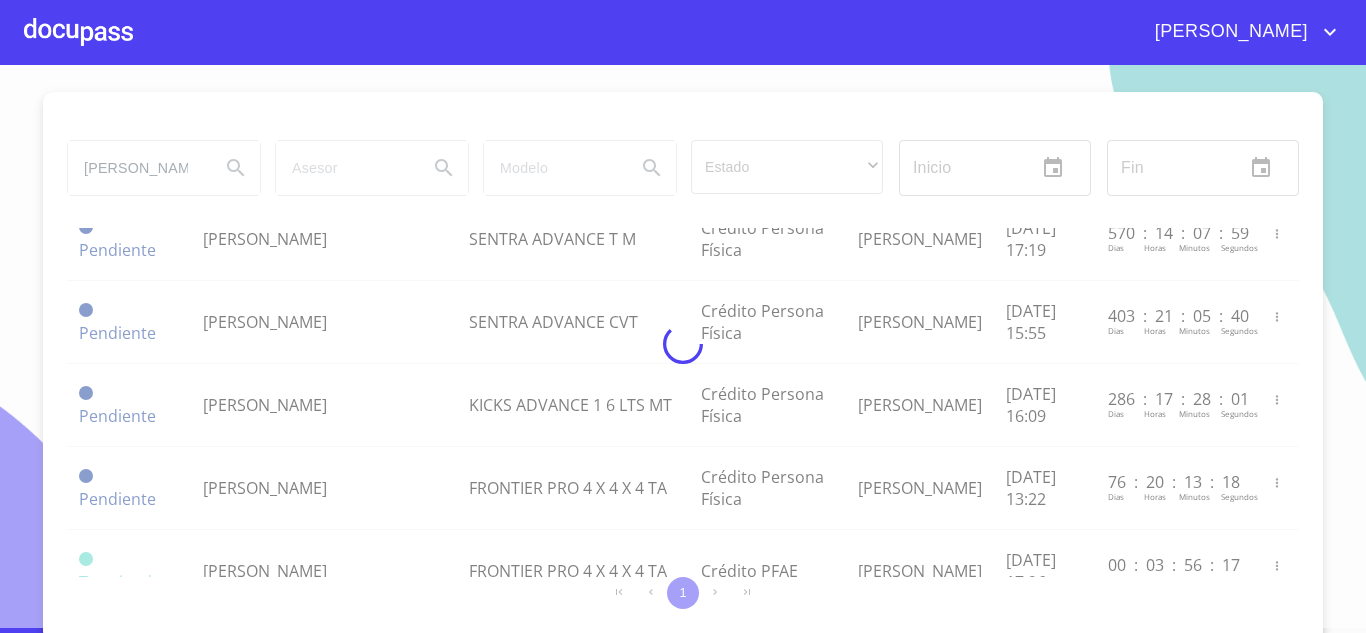 scroll, scrollTop: 0, scrollLeft: 0, axis: both 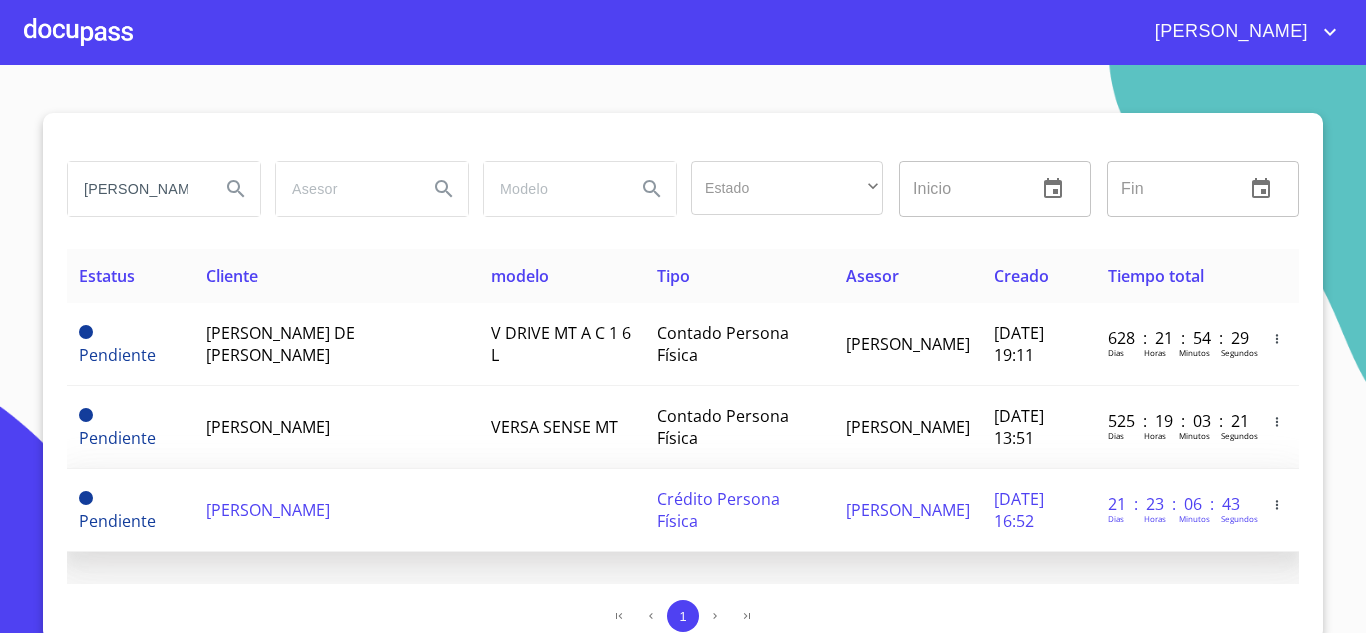click on "ANGELINA  DIAZ  DIAZ" at bounding box center [268, 510] 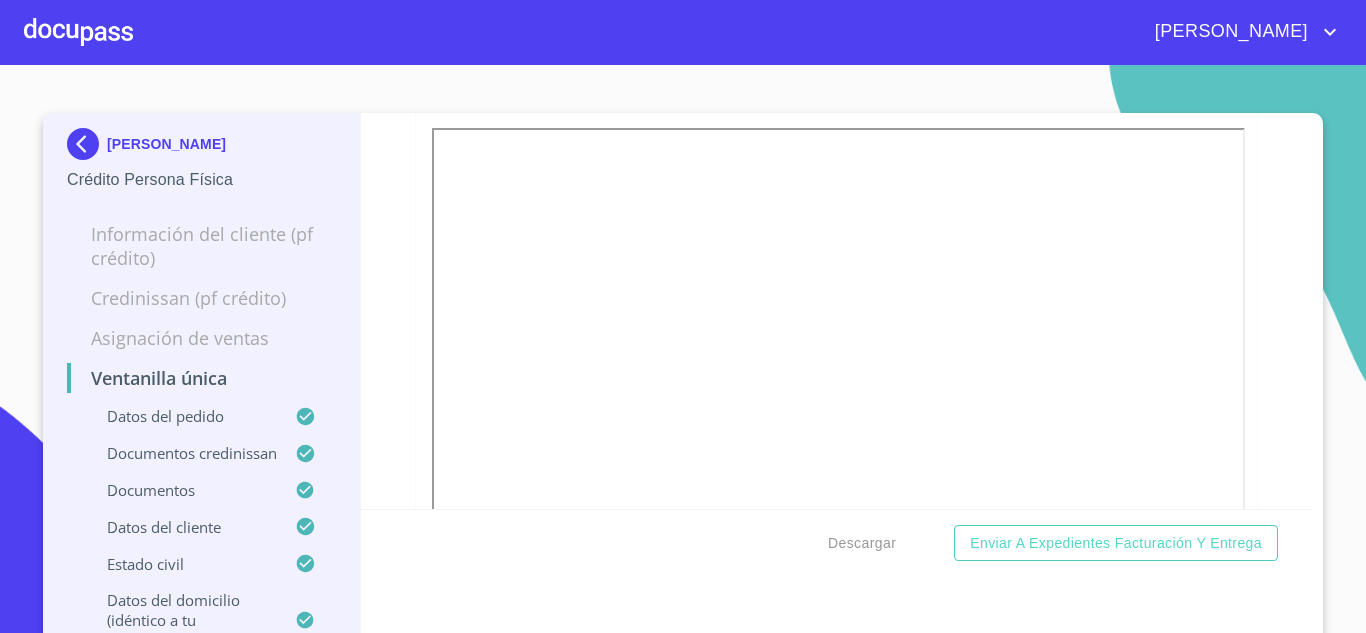 scroll, scrollTop: 6966, scrollLeft: 0, axis: vertical 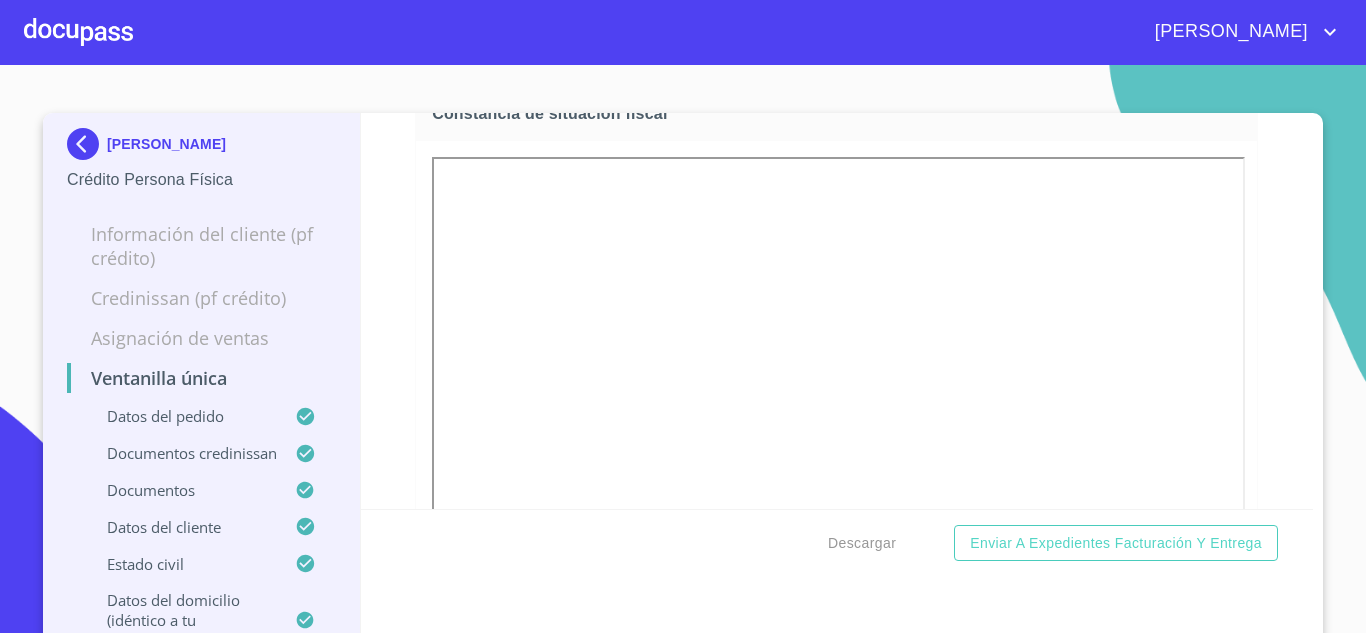 click at bounding box center [87, 144] 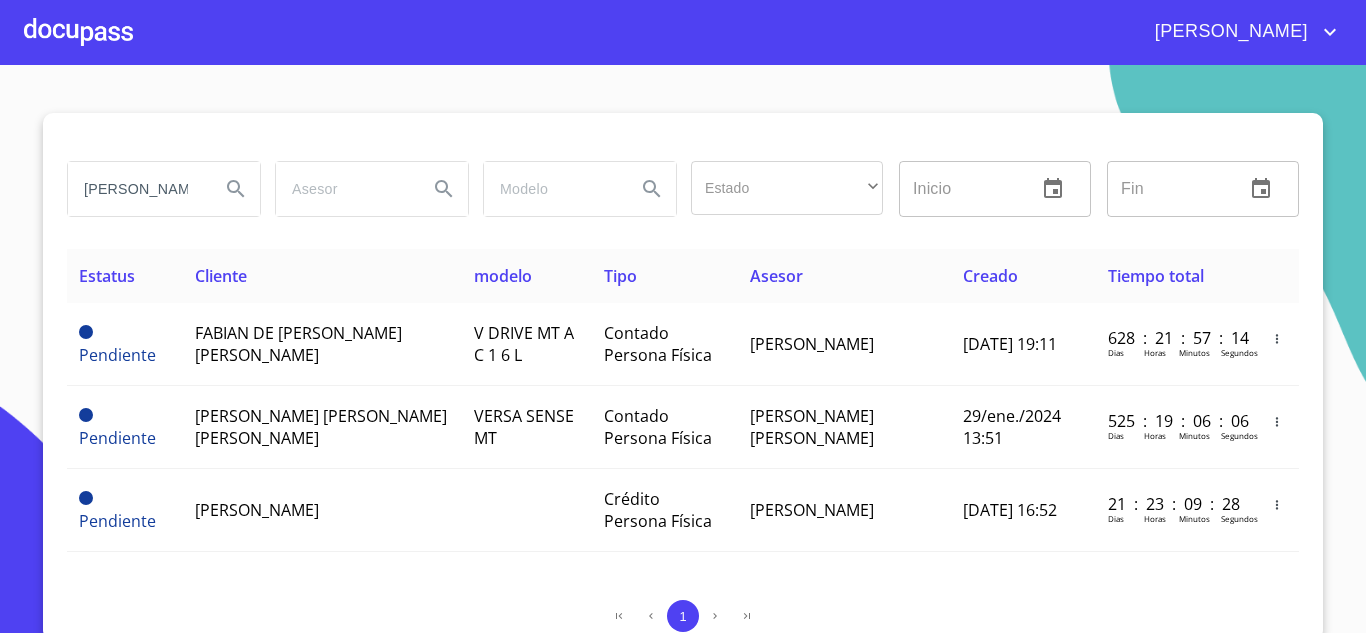 drag, startPoint x: 164, startPoint y: 188, endPoint x: 0, endPoint y: 165, distance: 165.60495 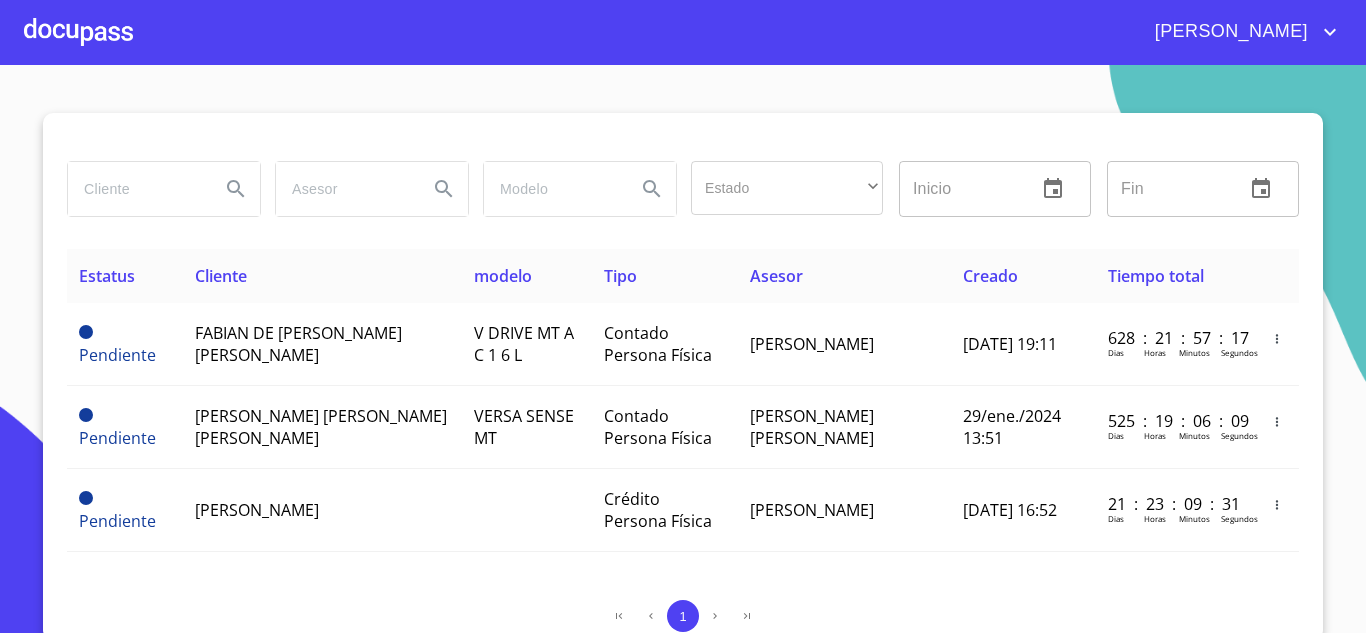 paste on "FIGUEROA RIOS" 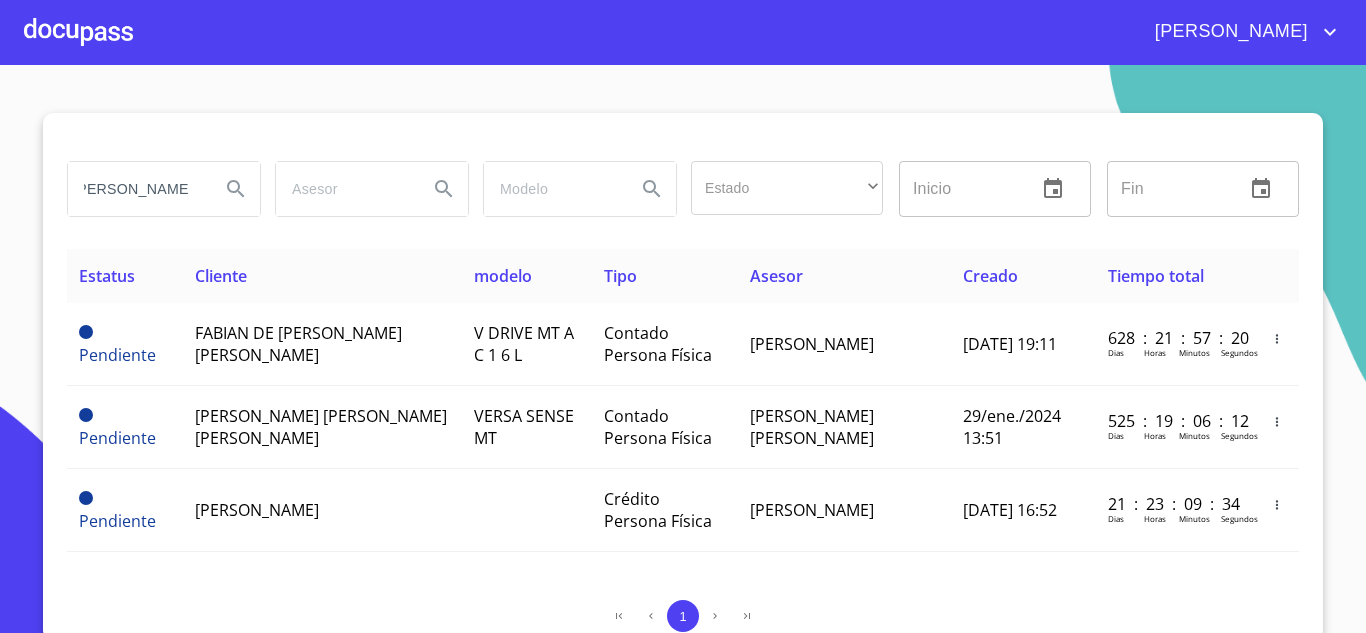 scroll, scrollTop: 0, scrollLeft: 0, axis: both 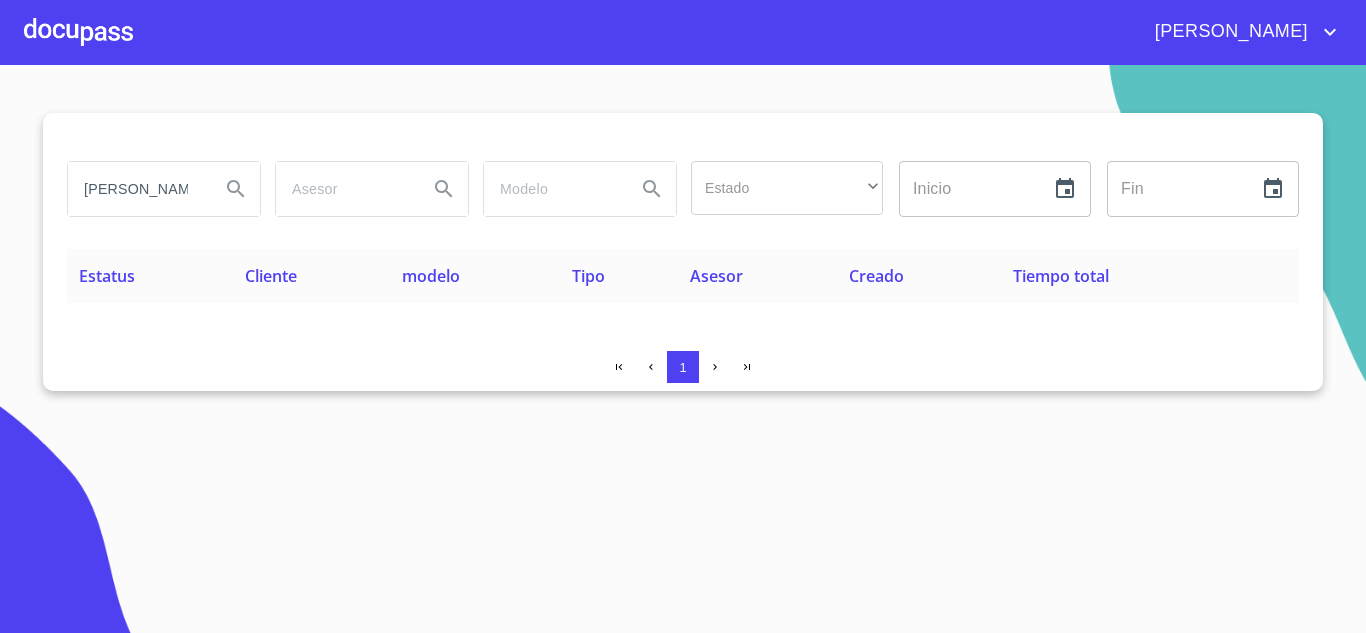 click on "FIGUEROA RIOS" at bounding box center [136, 189] 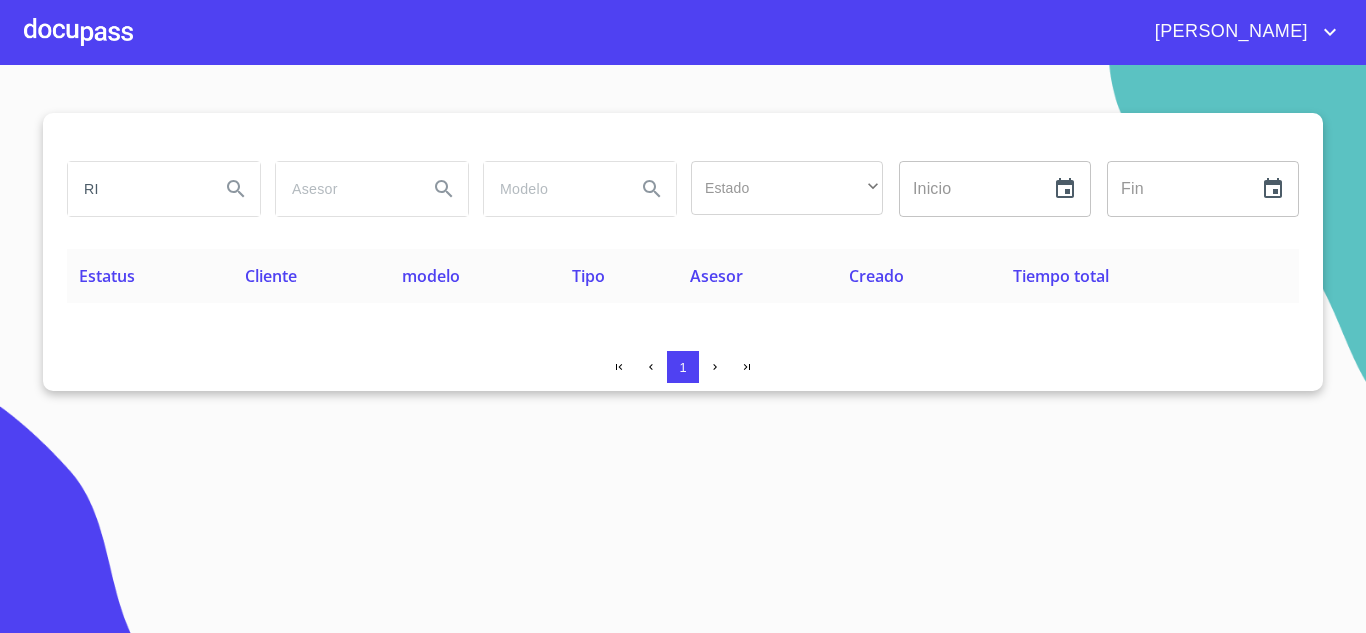 type on "R" 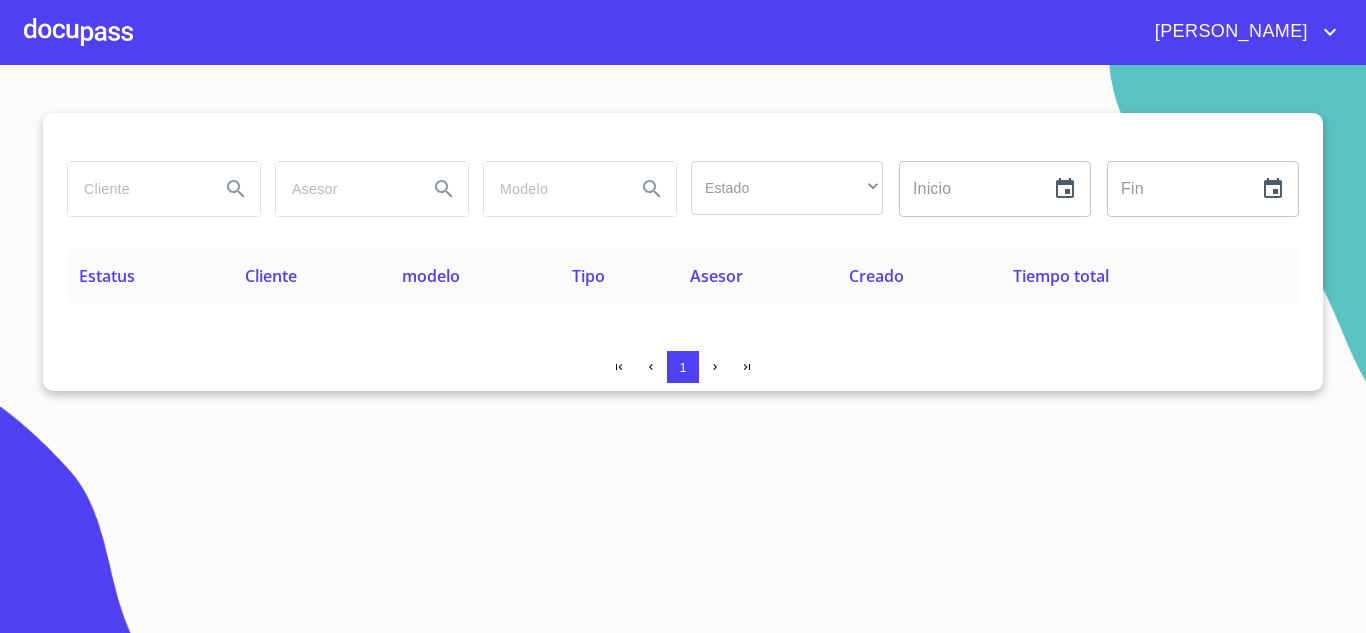 paste on "ILTZE MARIANA" 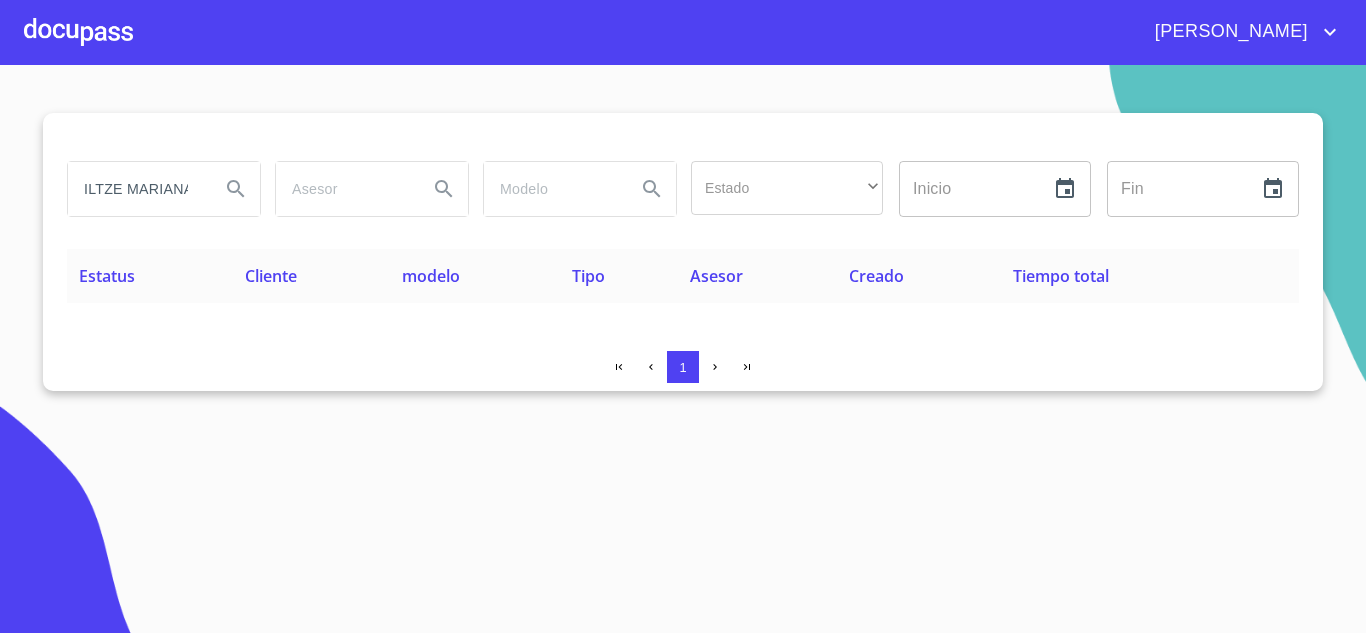 scroll, scrollTop: 0, scrollLeft: 5, axis: horizontal 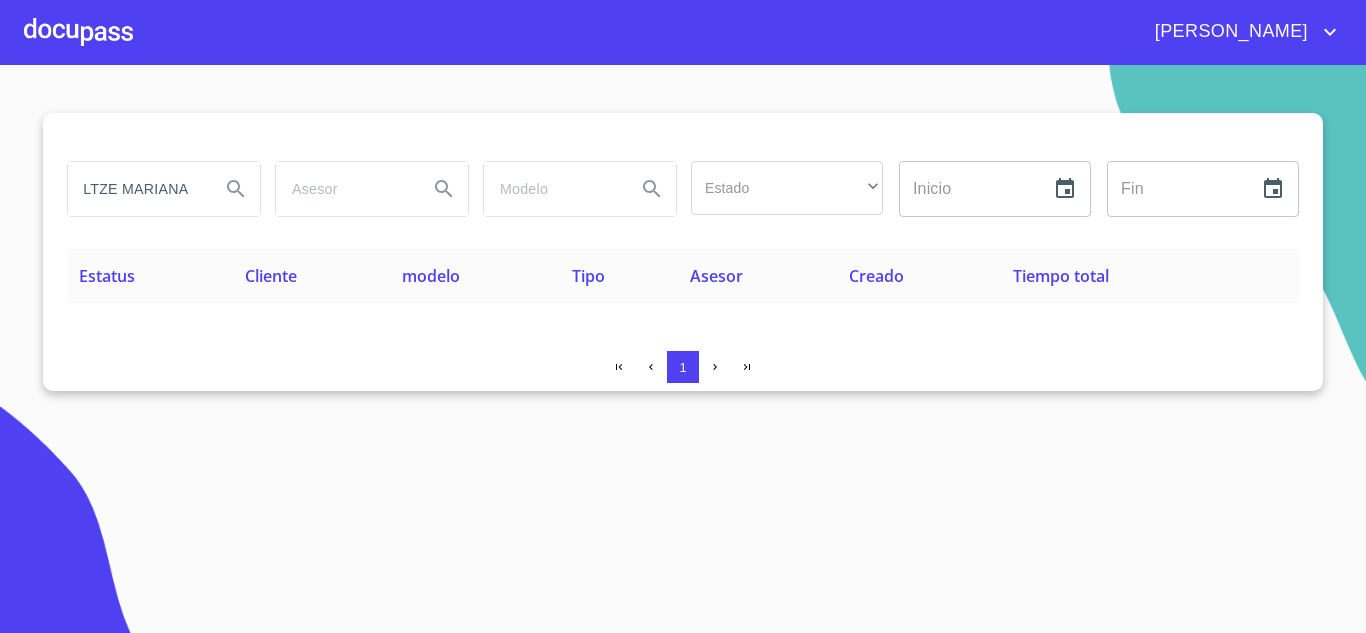 type on "ILTZE MARIANA" 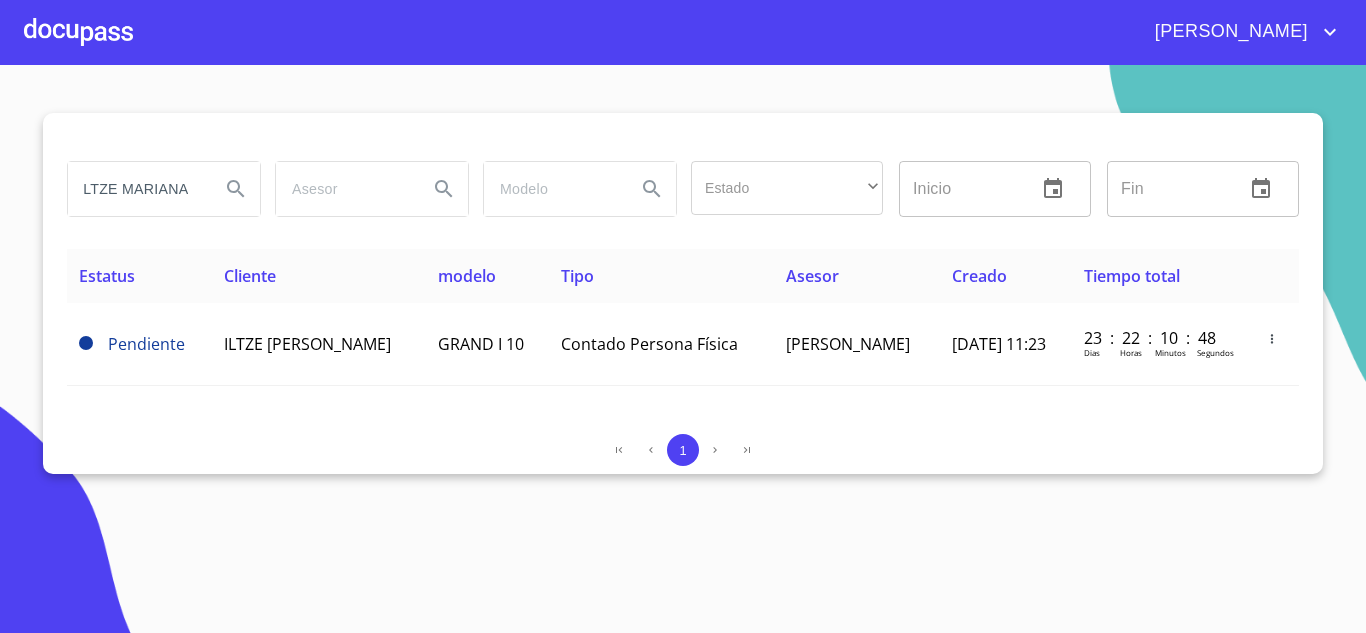 scroll, scrollTop: 0, scrollLeft: 0, axis: both 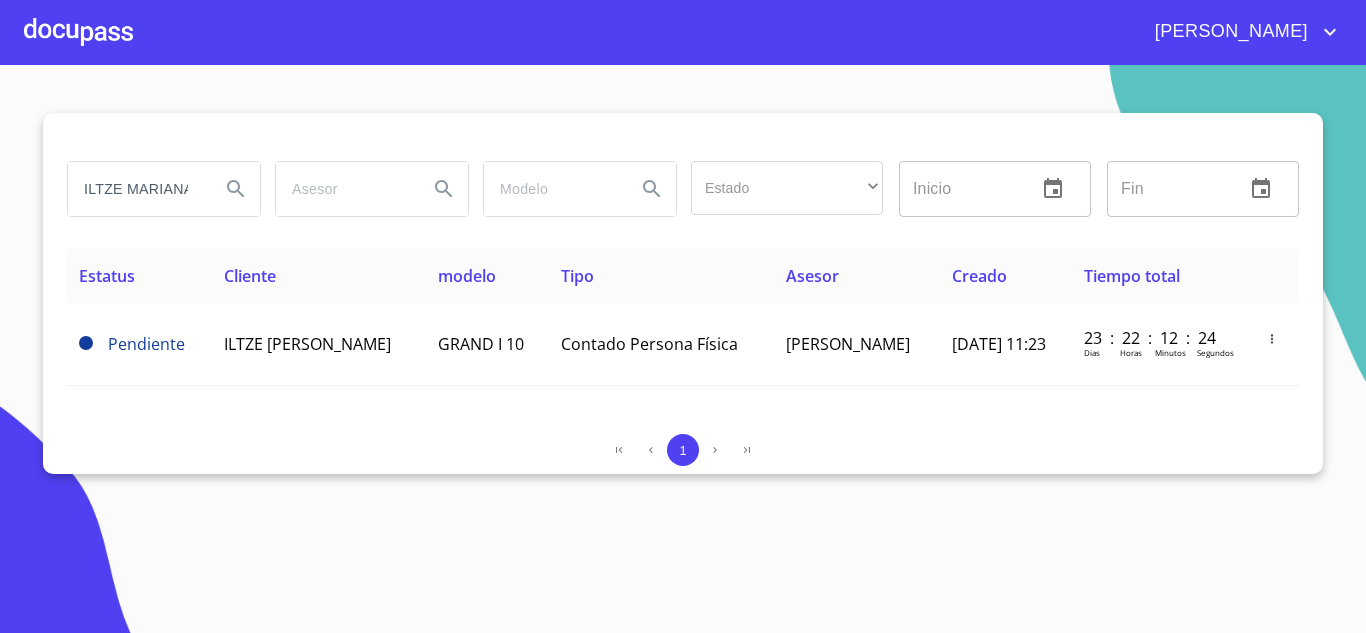 drag, startPoint x: 191, startPoint y: 194, endPoint x: 0, endPoint y: 180, distance: 191.5124 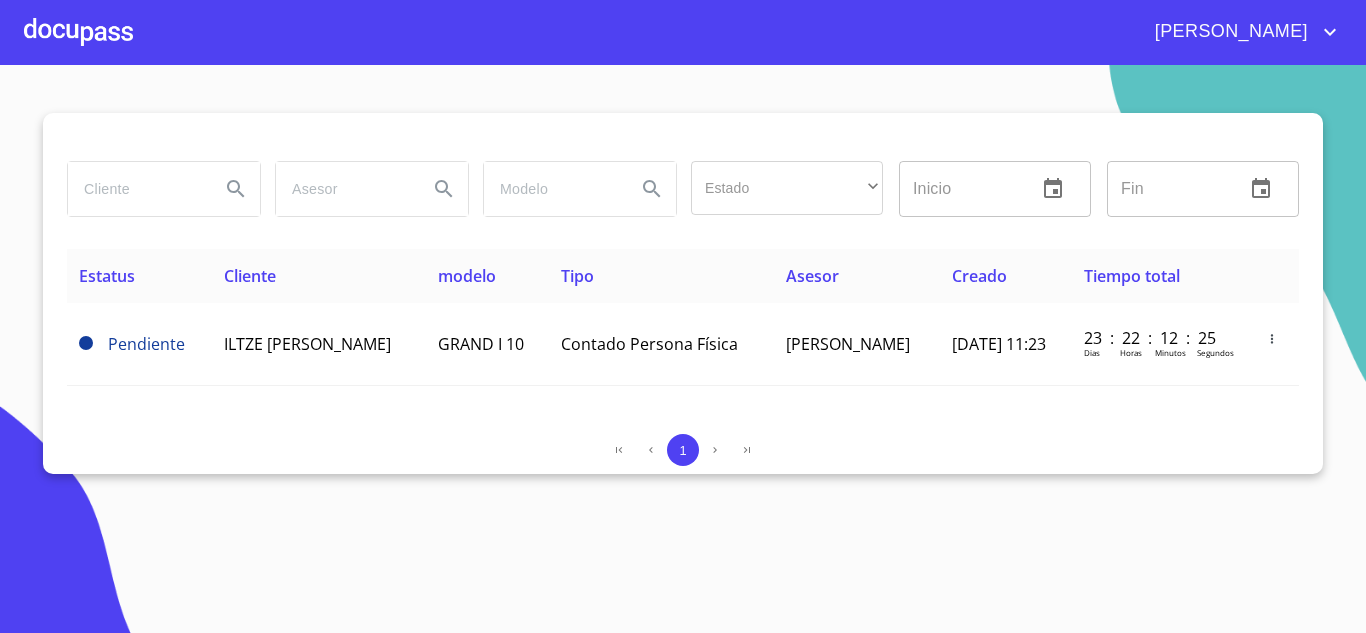 click at bounding box center (136, 189) 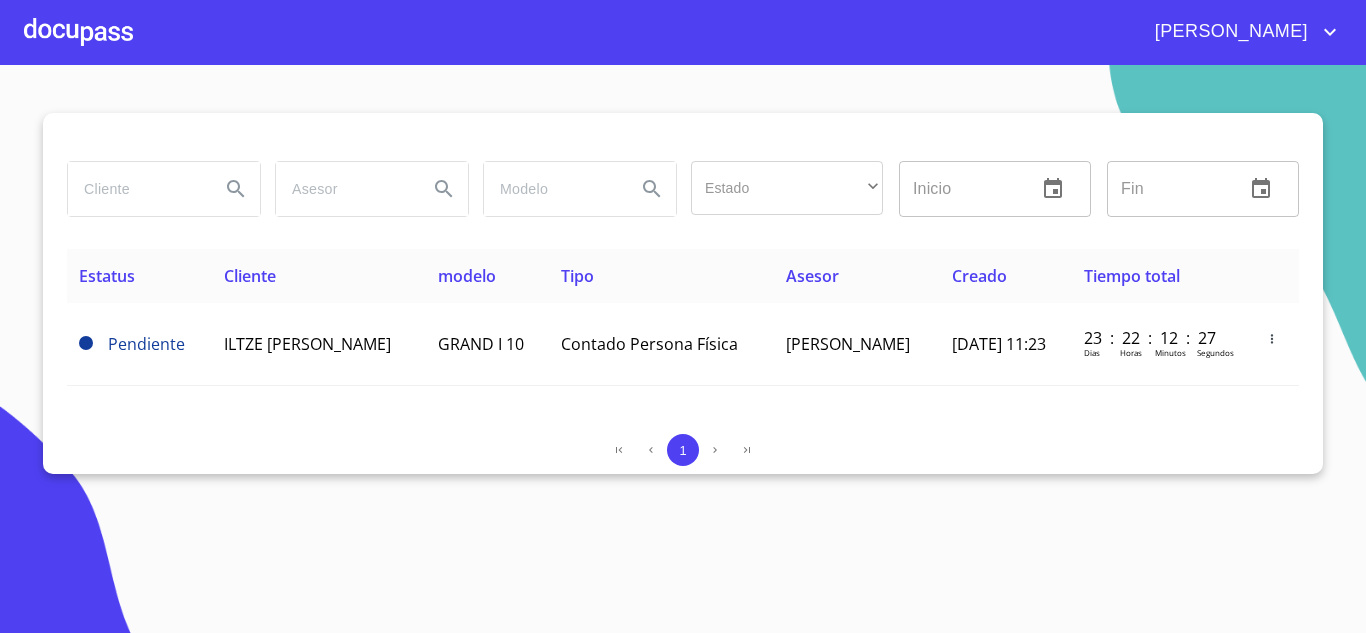 paste on "RODRIGUEZ GAMEZ" 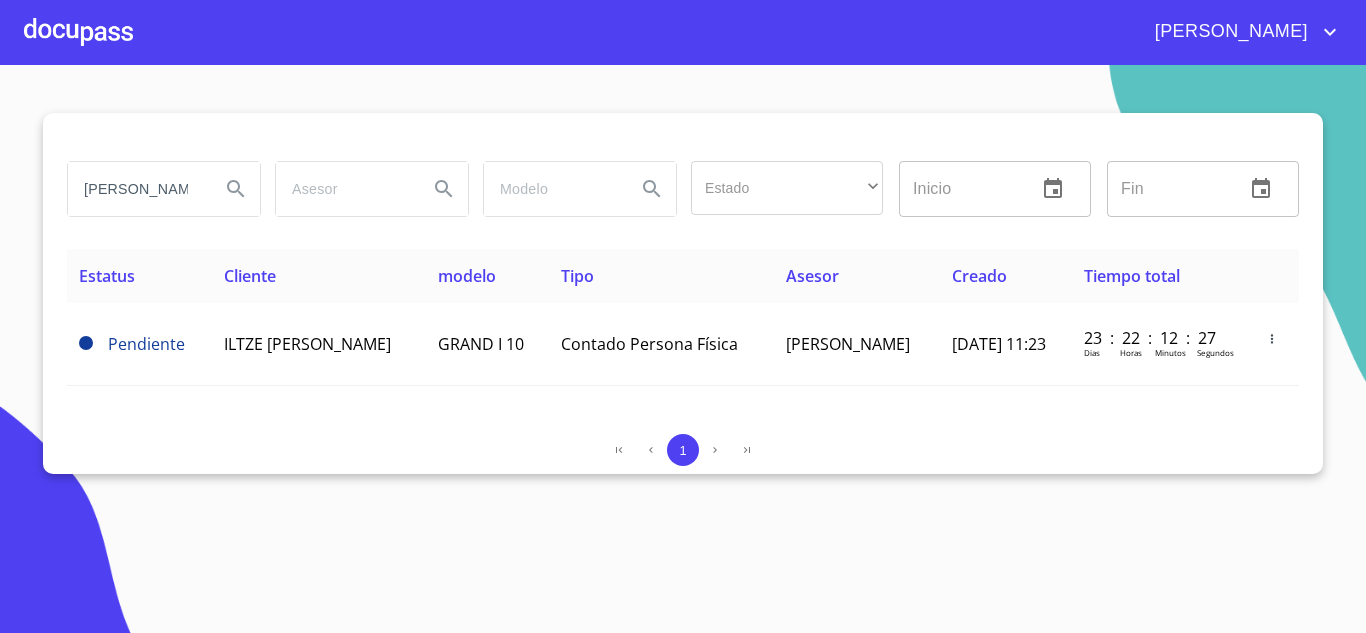 scroll, scrollTop: 0, scrollLeft: 39, axis: horizontal 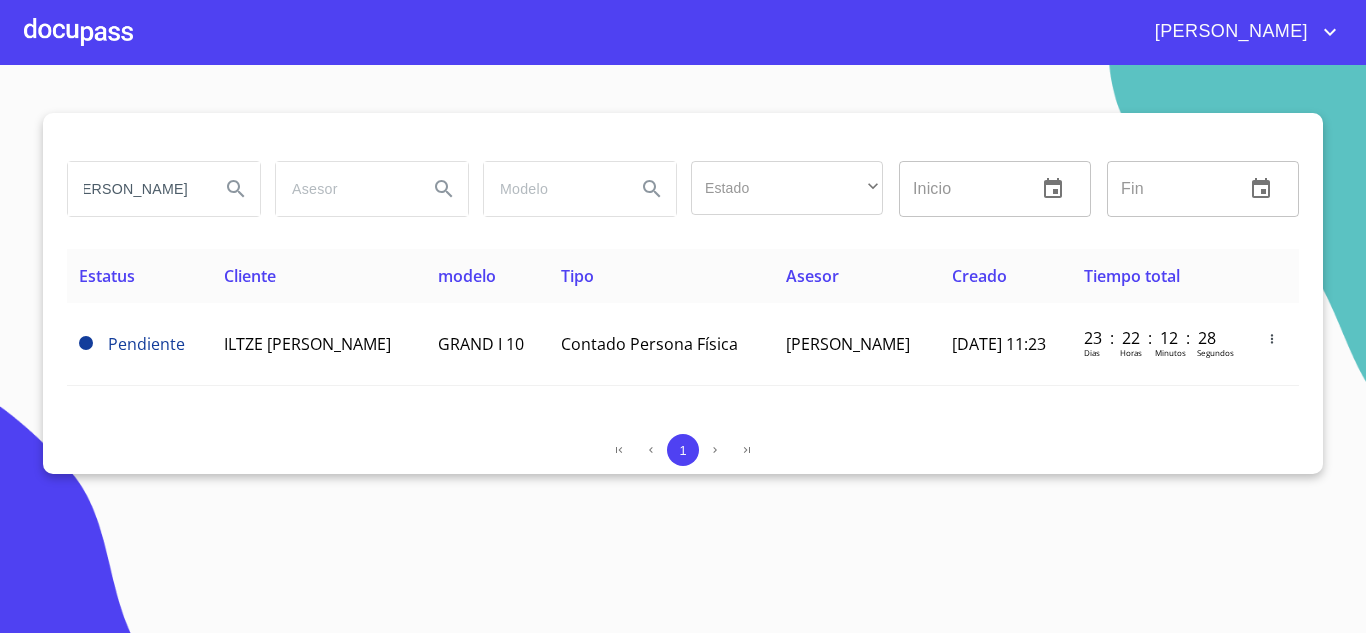 type on "RODRIGUEZ GAMEZ" 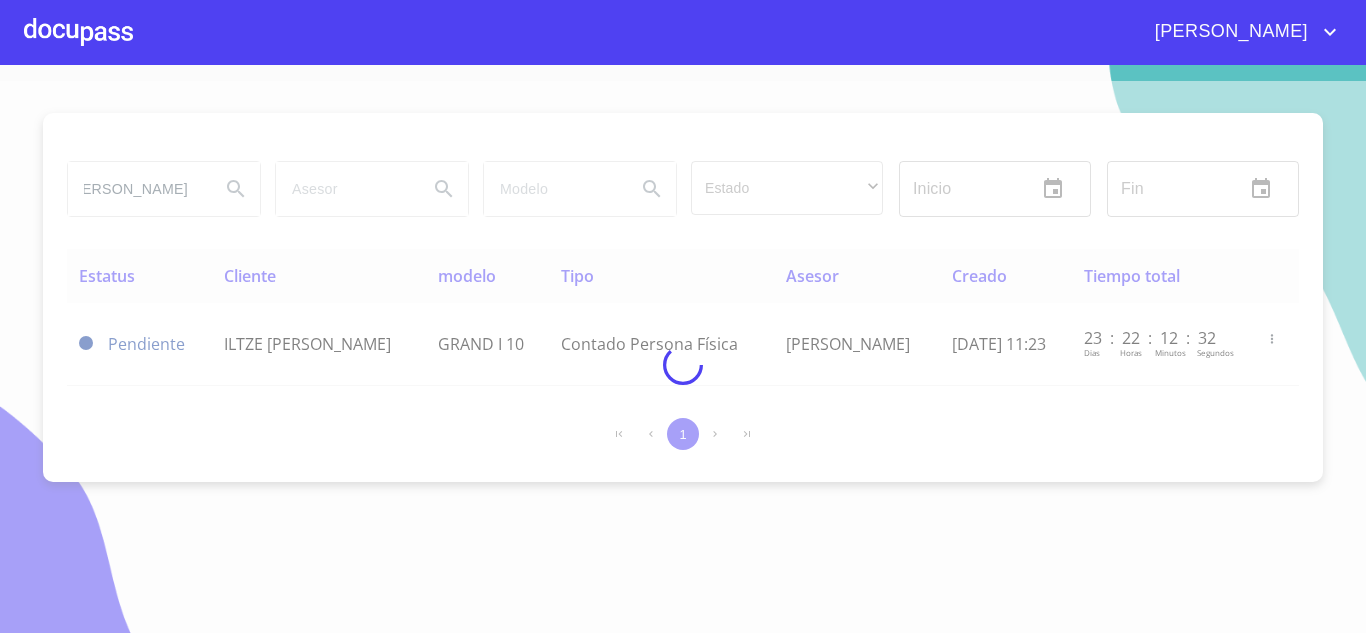 scroll, scrollTop: 0, scrollLeft: 0, axis: both 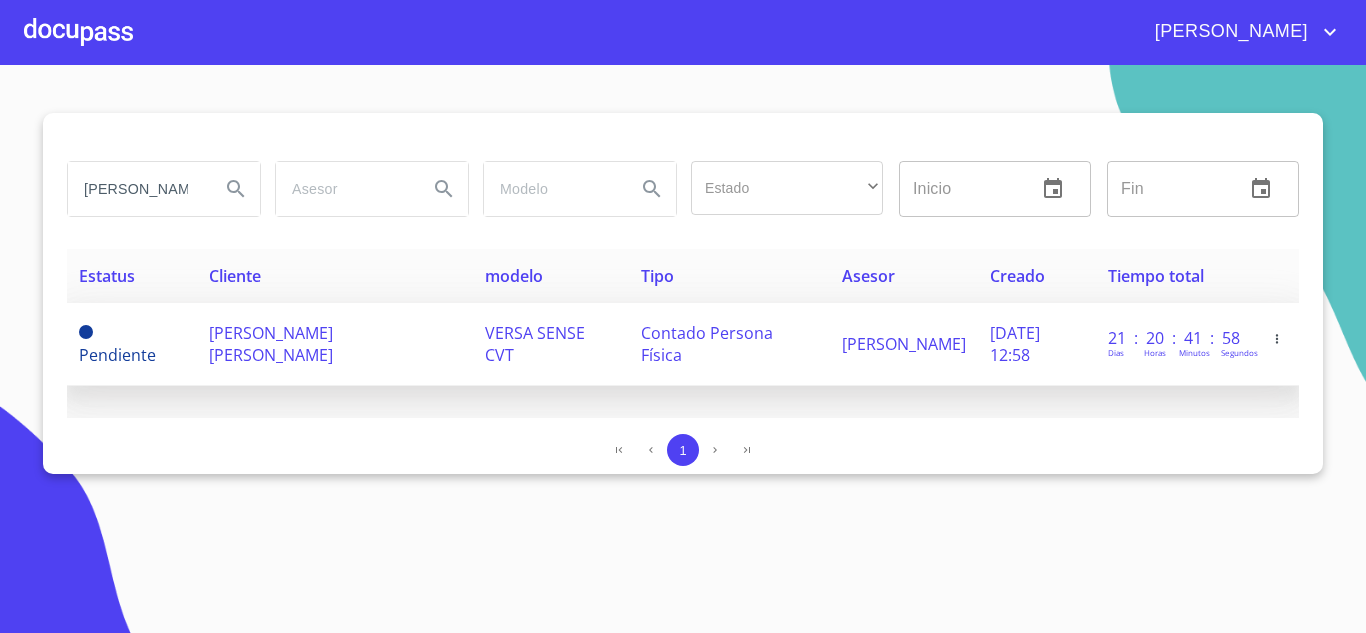 click on "RITA  RODRIGUEZ  GAMEZ" at bounding box center (271, 344) 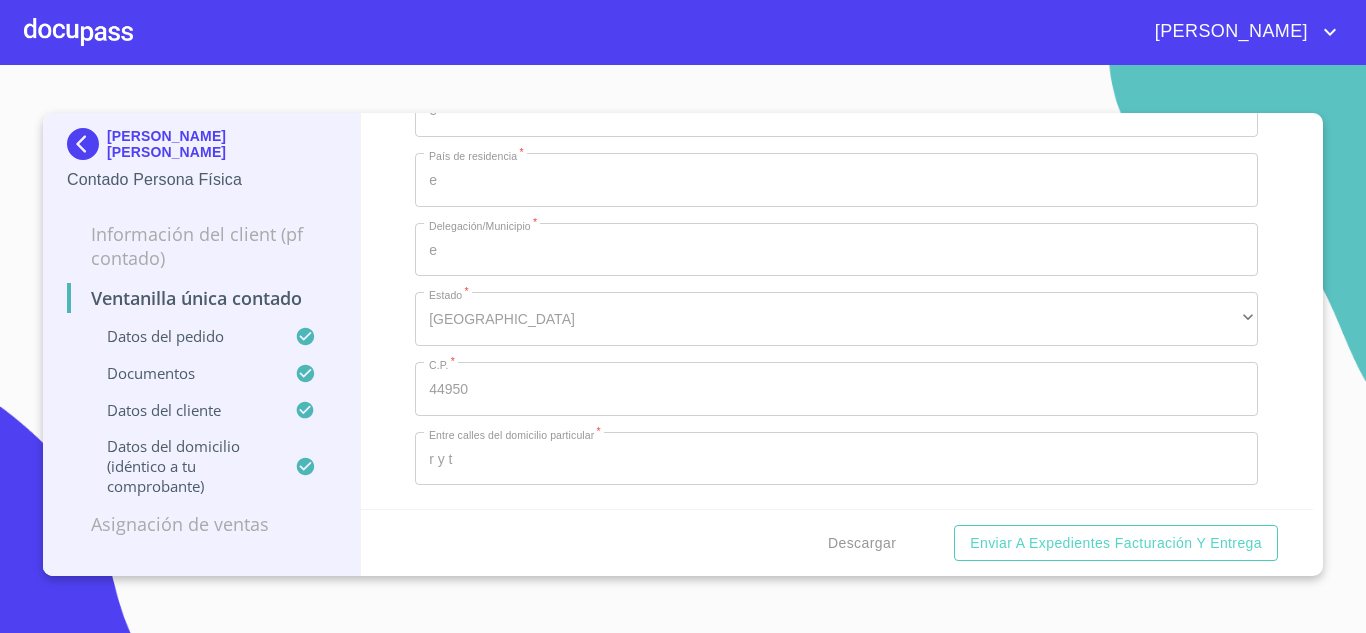 scroll, scrollTop: 5409, scrollLeft: 0, axis: vertical 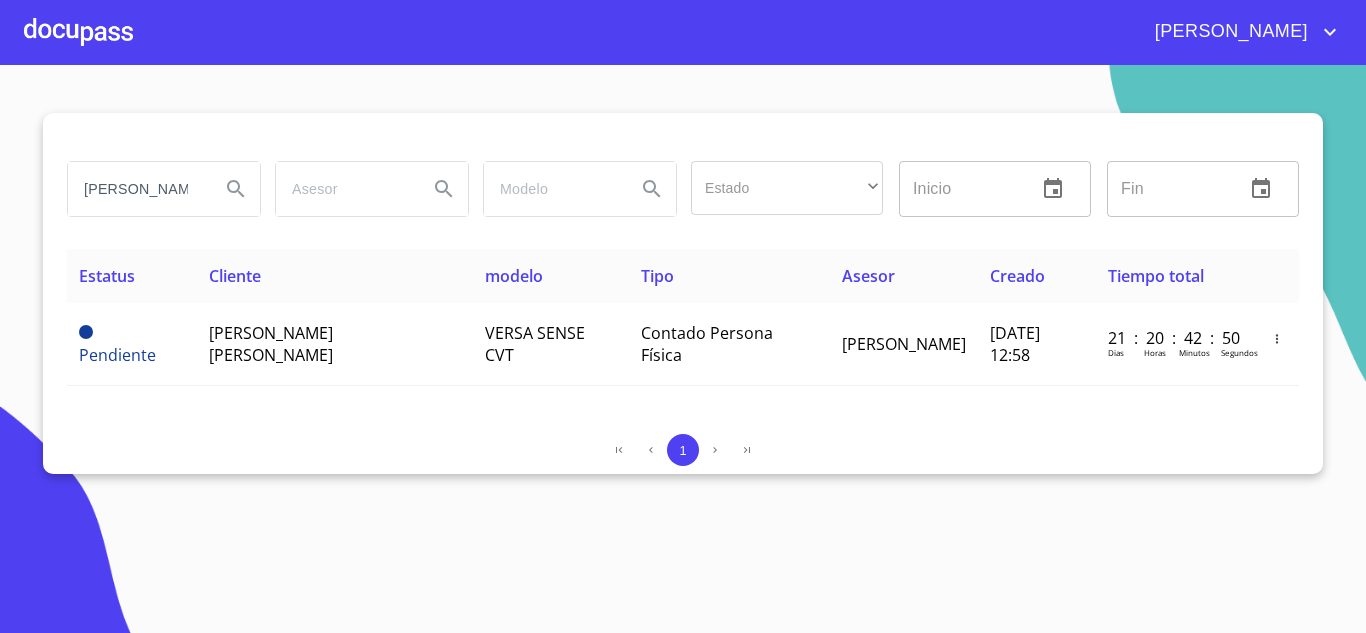 click on "RODRIGUEZ GAMEZ Estado ​ ​ Inicio ​ Fin ​" at bounding box center [683, 201] 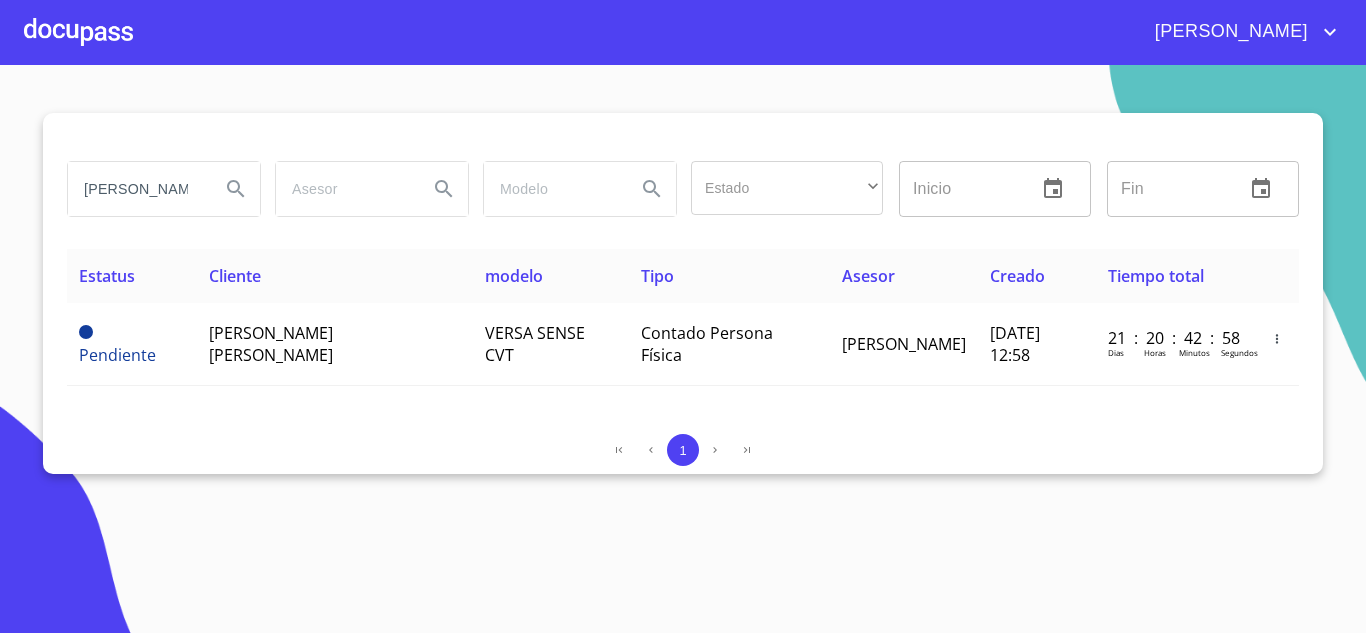 scroll, scrollTop: 0, scrollLeft: 0, axis: both 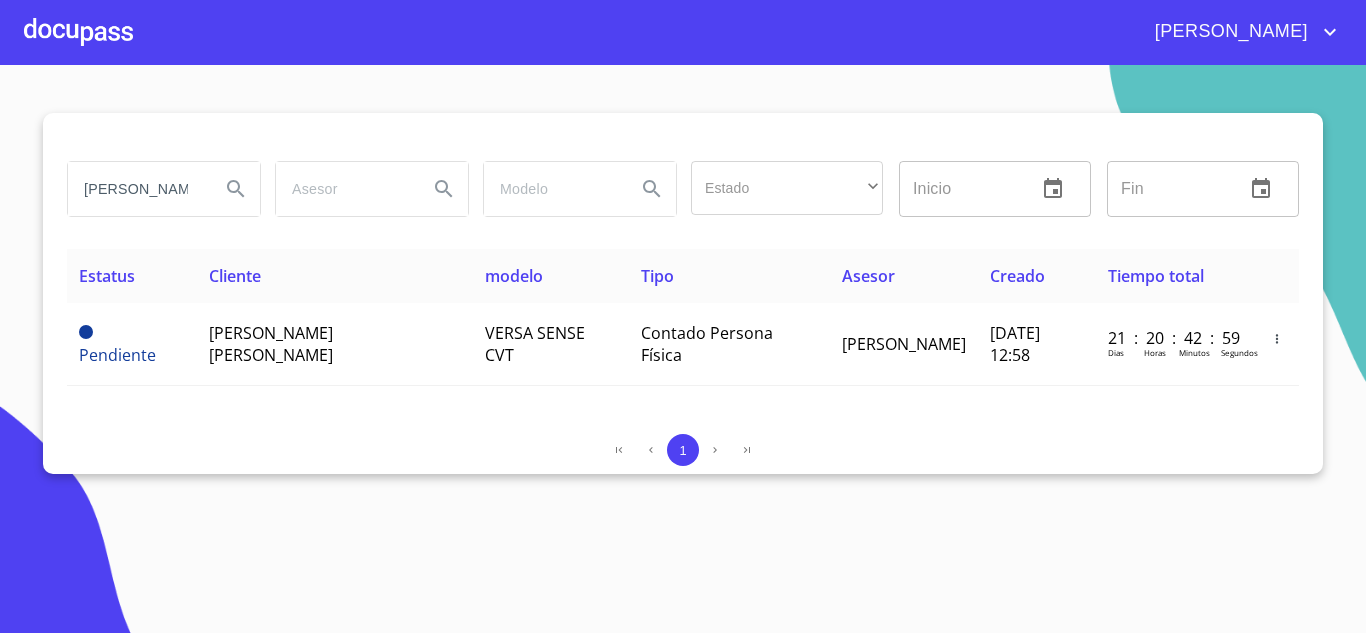 type on "MEZ" 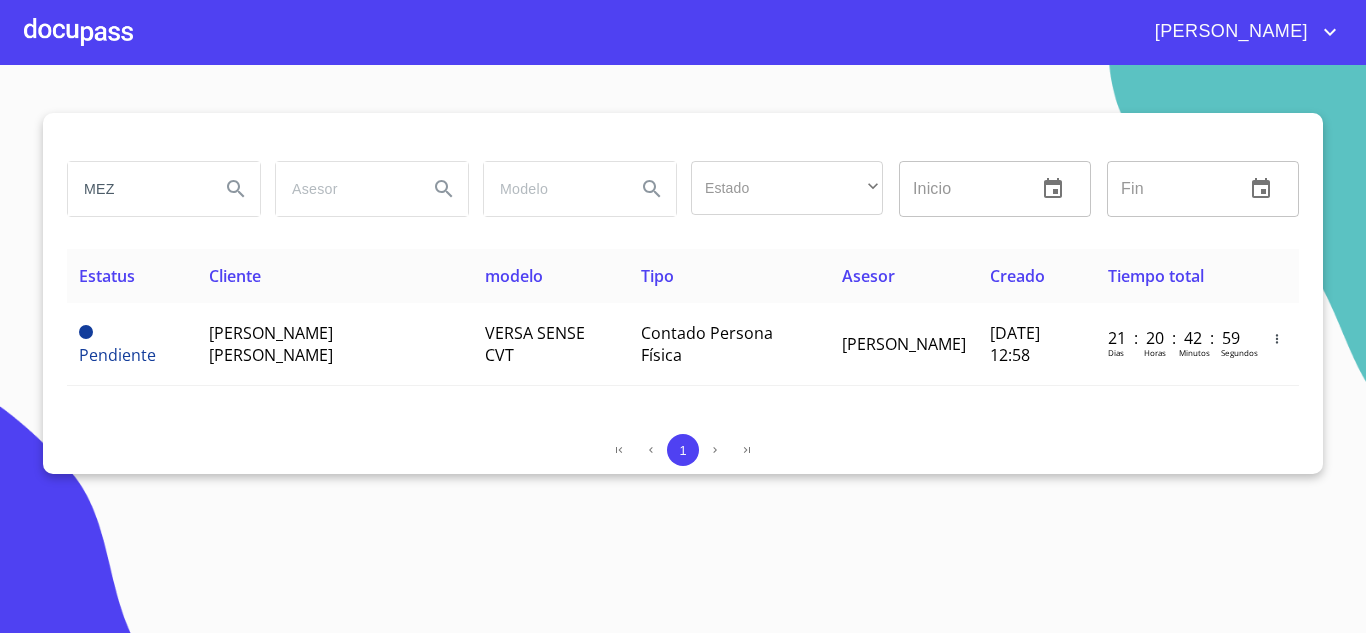 drag, startPoint x: 131, startPoint y: 183, endPoint x: 0, endPoint y: 178, distance: 131.09538 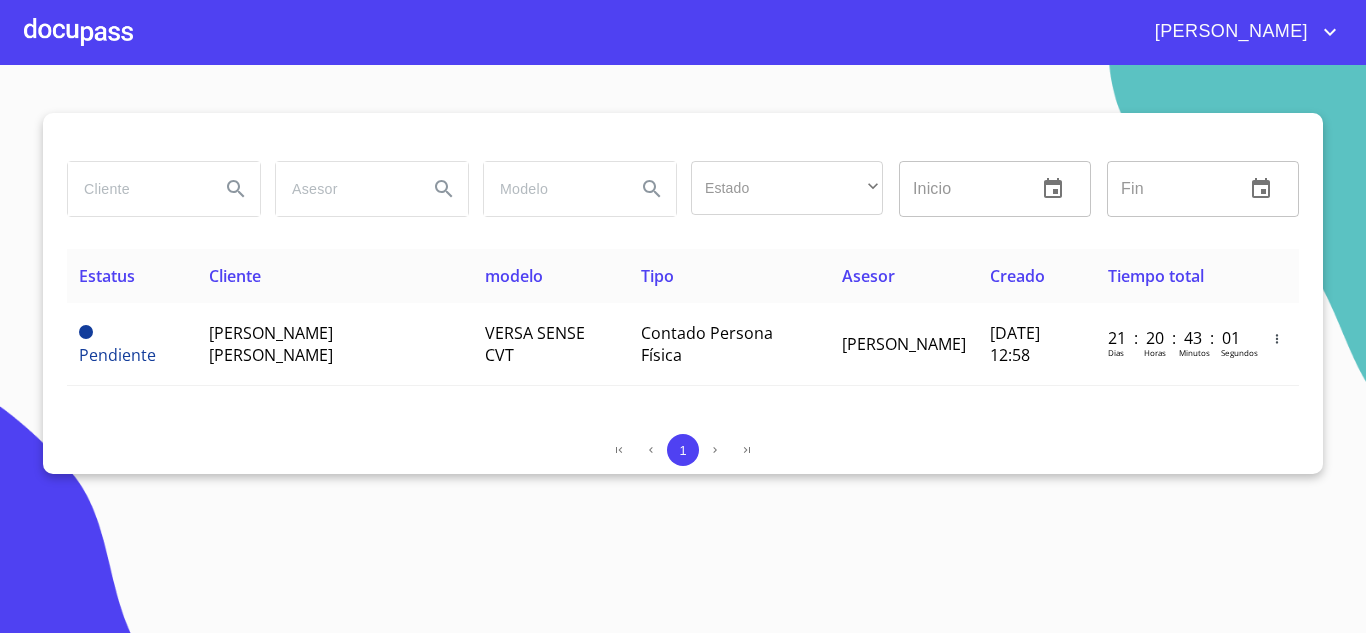 paste on "[PERSON_NAME]" 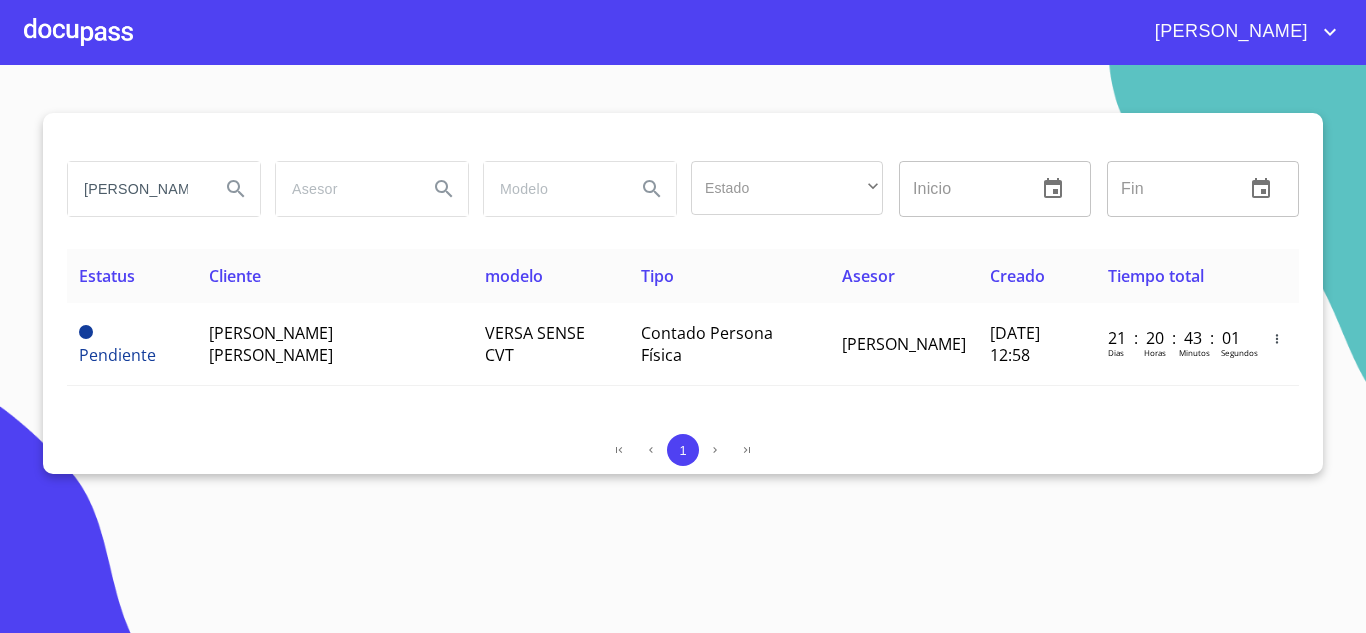 scroll, scrollTop: 0, scrollLeft: 9, axis: horizontal 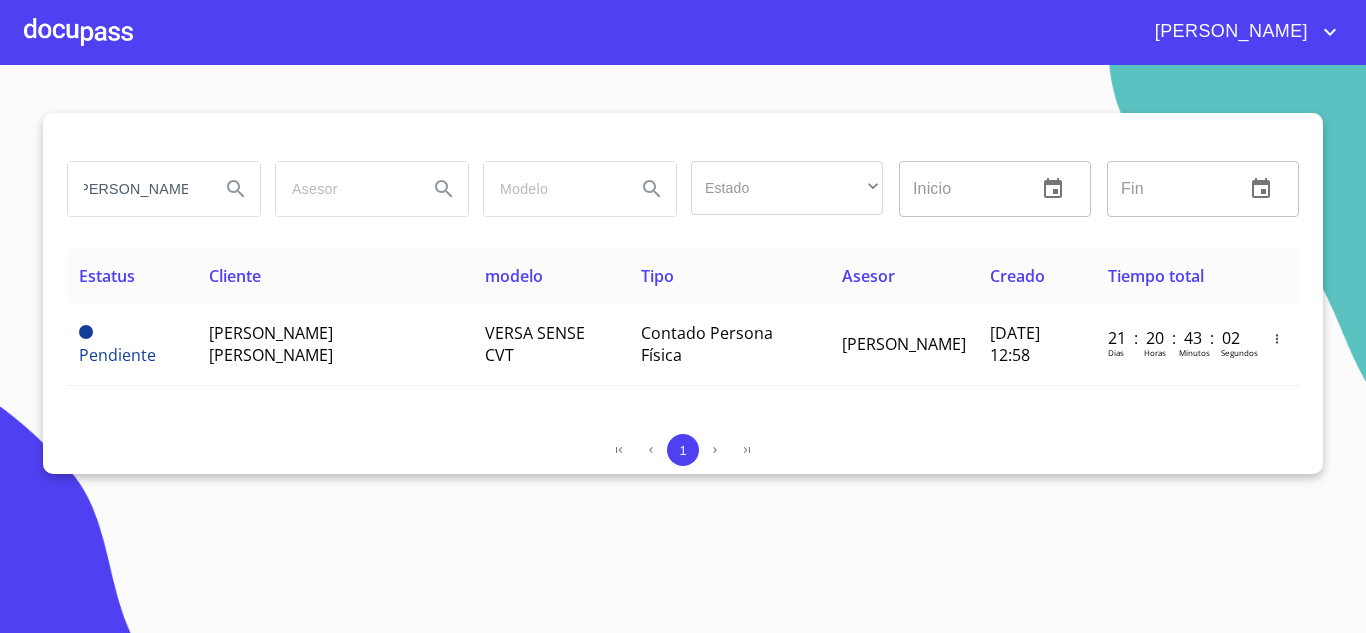 type on "[PERSON_NAME]" 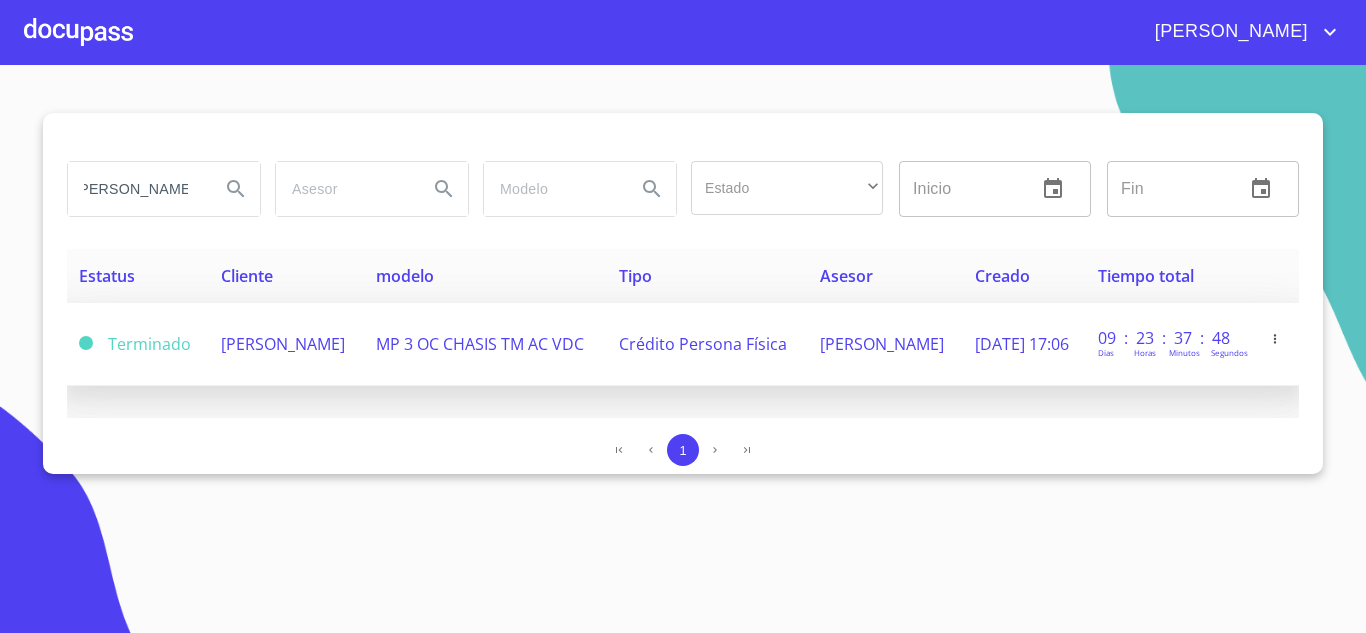 scroll, scrollTop: 0, scrollLeft: 0, axis: both 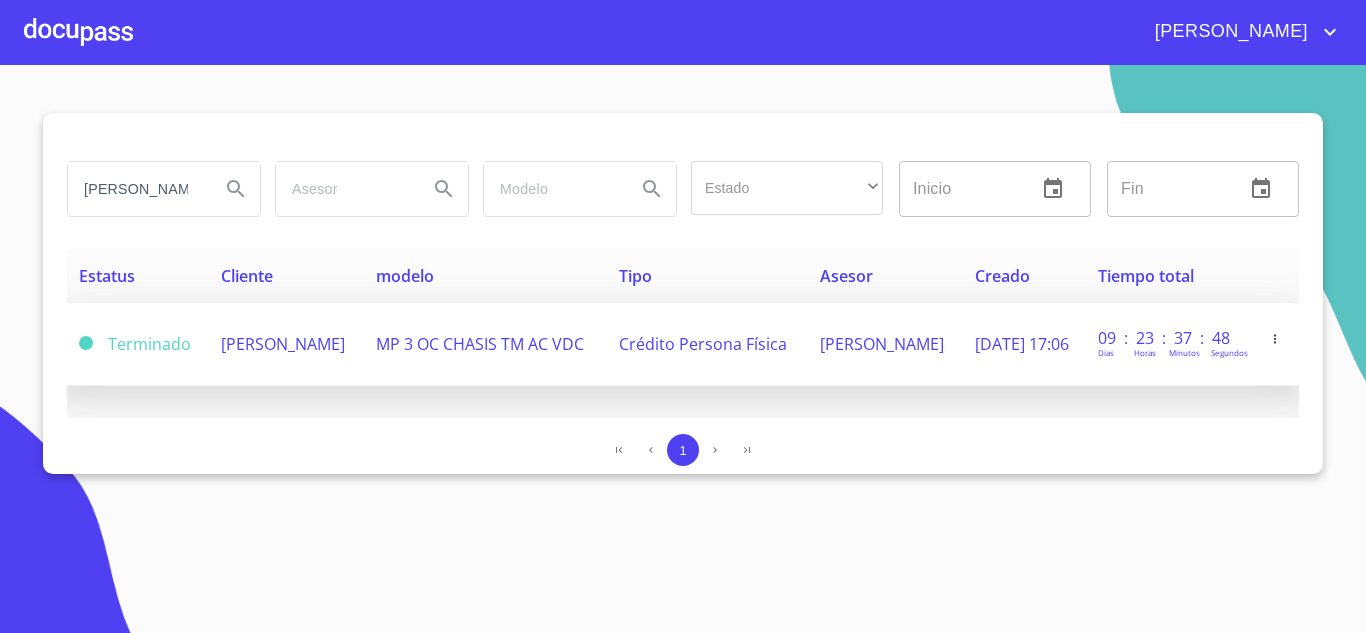 click on "[PERSON_NAME]" at bounding box center [283, 344] 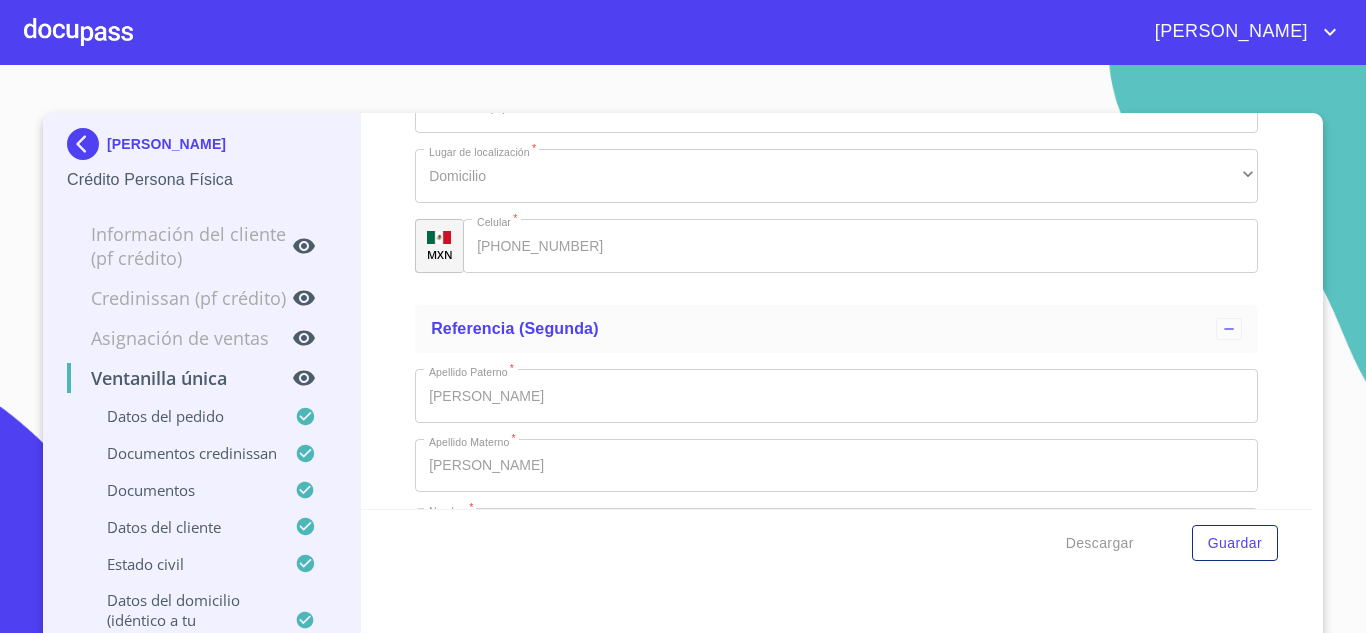 scroll, scrollTop: 11566, scrollLeft: 0, axis: vertical 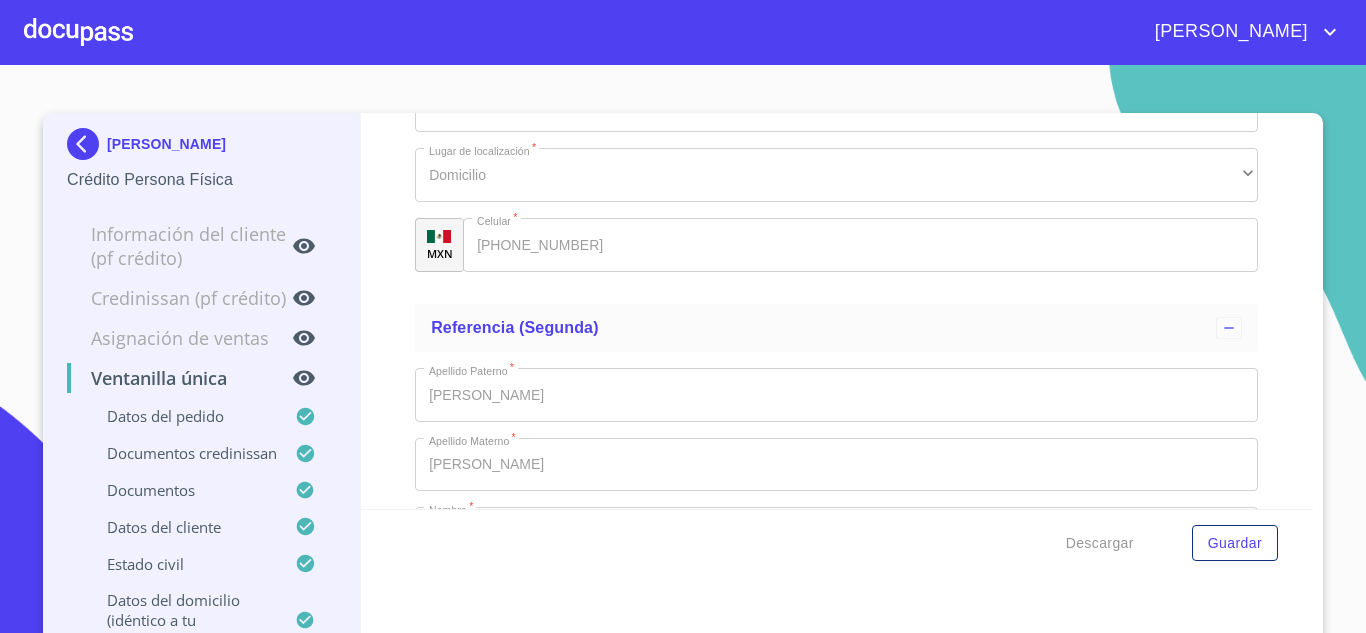 click at bounding box center [87, 144] 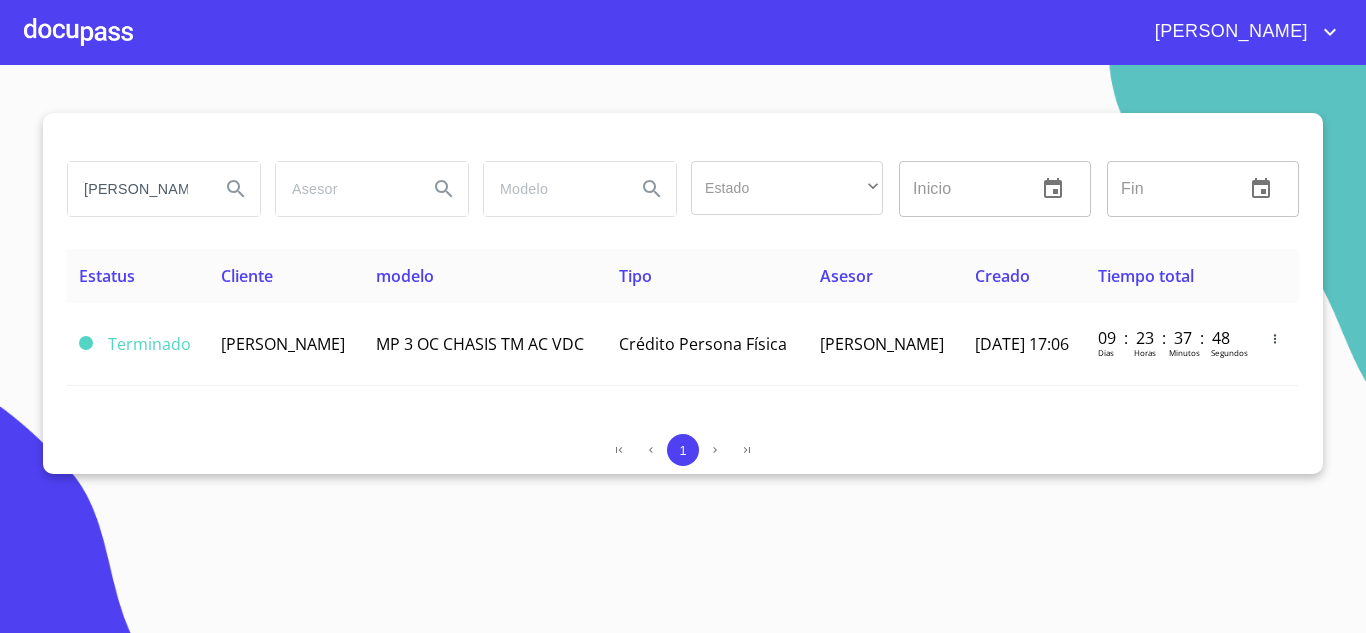 scroll, scrollTop: 0, scrollLeft: 0, axis: both 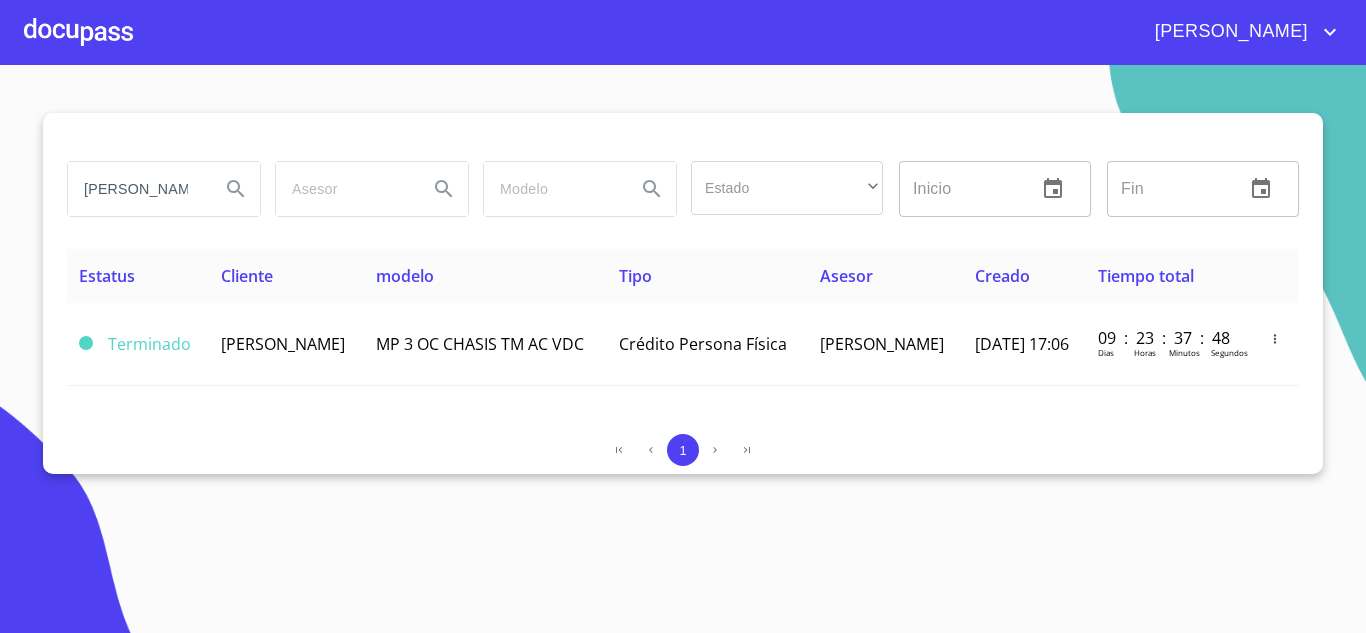 type on "N" 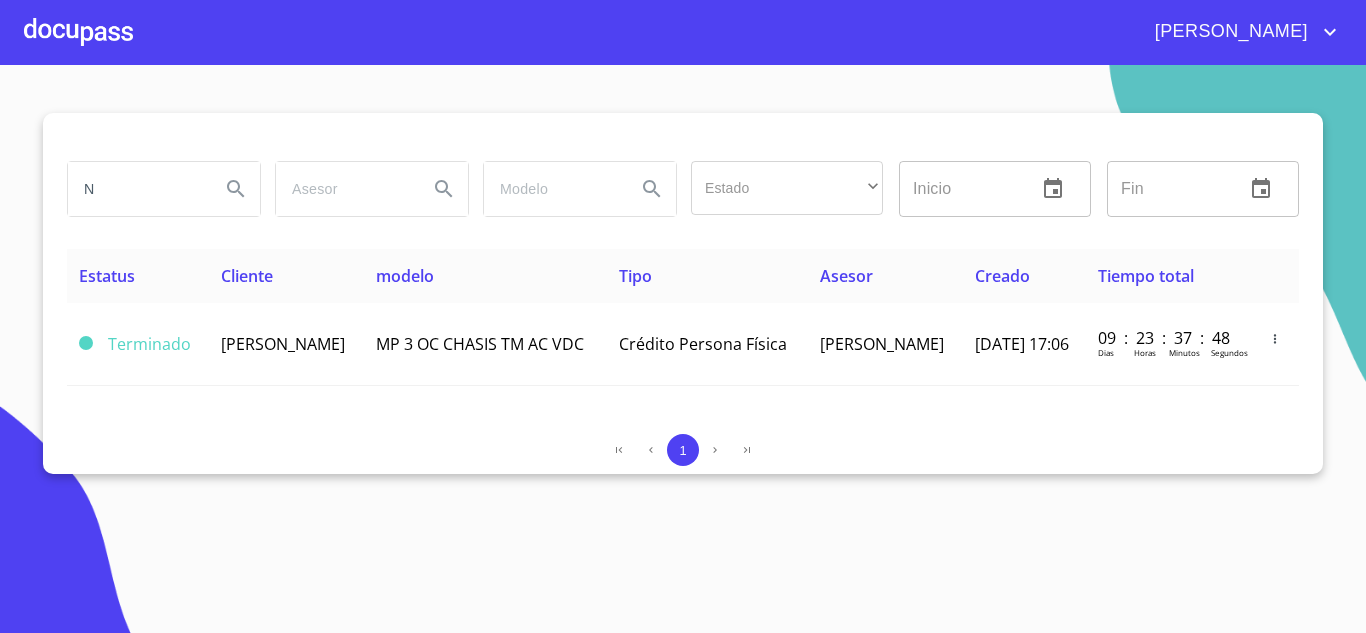 drag, startPoint x: 124, startPoint y: 184, endPoint x: 0, endPoint y: 175, distance: 124.32619 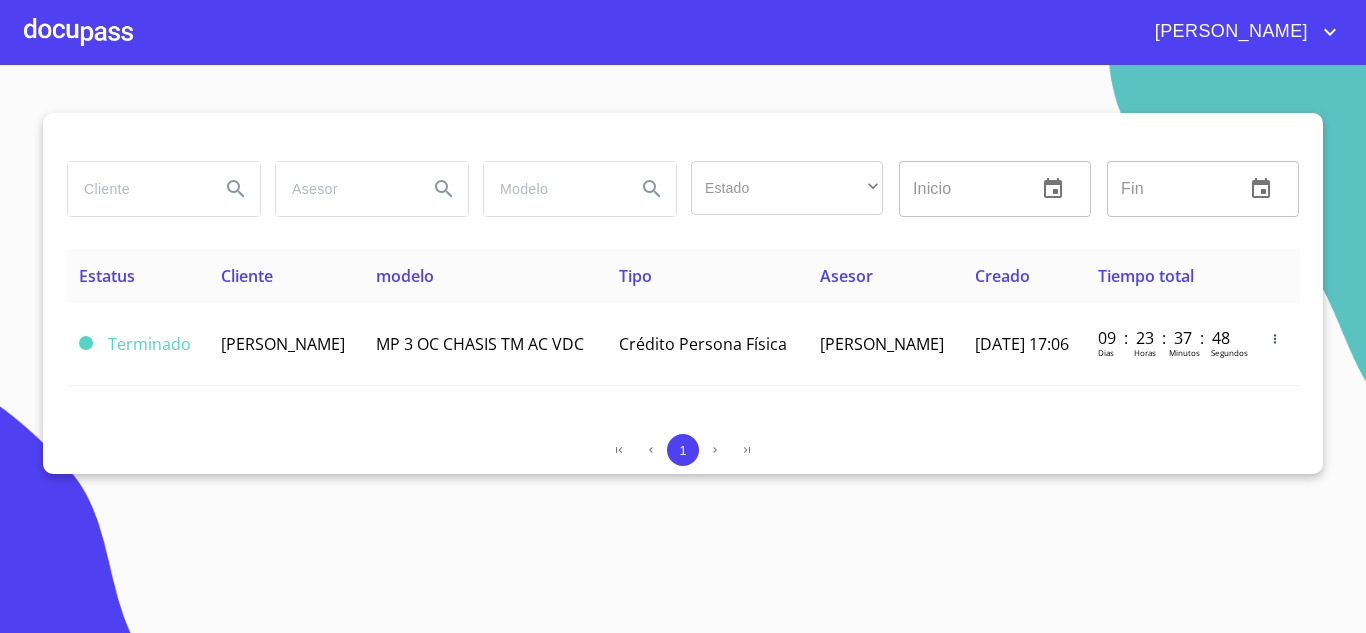 paste on "NAJAR ESTRELLA" 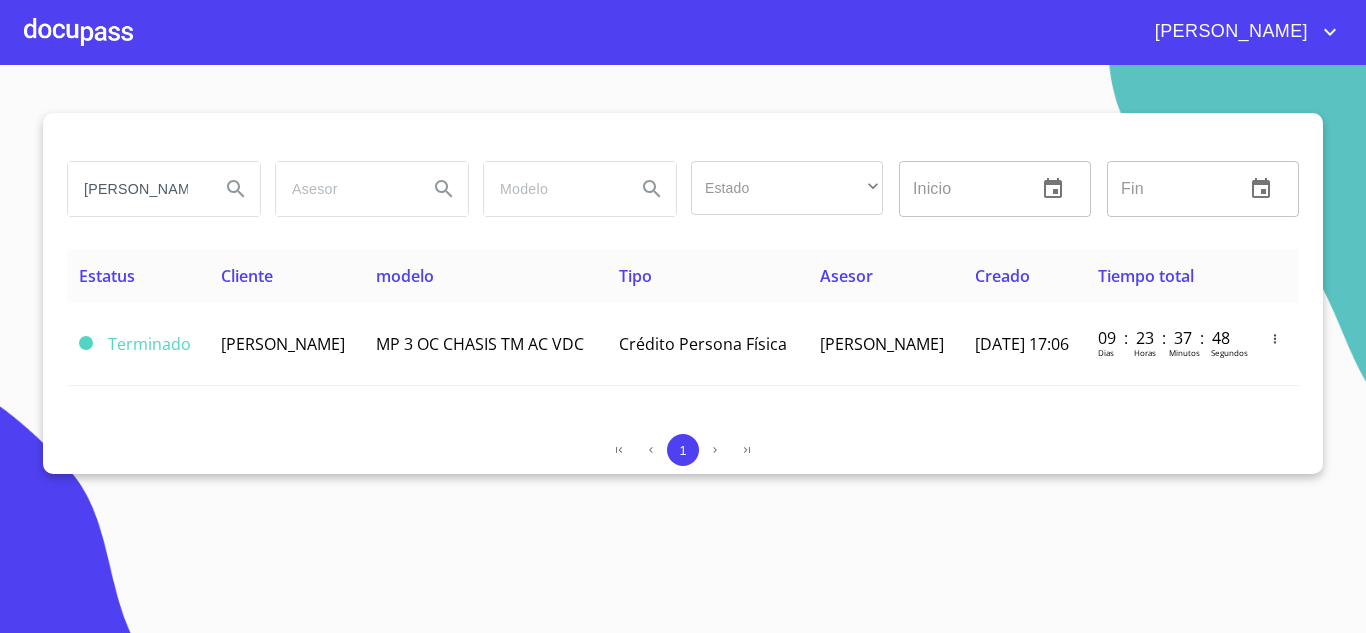 scroll, scrollTop: 0, scrollLeft: 22, axis: horizontal 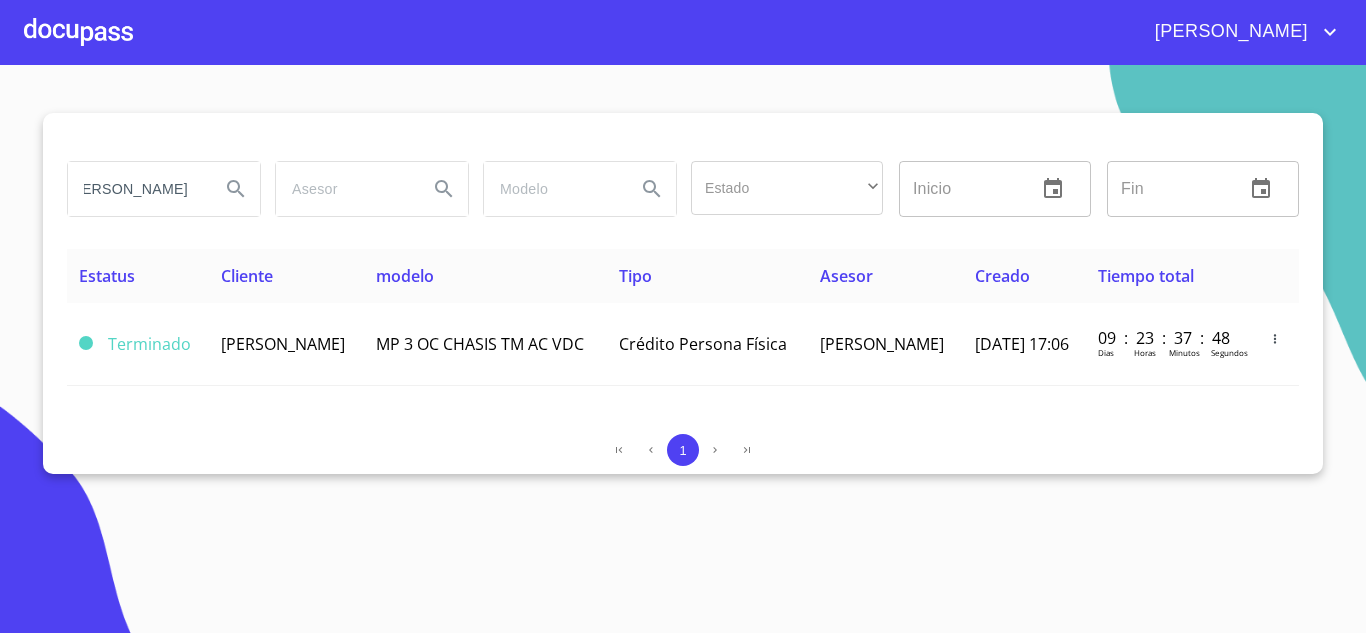 type on "NAJAR ESTRELLA" 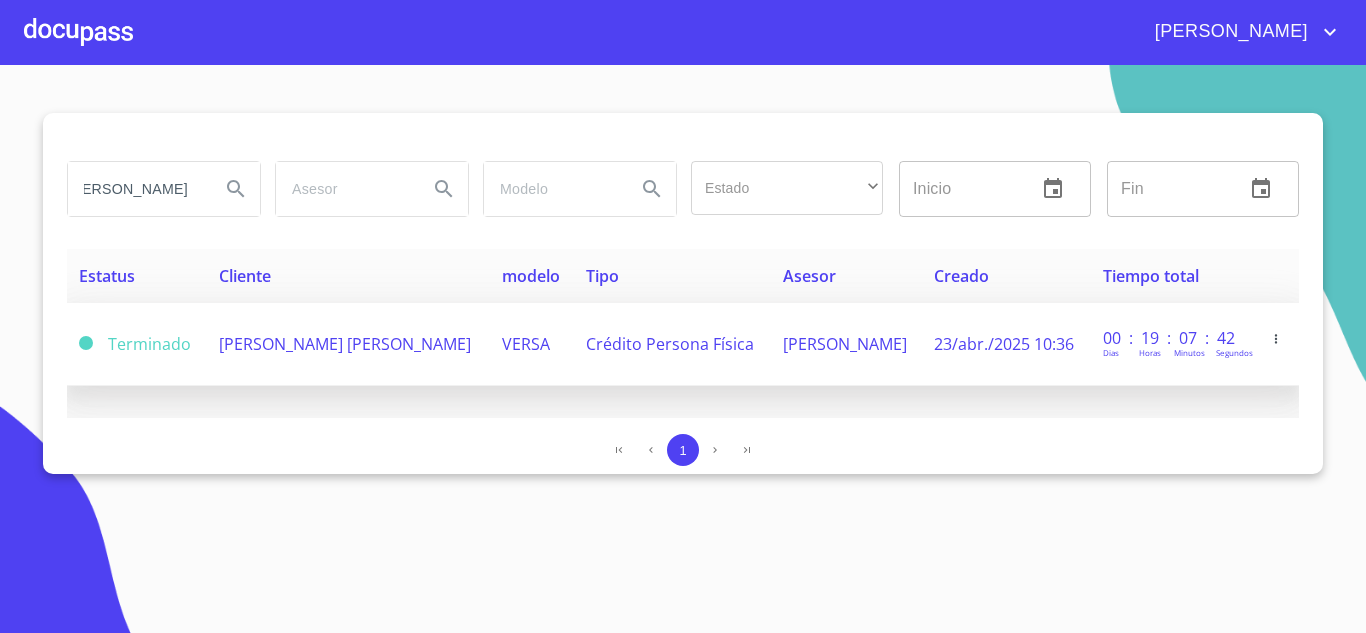scroll, scrollTop: 0, scrollLeft: 0, axis: both 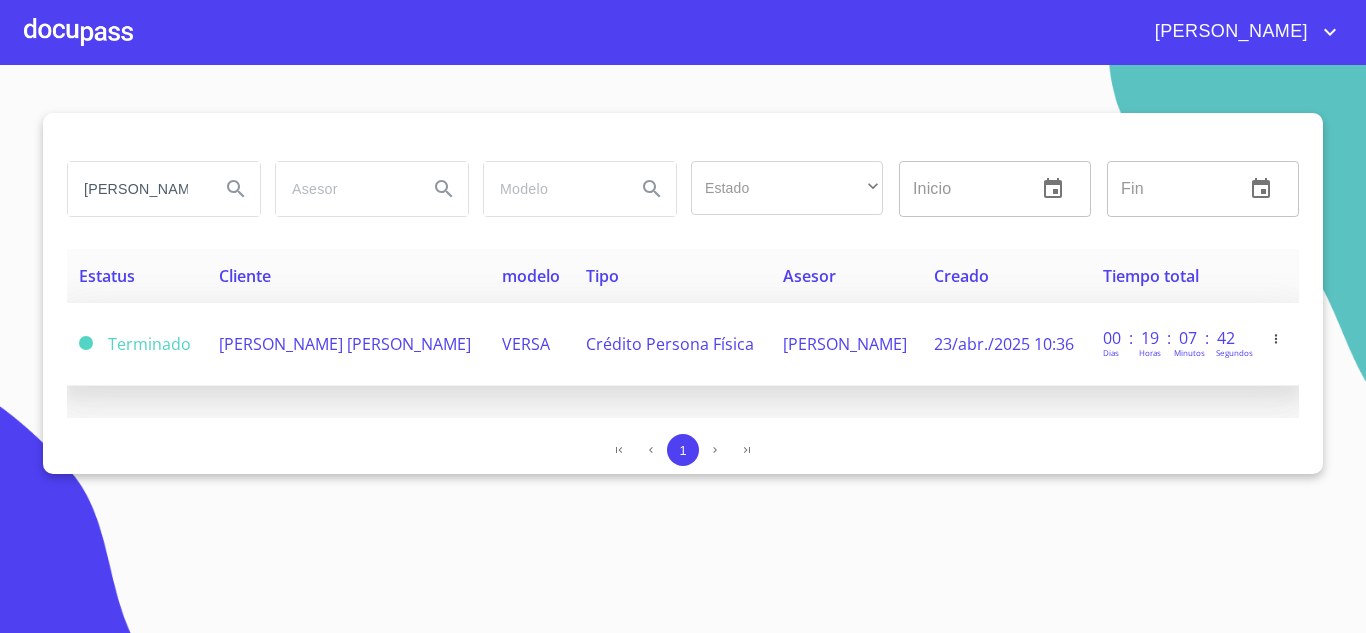 click on "NORMA ALICIA NAJAR ESTRELLA" at bounding box center (345, 344) 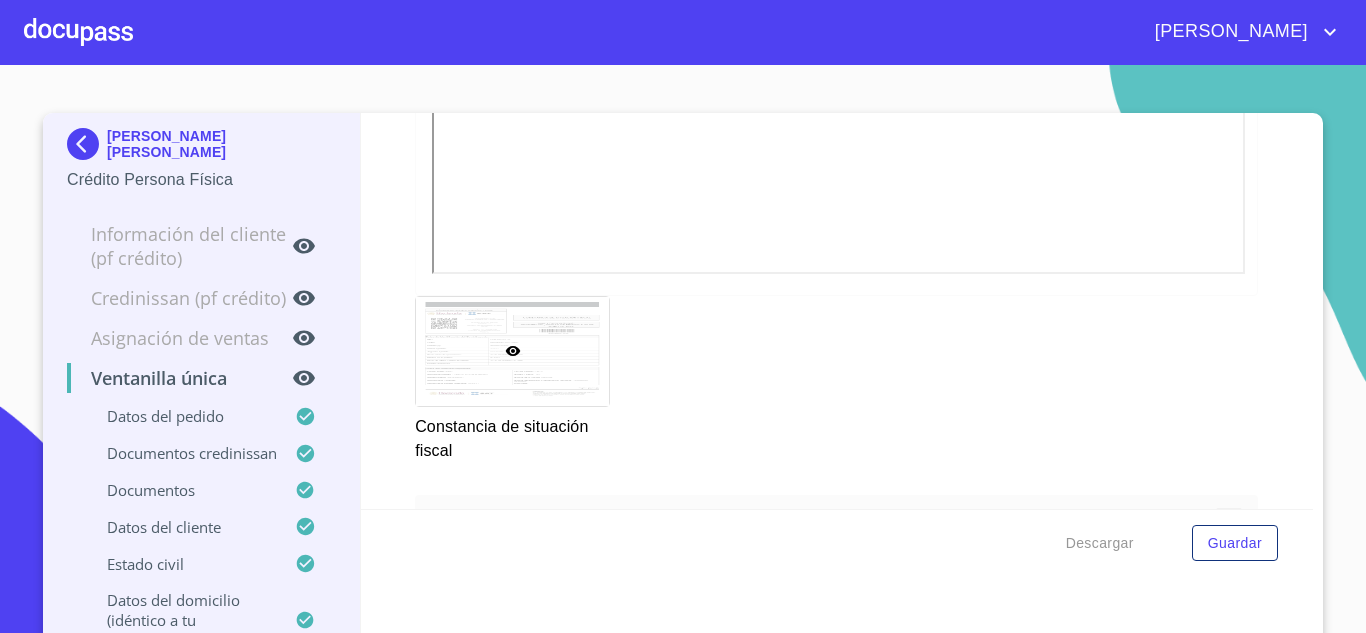 scroll, scrollTop: 6896, scrollLeft: 0, axis: vertical 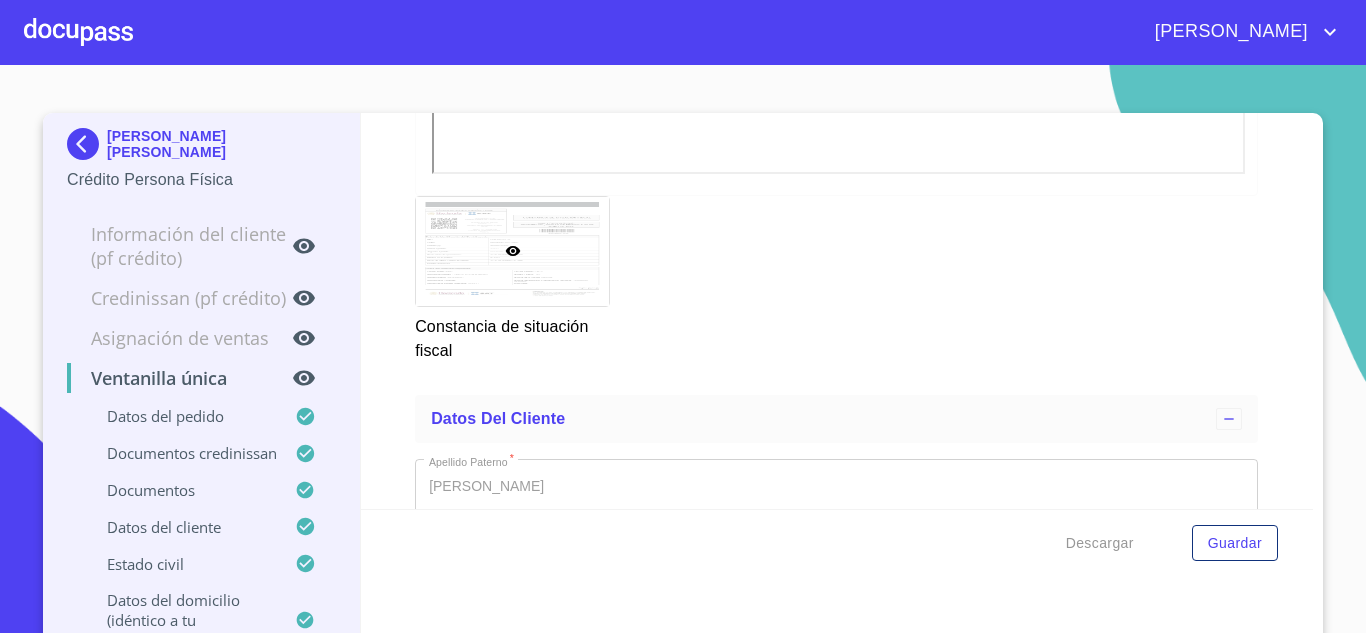 click at bounding box center (87, 144) 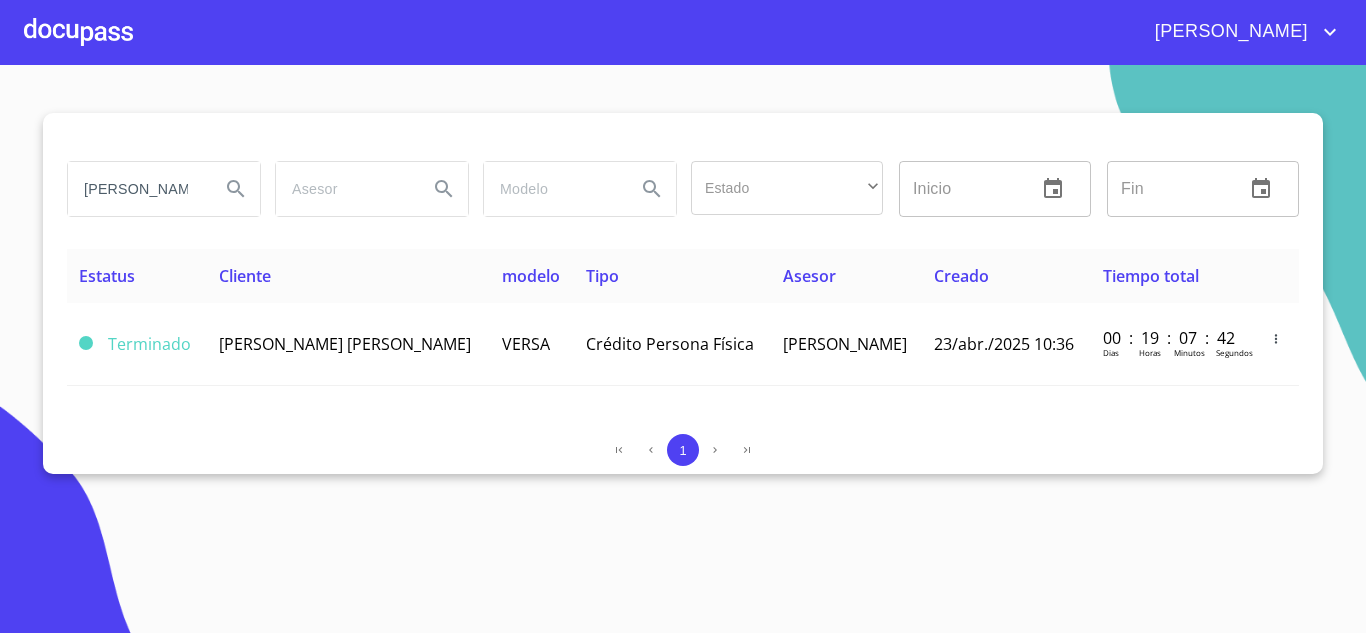 scroll, scrollTop: 0, scrollLeft: 0, axis: both 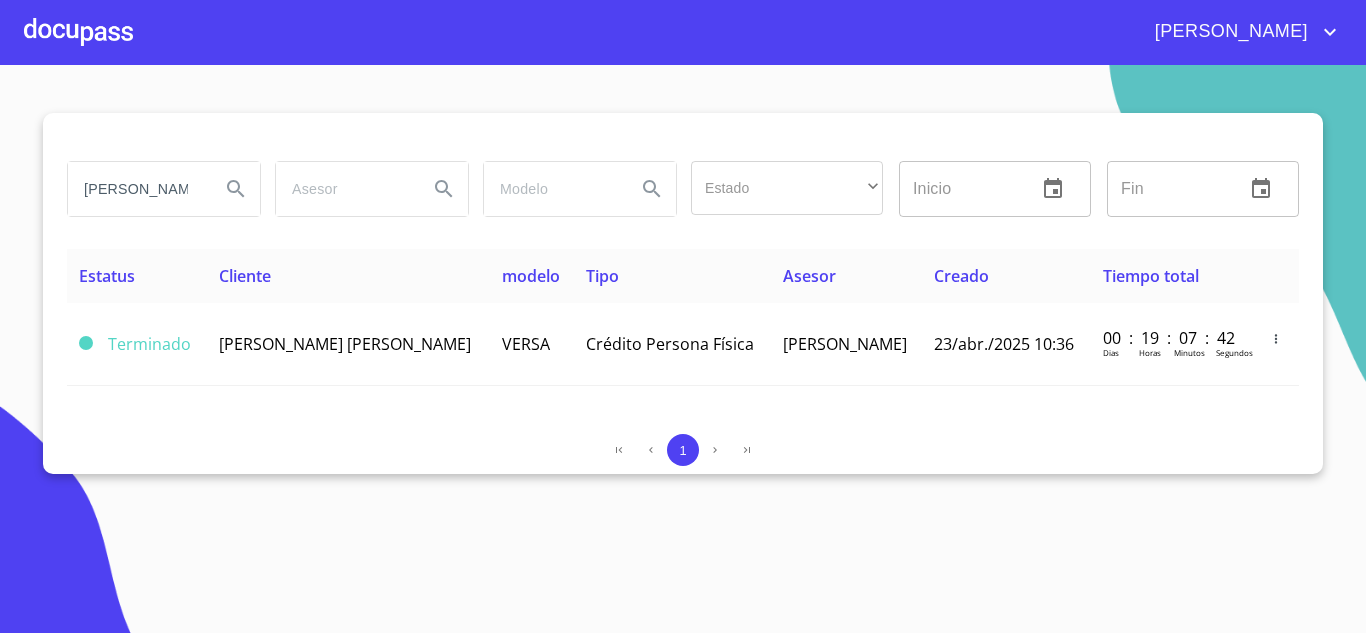 type on "LA" 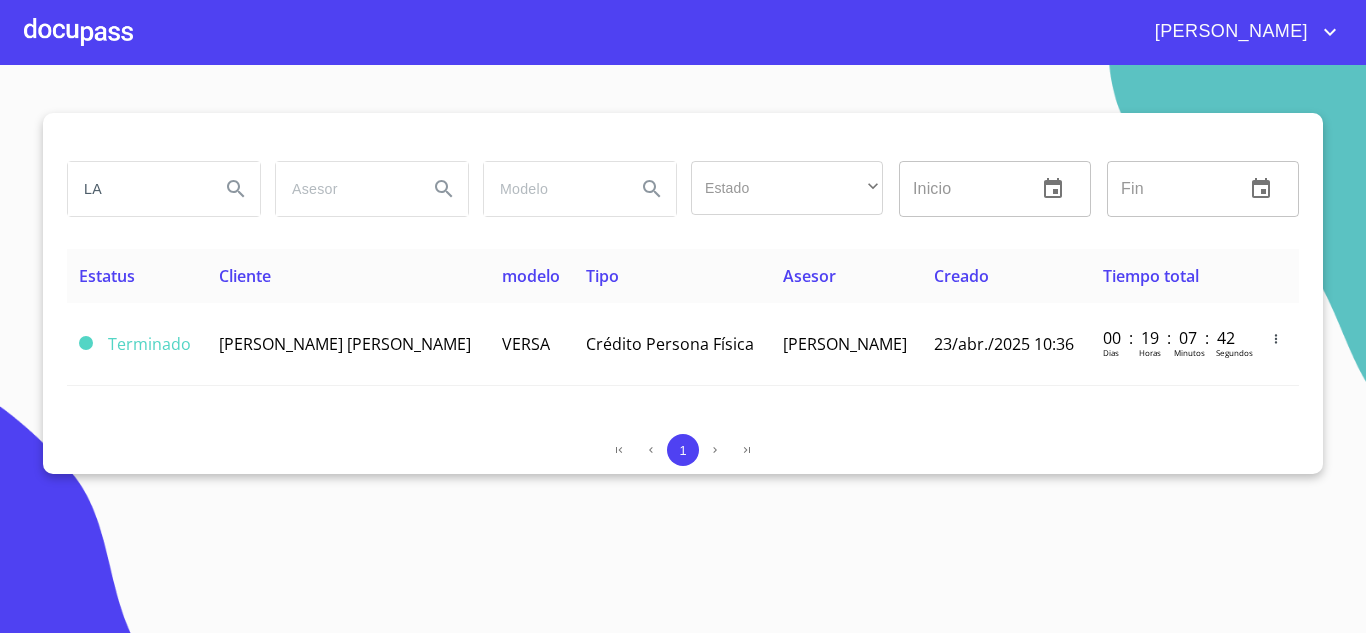 drag, startPoint x: 116, startPoint y: 192, endPoint x: 2, endPoint y: 190, distance: 114.01754 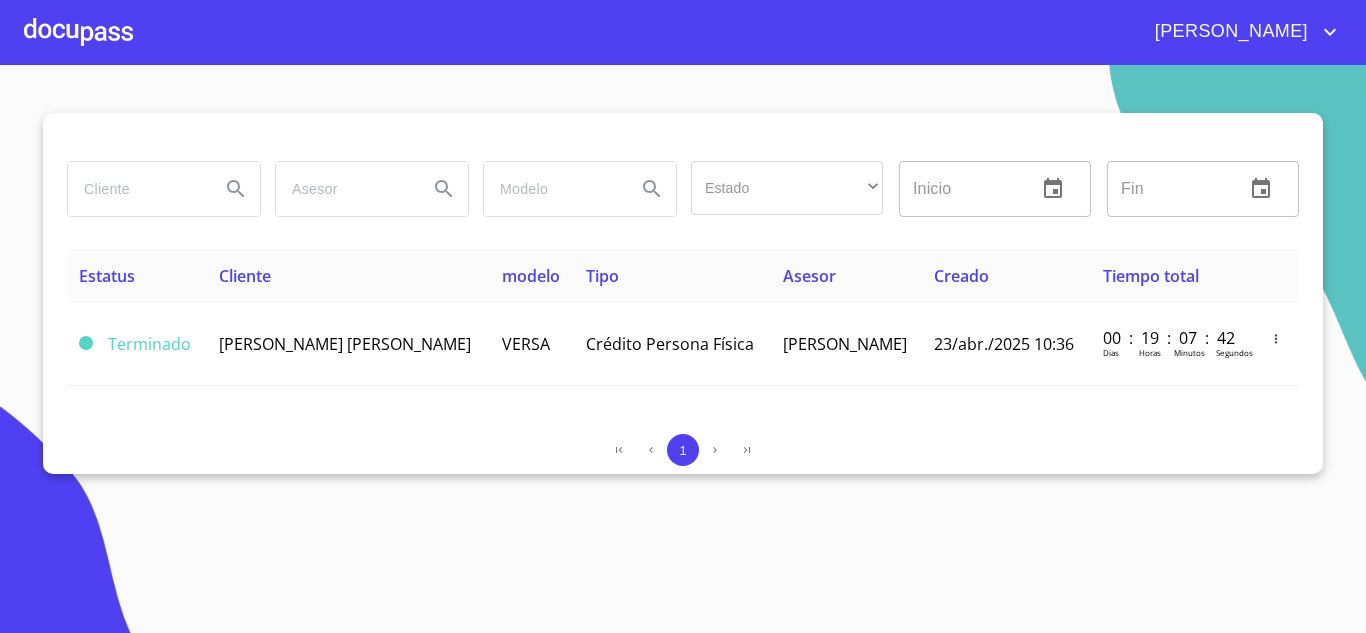 paste on "VALENCIA MIER" 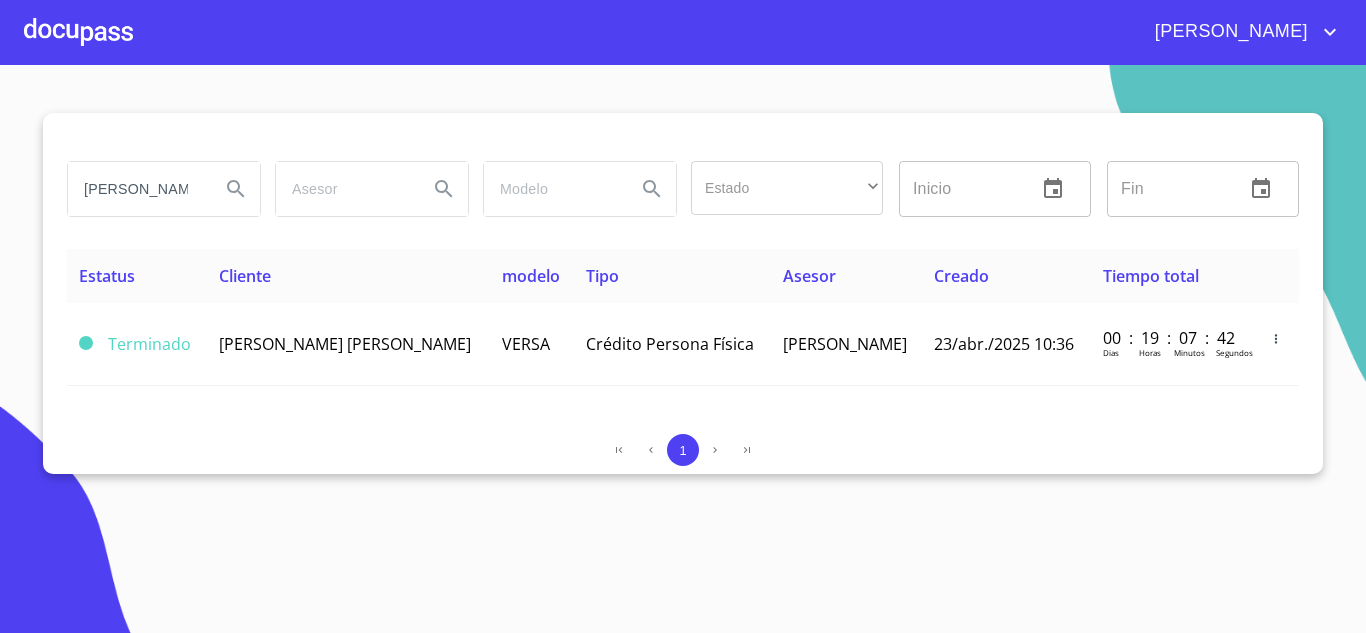 scroll, scrollTop: 0, scrollLeft: 7, axis: horizontal 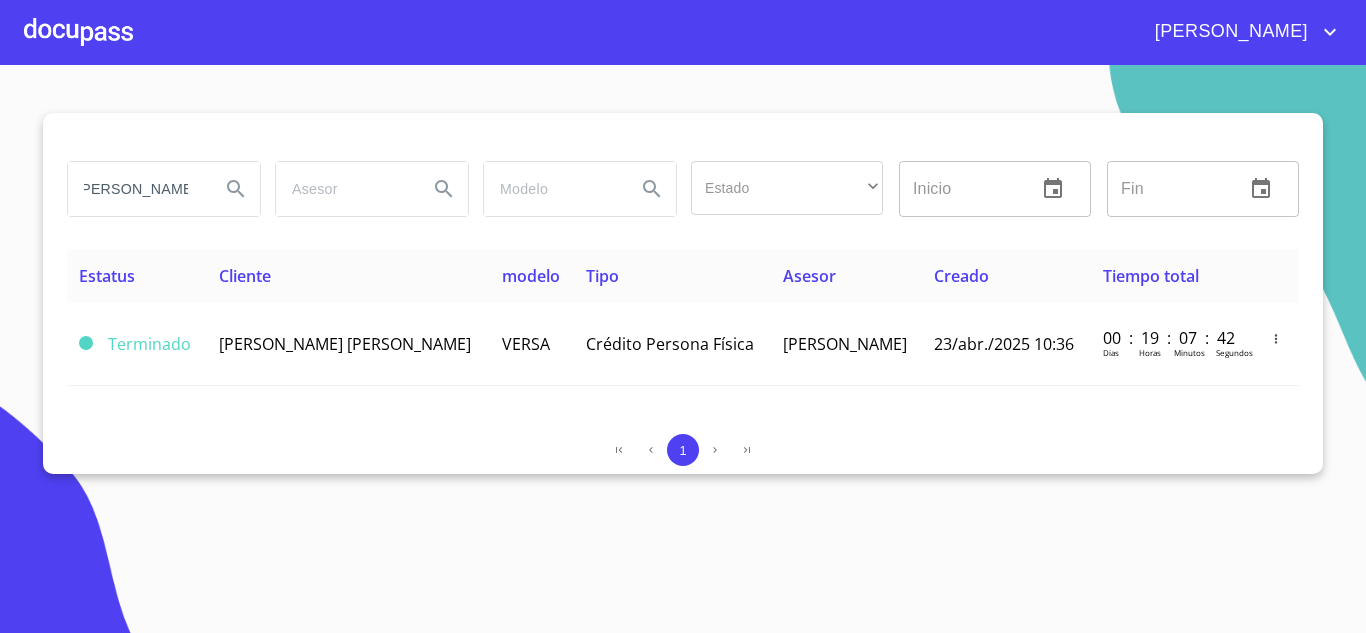 type on "VALENCIA MIER" 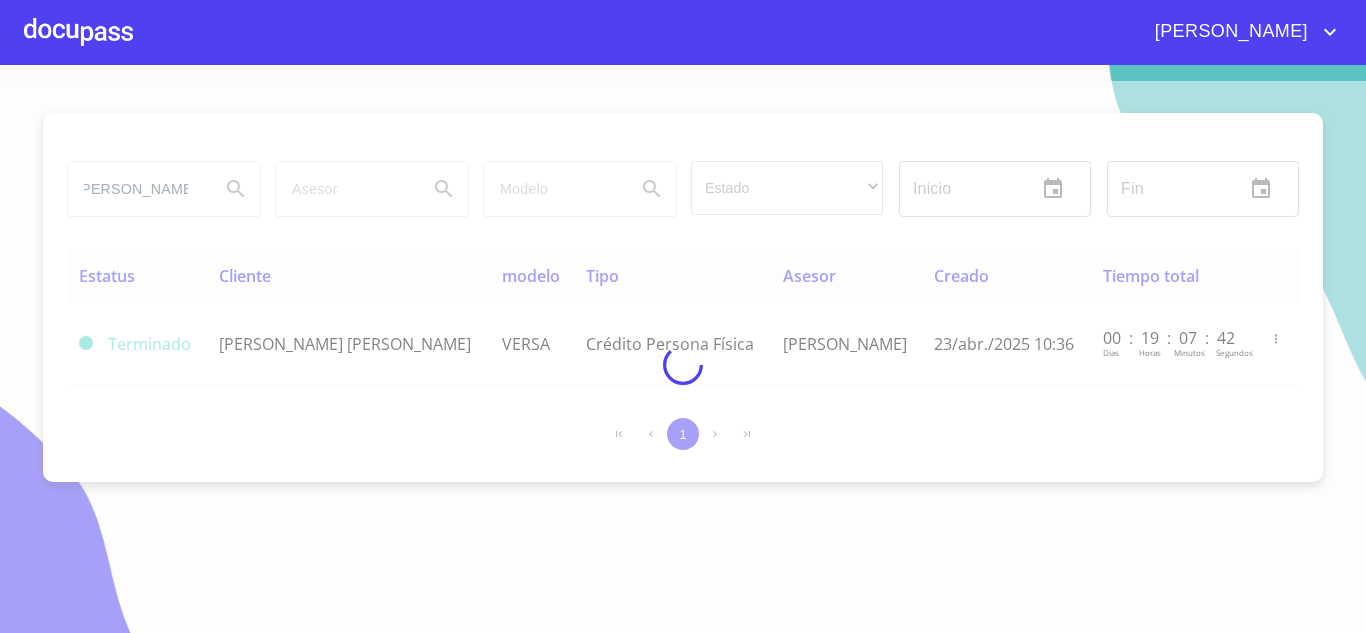 scroll, scrollTop: 0, scrollLeft: 0, axis: both 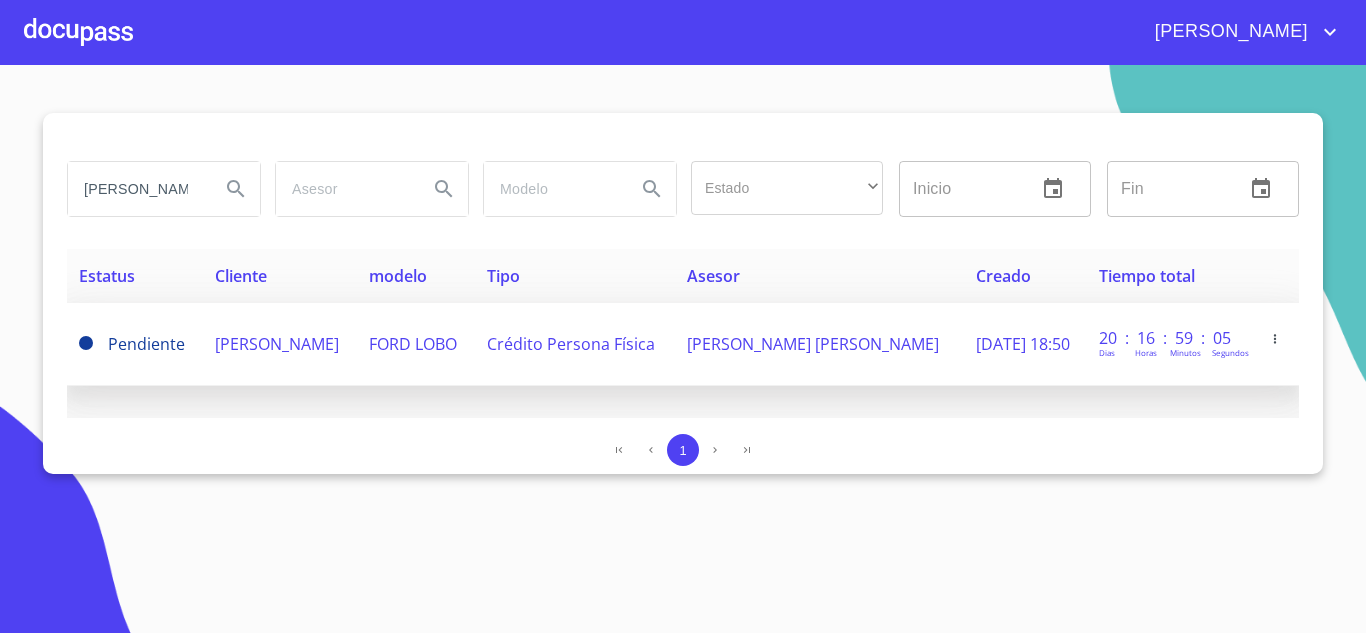 click on "ARTURO VALENCIA MIER" at bounding box center (277, 344) 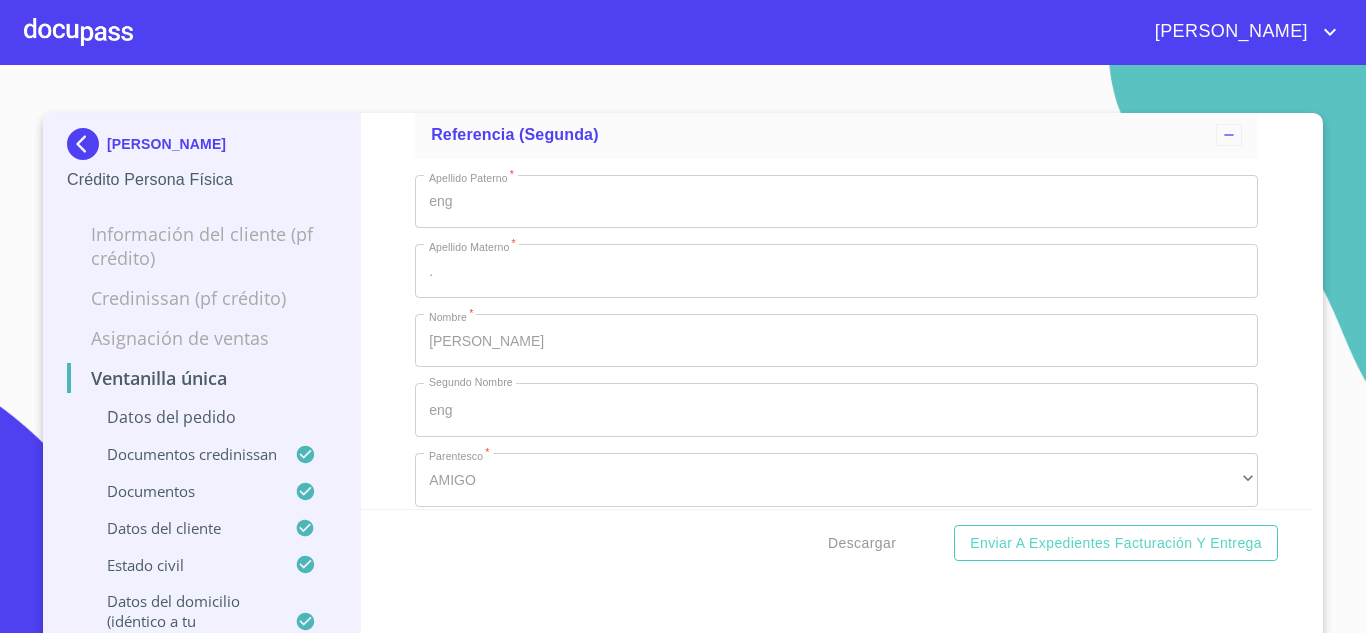 scroll, scrollTop: 12070, scrollLeft: 0, axis: vertical 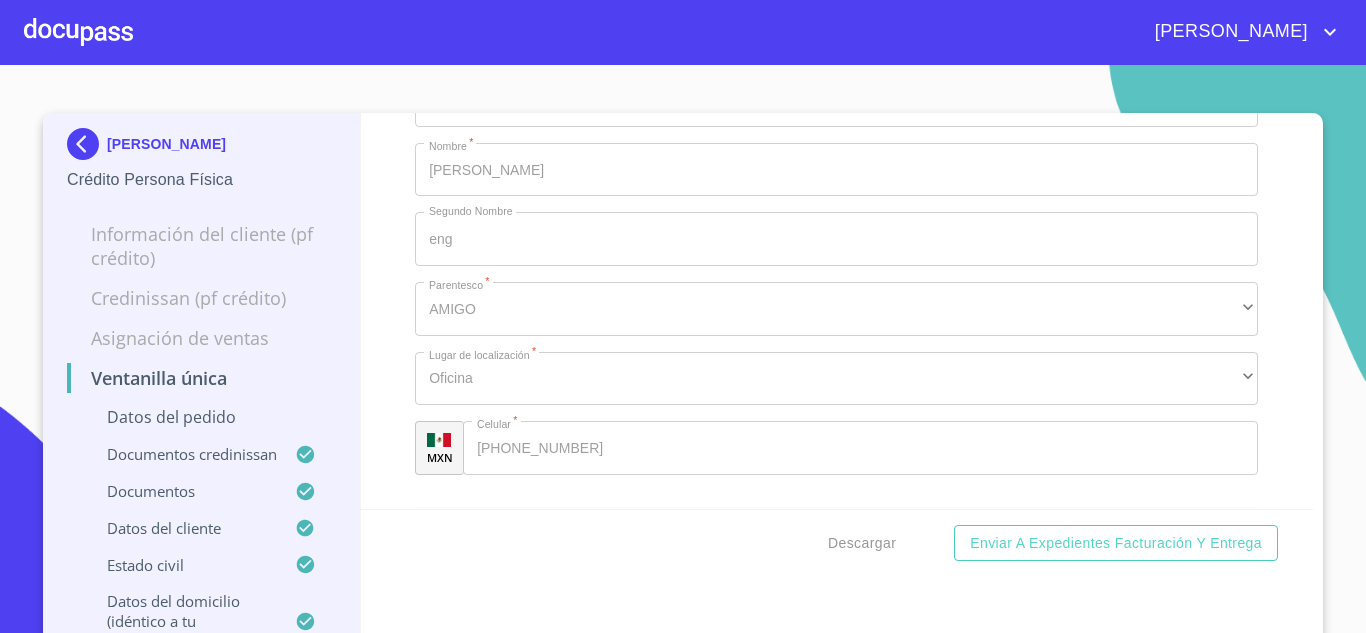 click at bounding box center [87, 144] 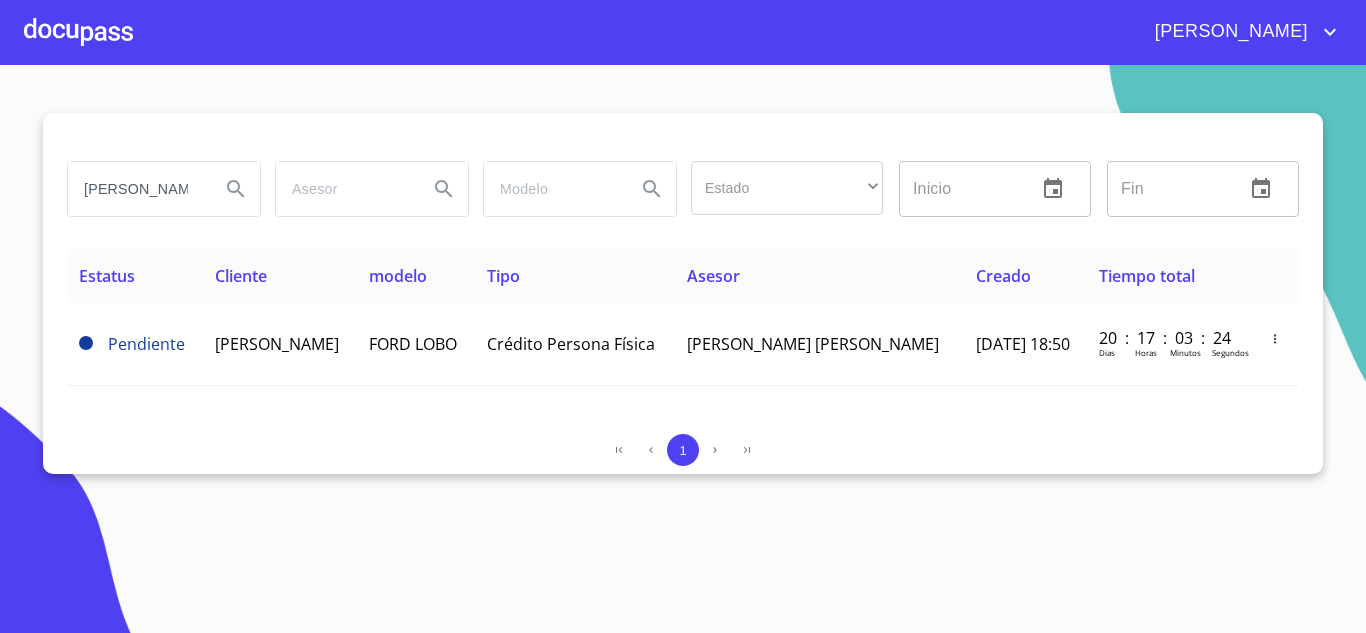 drag, startPoint x: 169, startPoint y: 189, endPoint x: 0, endPoint y: 183, distance: 169.10648 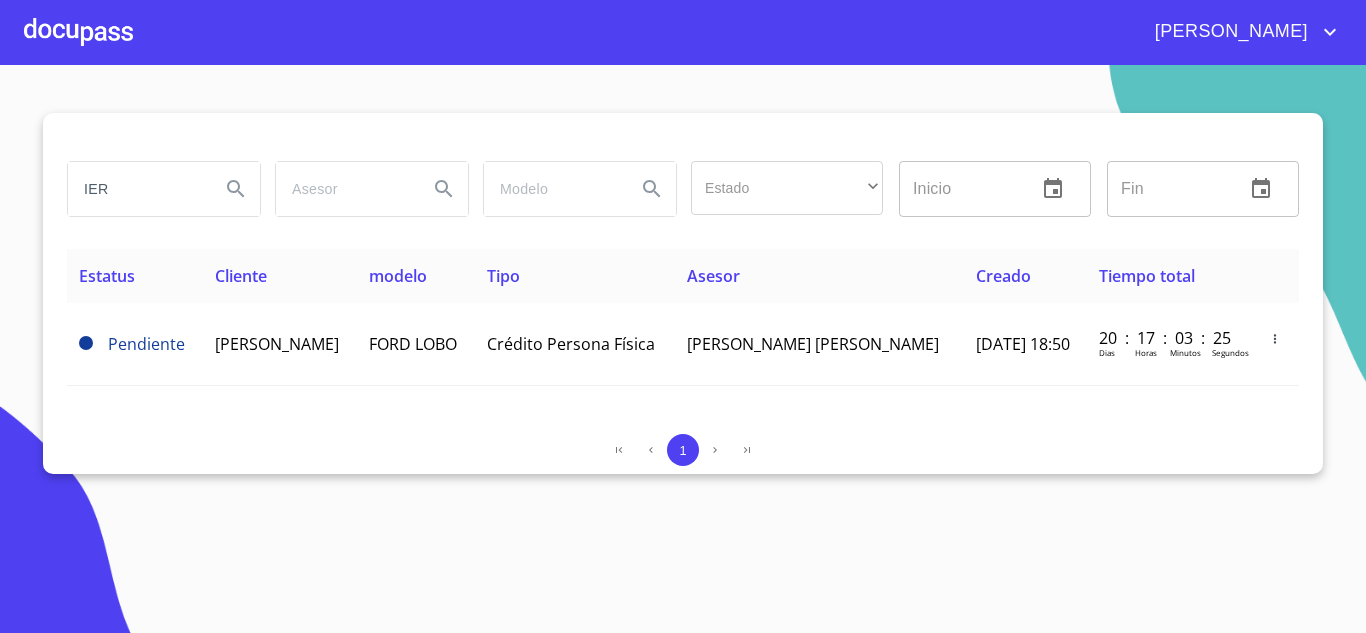 drag, startPoint x: 179, startPoint y: 190, endPoint x: 0, endPoint y: 145, distance: 184.56976 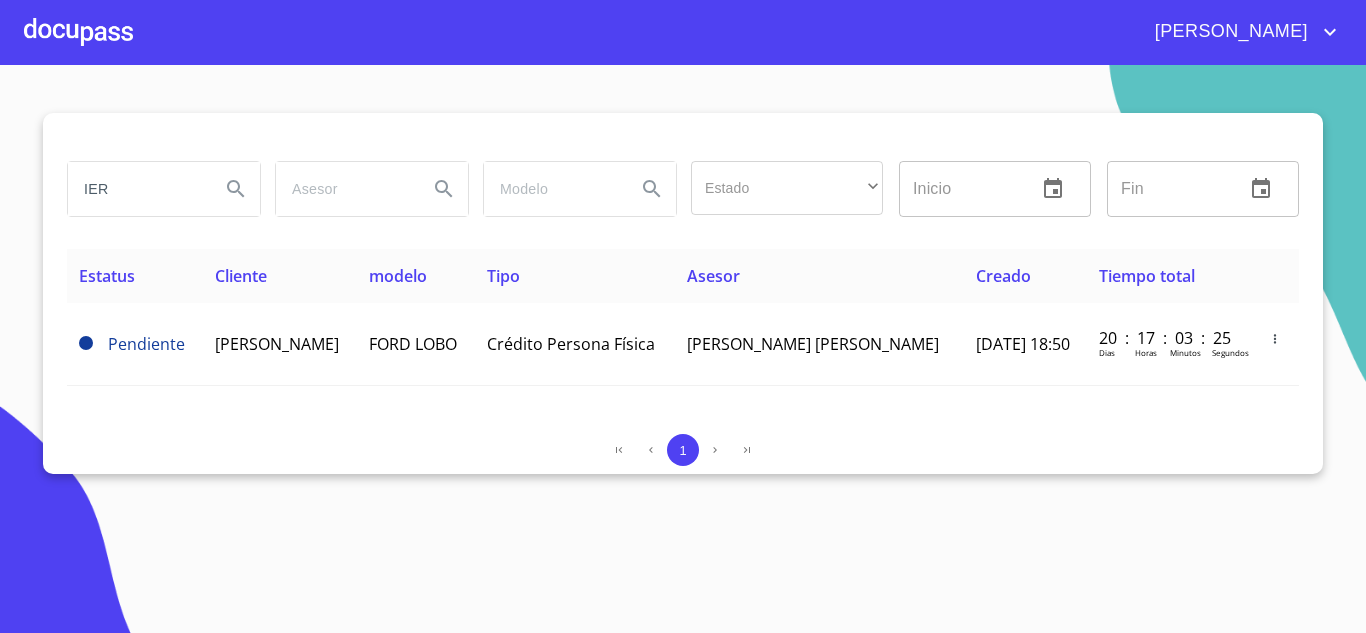 click on "IER Estado ​ ​ Inicio ​ Fin ​ Estatus   Cliente   modelo   Tipo   Asesor   Creado   Tiempo total     Pendiente ARTURO VALENCIA MIER FORD LOBO Crédito Persona Física Jonathan Emanuel  Íñiguez Díaz 02/jun./2025 18:50 20  :  17  :  03  :  25 Dias Horas Minutos Segundos 1" at bounding box center (683, 349) 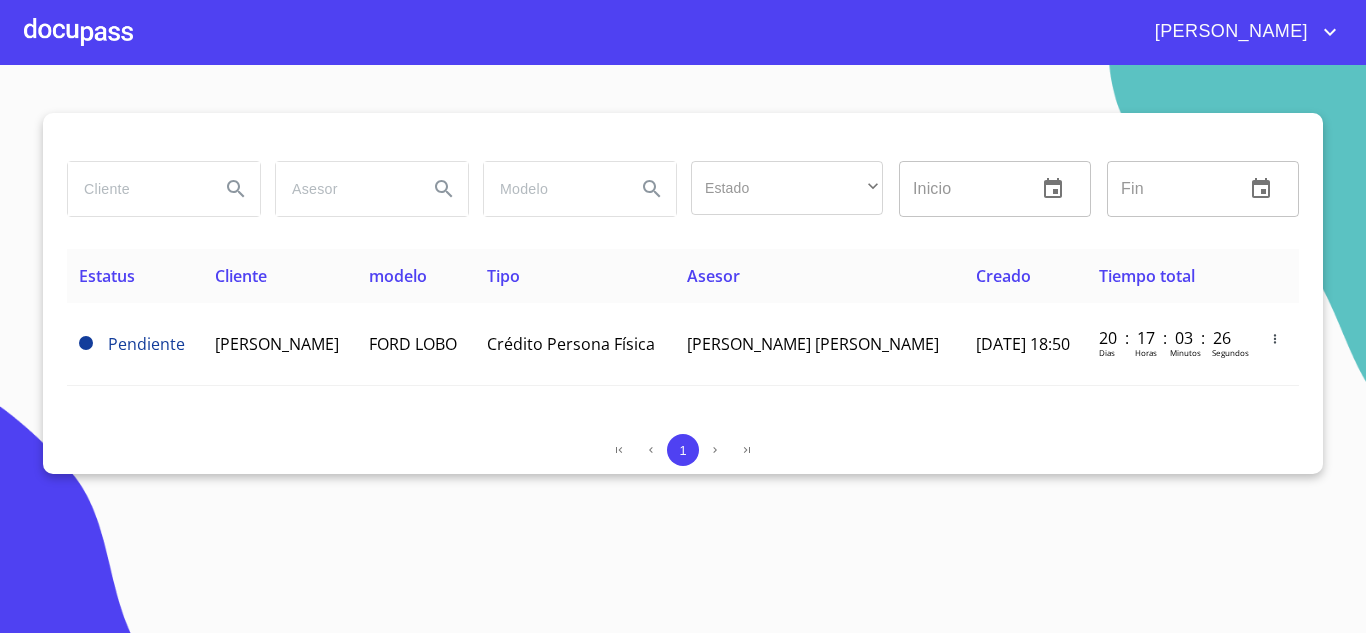 paste on "HERNANDEZ SALAZAR" 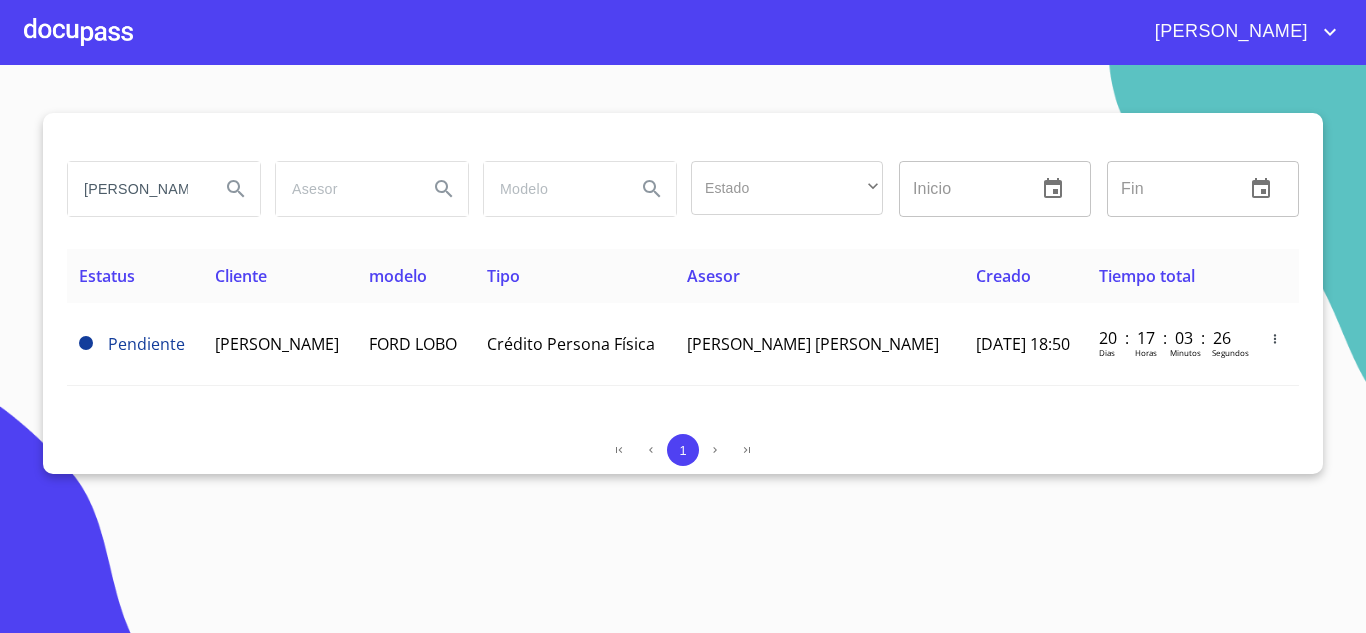 scroll, scrollTop: 0, scrollLeft: 57, axis: horizontal 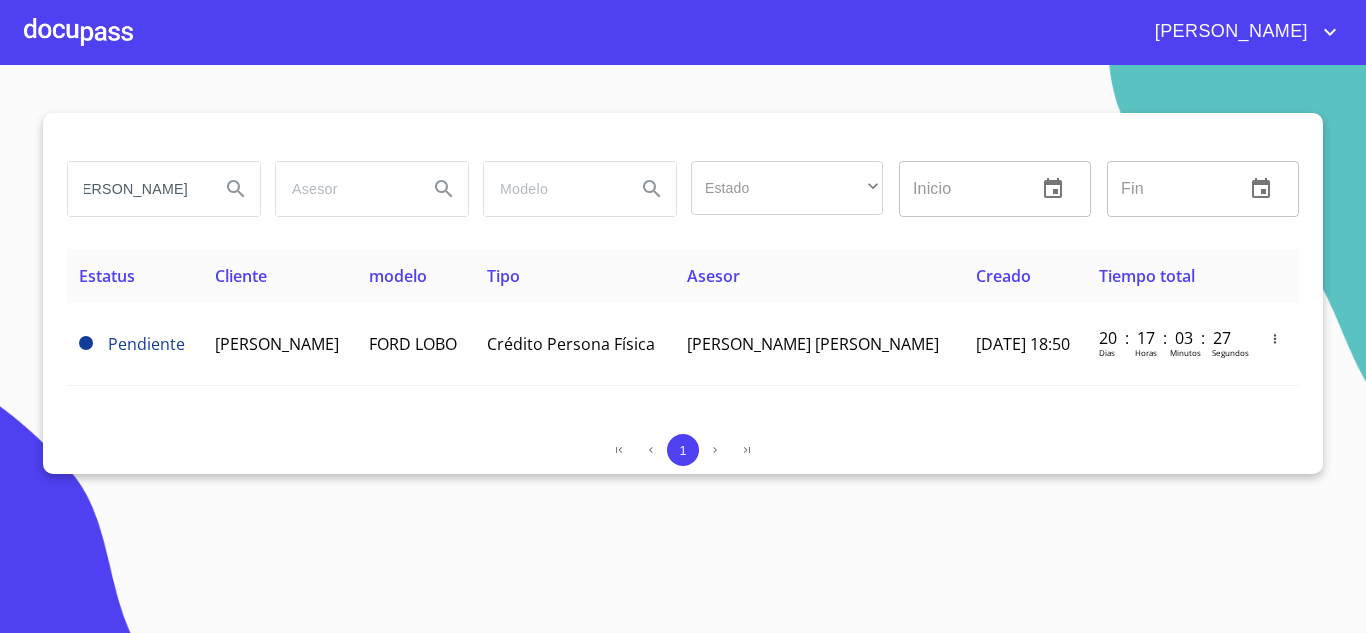 type on "HERNANDEZ SALAZAR" 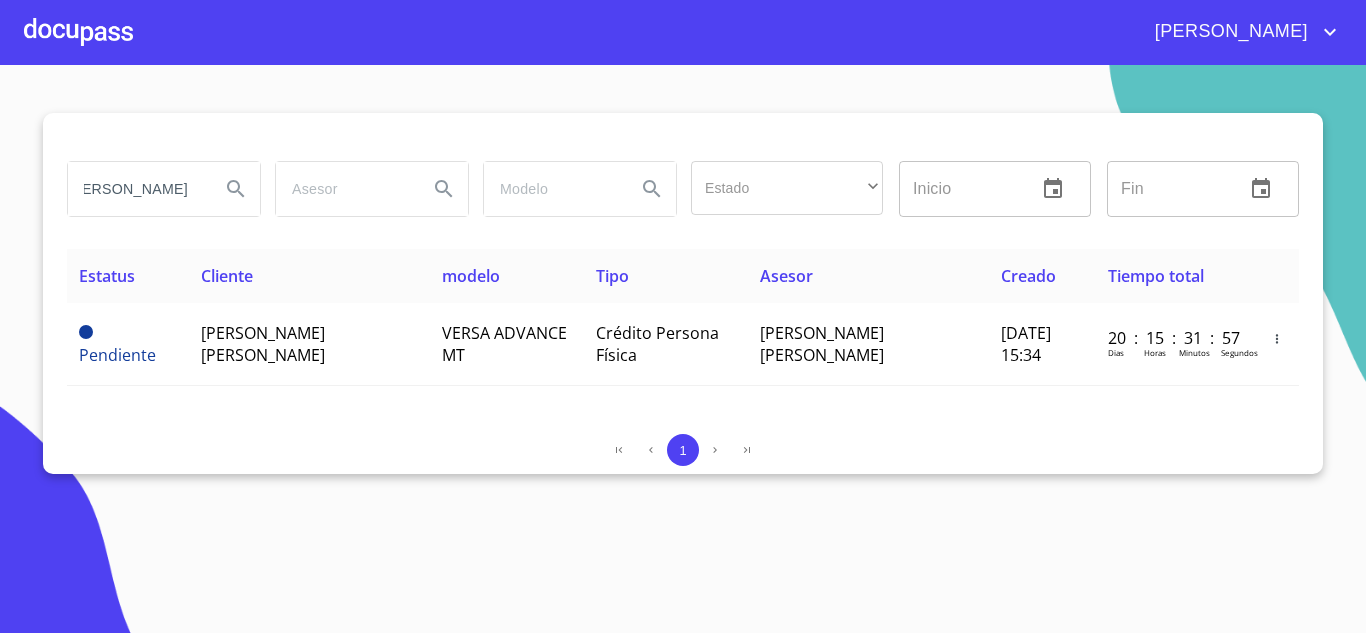 scroll, scrollTop: 0, scrollLeft: 0, axis: both 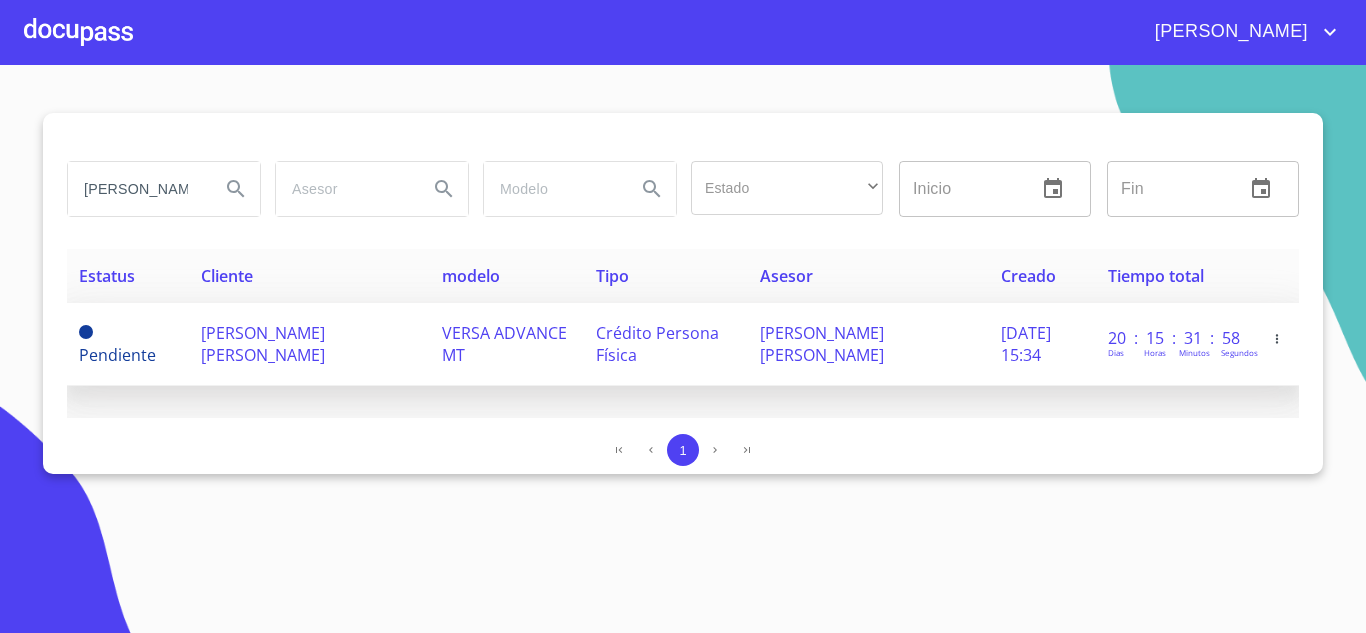 click on "MARCOS HERNANDEZ SALAZAR" at bounding box center (263, 344) 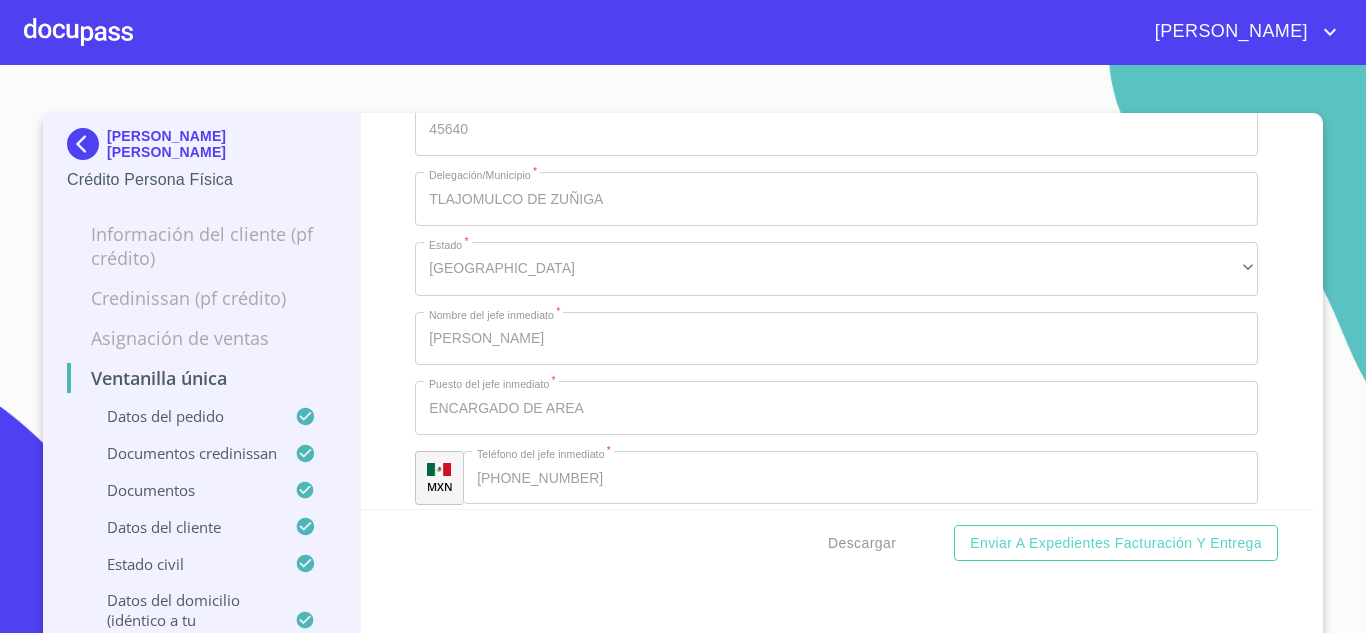 scroll, scrollTop: 10500, scrollLeft: 0, axis: vertical 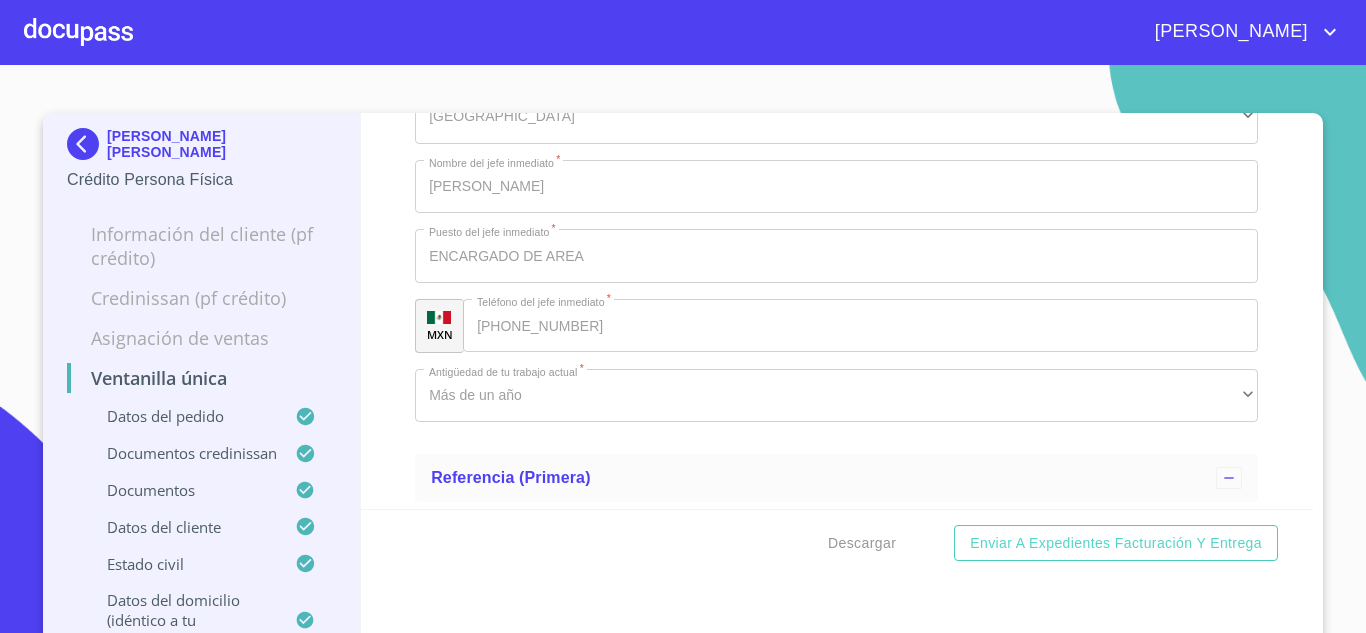 click at bounding box center [87, 144] 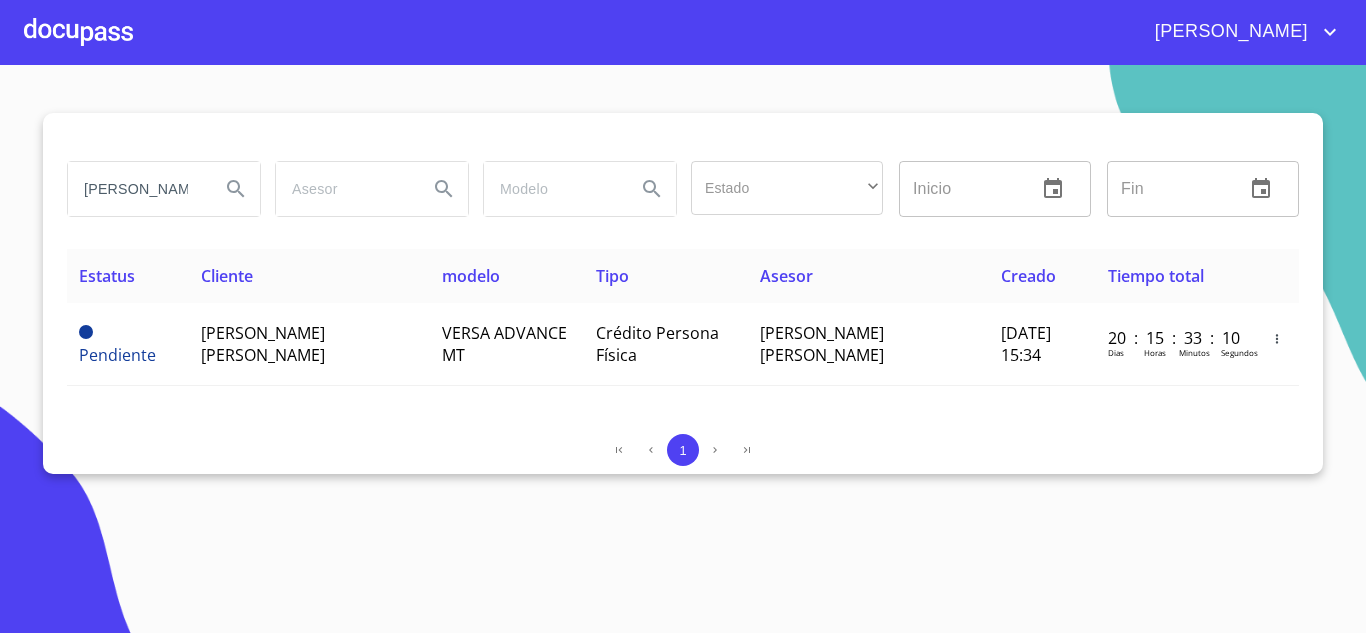 drag, startPoint x: 180, startPoint y: 174, endPoint x: 0, endPoint y: 121, distance: 187.64061 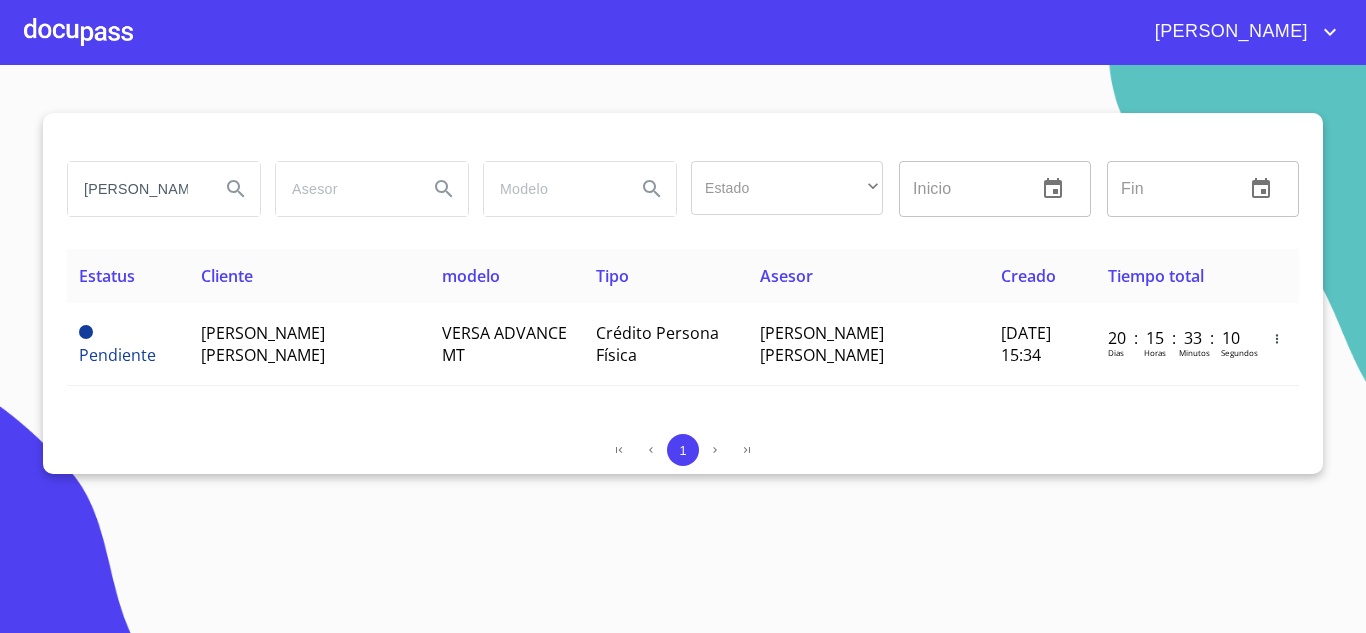 click on "HERNANDEZ SALAZAR Estado ​ ​ Inicio ​ Fin ​ Estatus   Cliente   modelo   Tipo   Asesor   Creado   Tiempo total     Pendiente MARCOS HERNANDEZ SALAZAR VERSA ADVANCE MT Crédito Persona Física FERNANDO ALEJANDRO VELÁZQUEZ GARCÍA 02/may./2025 15:34 20  :  15  :  33  :  10 Dias Horas Minutos Segundos 1" at bounding box center (683, 349) 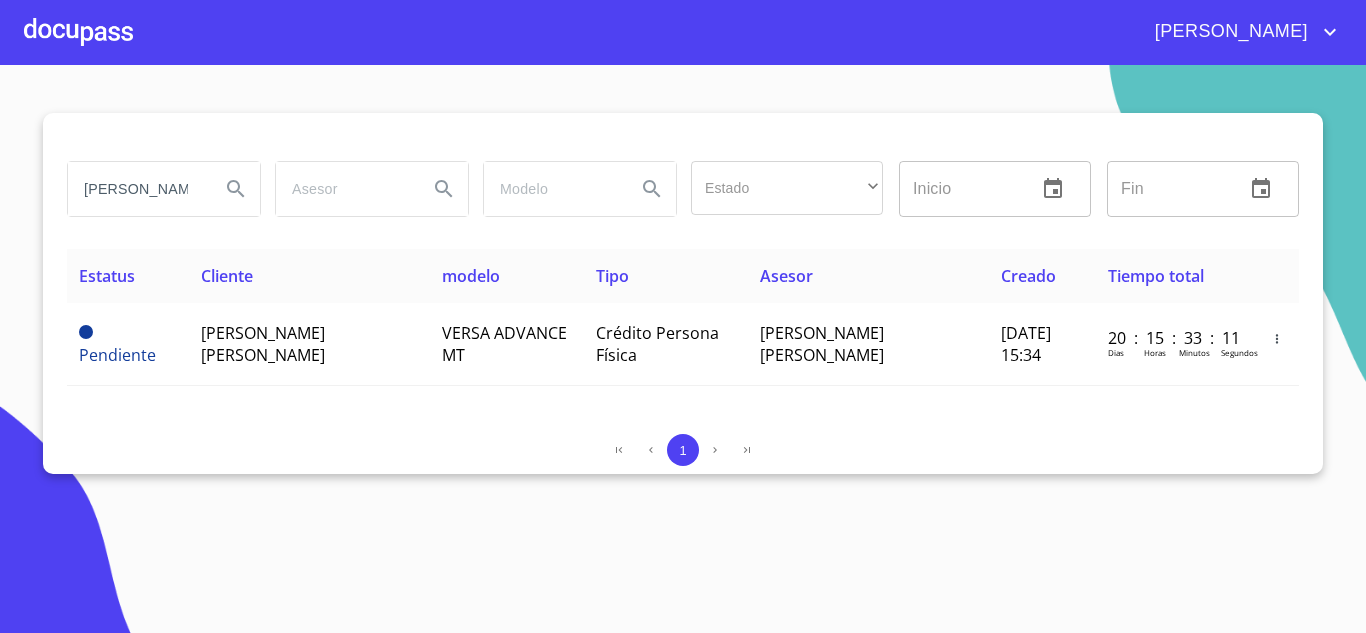 drag, startPoint x: 177, startPoint y: 189, endPoint x: 0, endPoint y: 149, distance: 181.4635 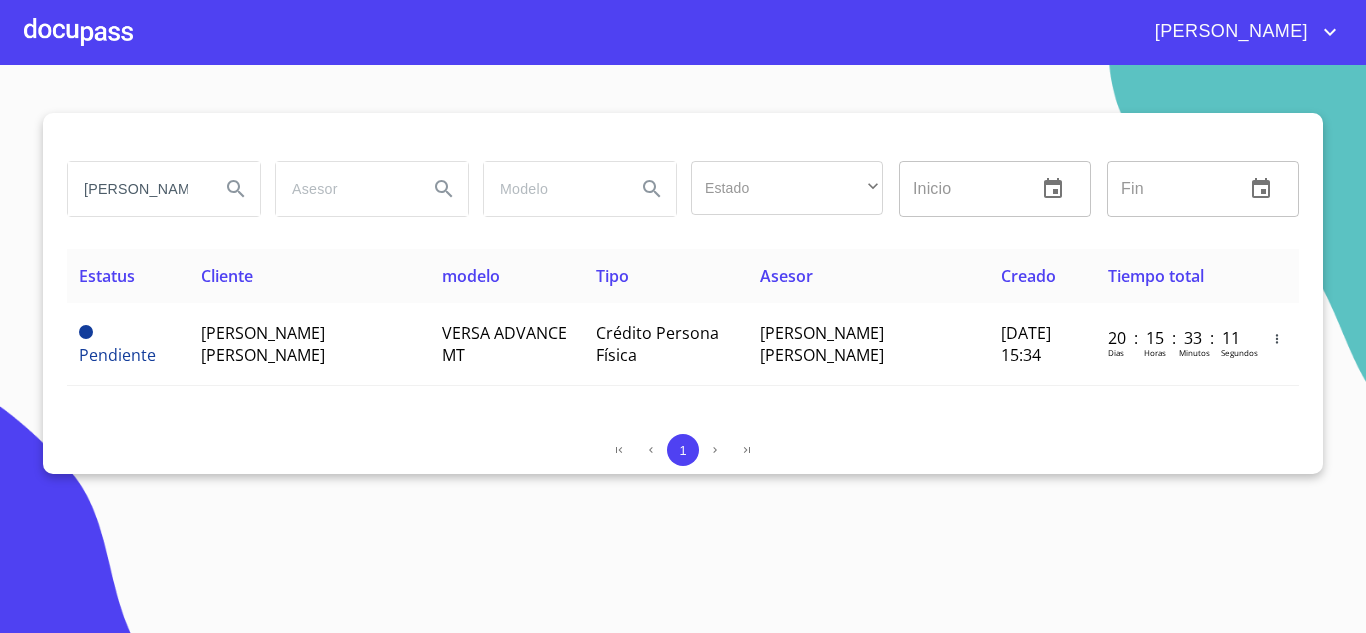 click on "SALAZAR Estado ​ ​ Inicio ​ Fin ​ Estatus   Cliente   modelo   Tipo   Asesor   Creado   Tiempo total     Pendiente MARCOS HERNANDEZ SALAZAR VERSA ADVANCE MT Crédito Persona Física FERNANDO ALEJANDRO VELÁZQUEZ GARCÍA 02/may./2025 15:34 20  :  15  :  33  :  11 Dias Horas Minutos Segundos 1" at bounding box center [683, 349] 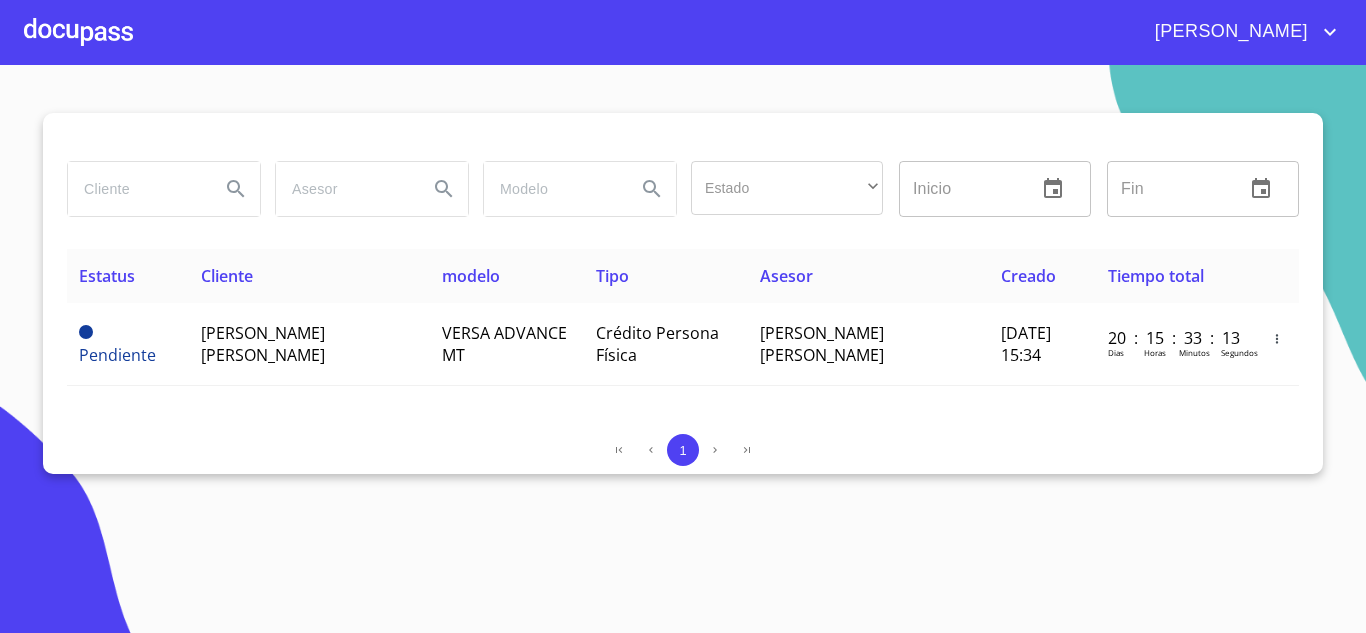 paste on "RODRIGUEZ MARTINEZ" 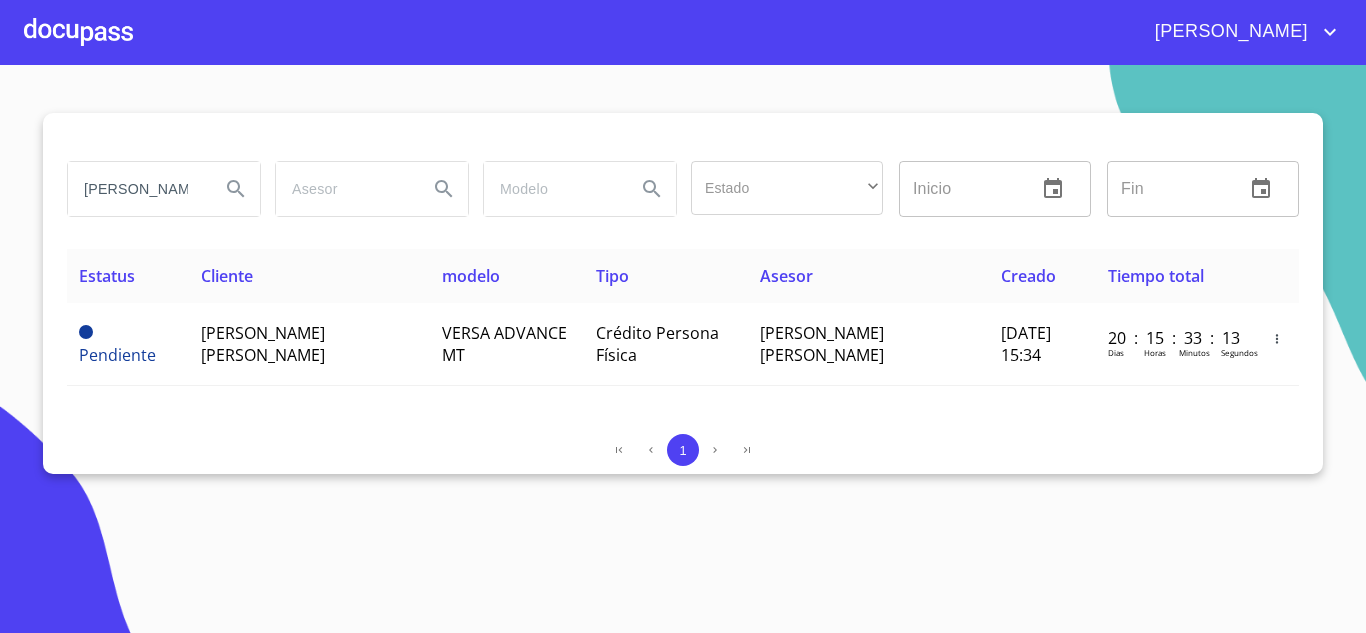 scroll, scrollTop: 0, scrollLeft: 61, axis: horizontal 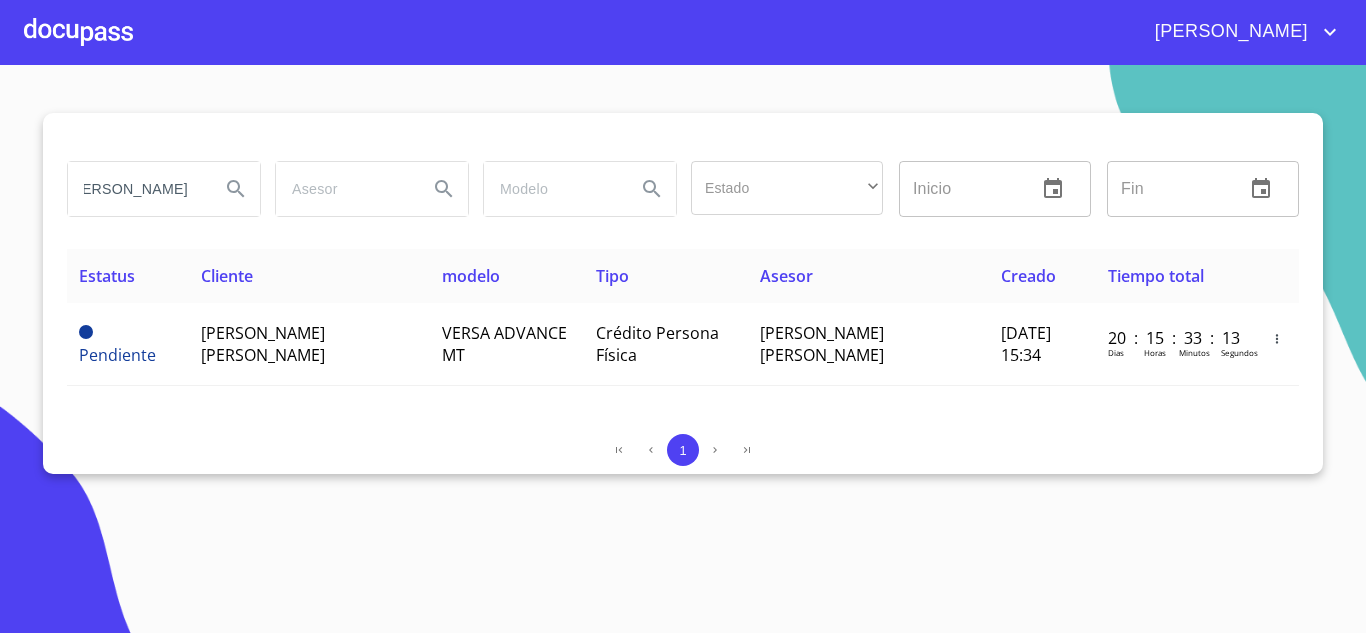 type on "RODRIGUEZ MARTINEZ" 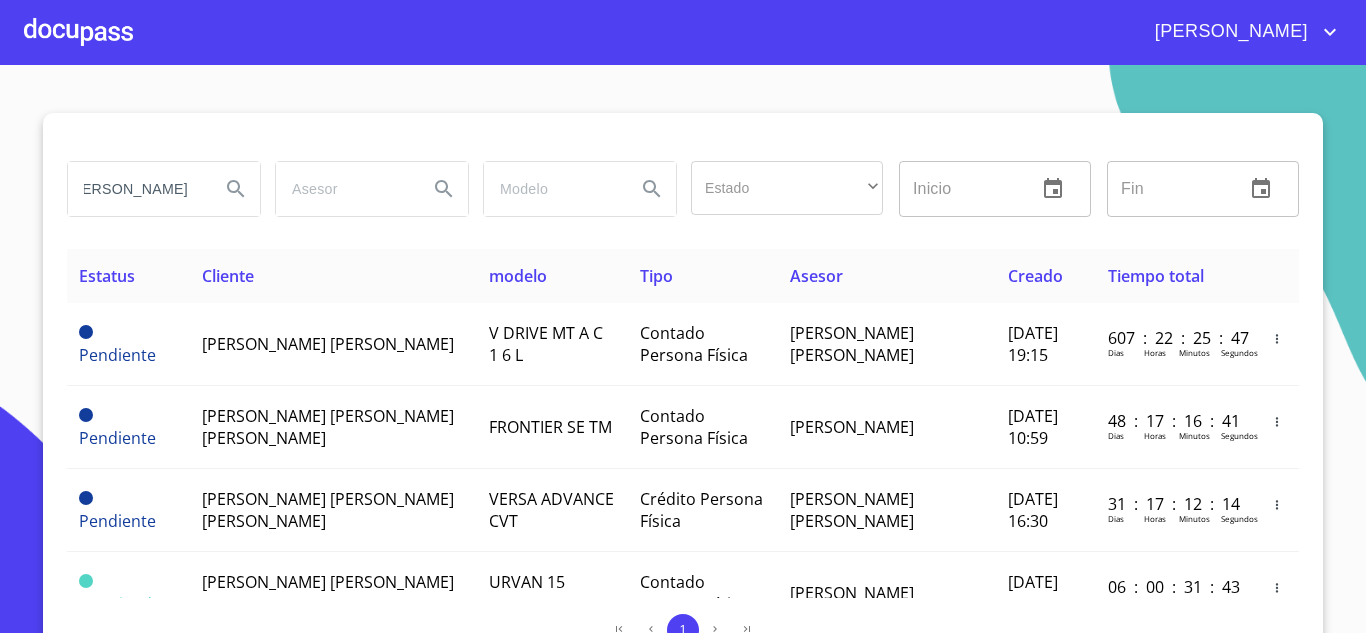 scroll, scrollTop: 0, scrollLeft: 0, axis: both 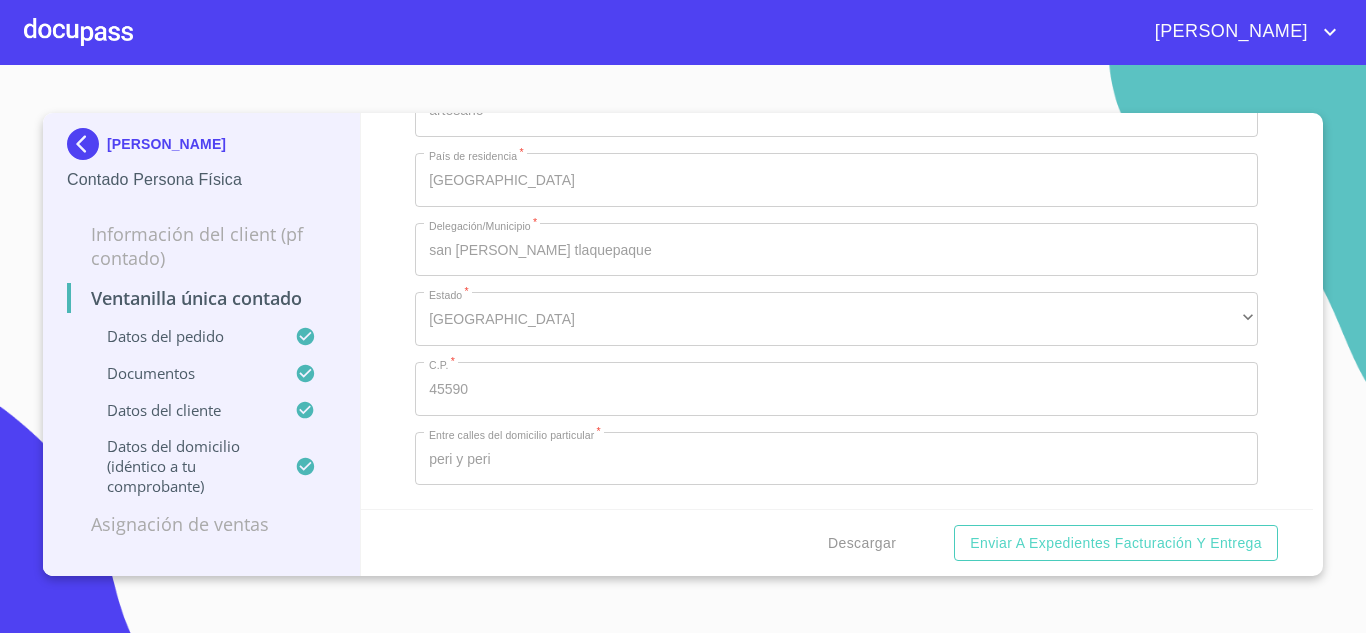 click at bounding box center [87, 144] 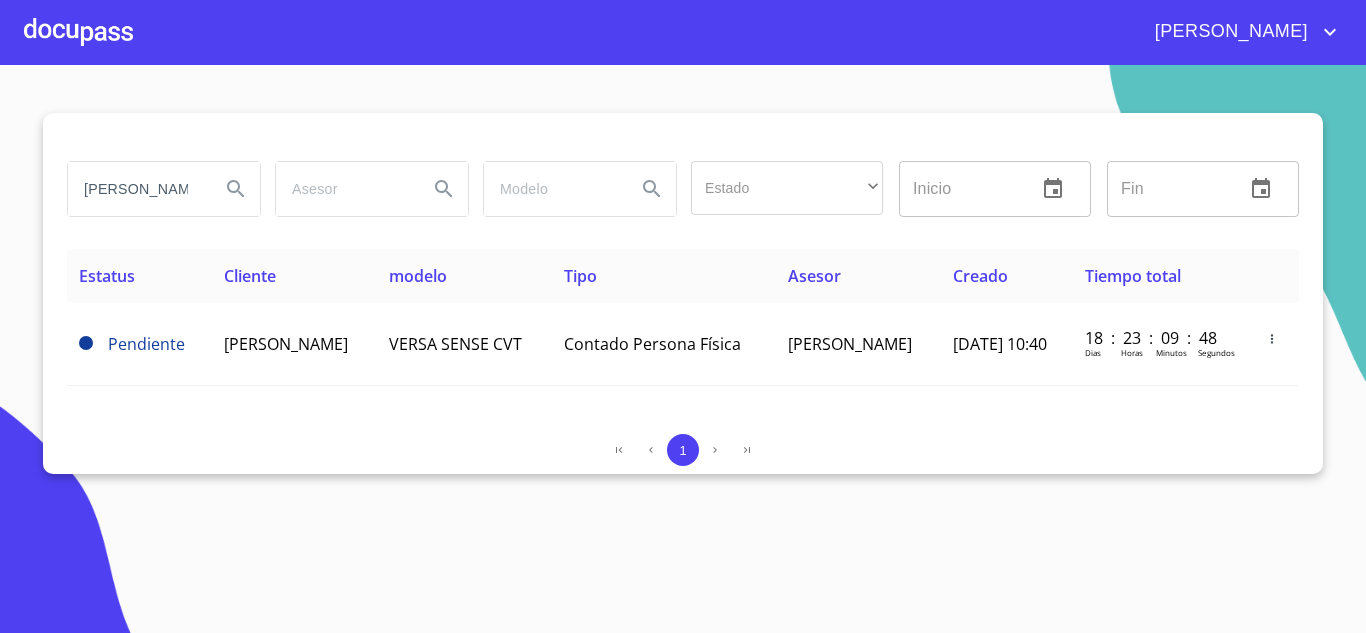 drag, startPoint x: 194, startPoint y: 185, endPoint x: 0, endPoint y: 177, distance: 194.16487 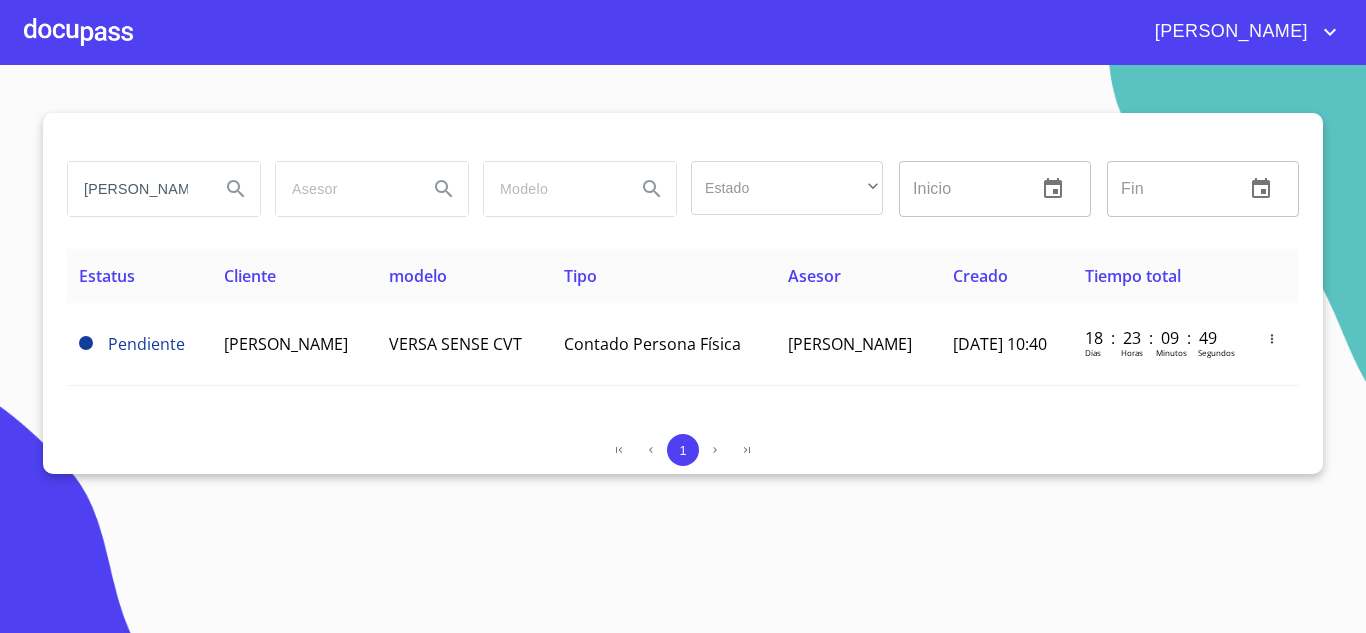 drag, startPoint x: 135, startPoint y: 191, endPoint x: 0, endPoint y: 171, distance: 136.47343 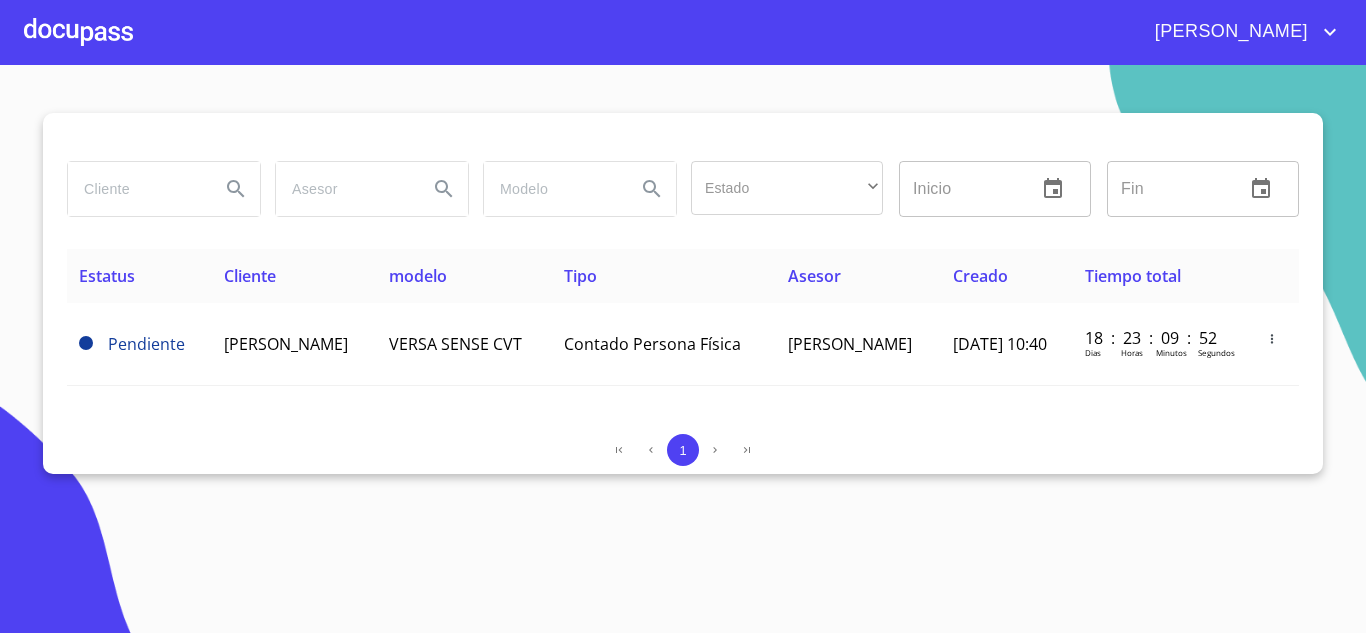 paste on "[PERSON_NAME]" 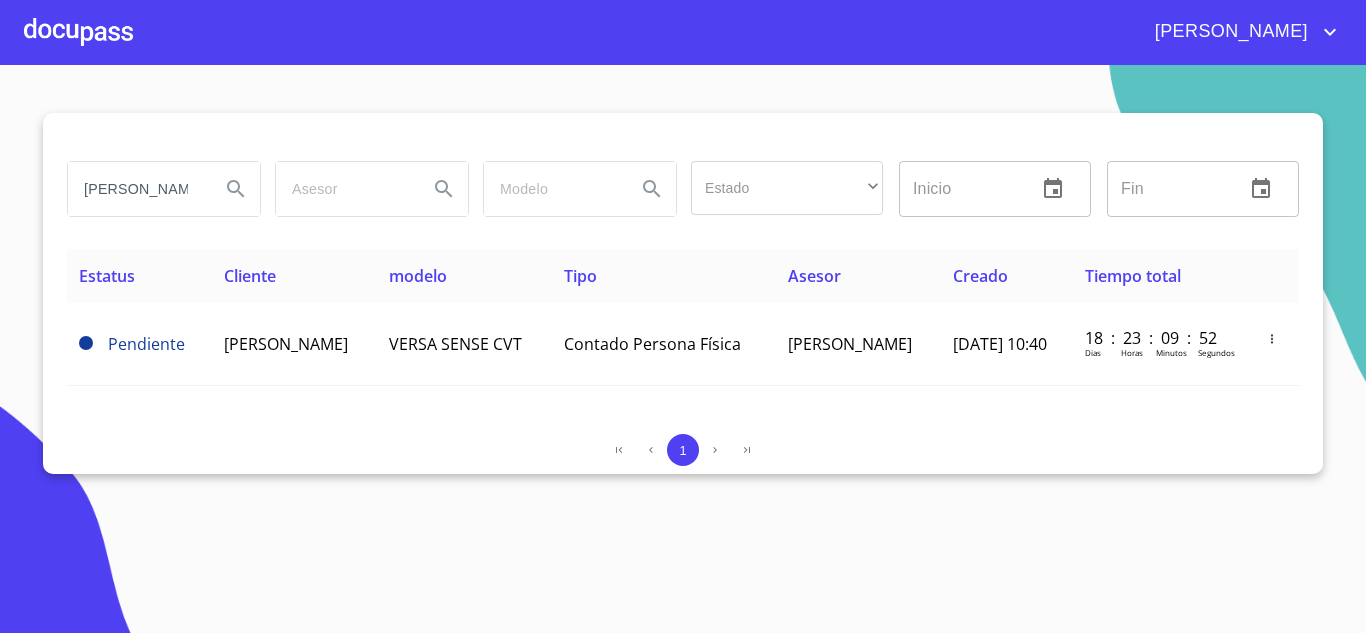 scroll, scrollTop: 0, scrollLeft: 87, axis: horizontal 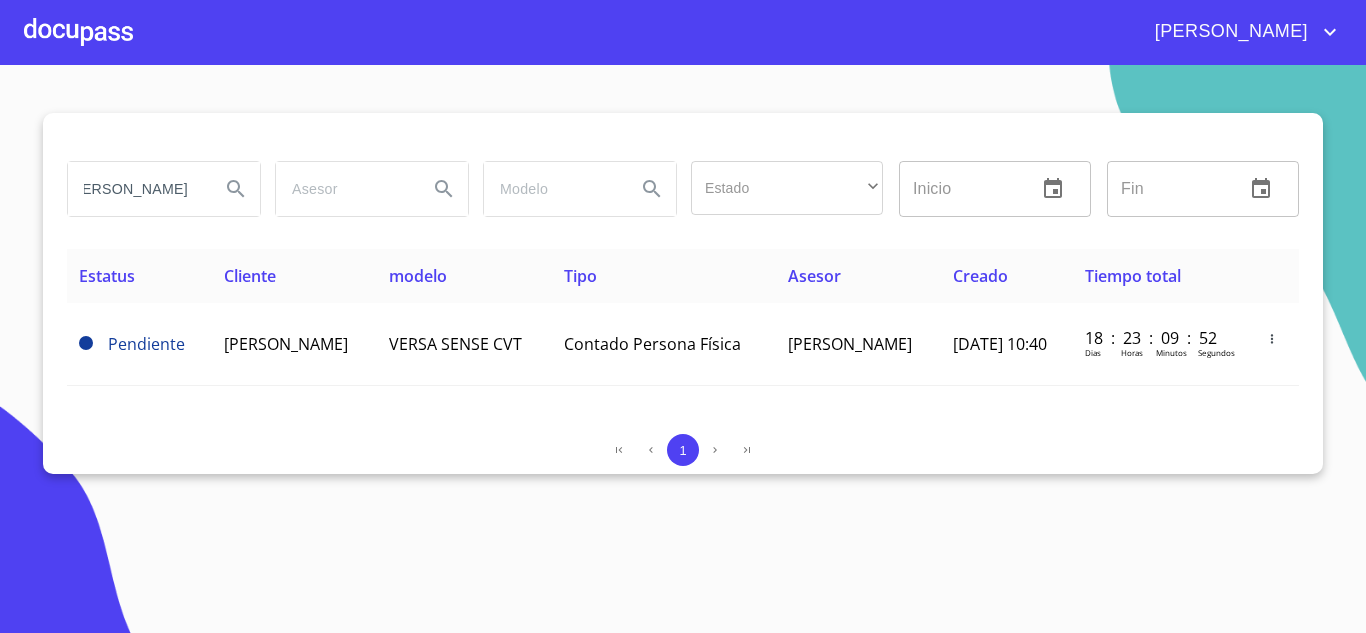 type on "[PERSON_NAME]" 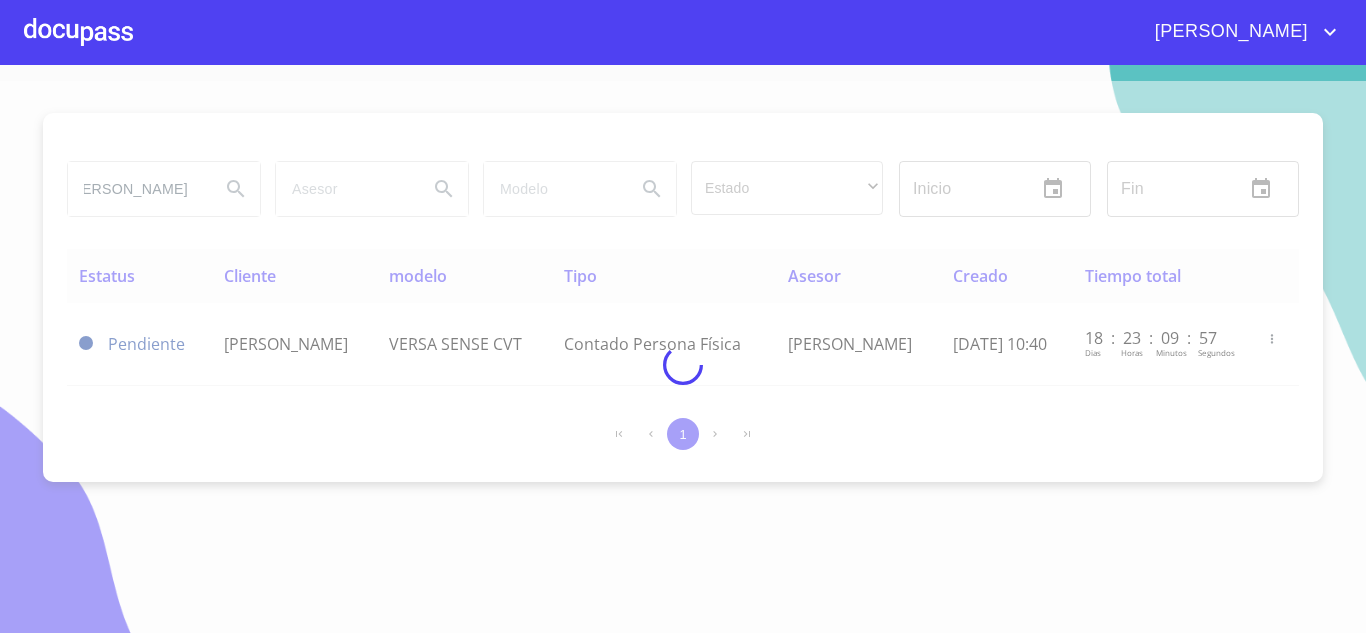 scroll, scrollTop: 0, scrollLeft: 0, axis: both 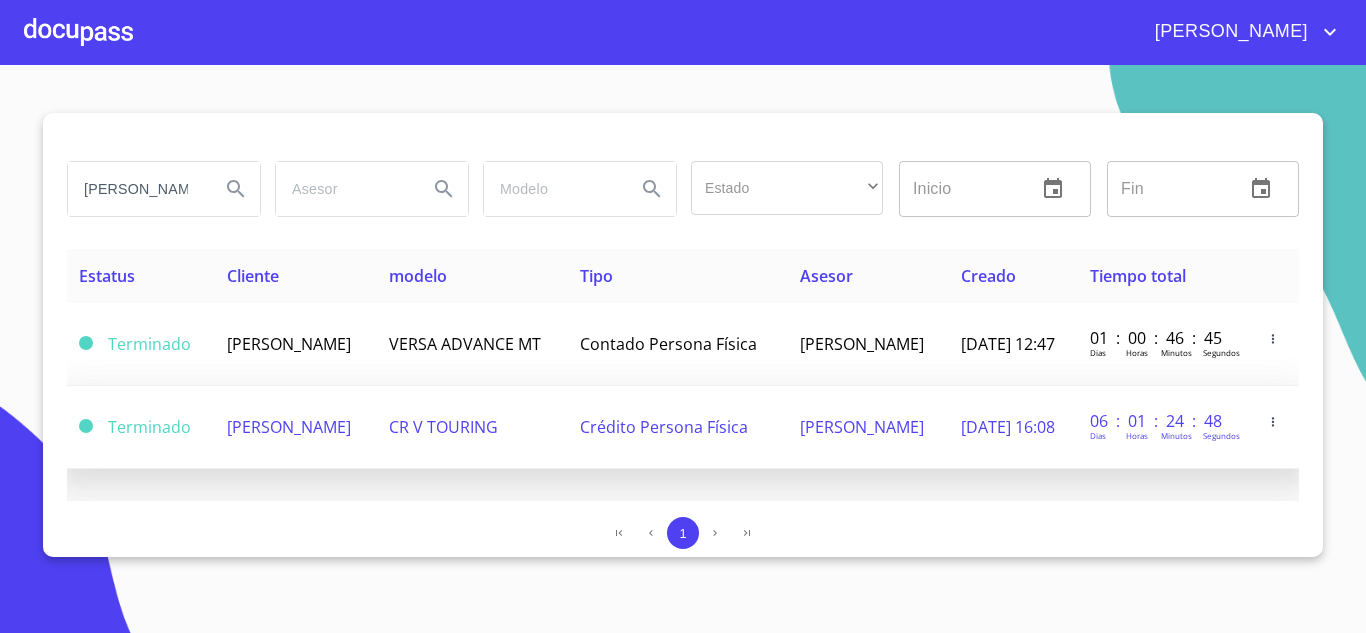 click on "[PERSON_NAME]" at bounding box center [289, 427] 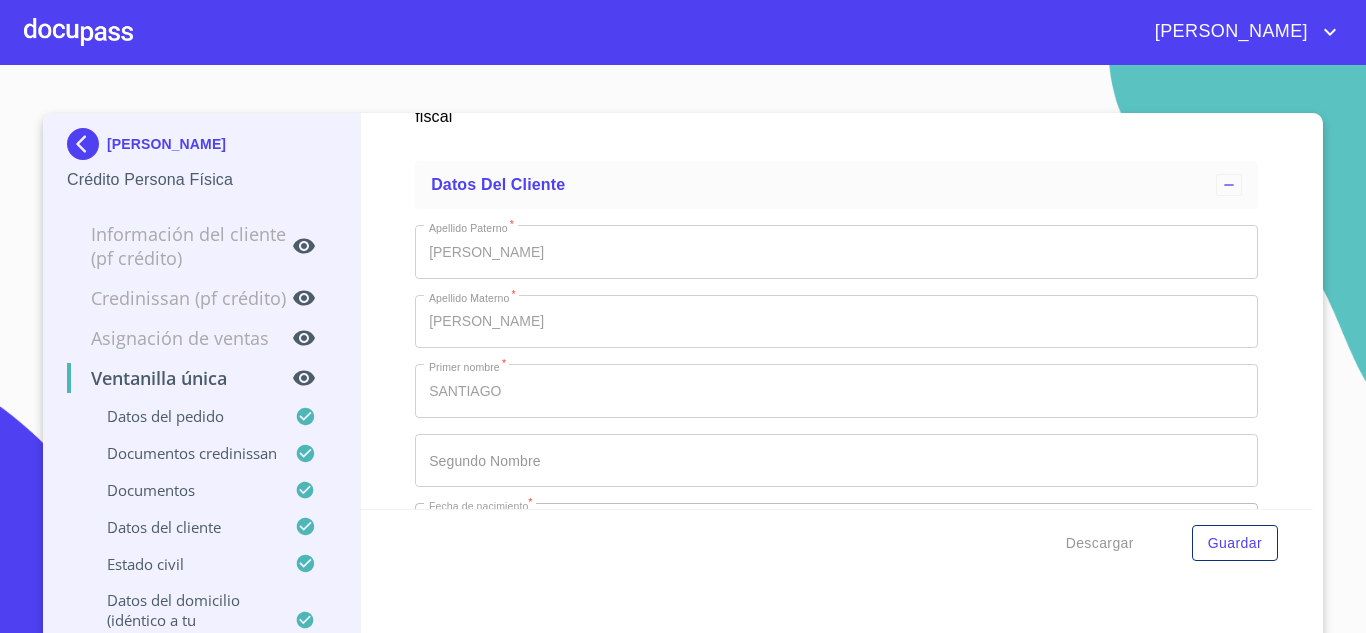scroll, scrollTop: 6640, scrollLeft: 0, axis: vertical 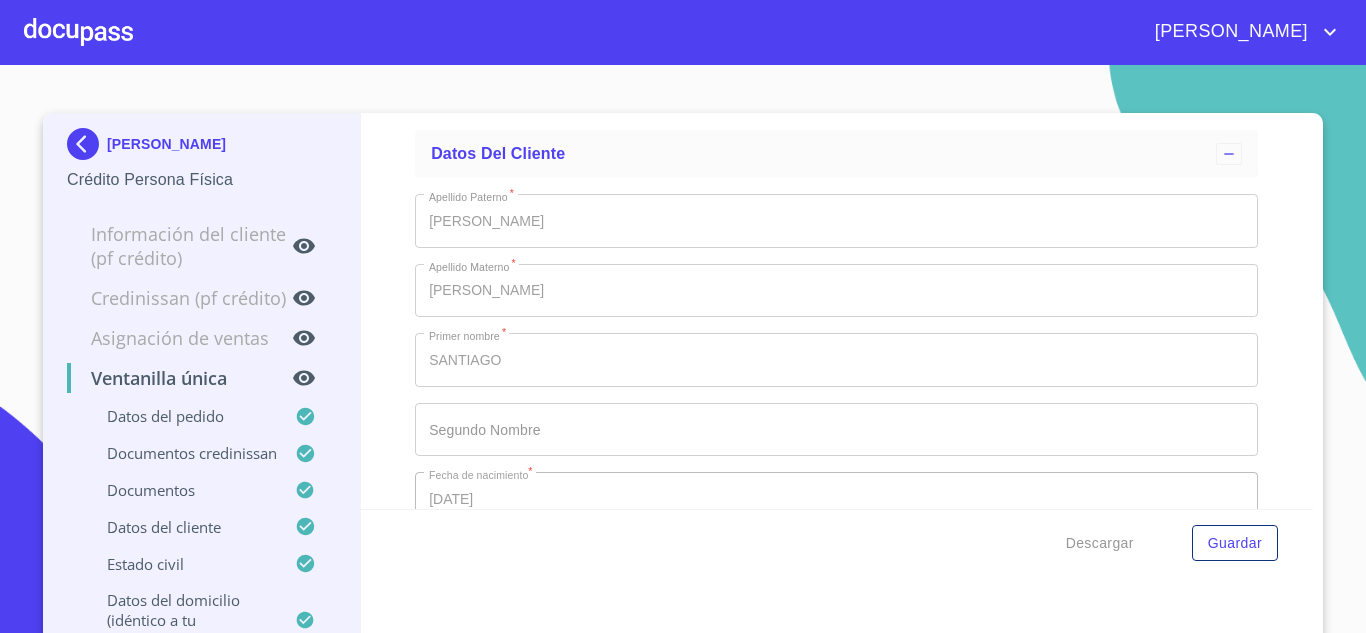 click on "Descargar Guardar" at bounding box center [837, 543] 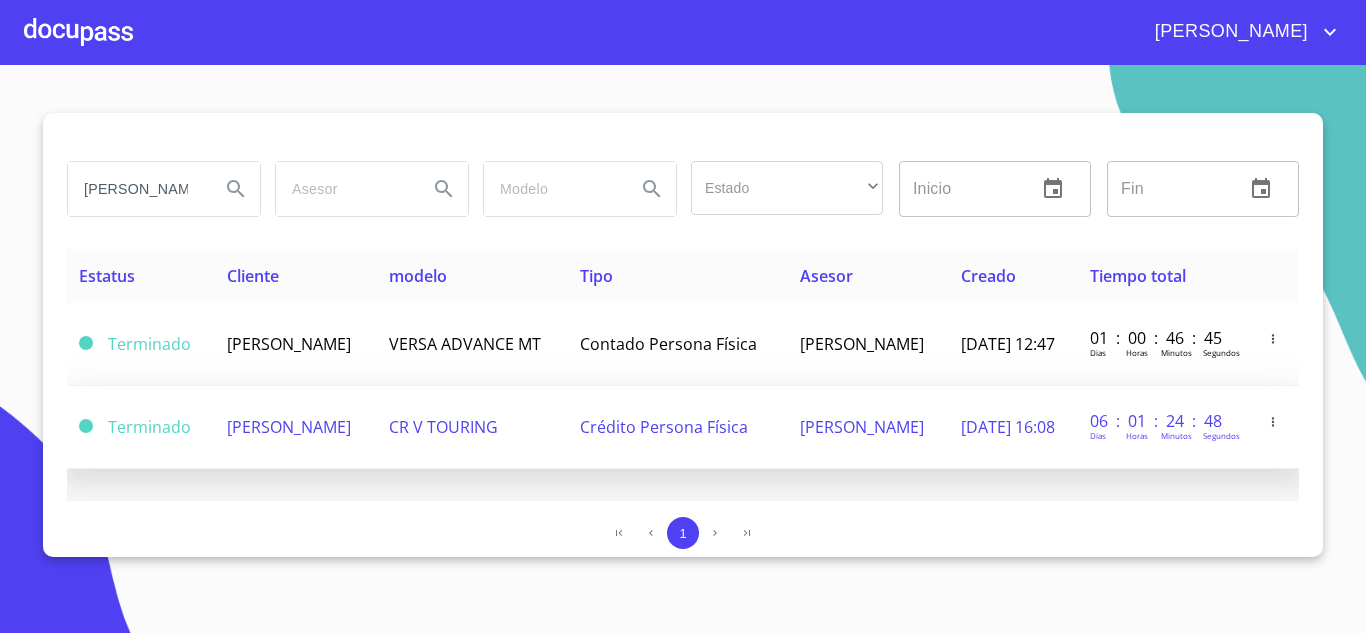 click on "[PERSON_NAME]" at bounding box center [289, 427] 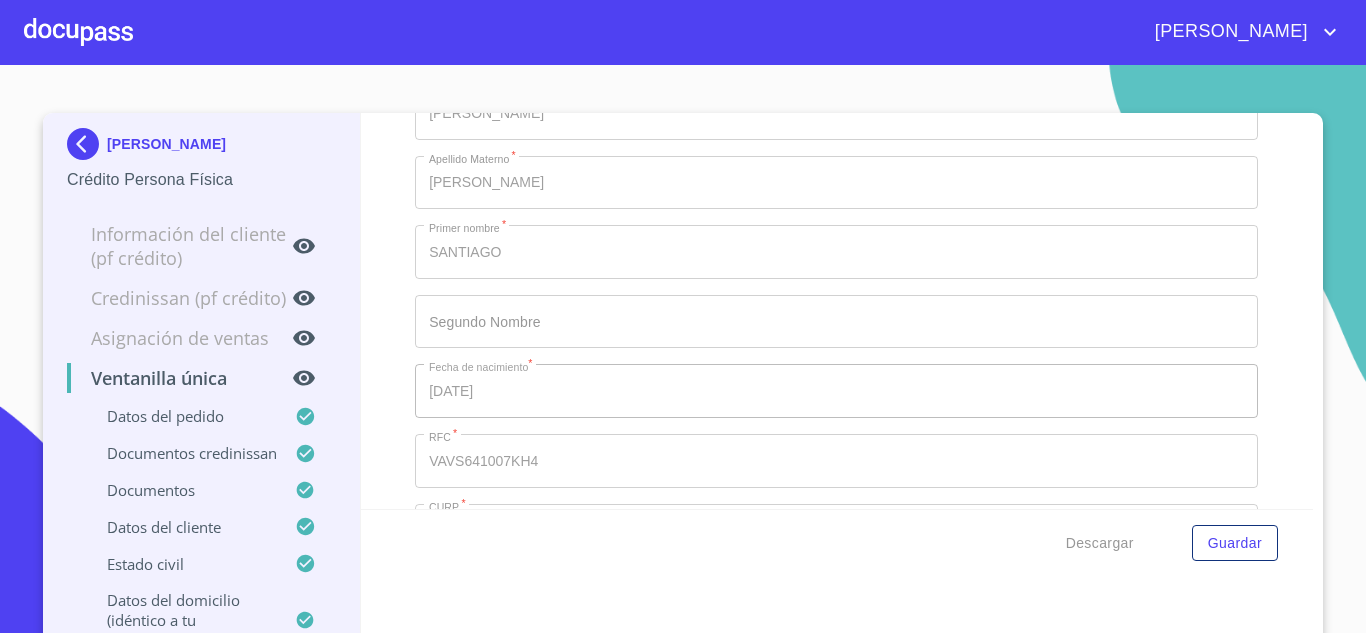 scroll, scrollTop: 6728, scrollLeft: 0, axis: vertical 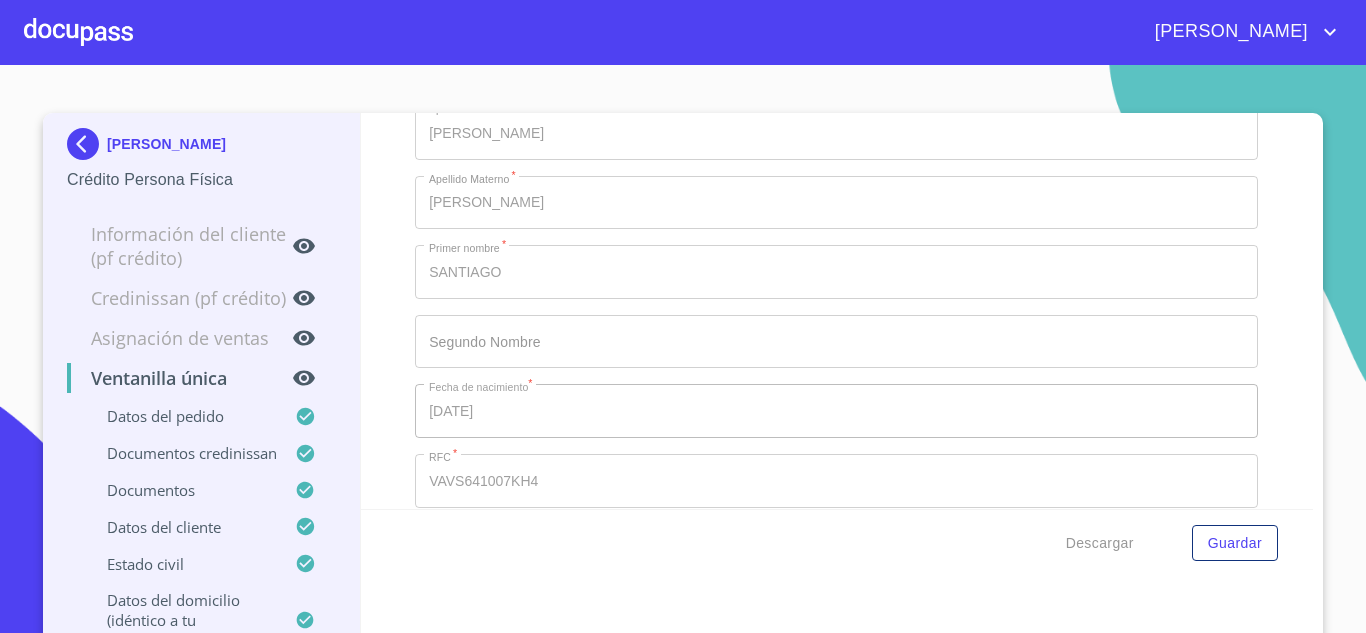 click at bounding box center [87, 144] 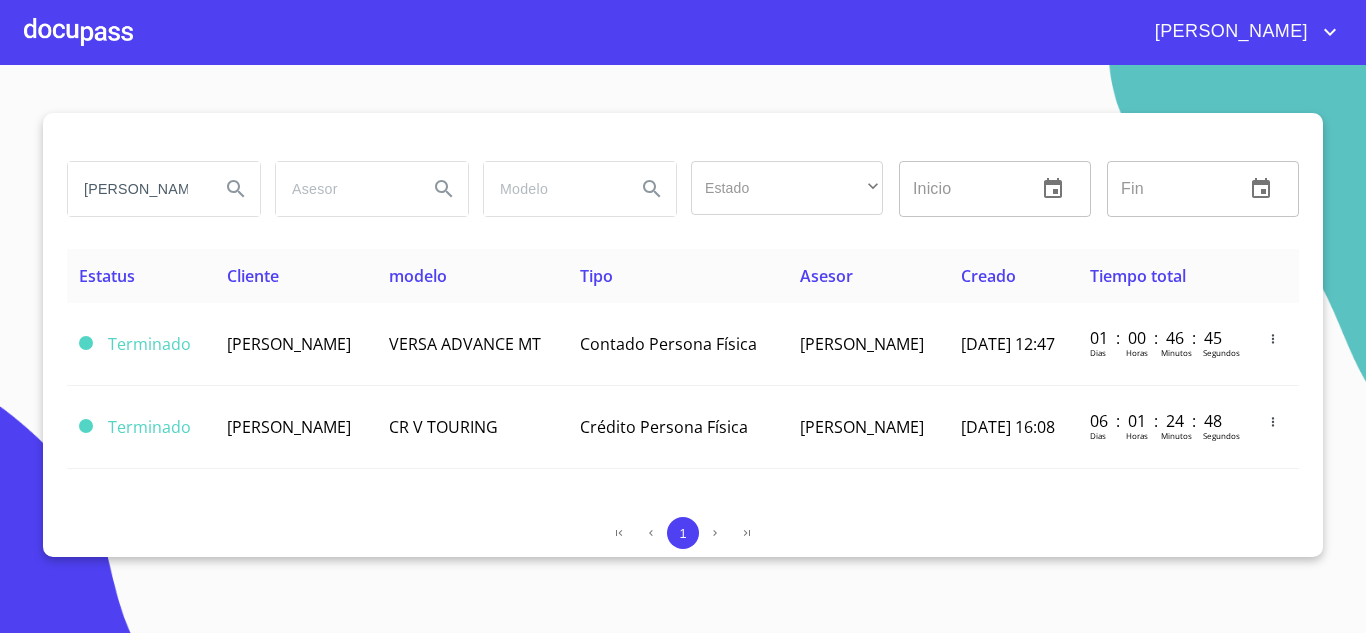 drag, startPoint x: 175, startPoint y: 189, endPoint x: 0, endPoint y: 121, distance: 187.74718 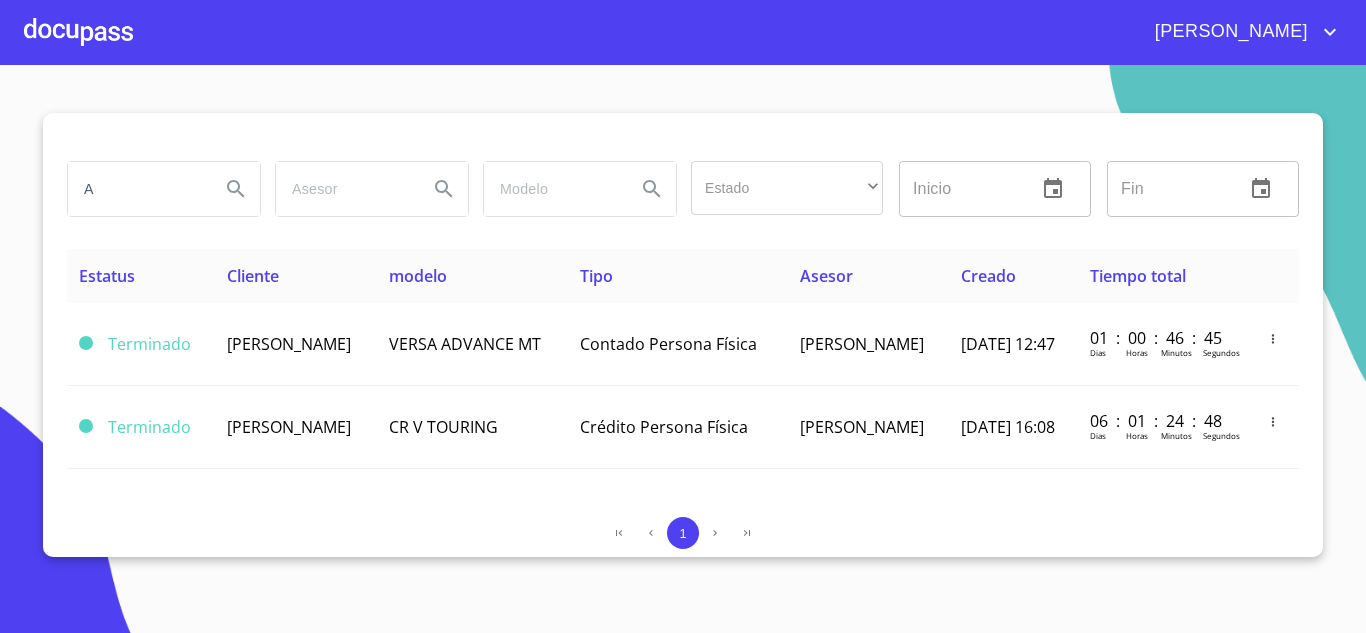 drag, startPoint x: 158, startPoint y: 198, endPoint x: 0, endPoint y: 165, distance: 161.40942 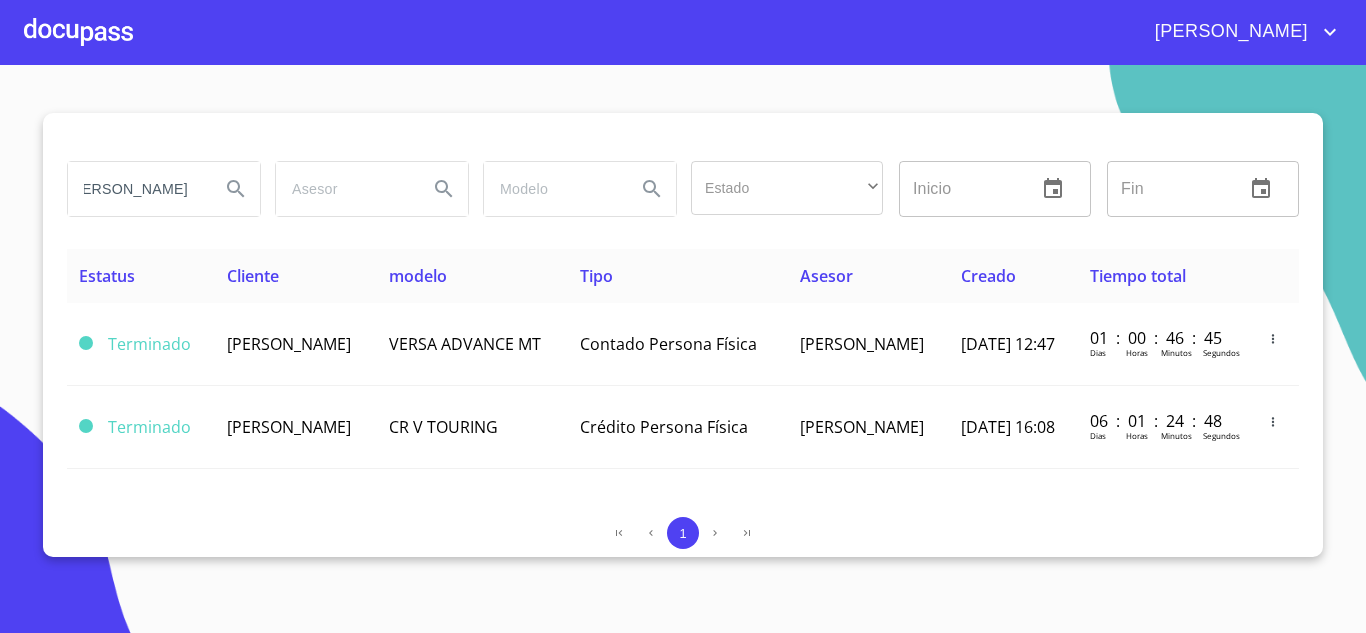 scroll, scrollTop: 0, scrollLeft: 45, axis: horizontal 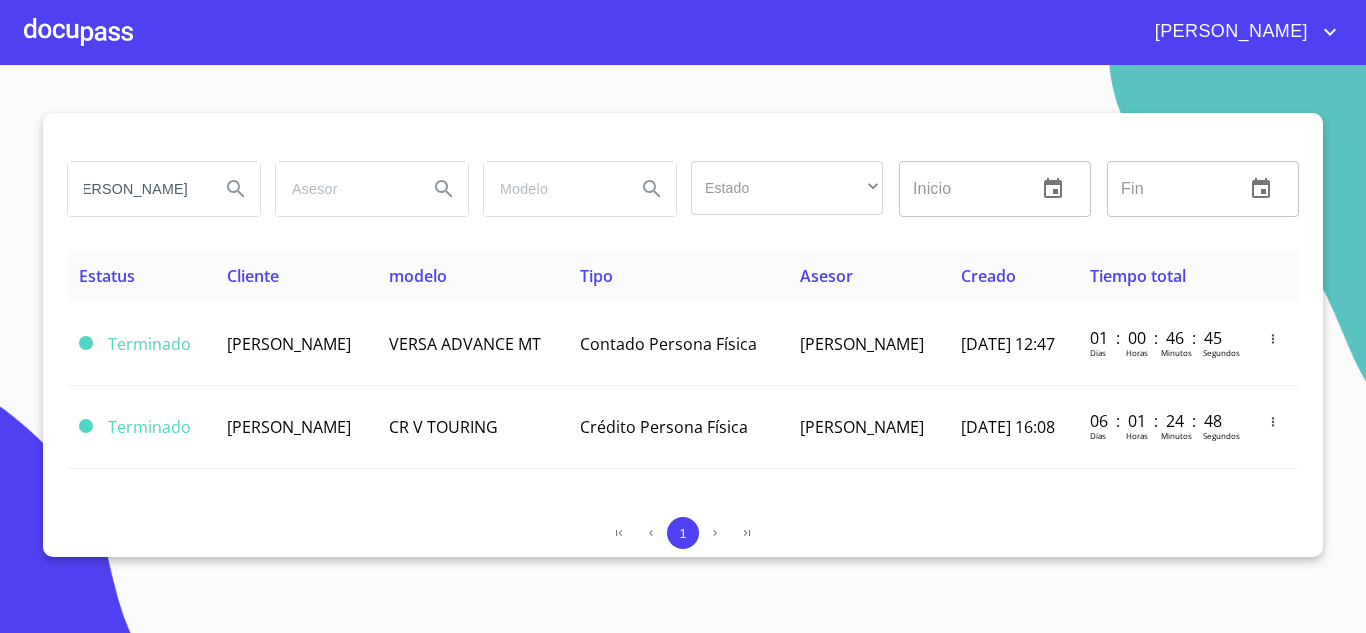 type on "[PERSON_NAME]" 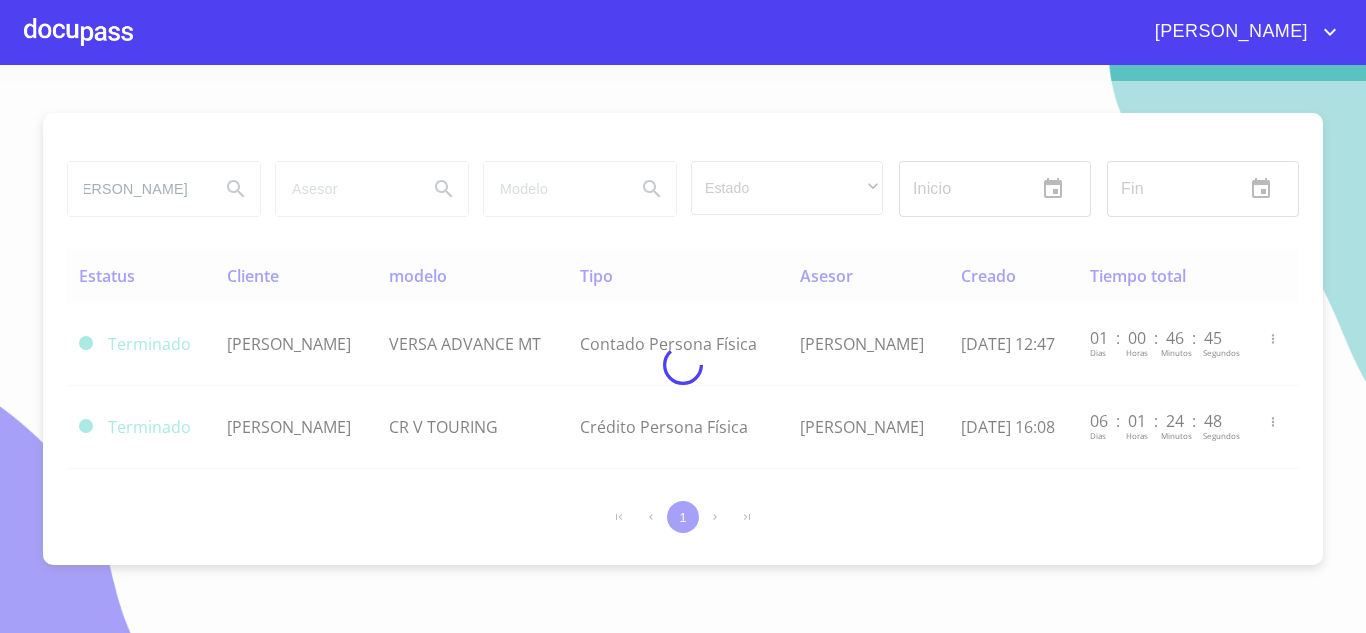 scroll, scrollTop: 0, scrollLeft: 0, axis: both 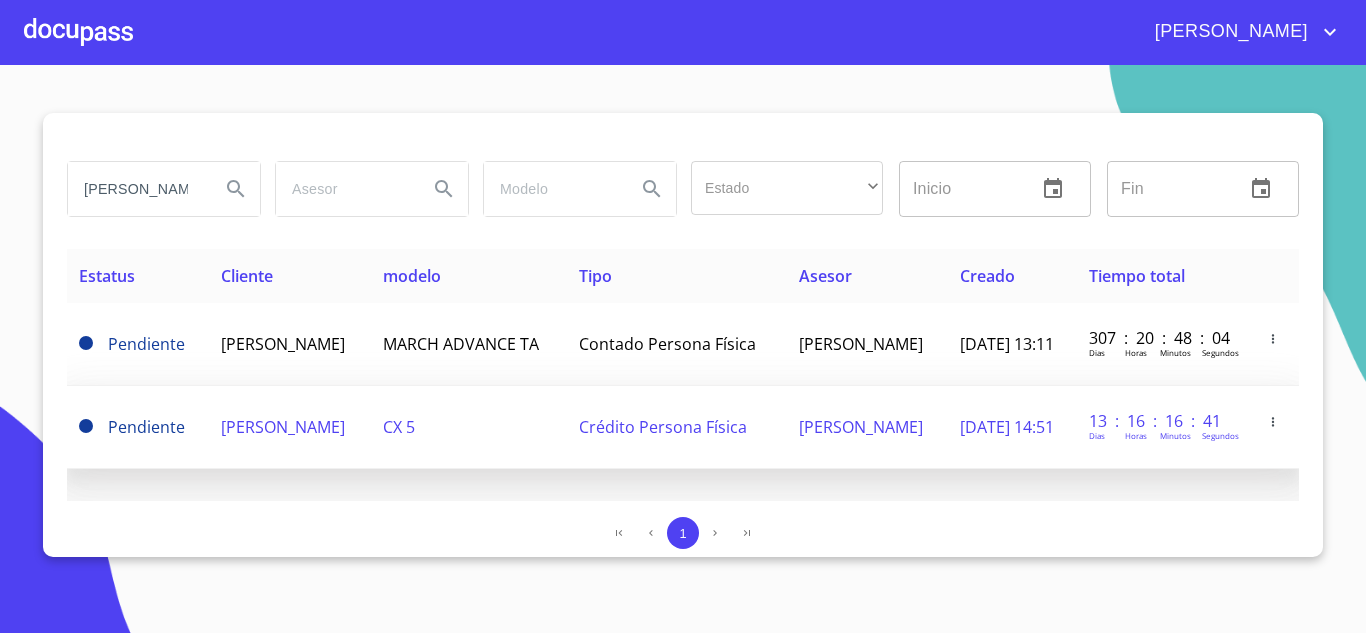 click on "[PERSON_NAME]" at bounding box center [283, 427] 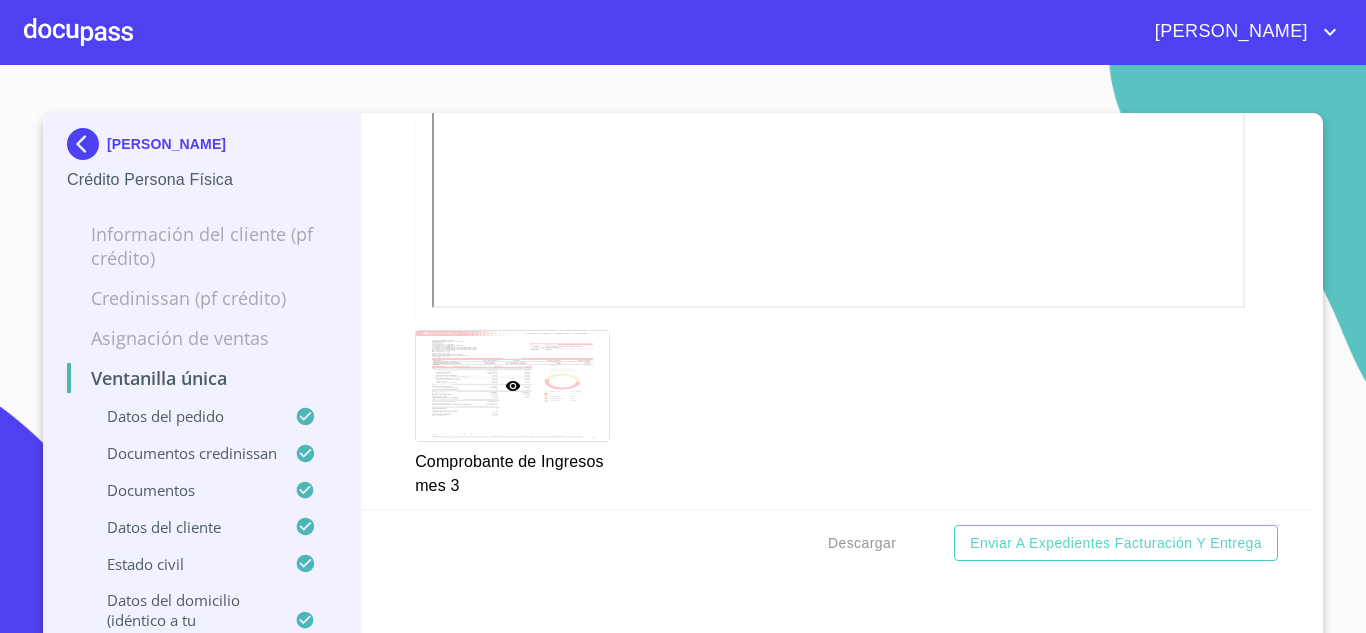 scroll, scrollTop: 5280, scrollLeft: 0, axis: vertical 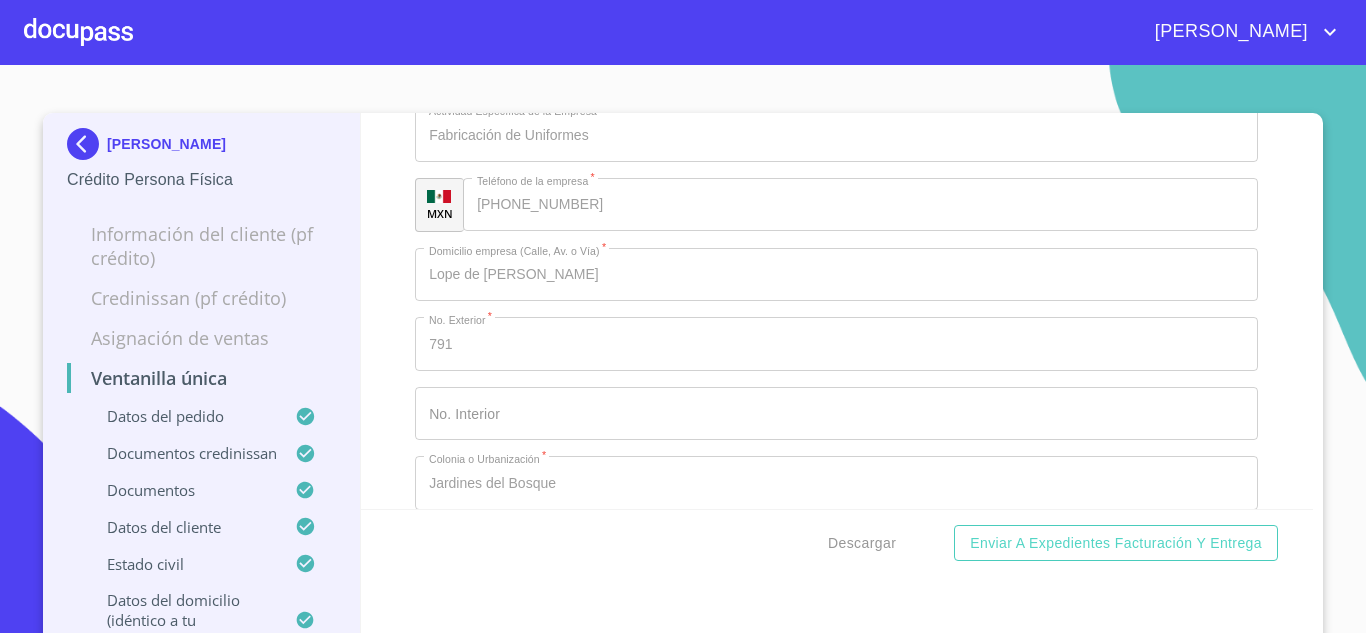 click at bounding box center [87, 144] 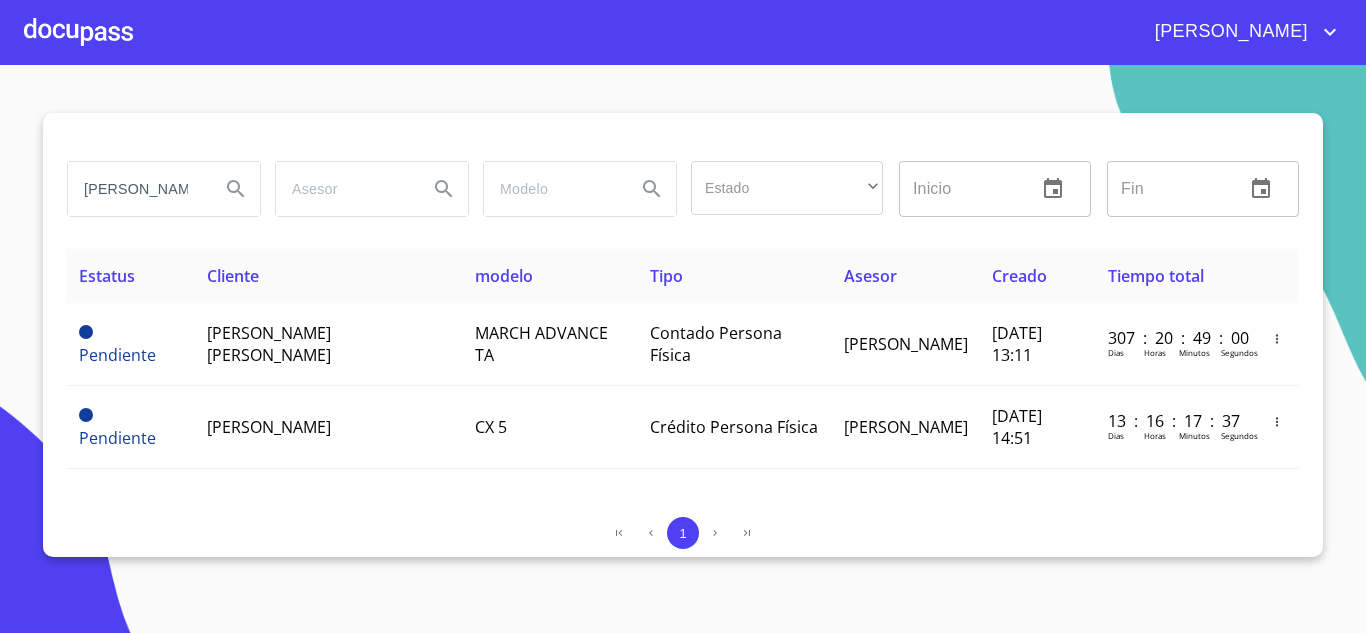 drag, startPoint x: 172, startPoint y: 185, endPoint x: 0, endPoint y: 172, distance: 172.49059 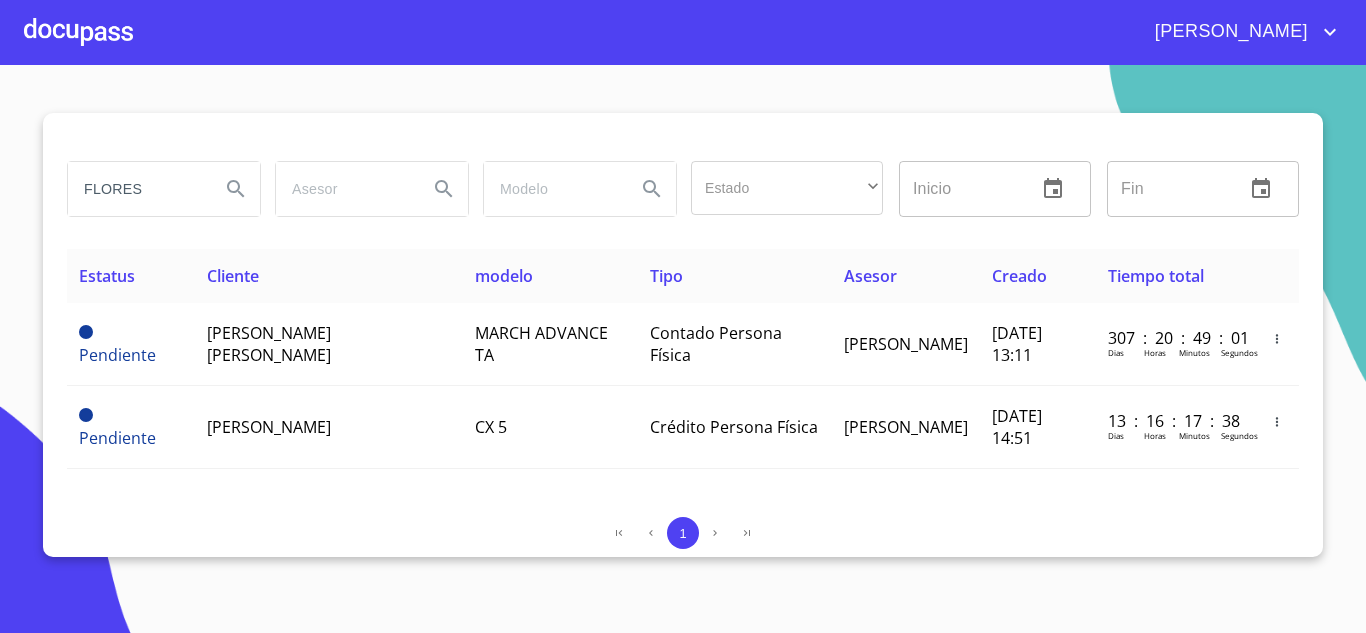 drag, startPoint x: 13, startPoint y: 166, endPoint x: 0, endPoint y: 159, distance: 14.764823 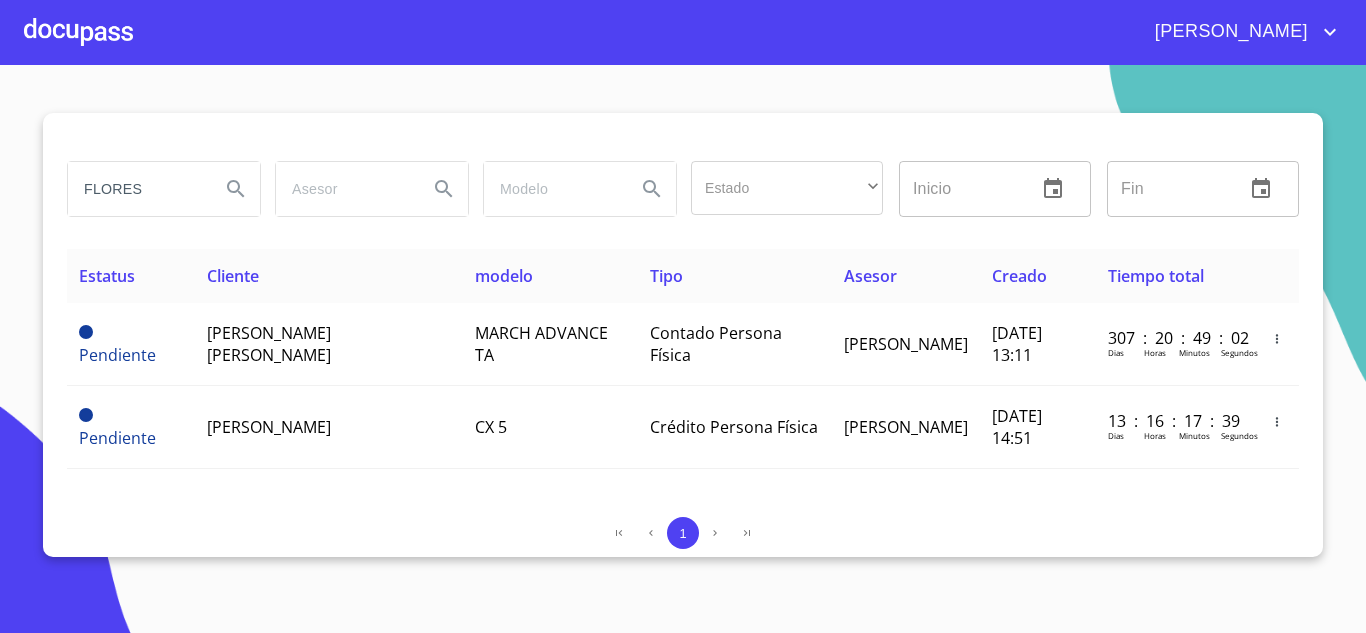 type on "ES" 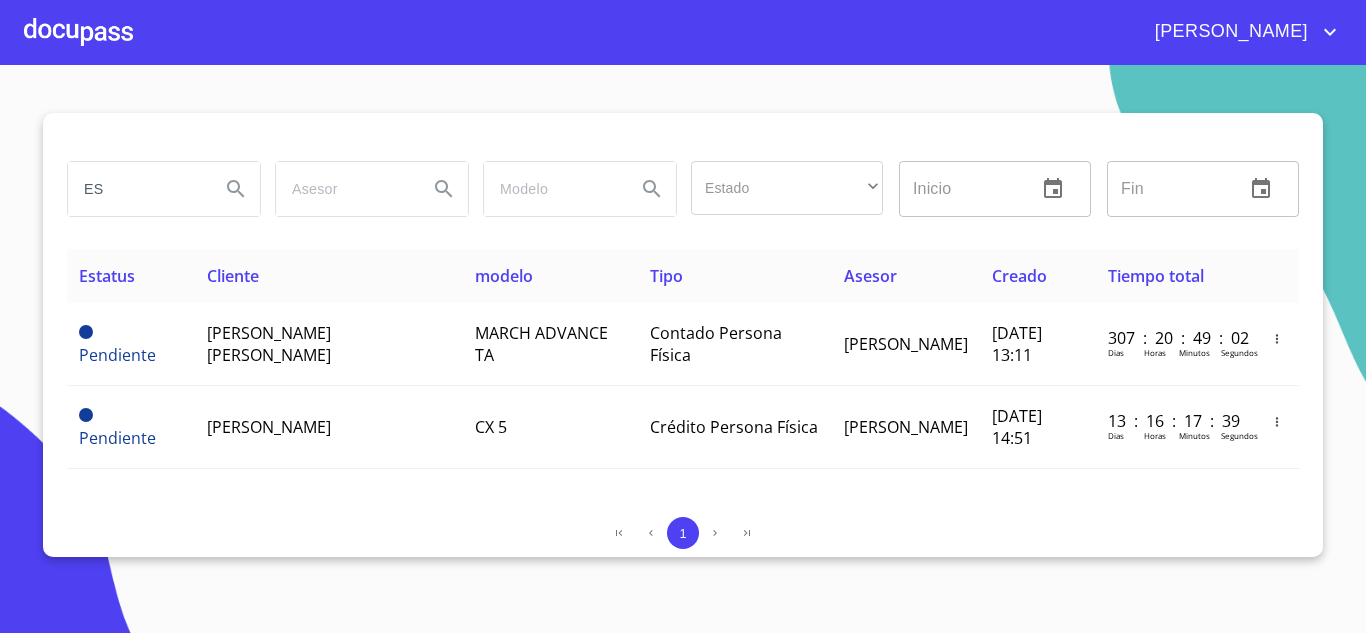 drag, startPoint x: 134, startPoint y: 191, endPoint x: 0, endPoint y: 142, distance: 142.67796 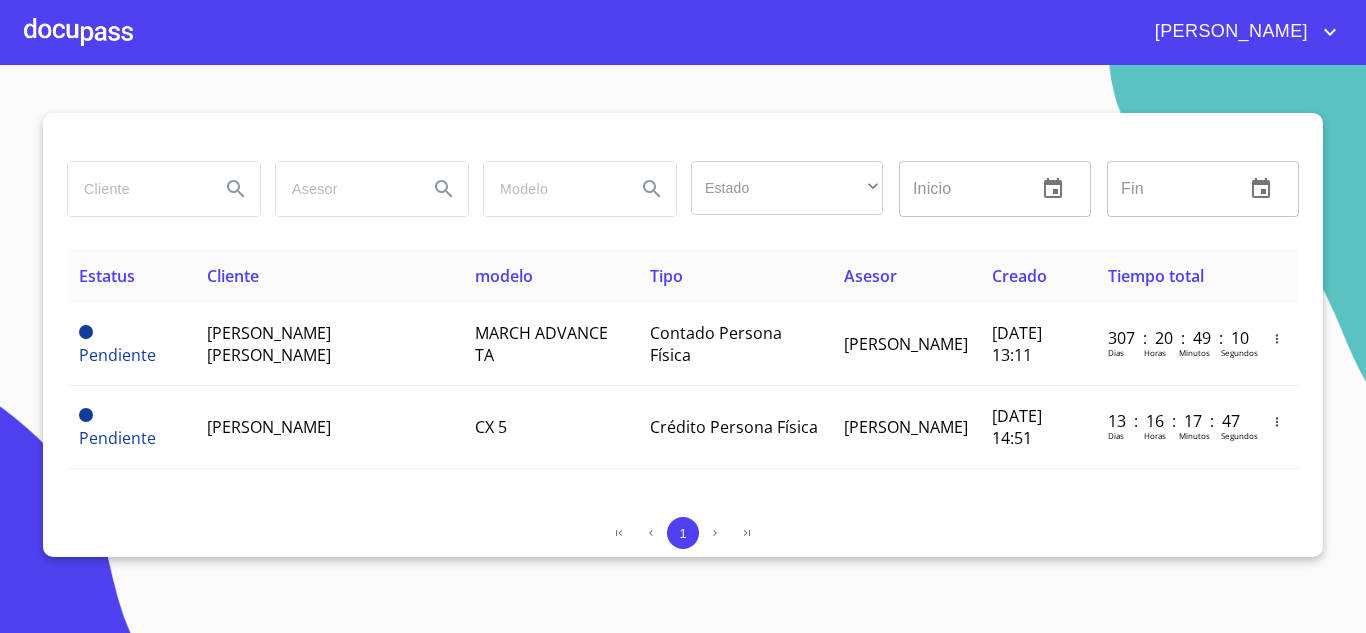 paste on "[PERSON_NAME]" 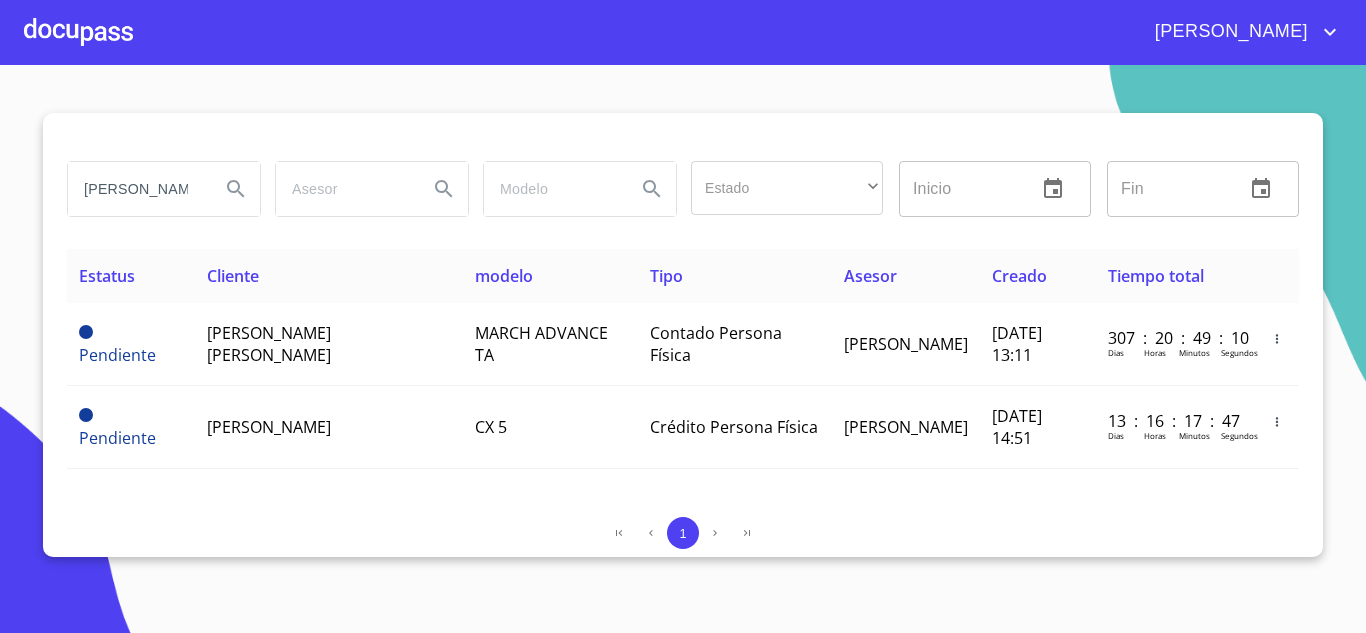 scroll, scrollTop: 0, scrollLeft: 72, axis: horizontal 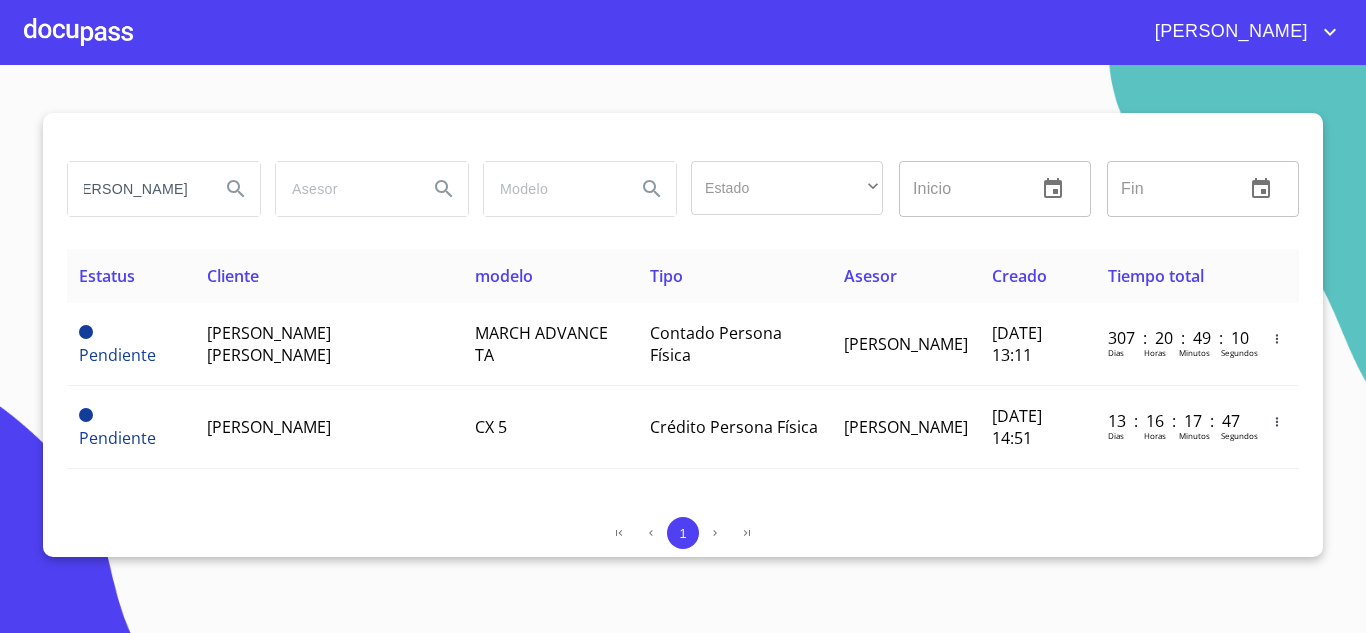 type on "[PERSON_NAME]" 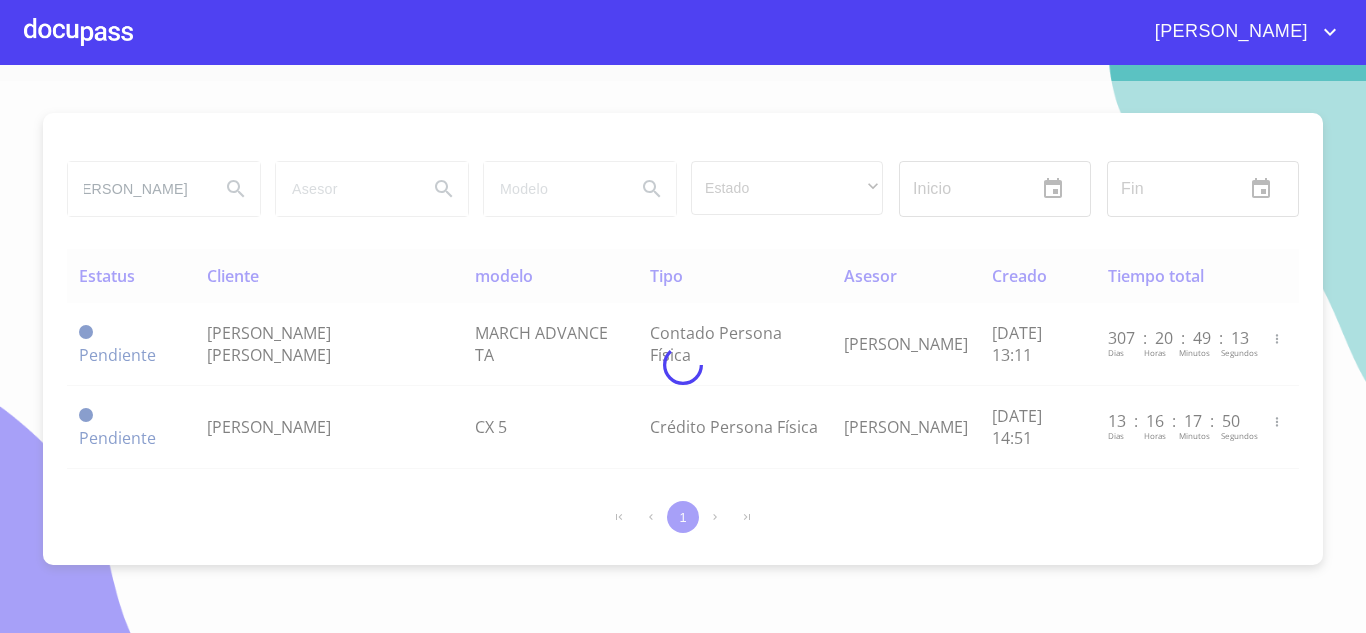 scroll, scrollTop: 0, scrollLeft: 0, axis: both 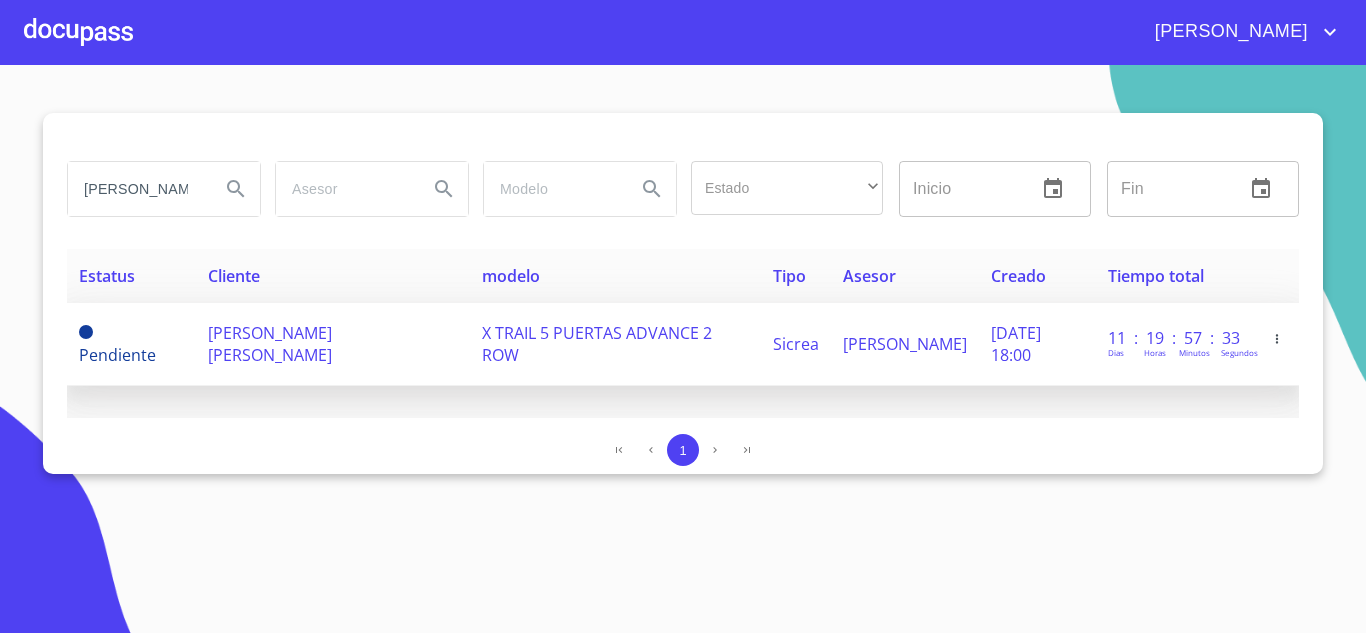click on "[PERSON_NAME] [PERSON_NAME]" at bounding box center [270, 344] 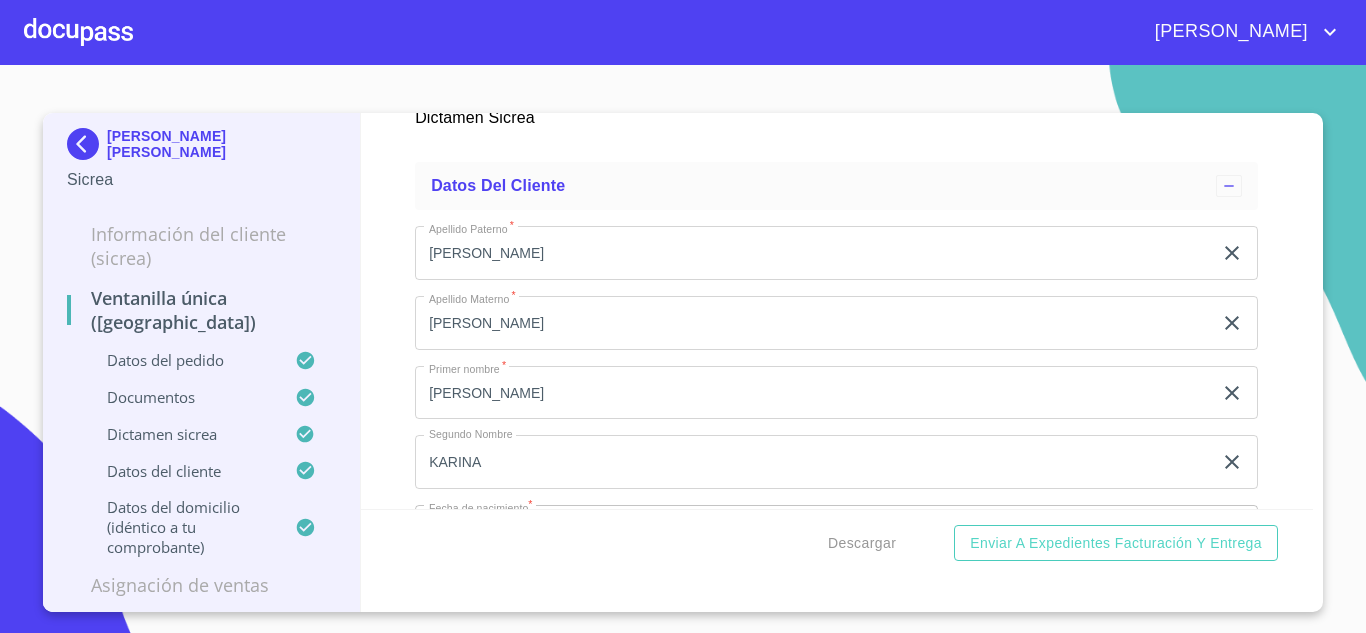 scroll, scrollTop: 4600, scrollLeft: 0, axis: vertical 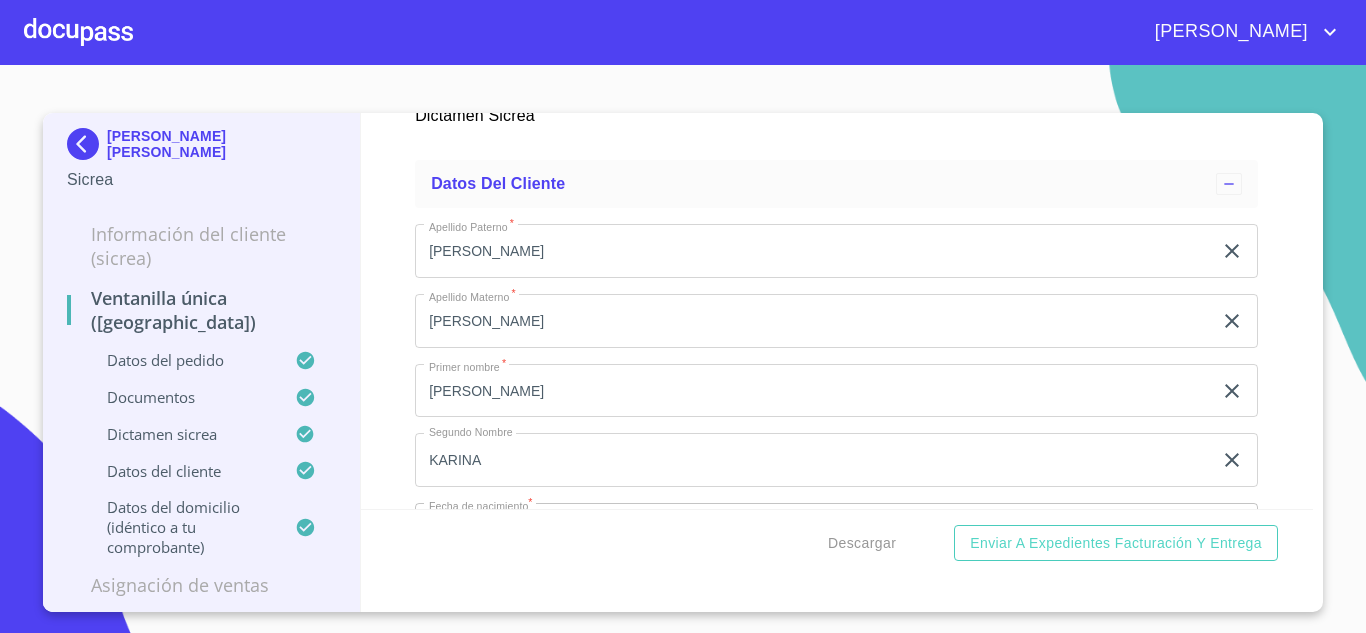click at bounding box center [87, 144] 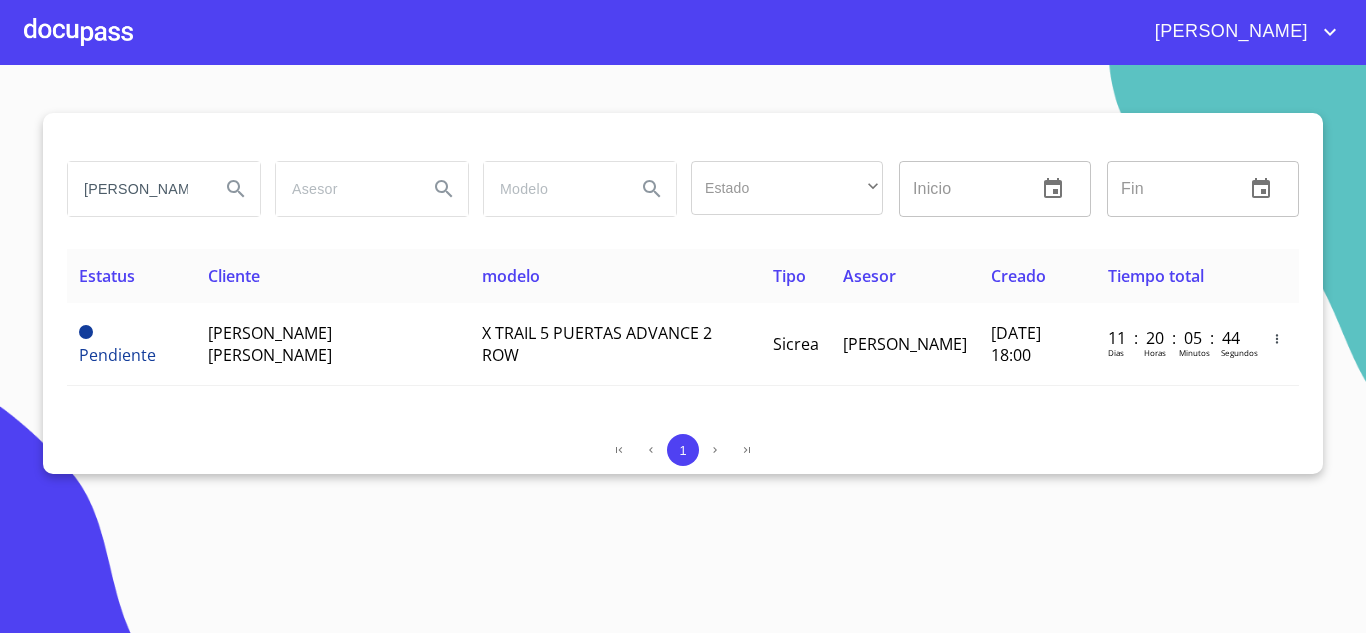 scroll, scrollTop: 0, scrollLeft: 0, axis: both 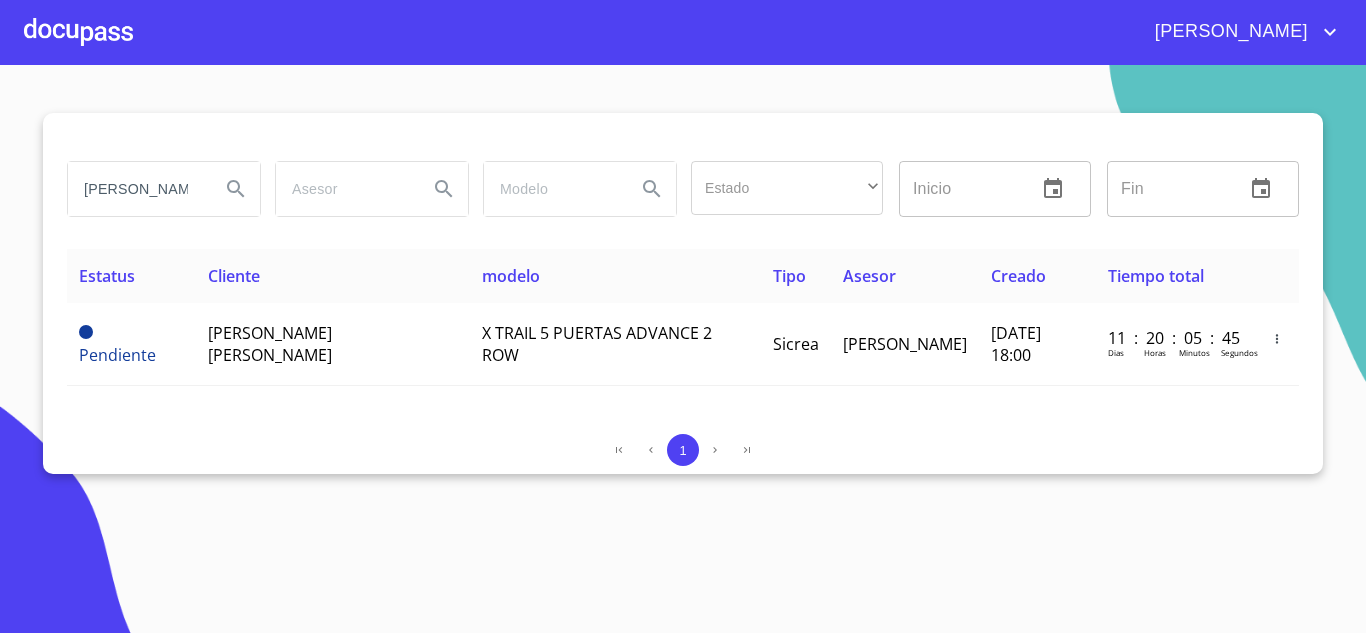 type on "SANCHEZ" 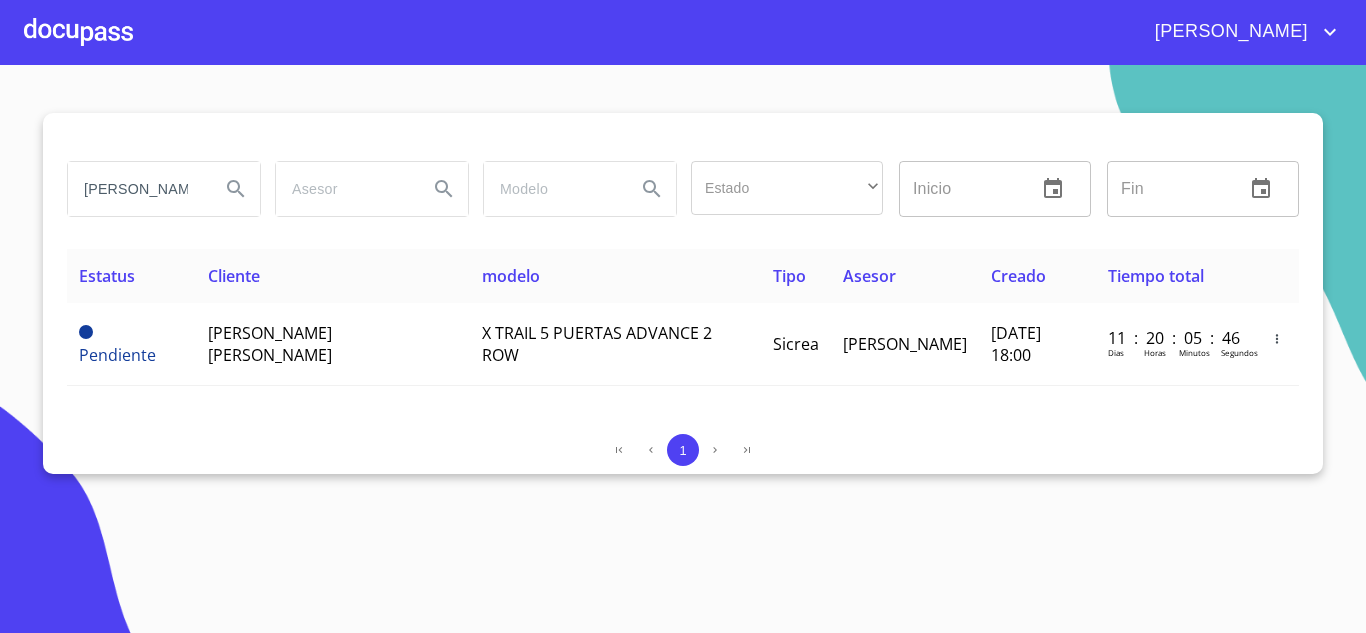 drag, startPoint x: 150, startPoint y: 189, endPoint x: 0, endPoint y: 155, distance: 153.80507 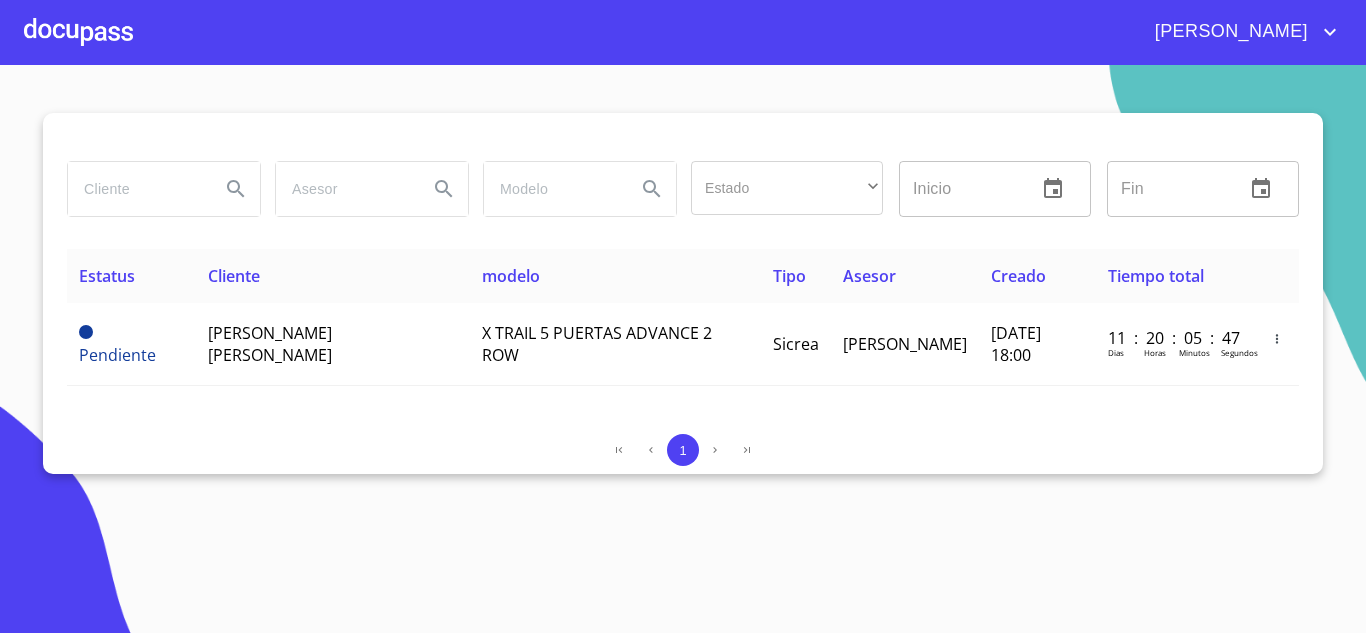 drag, startPoint x: 131, startPoint y: 171, endPoint x: 23, endPoint y: 191, distance: 109.83624 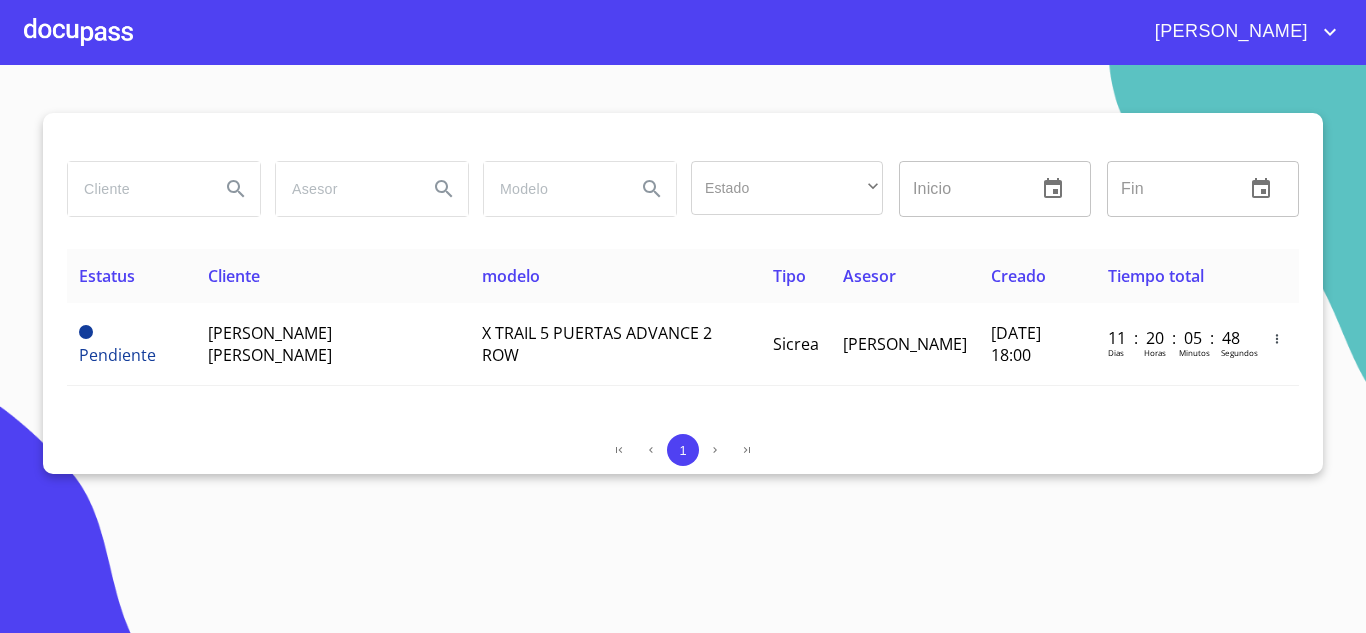 paste on "BRAMBILA MARQUEZ" 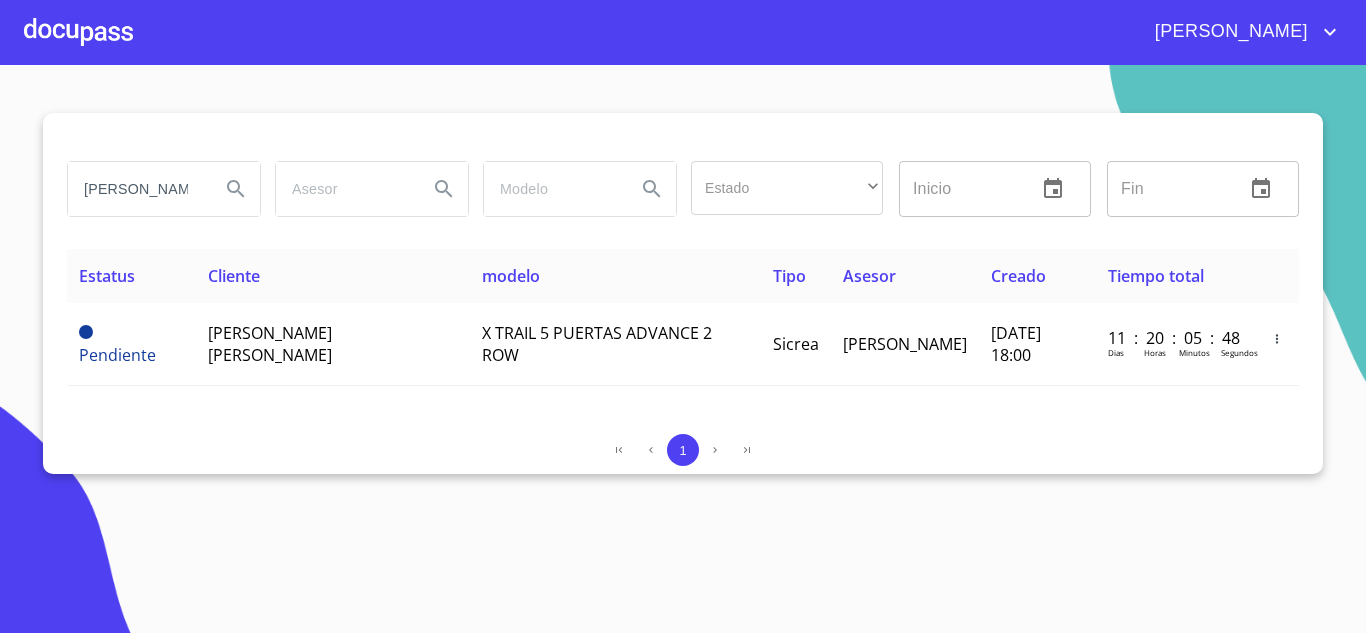 scroll, scrollTop: 0, scrollLeft: 45, axis: horizontal 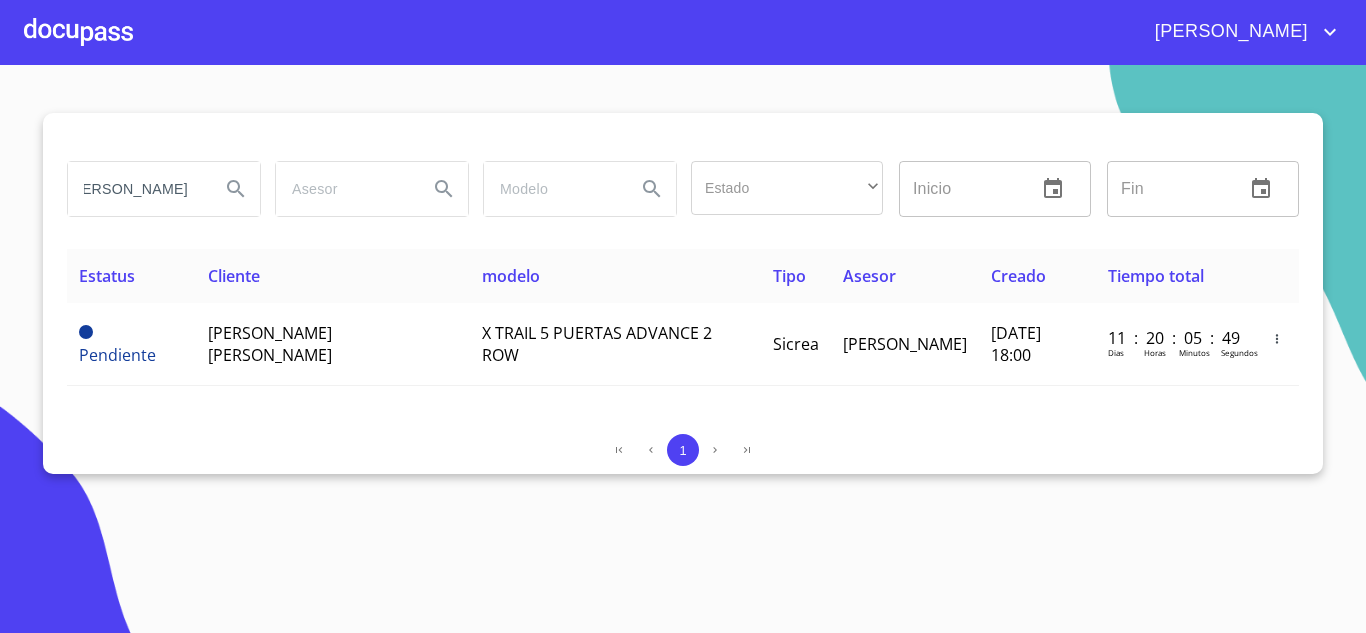 type on "BRAMBILA MARQUEZ" 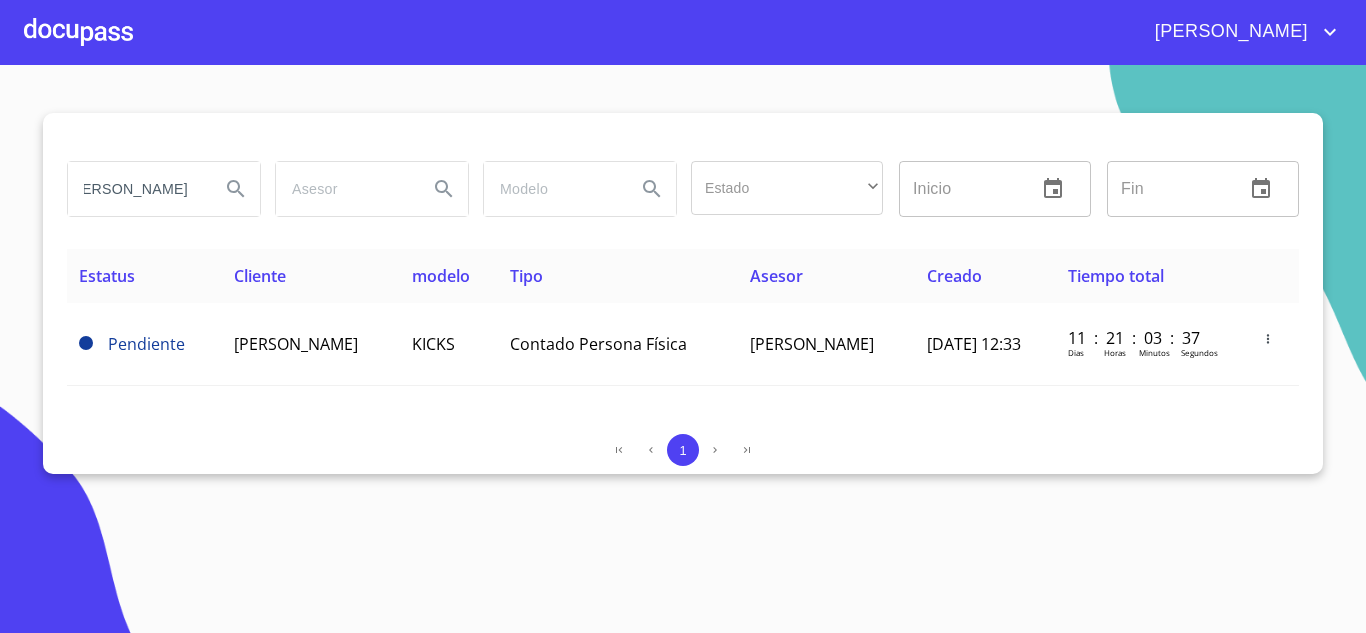 scroll, scrollTop: 0, scrollLeft: 0, axis: both 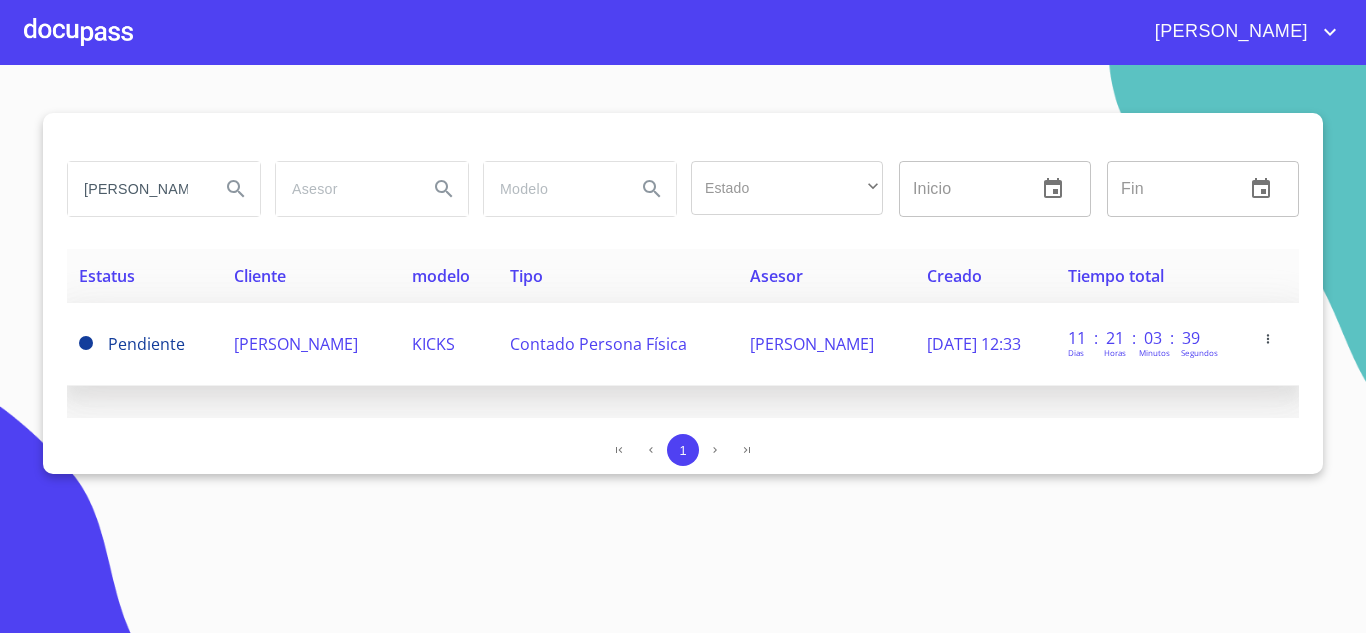 click on "EDUVIGES BRAMBILA MARQUEZ" at bounding box center (296, 344) 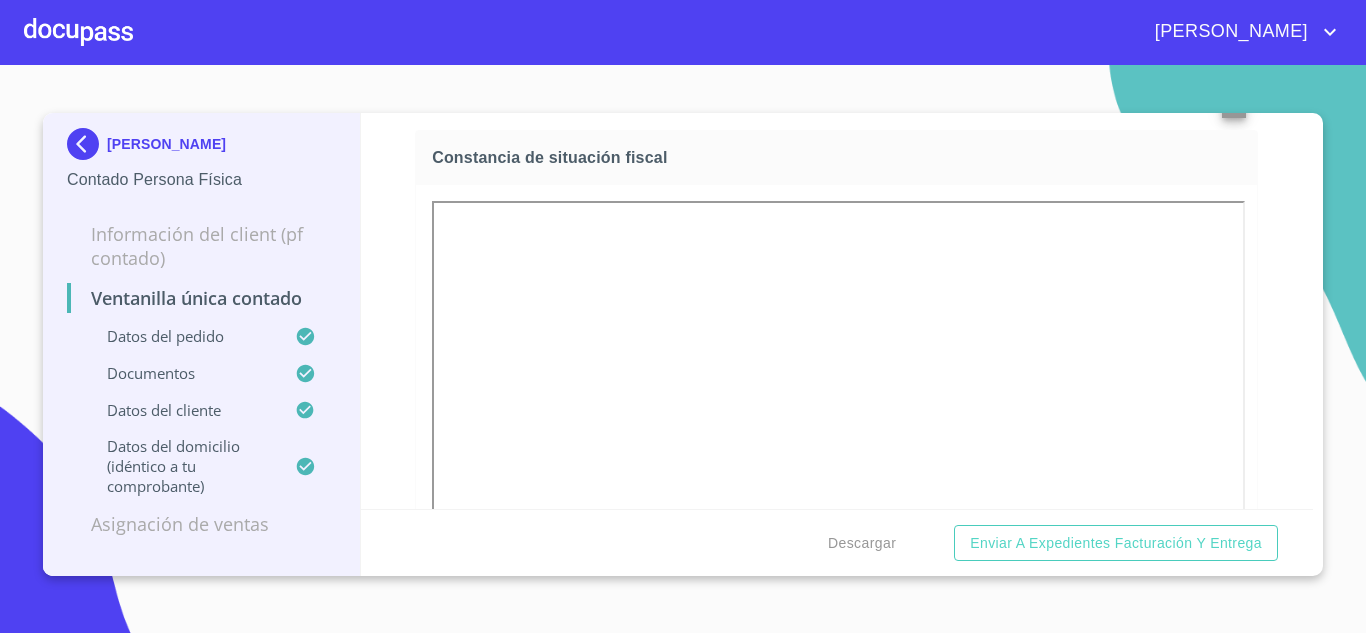scroll, scrollTop: 3400, scrollLeft: 0, axis: vertical 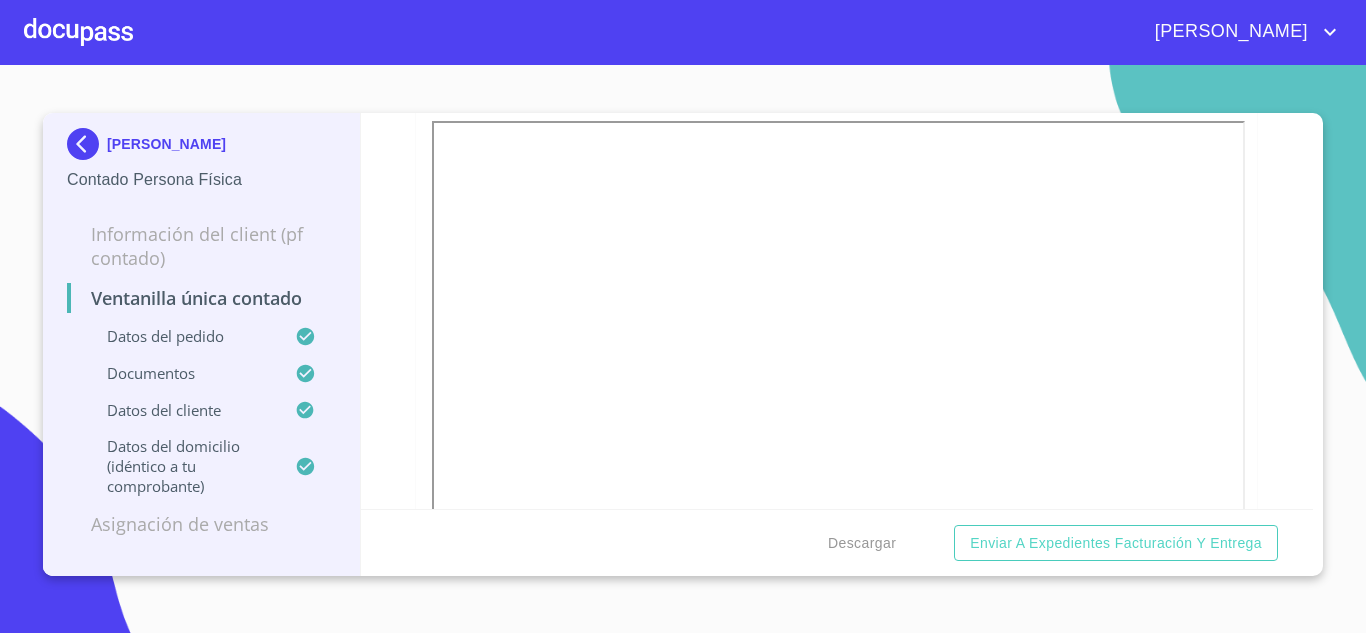 click at bounding box center (87, 144) 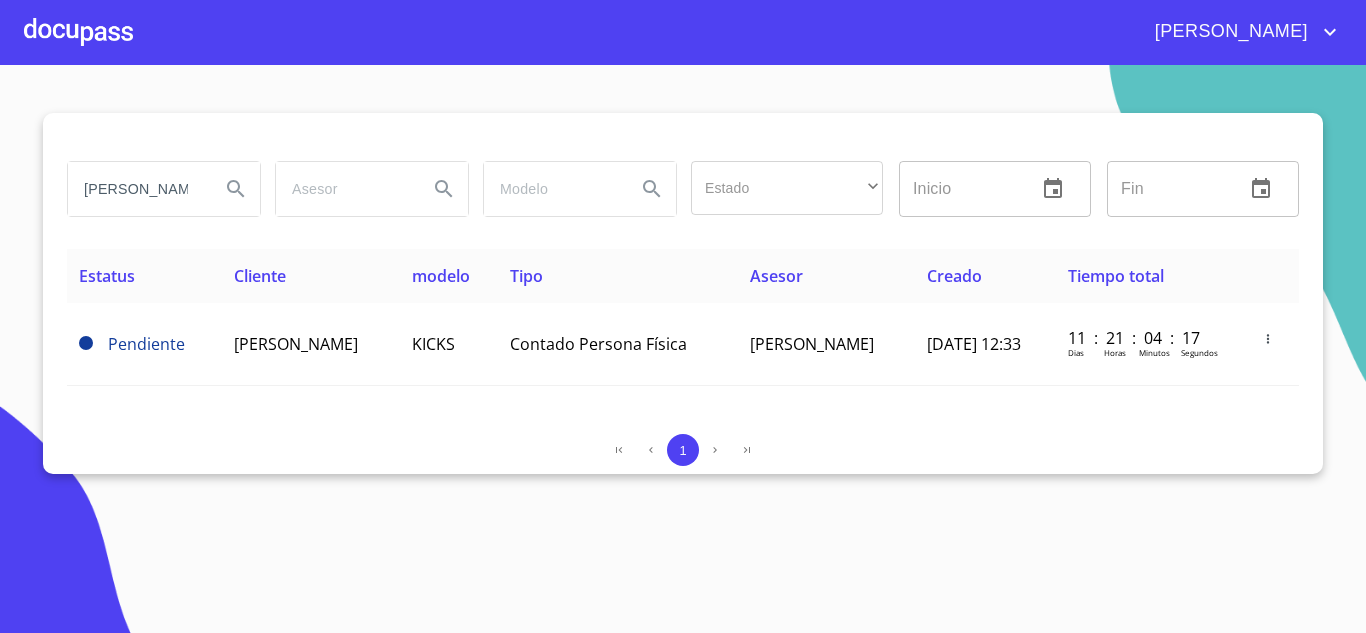 scroll, scrollTop: 0, scrollLeft: 0, axis: both 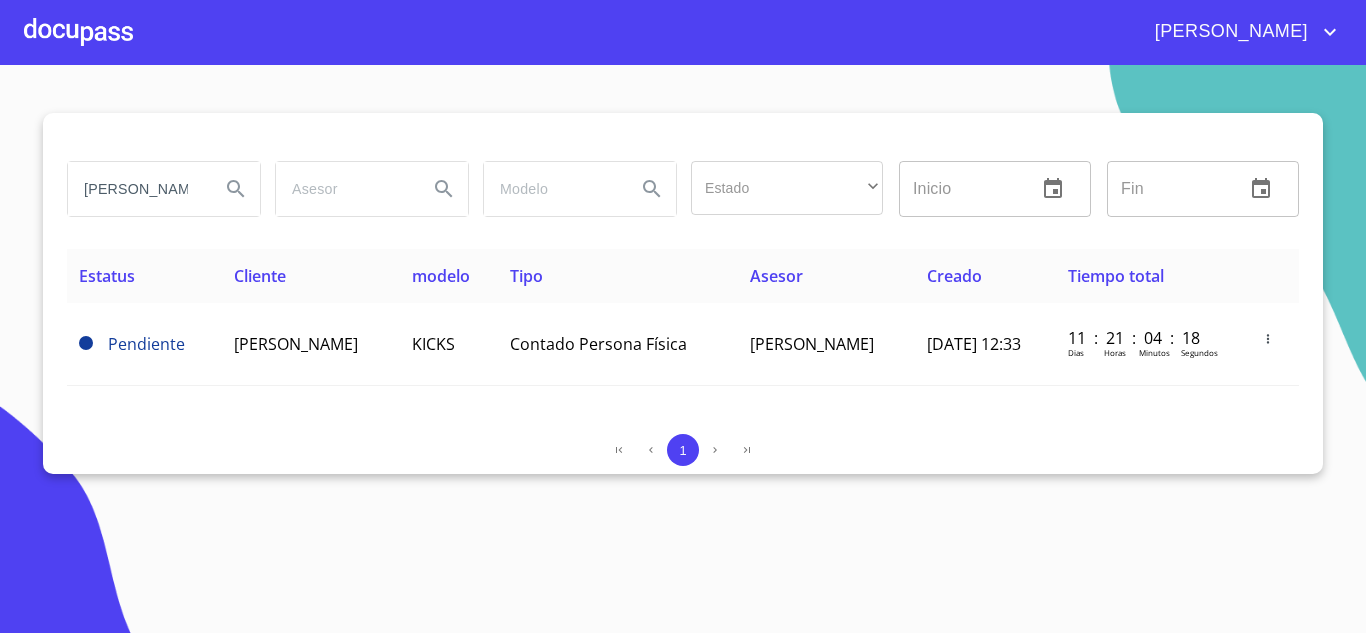 drag, startPoint x: 182, startPoint y: 194, endPoint x: 0, endPoint y: 186, distance: 182.17574 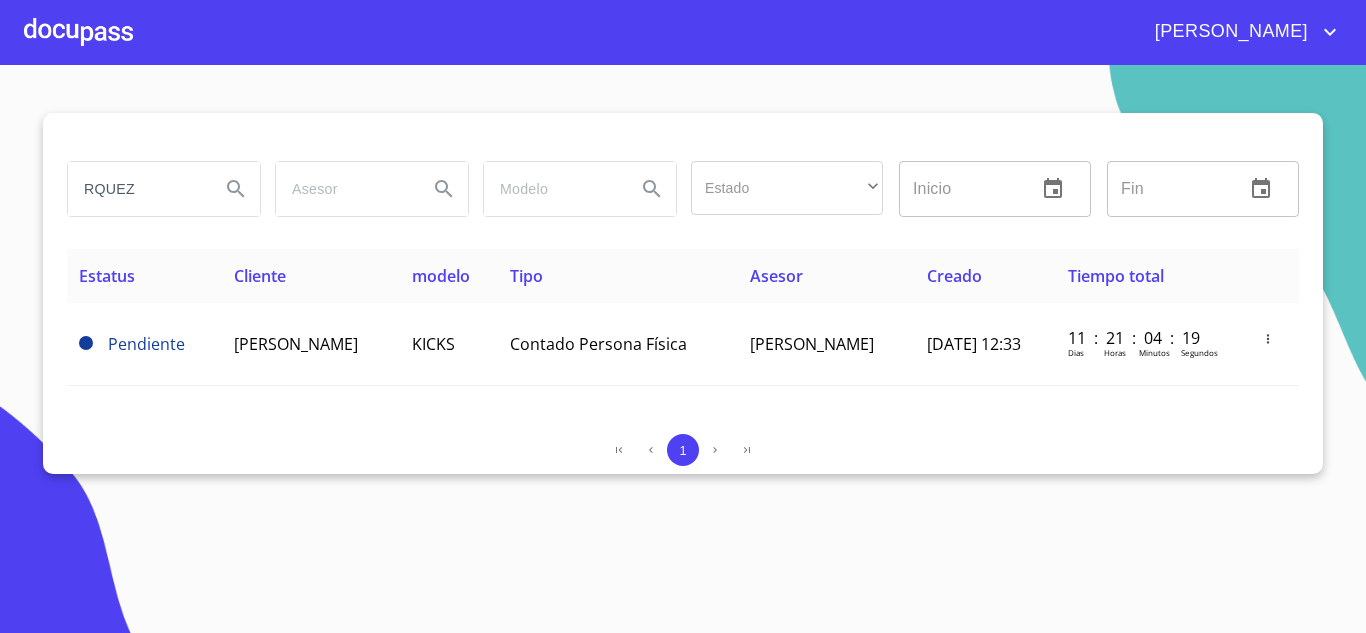 drag, startPoint x: 136, startPoint y: 192, endPoint x: 0, endPoint y: 177, distance: 136.8247 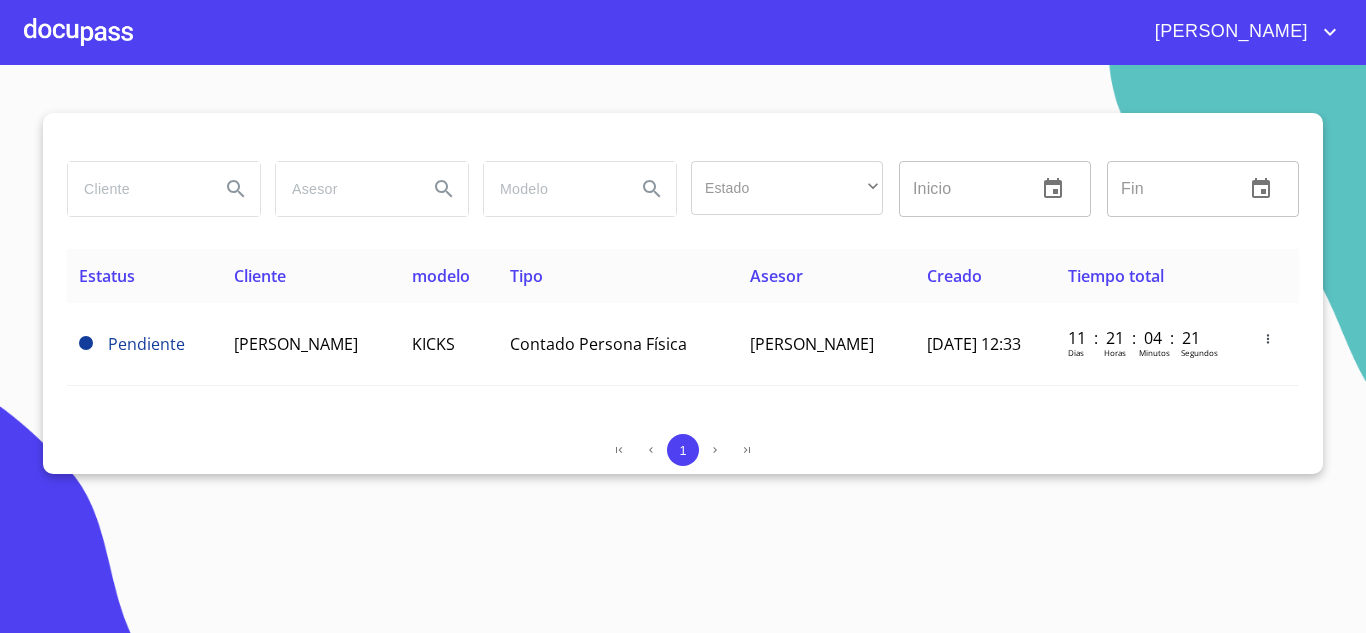 paste on "GARCIA JIMENEZ" 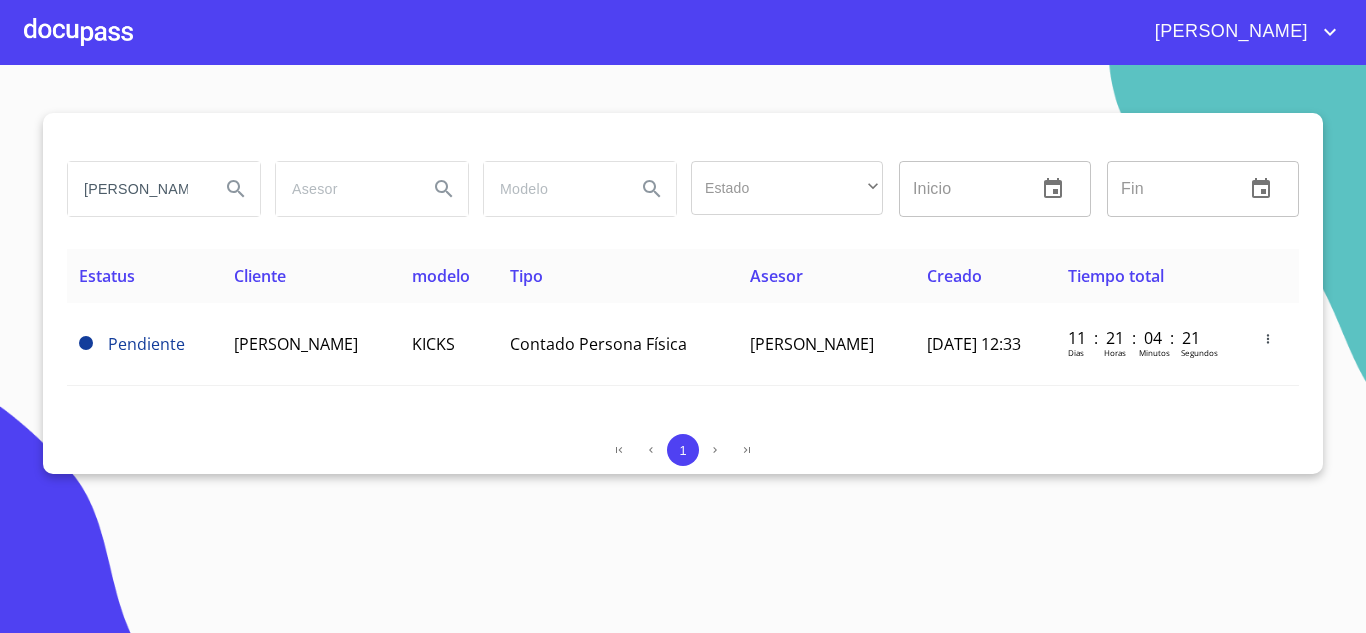 scroll, scrollTop: 0, scrollLeft: 17, axis: horizontal 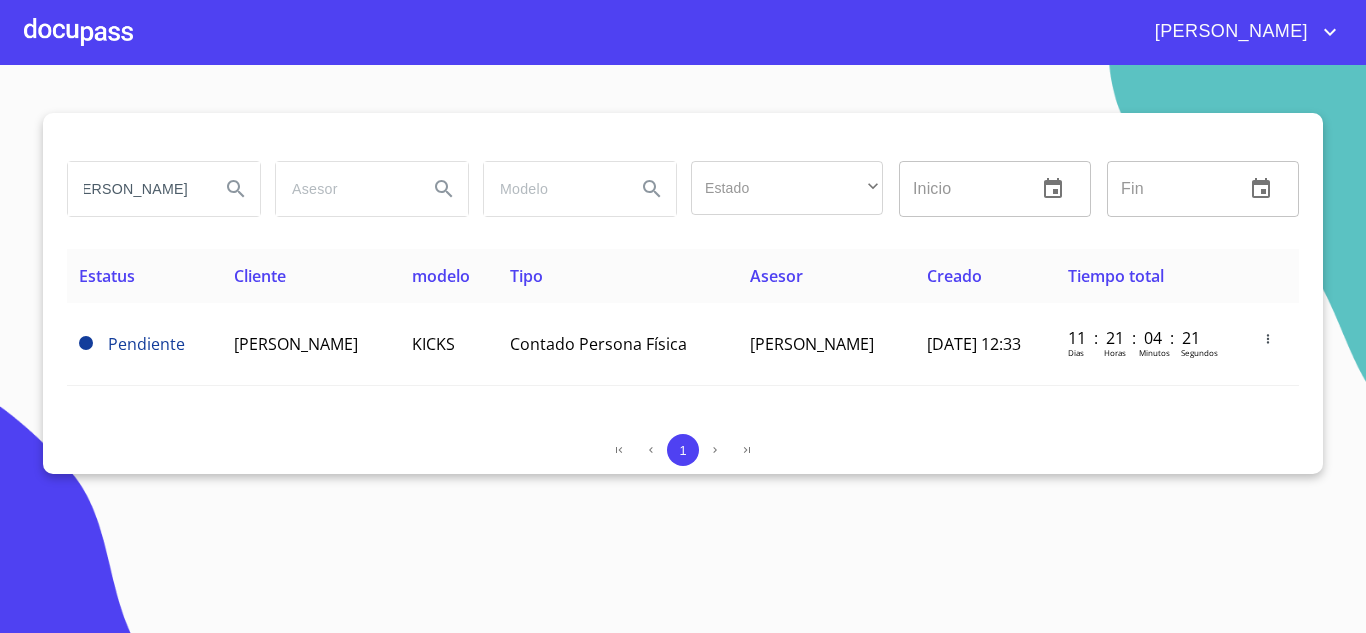 type on "GARCIA JIMENEZ" 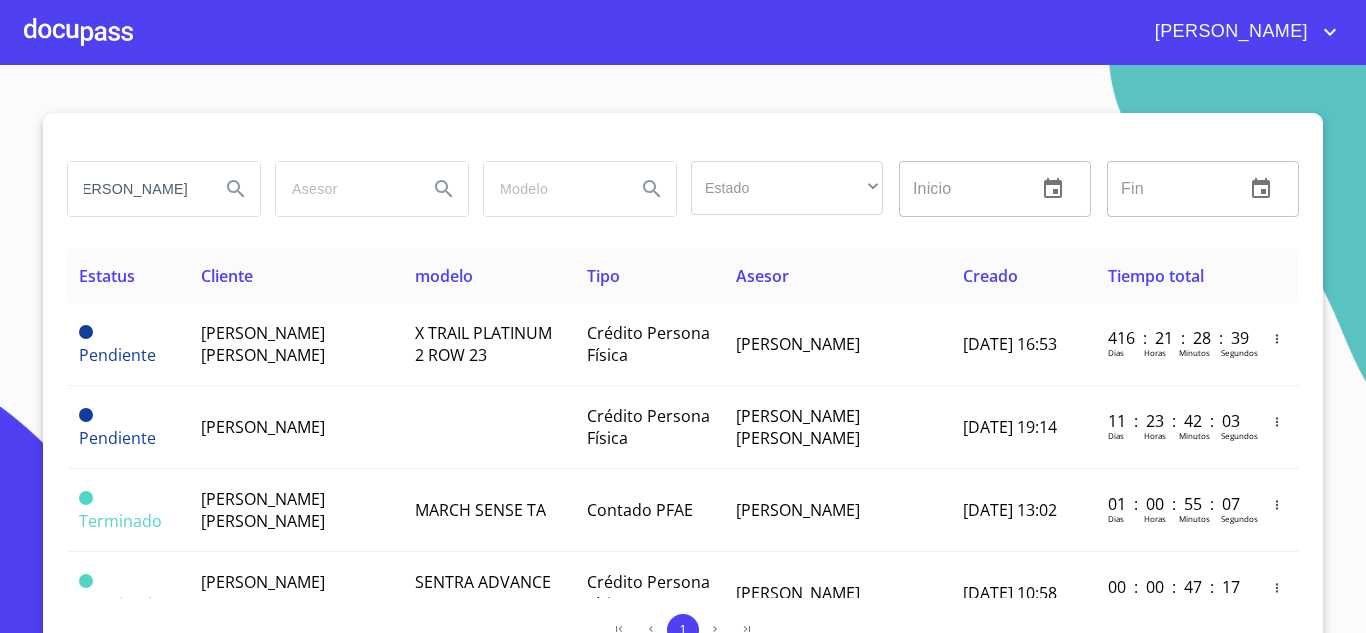 scroll, scrollTop: 0, scrollLeft: 0, axis: both 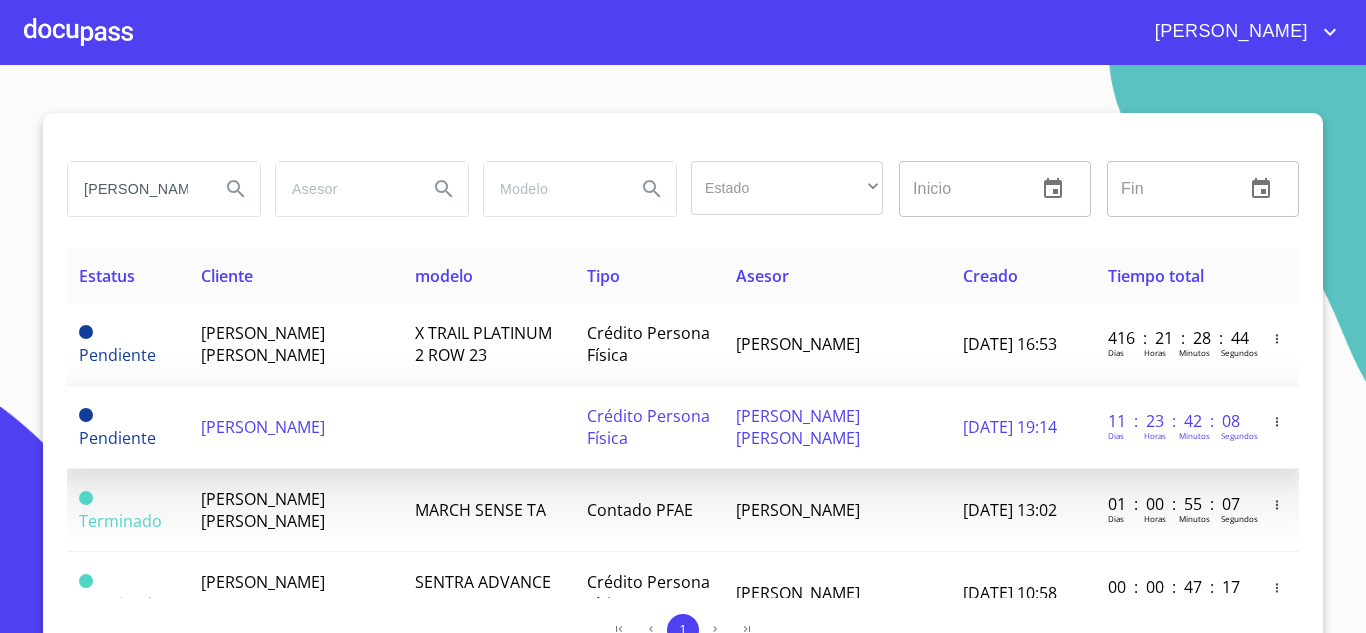 click on "FELIPE GARCIA JIMENEZ" at bounding box center [263, 427] 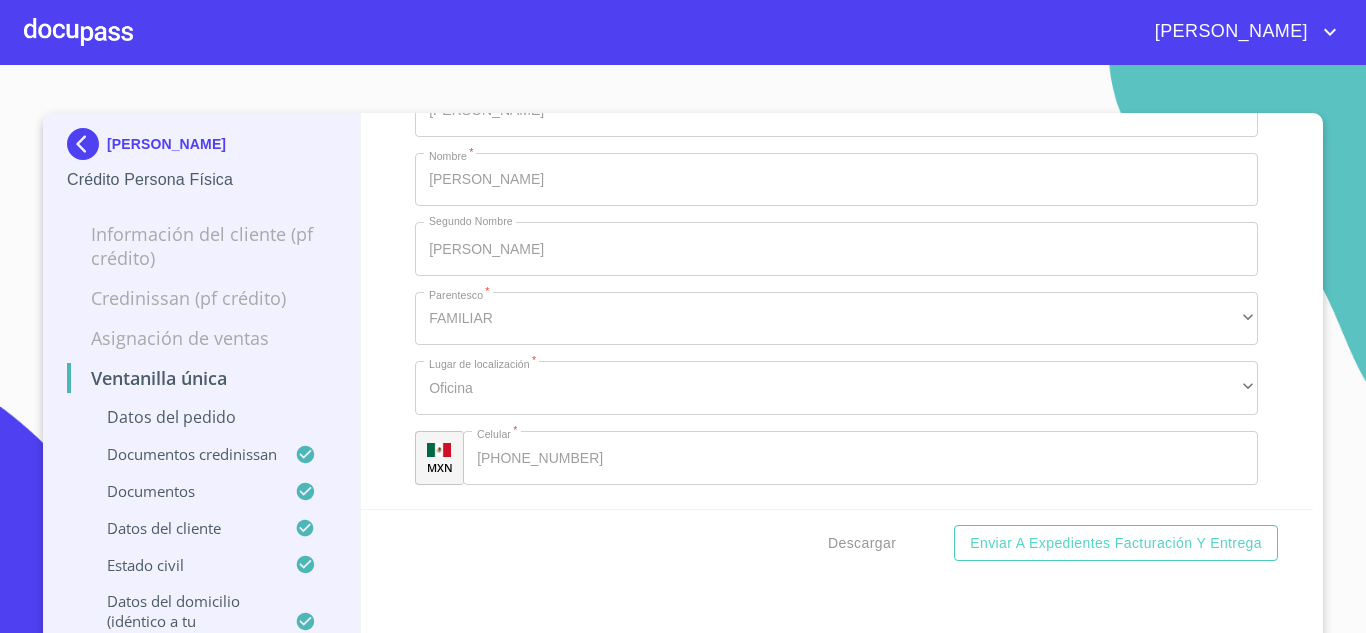scroll, scrollTop: 13161, scrollLeft: 0, axis: vertical 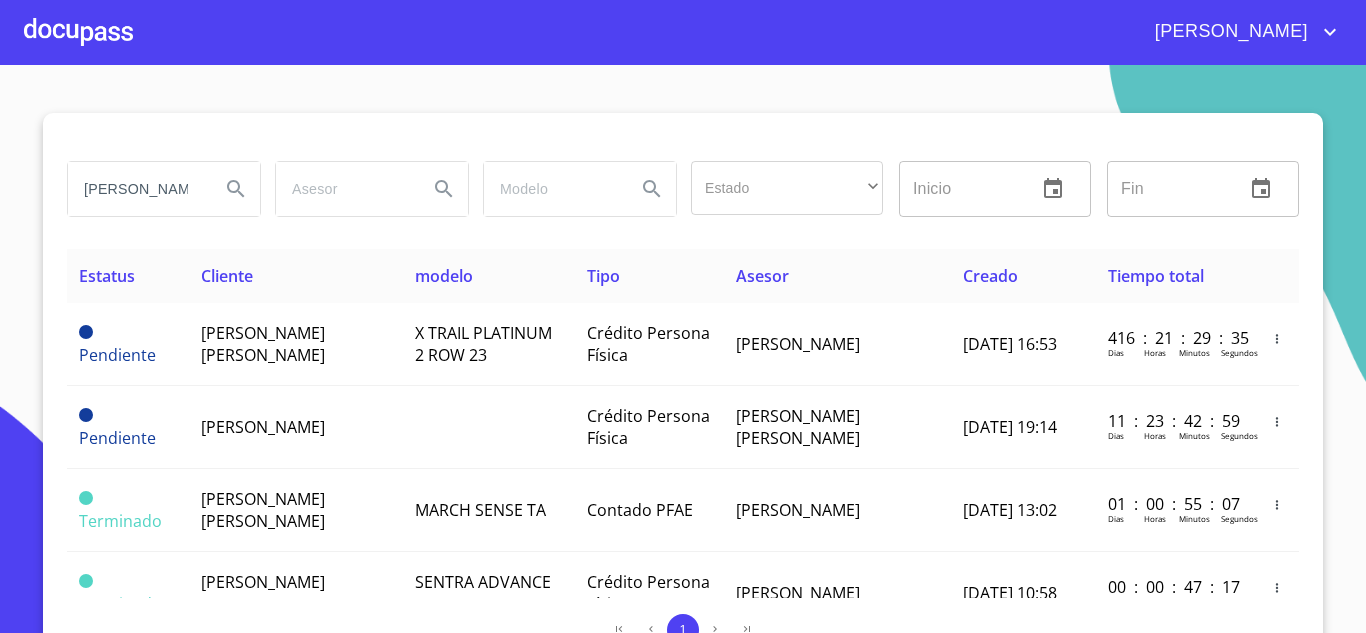 drag, startPoint x: 188, startPoint y: 189, endPoint x: 0, endPoint y: 157, distance: 190.70396 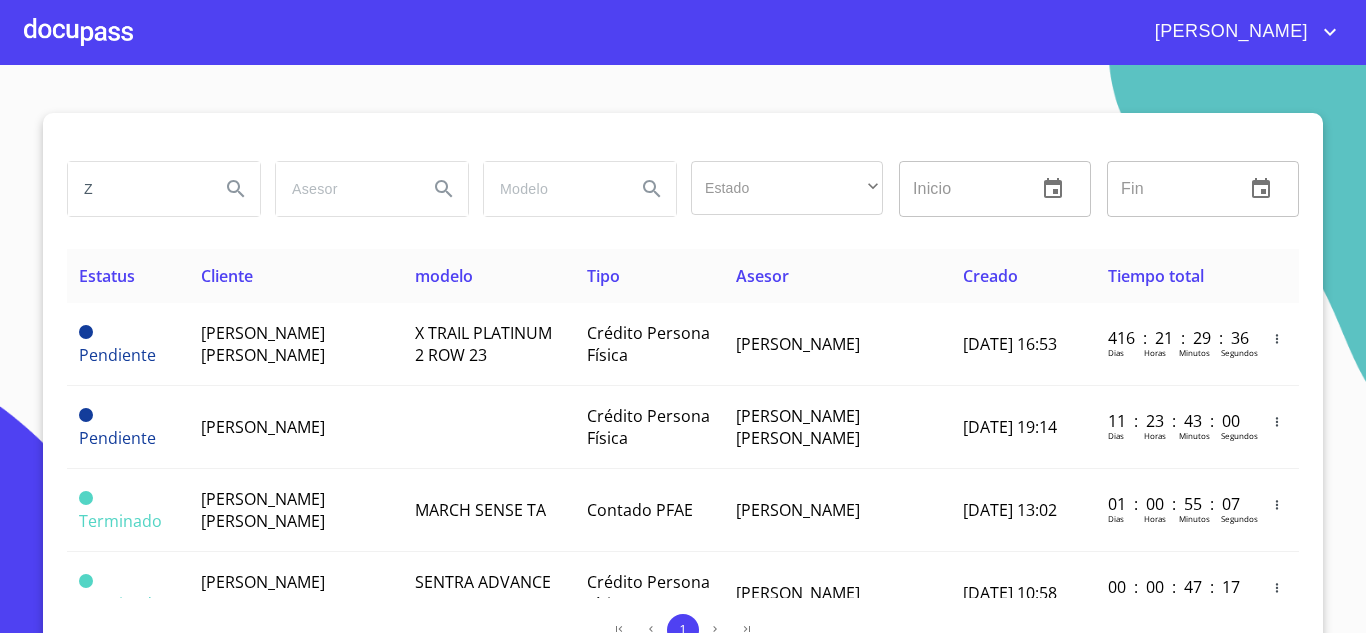 drag, startPoint x: 183, startPoint y: 205, endPoint x: 0, endPoint y: 177, distance: 185.12968 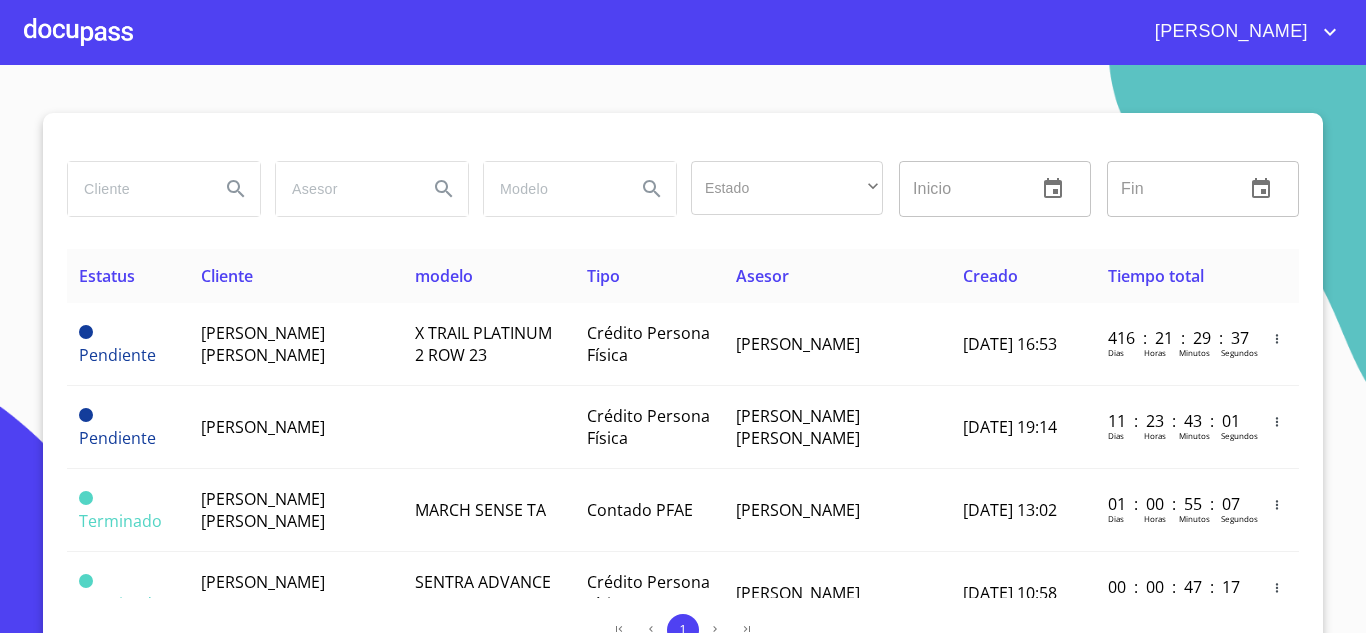 paste on "PEREZ CORONA" 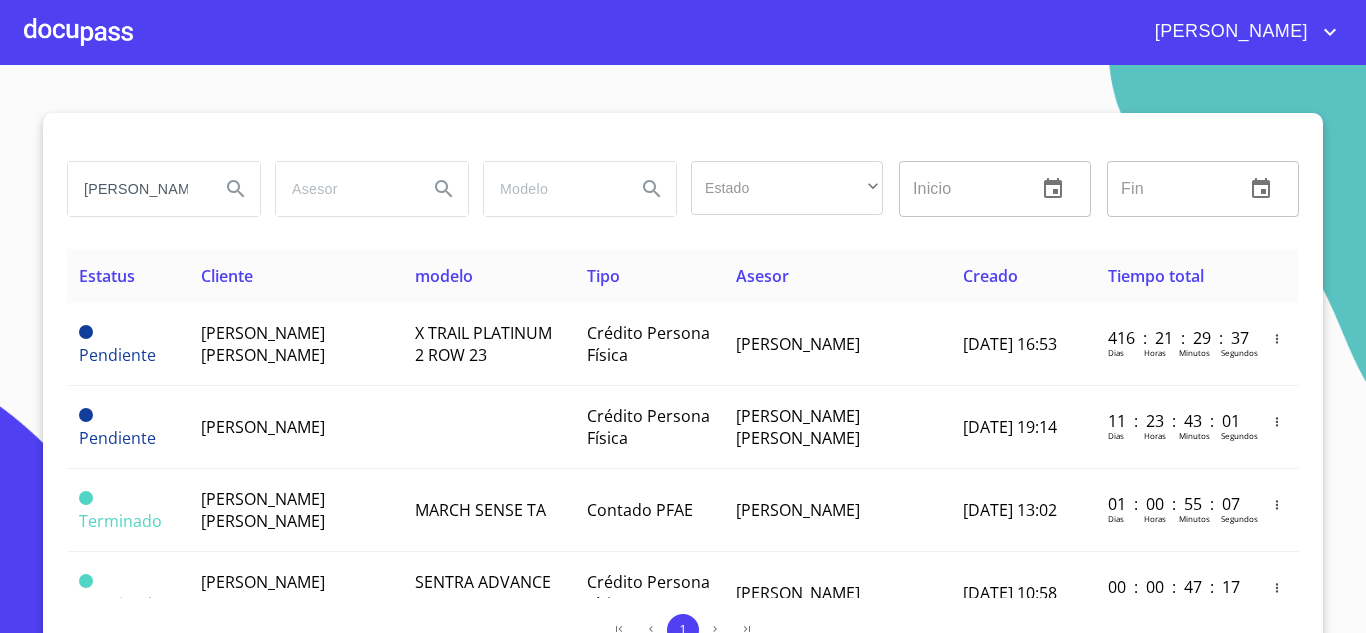 scroll, scrollTop: 0, scrollLeft: 13, axis: horizontal 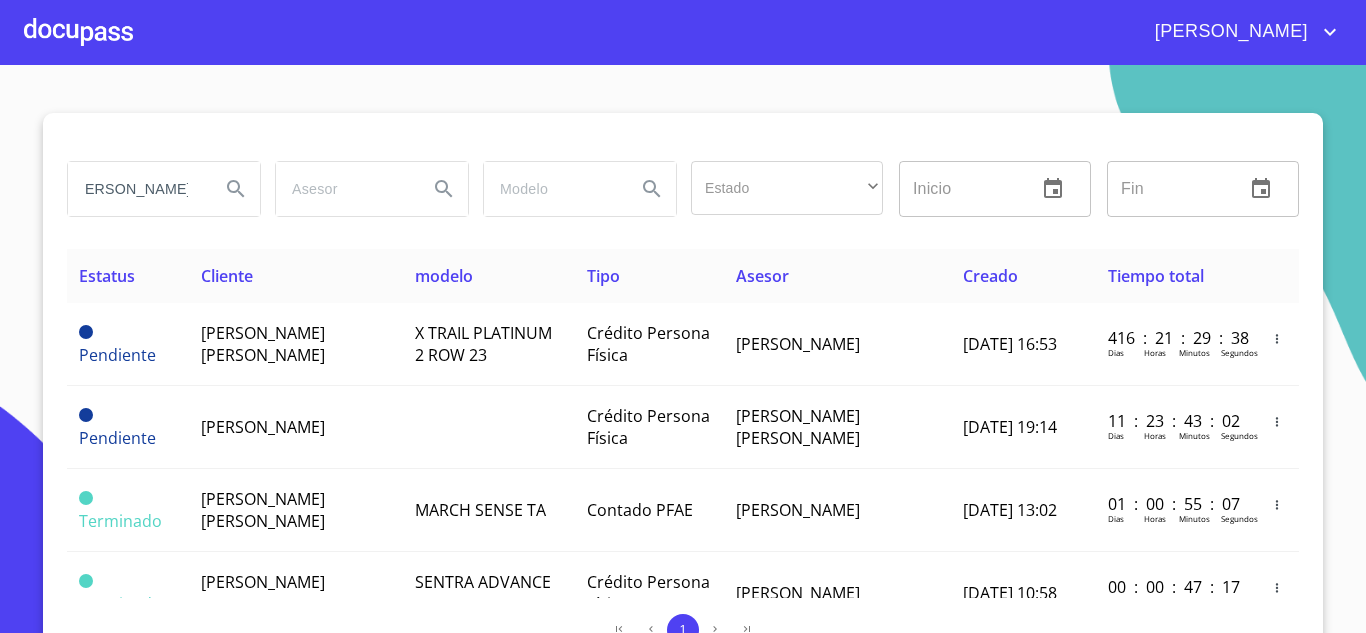 type on "PEREZ CORONA" 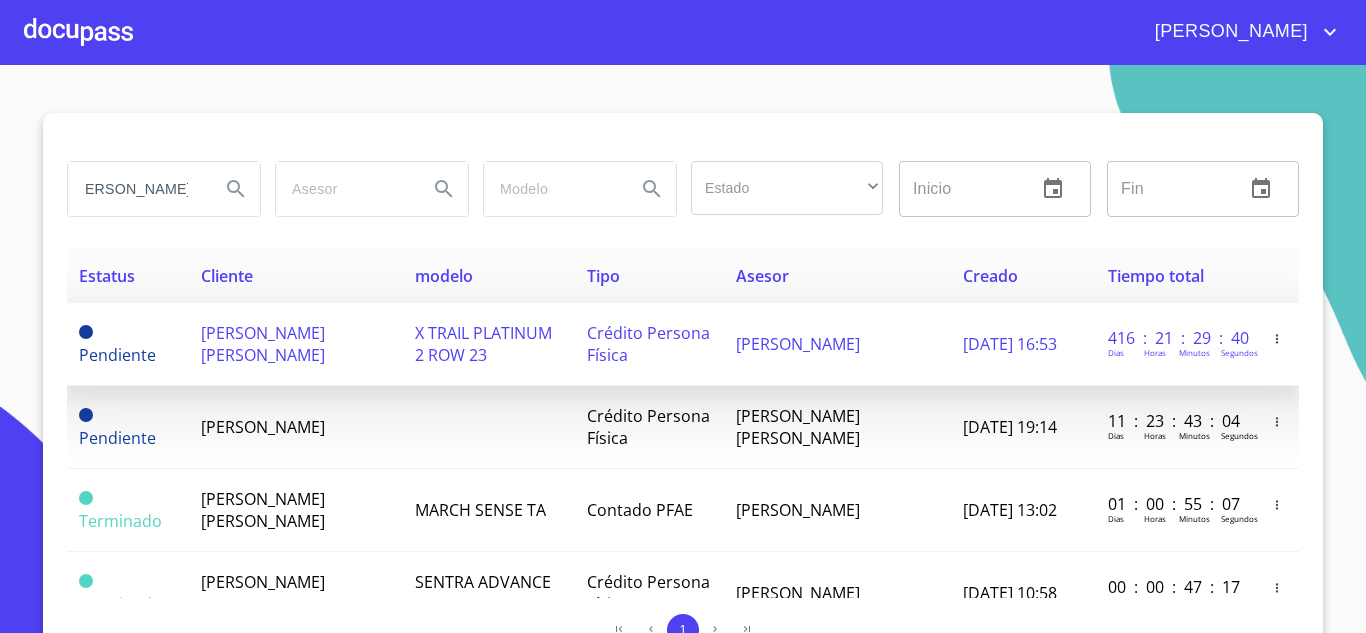 scroll, scrollTop: 0, scrollLeft: 0, axis: both 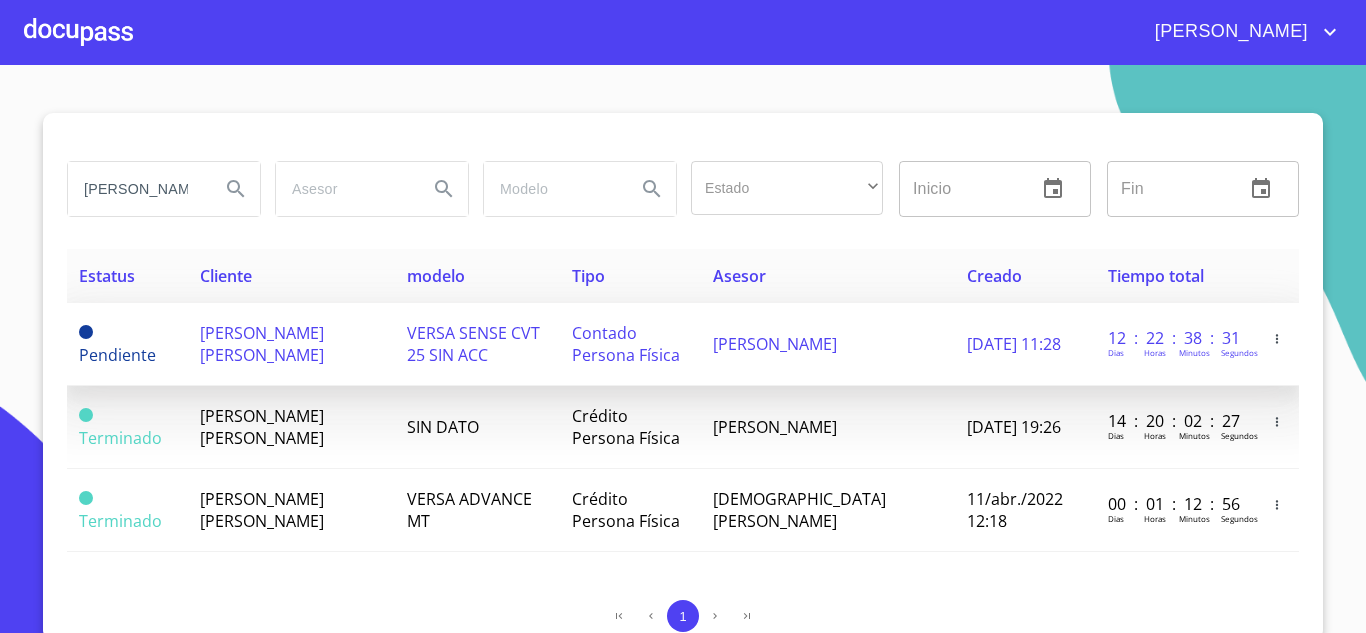 click on "ARMANDO PEREZ CORONA" at bounding box center [262, 344] 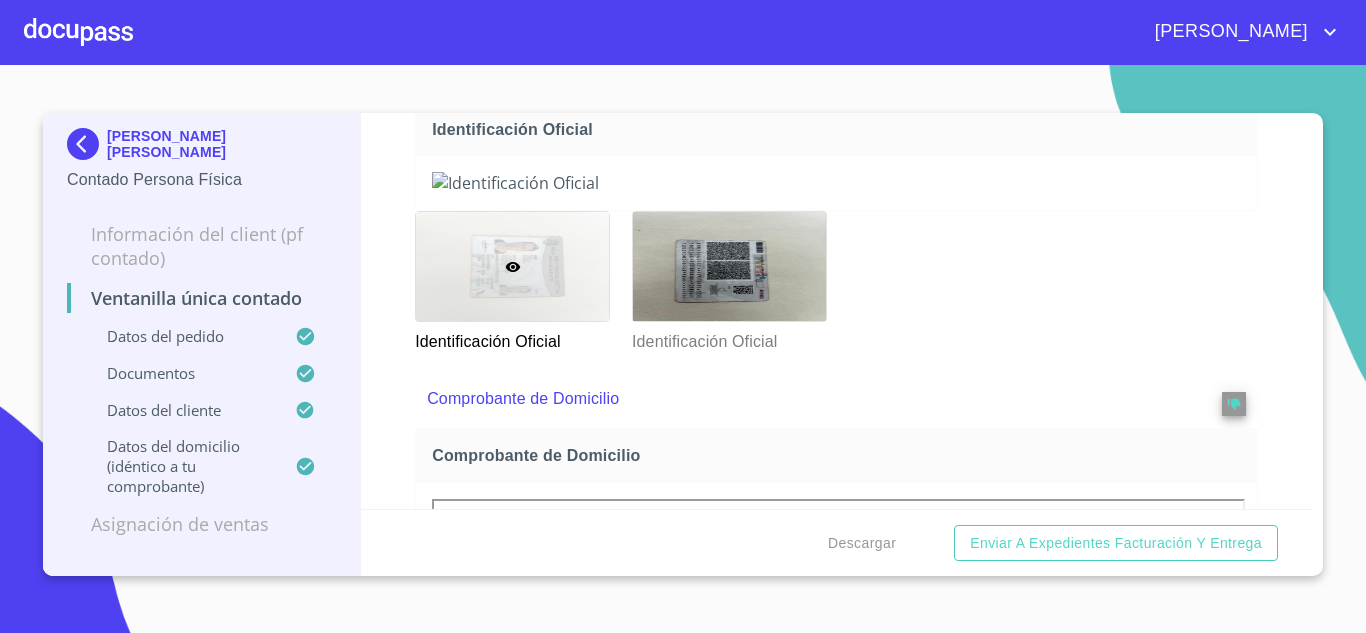 scroll, scrollTop: 730, scrollLeft: 0, axis: vertical 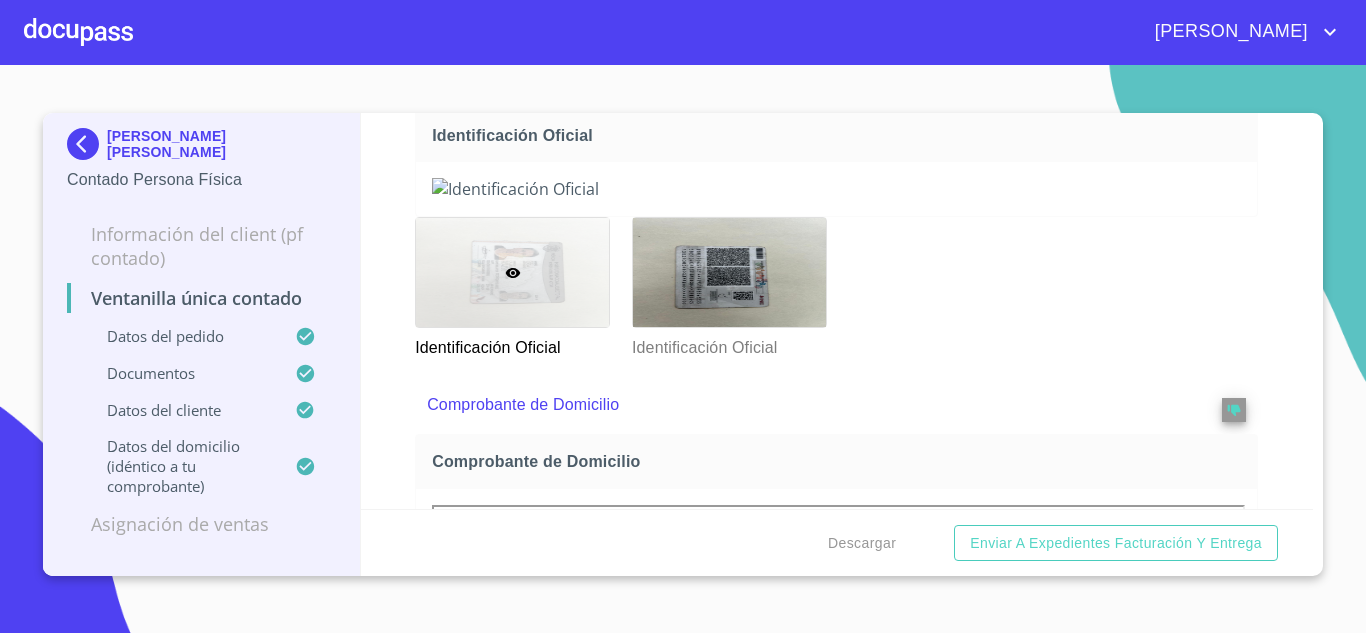click at bounding box center (87, 144) 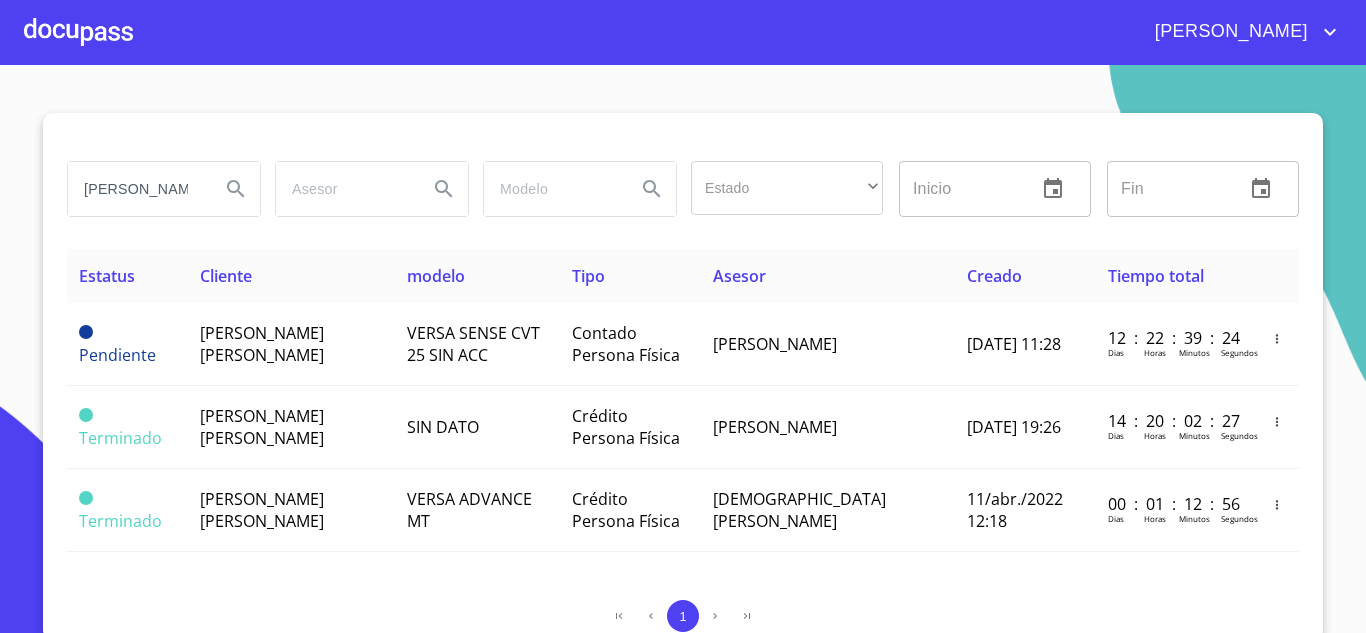 scroll, scrollTop: 0, scrollLeft: 0, axis: both 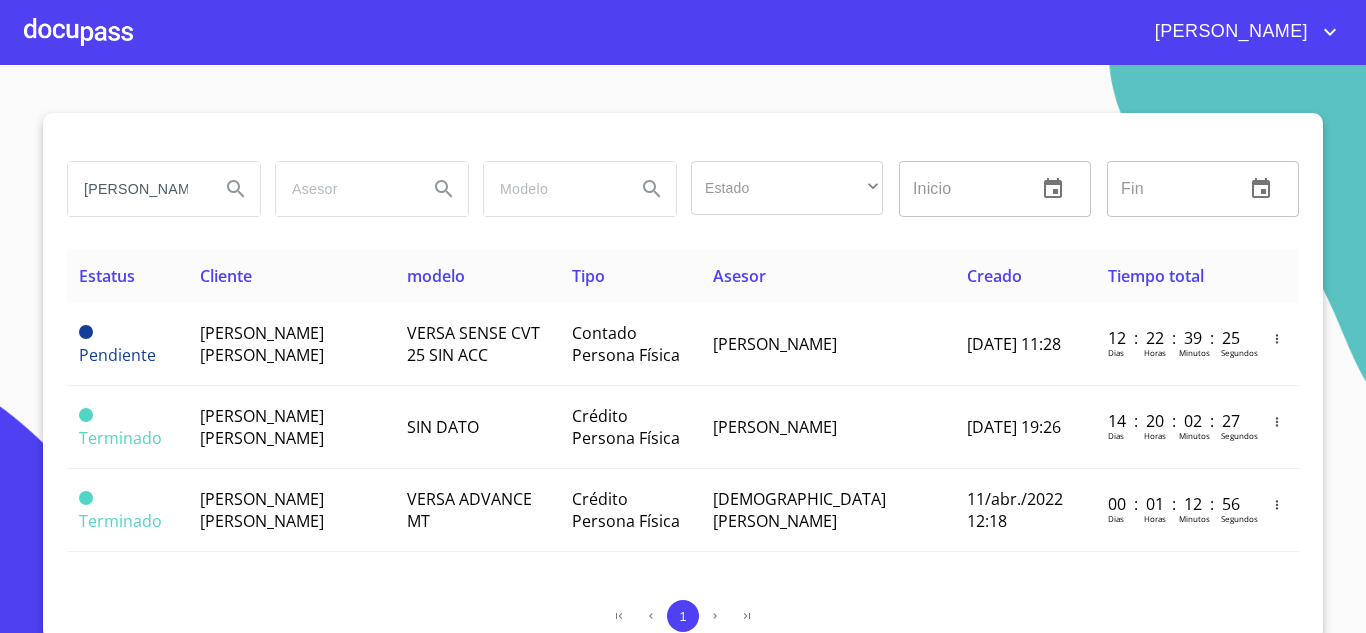 type on "NA" 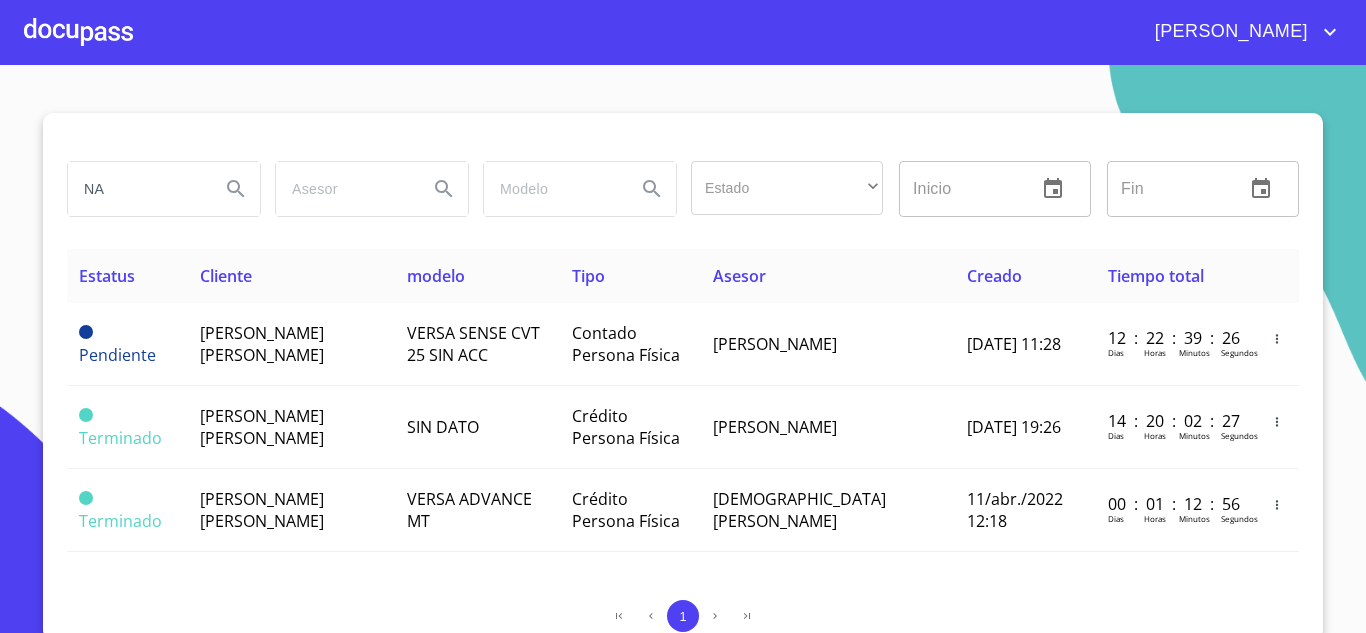 click on "NA Estado ​ ​ Inicio ​ Fin ​ Estatus   Cliente   modelo   Tipo   Asesor   Creado   Tiempo total     Pendiente ARMANDO PEREZ CORONA VERSA SENSE CVT 25 SIN ACC Contado Persona Física GUSTAVO  GUERRERO ROJAS  25/jun./2025 11:28 12  :  22  :  39  :  26 Dias Horas Minutos Segundos Terminado SAUL  PEREZ  CORONA SIN DATO Crédito Persona Física Jaime Hurtado 26/nov./2021 19:26 14  :  20  :  02  :  27 Dias Horas Minutos Segundos Terminado RAQUEL PEREZ CORONADO VERSA ADVANCE MT Crédito Persona Física Christian Quezada 11/abr./2022 12:18 00  :  01  :  12  :  56 Dias Horas Minutos Segundos 1" at bounding box center [683, 349] 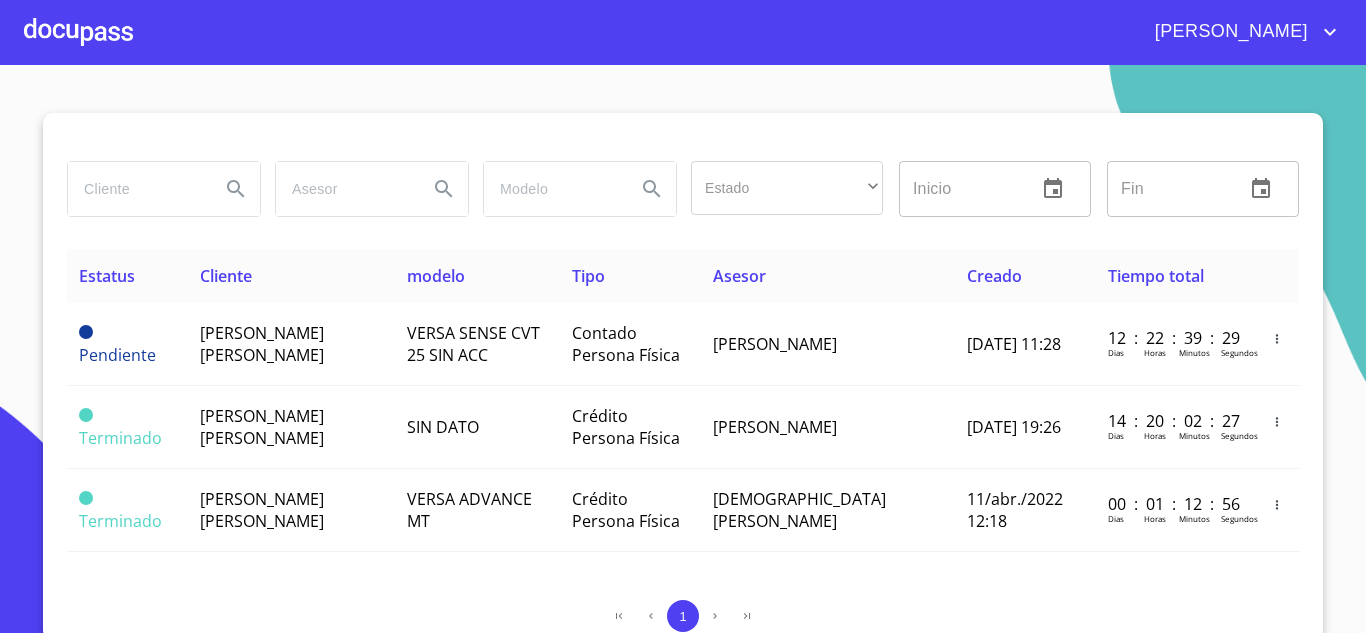 paste on "RODRIGUEZ RIVAS" 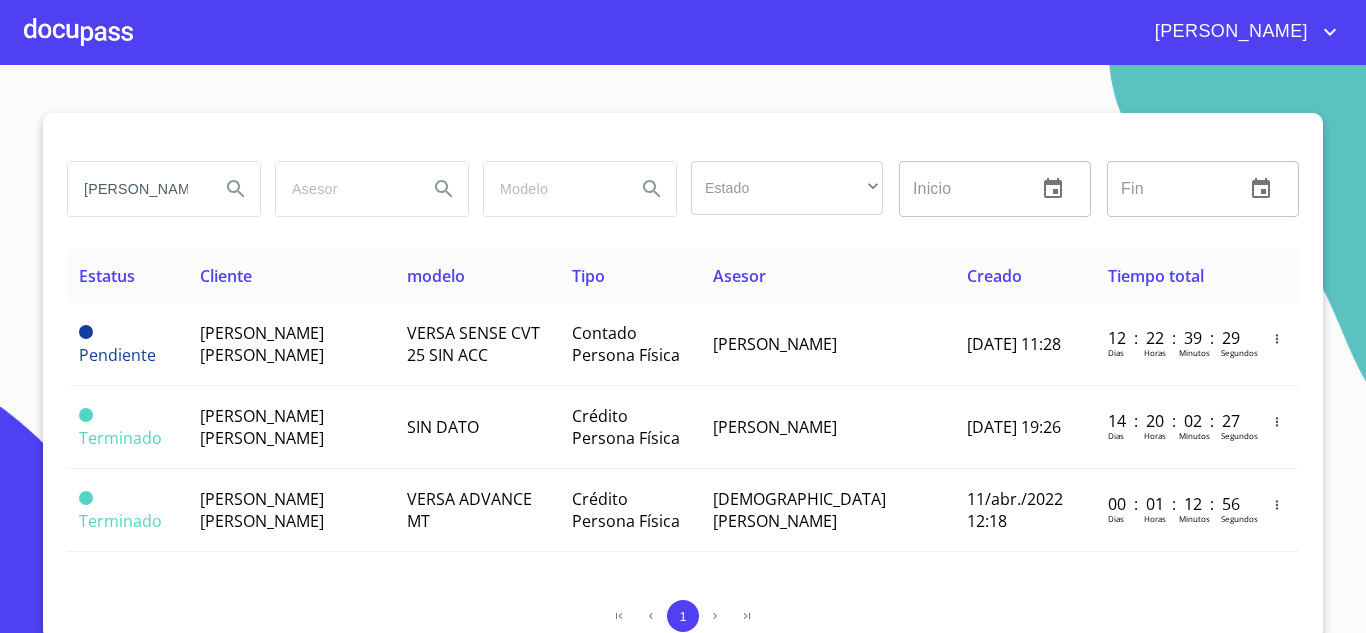 scroll, scrollTop: 0, scrollLeft: 30, axis: horizontal 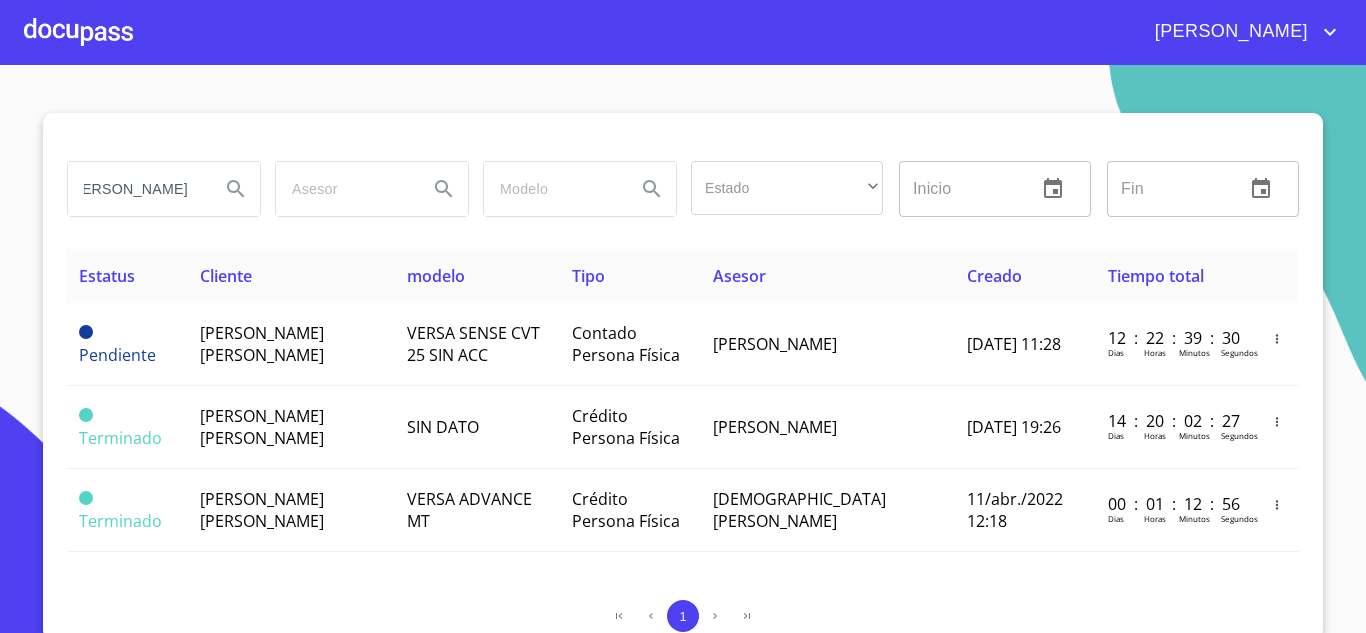 type on "RODRIGUEZ RIVAS" 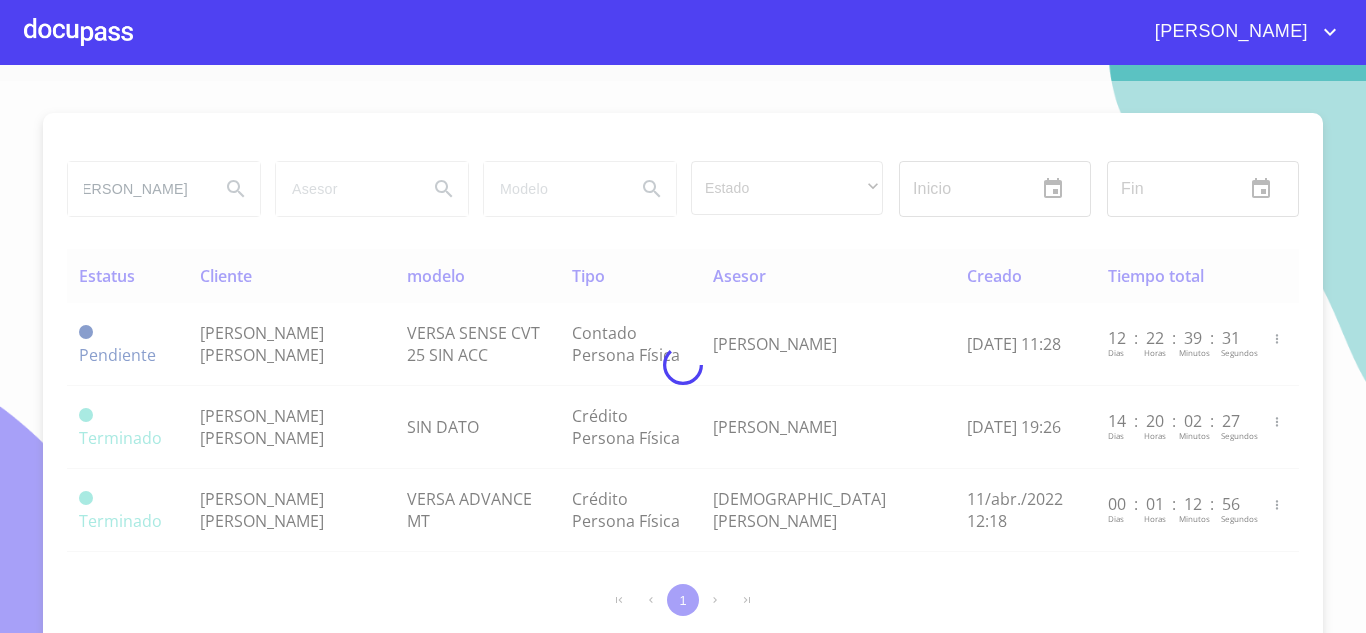scroll, scrollTop: 0, scrollLeft: 0, axis: both 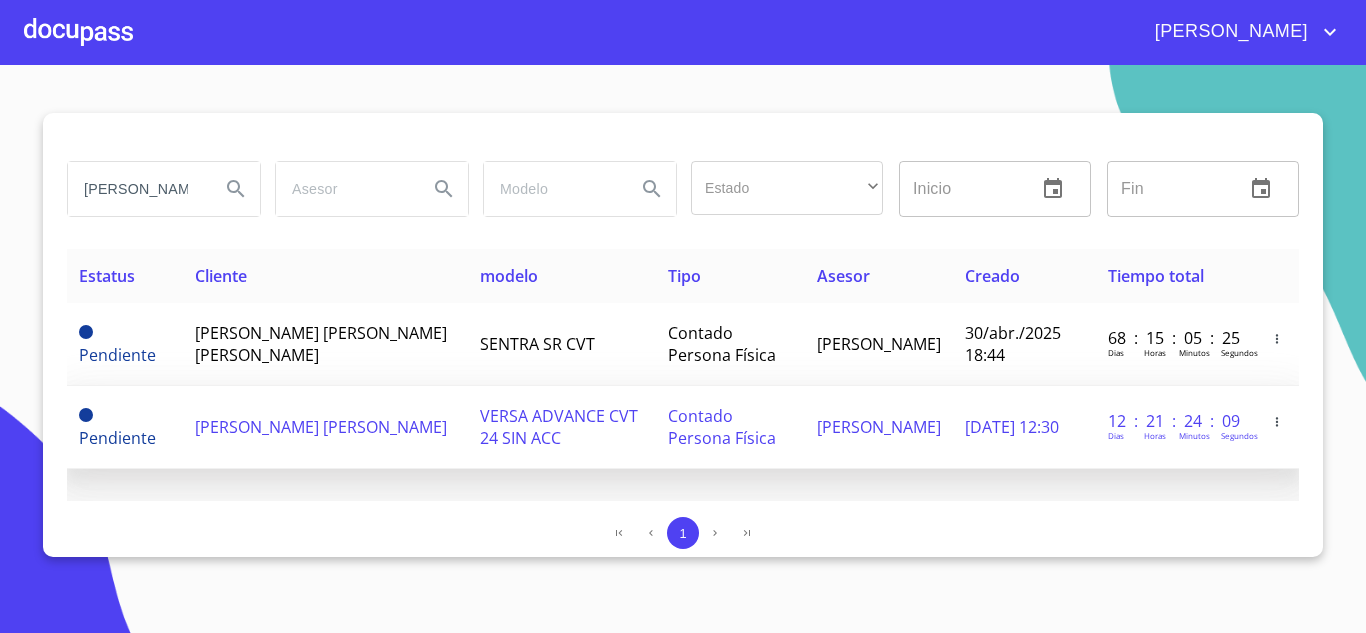click on "ROCIO ALEJANDRA RODRIGUEZ RIVAS" at bounding box center (321, 427) 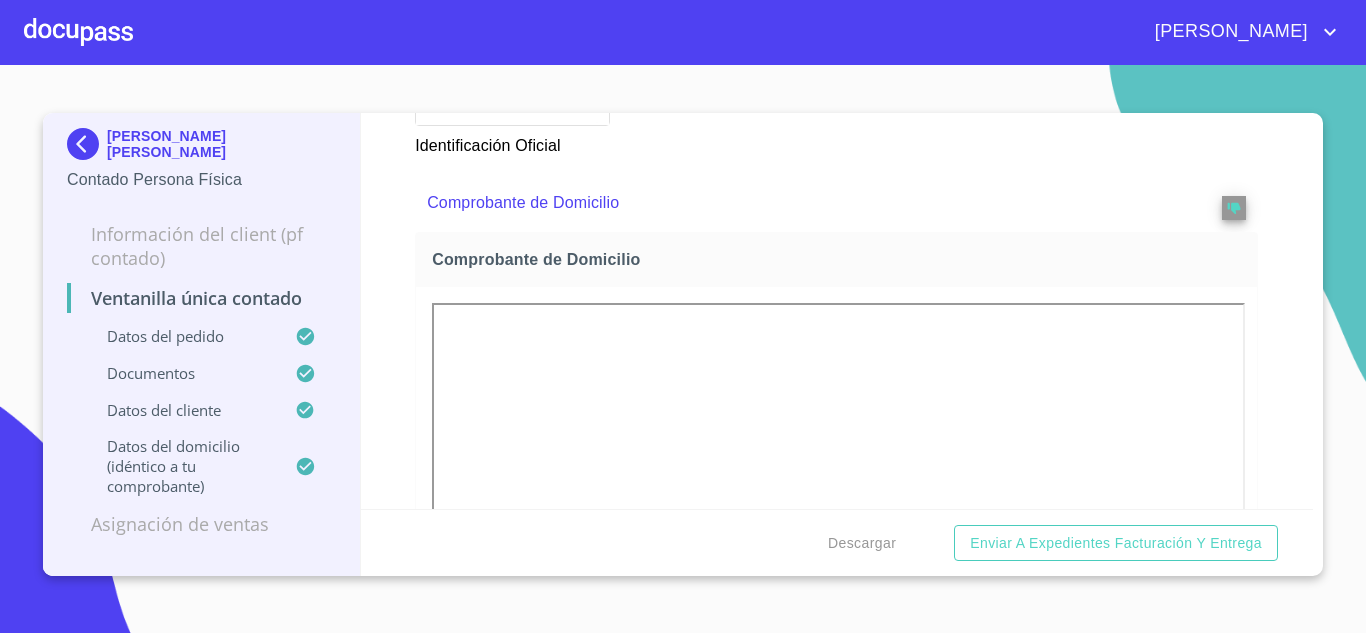 scroll, scrollTop: 1653, scrollLeft: 0, axis: vertical 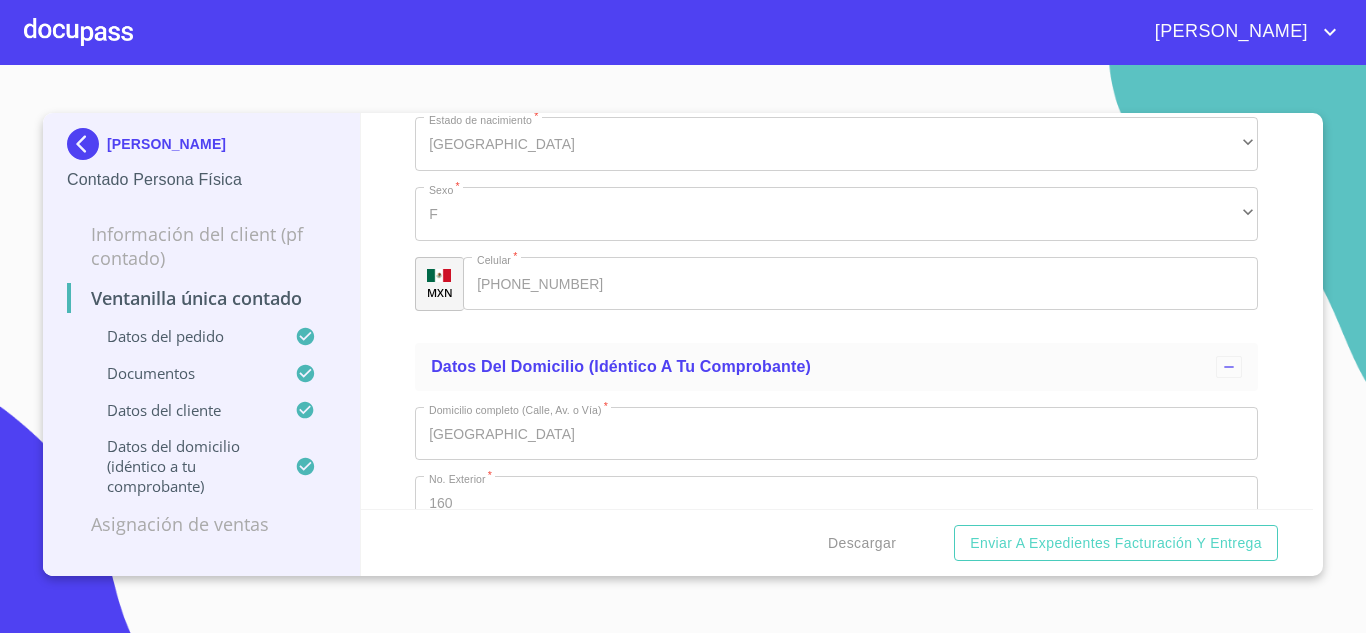 click at bounding box center (87, 144) 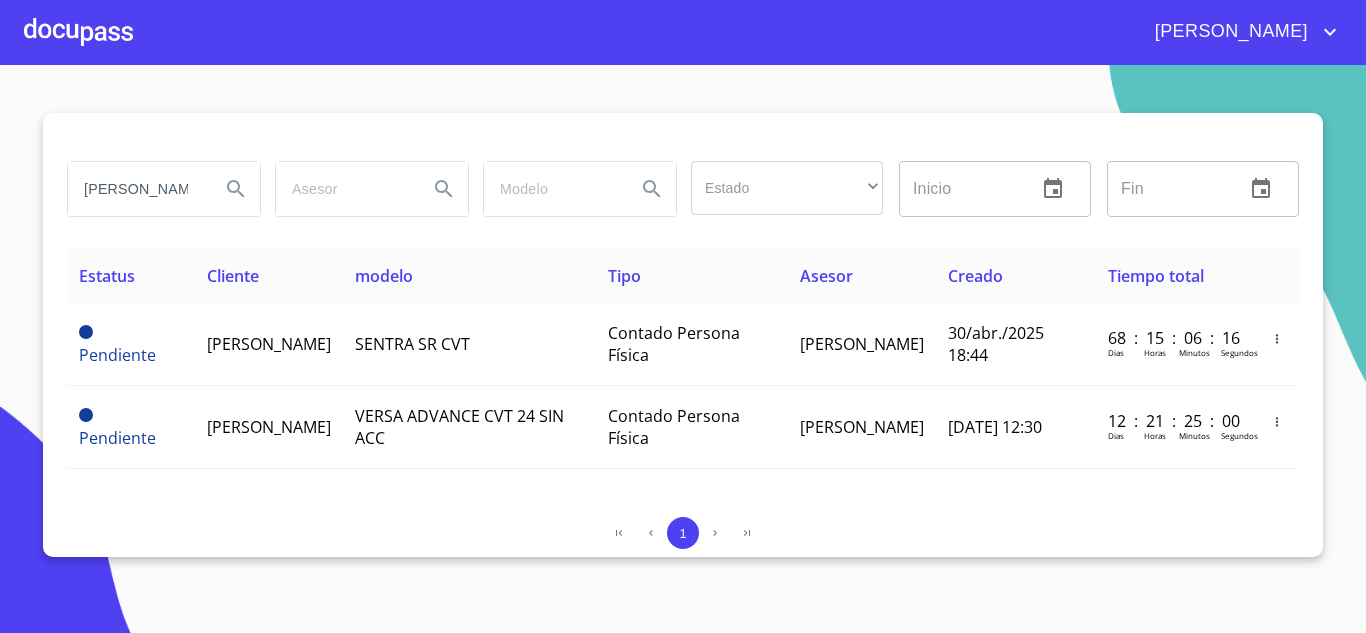 click on "[PERSON_NAME]" at bounding box center (136, 189) 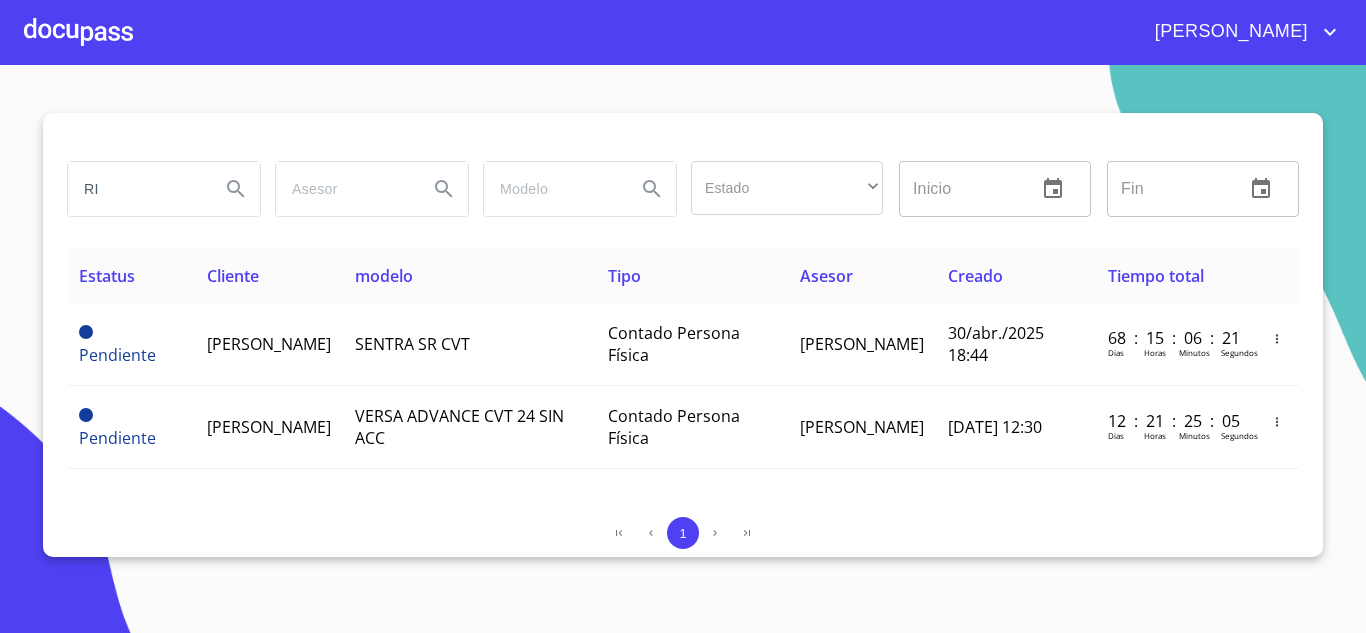 type on "R" 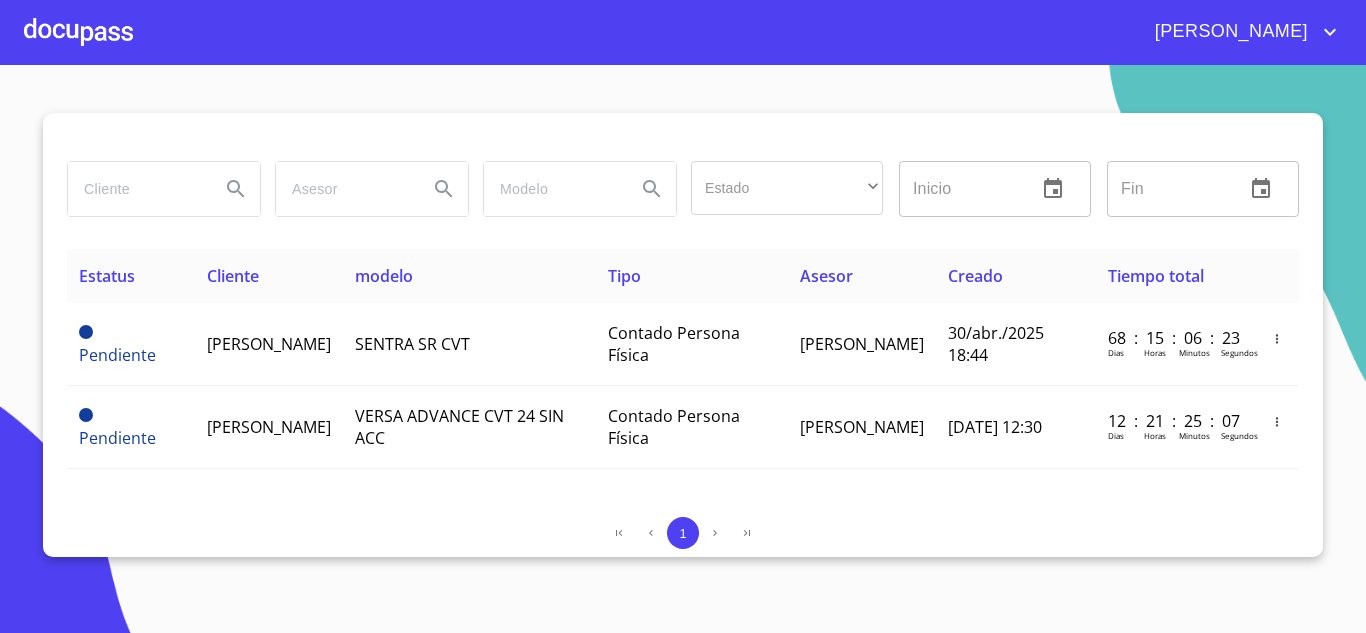 paste on "[PERSON_NAME]" 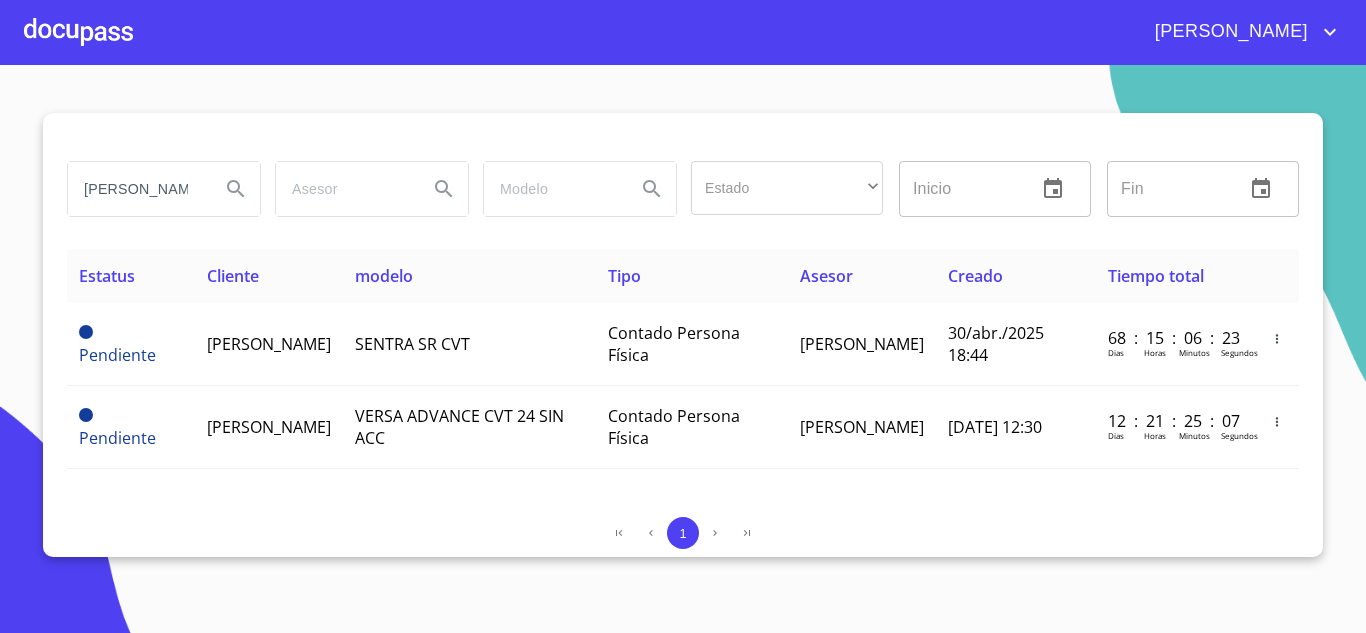 scroll, scrollTop: 0, scrollLeft: 11, axis: horizontal 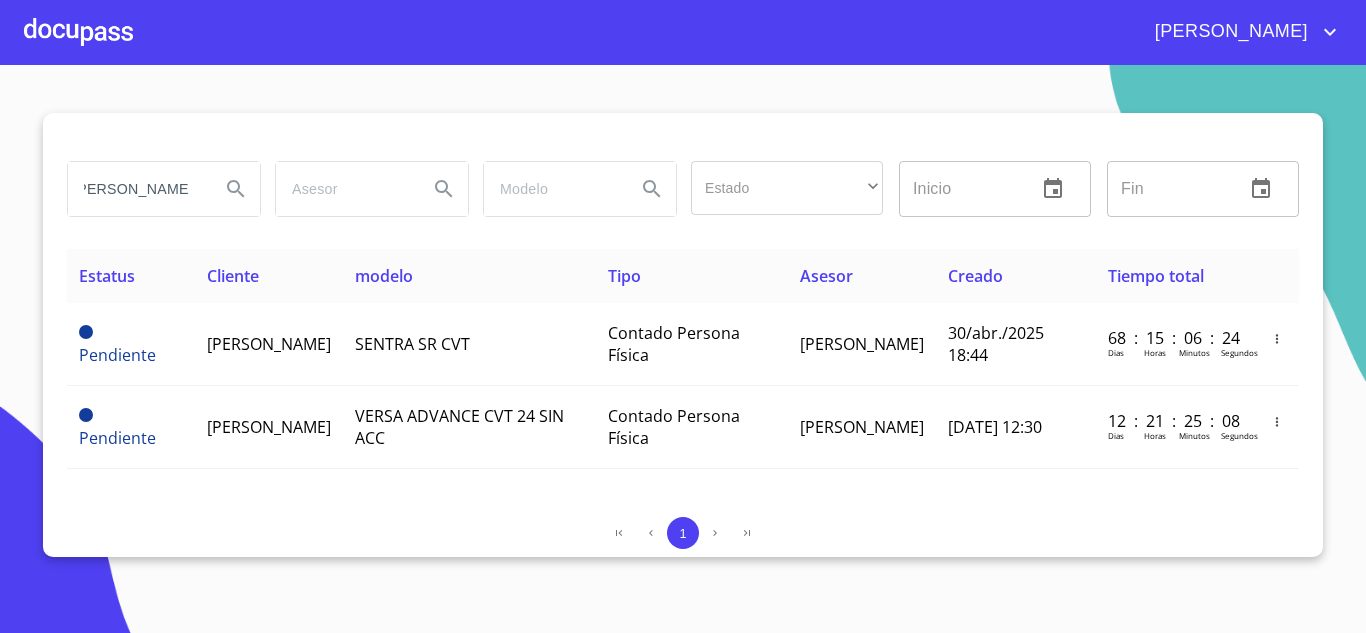 type on "[PERSON_NAME]" 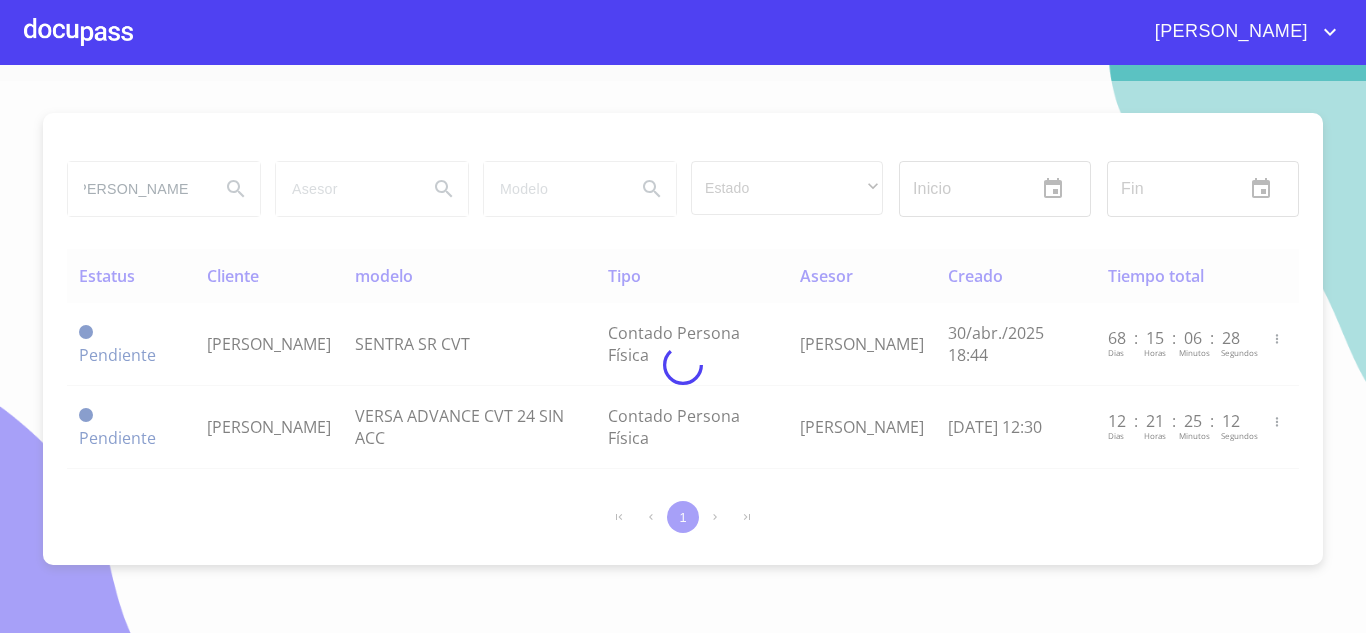 scroll, scrollTop: 0, scrollLeft: 0, axis: both 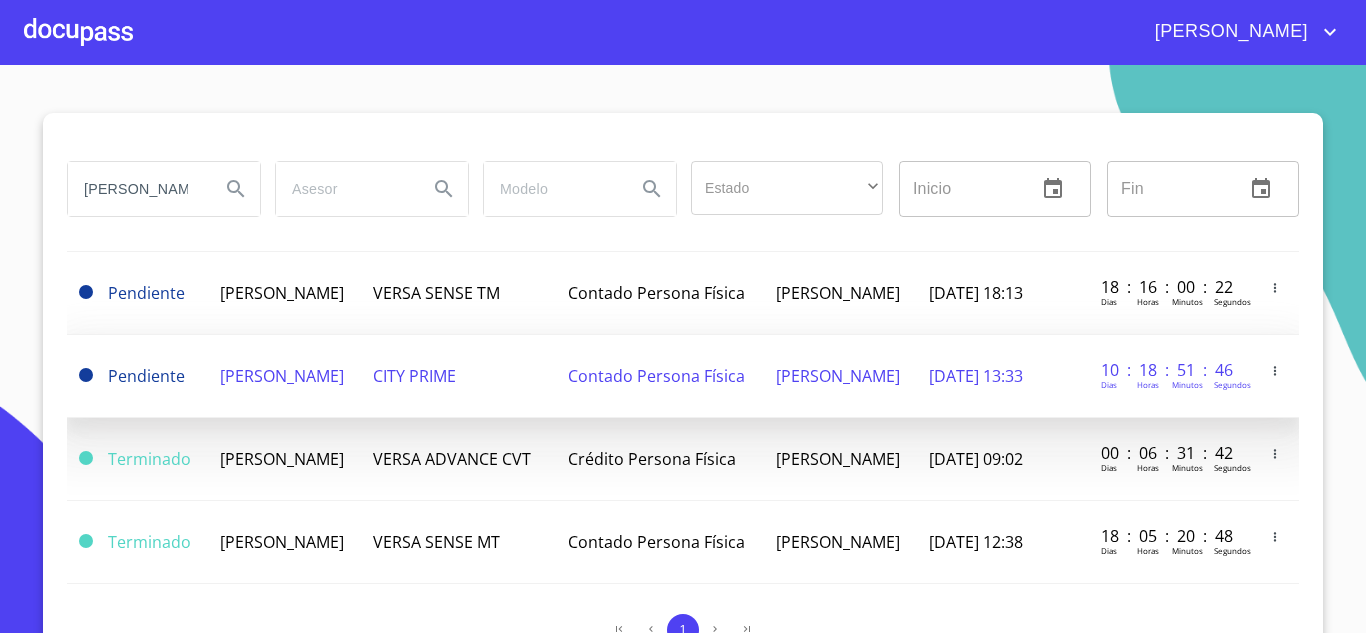 click on "[PERSON_NAME]" at bounding box center [282, 376] 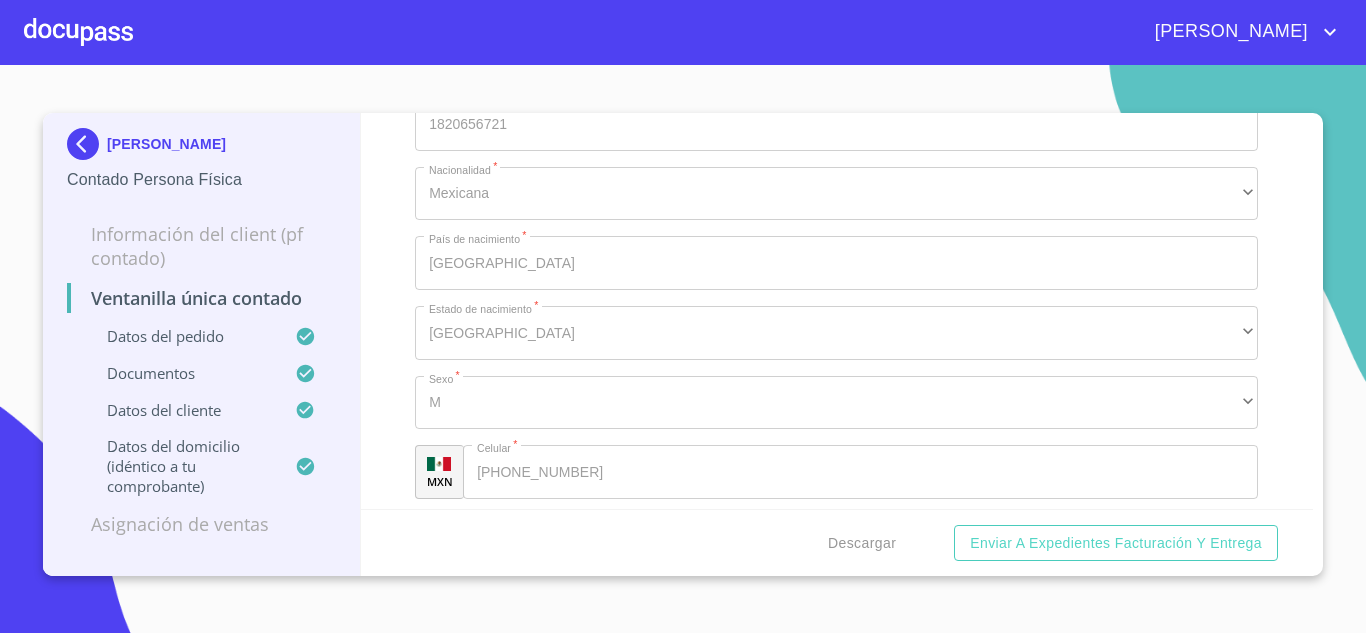 scroll, scrollTop: 4800, scrollLeft: 0, axis: vertical 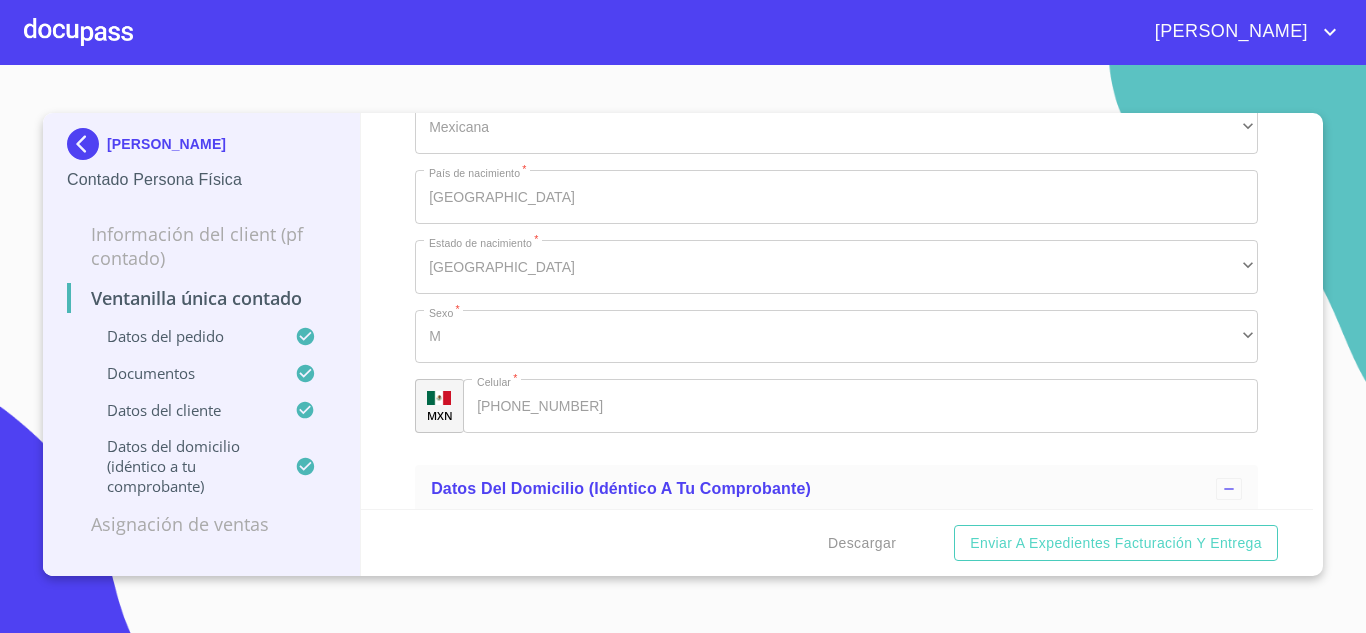 click at bounding box center (87, 144) 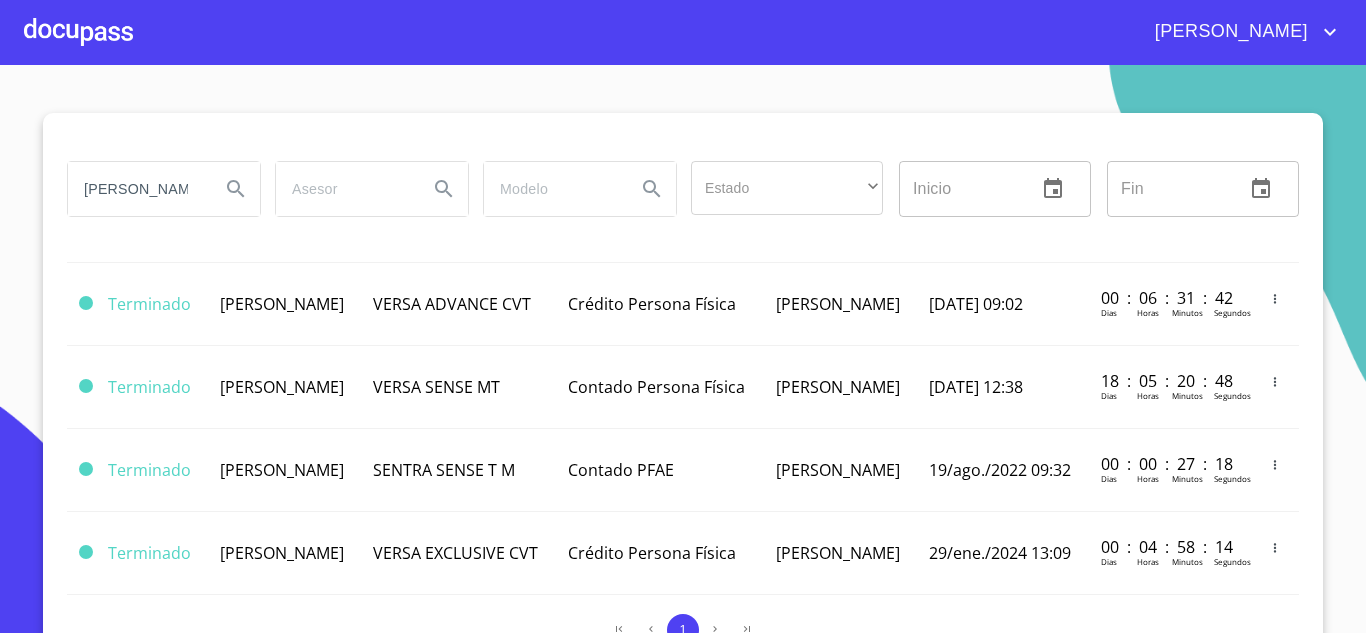 scroll, scrollTop: 484, scrollLeft: 0, axis: vertical 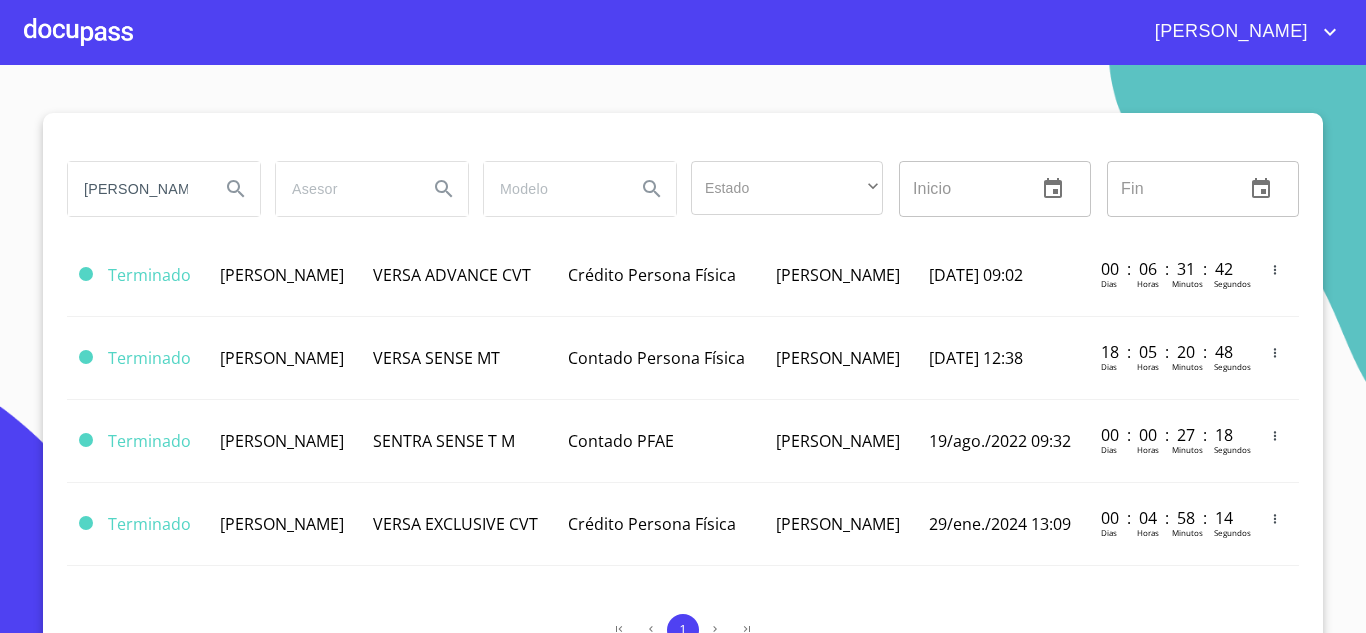 drag, startPoint x: 174, startPoint y: 187, endPoint x: 0, endPoint y: 167, distance: 175.14566 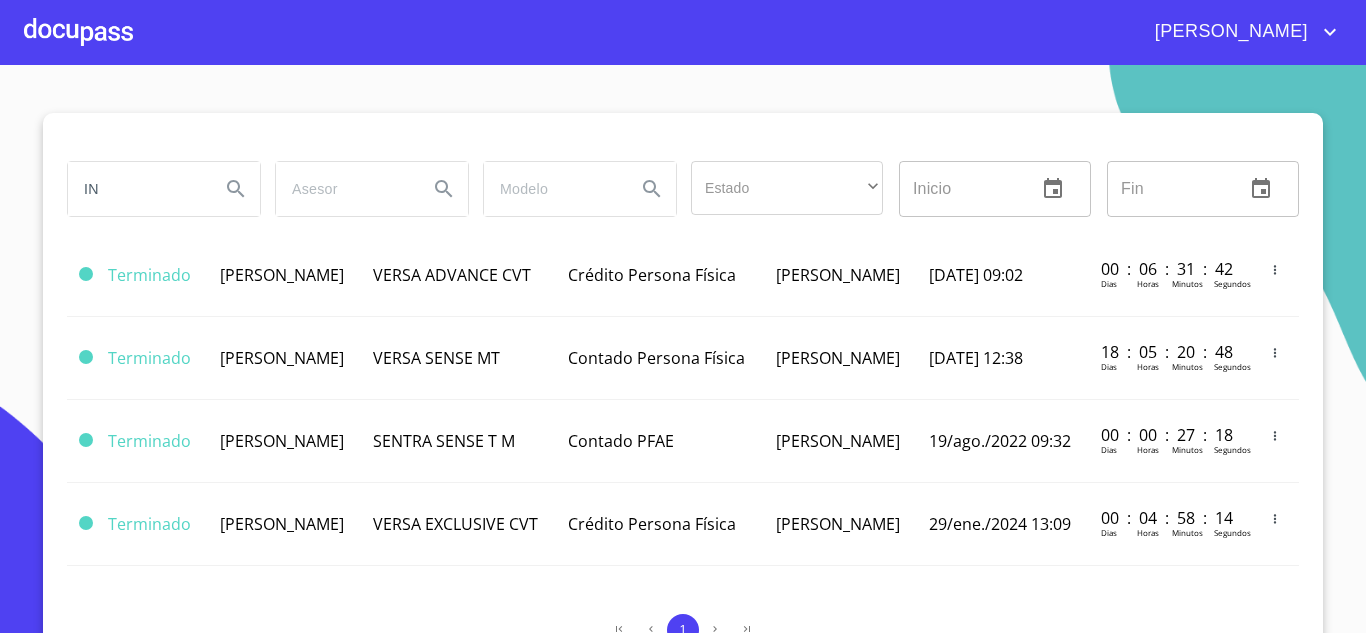 drag, startPoint x: 0, startPoint y: 183, endPoint x: 0, endPoint y: 172, distance: 11 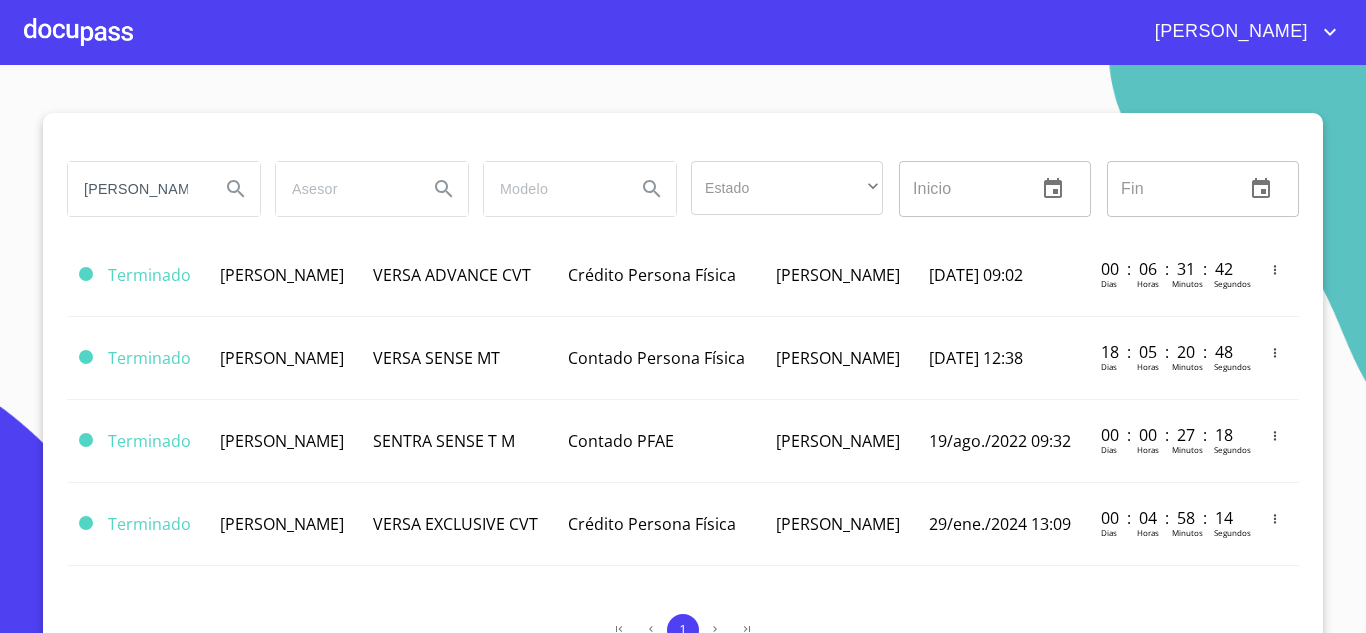 scroll, scrollTop: 0, scrollLeft: 10, axis: horizontal 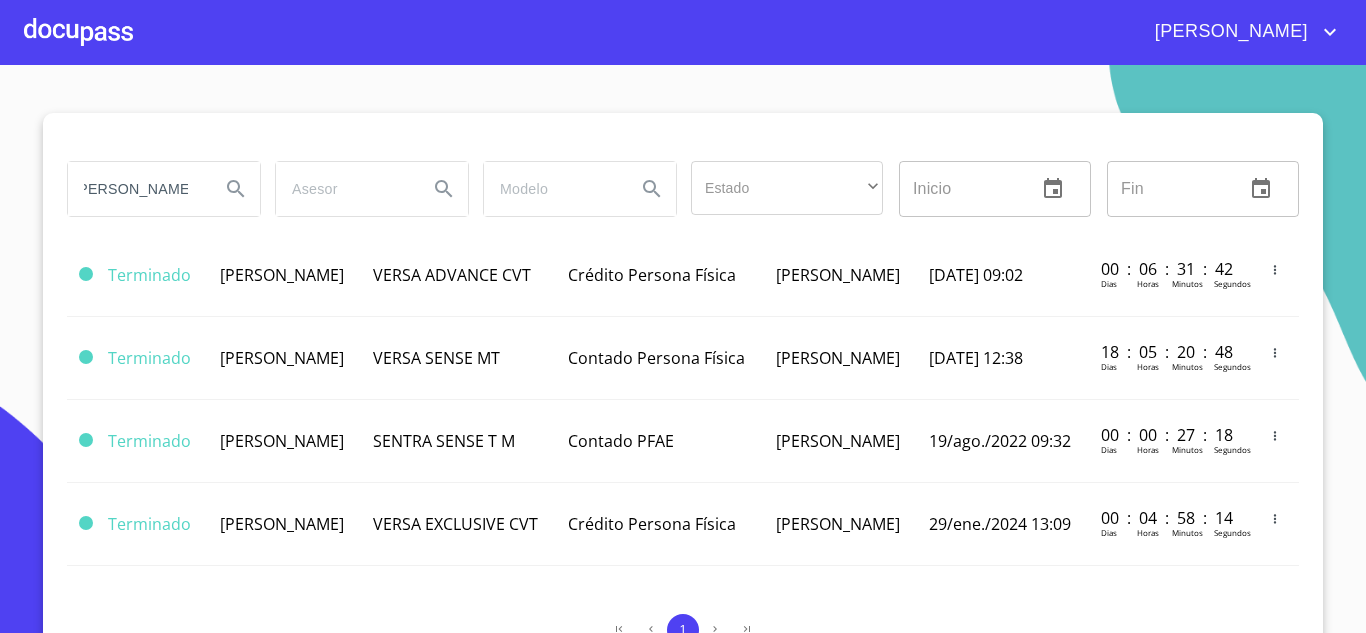 type on "[PERSON_NAME]" 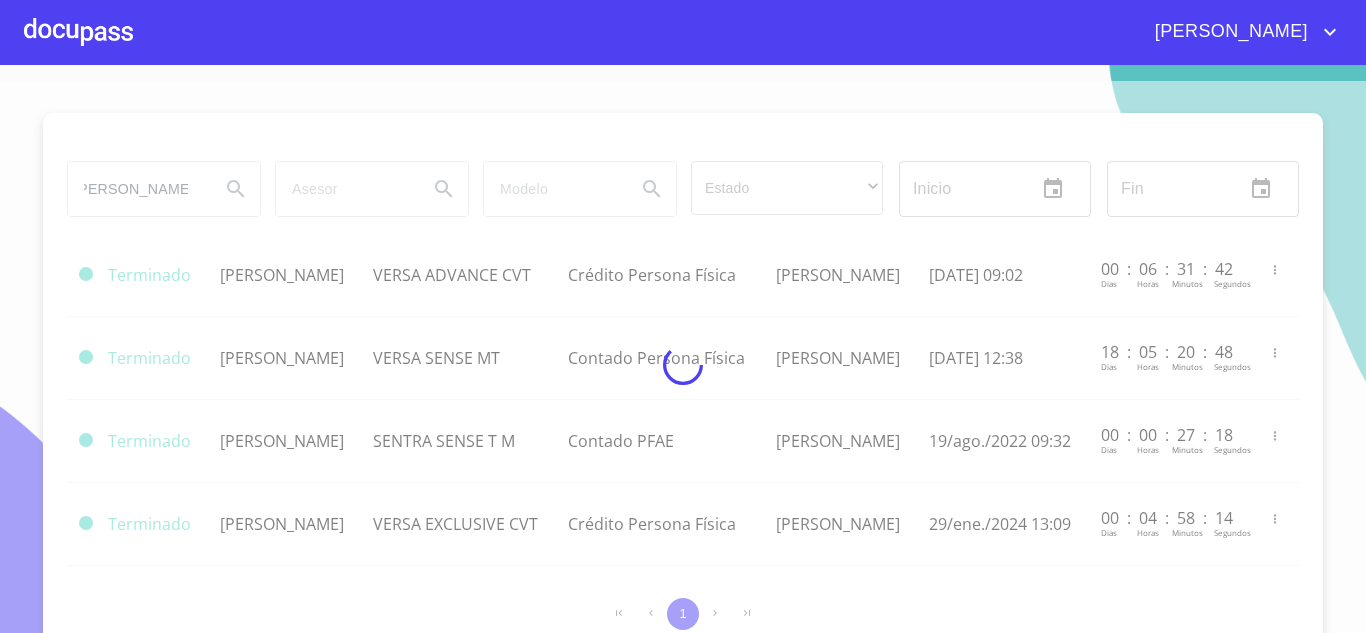 scroll, scrollTop: 0, scrollLeft: 0, axis: both 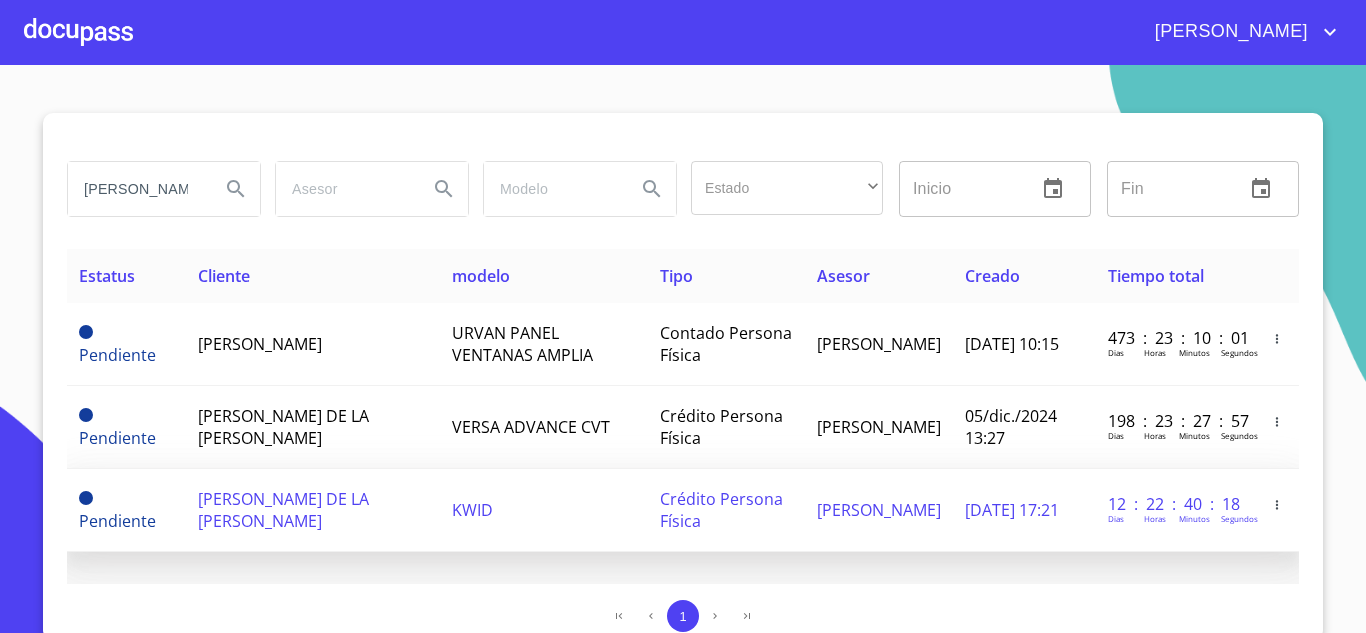 click on "[PERSON_NAME] DE LA [PERSON_NAME]" at bounding box center [313, 510] 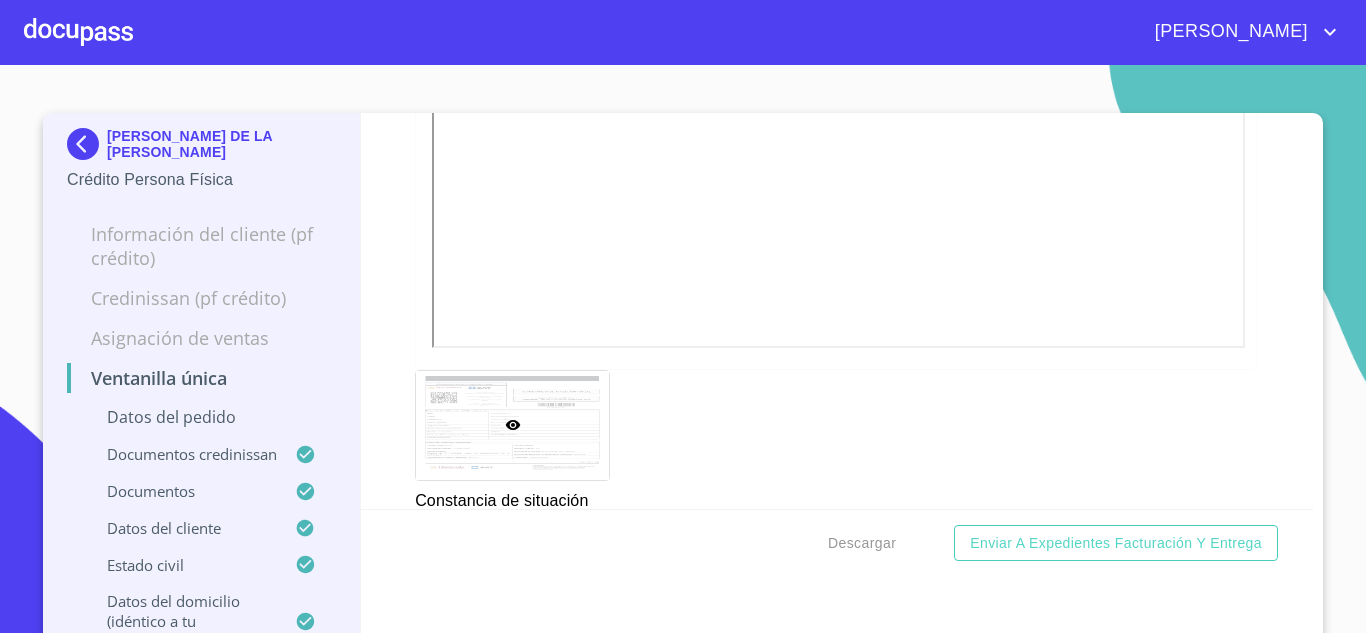 scroll, scrollTop: 6749, scrollLeft: 0, axis: vertical 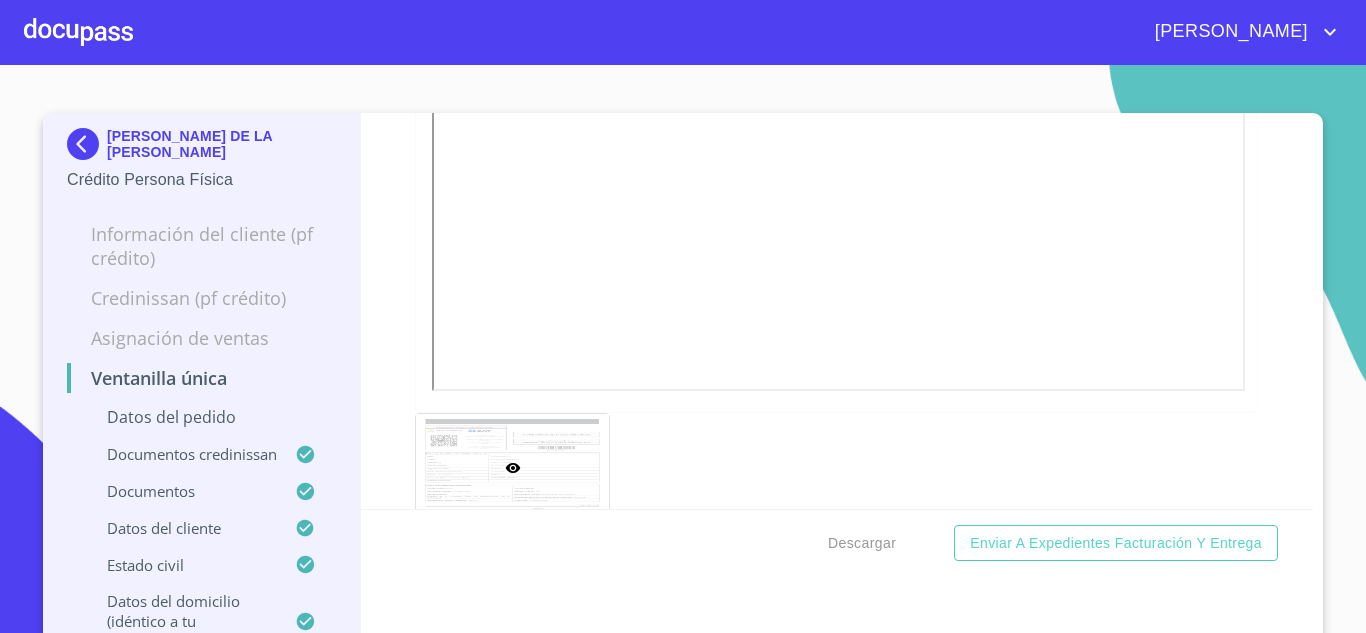 click at bounding box center (87, 144) 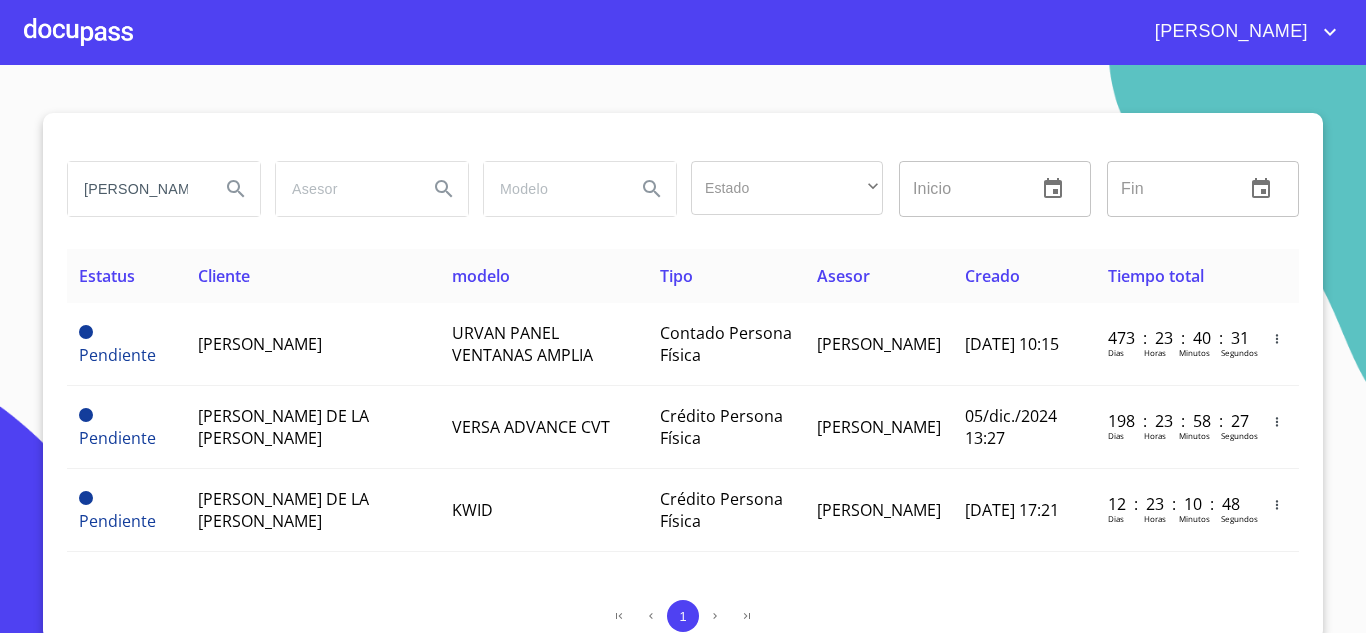 scroll, scrollTop: 0, scrollLeft: 0, axis: both 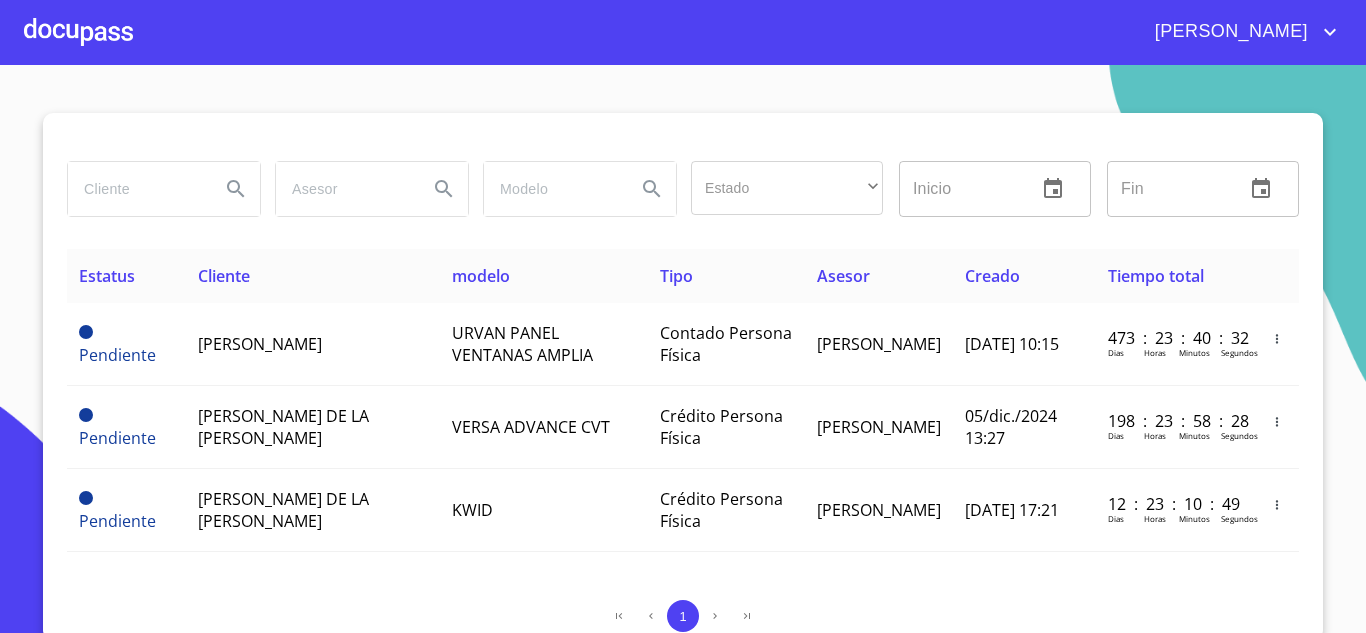 drag, startPoint x: 140, startPoint y: 188, endPoint x: 0, endPoint y: 154, distance: 144.06943 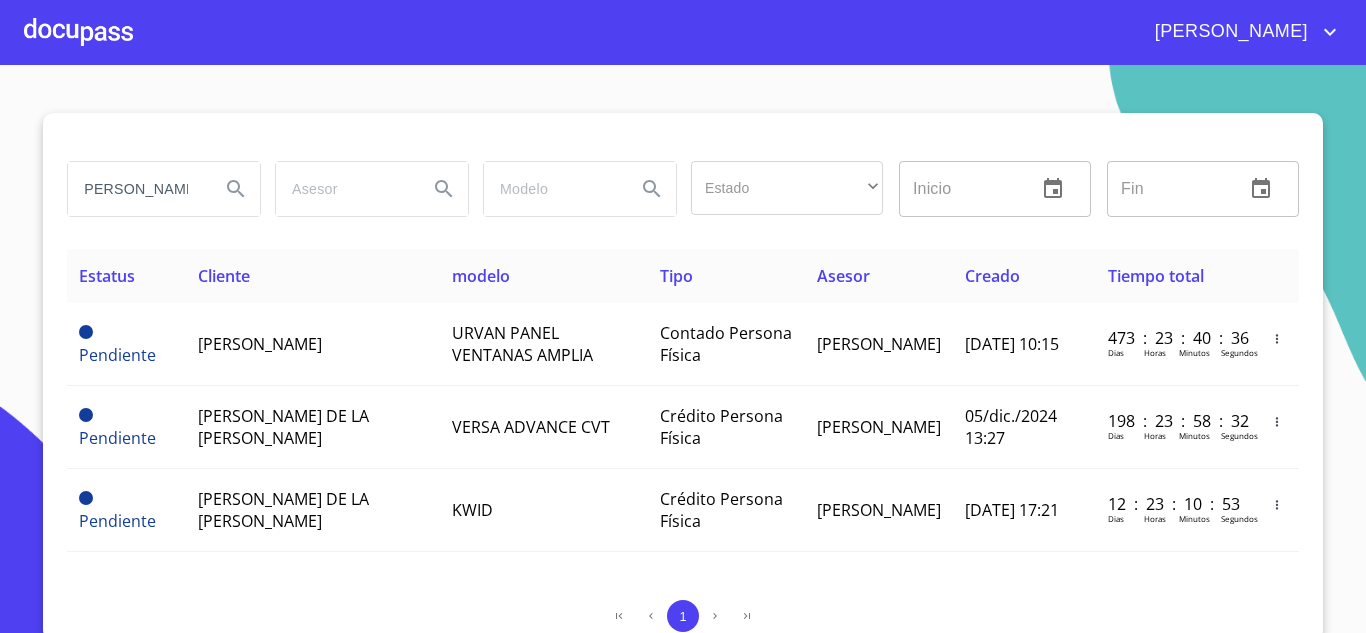 scroll, scrollTop: 0, scrollLeft: 23, axis: horizontal 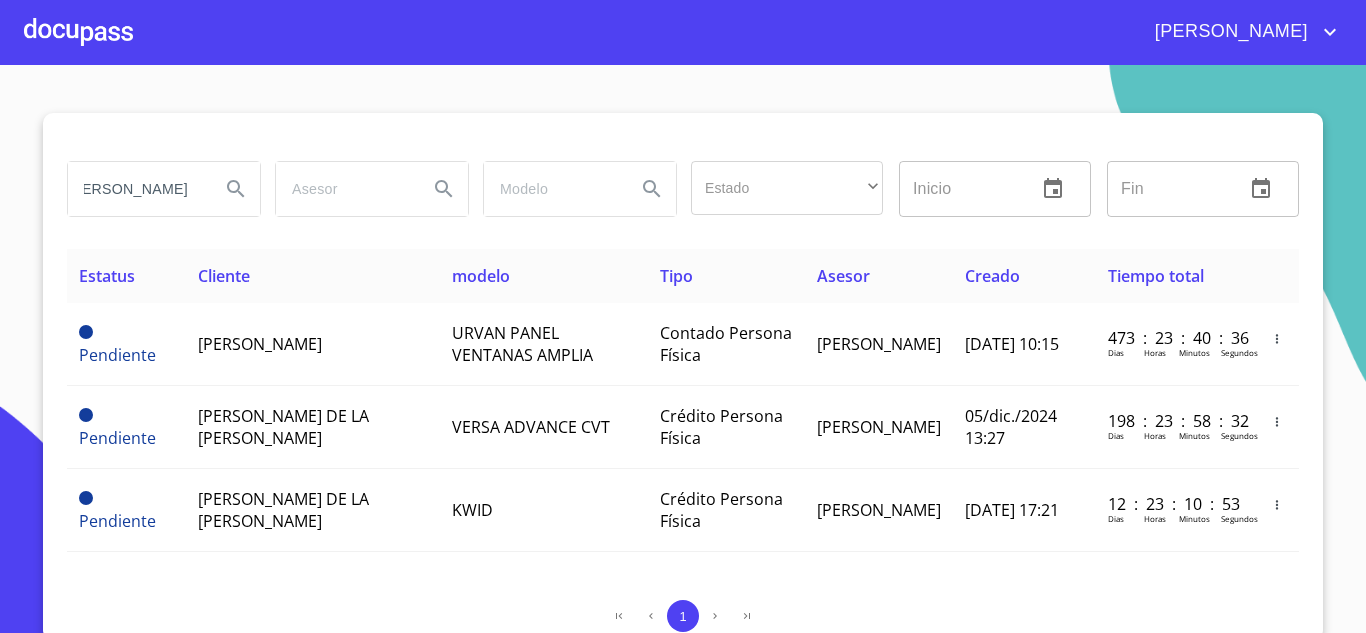 type on "[PERSON_NAME]" 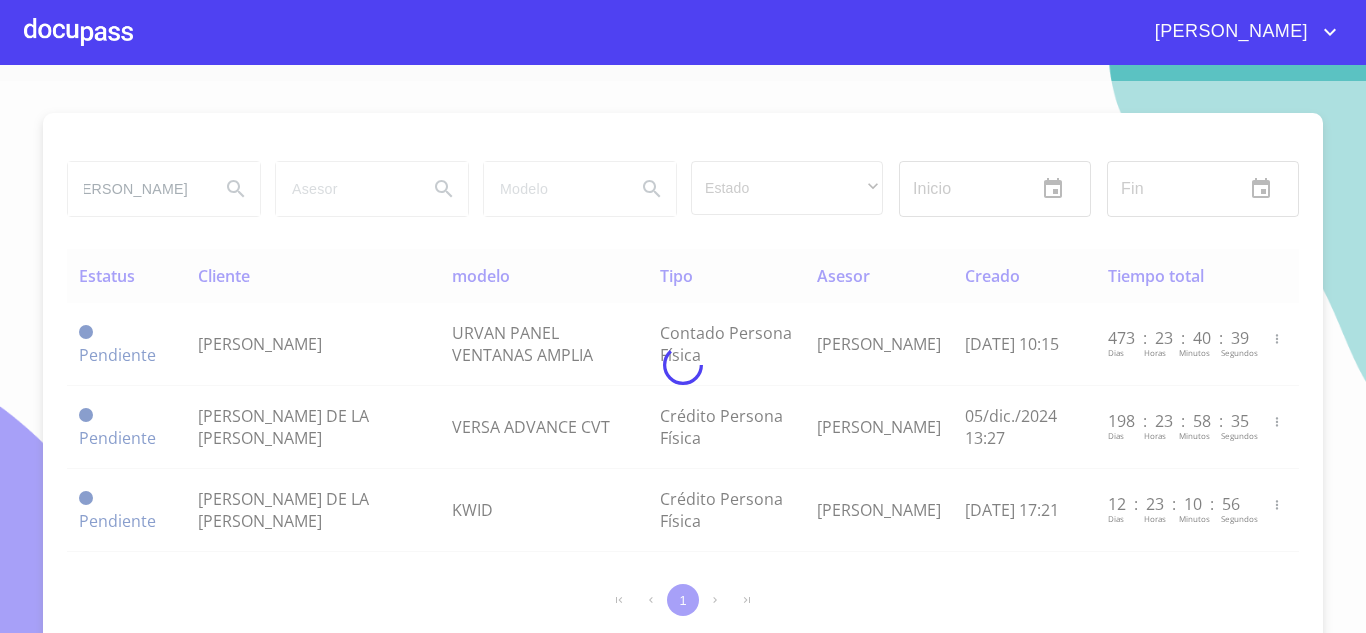 scroll, scrollTop: 0, scrollLeft: 0, axis: both 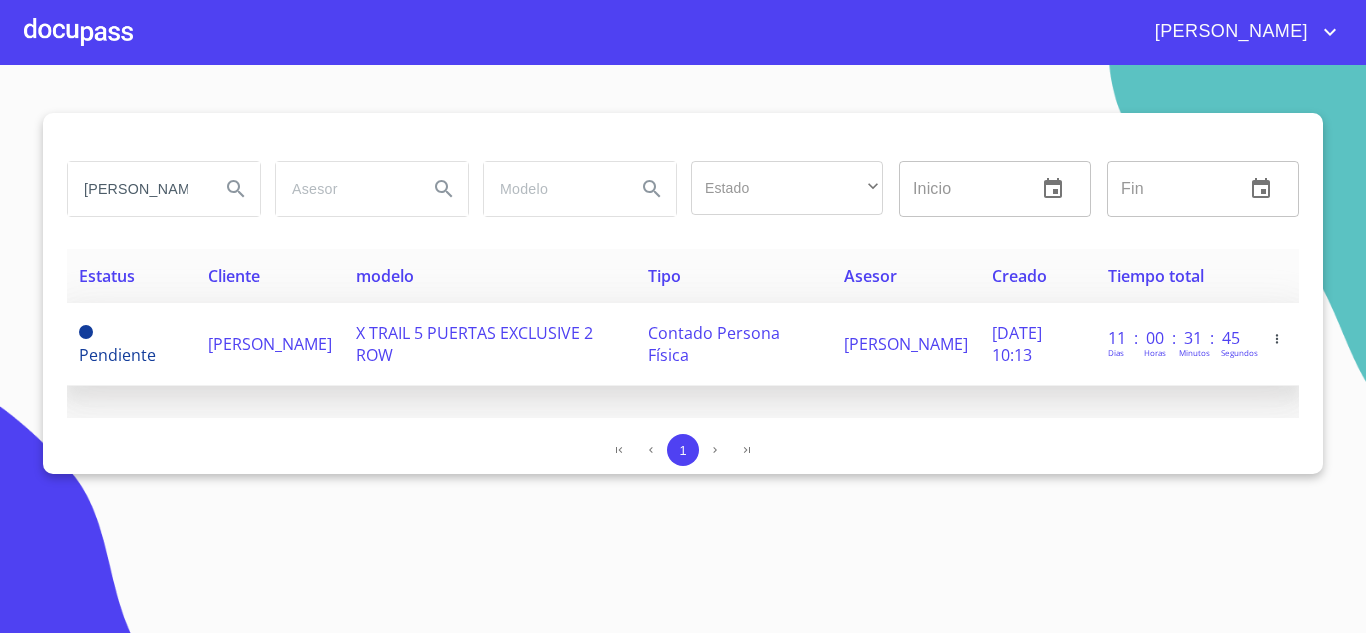 click on "X TRAIL 5 PUERTAS EXCLUSIVE 2 ROW" at bounding box center (474, 344) 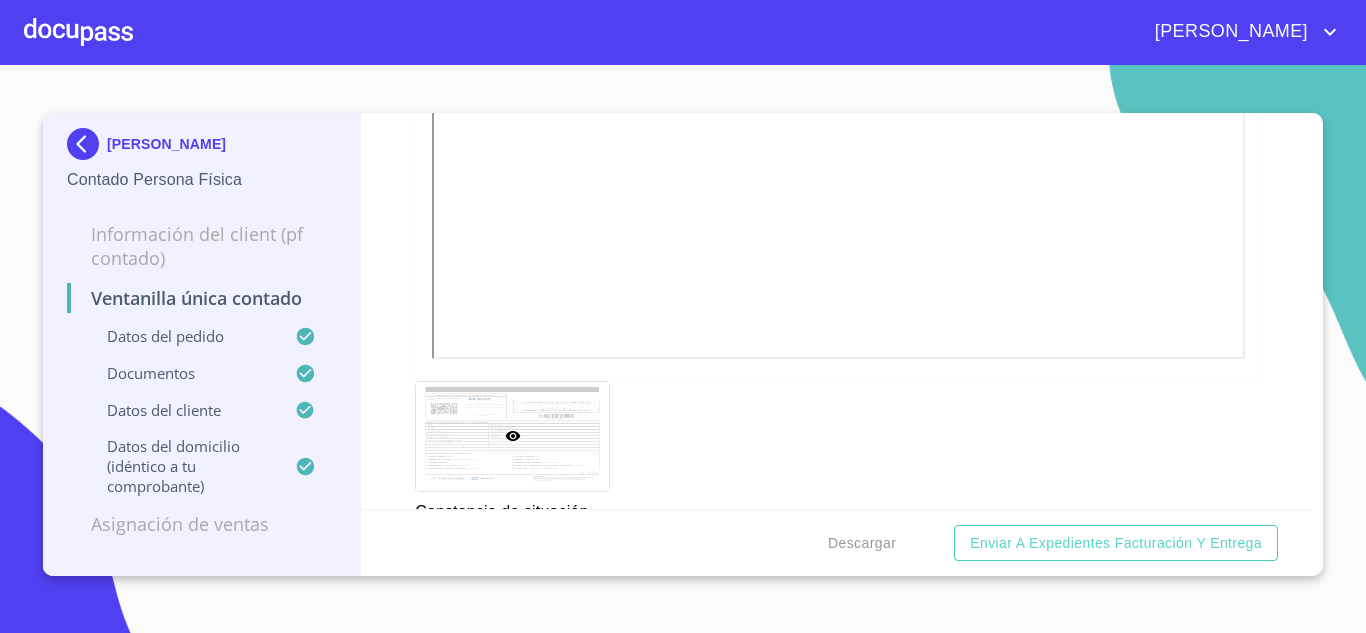 scroll, scrollTop: 4000, scrollLeft: 0, axis: vertical 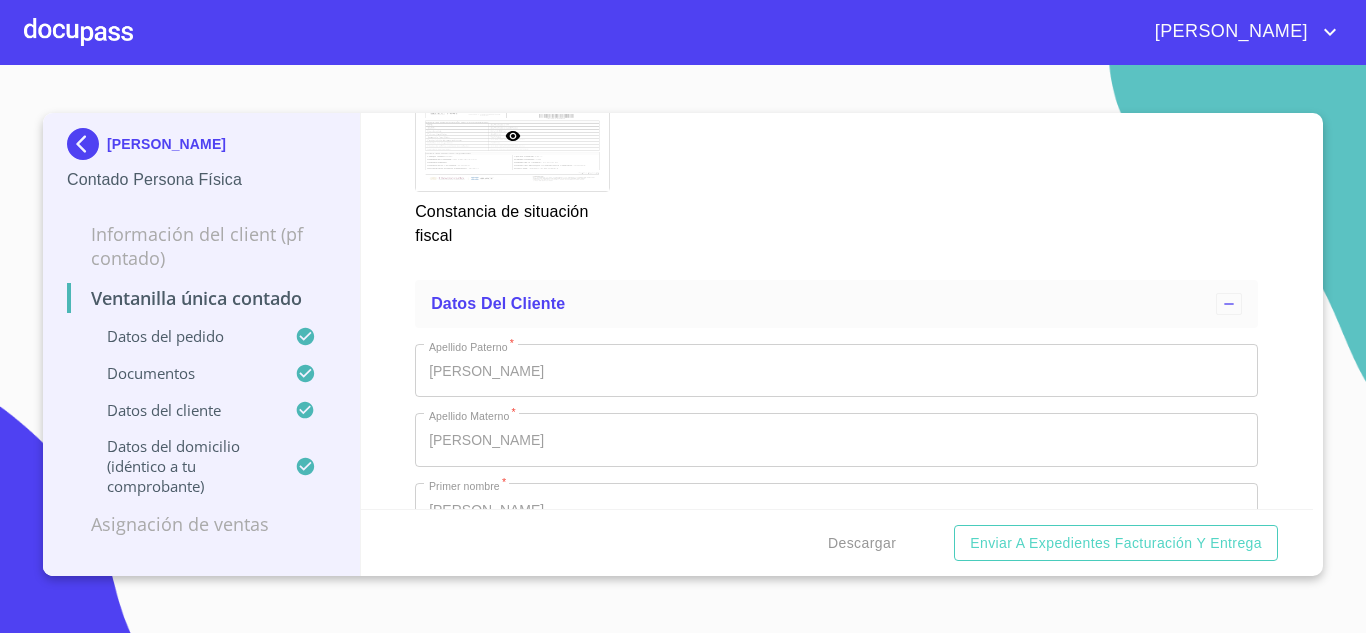 click at bounding box center [87, 144] 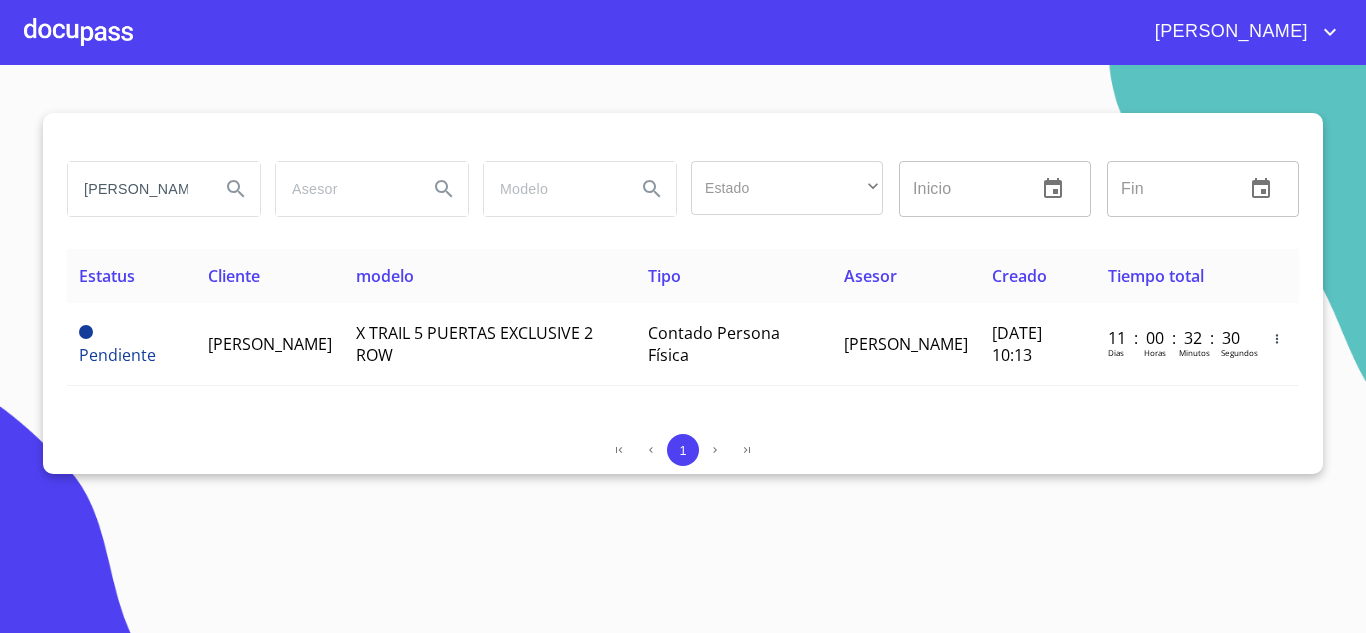 drag, startPoint x: 163, startPoint y: 183, endPoint x: 0, endPoint y: 160, distance: 164.6147 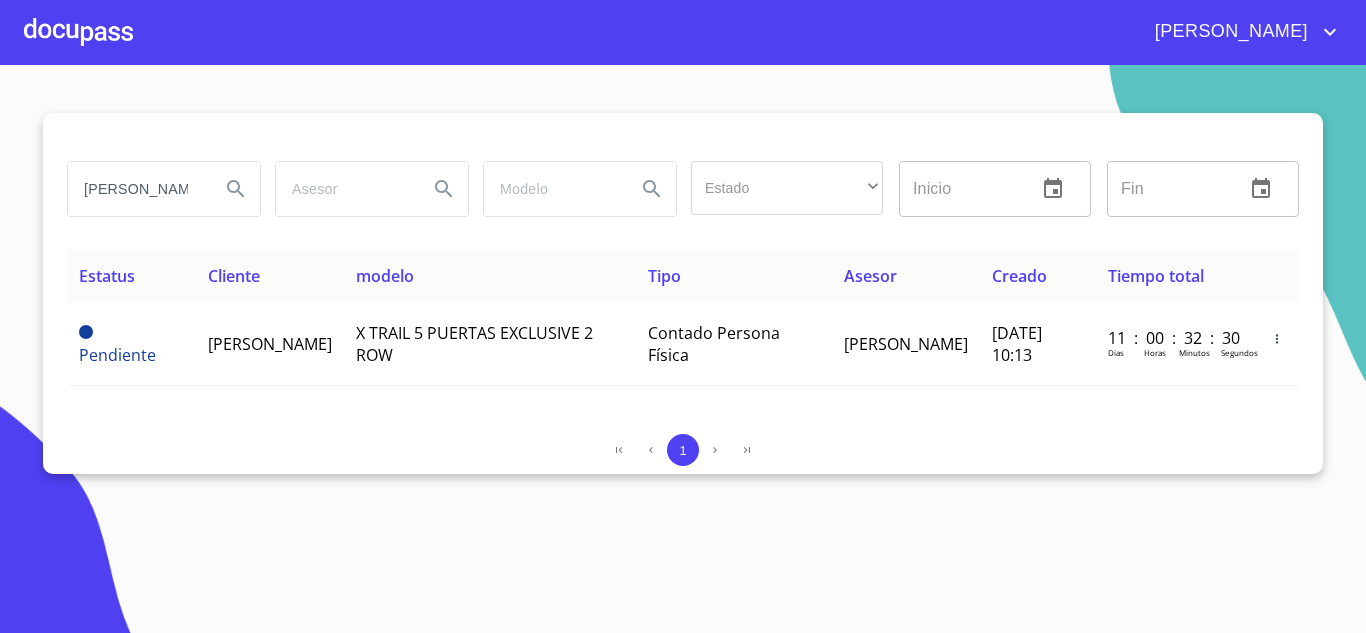 click on "GUZMAN TORRES Estado ​ ​ Inicio ​ Fin ​ Estatus   Cliente   modelo   Tipo   Asesor   Creado   Tiempo total     Pendiente ISAAC  ESAU GUZMAN TORRES X TRAIL 5 PUERTAS EXCLUSIVE 2 ROW Contado Persona Física VALERIA LOPEZ RETANA 27/jun./2025 10:13 11  :  00  :  32  :  30 Dias Horas Minutos Segundos 1" at bounding box center [683, 349] 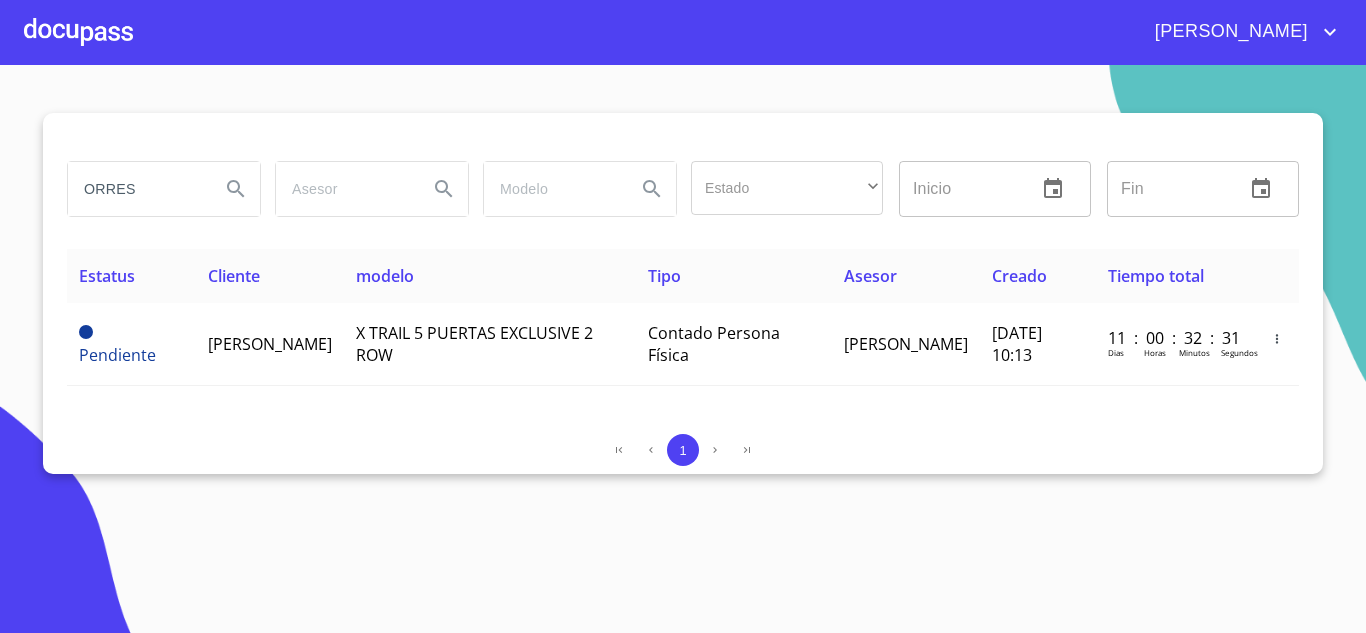 drag, startPoint x: 53, startPoint y: 173, endPoint x: 0, endPoint y: 171, distance: 53.037724 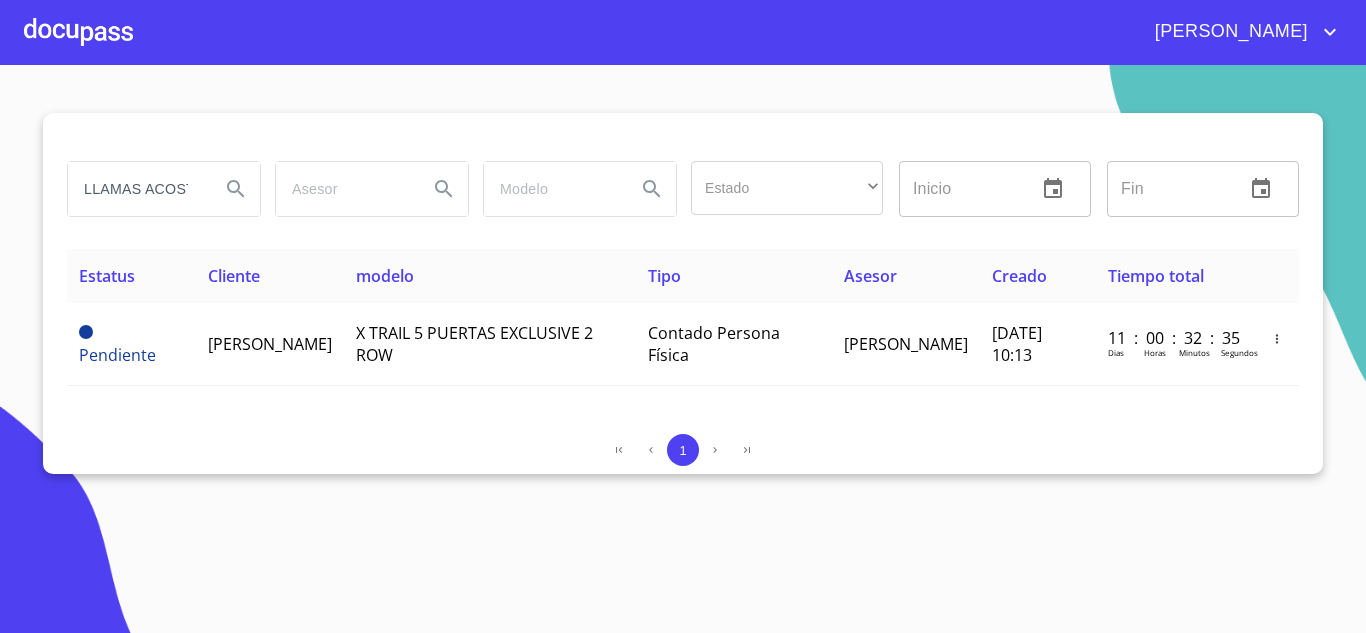 scroll, scrollTop: 0, scrollLeft: 15, axis: horizontal 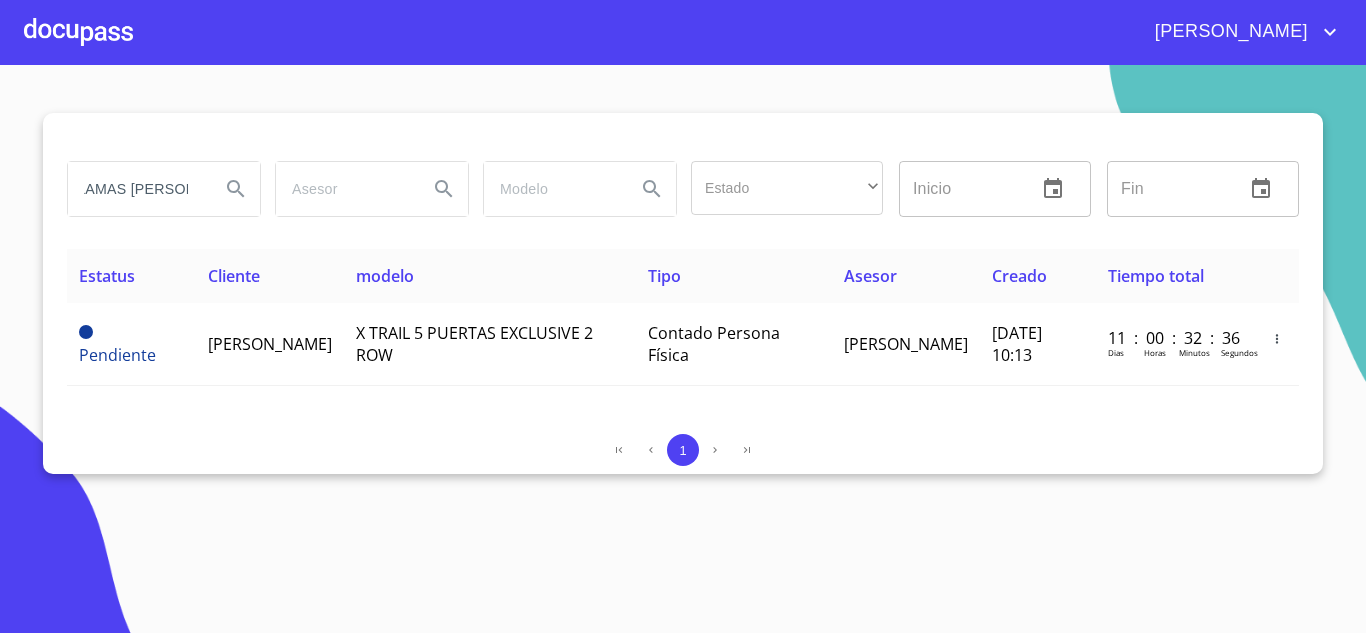 type on "LLAMAS ACOSTA" 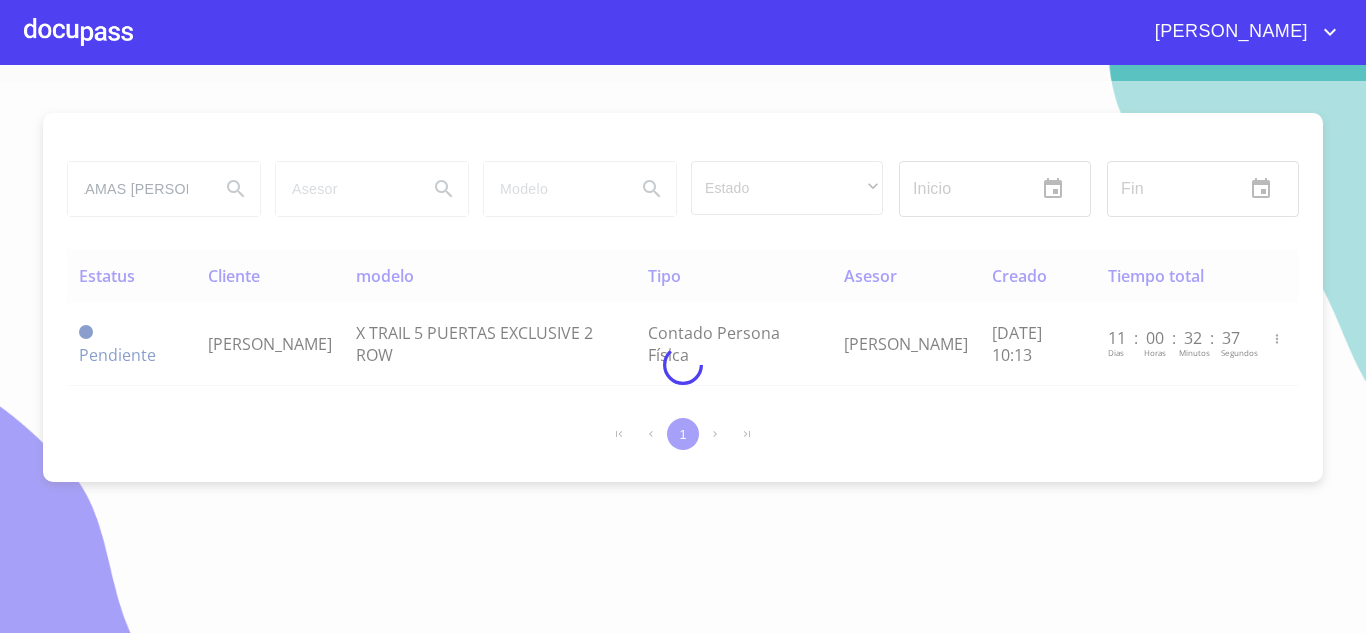 scroll, scrollTop: 0, scrollLeft: 0, axis: both 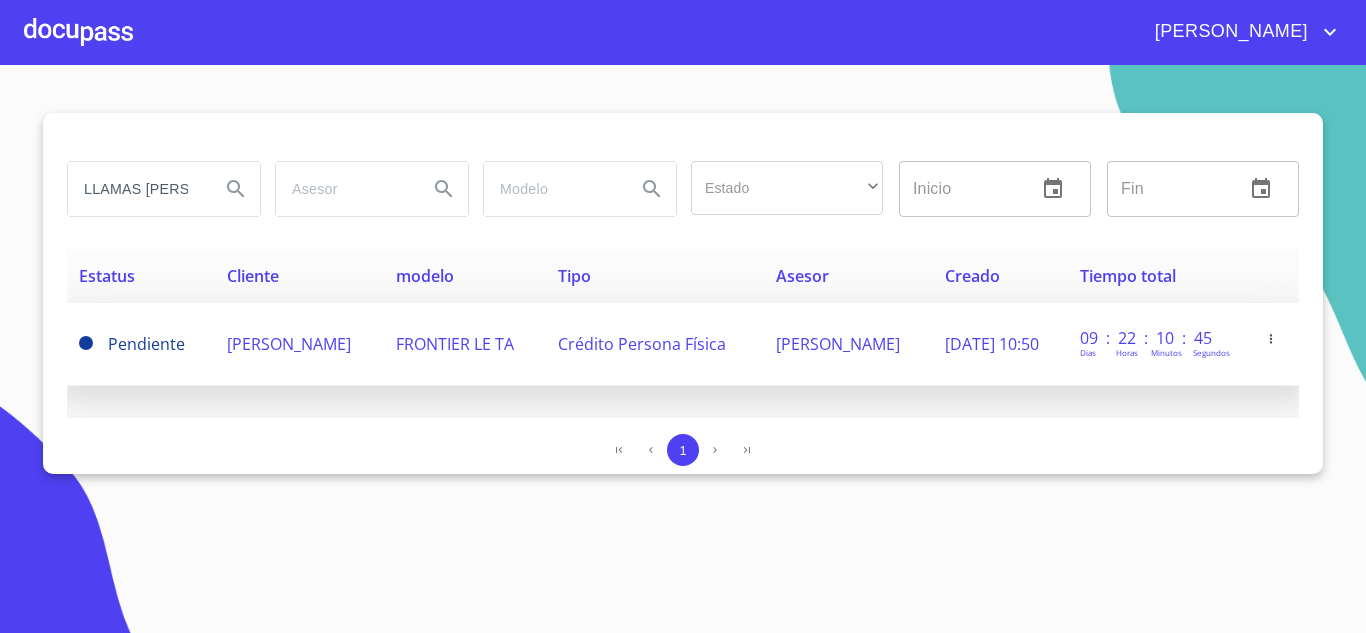 click on "[PERSON_NAME]  [PERSON_NAME]" at bounding box center [289, 344] 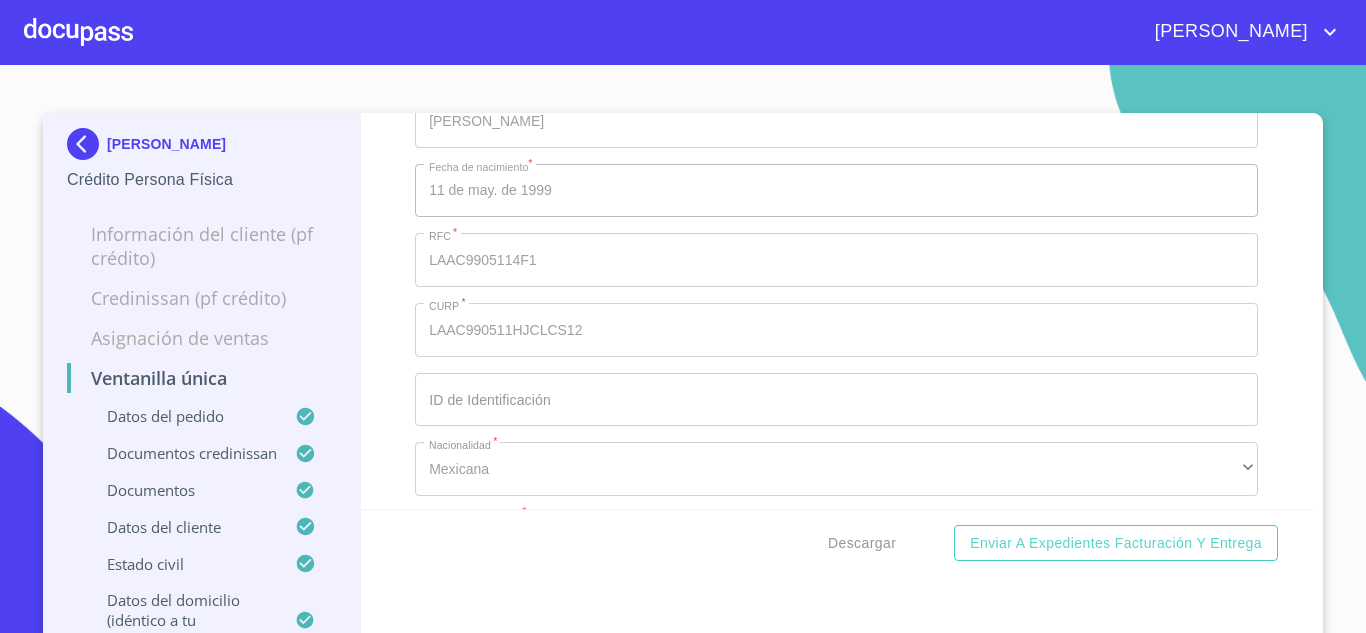 scroll, scrollTop: 7500, scrollLeft: 0, axis: vertical 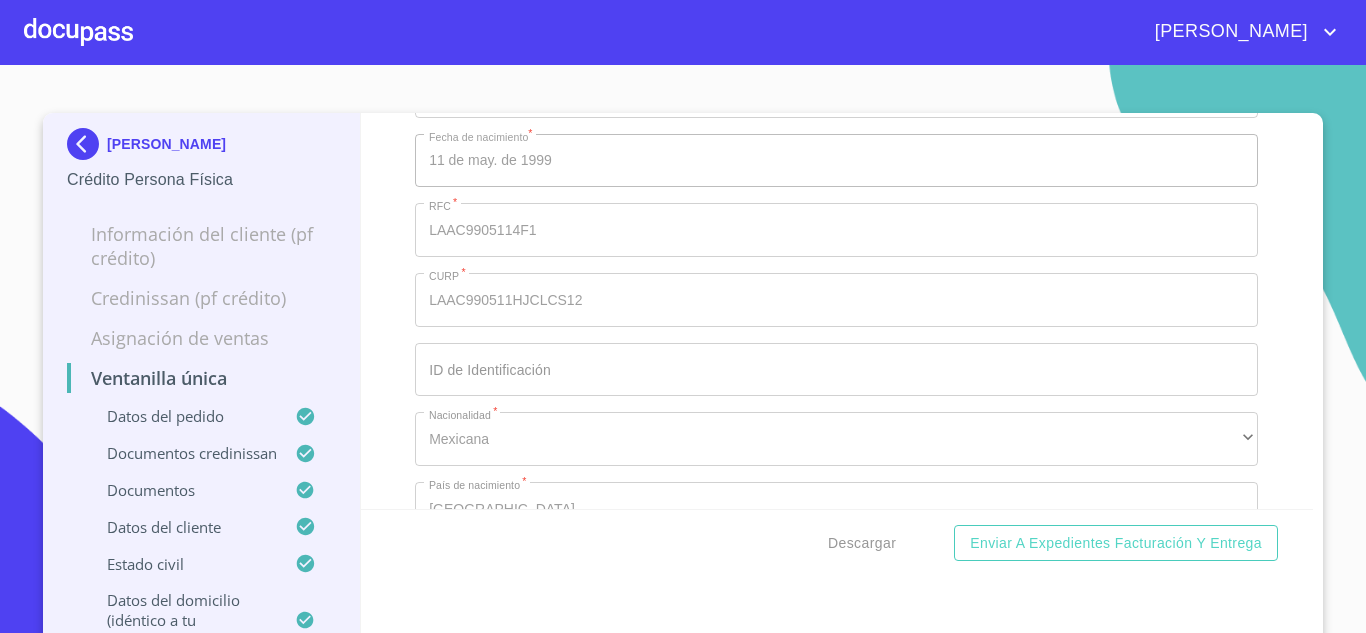 click at bounding box center [87, 144] 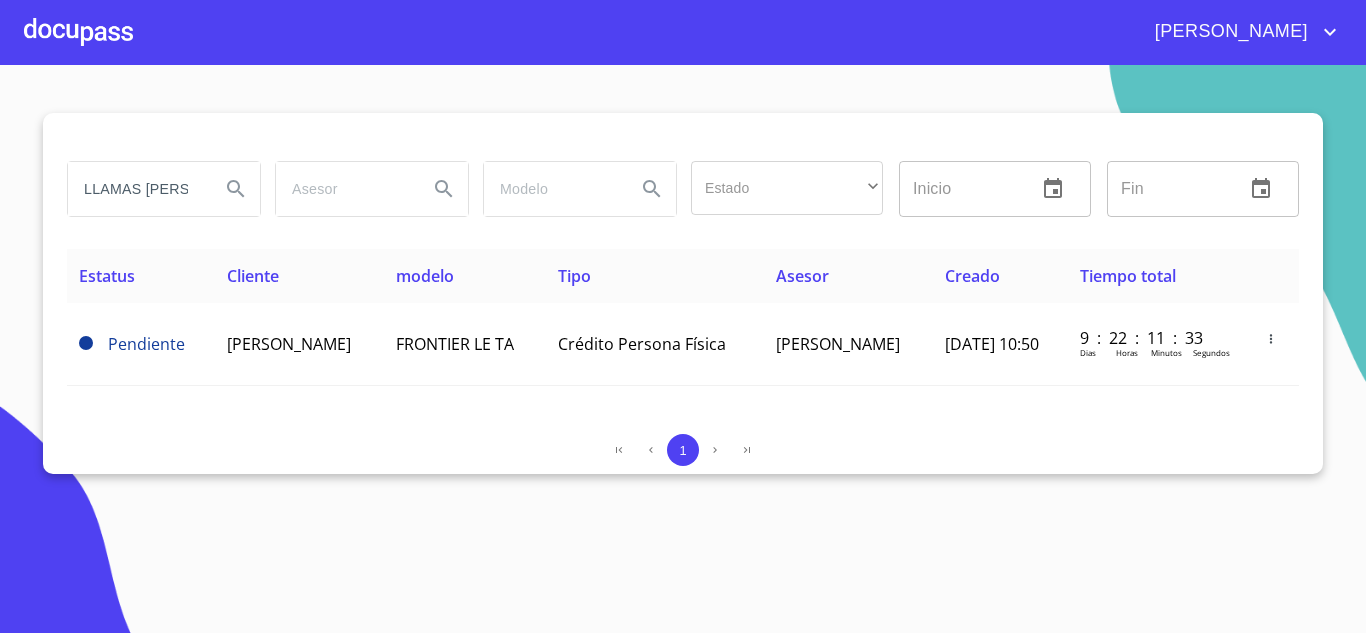 drag, startPoint x: 170, startPoint y: 183, endPoint x: 0, endPoint y: 174, distance: 170.23807 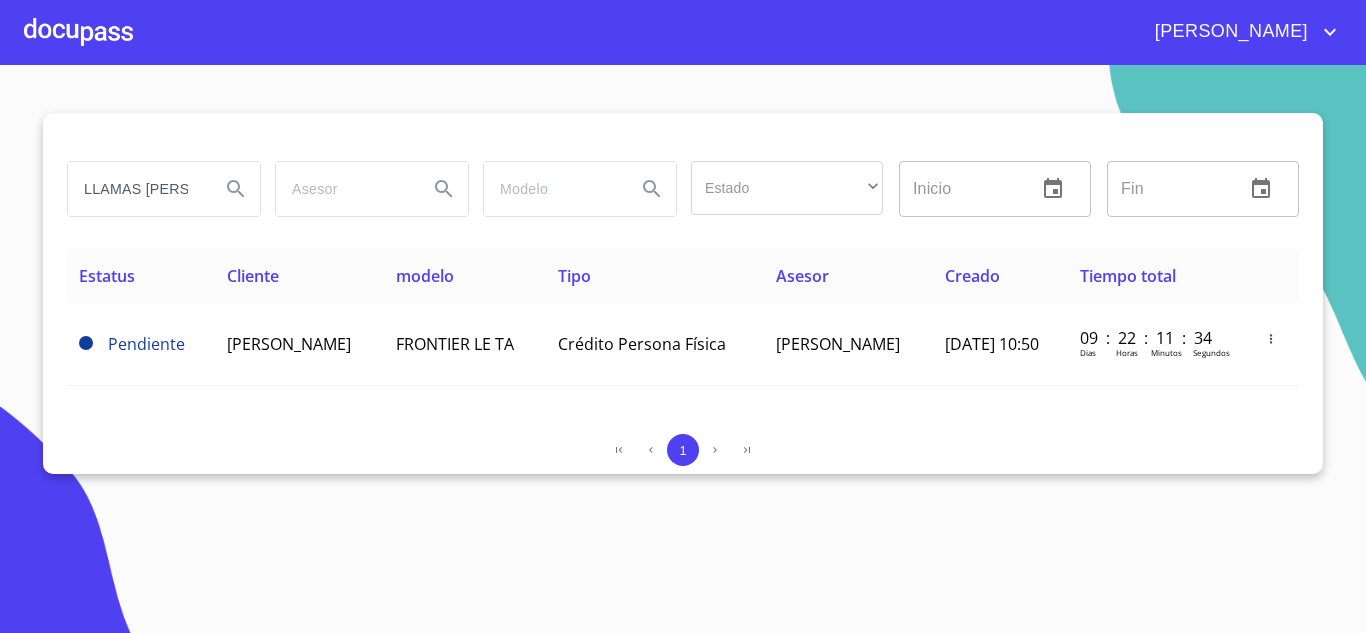 type on "OSTA" 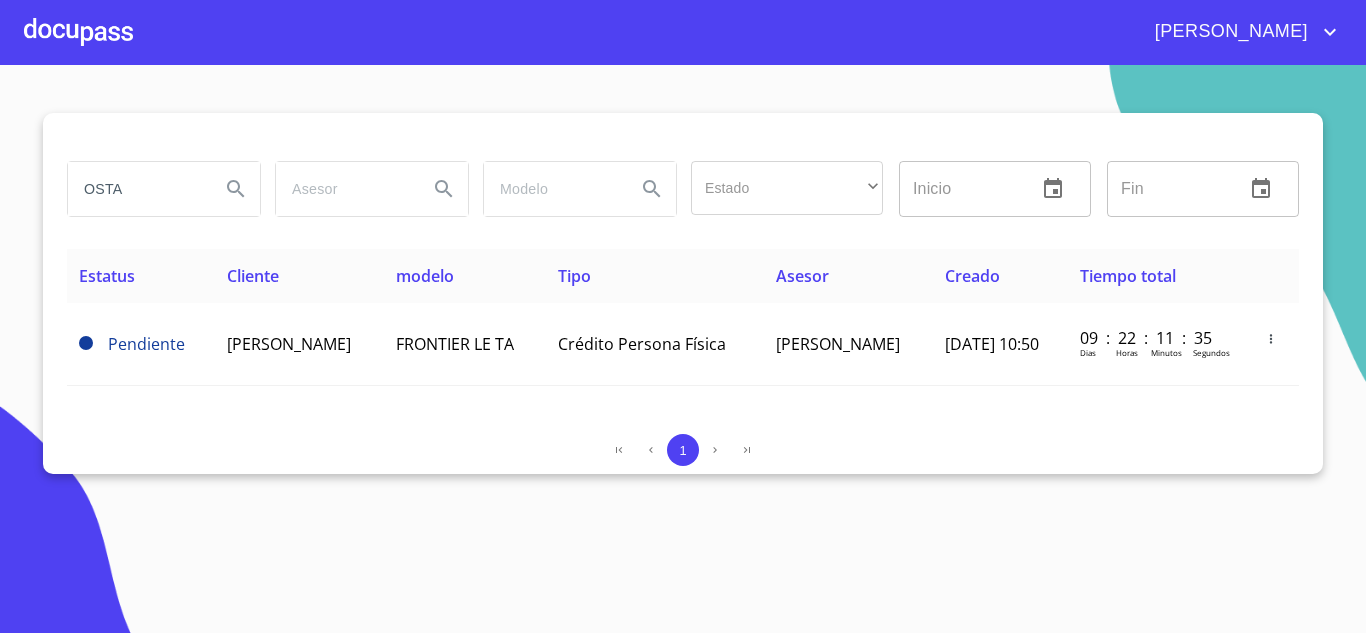 drag, startPoint x: 142, startPoint y: 192, endPoint x: 0, endPoint y: 185, distance: 142.17242 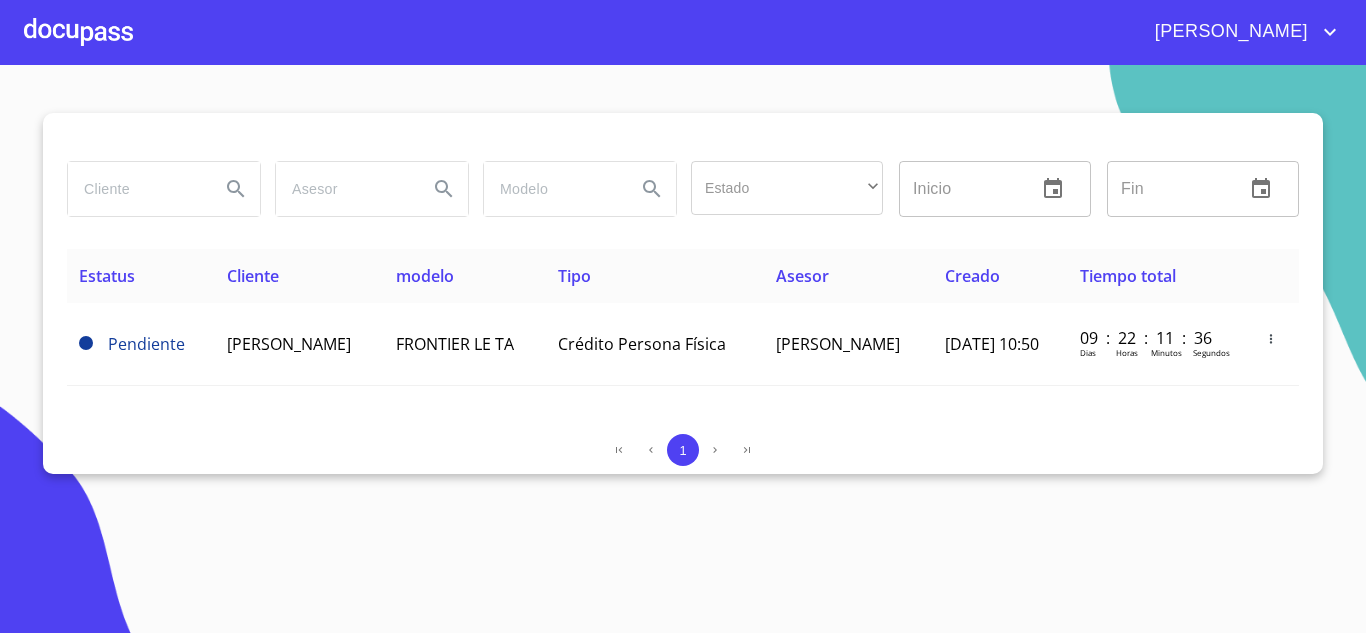 paste on "[PERSON_NAME]" 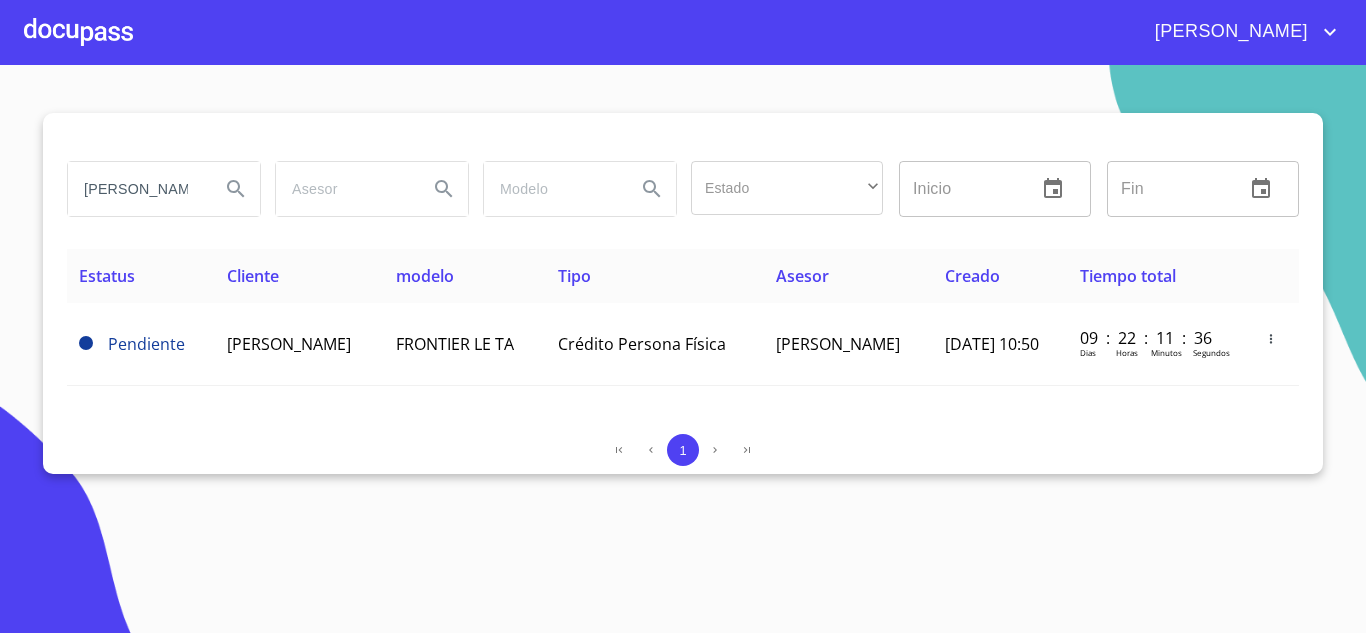 scroll, scrollTop: 0, scrollLeft: 50, axis: horizontal 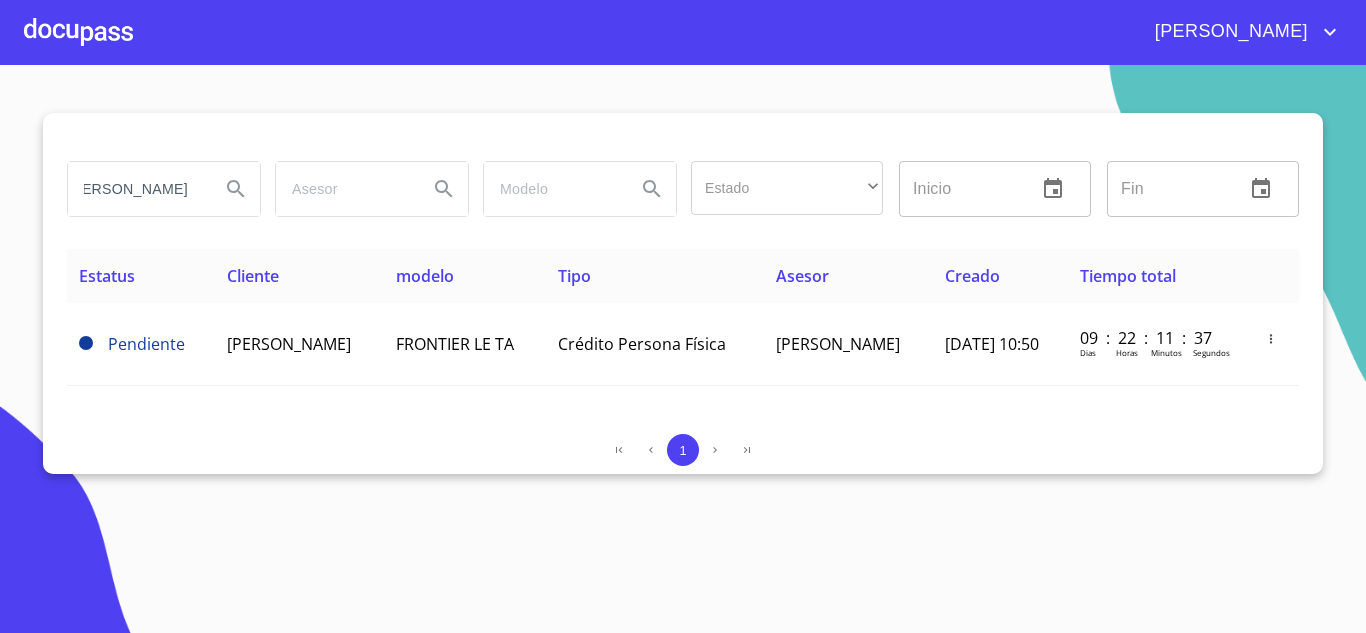 type on "[PERSON_NAME]" 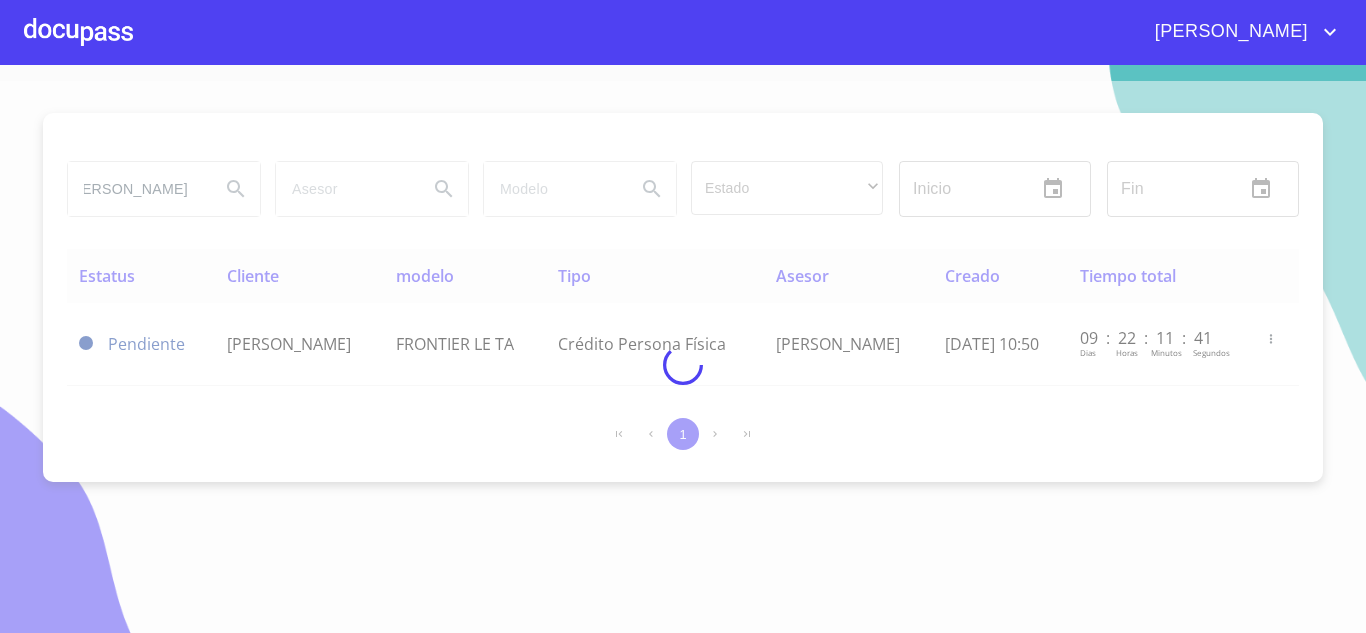 scroll, scrollTop: 0, scrollLeft: 0, axis: both 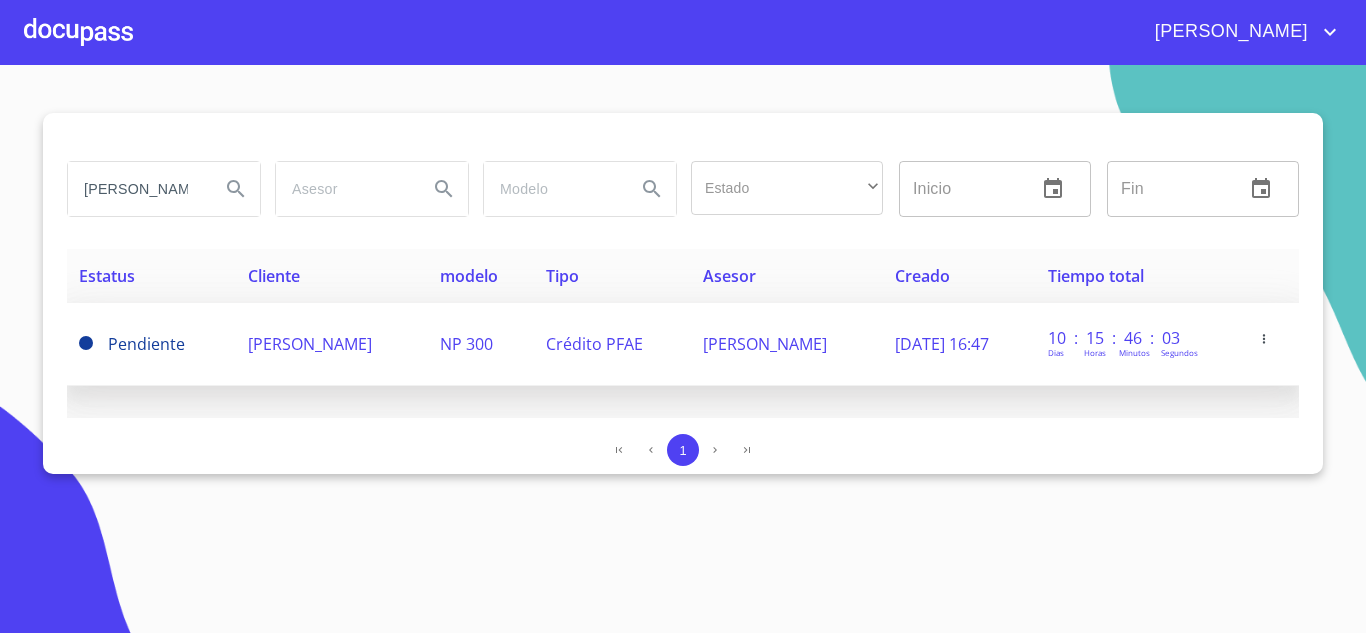 click on "[PERSON_NAME]" at bounding box center [310, 344] 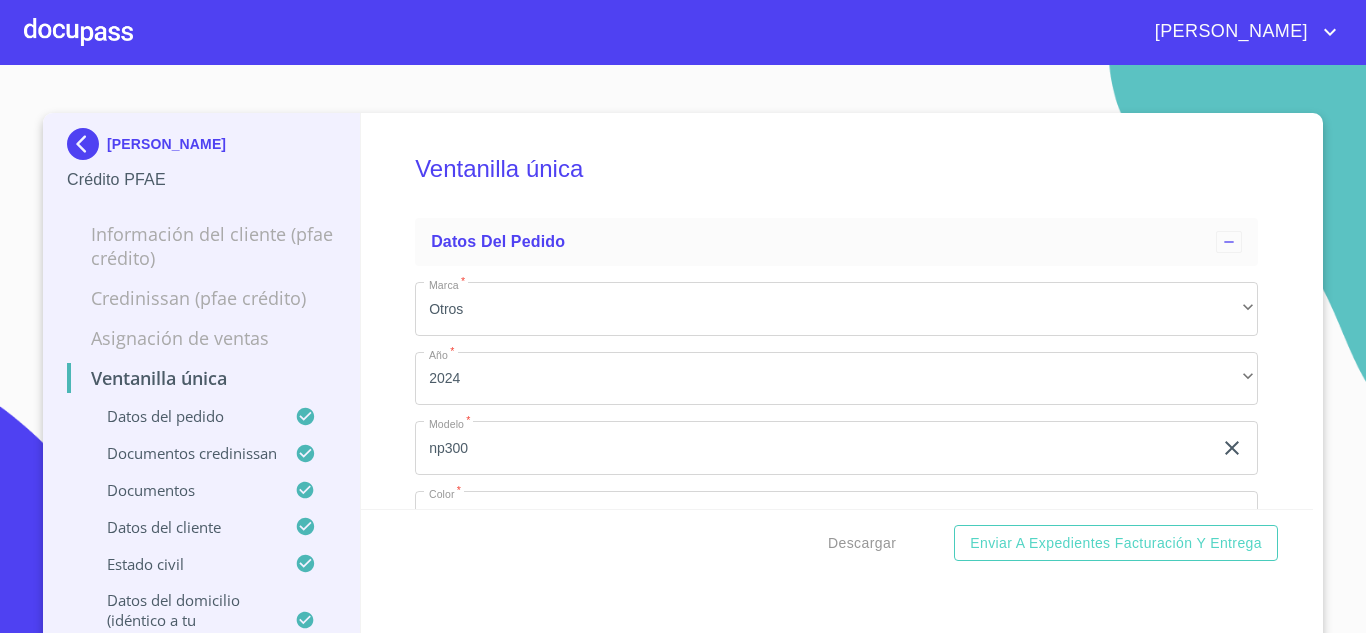scroll, scrollTop: 0, scrollLeft: 0, axis: both 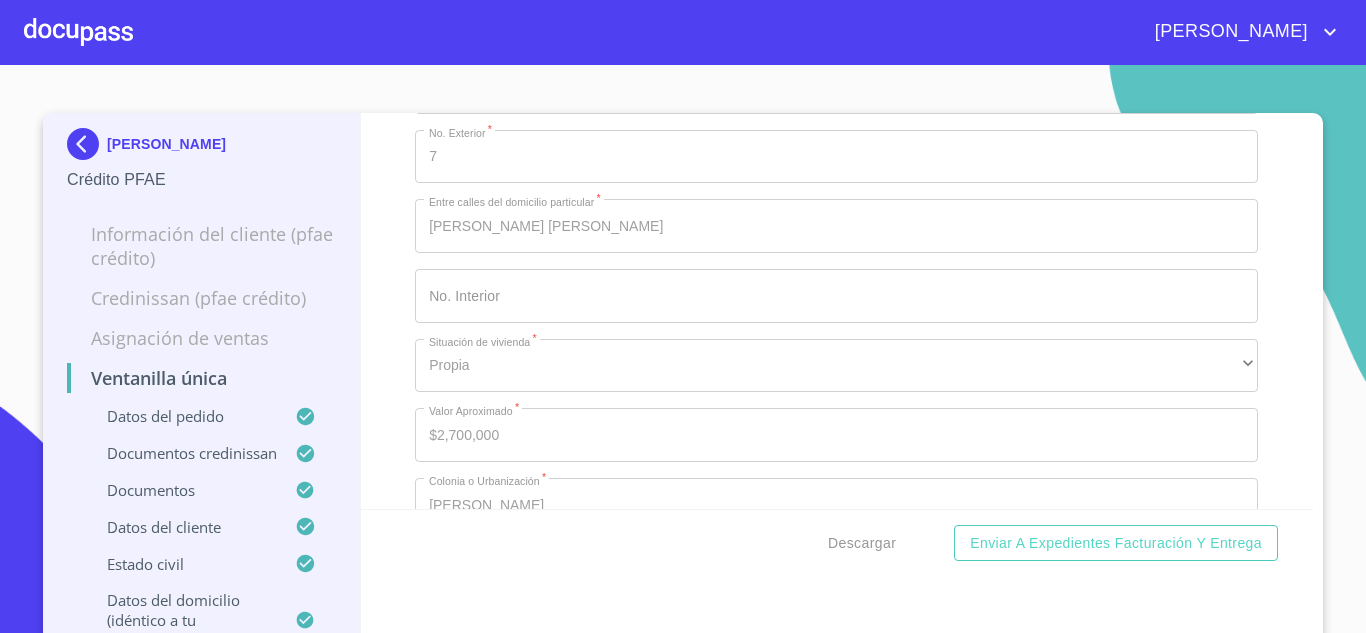 click at bounding box center (87, 144) 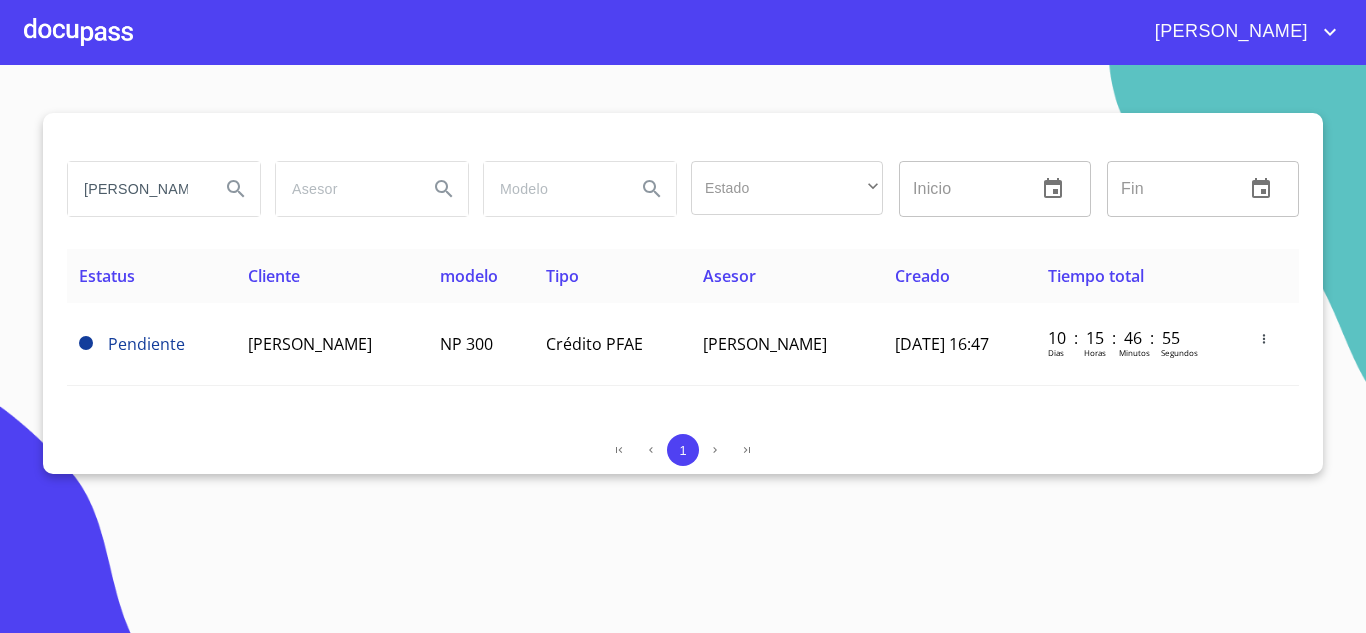 scroll, scrollTop: 0, scrollLeft: 0, axis: both 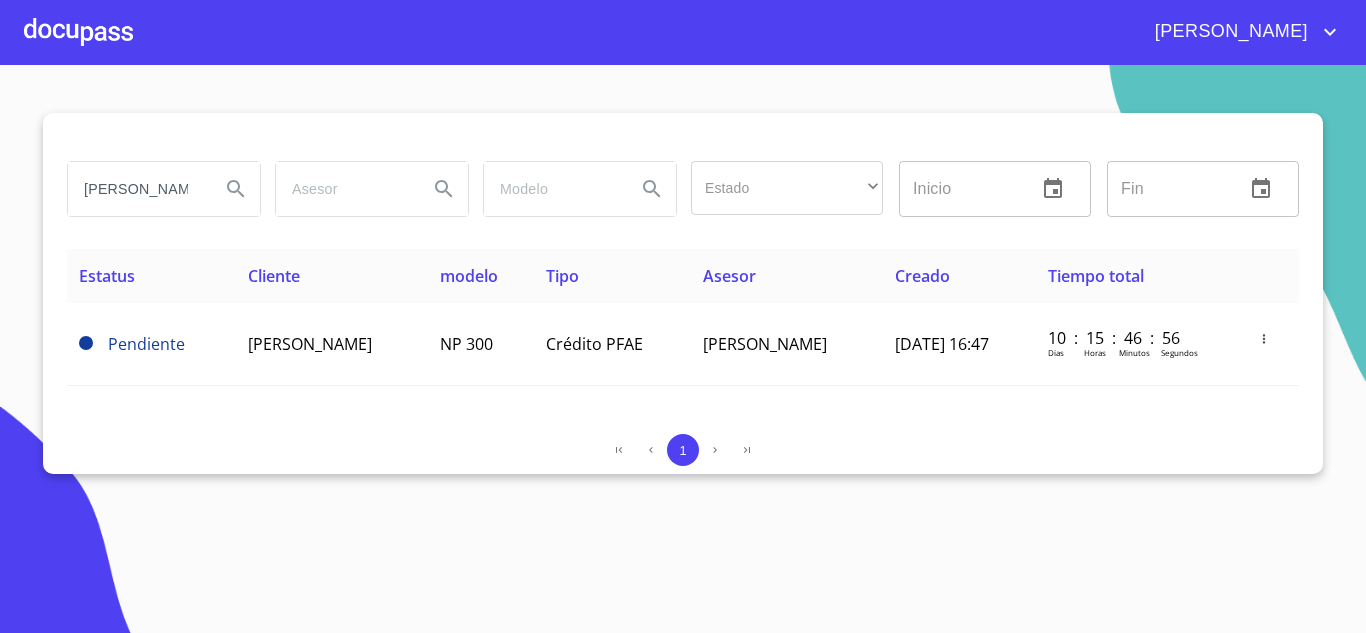 drag, startPoint x: 173, startPoint y: 182, endPoint x: 0, endPoint y: 149, distance: 176.11928 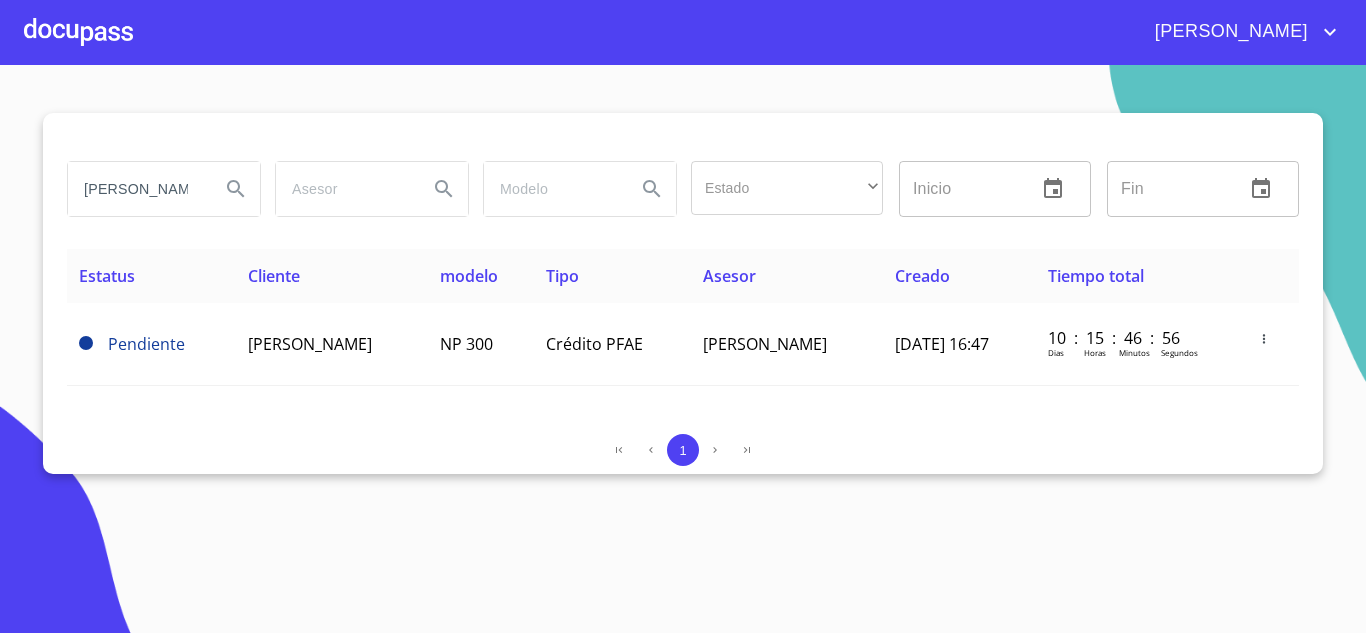 click on "[PERSON_NAME] Estado ​ ​ Inicio ​ Fin ​ Estatus   Cliente   modelo   Tipo   Asesor   Creado   Tiempo total     Pendiente [PERSON_NAME] [PERSON_NAME] 300 Crédito PFAE [PERSON_NAME] [DATE] 16:47 10  :  15  :  46  :  56 [PERSON_NAME] Horas Minutos Segundos 1" at bounding box center [683, 349] 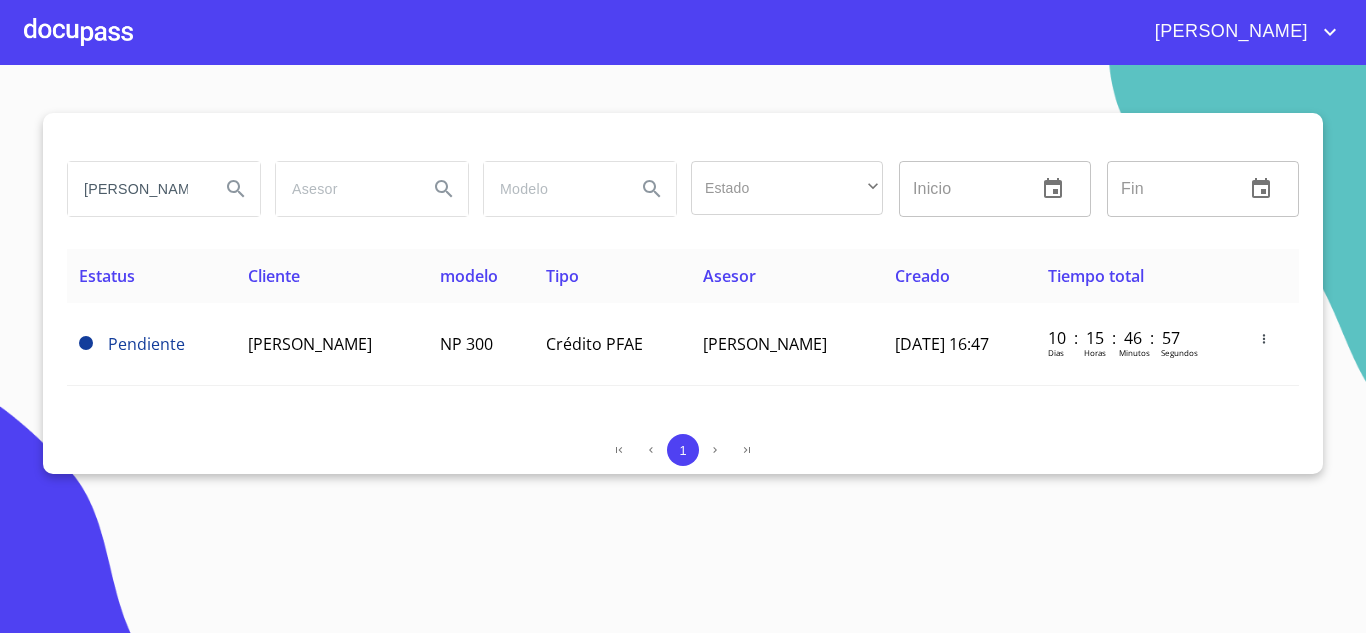 drag, startPoint x: 167, startPoint y: 194, endPoint x: 0, endPoint y: 150, distance: 172.69916 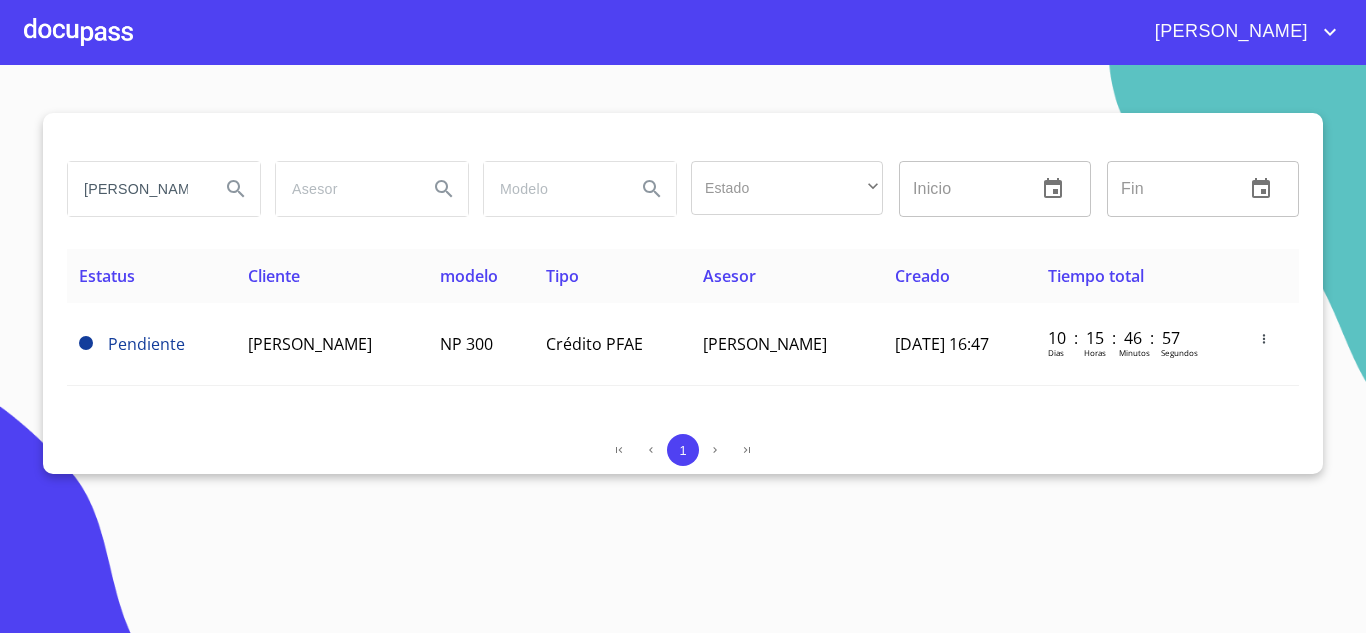 click on "[PERSON_NAME] Estado ​ ​ Inicio ​ Fin ​ Estatus   Cliente   modelo   Tipo   Asesor   Creado   Tiempo total     Pendiente [PERSON_NAME] [PERSON_NAME] 300 Crédito PFAE [PERSON_NAME] [DATE] 16:47 10  :  15  :  46  :  57 [PERSON_NAME] Horas Minutos Segundos 1" at bounding box center [683, 349] 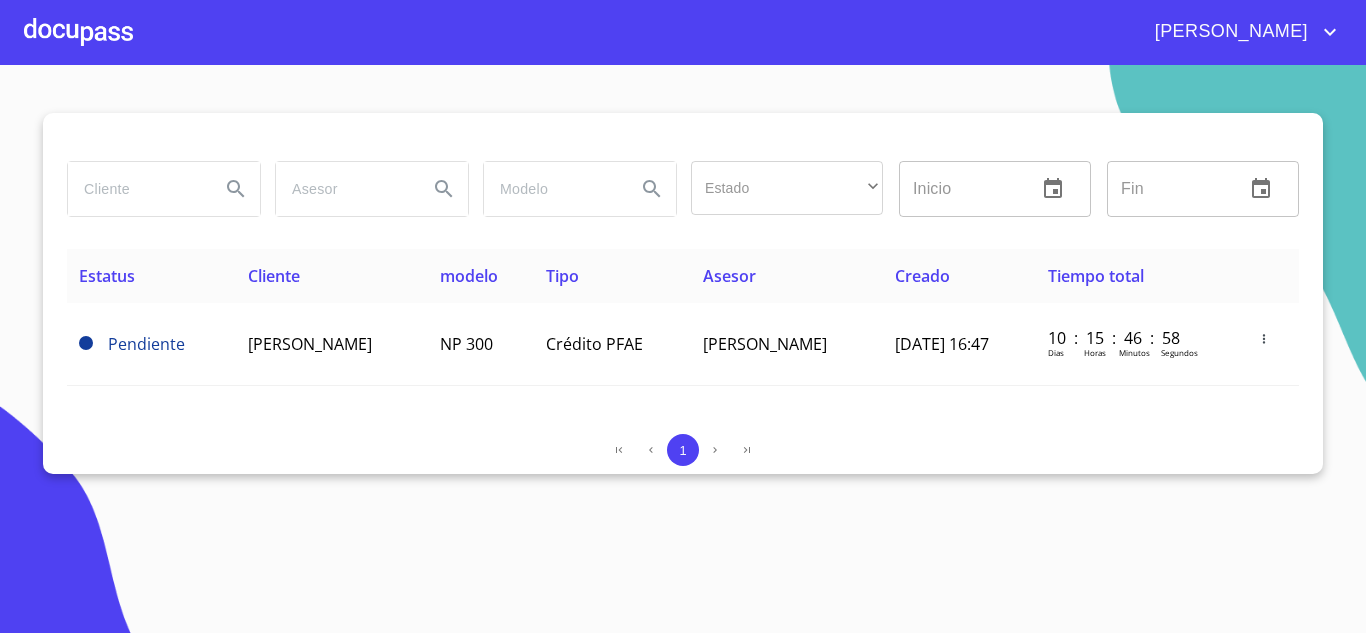 paste on "[PERSON_NAME]" 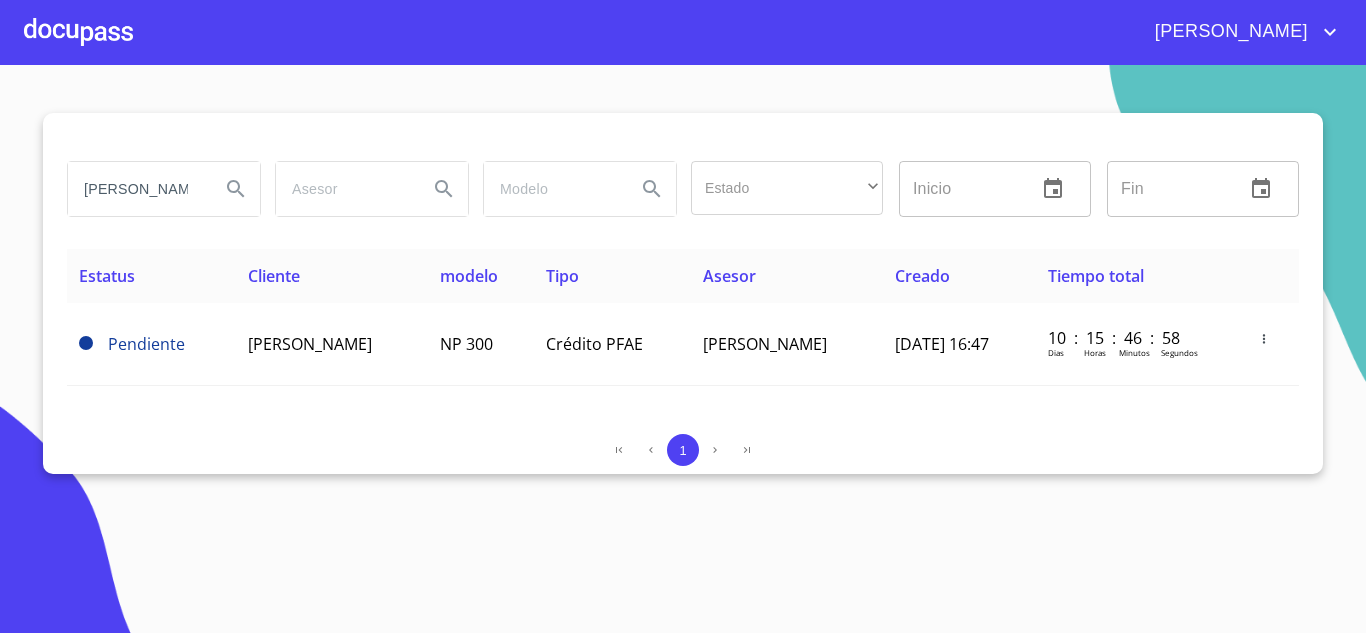 scroll, scrollTop: 0, scrollLeft: 23, axis: horizontal 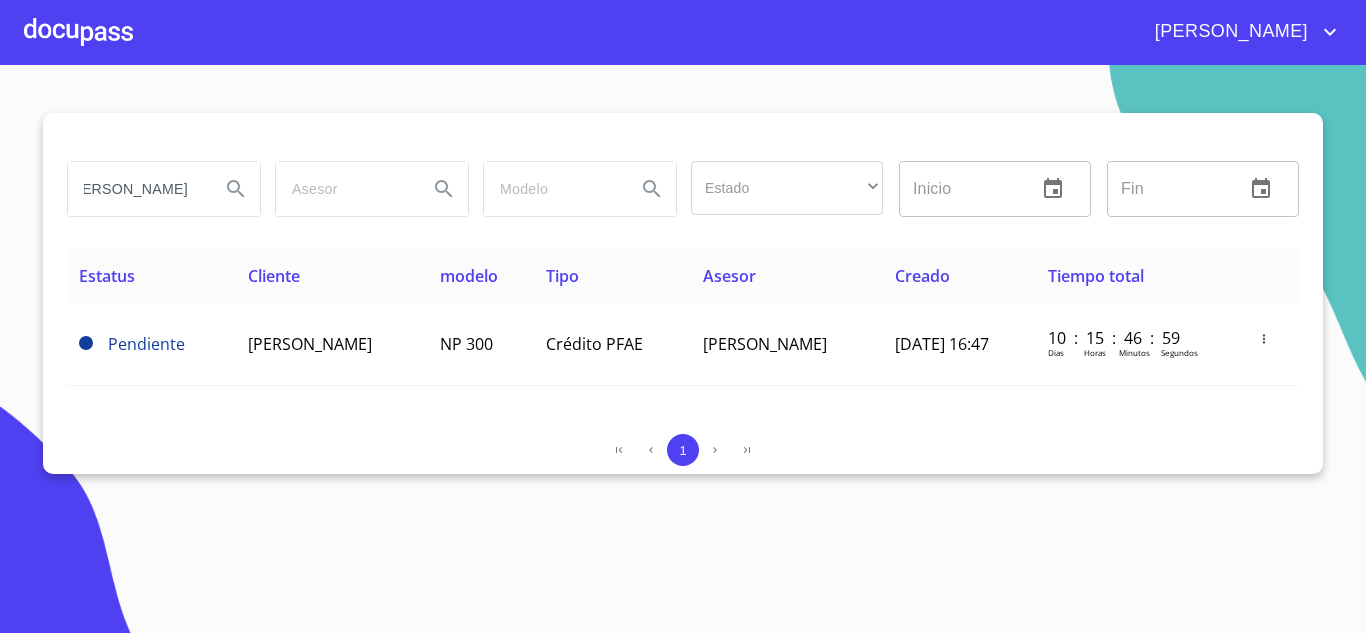 type on "[PERSON_NAME]" 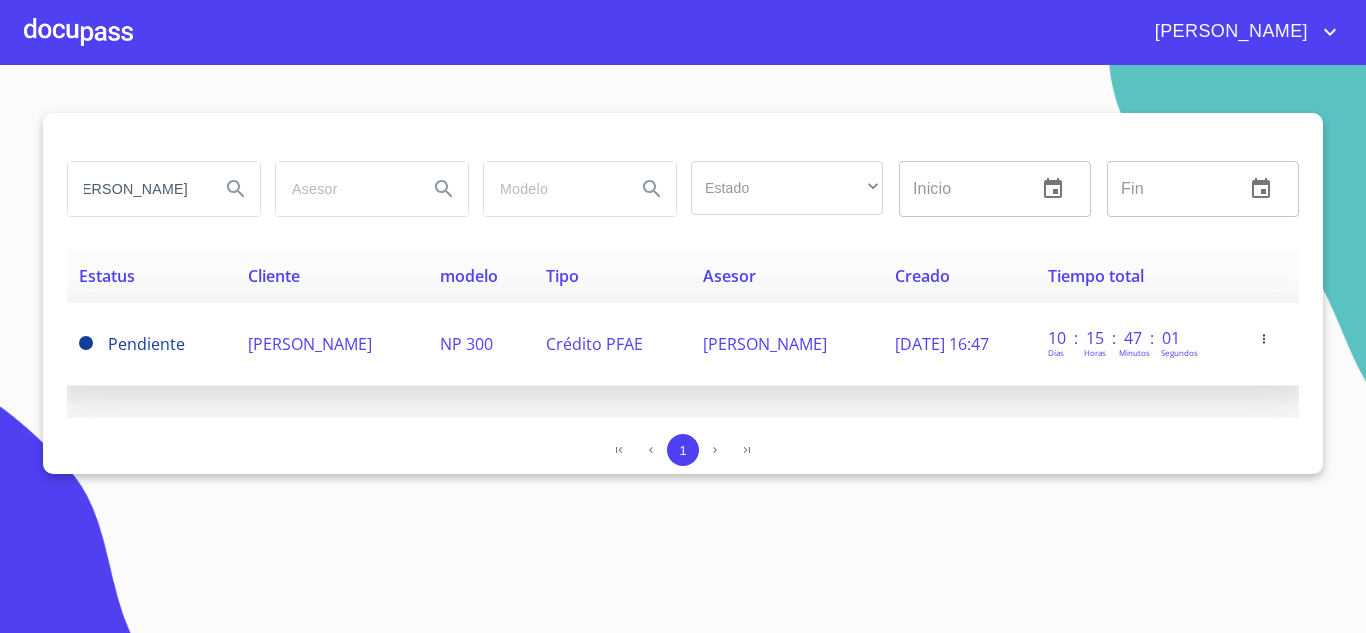 scroll, scrollTop: 0, scrollLeft: 0, axis: both 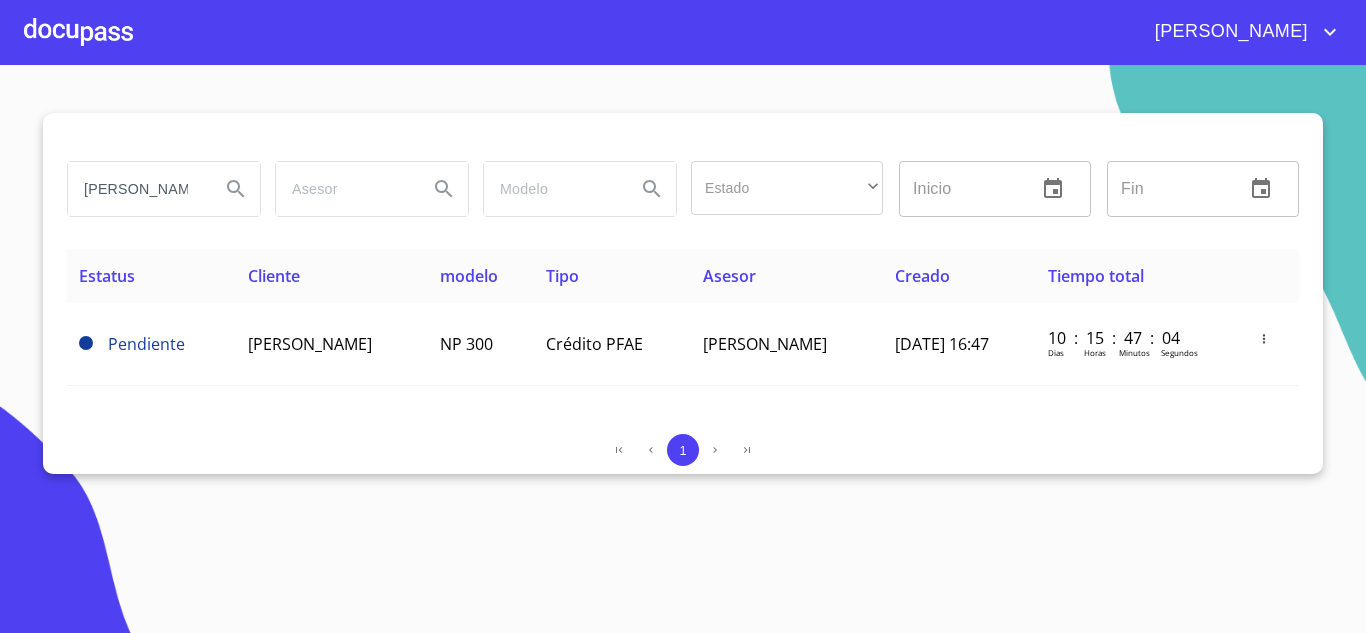 click on "[PERSON_NAME]" at bounding box center (136, 189) 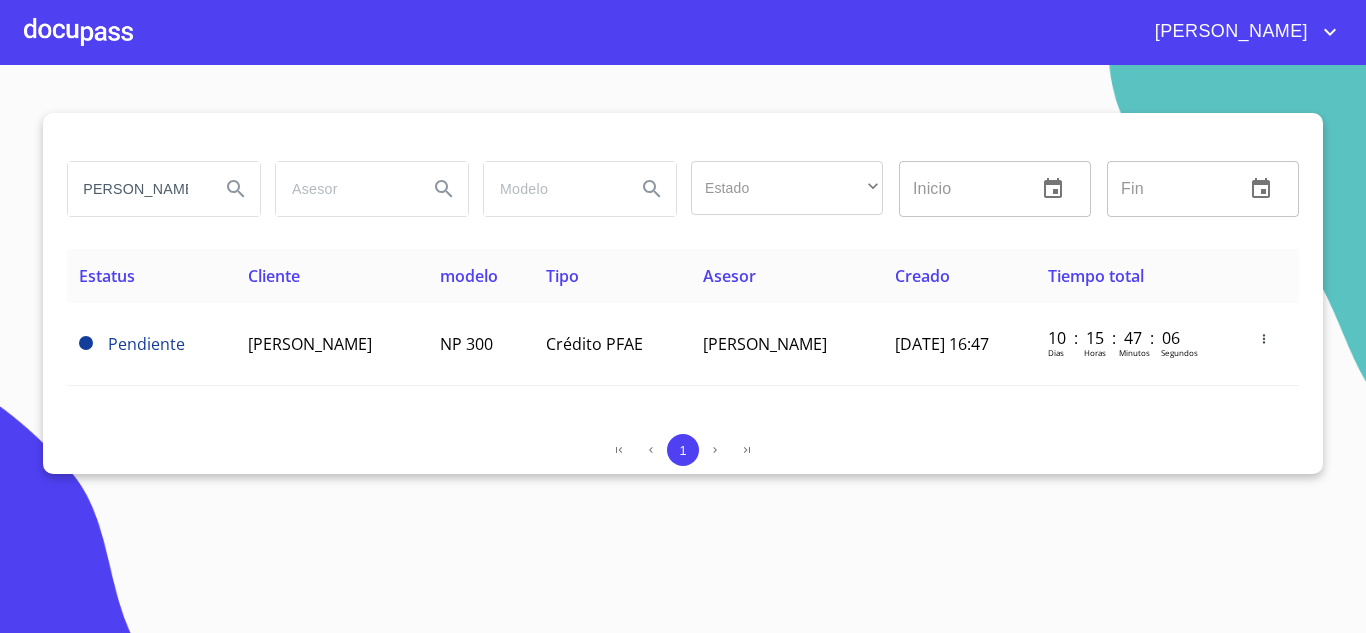 scroll, scrollTop: 0, scrollLeft: 23, axis: horizontal 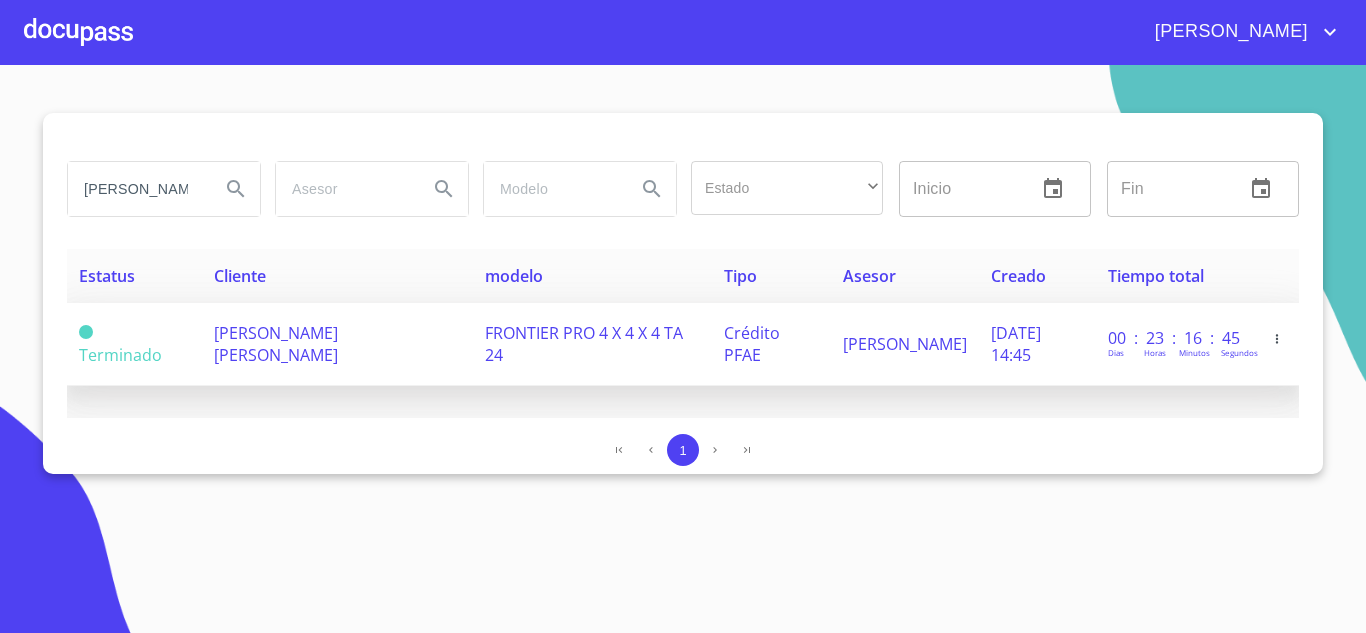 click on "[PERSON_NAME] [PERSON_NAME]" at bounding box center (276, 344) 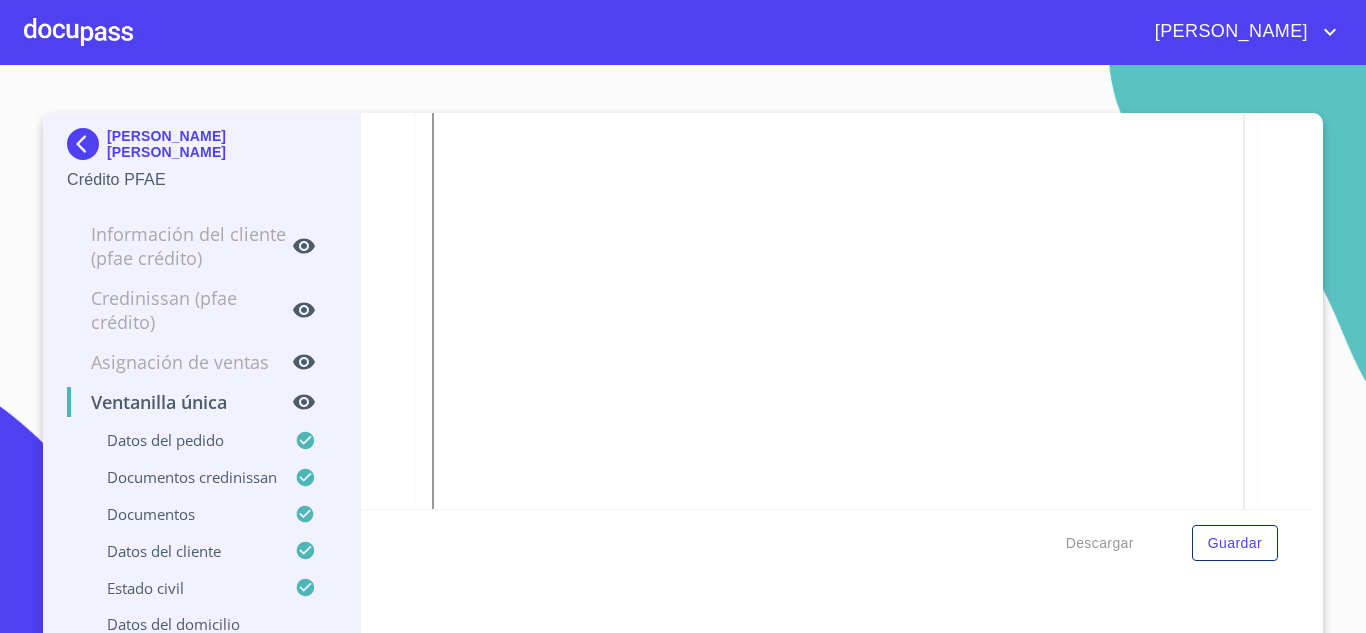 scroll, scrollTop: 7076, scrollLeft: 0, axis: vertical 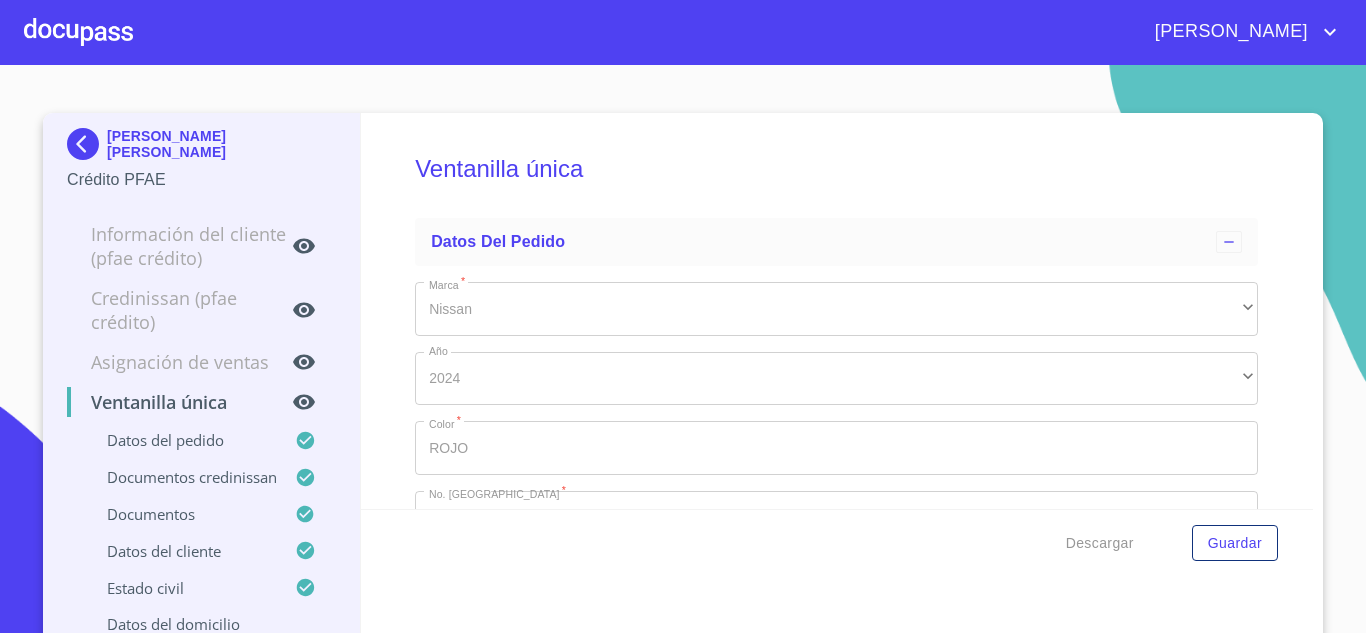 click on "Ventanilla única" at bounding box center (836, 169) 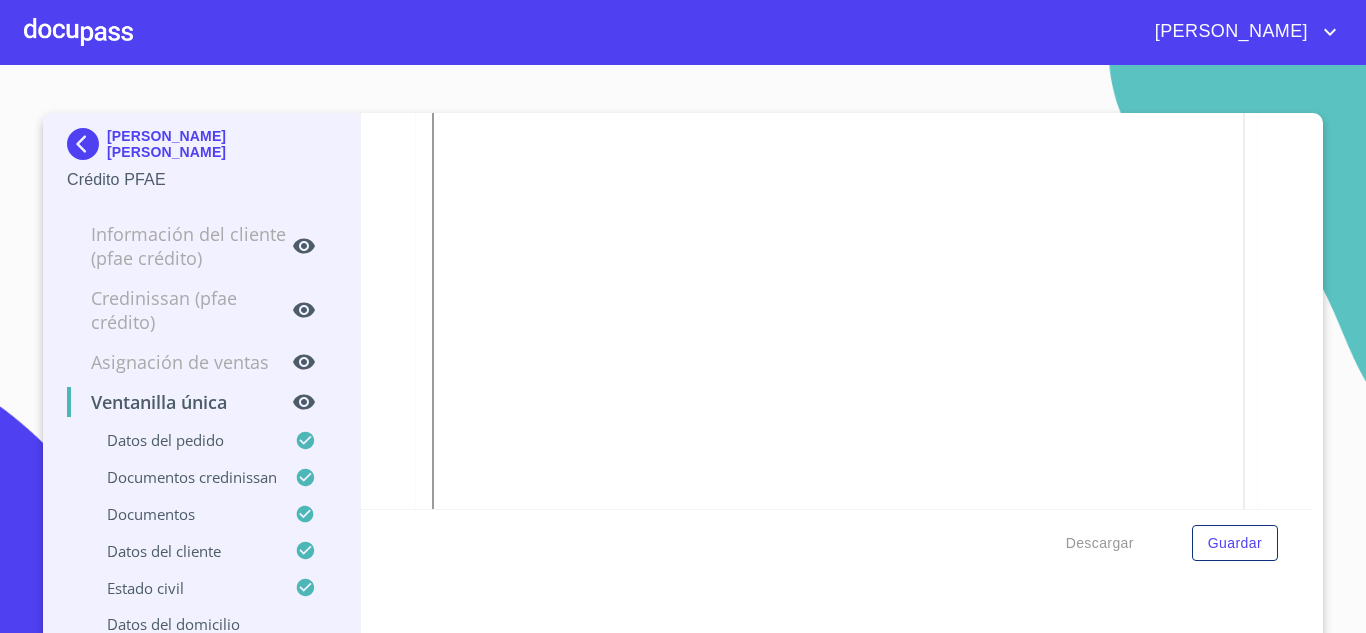scroll, scrollTop: 5666, scrollLeft: 0, axis: vertical 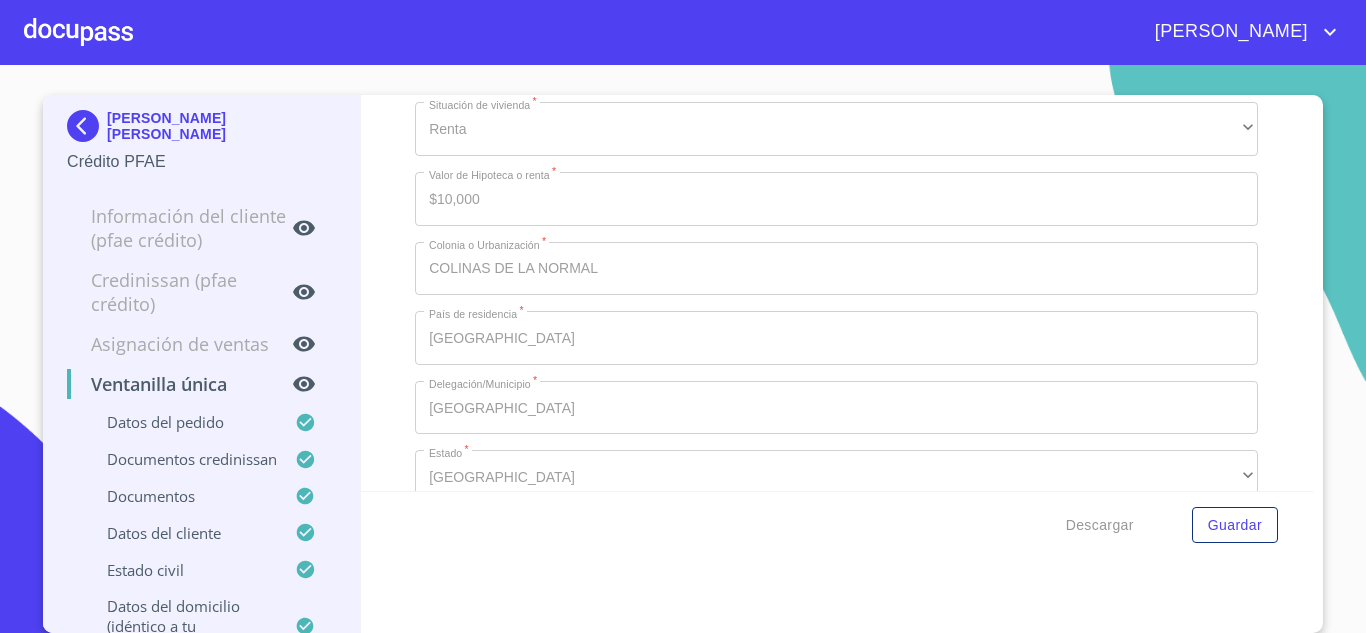 click at bounding box center (87, 126) 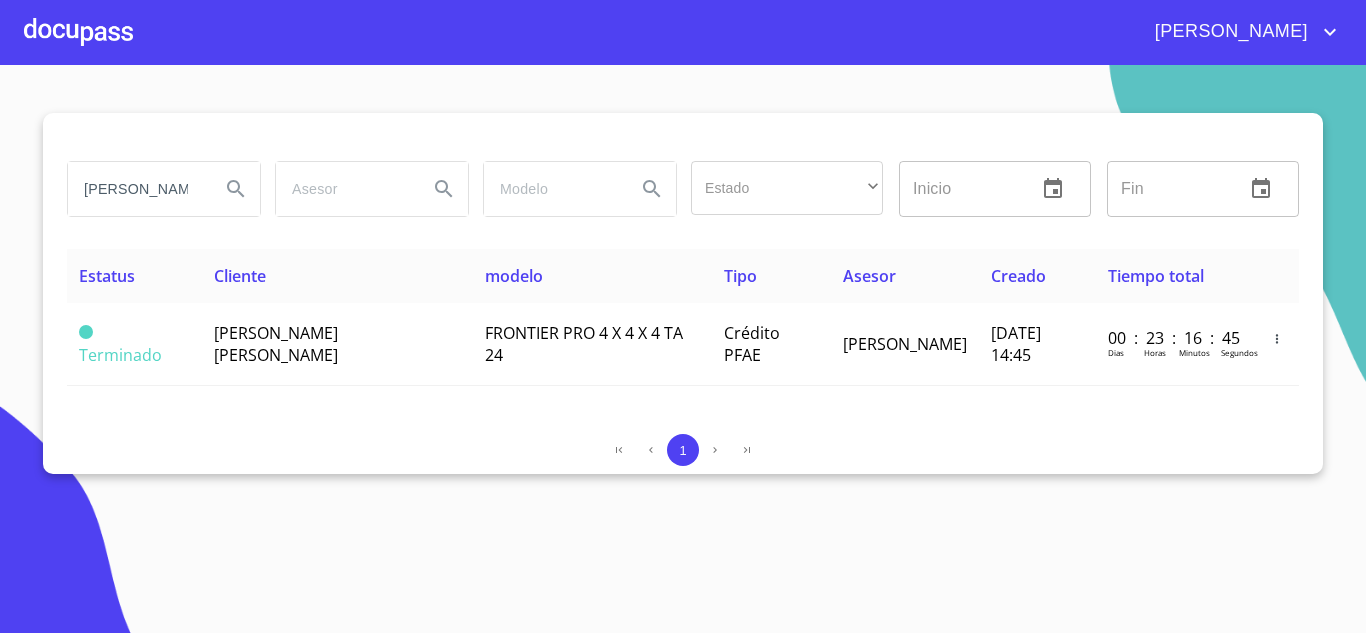 drag, startPoint x: 151, startPoint y: 191, endPoint x: 0, endPoint y: 181, distance: 151.33076 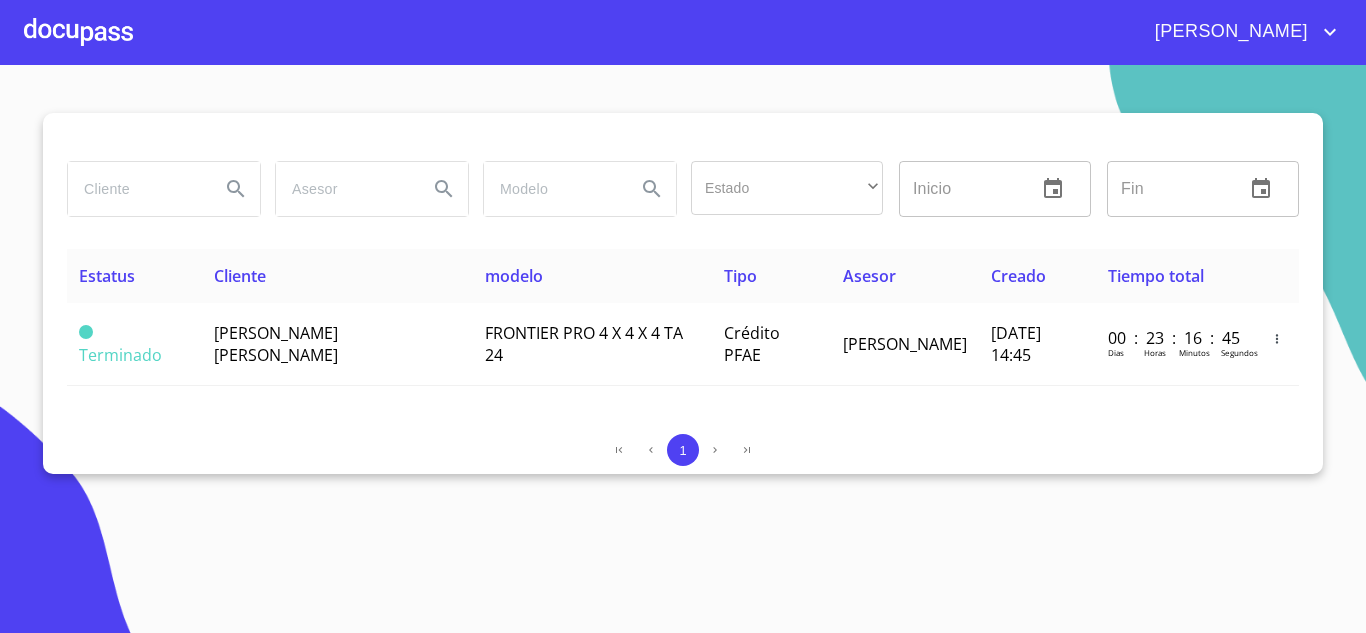 paste on "ROJAS GOMEZ" 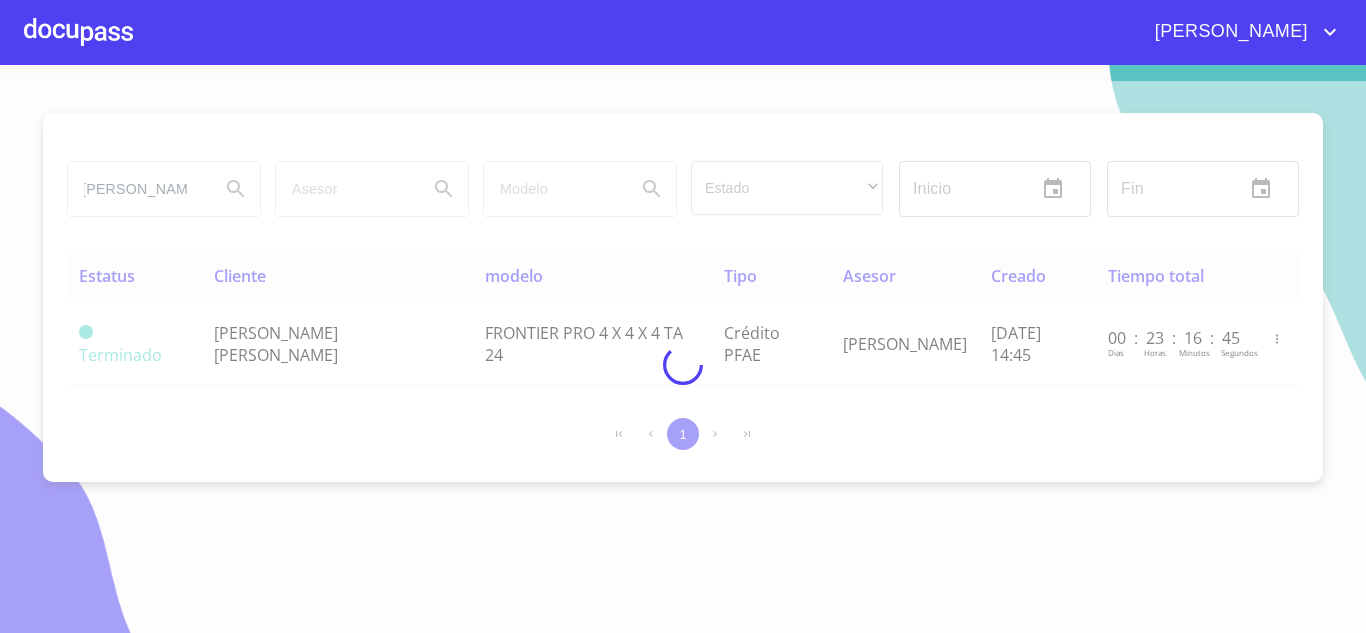 scroll, scrollTop: 0, scrollLeft: 0, axis: both 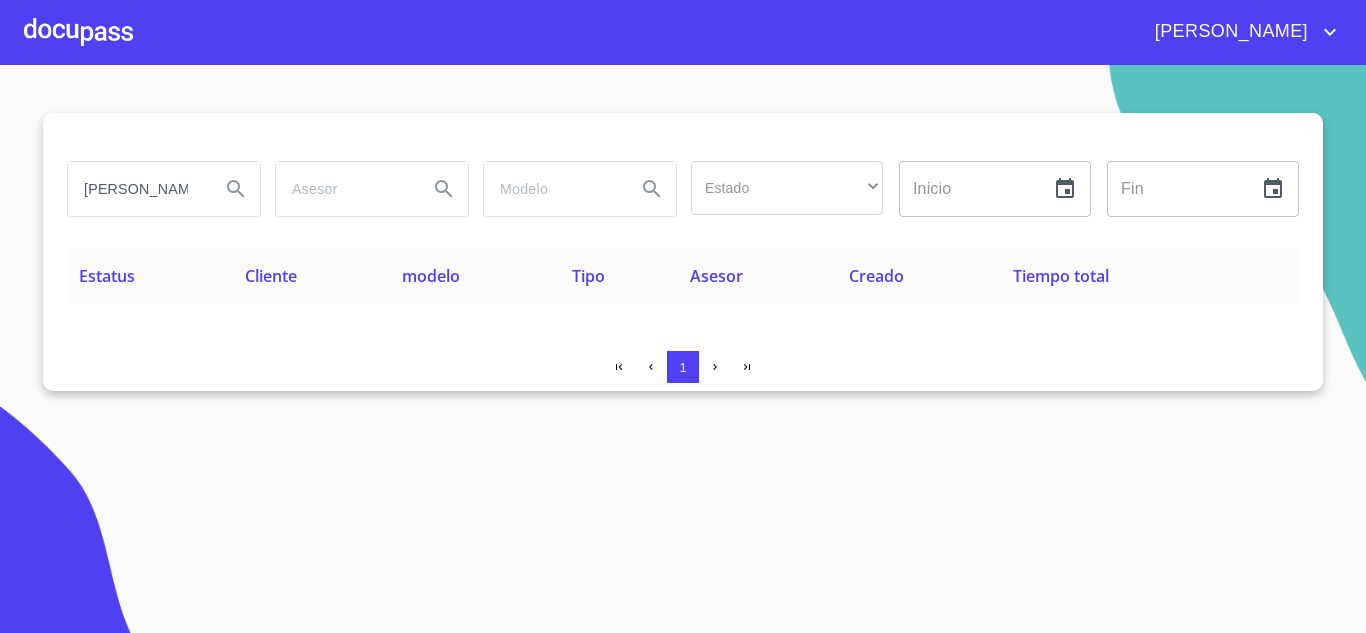 click on "ROJAS GOMEZ" at bounding box center [136, 189] 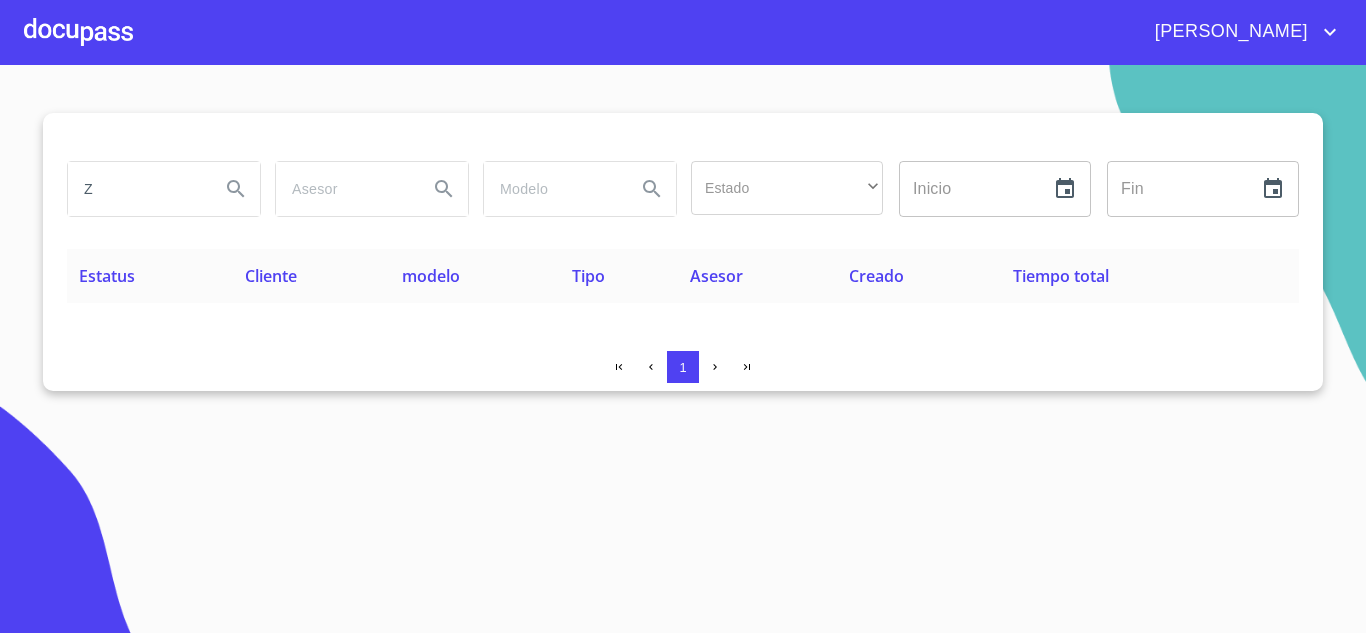 drag, startPoint x: 147, startPoint y: 178, endPoint x: 0, endPoint y: 178, distance: 147 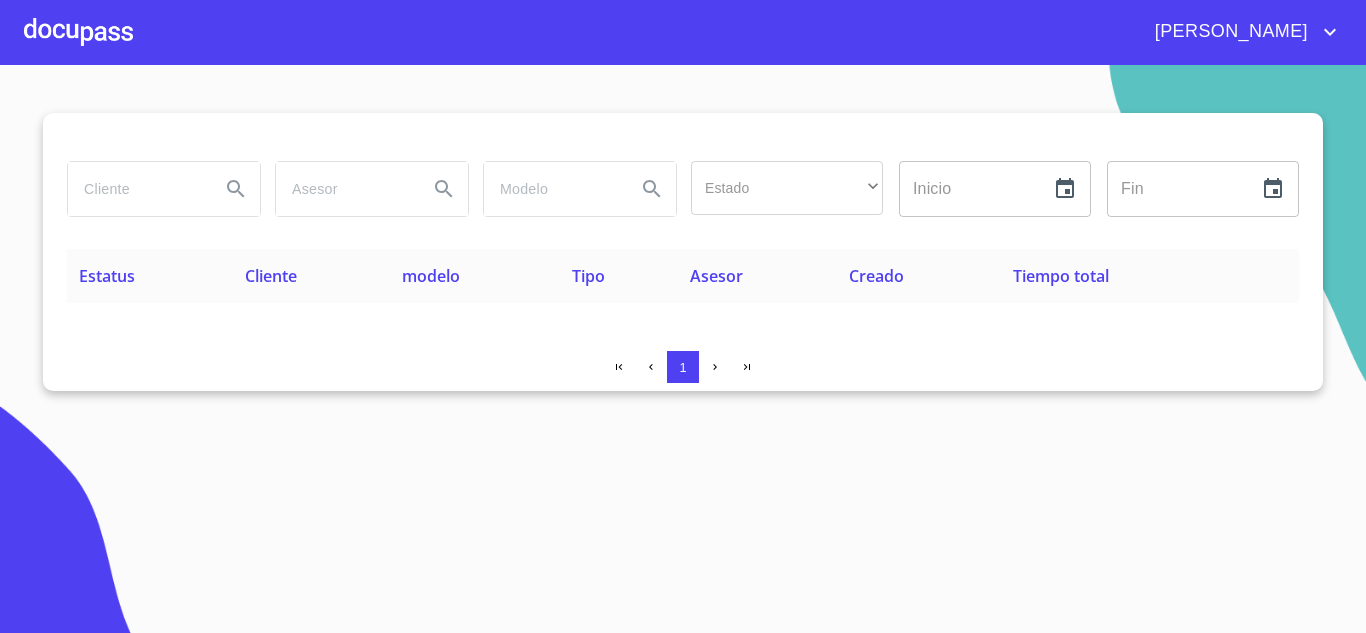 paste on "JOSE LUIS" 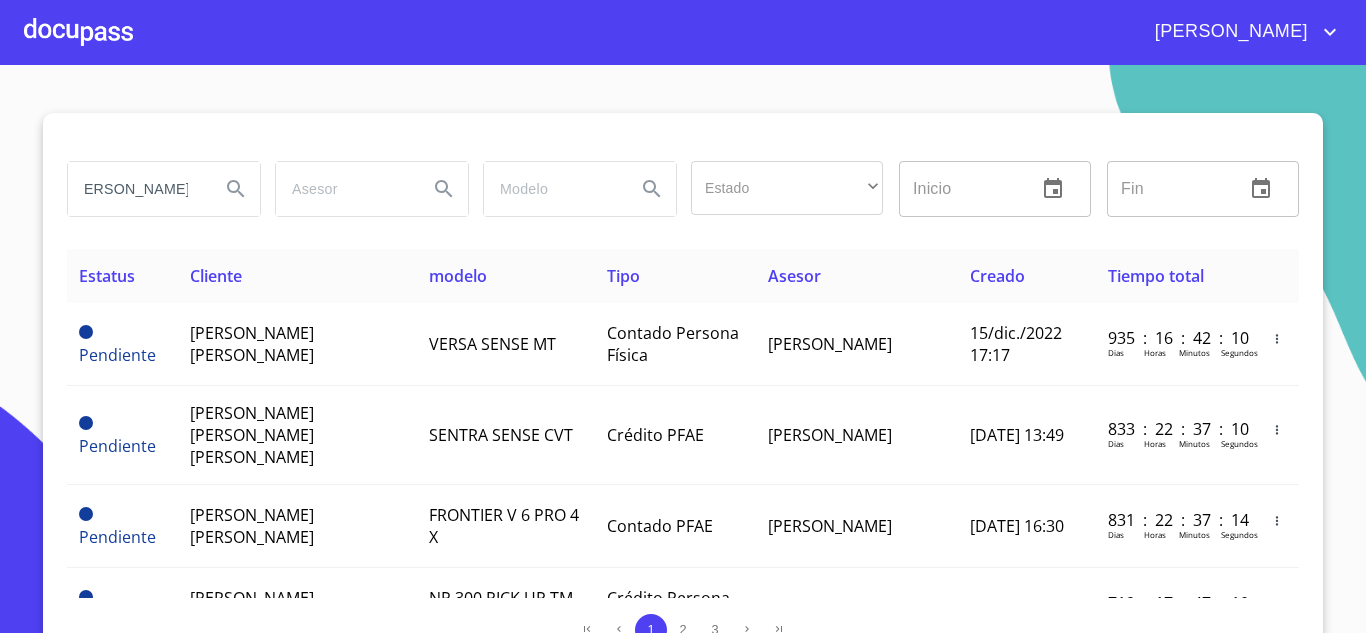 scroll, scrollTop: 0, scrollLeft: 24, axis: horizontal 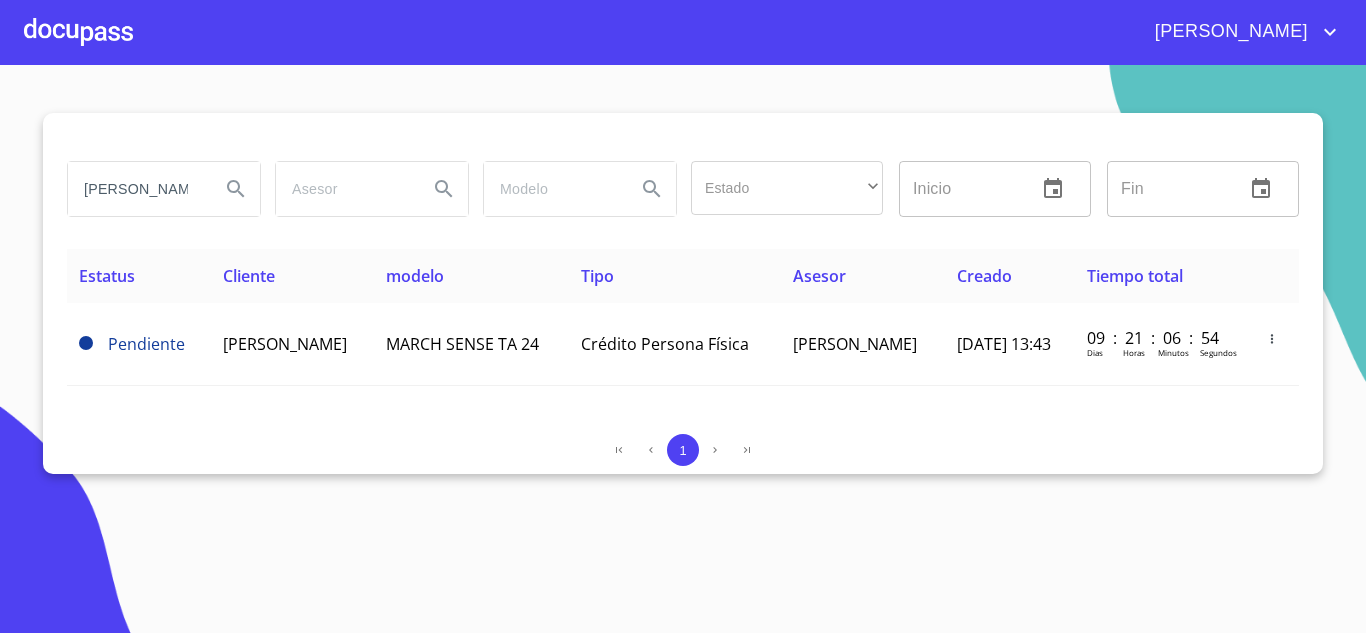 drag, startPoint x: 184, startPoint y: 187, endPoint x: 0, endPoint y: 140, distance: 189.90787 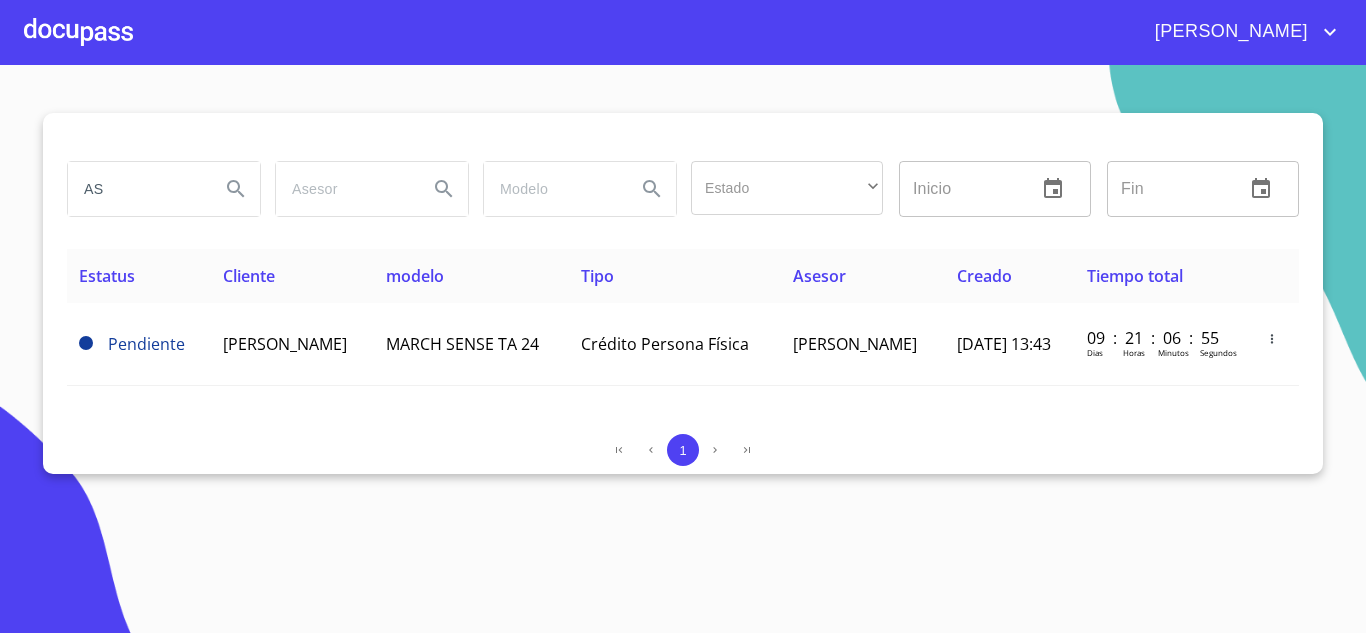 drag, startPoint x: 116, startPoint y: 184, endPoint x: 0, endPoint y: 152, distance: 120.33287 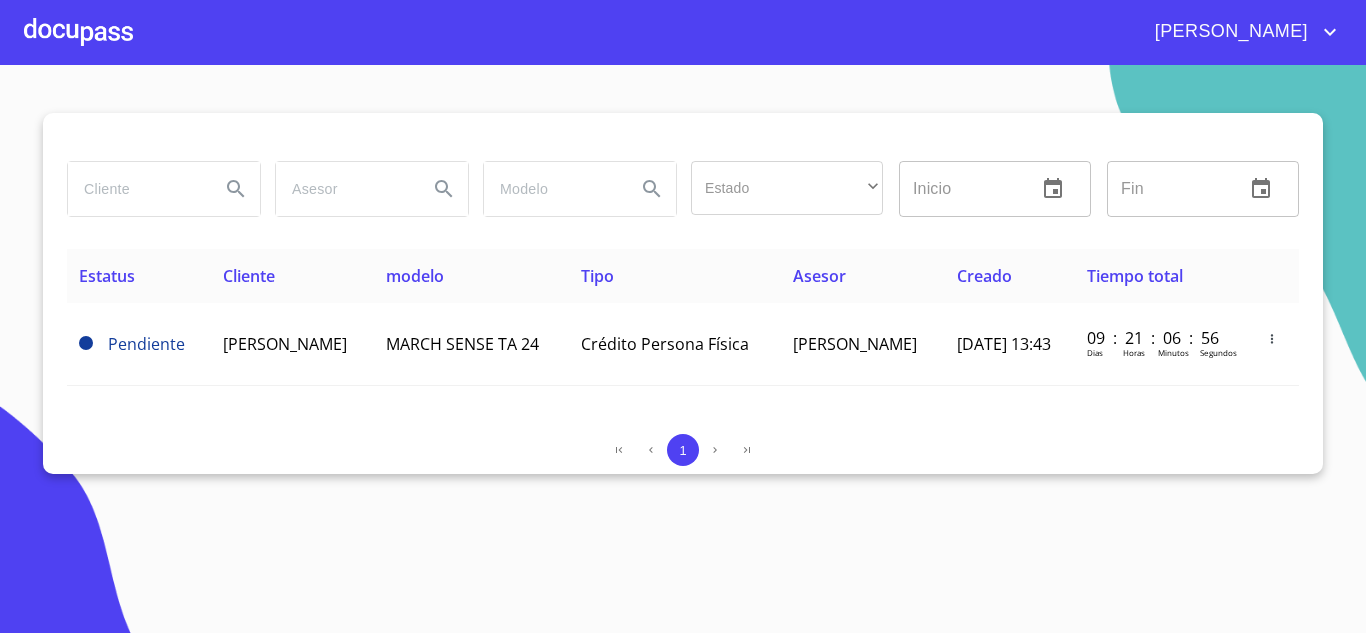 paste on "GONZALEZ PUEBLA" 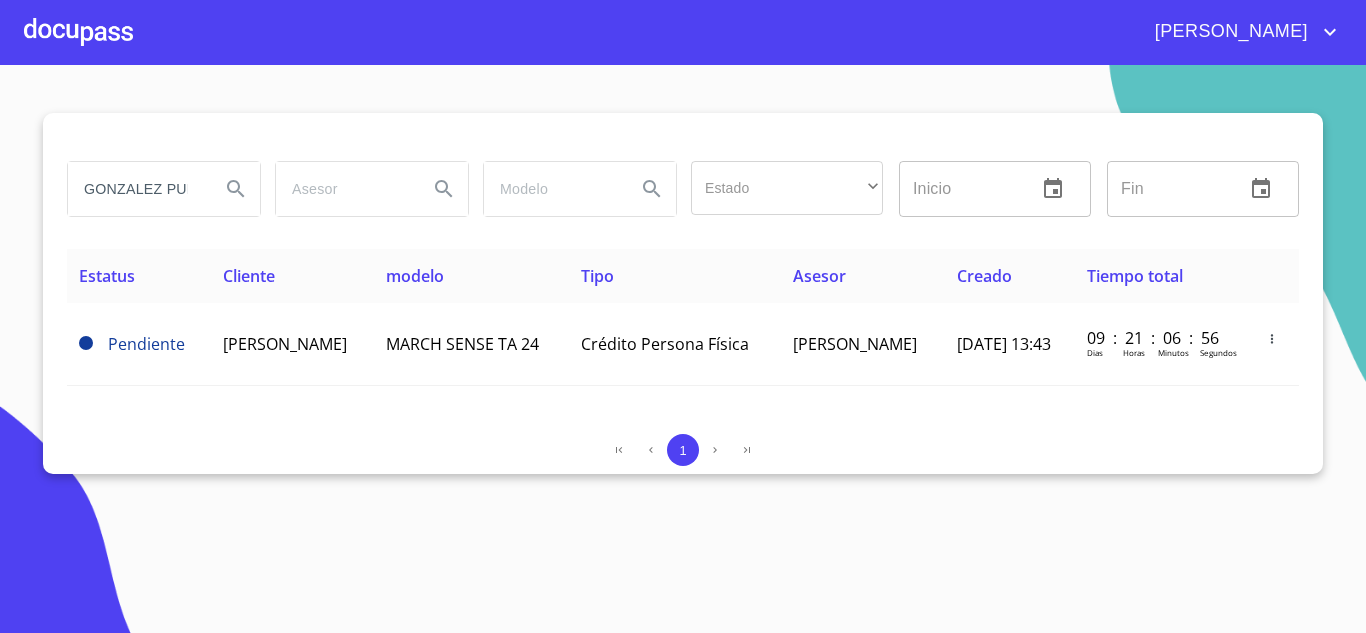 scroll, scrollTop: 0, scrollLeft: 36, axis: horizontal 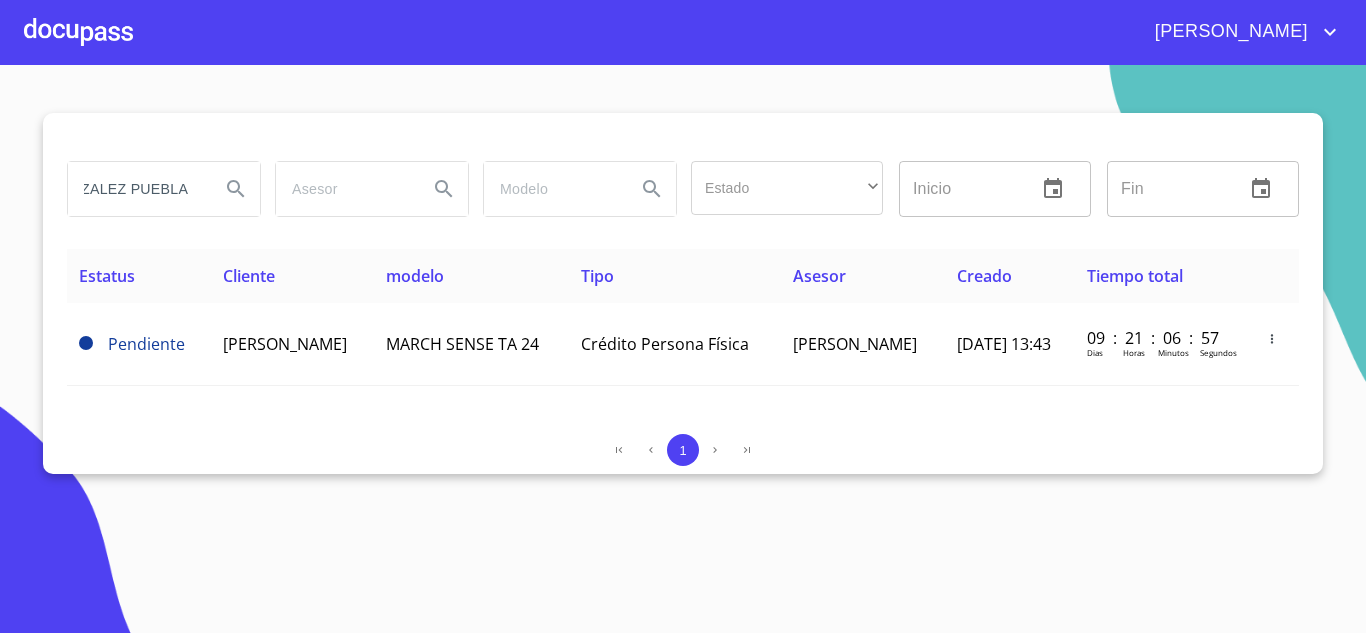type on "GONZALEZ PUEBLA" 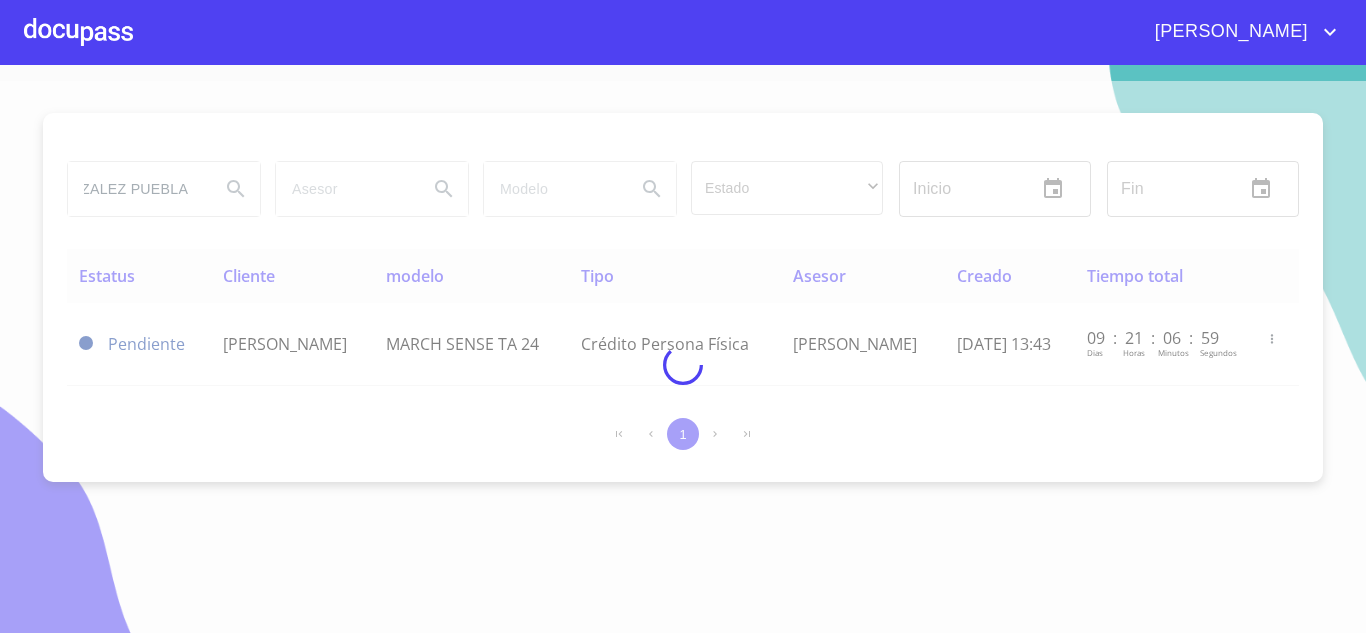 scroll, scrollTop: 0, scrollLeft: 0, axis: both 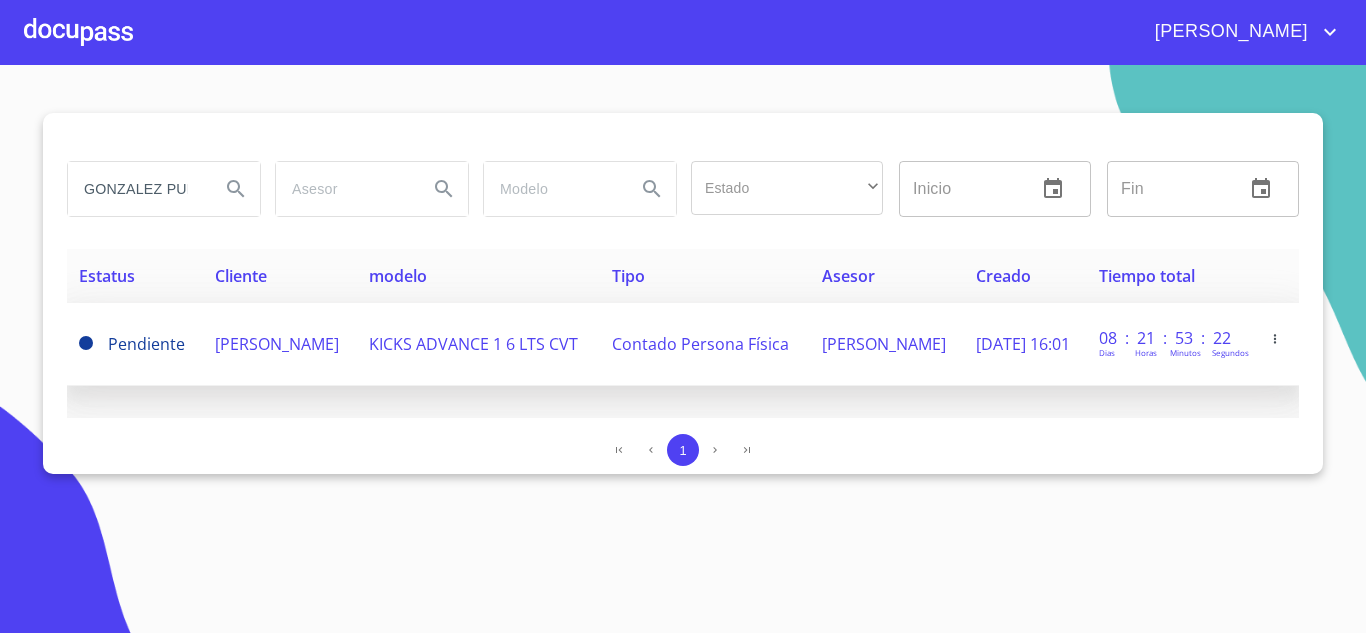 click on "ADRIANA  GONZALEZ PUEBLA" at bounding box center [277, 344] 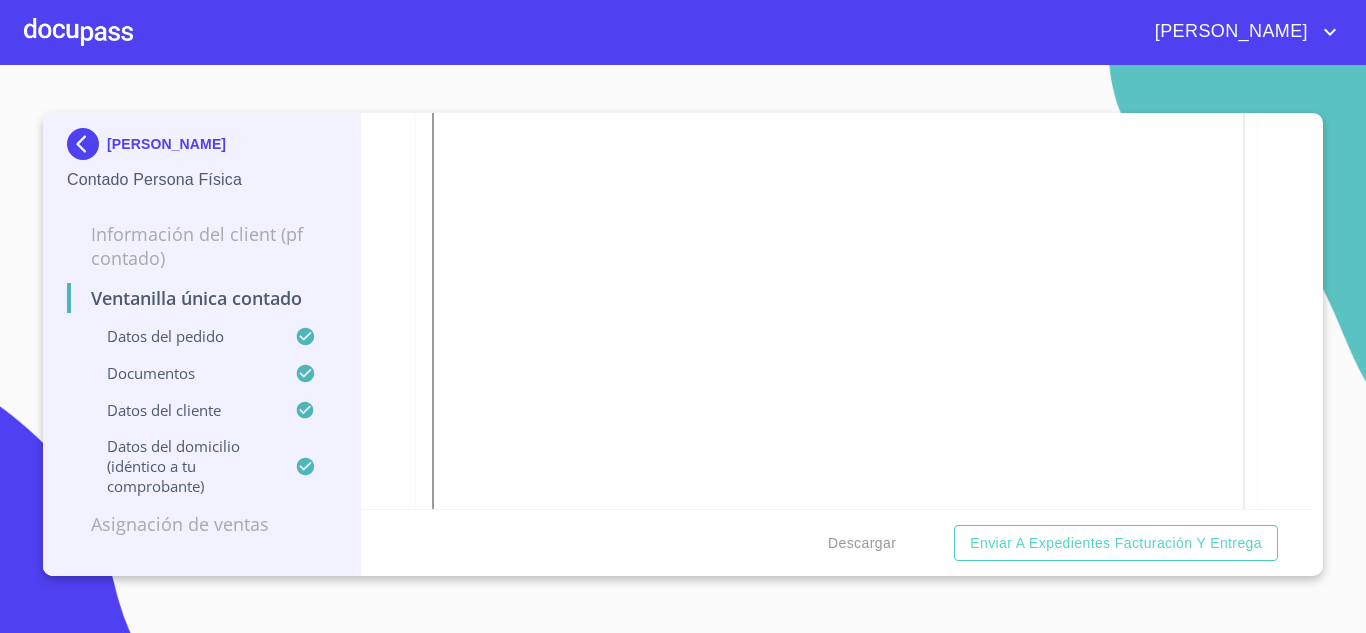 scroll, scrollTop: 770, scrollLeft: 0, axis: vertical 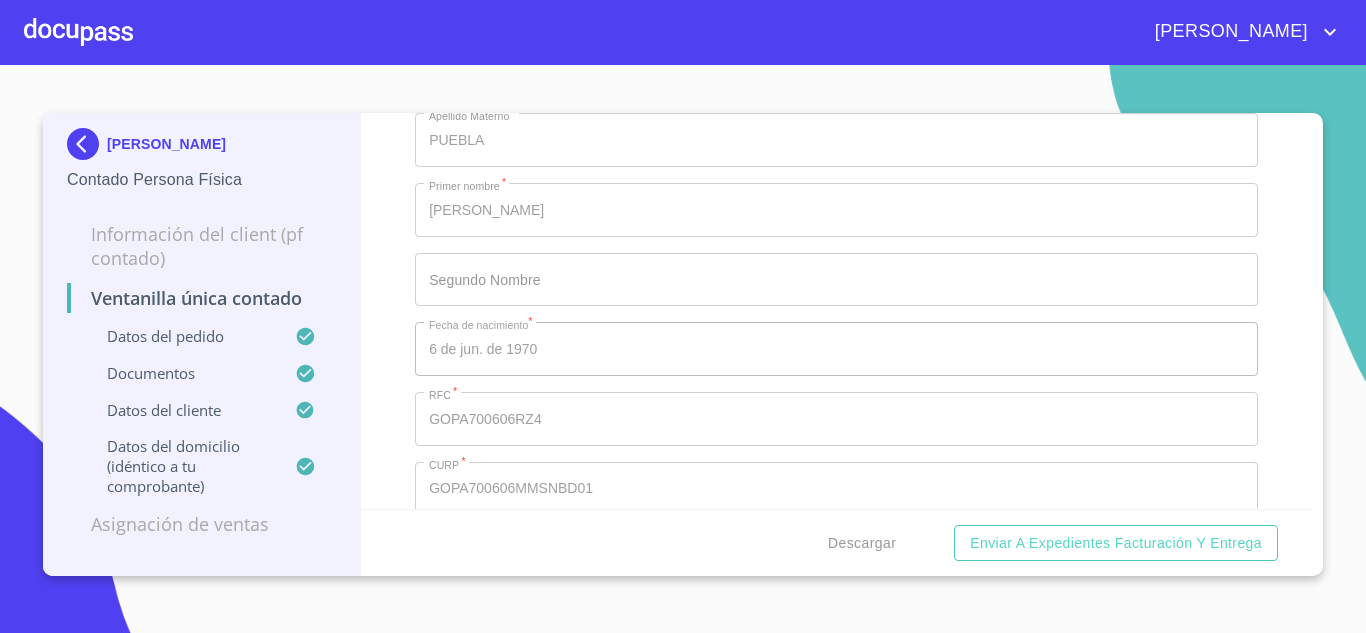 click at bounding box center (87, 144) 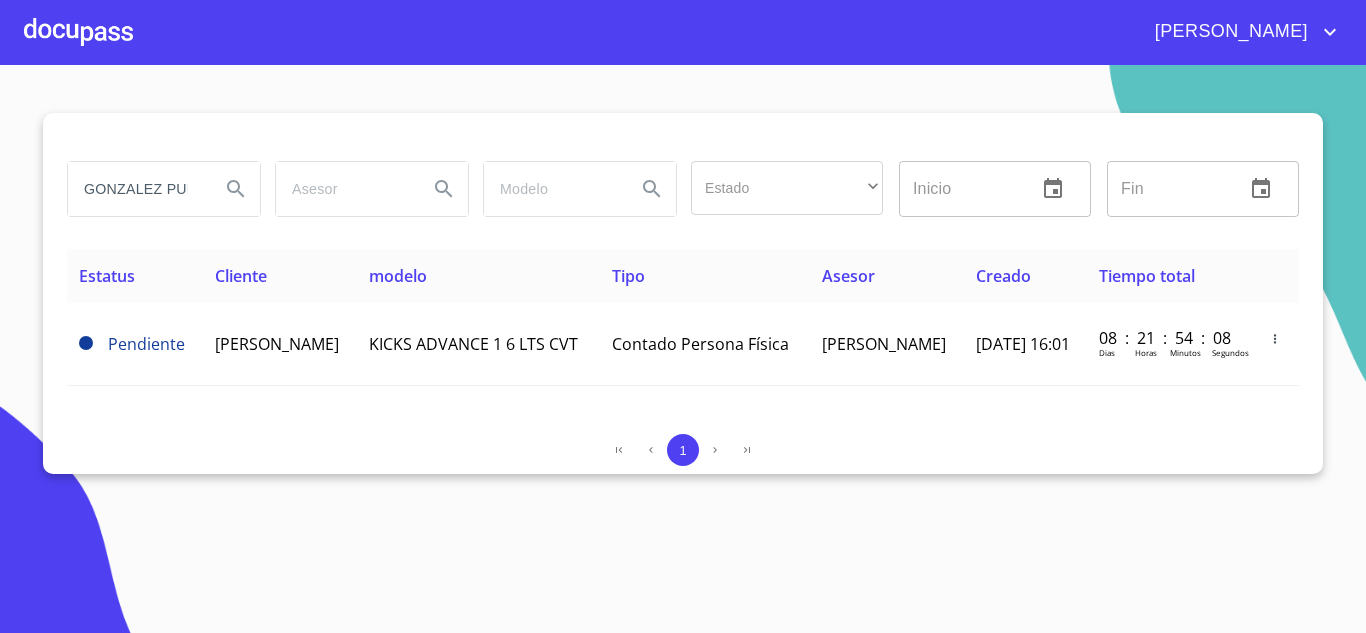 drag, startPoint x: 175, startPoint y: 179, endPoint x: 0, endPoint y: 156, distance: 176.50496 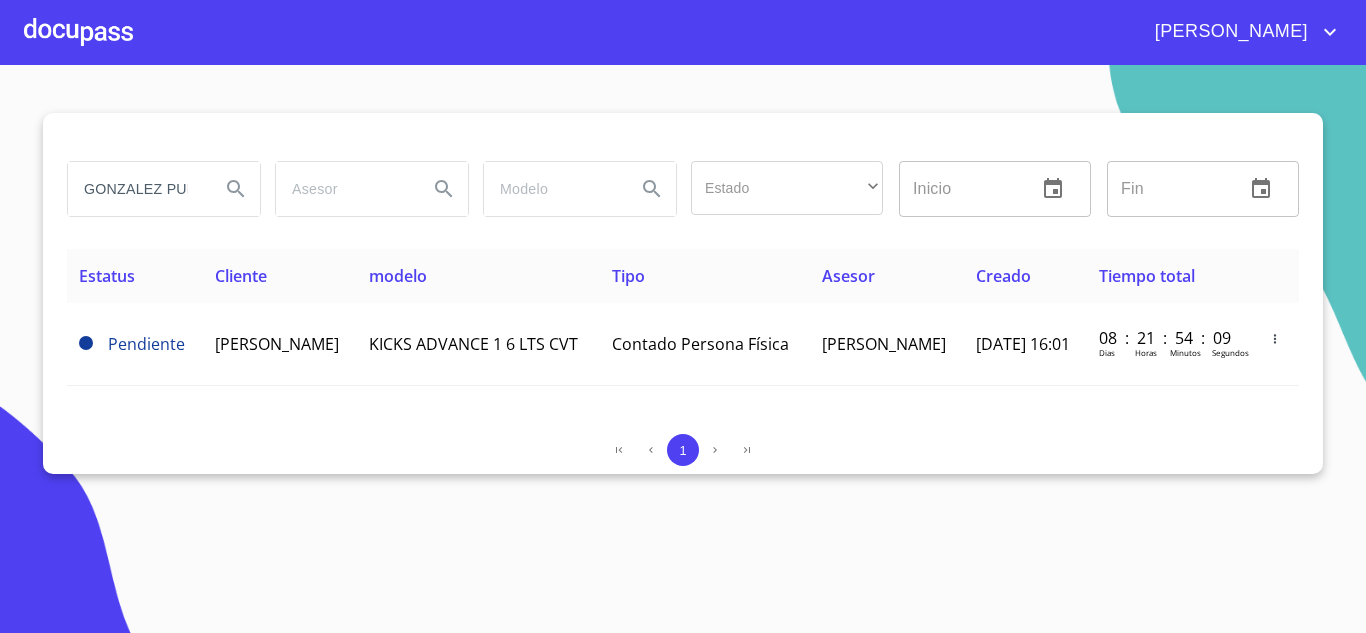 type on "UEBLA" 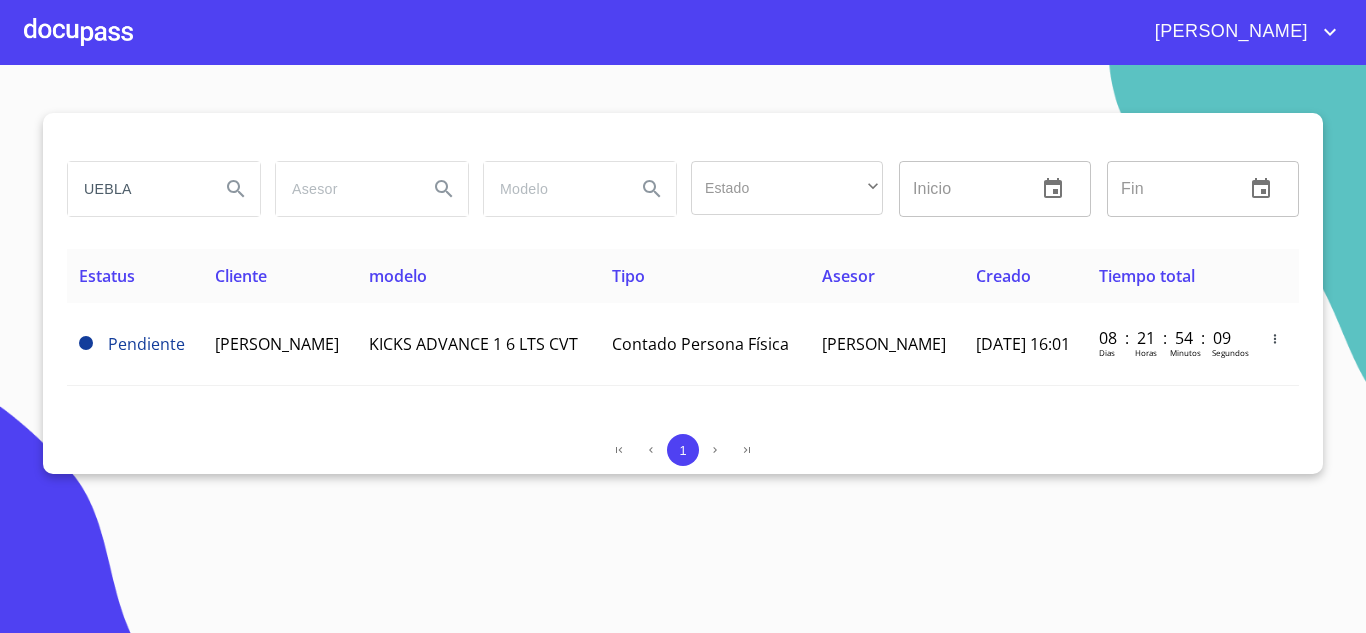 drag, startPoint x: 165, startPoint y: 187, endPoint x: 0, endPoint y: 187, distance: 165 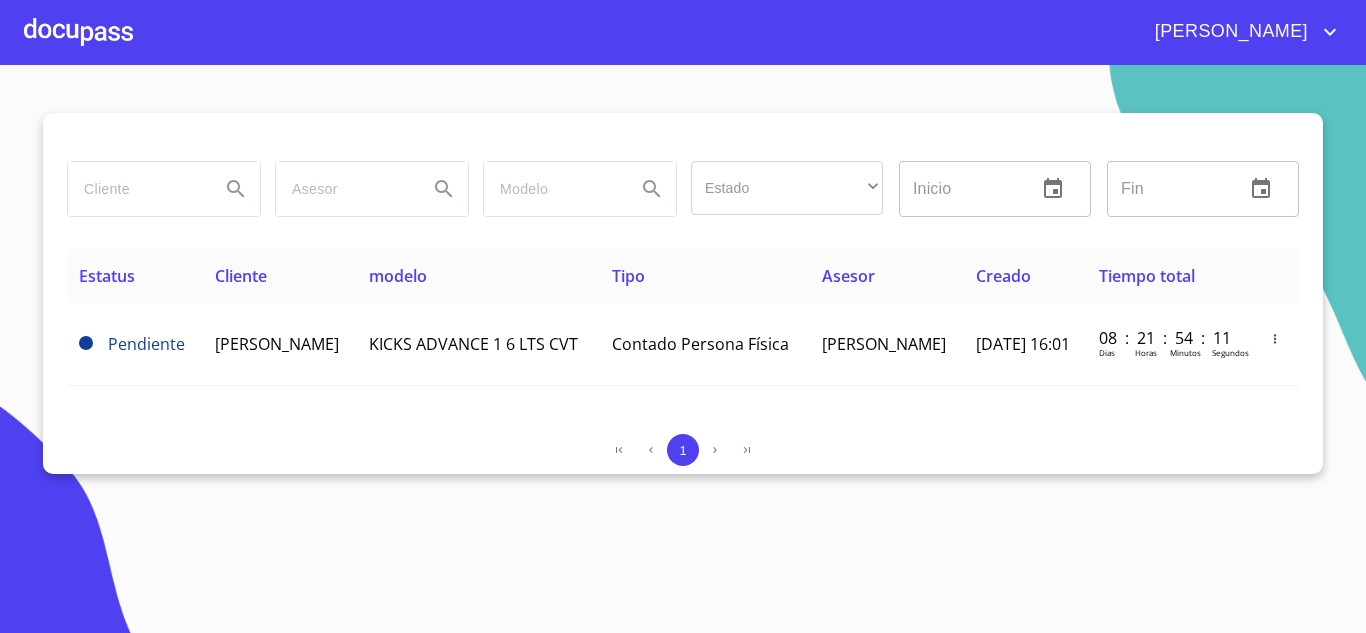 paste on "MARTINEZ HIGUERA" 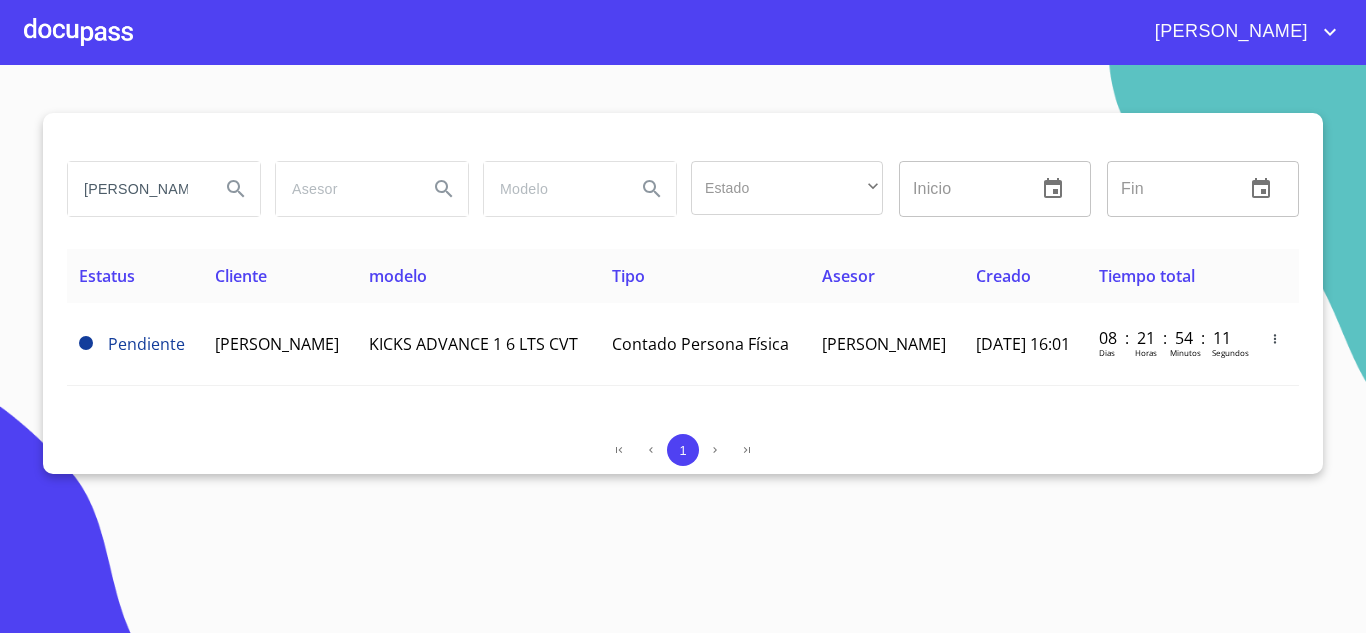 scroll, scrollTop: 0, scrollLeft: 40, axis: horizontal 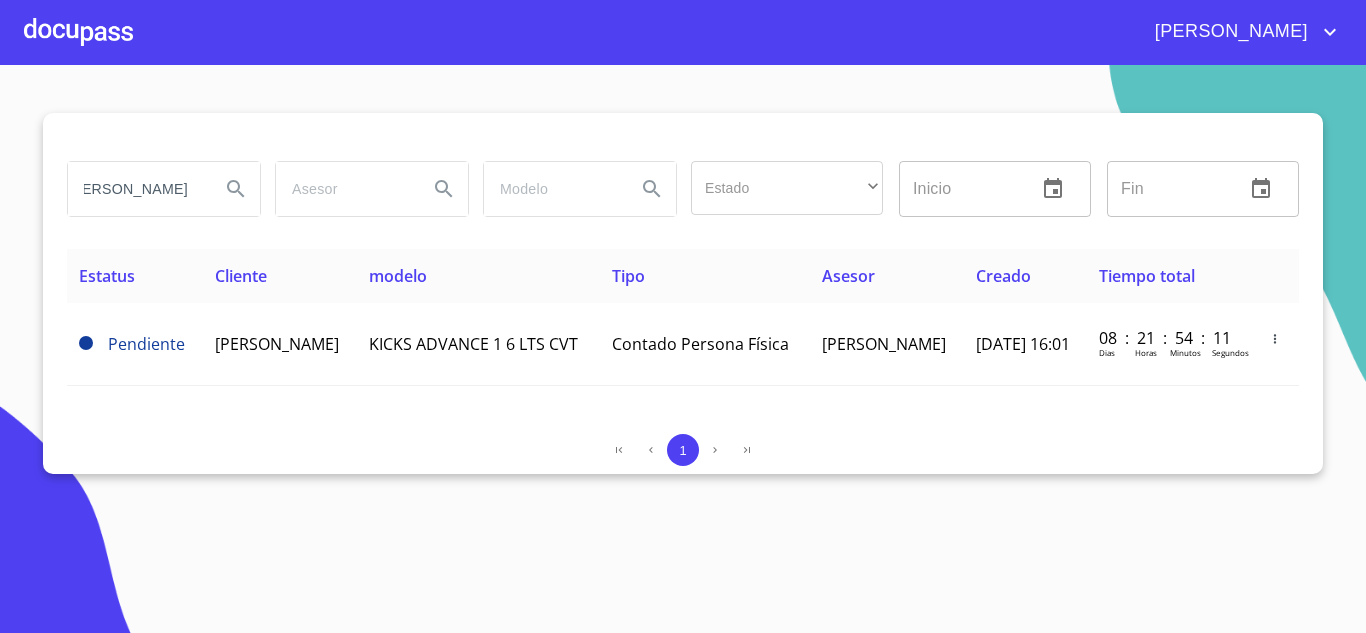 type on "MARTINEZ HIGUERA" 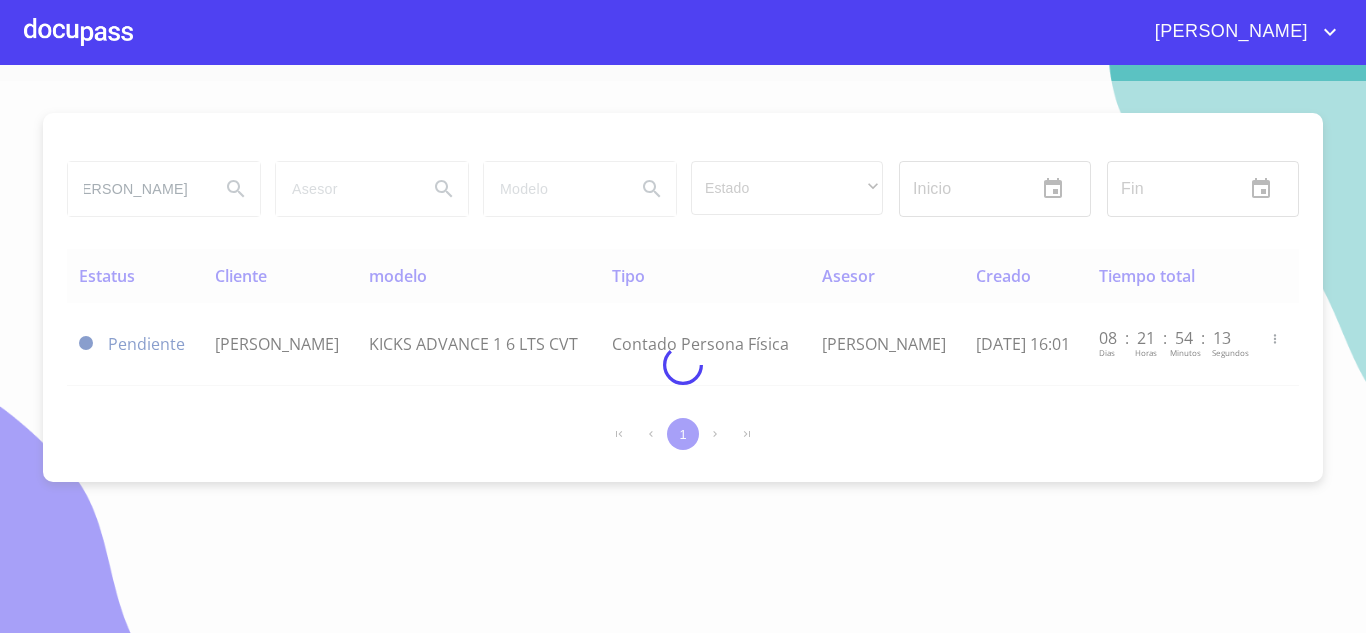 scroll, scrollTop: 0, scrollLeft: 0, axis: both 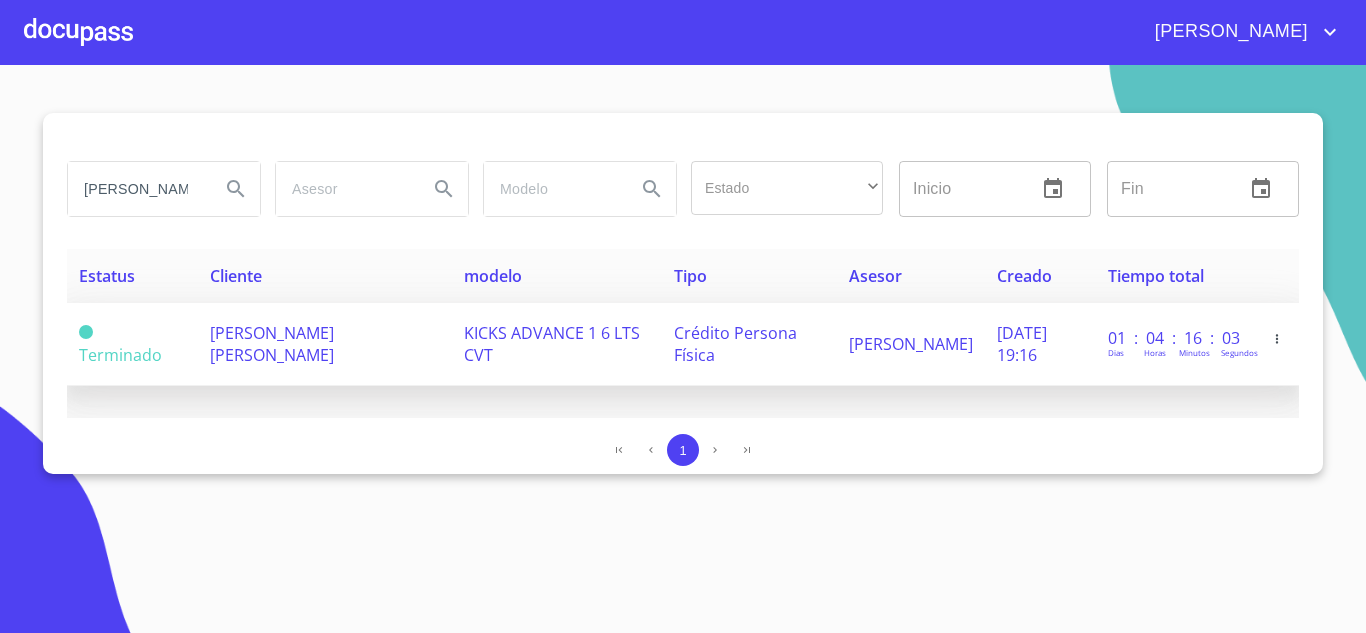 click on "KARLA  JANETH MARTINEZ  HIGUERA" at bounding box center (272, 344) 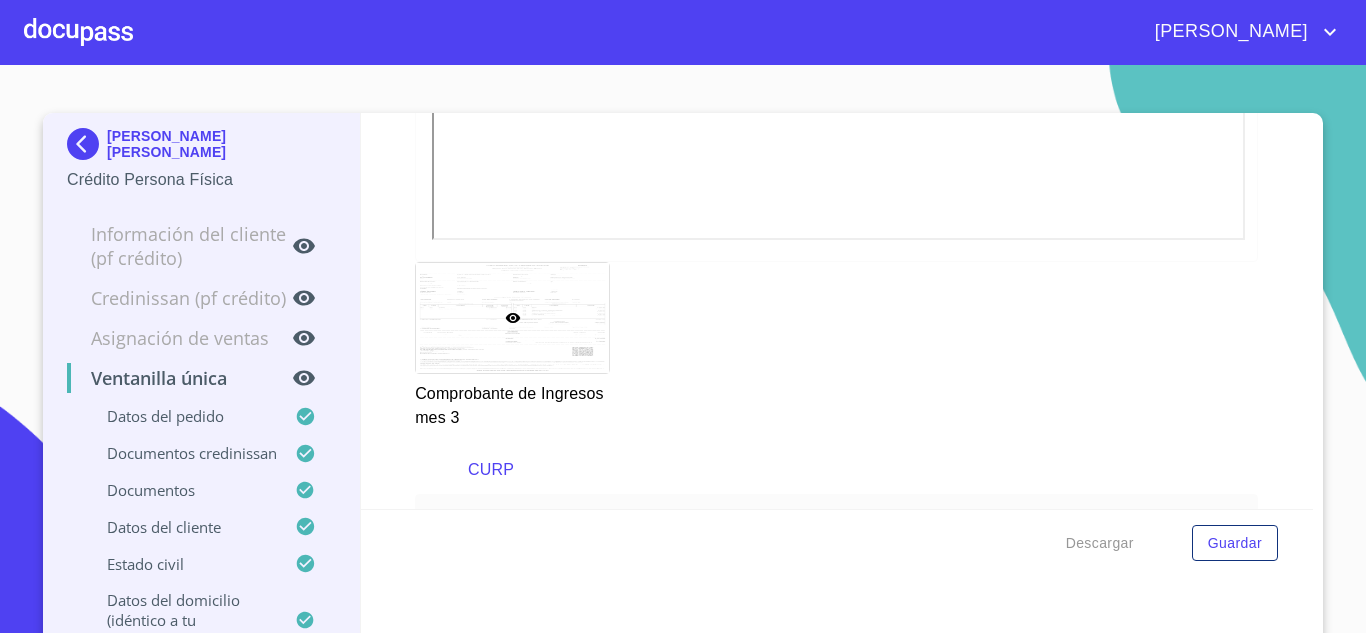 scroll, scrollTop: 4630, scrollLeft: 0, axis: vertical 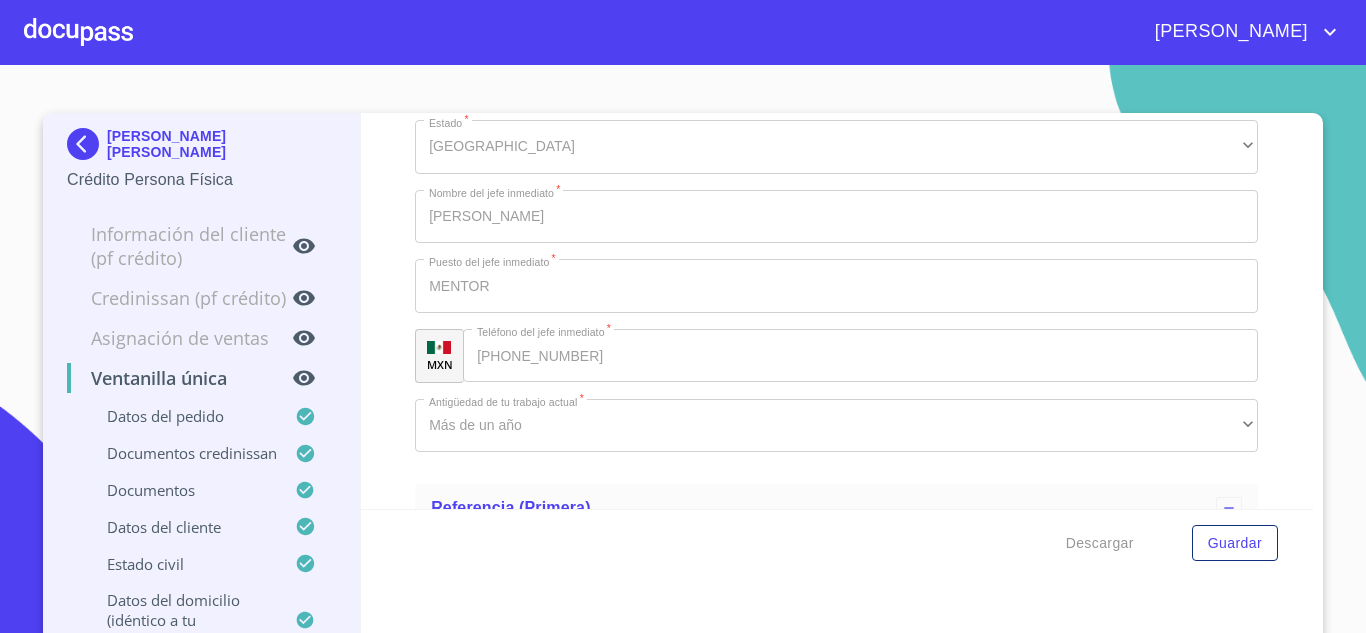 click at bounding box center (87, 144) 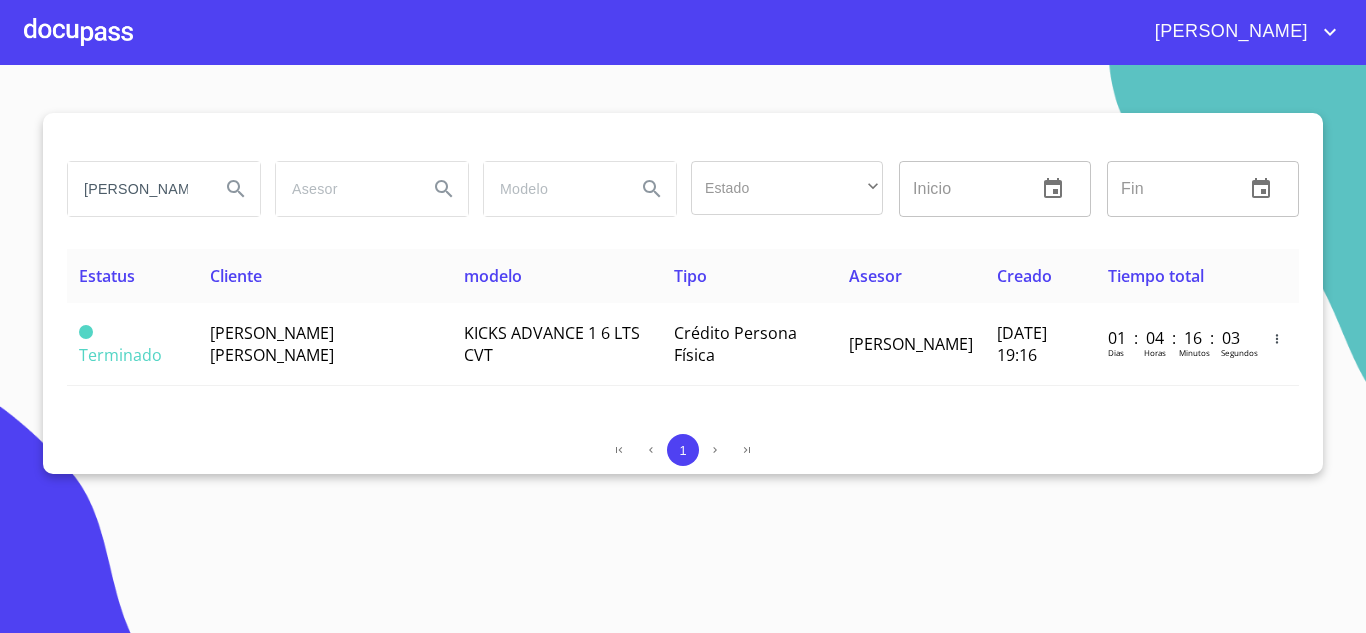 scroll, scrollTop: 0, scrollLeft: 0, axis: both 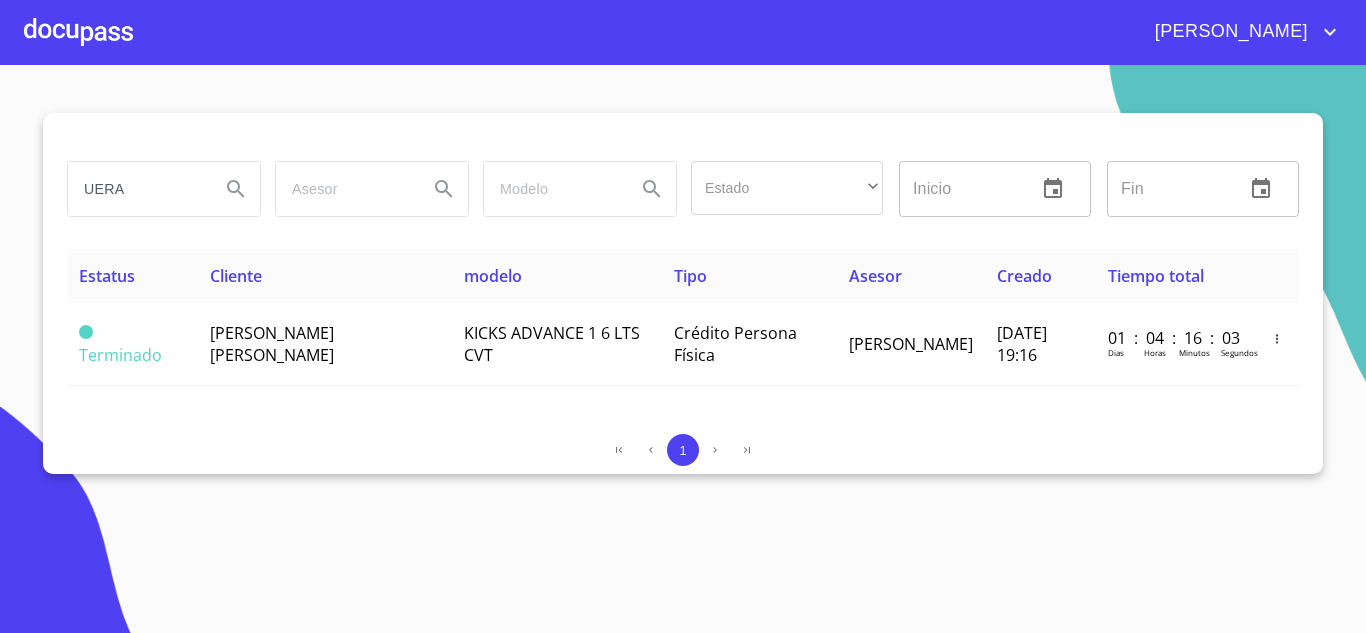 click on "UERA Estado ​ ​ Inicio ​ Fin ​ Estatus   Cliente   modelo   Tipo   Asesor   Creado   Tiempo total     Terminado KARLA  JANETH MARTINEZ  HIGUERA KICKS ADVANCE 1 6 LTS CVT Crédito Persona Física VALERIA LOPEZ RETANA 27/jun./2025 19:16 01  :  04  :  16  :  03 Dias Horas Minutos Segundos 1" at bounding box center (683, 349) 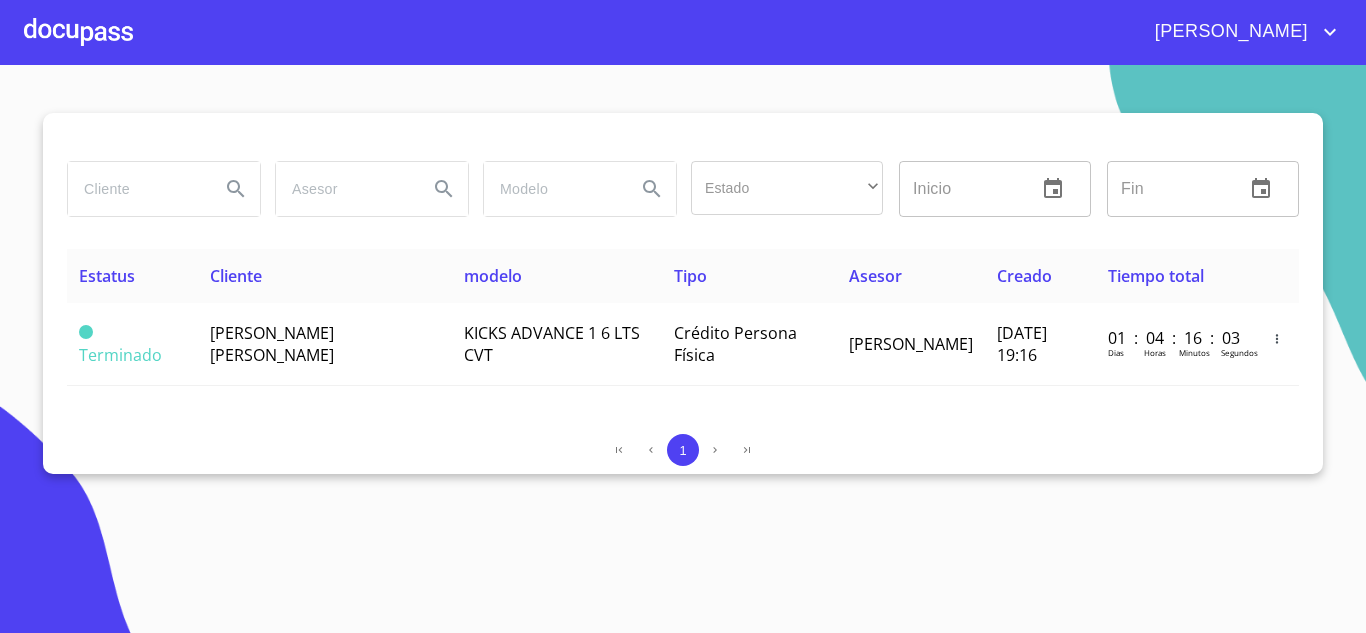 paste on "HERNANDEZ LAMAS" 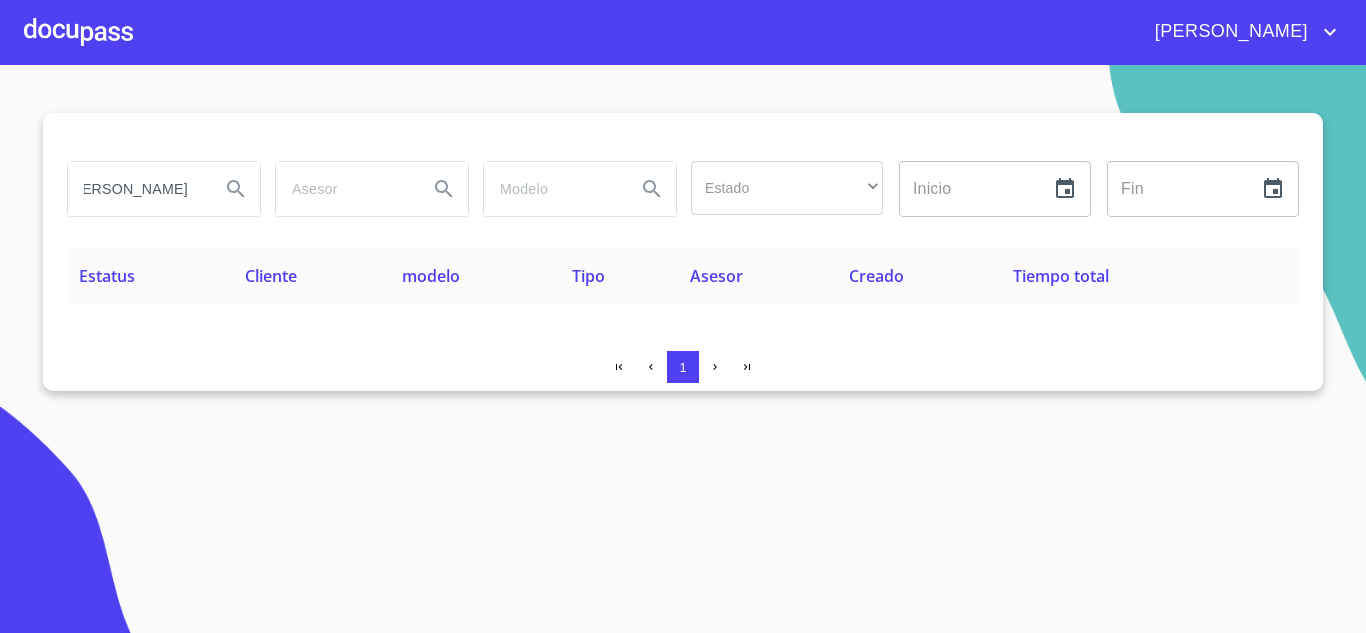 scroll, scrollTop: 0, scrollLeft: 0, axis: both 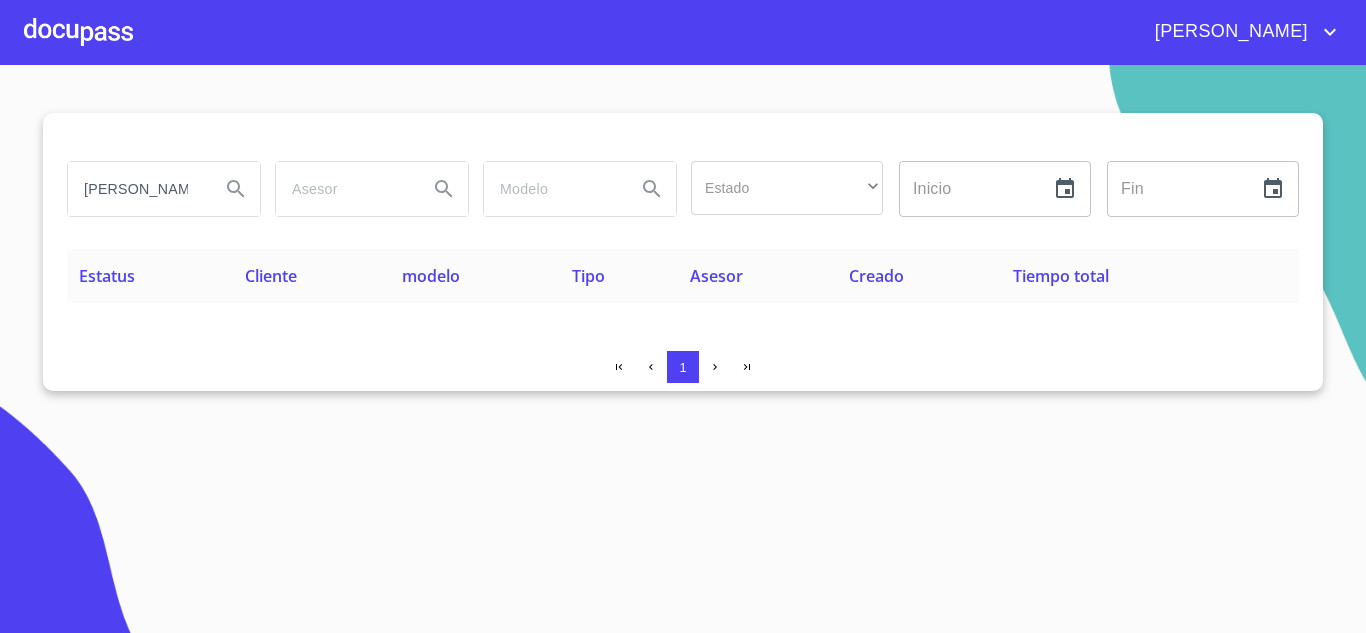 drag, startPoint x: 185, startPoint y: 191, endPoint x: 0, endPoint y: 167, distance: 186.55026 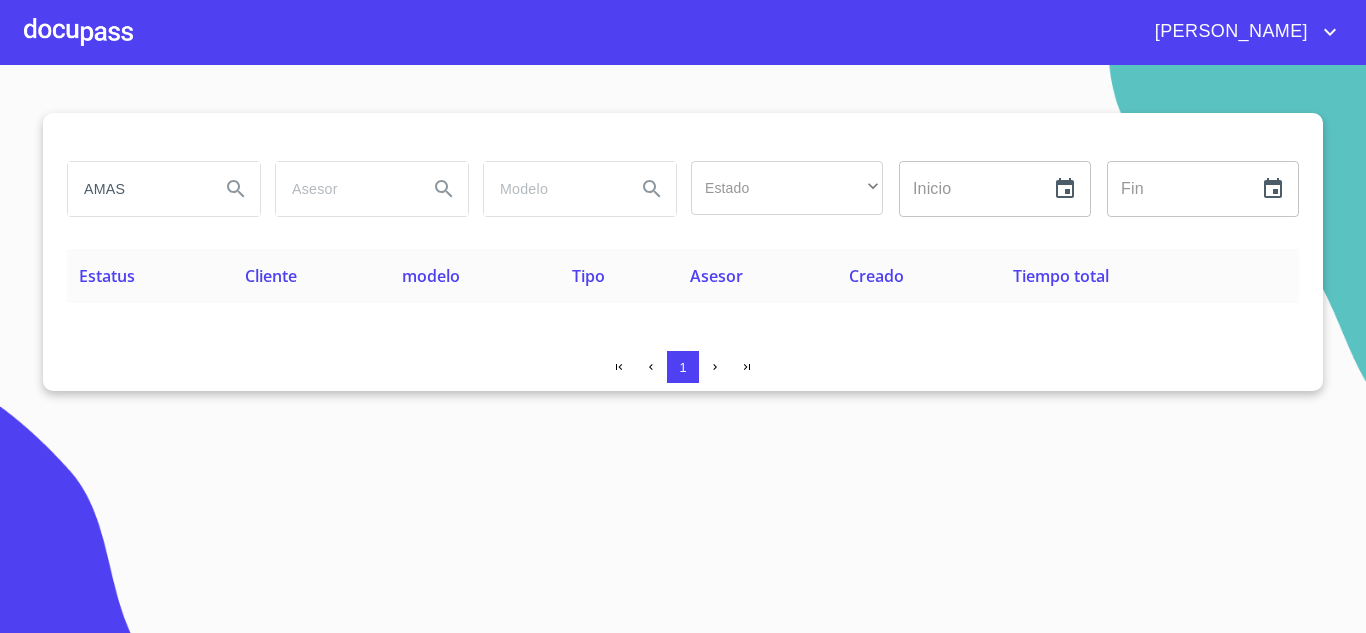 drag, startPoint x: 166, startPoint y: 197, endPoint x: 0, endPoint y: 186, distance: 166.36406 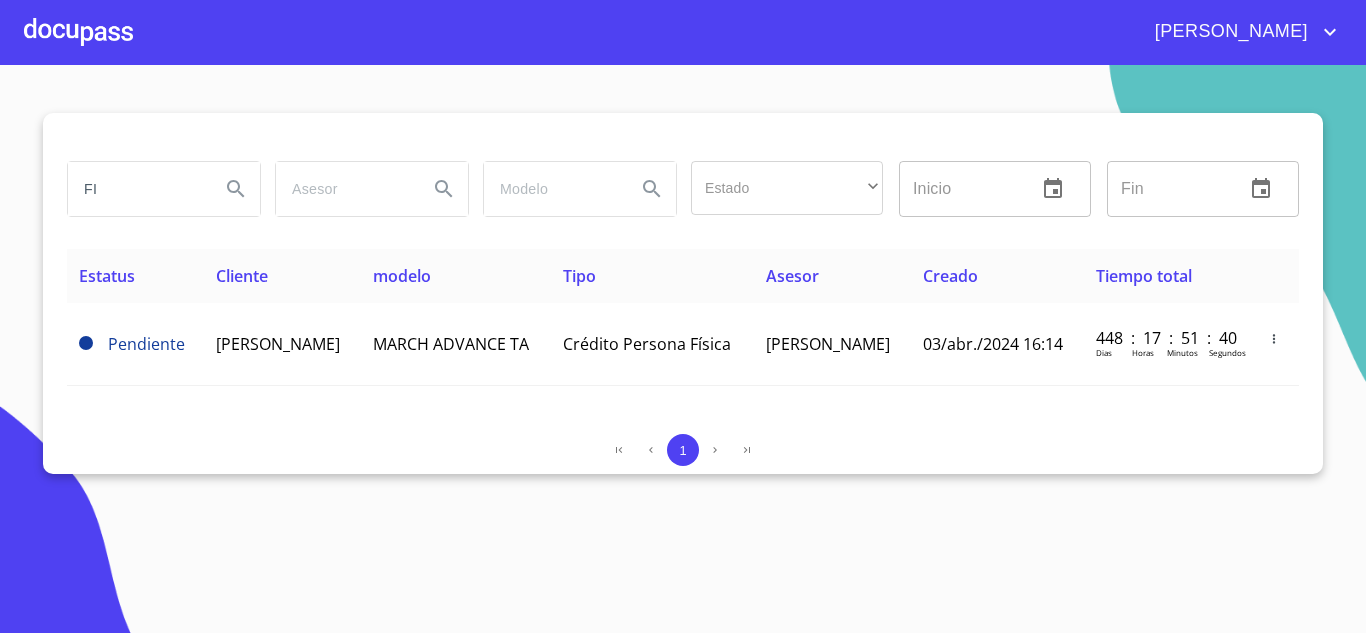 type on "F" 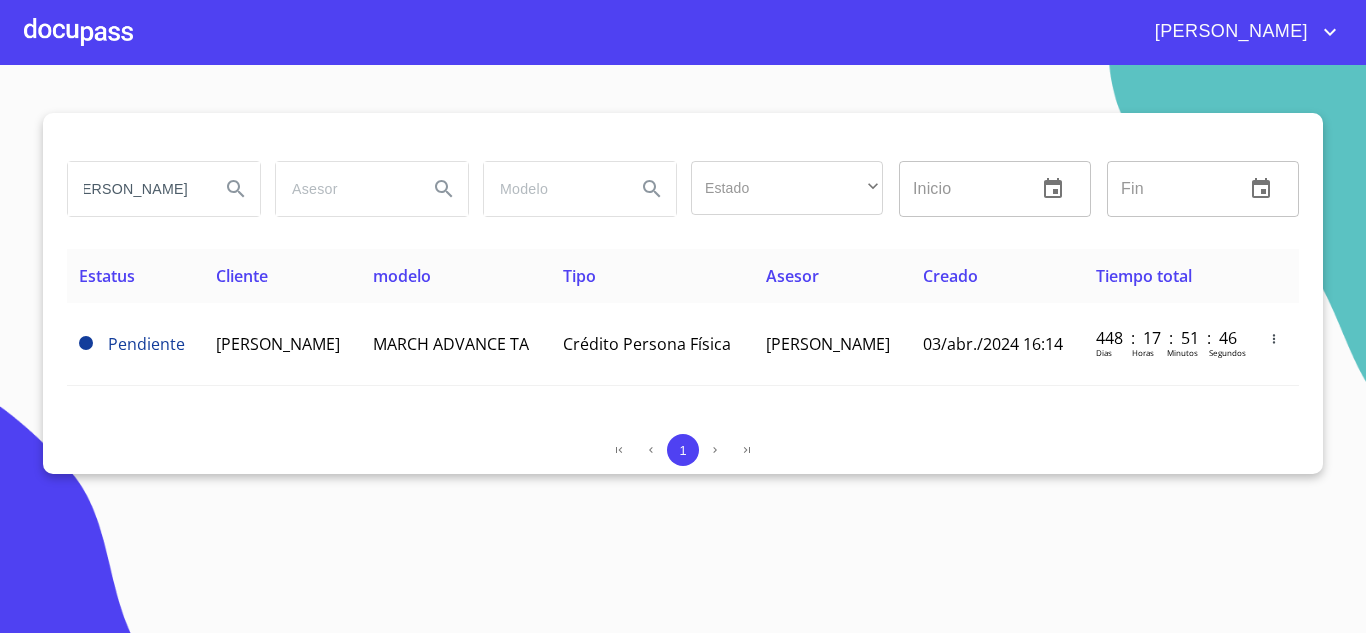 scroll, scrollTop: 0, scrollLeft: 40, axis: horizontal 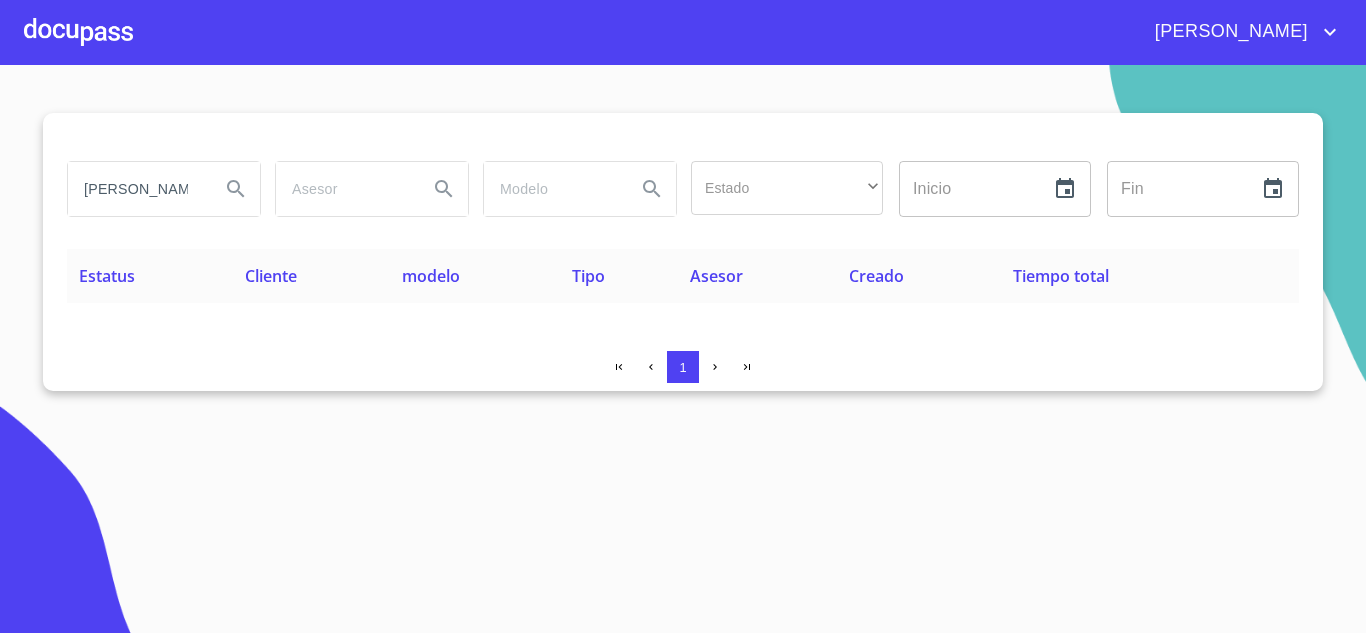 click on "HERNANDEZ LAMAS" at bounding box center (136, 189) 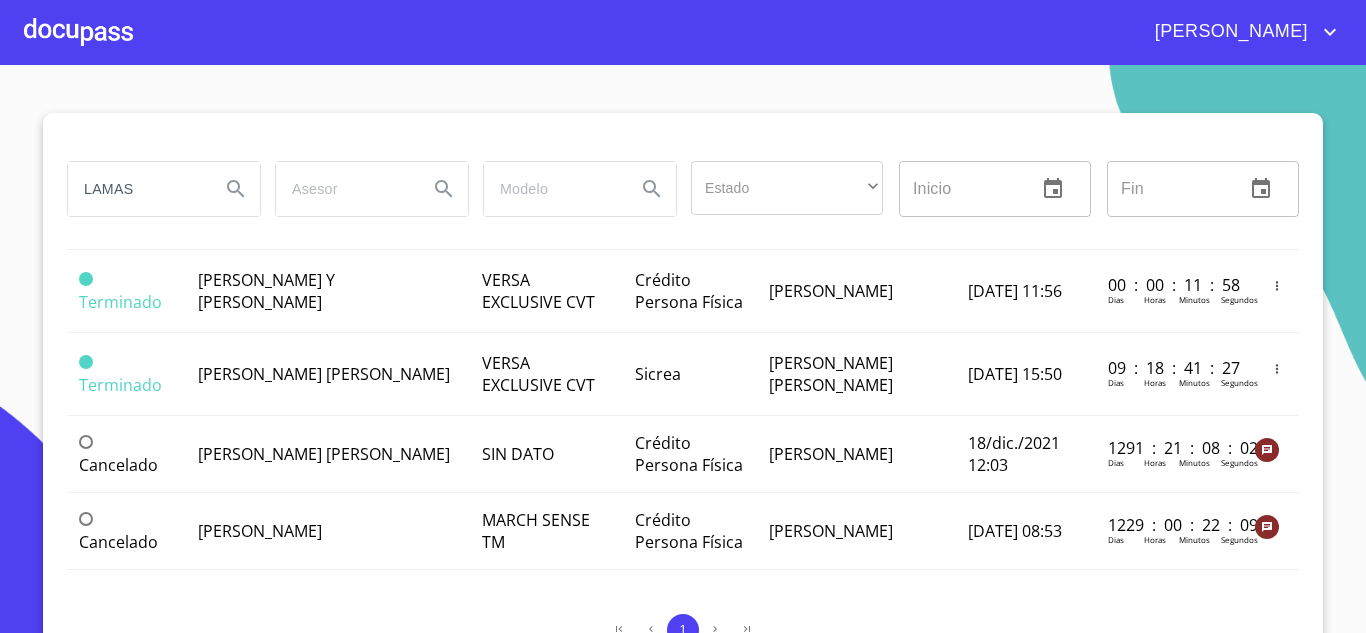 scroll, scrollTop: 1219, scrollLeft: 0, axis: vertical 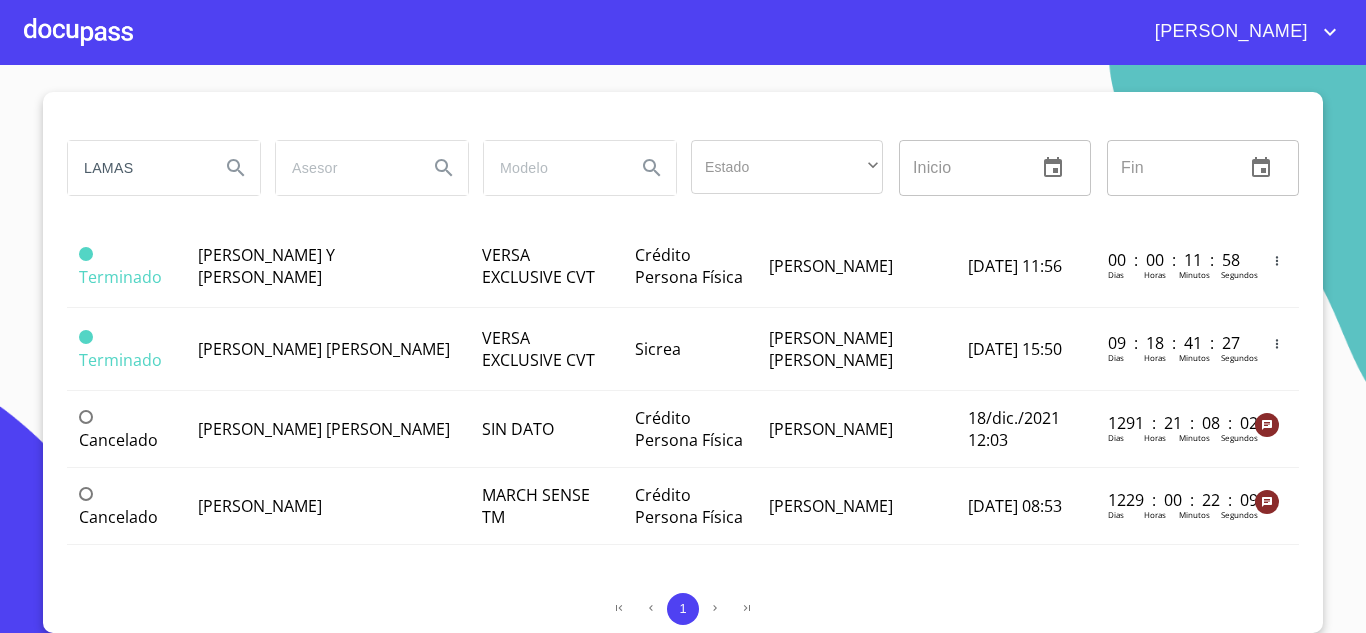 drag, startPoint x: 141, startPoint y: 170, endPoint x: 0, endPoint y: 163, distance: 141.17365 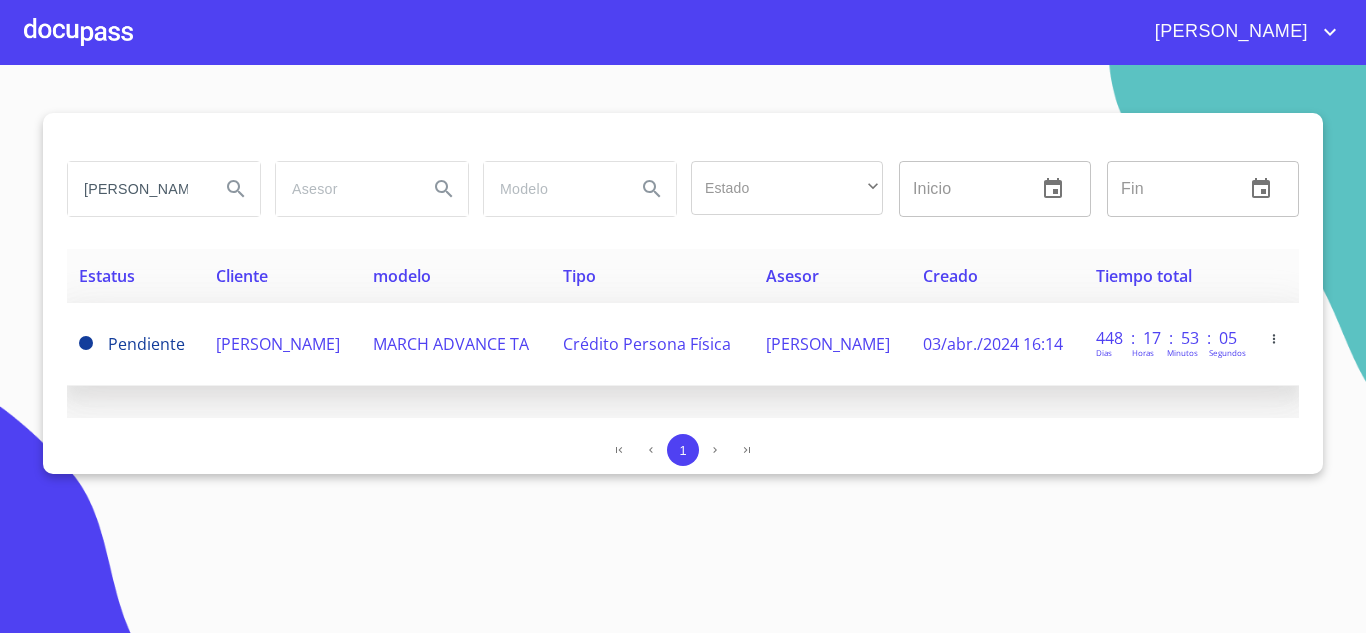 scroll, scrollTop: 0, scrollLeft: 0, axis: both 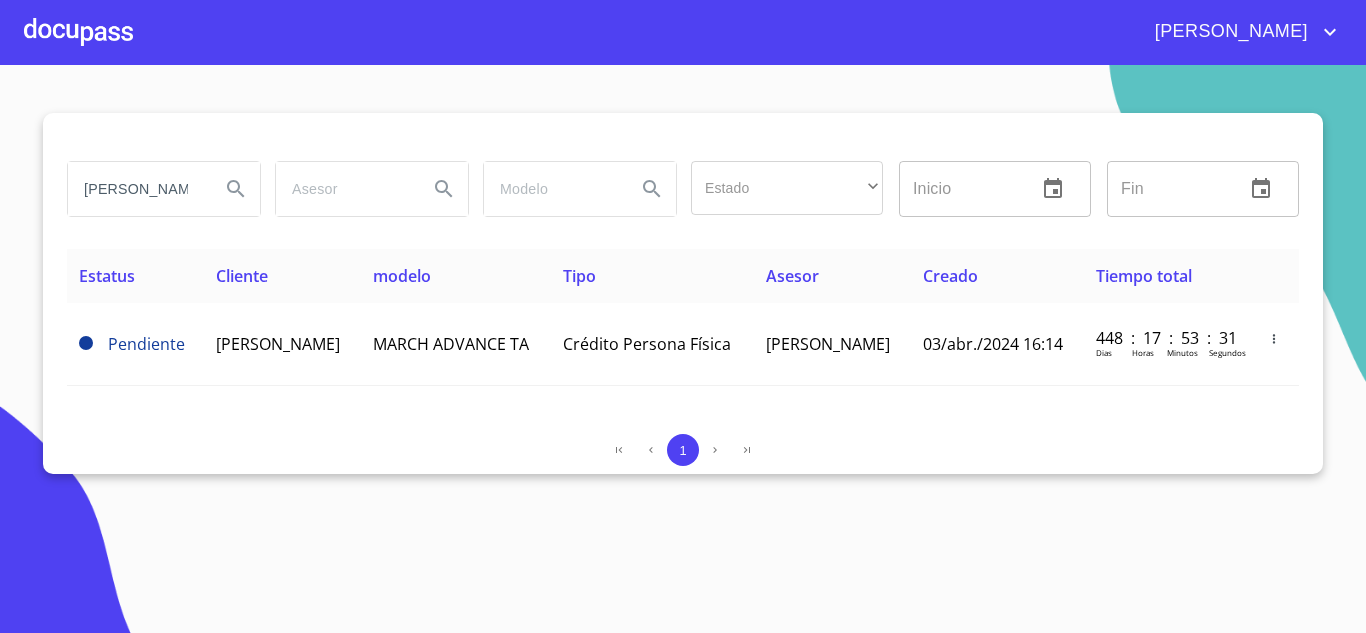drag, startPoint x: 176, startPoint y: 188, endPoint x: 0, endPoint y: 156, distance: 178.88544 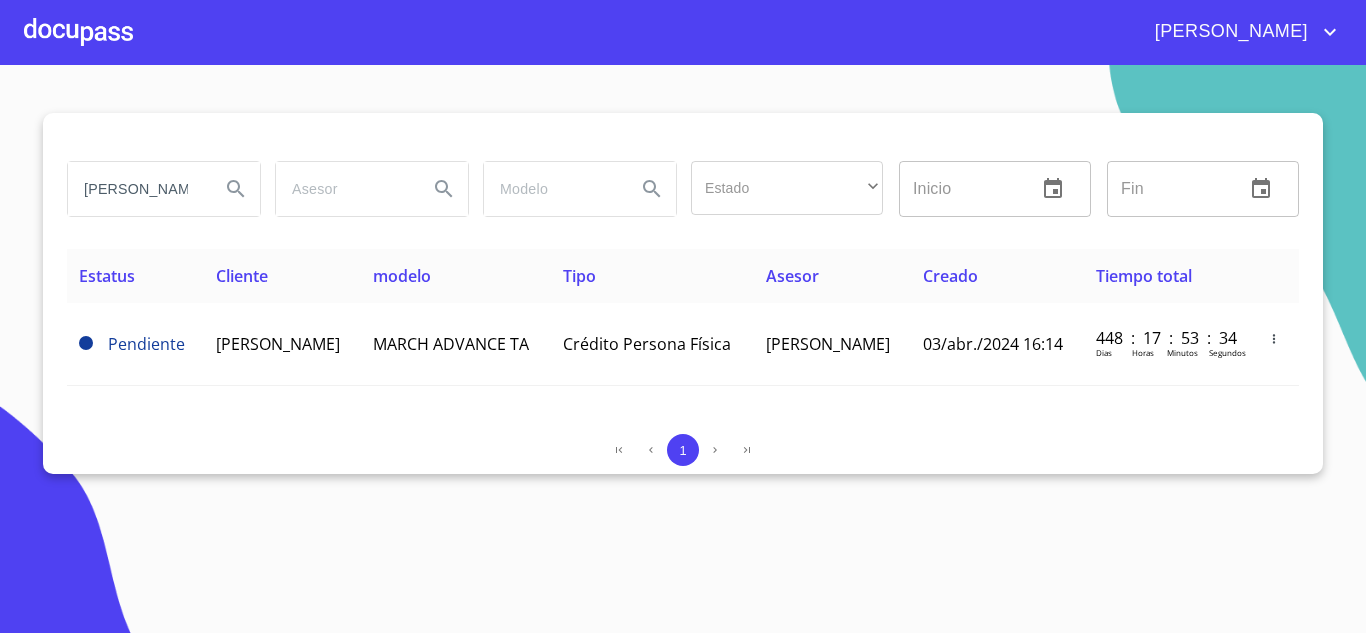scroll, scrollTop: 0, scrollLeft: 8, axis: horizontal 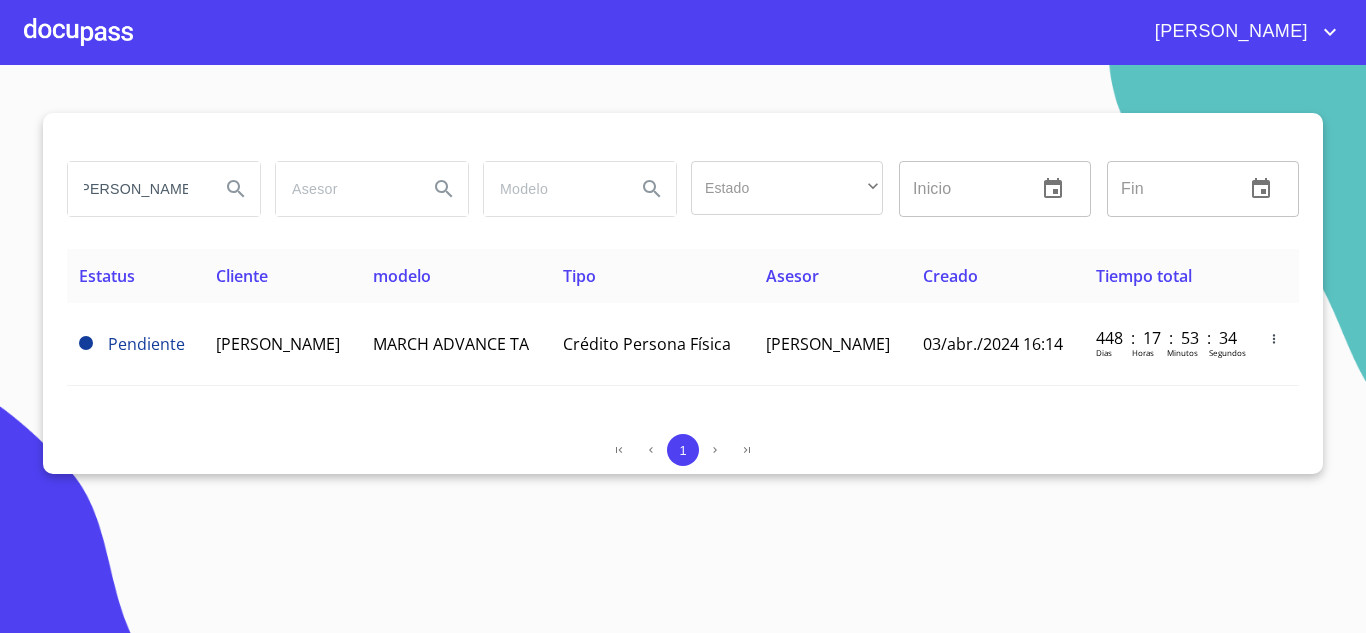 type on "PATIÑO GARCIA" 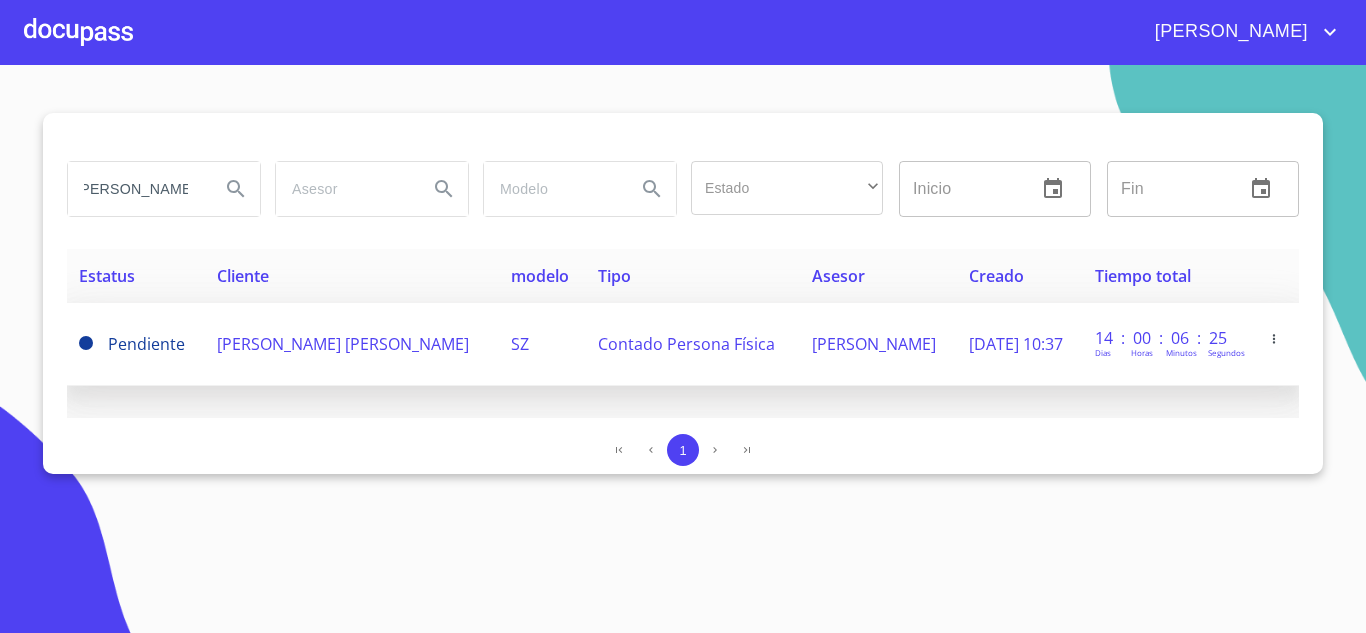 scroll, scrollTop: 0, scrollLeft: 0, axis: both 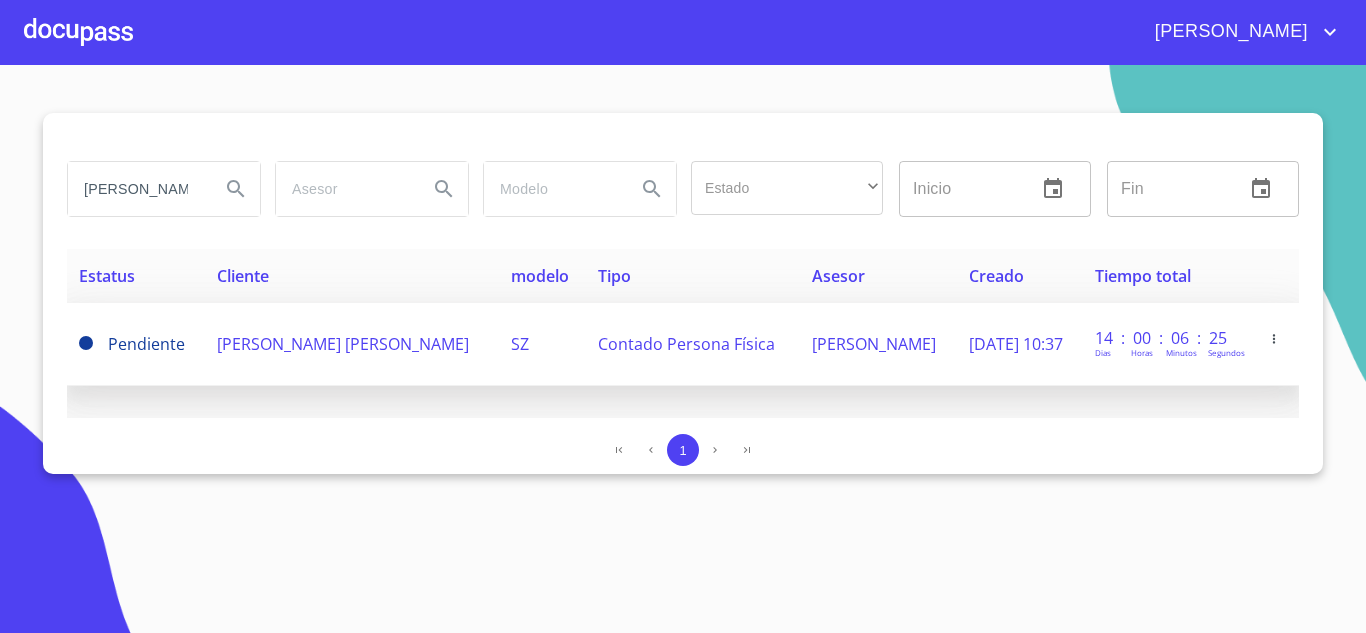 click on "ANA  ROSA PATIÑO GARCIA" at bounding box center (343, 344) 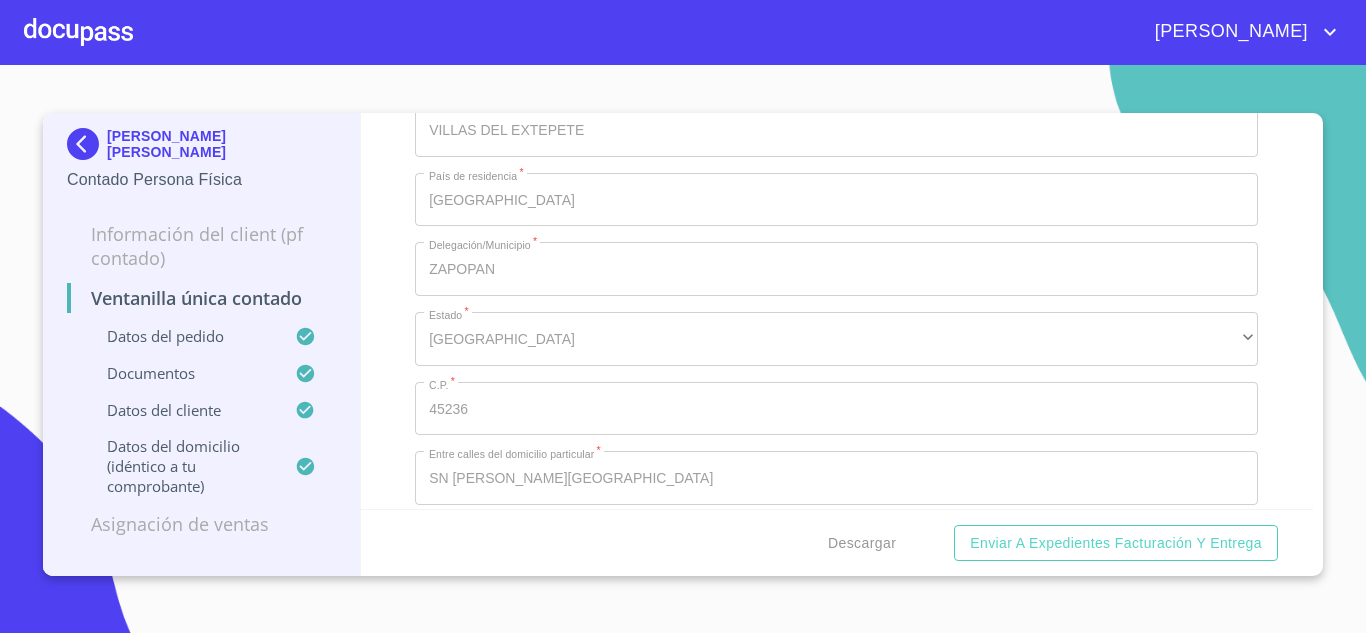 scroll, scrollTop: 5479, scrollLeft: 0, axis: vertical 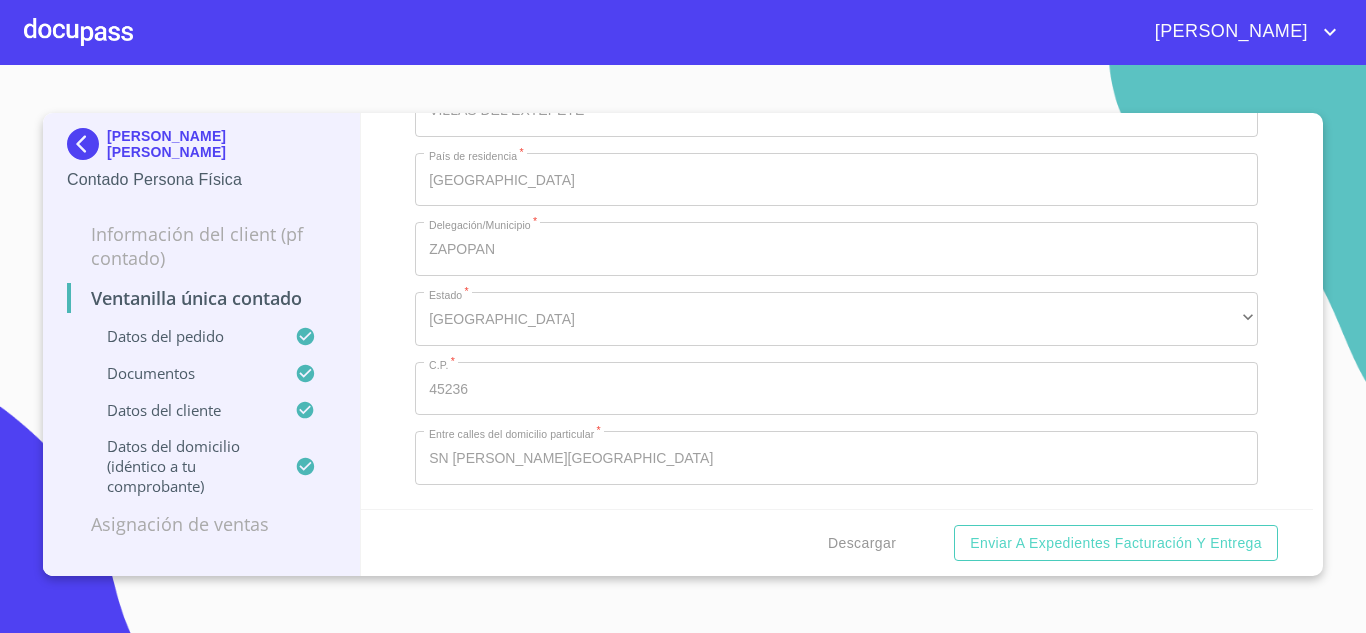 click at bounding box center [87, 144] 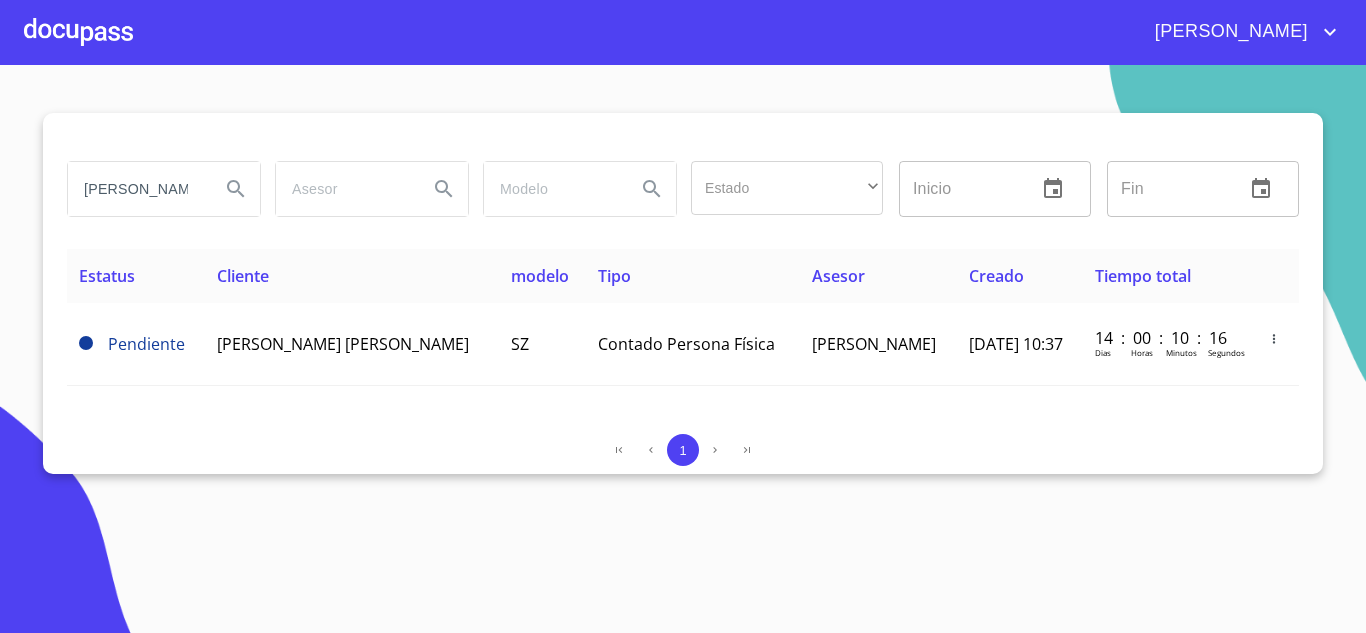 scroll, scrollTop: 0, scrollLeft: 0, axis: both 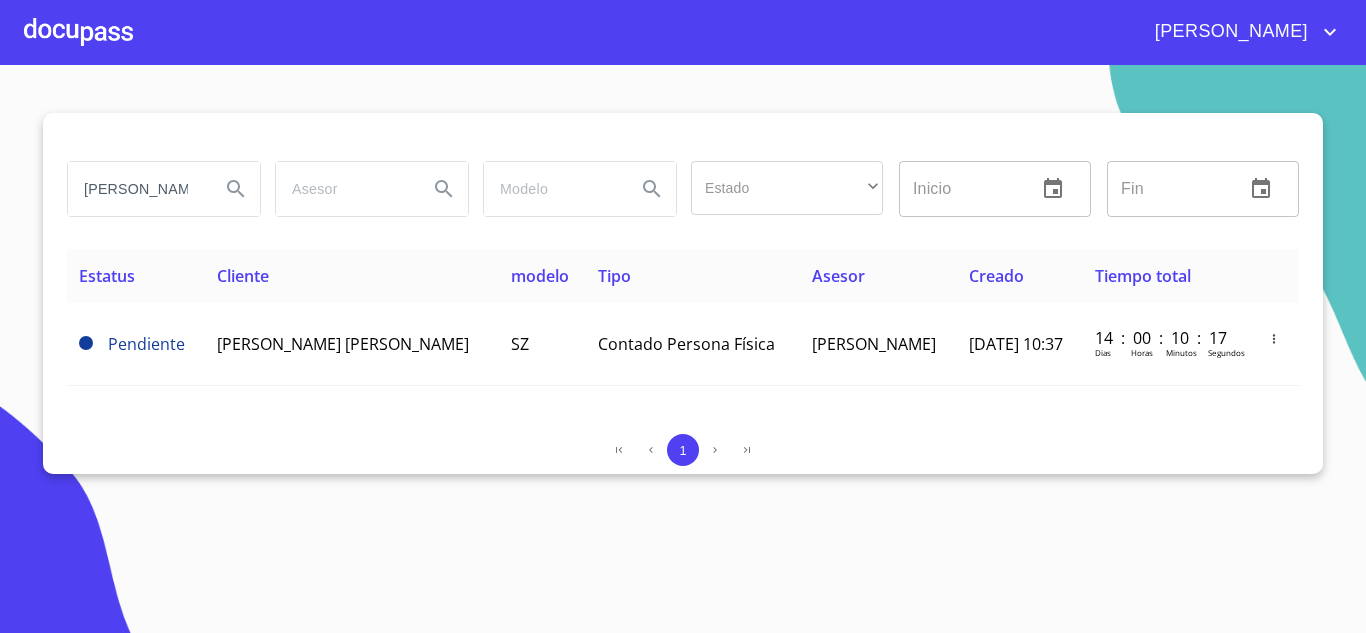 type on "A" 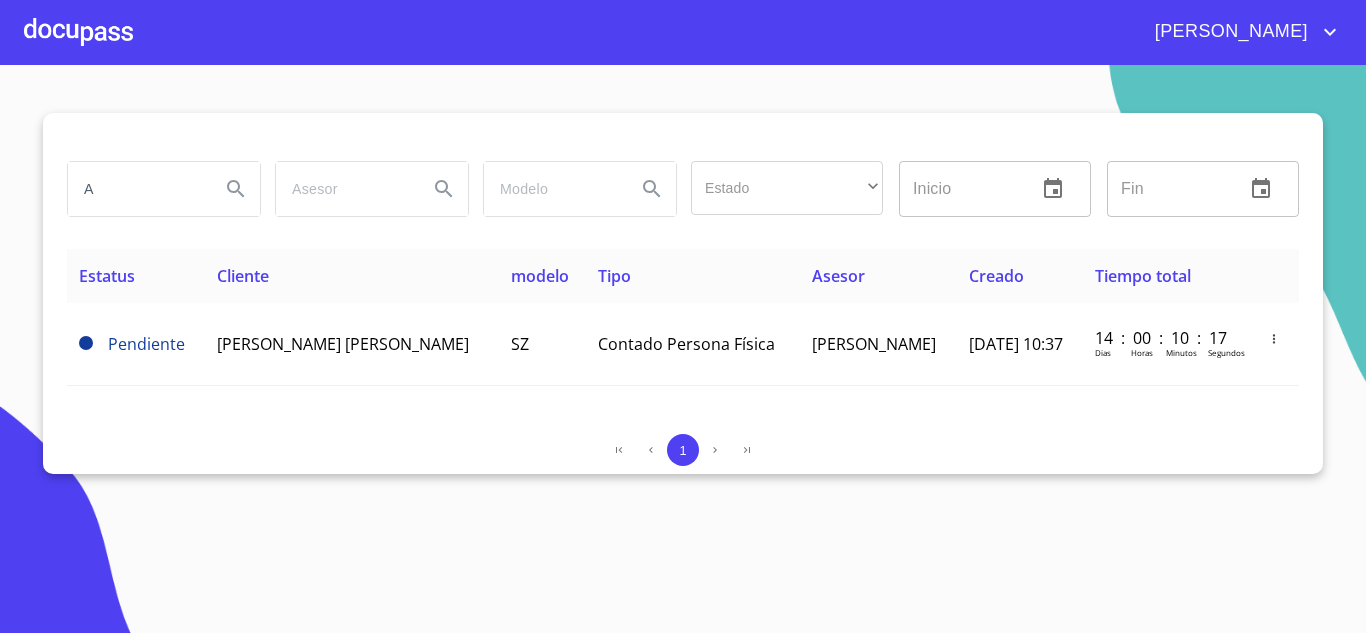 drag, startPoint x: 160, startPoint y: 190, endPoint x: 0, endPoint y: 164, distance: 162.09874 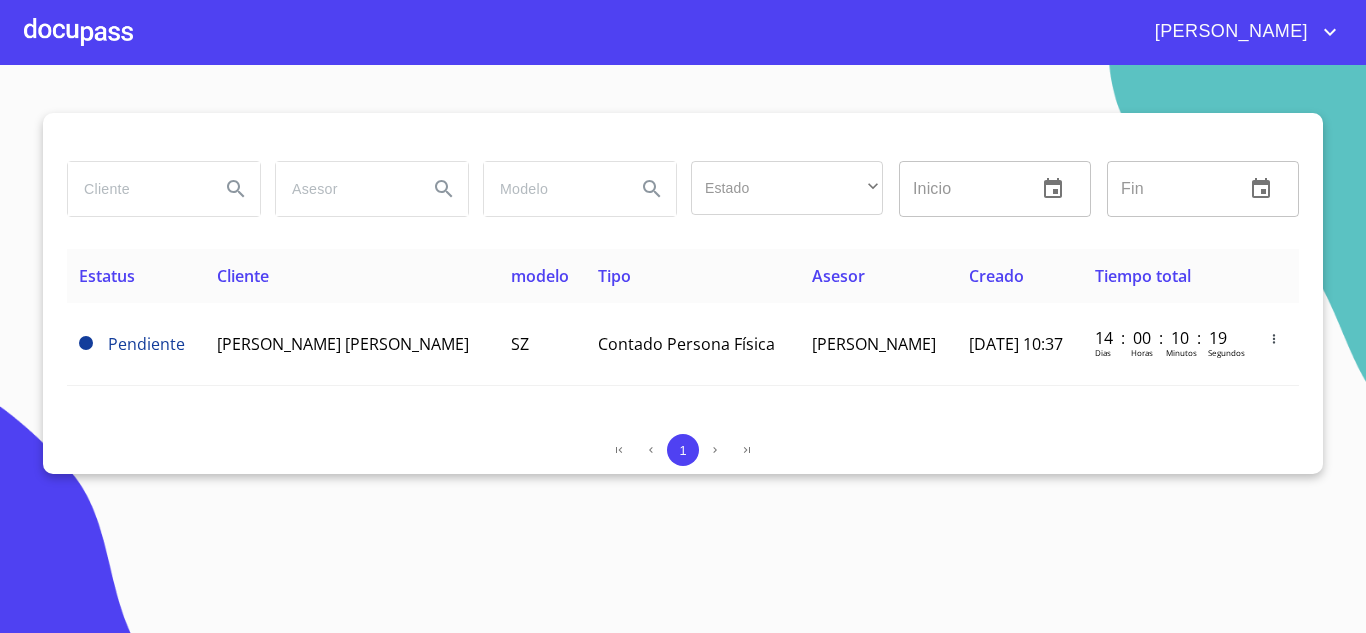 paste on "MARTINEZ SANCHEZ" 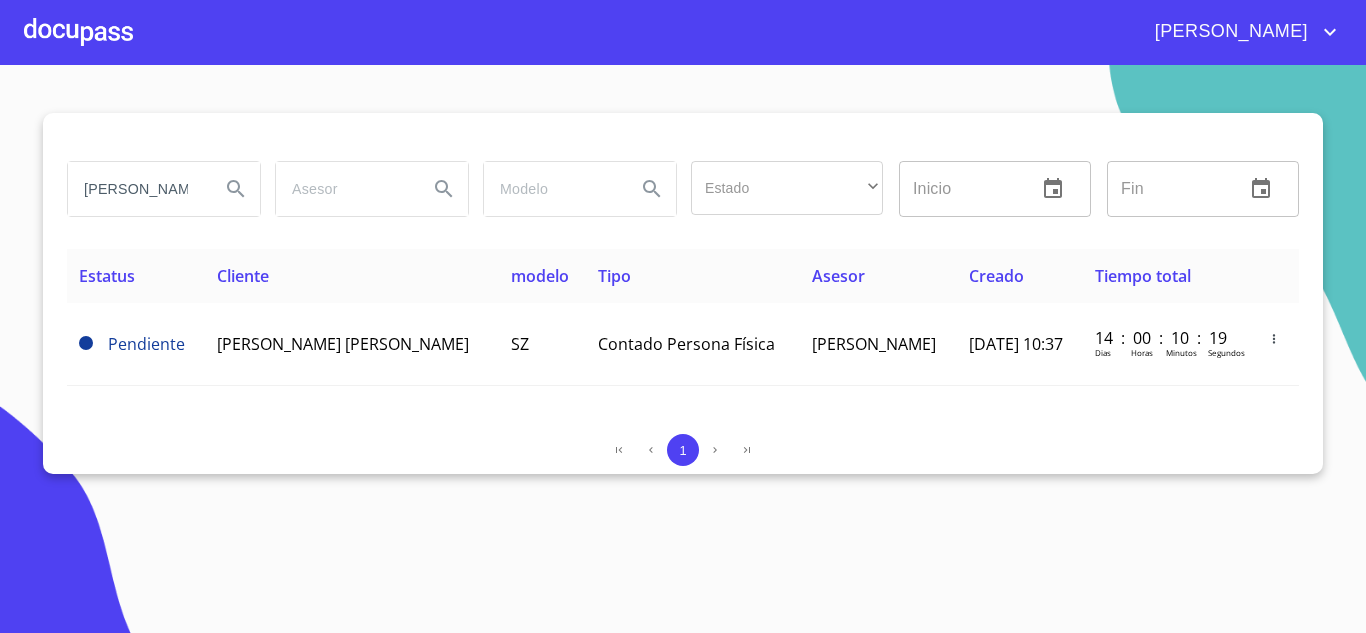 scroll, scrollTop: 0, scrollLeft: 44, axis: horizontal 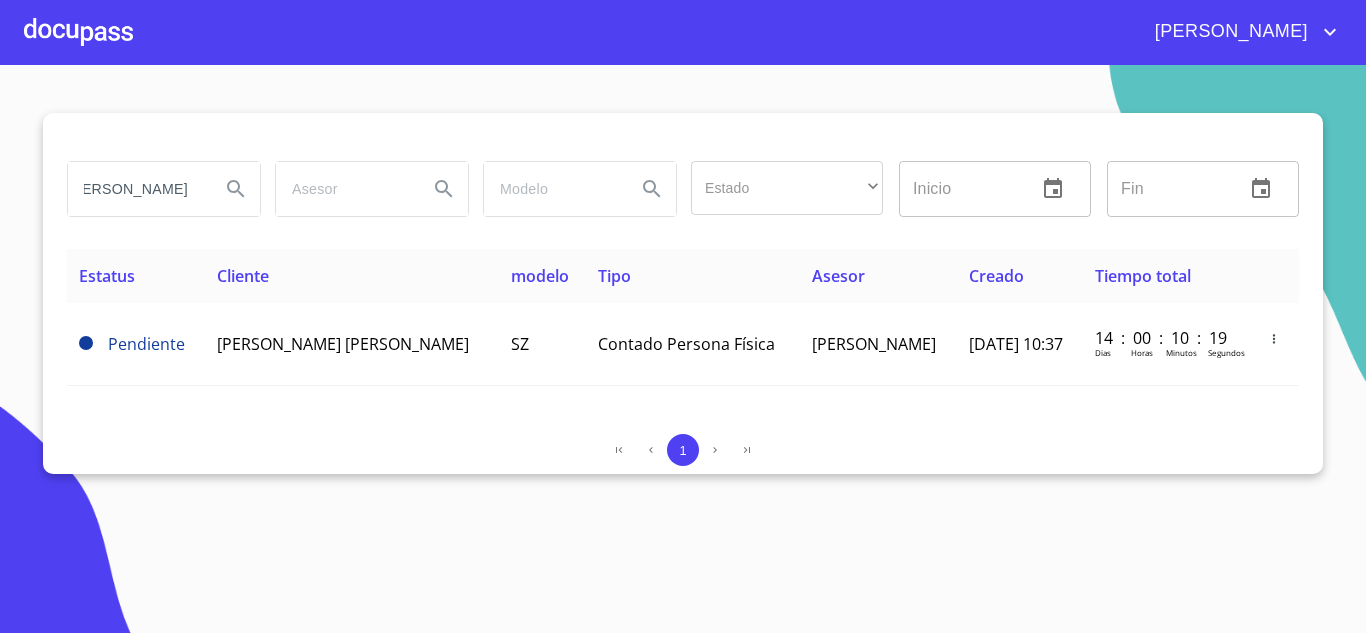 type on "MARTINEZ SANCHEZ" 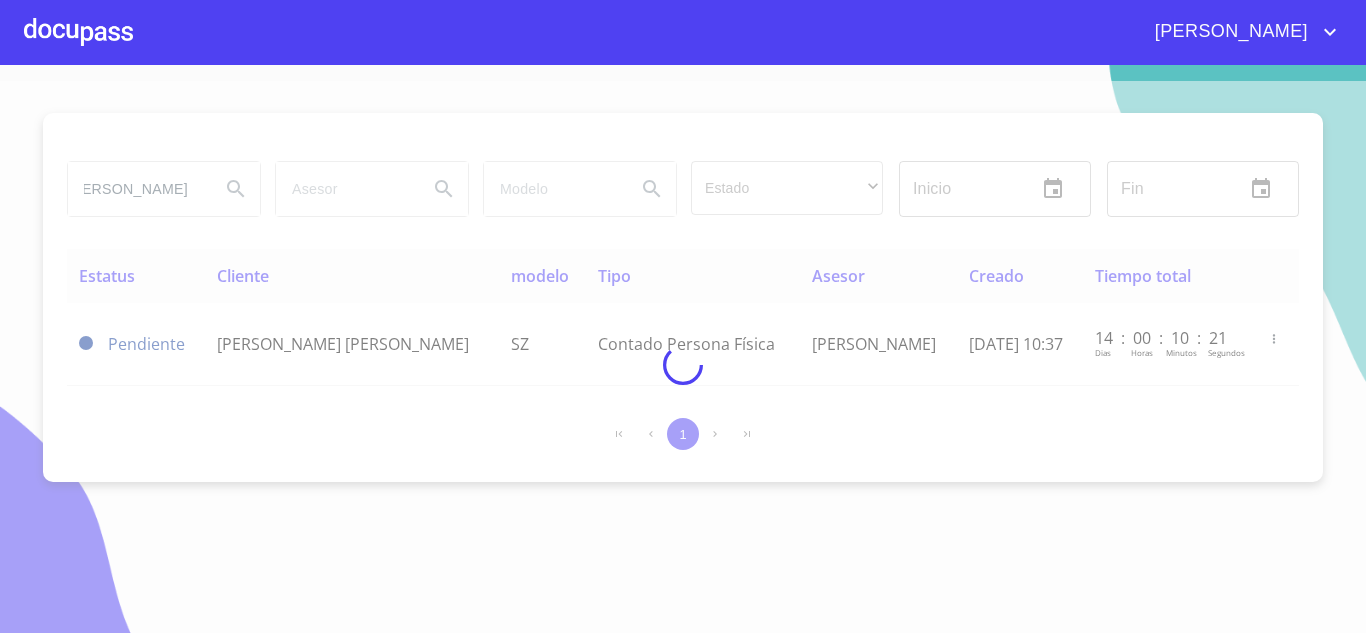 scroll, scrollTop: 0, scrollLeft: 0, axis: both 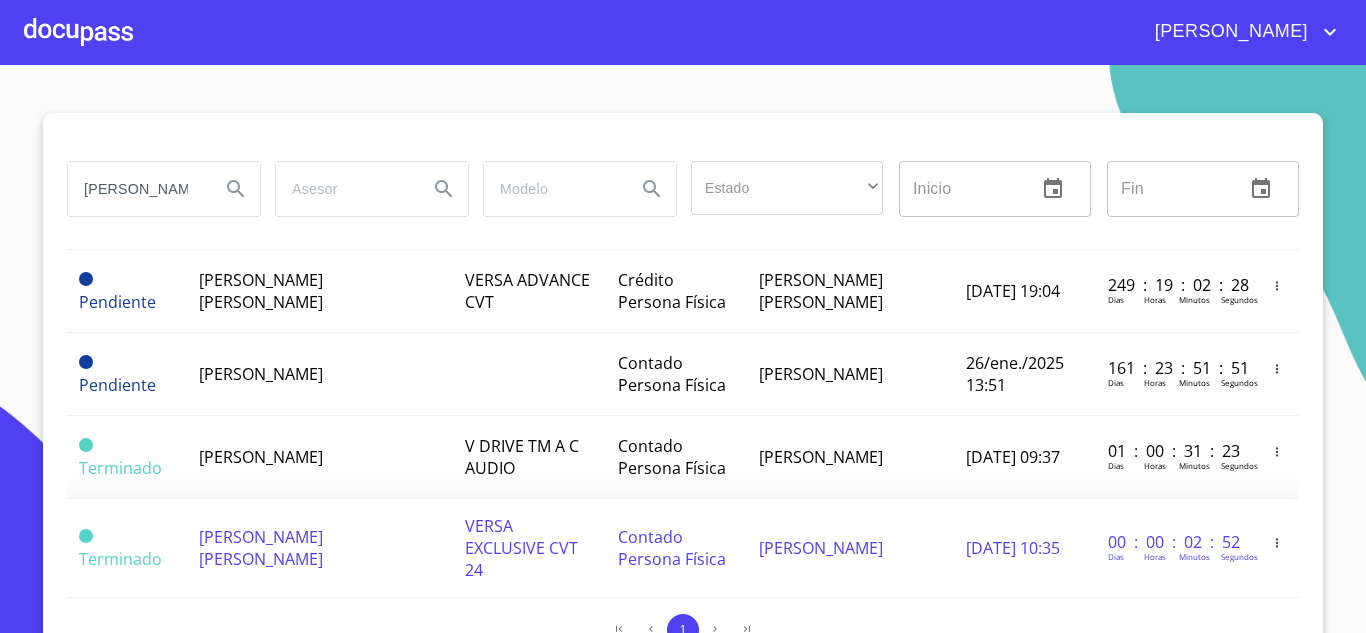 click on "FELIPE  MARTINEZ  SANCHEZ" at bounding box center [261, 548] 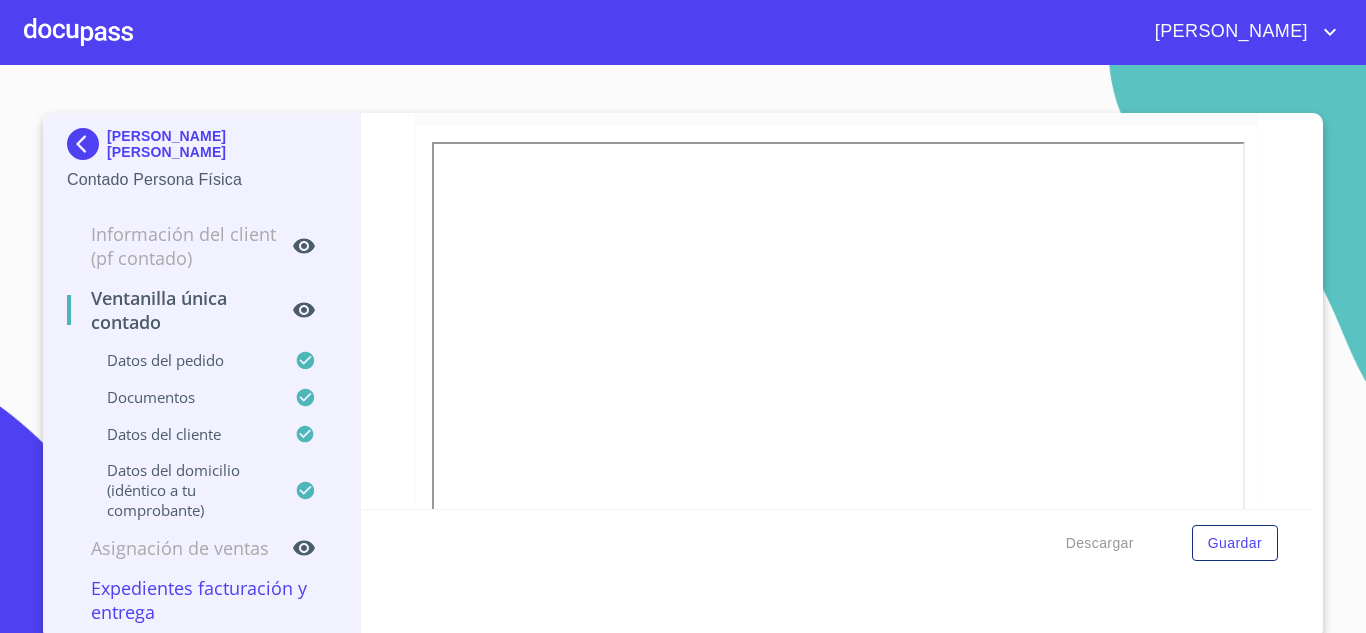 scroll, scrollTop: 3300, scrollLeft: 0, axis: vertical 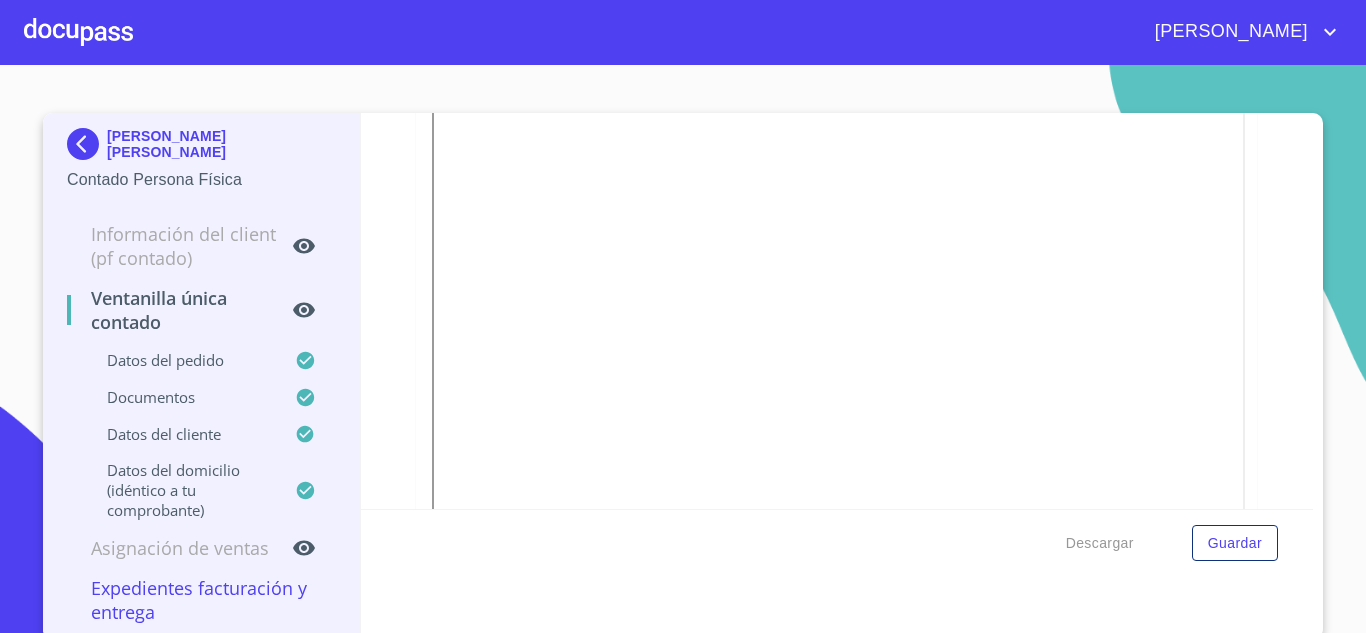 click at bounding box center (87, 144) 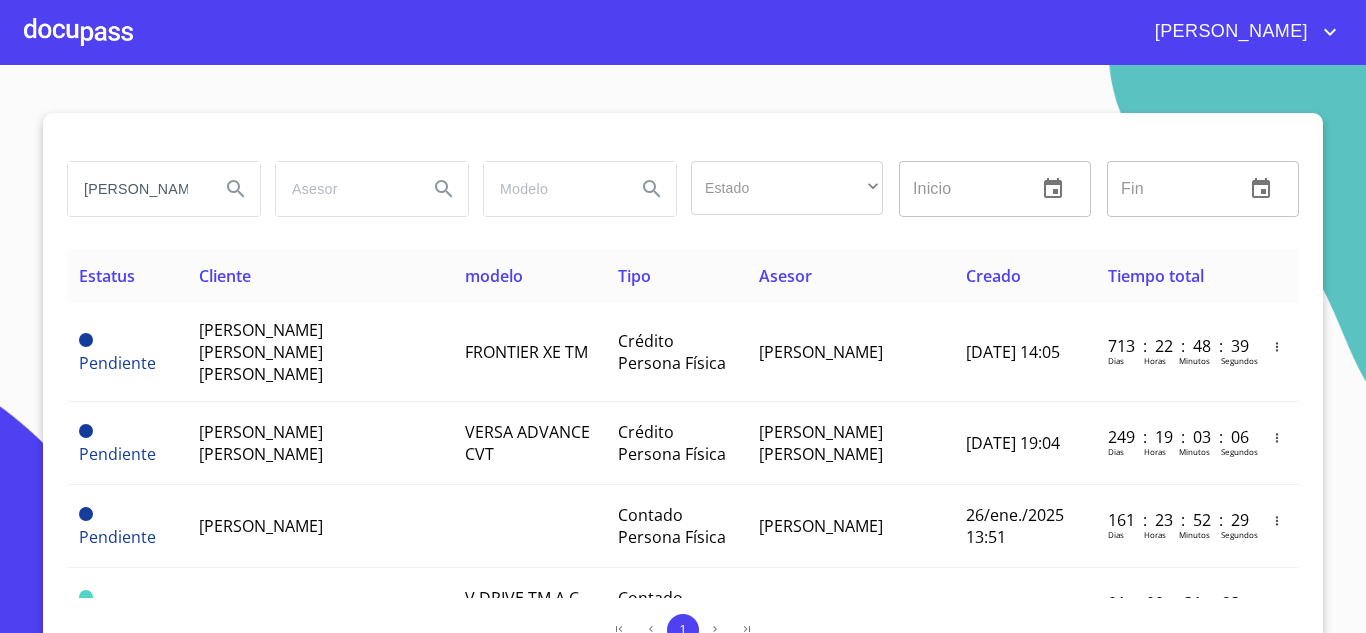click on "MARTINEZ SANCHEZ Estado ​ ​ Inicio ​ Fin ​ Estatus   Cliente   modelo   Tipo   Asesor   Creado   Tiempo total     Pendiente ANA ELIZABETH MARTINEZ SANCHEZ FRONTIER XE TM Crédito Persona Física Jesus Villanueva 06/jul./2023 14:05 713  :  22  :  48  :  39 Dias Horas Minutos Segundos Pendiente LUIS MIGUEL MARTINEZ SANCHEZ VERSA ADVANCE CVT Crédito Persona Física CARLOS ALBERTO GOMEZ PARRA 29/oct./2024 19:04 249  :  19  :  03  :  06 Dias Horas Minutos Segundos Pendiente FRANCISCO  ALBERTO  MARTINEZ  SANCHEZ  Contado Persona Física María Marrón 26/ene./2025 13:51 161  :  23  :  52  :  29 Dias Horas Minutos Segundos Terminado FRANCISCO  ALBERTO  MARTINEZ  SANCHEZ  V DRIVE TM A C AUDIO Contado Persona Física VALERIA LOPEZ RETANA 06/sep./2024 09:37 01  :  00  :  31  :  23 Dias Horas Minutos Segundos Terminado FELIPE  MARTINEZ  SANCHEZ VERSA EXCLUSIVE CVT 24 Contado Persona Física VALERIA LOPEZ RETANA 27/jun./2025 10:35 00  :  00  :  02  :  52 Dias Horas Minutos Segundos 1" at bounding box center [683, 349] 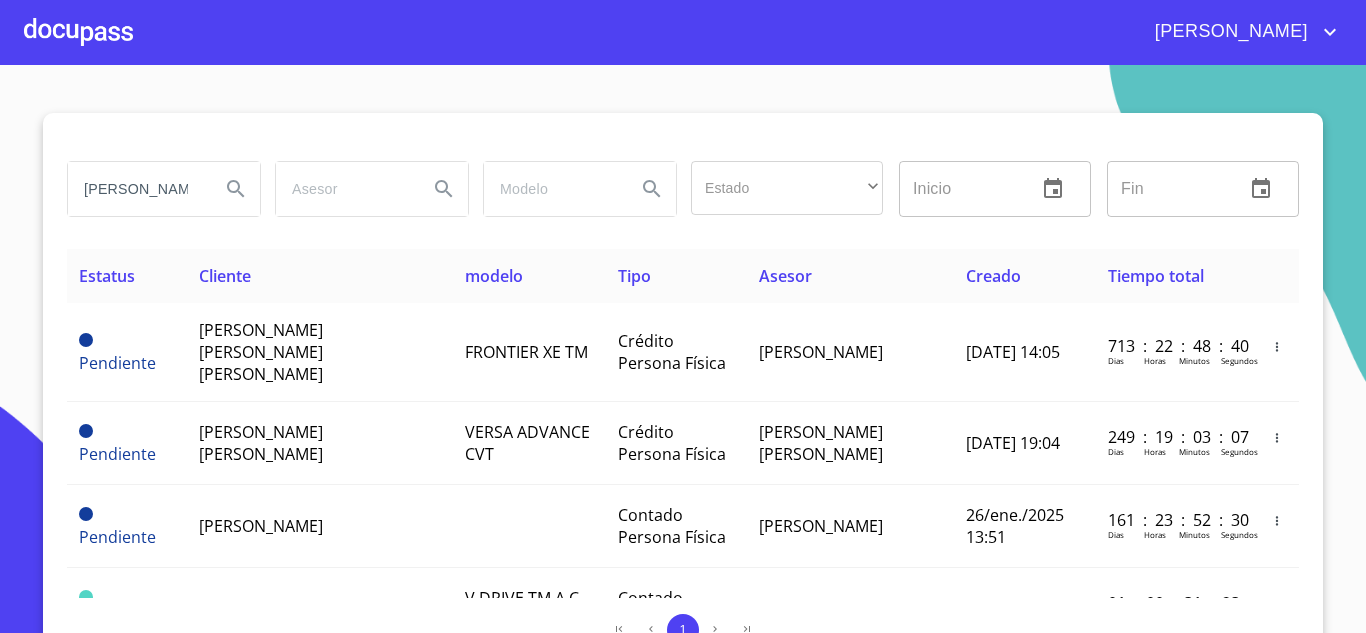 type on "ANCHEZ" 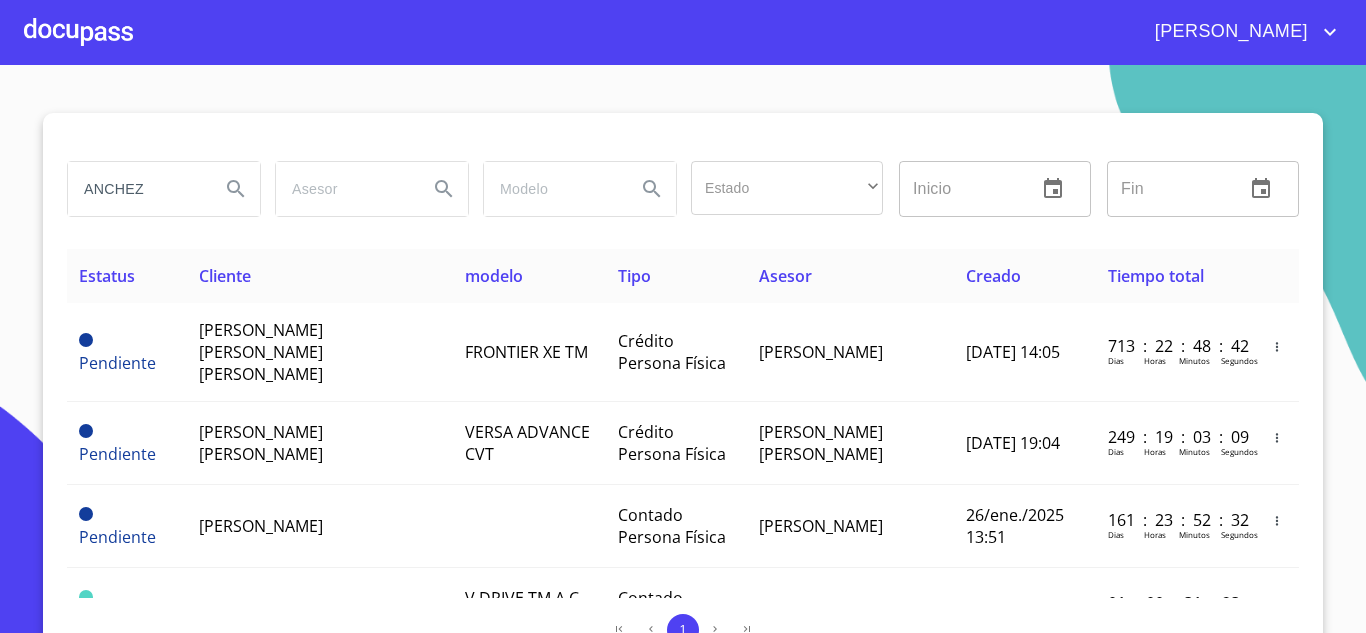 drag, startPoint x: 154, startPoint y: 189, endPoint x: 0, endPoint y: 159, distance: 156.89487 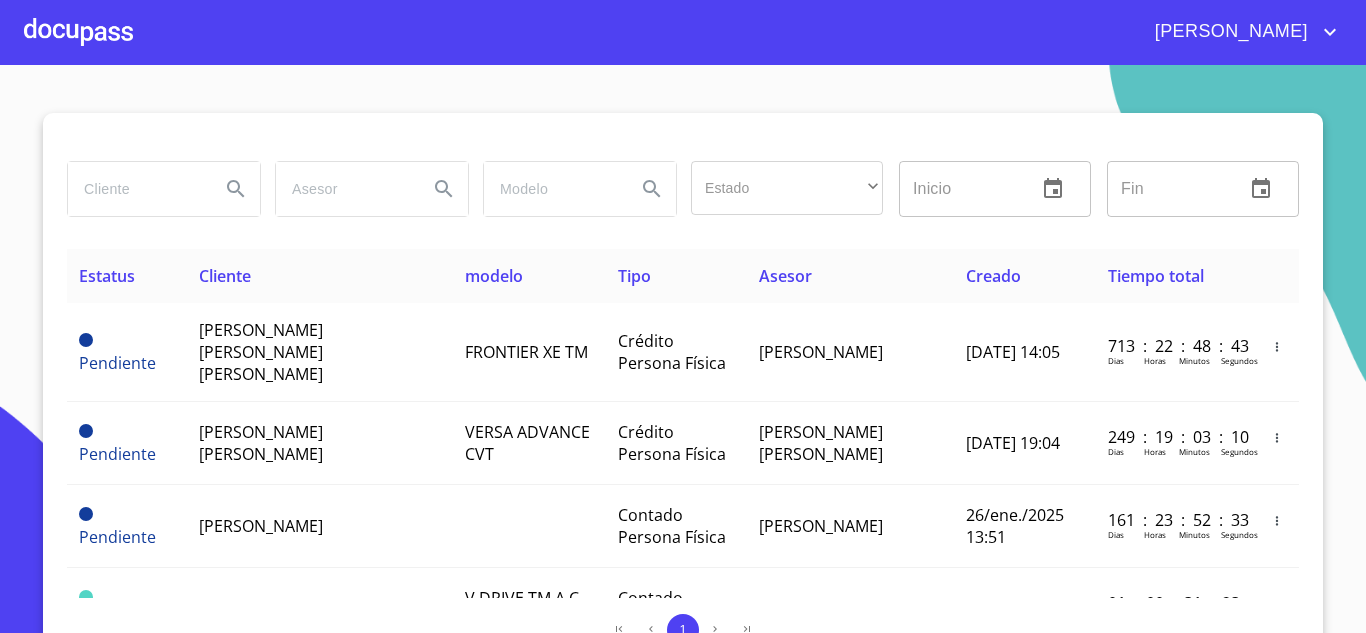 paste on "RIVERA EGUIARTE" 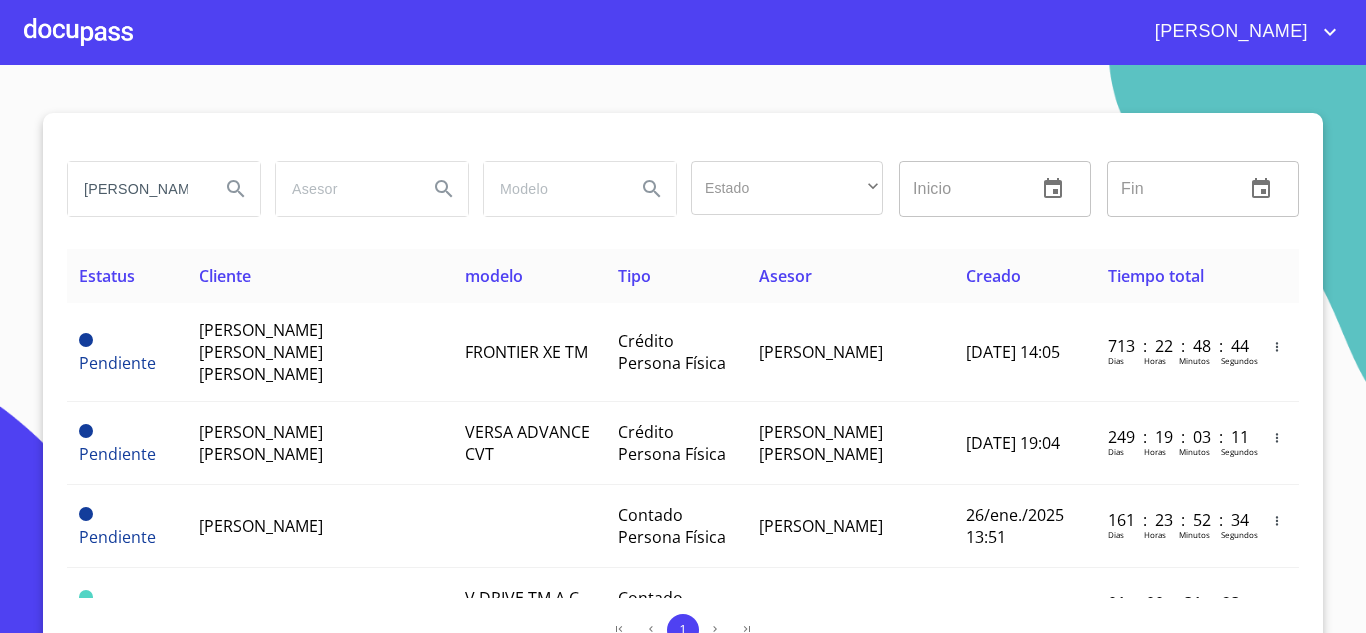 scroll, scrollTop: 0, scrollLeft: 28, axis: horizontal 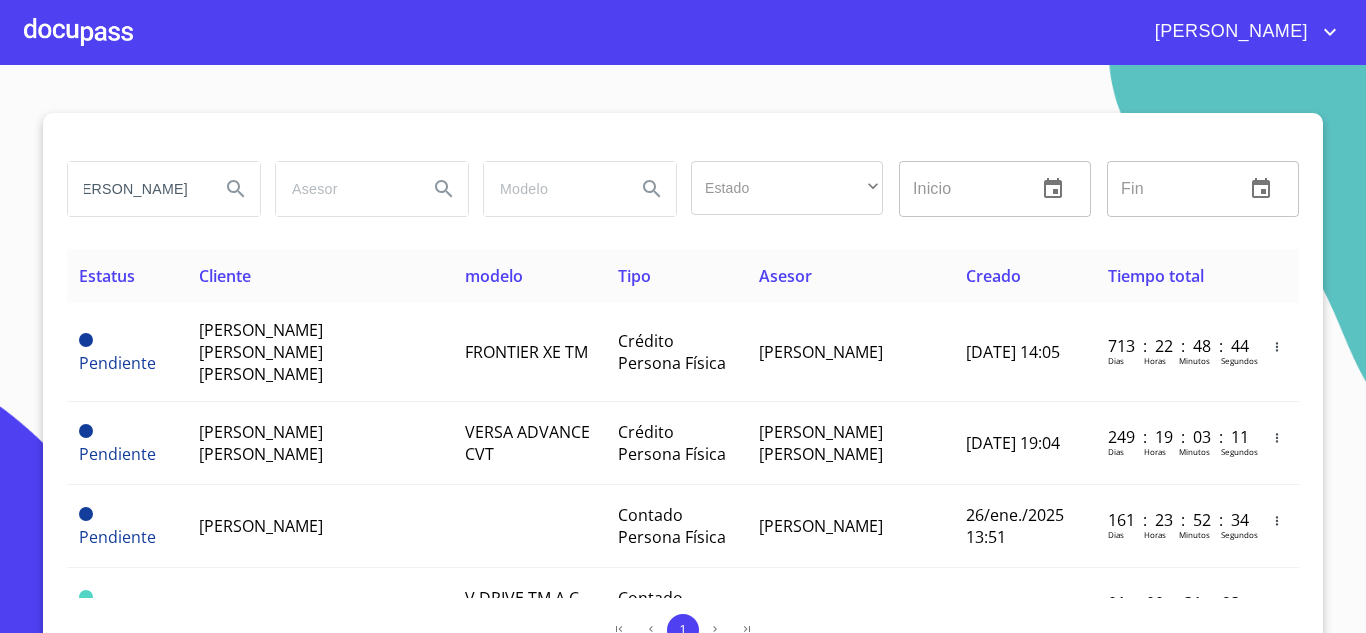 type on "RIVERA EGUIARTE" 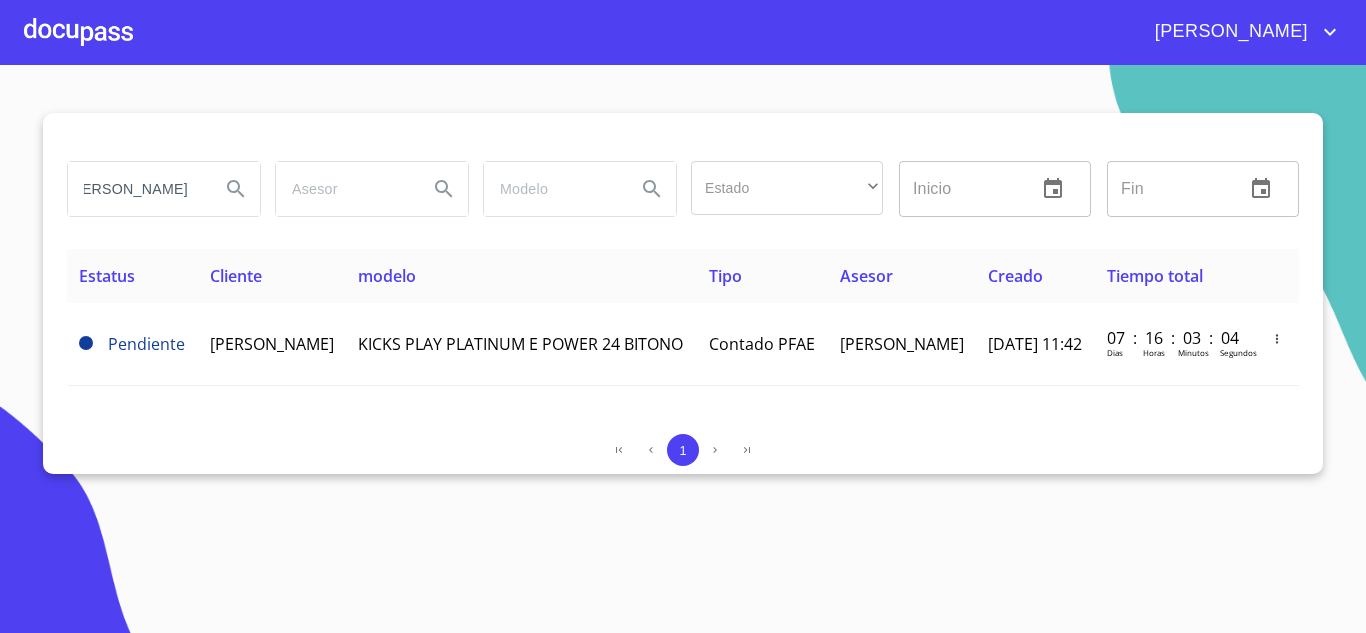 scroll, scrollTop: 0, scrollLeft: 0, axis: both 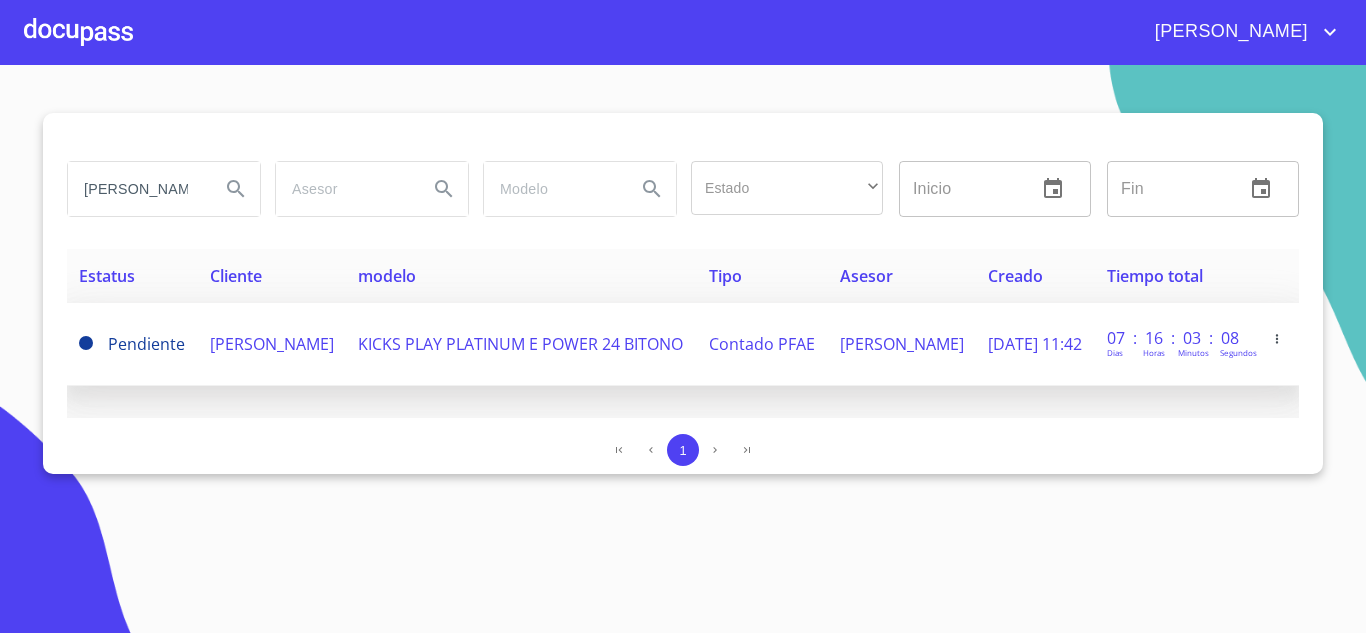 click on "LIDIA  MARISOL RIVERA  EGUIARTE" at bounding box center (272, 344) 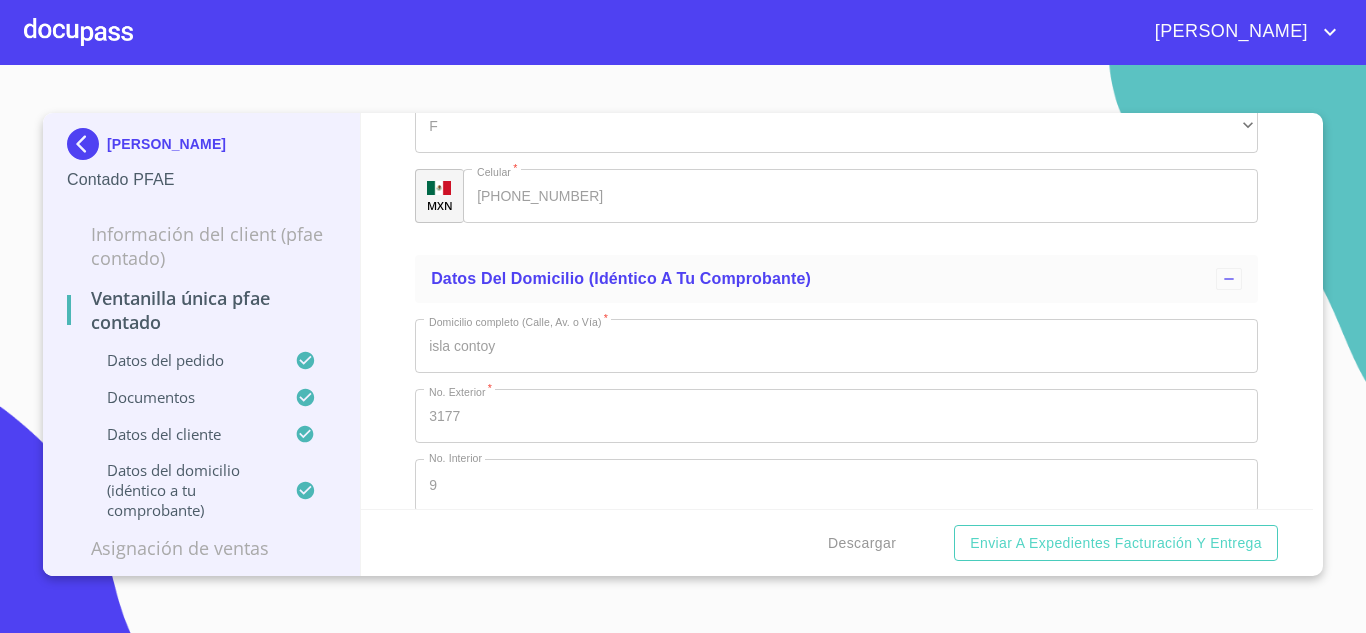 scroll, scrollTop: 3642, scrollLeft: 0, axis: vertical 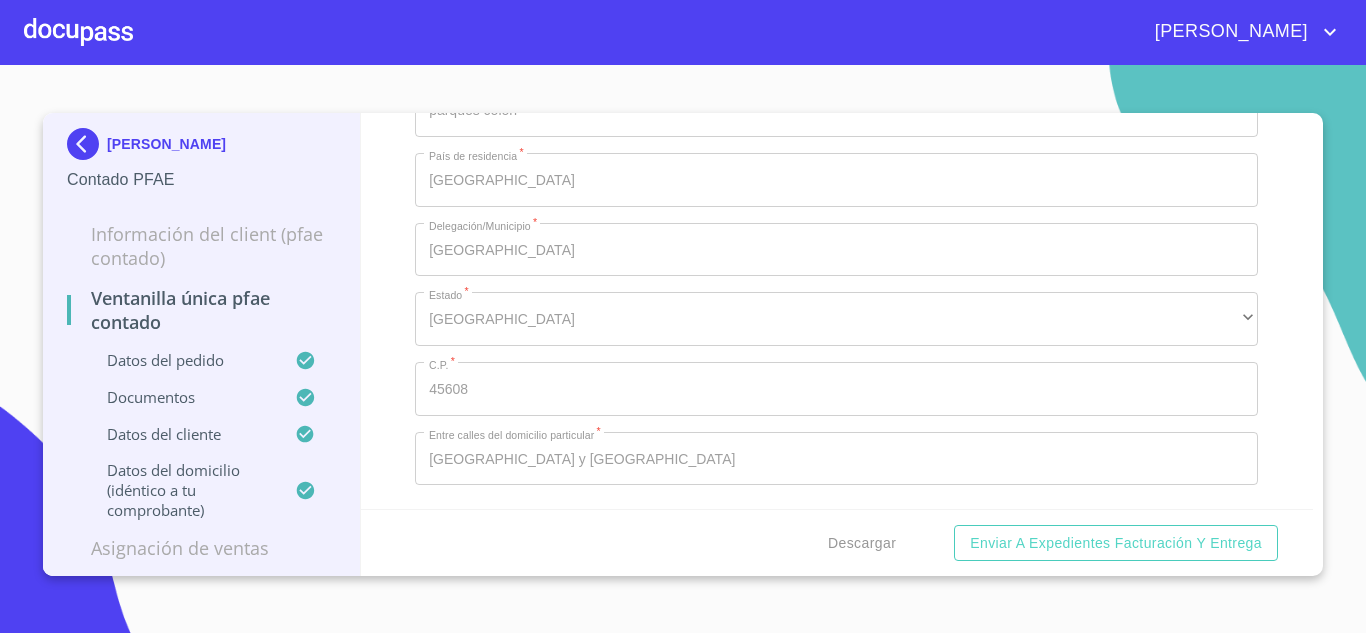 click at bounding box center [87, 144] 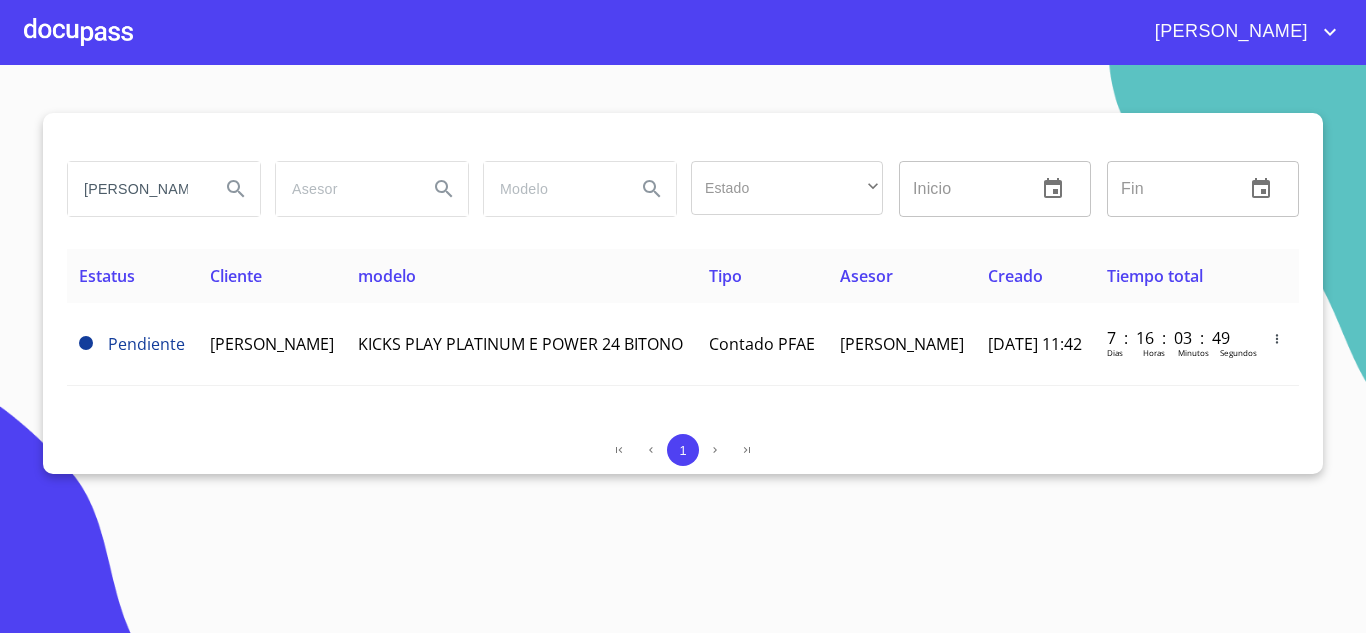 scroll, scrollTop: 0, scrollLeft: 0, axis: both 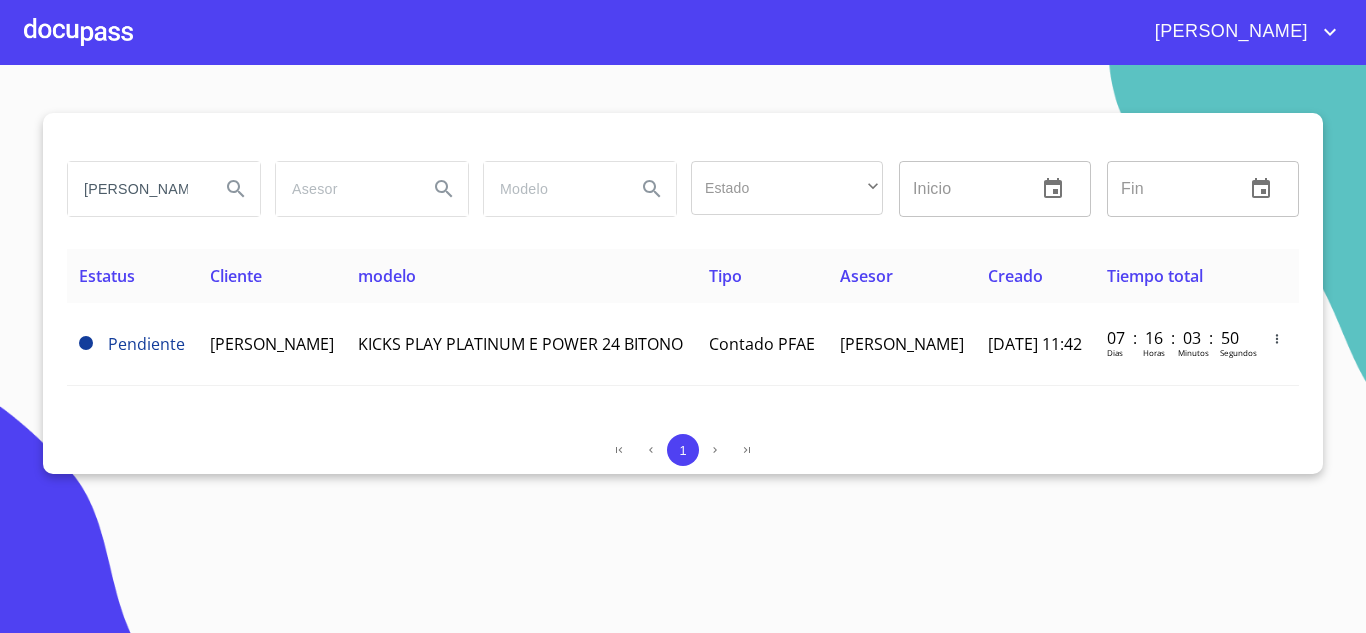 drag, startPoint x: 197, startPoint y: 197, endPoint x: 9, endPoint y: 170, distance: 189.92894 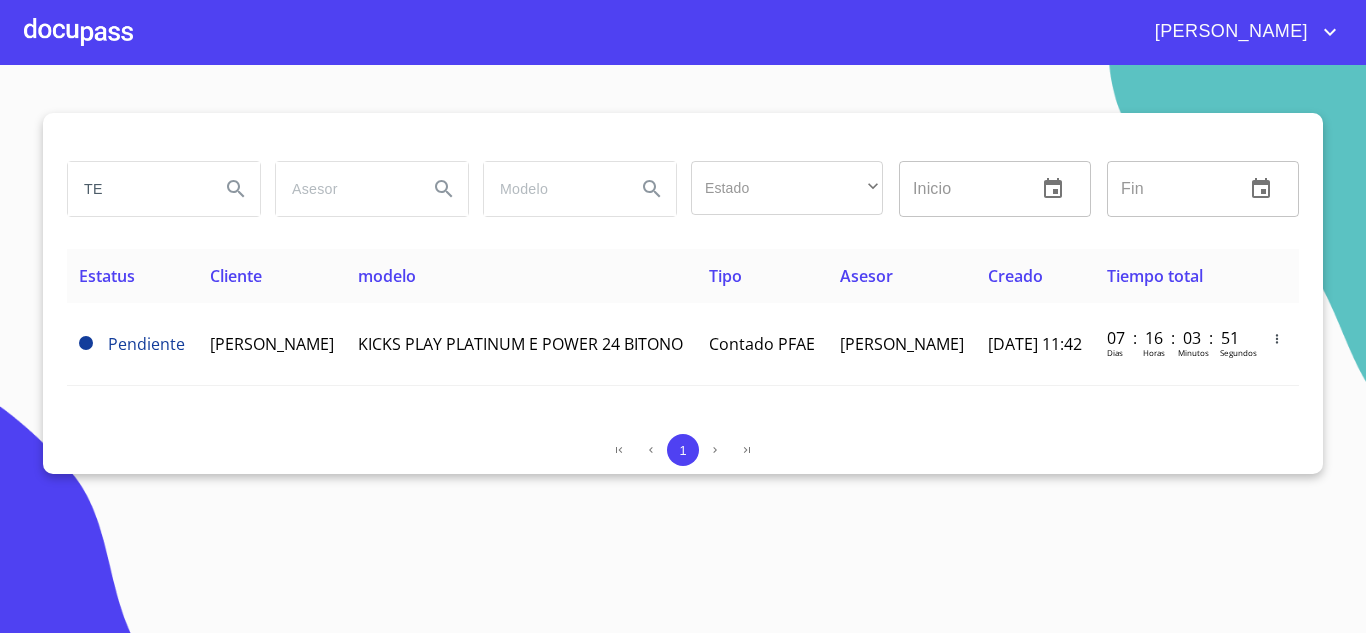 drag, startPoint x: 133, startPoint y: 195, endPoint x: 0, endPoint y: 173, distance: 134.80727 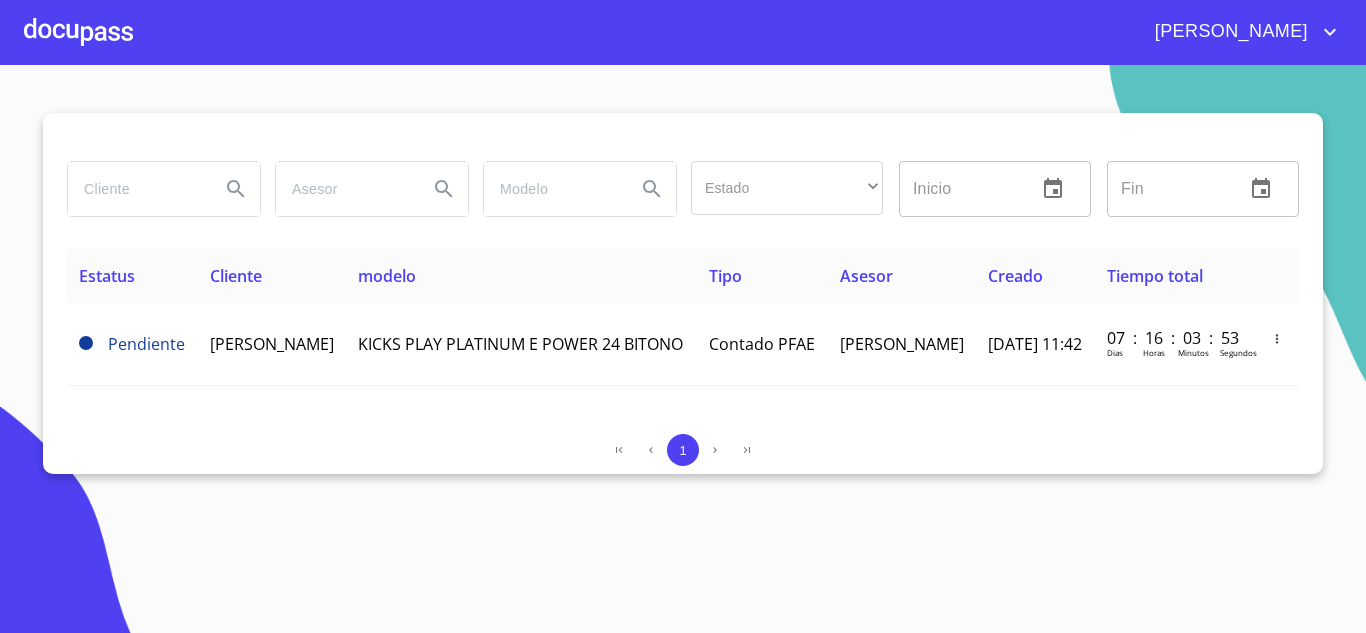 paste on "DIAZ CRUZ" 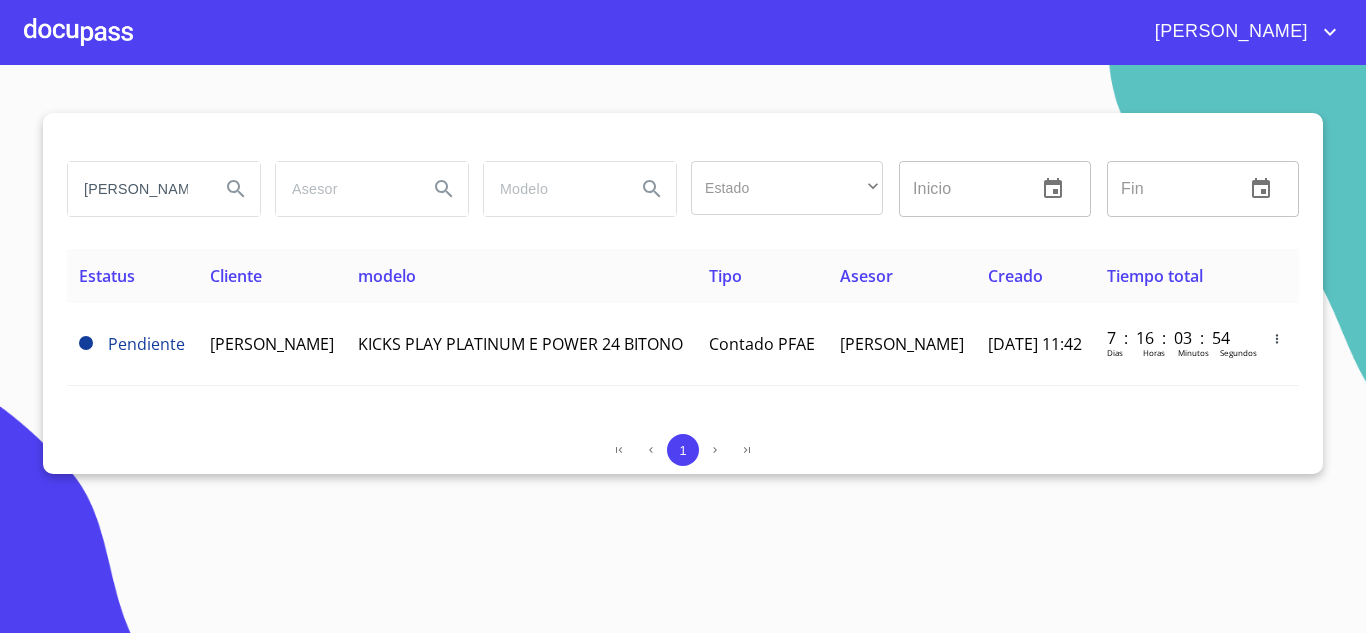 type on "DIAZ CRUZ" 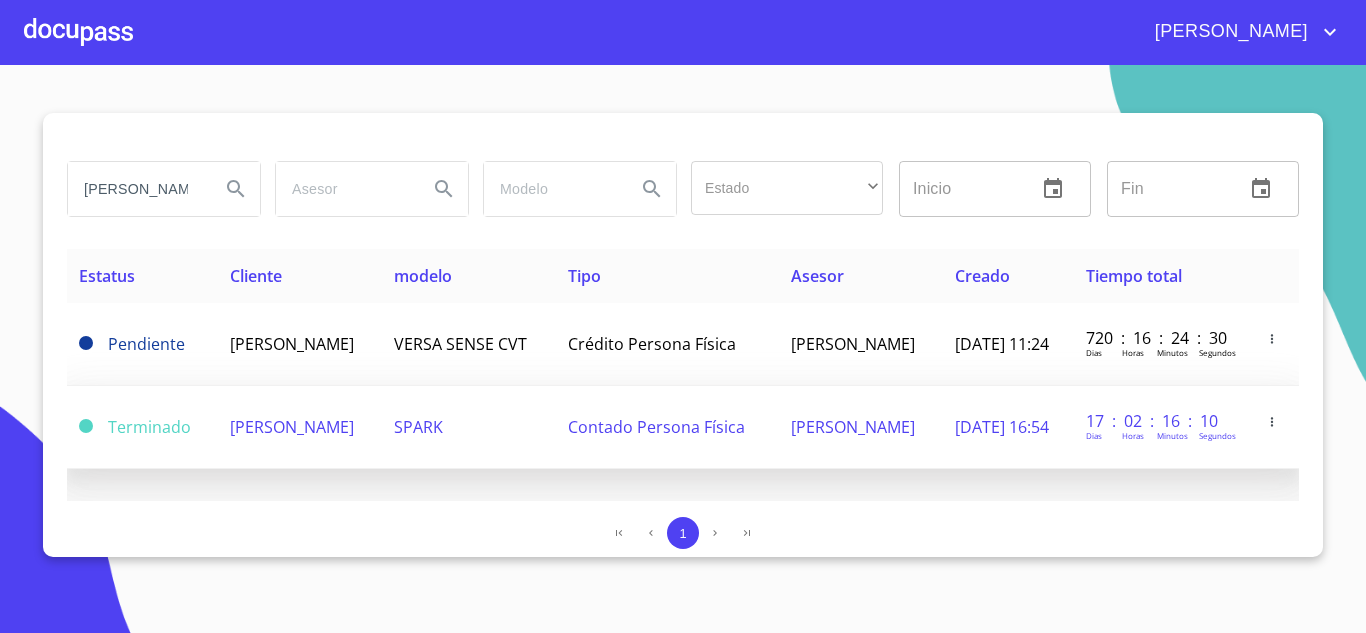 click on "GAUDENCIA  DIAZ  CRUZ" at bounding box center (292, 427) 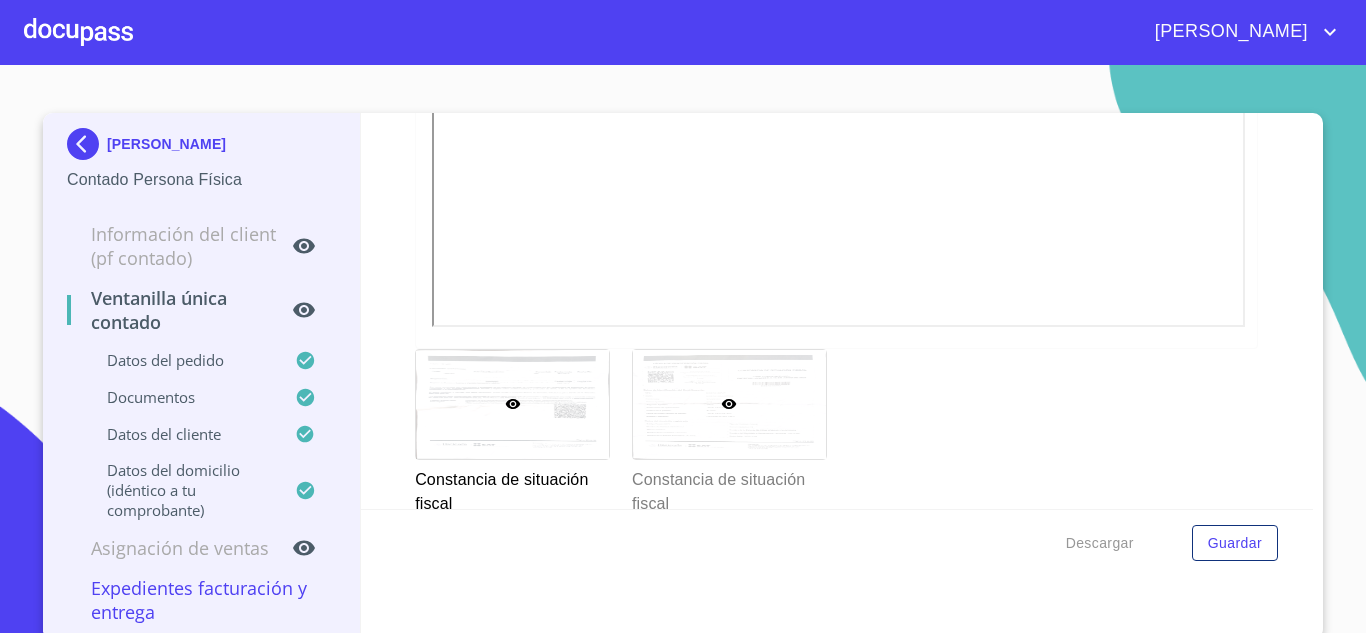 scroll, scrollTop: 3701, scrollLeft: 0, axis: vertical 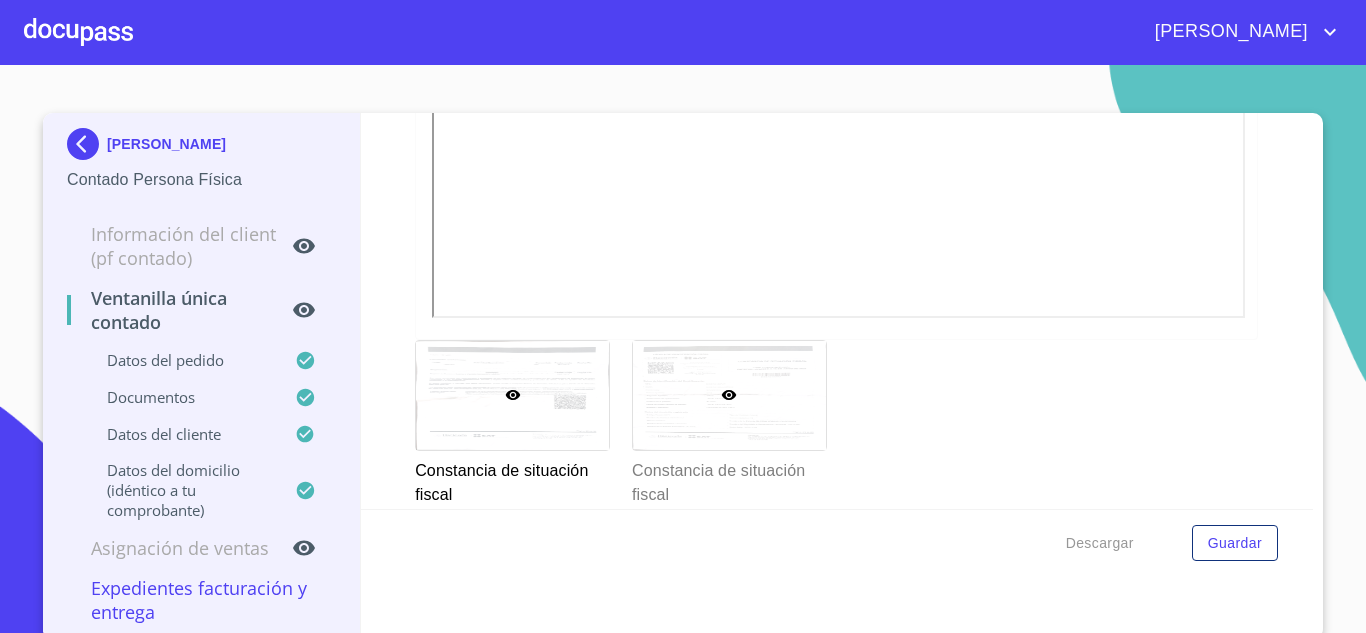 click at bounding box center [729, 395] 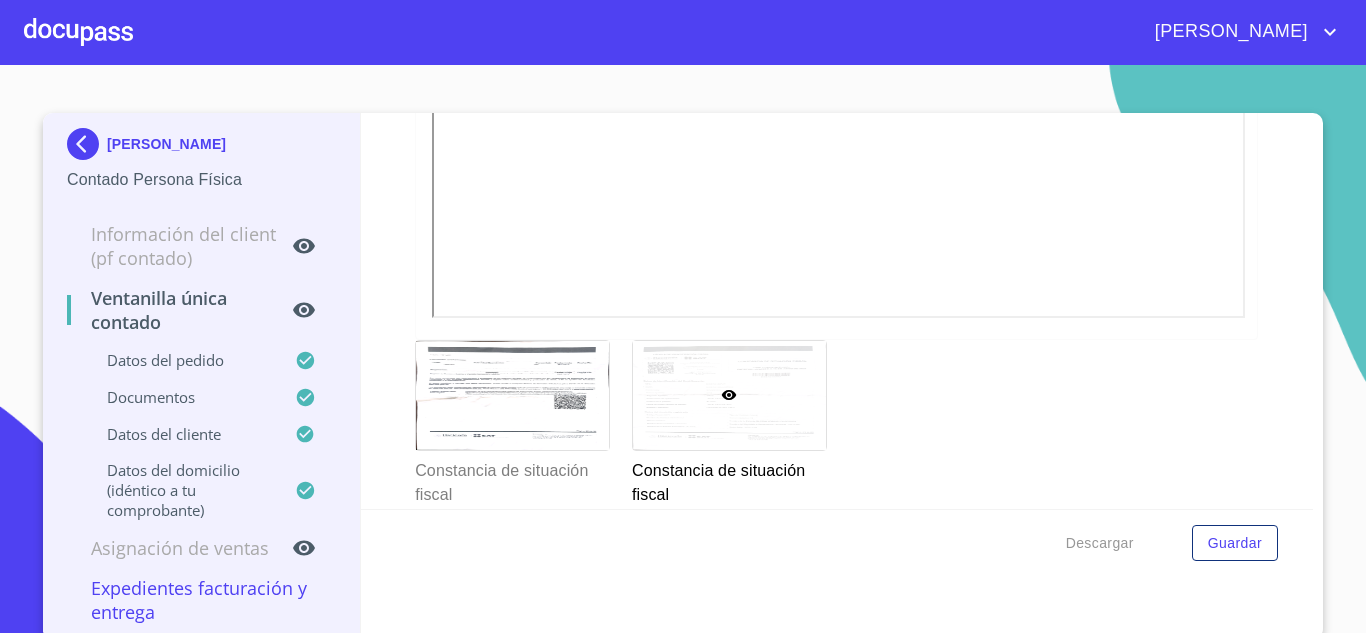 scroll, scrollTop: 3273, scrollLeft: 0, axis: vertical 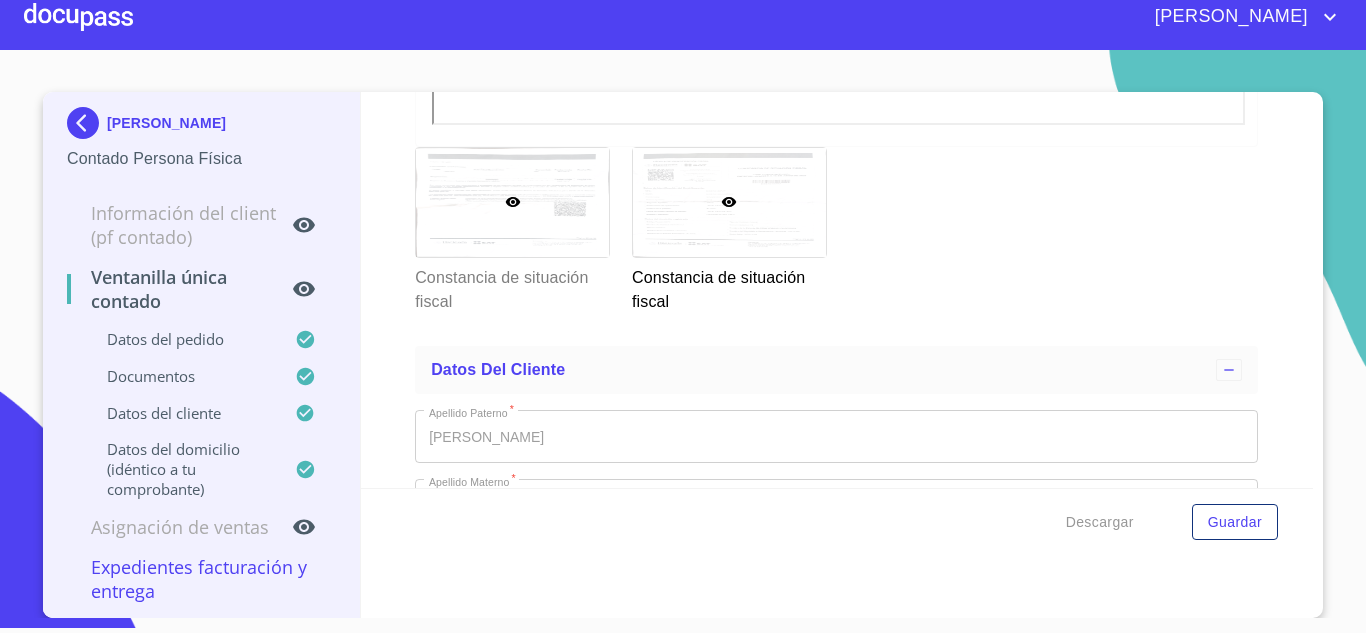 click at bounding box center (512, 202) 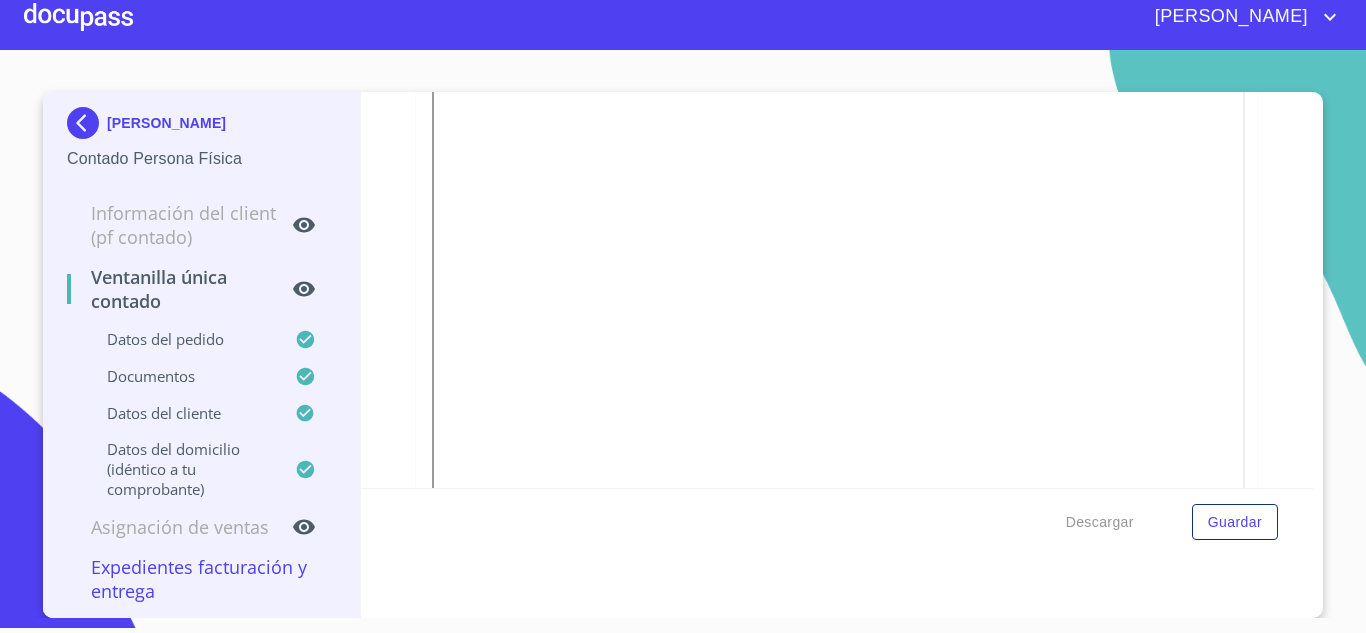 scroll, scrollTop: 3373, scrollLeft: 0, axis: vertical 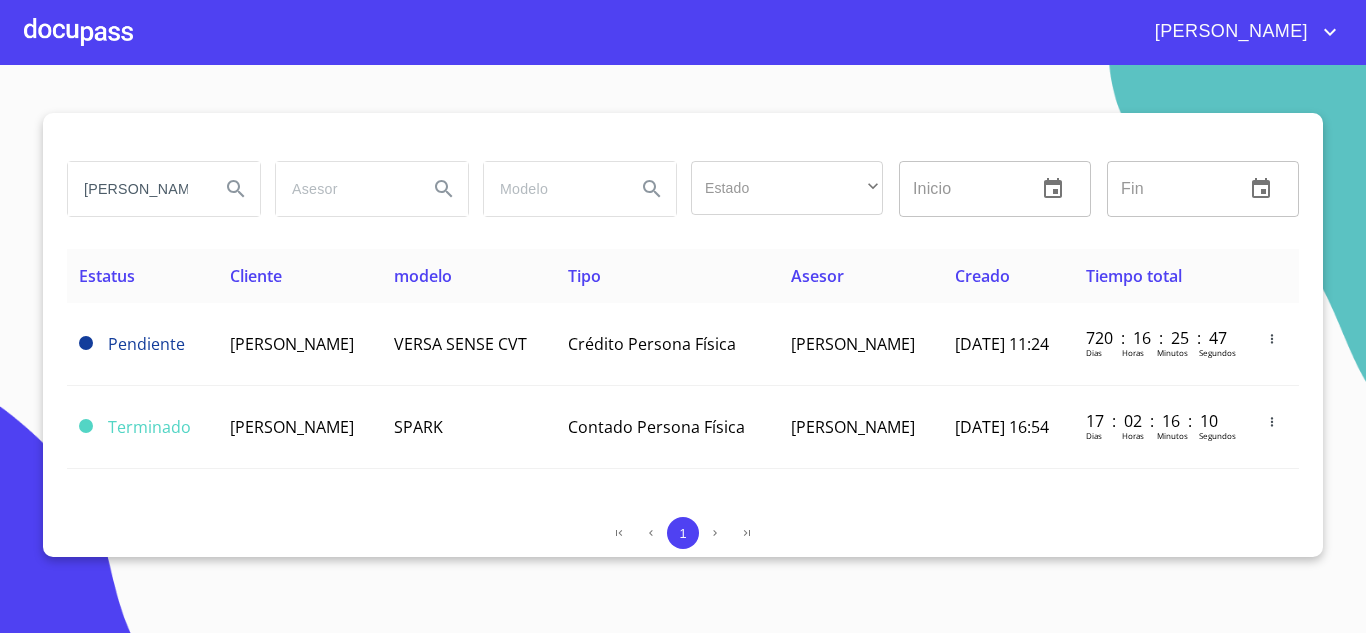 drag, startPoint x: 187, startPoint y: 192, endPoint x: 0, endPoint y: 152, distance: 191.23022 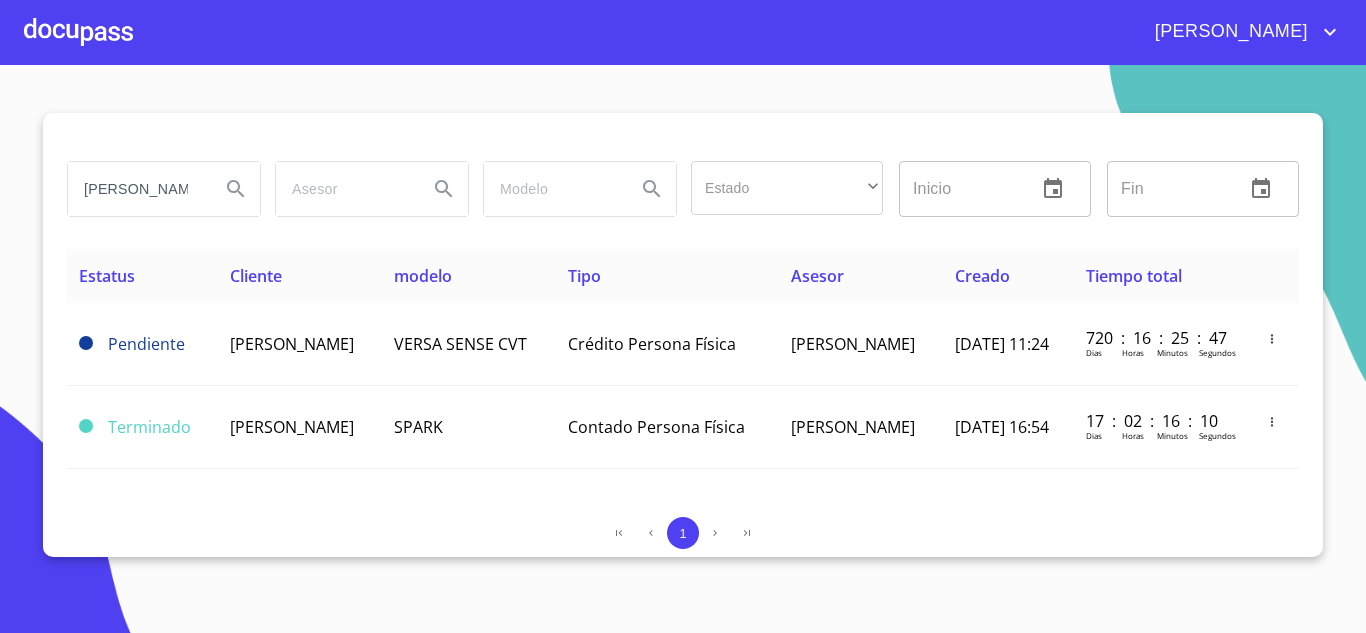 click on "DIAZ CRUZ Estado ​ ​ Inicio ​ Fin ​ Estatus   Cliente   modelo   Tipo   Asesor   Creado   Tiempo total     Pendiente ABELARDO DIAZ CRUZ VERSA SENSE CVT Crédito Persona Física Bruno Jiménez 17/jul./2023 11:24 720  :  16  :  25  :  47 Dias Horas Minutos Segundos Terminado GAUDENCIA  DIAZ  CRUZ  SPARK Contado Persona Física Valente Torres 13/jun./2025 16:54 17  :  02  :  16  :  10 Dias Horas Minutos Segundos 1" at bounding box center (683, 349) 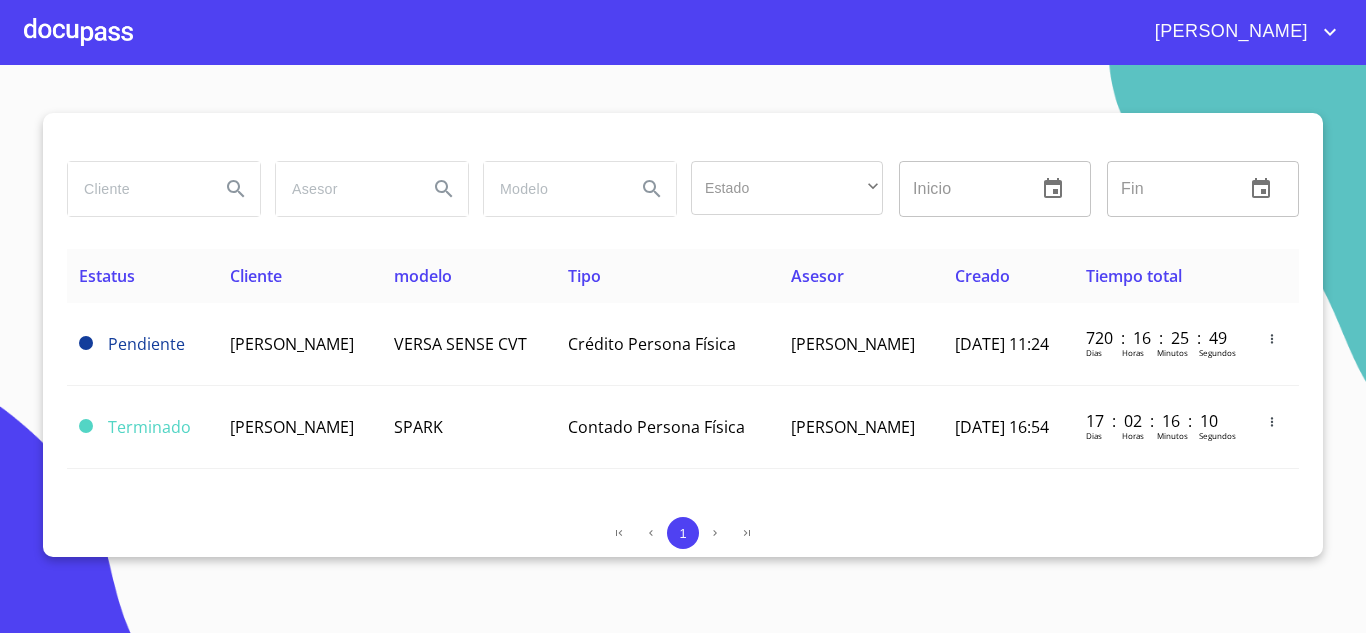 paste on "GARCIA PORTILLO" 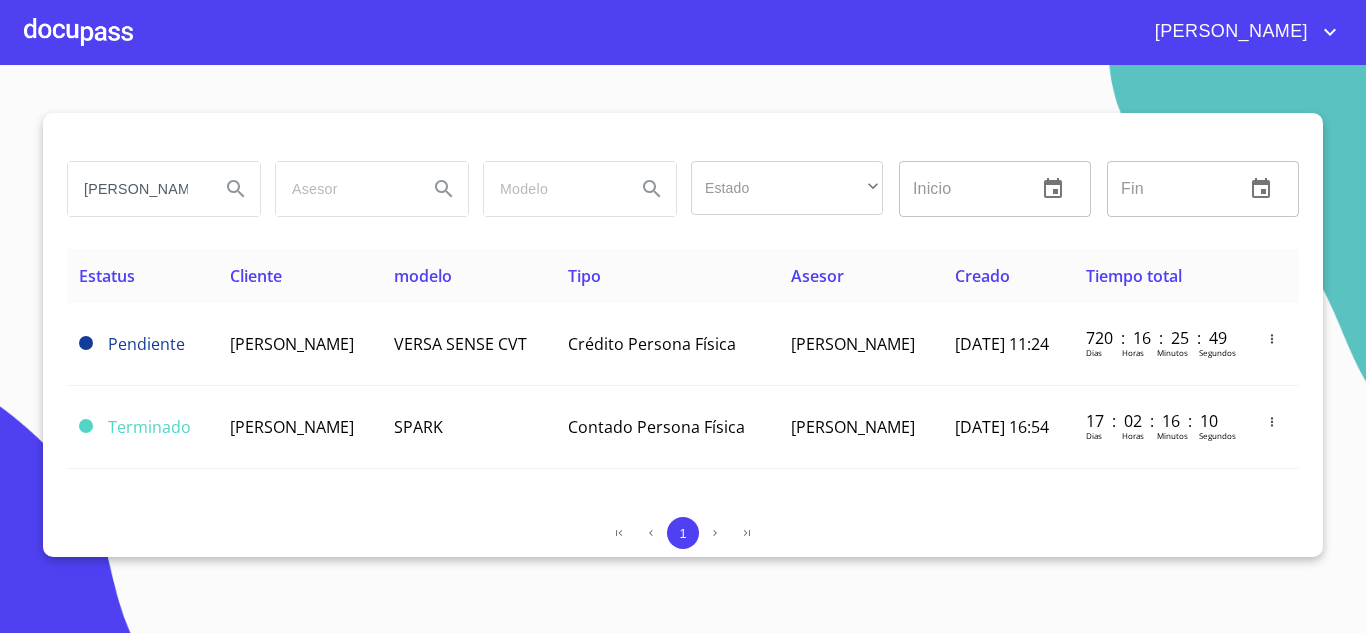 scroll, scrollTop: 0, scrollLeft: 27, axis: horizontal 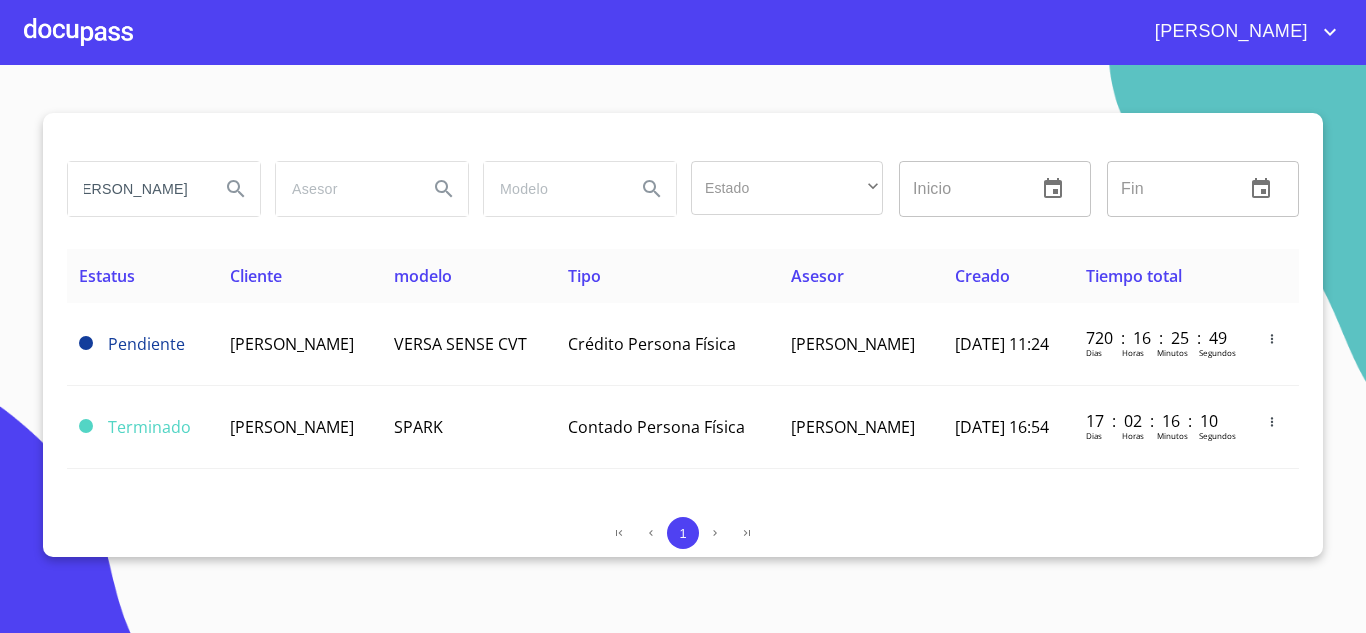 type on "GARCIA PORTILLO" 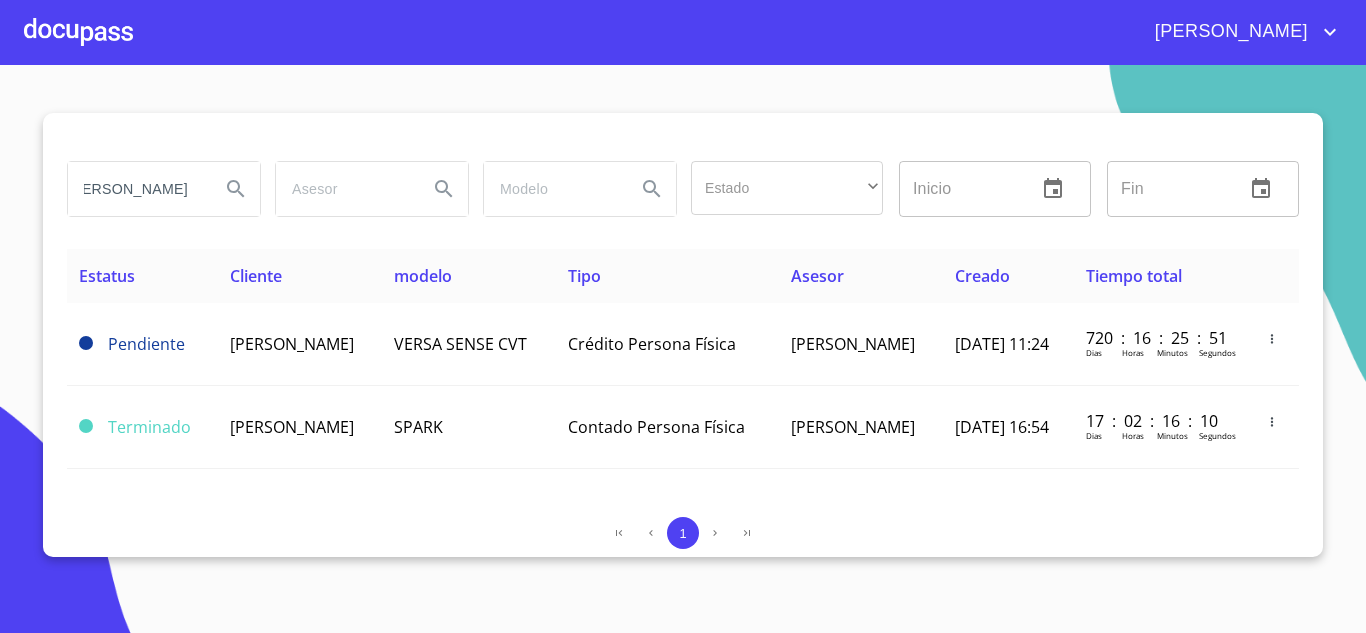 scroll, scrollTop: 0, scrollLeft: 0, axis: both 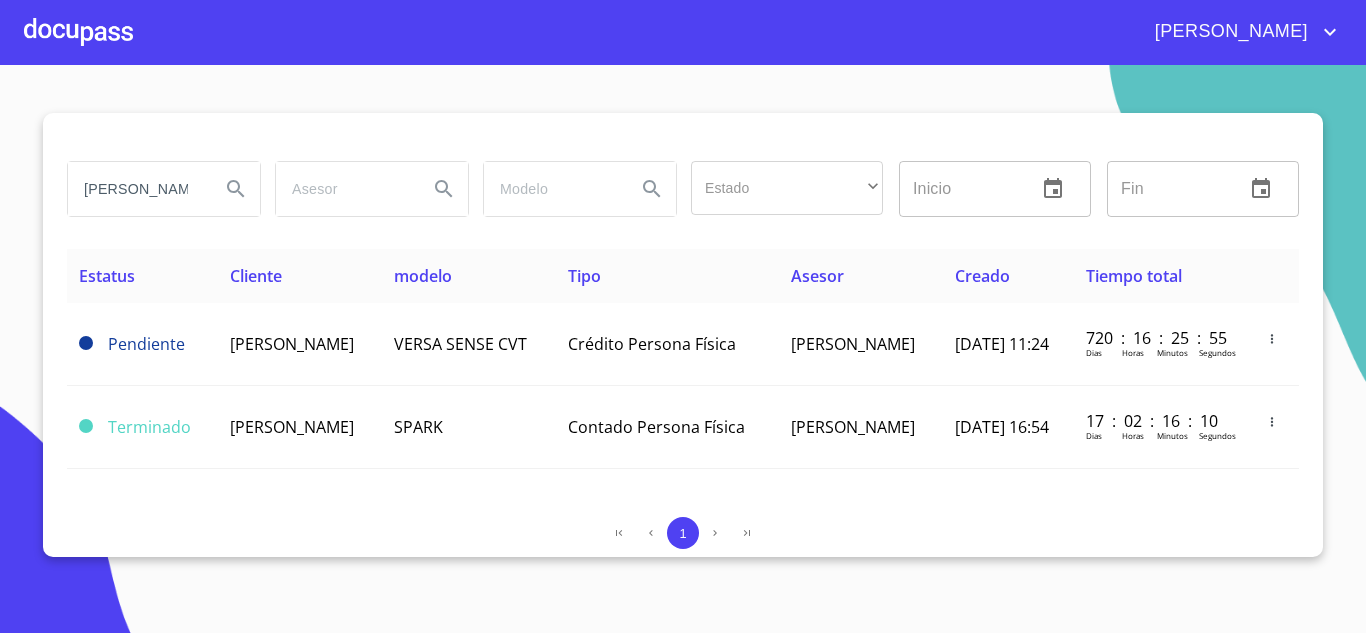 click on "GARCIA PORTILLO" at bounding box center (136, 189) 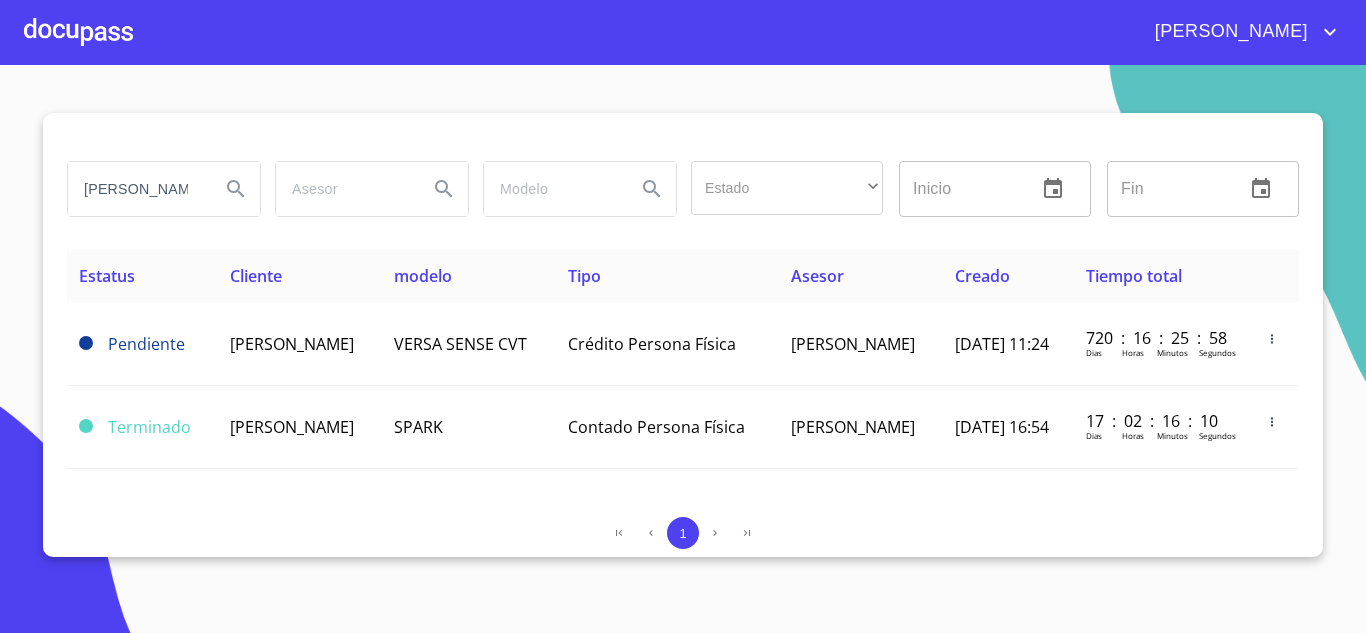 click on "GARCIA PORTILLO" at bounding box center [136, 189] 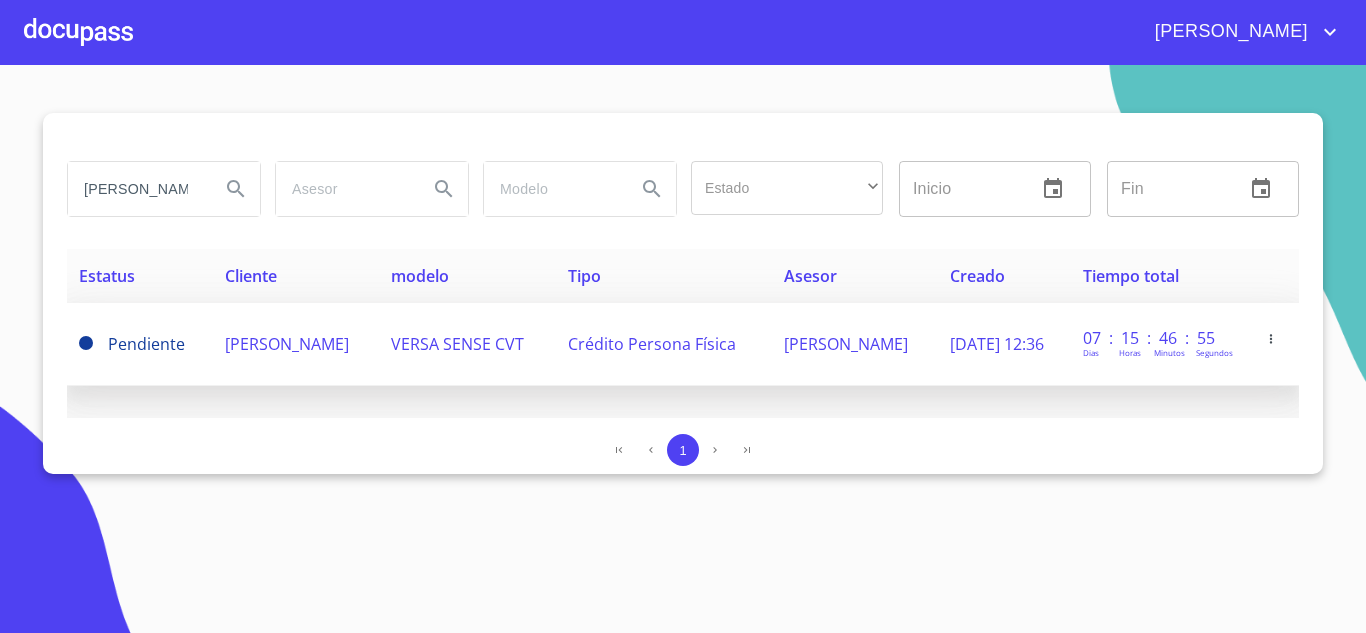 click on "ERNESTO  GARCIA  PORTILLO" at bounding box center [287, 344] 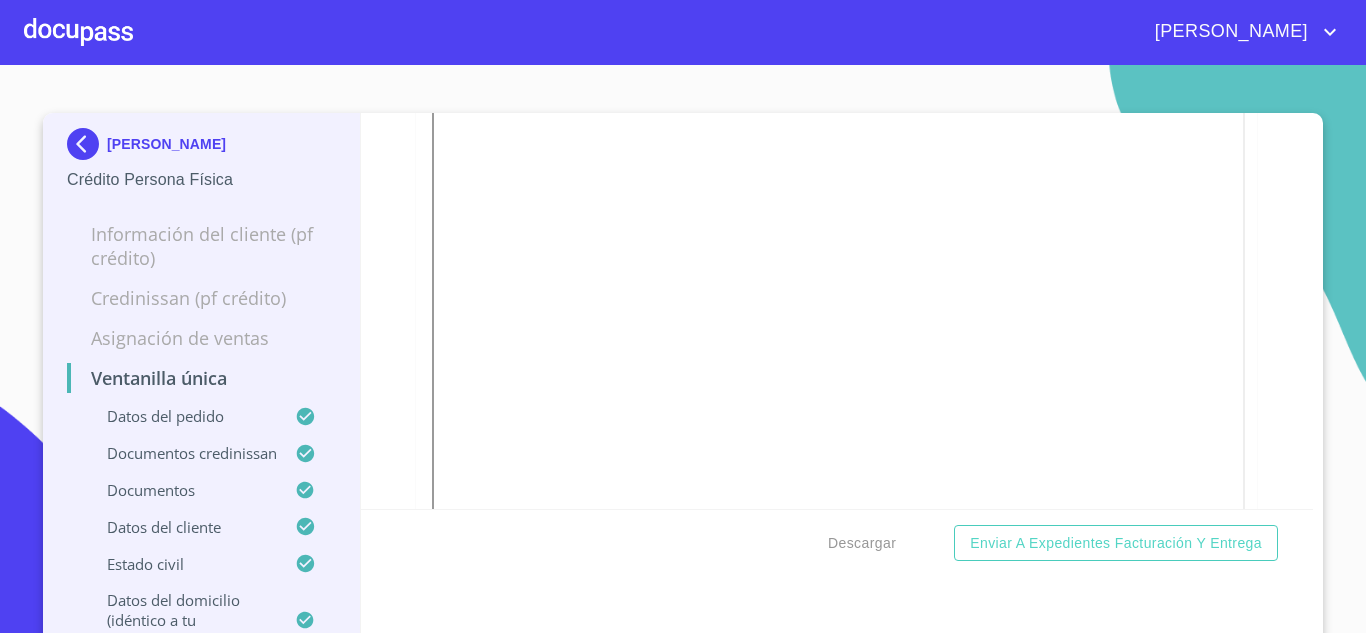 scroll, scrollTop: 2618, scrollLeft: 0, axis: vertical 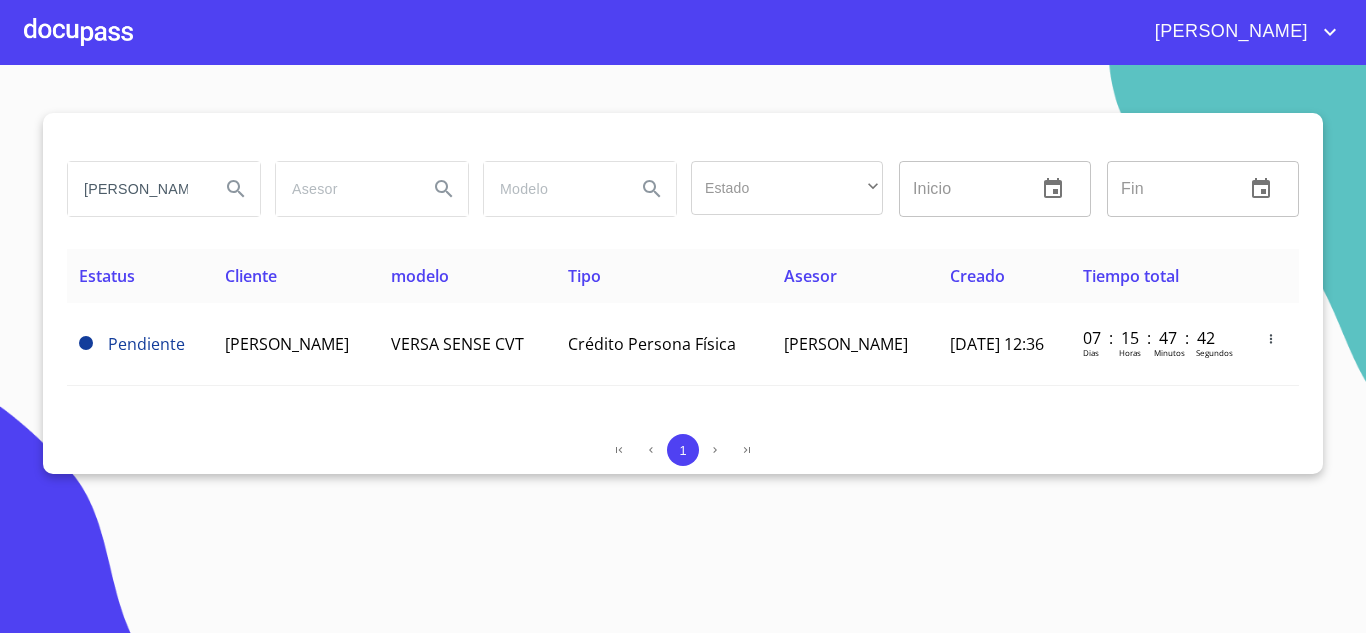 drag, startPoint x: 174, startPoint y: 183, endPoint x: 0, endPoint y: 155, distance: 176.23848 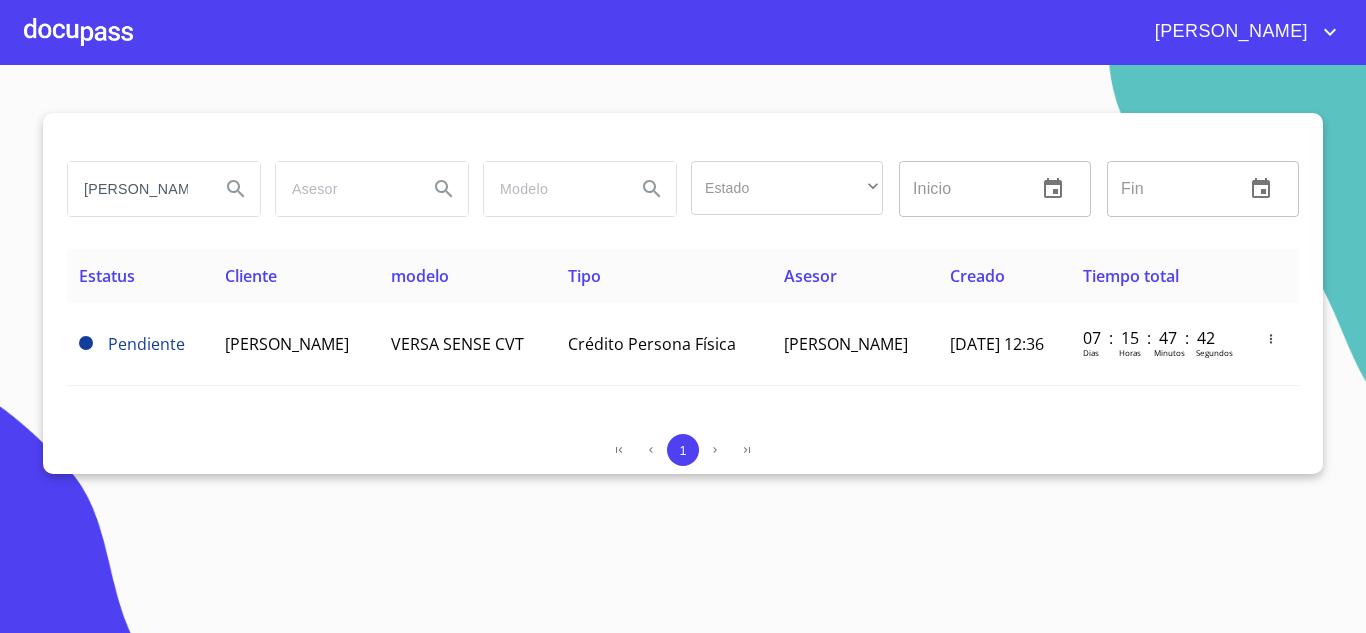 click on "GARCIA PORTILLO Estado ​ ​ Inicio ​ Fin ​ Estatus   Cliente   modelo   Tipo   Asesor   Creado   Tiempo total     Pendiente ERNESTO  GARCIA  PORTILLO  VERSA SENSE CVT Crédito Persona Física MITZI CARRILLO 17/jun./2025 12:36 07  :  15  :  47  :  42 Dias Horas Minutos Segundos 1" at bounding box center [683, 349] 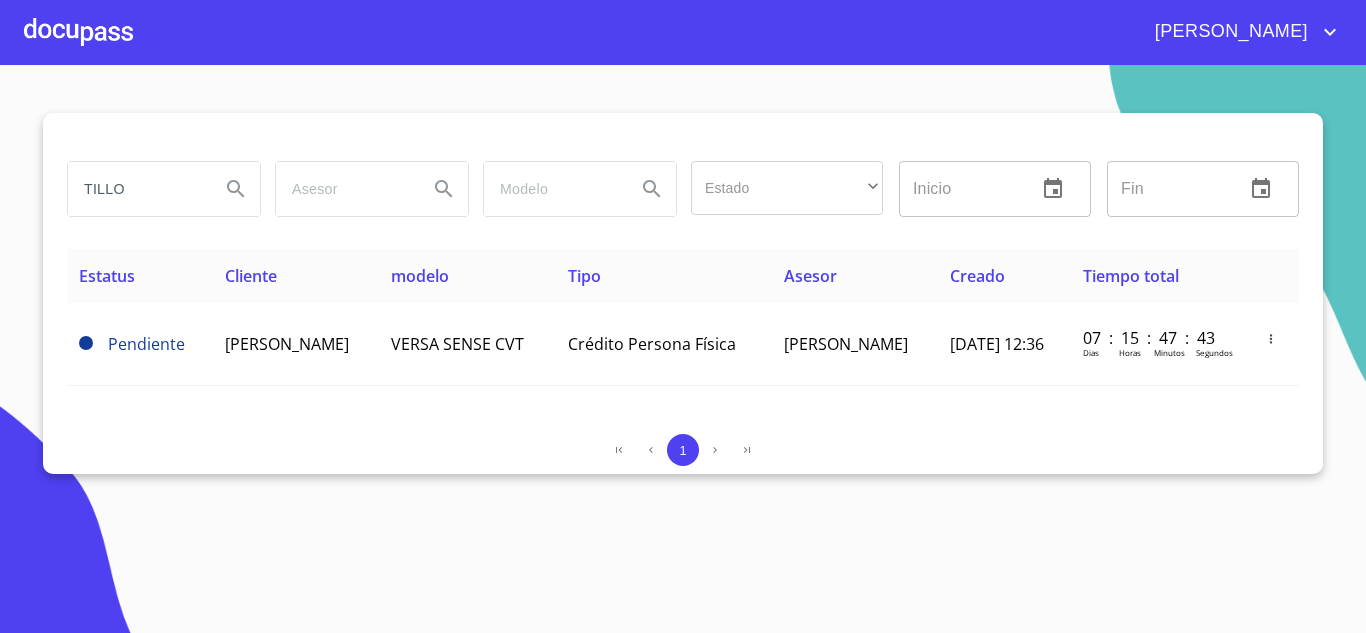 drag, startPoint x: 107, startPoint y: 184, endPoint x: 8, endPoint y: 170, distance: 99.985 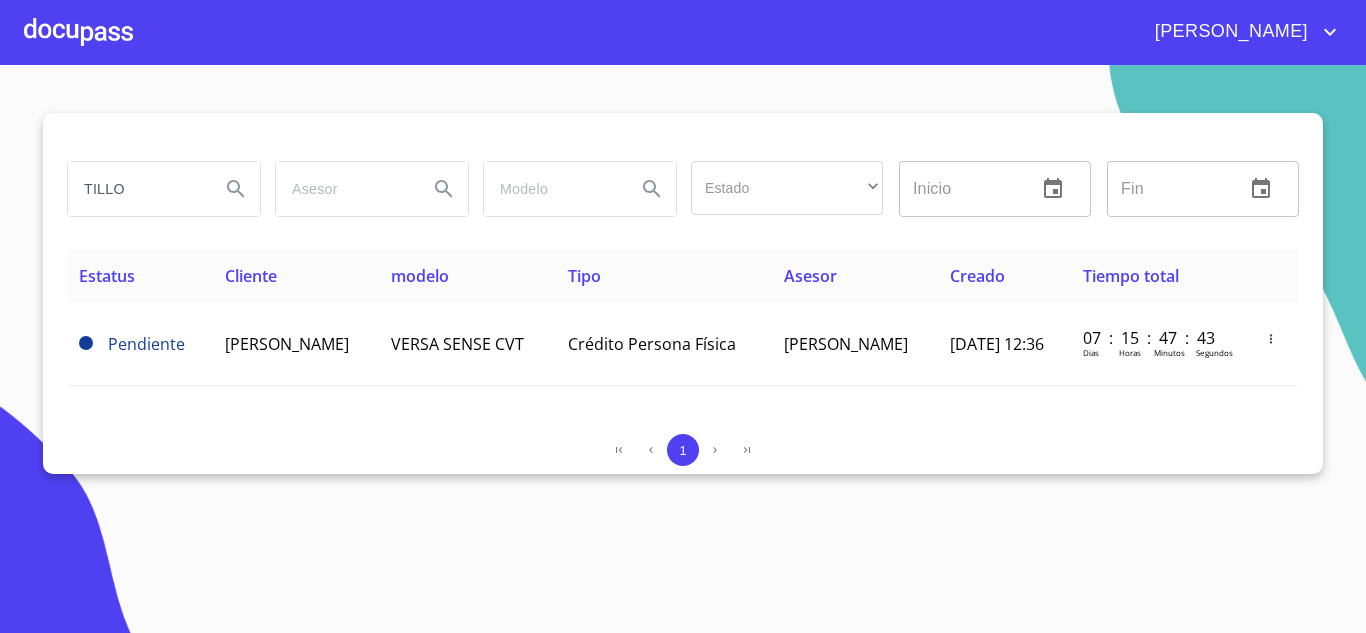 click on "TILLO Estado ​ ​ Inicio ​ Fin ​ Estatus   Cliente   modelo   Tipo   Asesor   Creado   Tiempo total     Pendiente ERNESTO  GARCIA  PORTILLO  VERSA SENSE CVT Crédito Persona Física MITZI CARRILLO 17/jun./2025 12:36 07  :  15  :  47  :  43 Dias Horas Minutos Segundos 1" at bounding box center [683, 349] 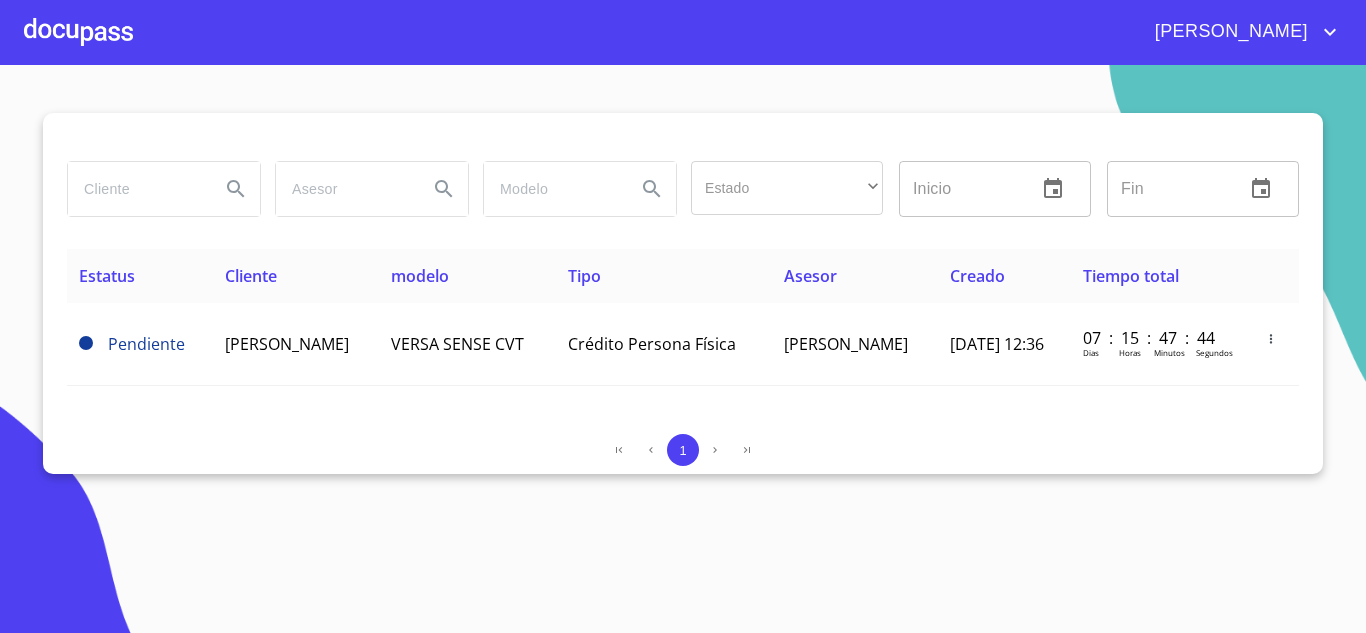 paste on "ARENAS ESTRADA" 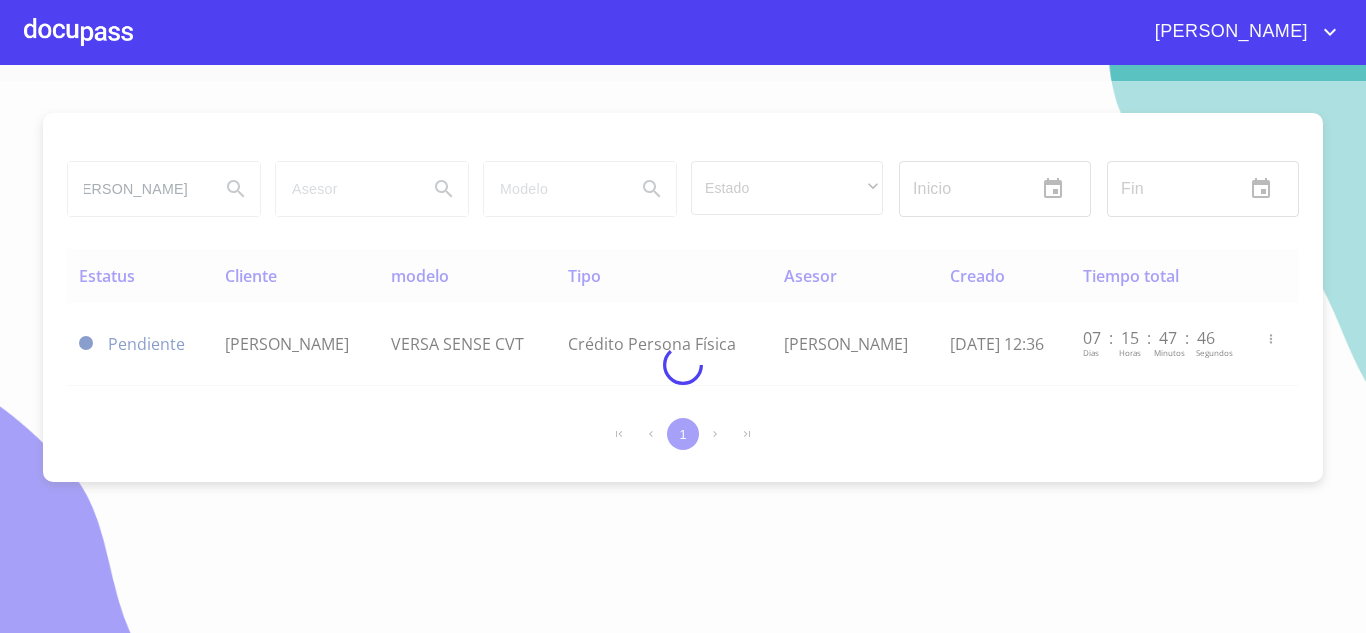 scroll, scrollTop: 0, scrollLeft: 0, axis: both 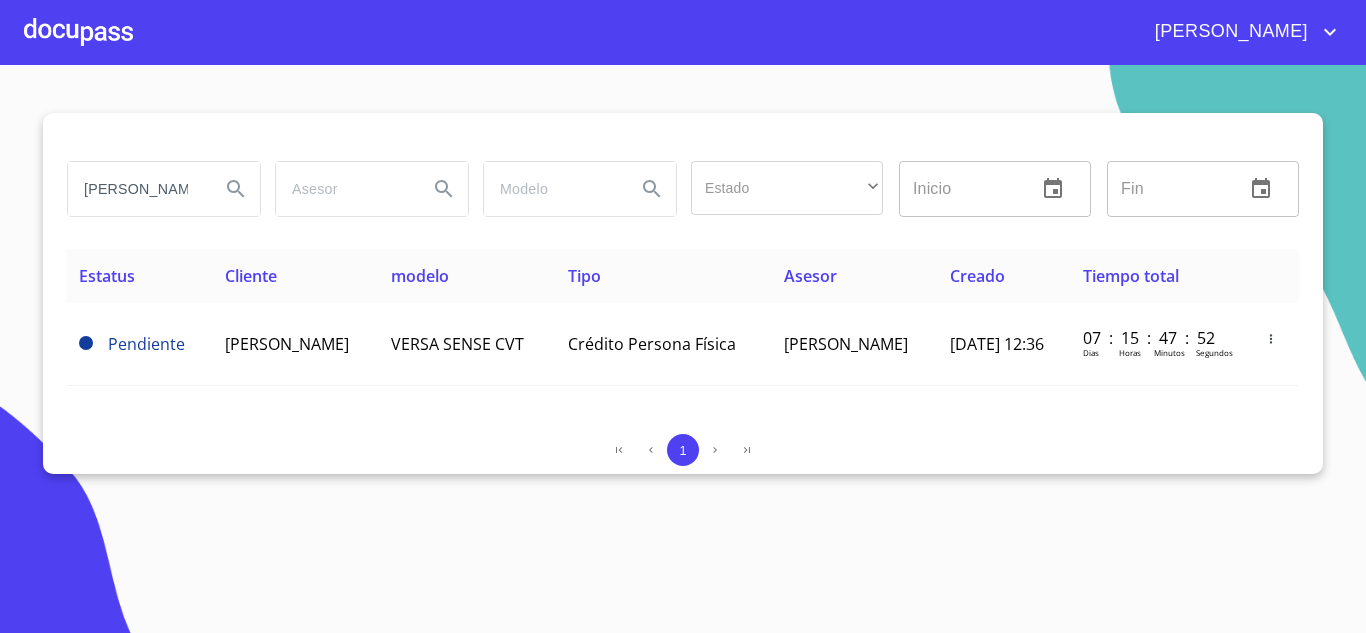 click on "ARENAS ESTRADA" at bounding box center [136, 189] 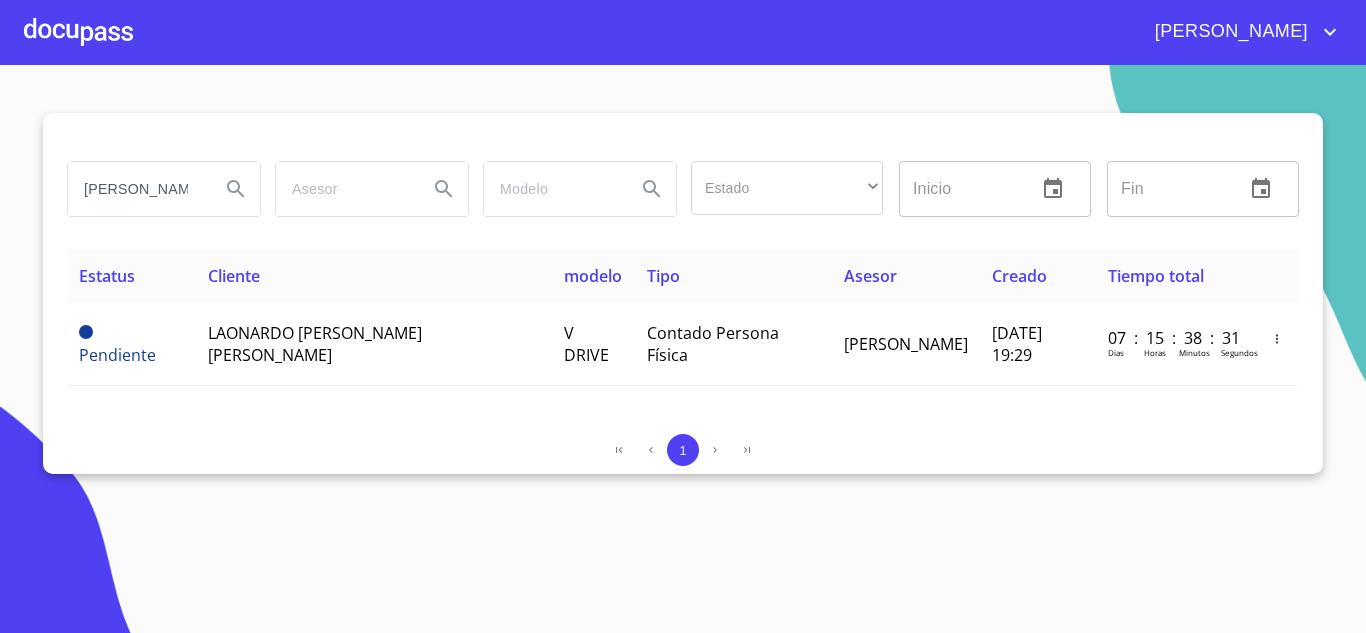 drag, startPoint x: 184, startPoint y: 188, endPoint x: 0, endPoint y: 148, distance: 188.29764 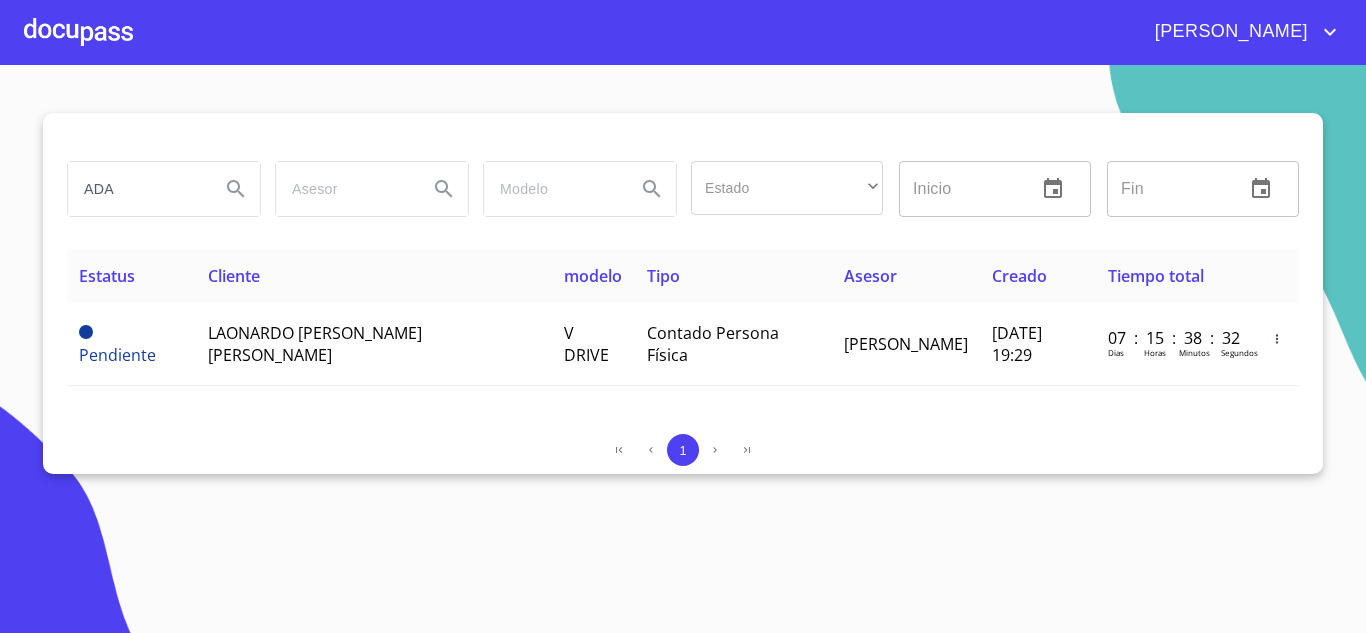 click on "ADA Estado ​ ​ Inicio ​ Fin ​ Estatus   Cliente   modelo   Tipo   Asesor   Creado   Tiempo total     Pendiente LAONARDO  JAVIER ARENAS  ESTRADA V DRIVE Contado Persona Física ALINA VENEGAS GARCIA 30/jun./2025 19:29 07  :  15  :  38  :  32 Dias Horas Minutos Segundos 1" at bounding box center [683, 349] 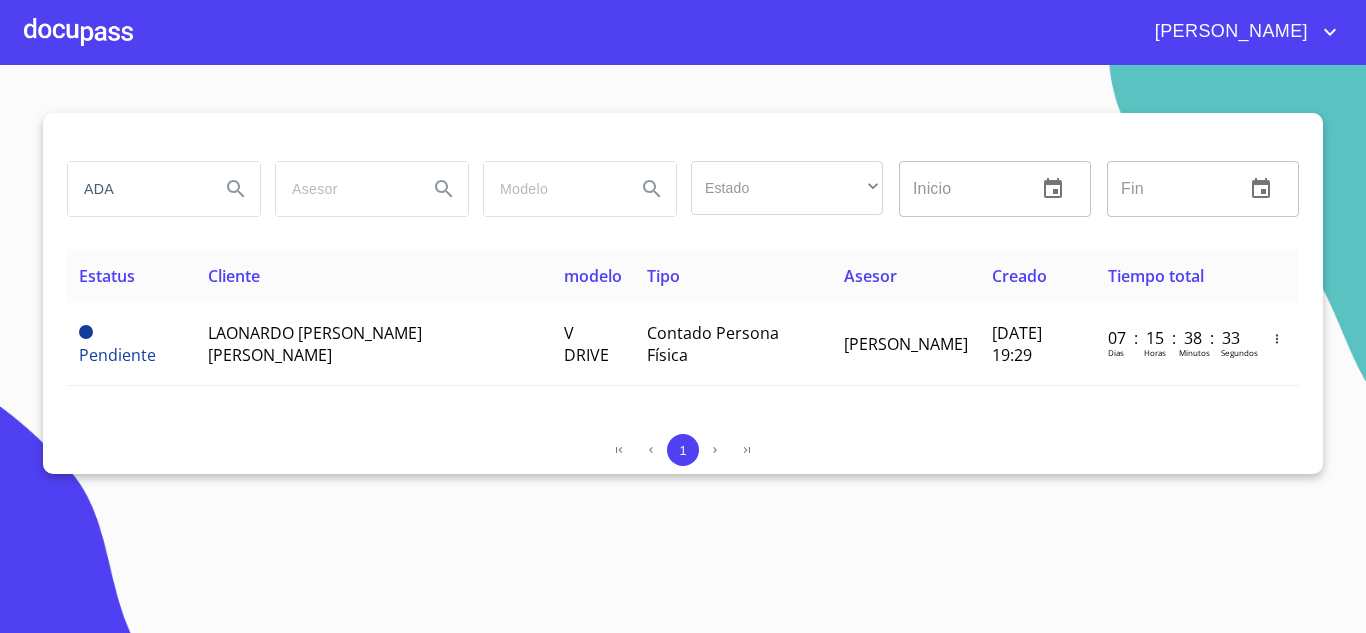 drag, startPoint x: 128, startPoint y: 188, endPoint x: 0, endPoint y: 142, distance: 136.01471 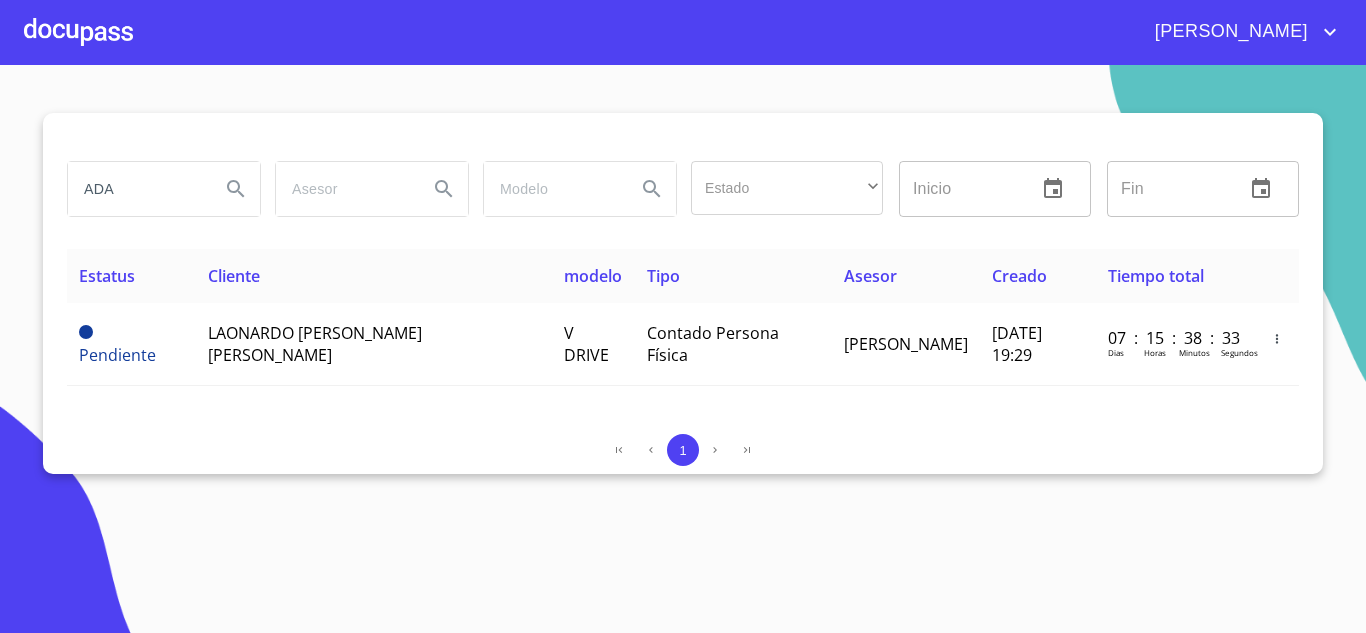 click on "ADA Estado ​ ​ Inicio ​ Fin ​ Estatus   Cliente   modelo   Tipo   Asesor   Creado   Tiempo total     Pendiente LAONARDO  JAVIER ARENAS  ESTRADA V DRIVE Contado Persona Física ALINA VENEGAS GARCIA 30/jun./2025 19:29 07  :  15  :  38  :  33 Dias Horas Minutos Segundos 1" at bounding box center [683, 349] 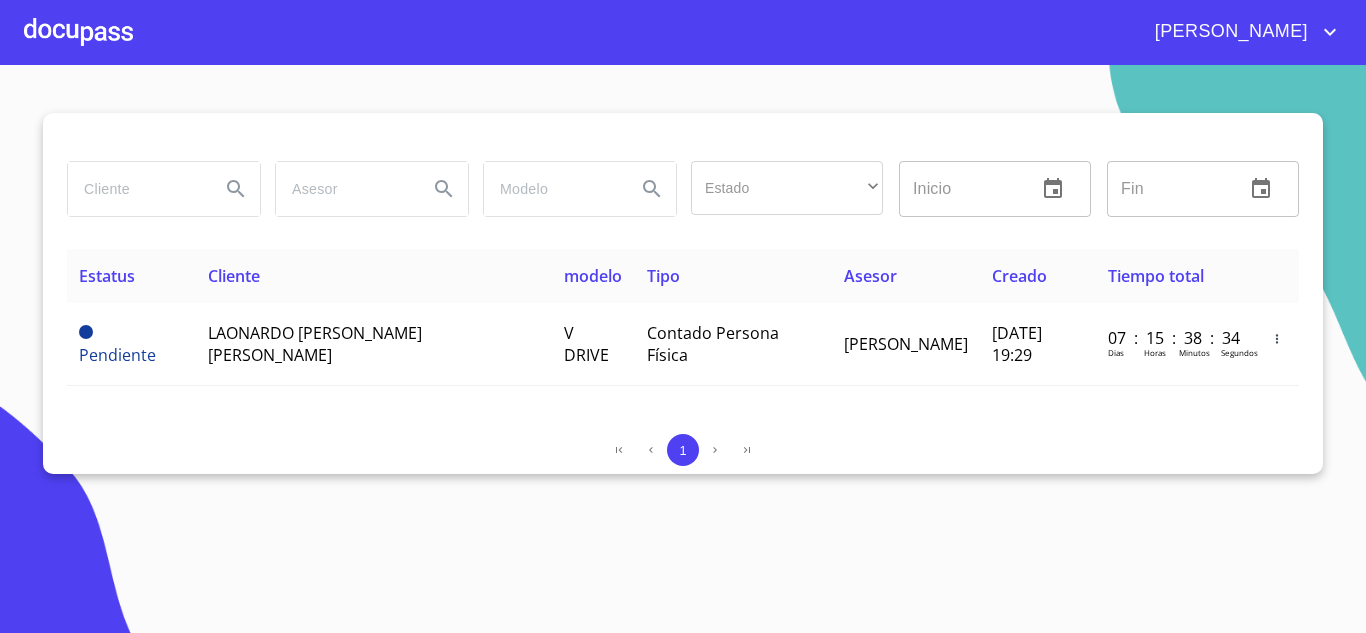 paste on "GUTIERREZ MARTINEZ" 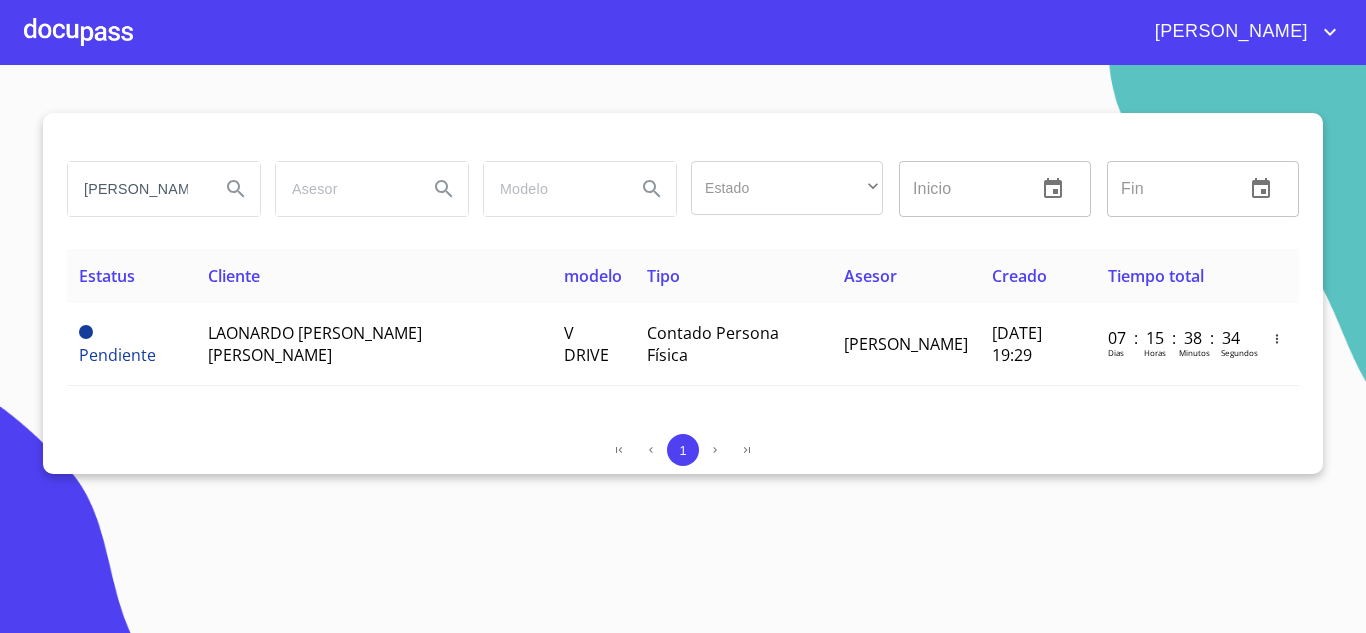 scroll, scrollTop: 0, scrollLeft: 58, axis: horizontal 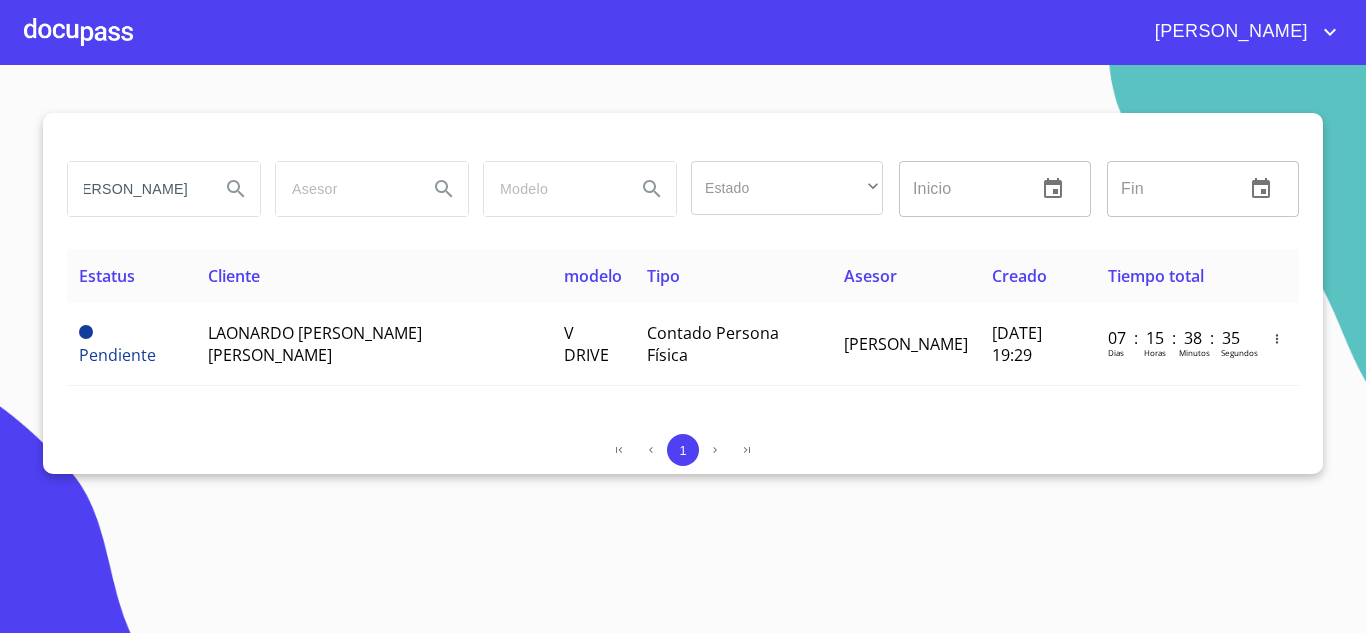 type on "GUTIERREZ MARTINEZ" 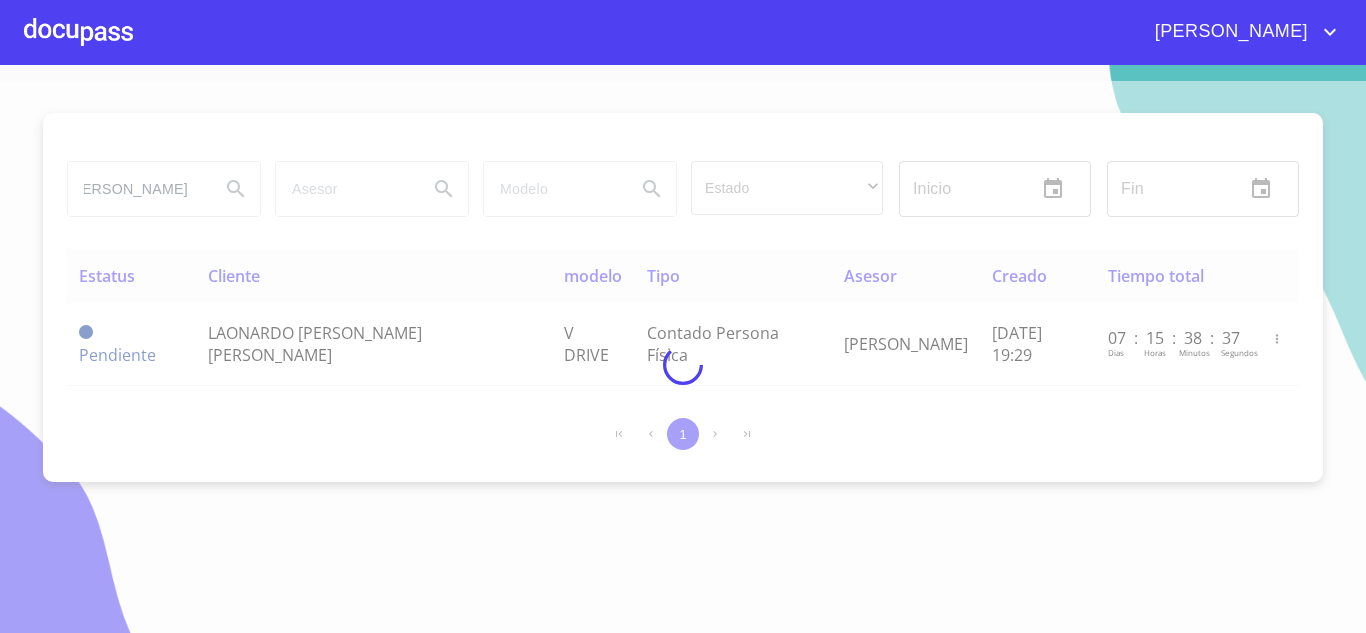 scroll, scrollTop: 0, scrollLeft: 0, axis: both 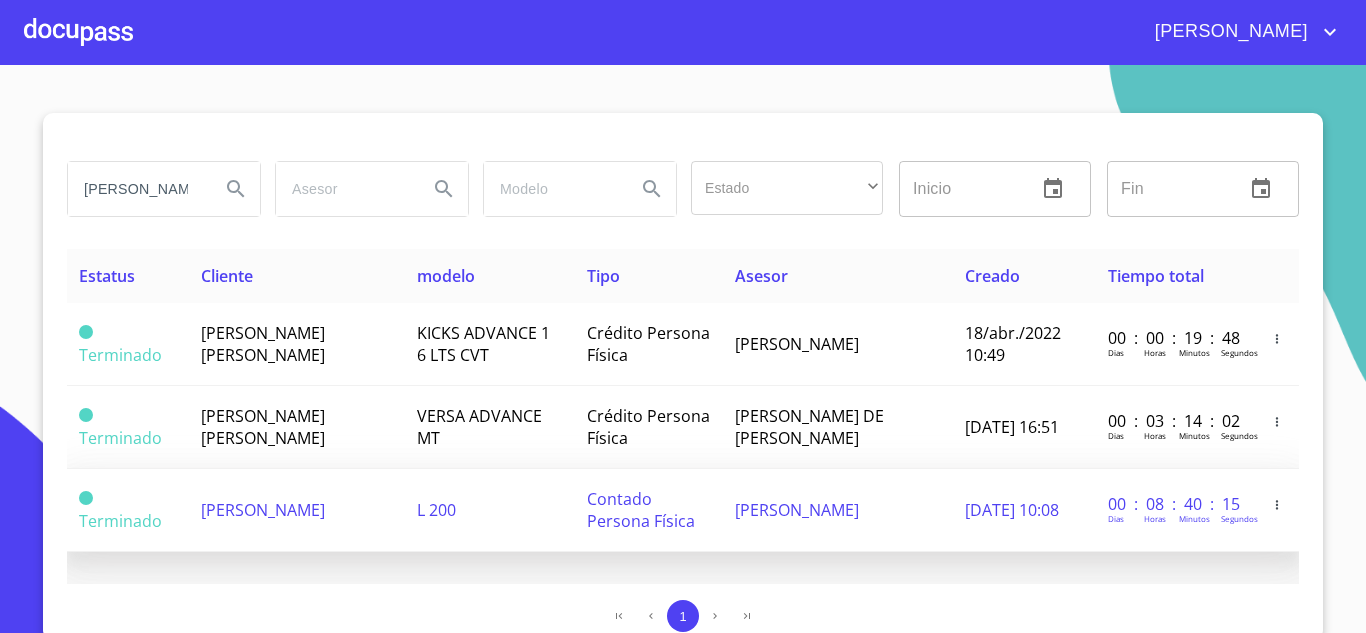 click on "ARTURO  GUTIERREZ  MARTINEZ" at bounding box center (263, 510) 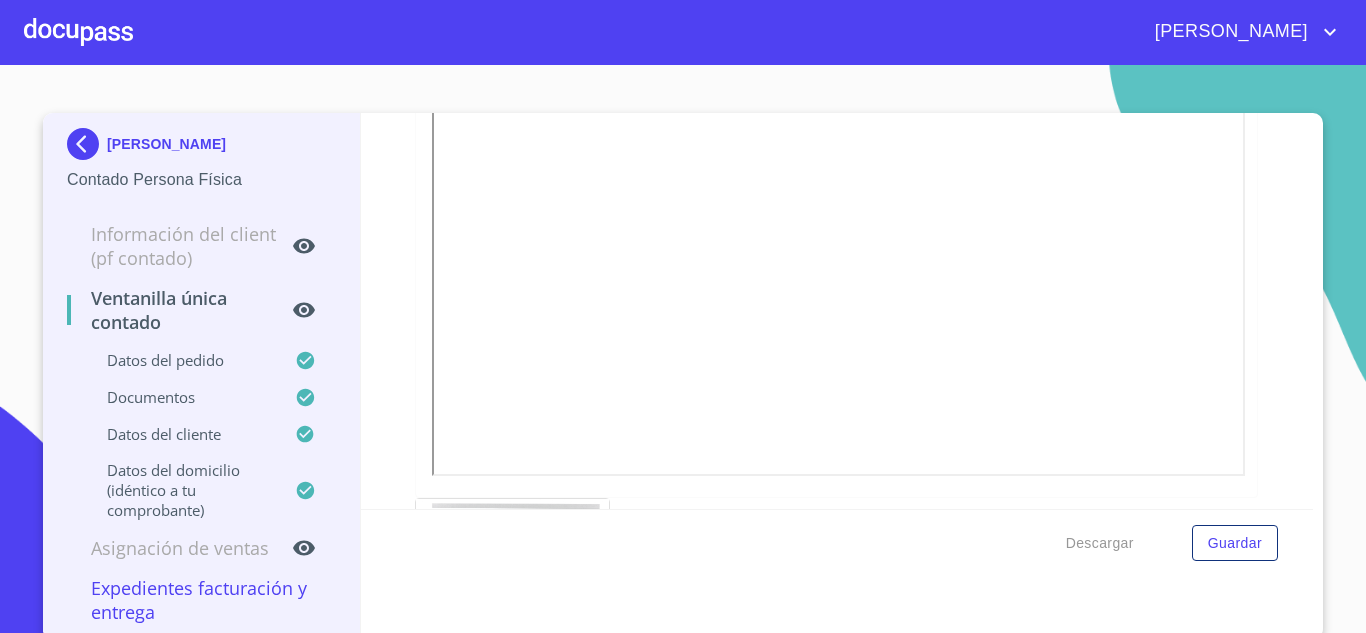 scroll, scrollTop: 3539, scrollLeft: 0, axis: vertical 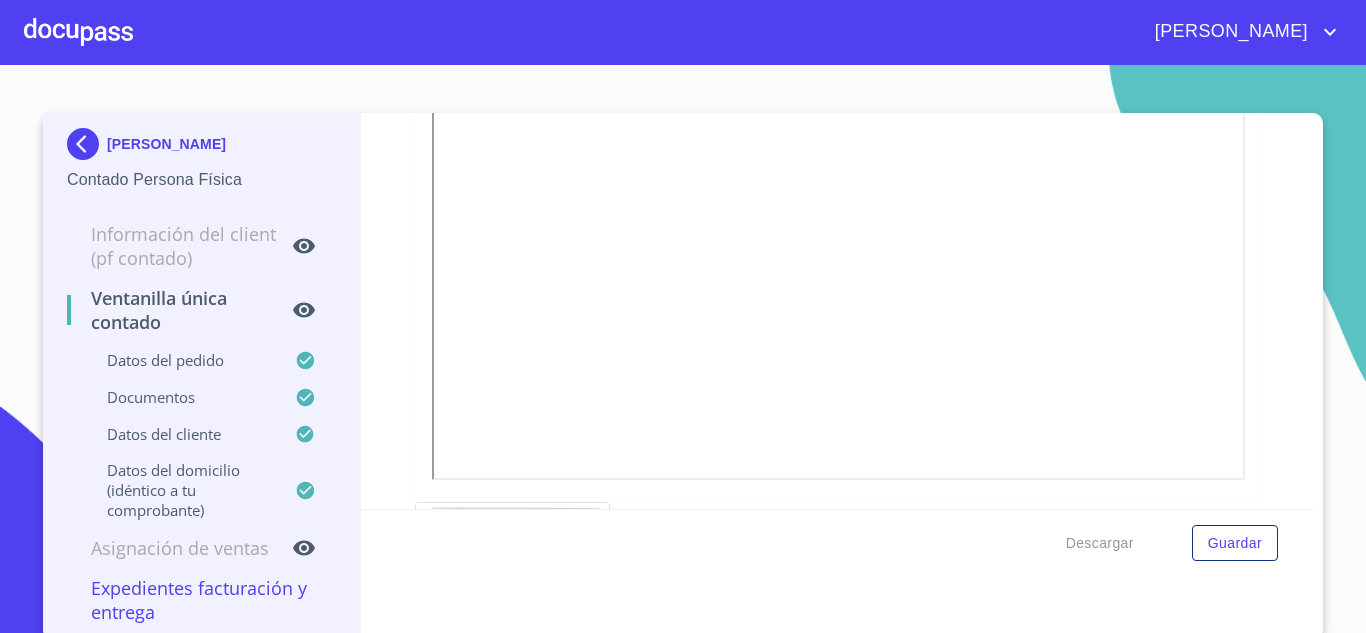 click at bounding box center (87, 144) 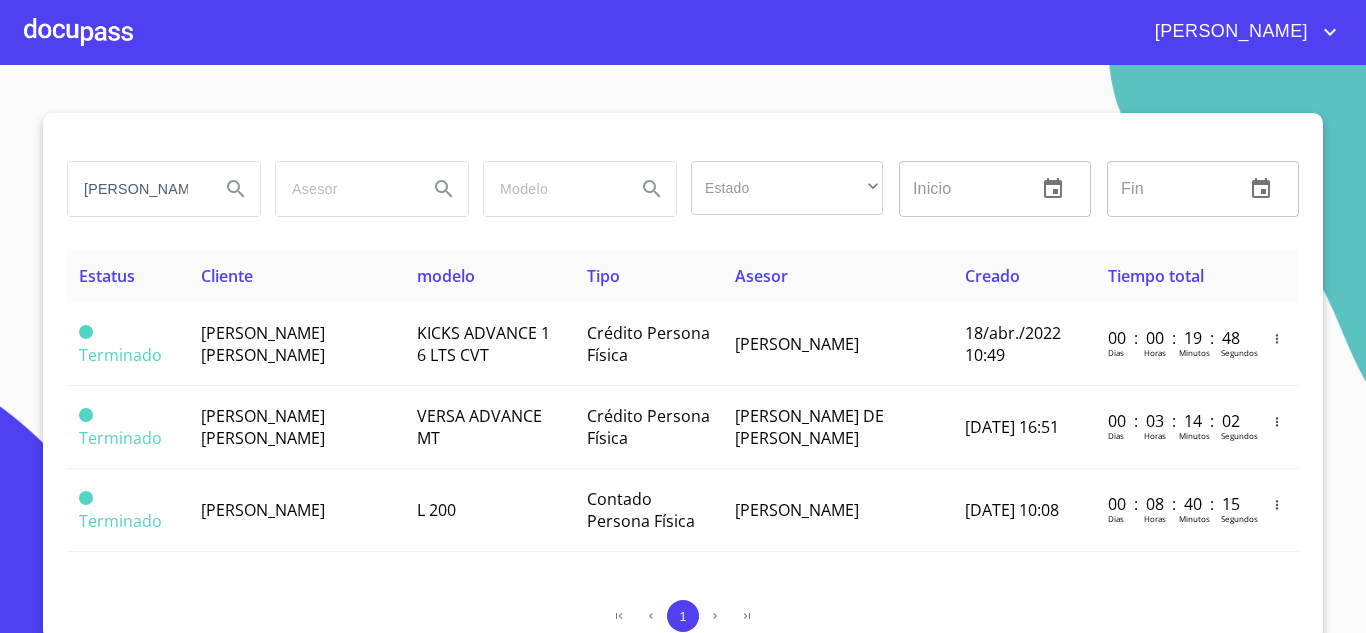 drag, startPoint x: 159, startPoint y: 188, endPoint x: 0, endPoint y: 150, distance: 163.47783 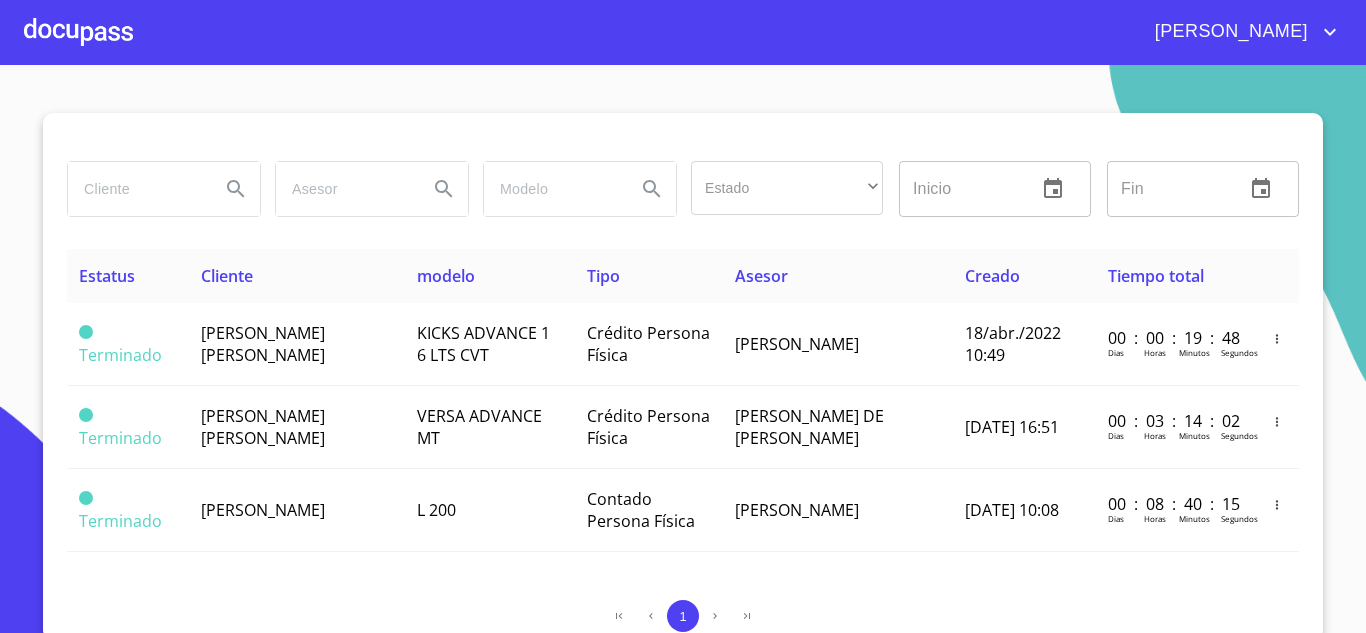 paste on "TORNERO FLORES" 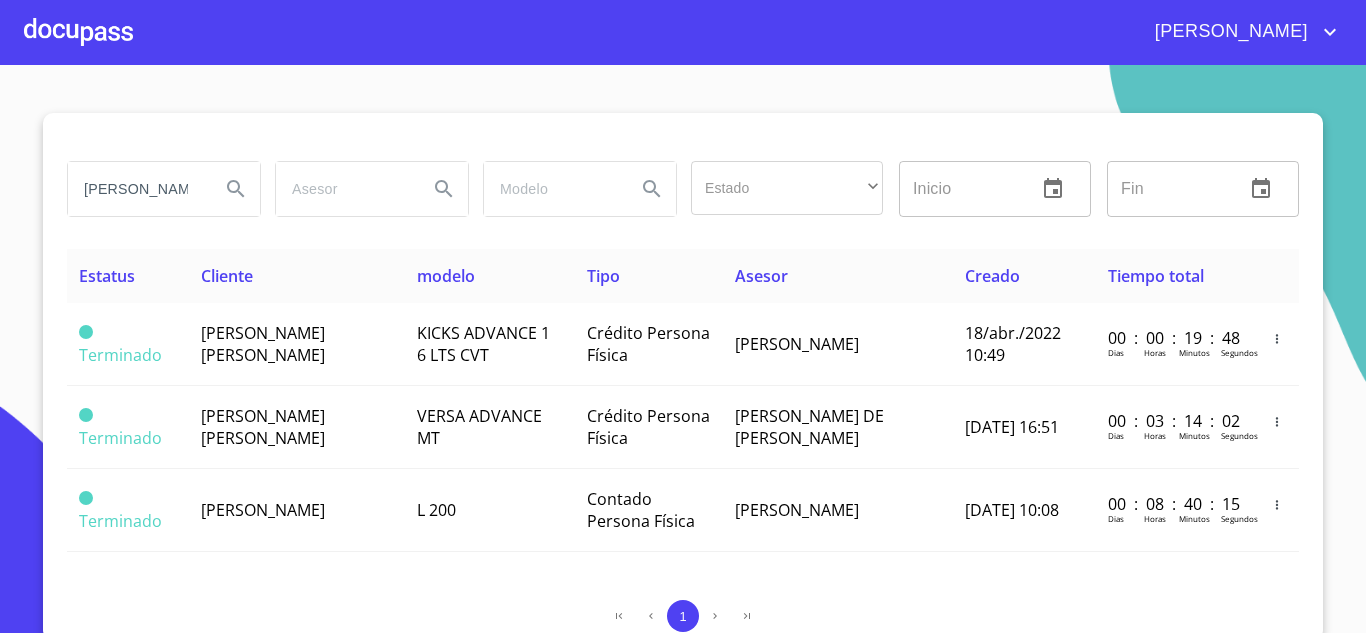 scroll, scrollTop: 0, scrollLeft: 31, axis: horizontal 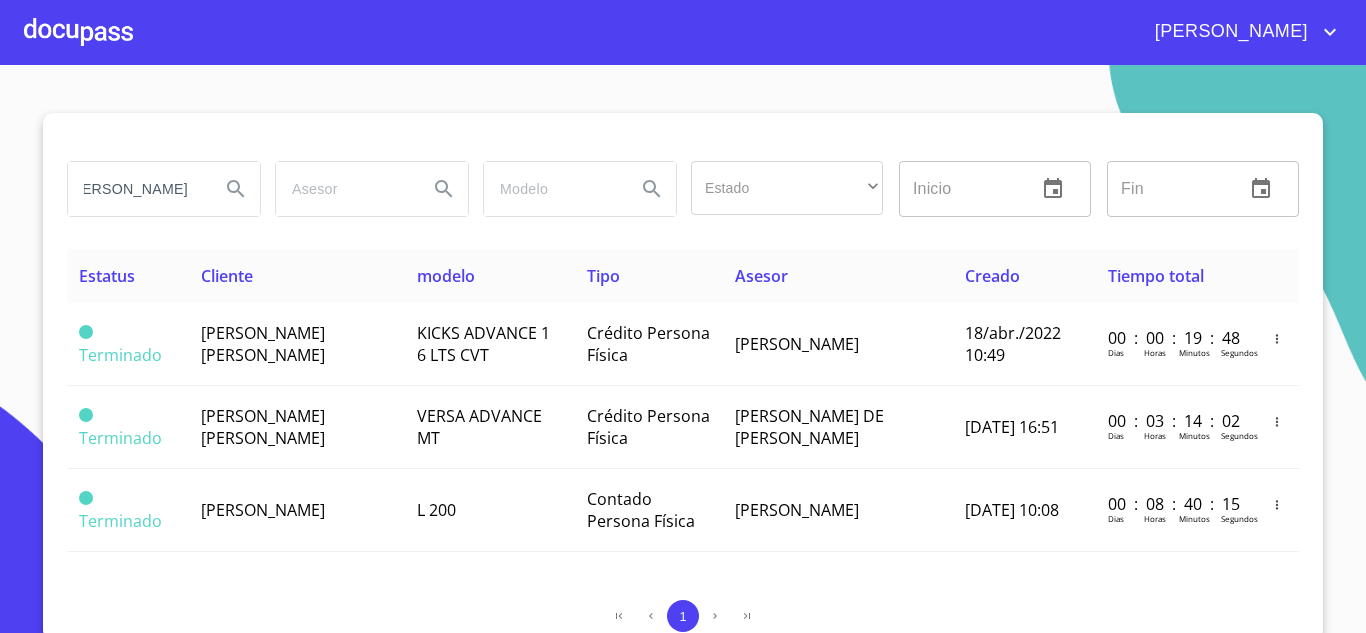 type on "TORNERO FLORES" 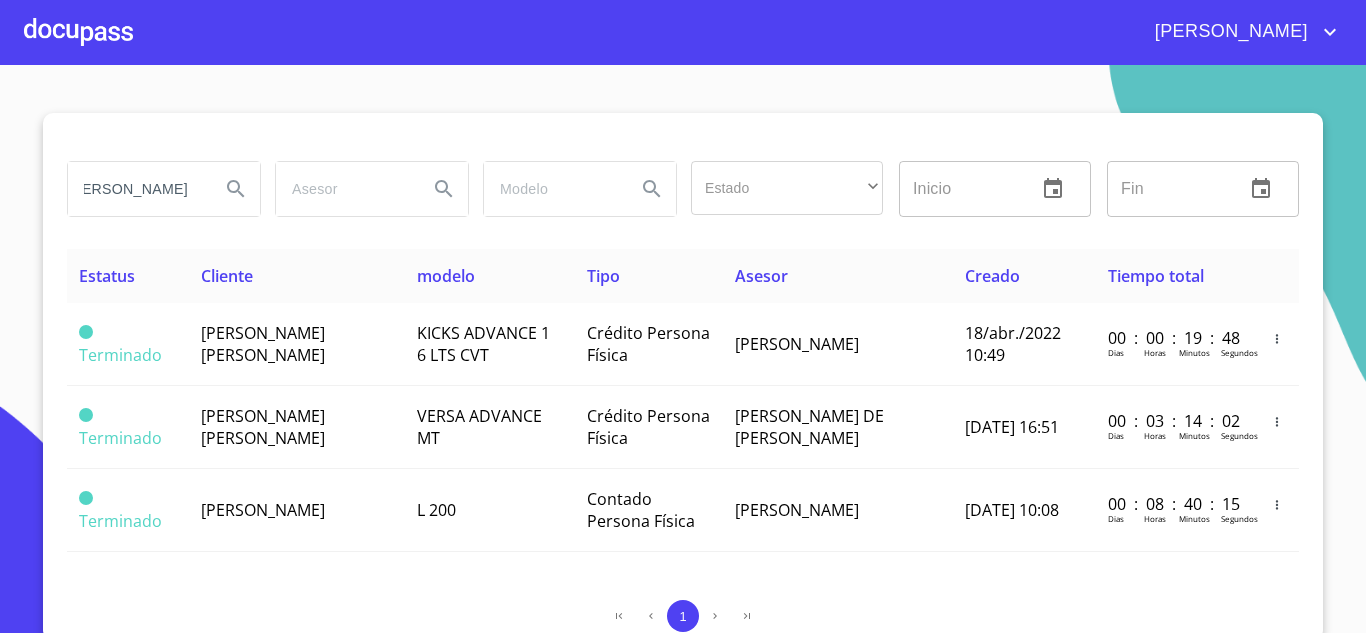 scroll, scrollTop: 0, scrollLeft: 0, axis: both 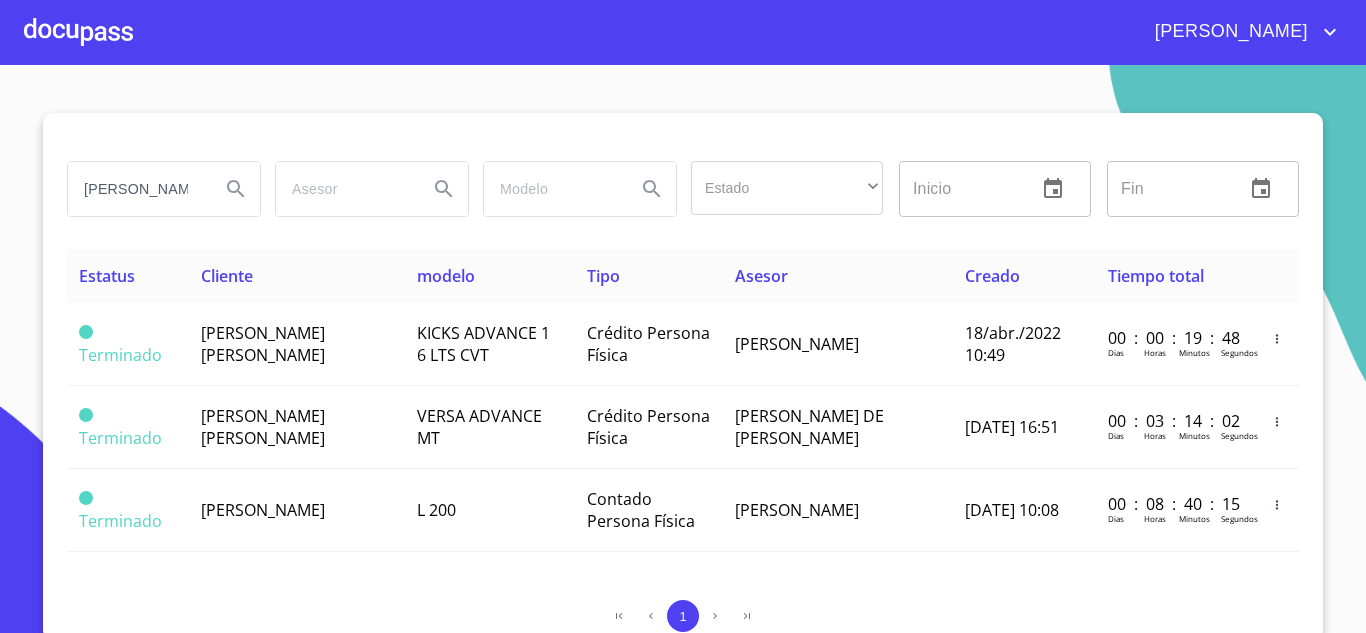 click on "TORNERO FLORES" at bounding box center (136, 189) 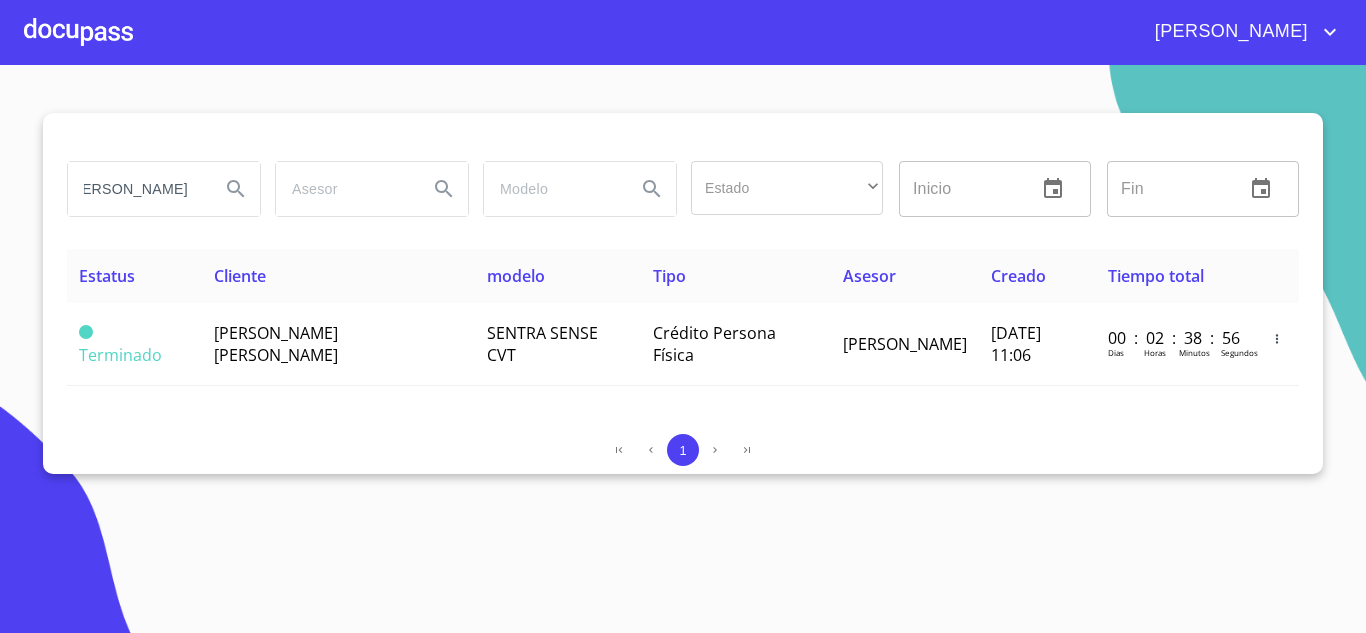 scroll, scrollTop: 0, scrollLeft: 0, axis: both 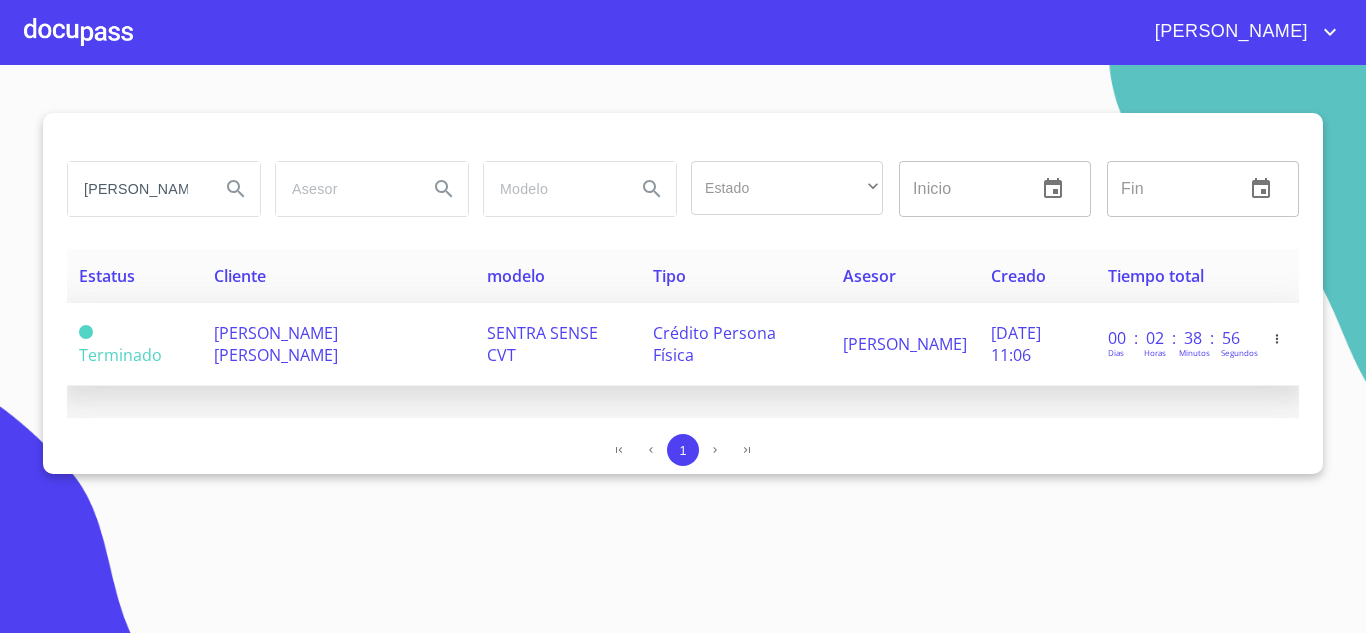 click on "MARIA  ELISA TORNERO FLORES" at bounding box center [276, 344] 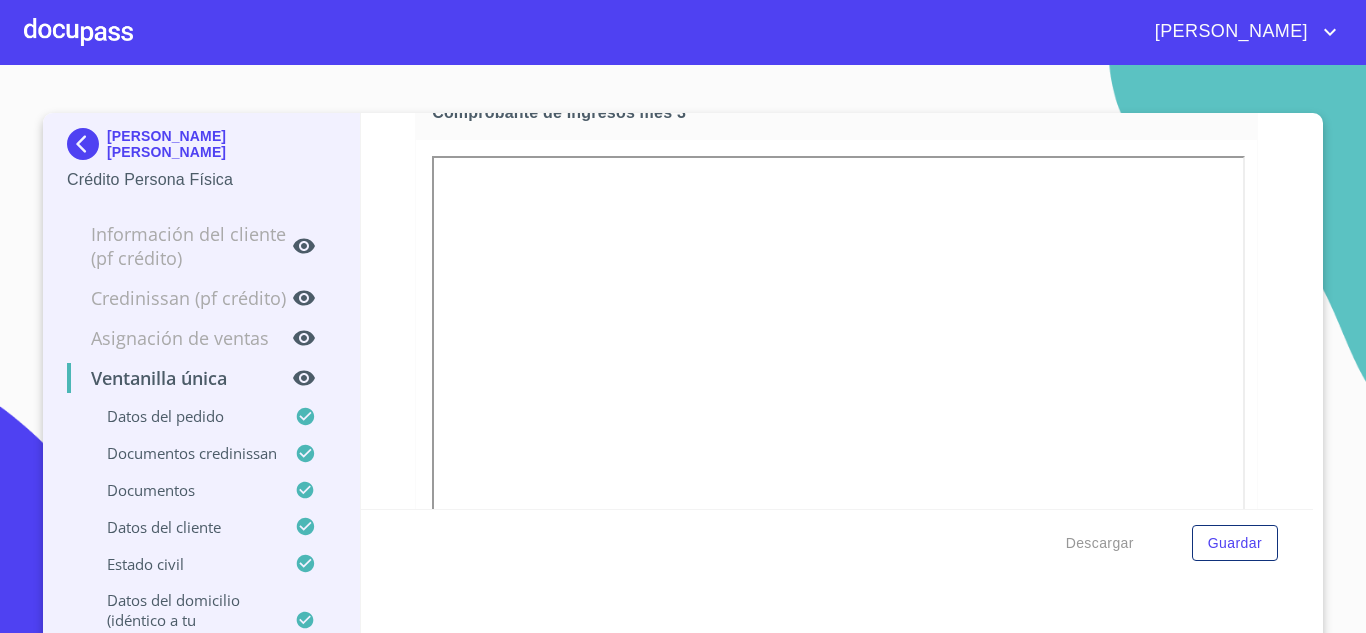 scroll, scrollTop: 4764, scrollLeft: 0, axis: vertical 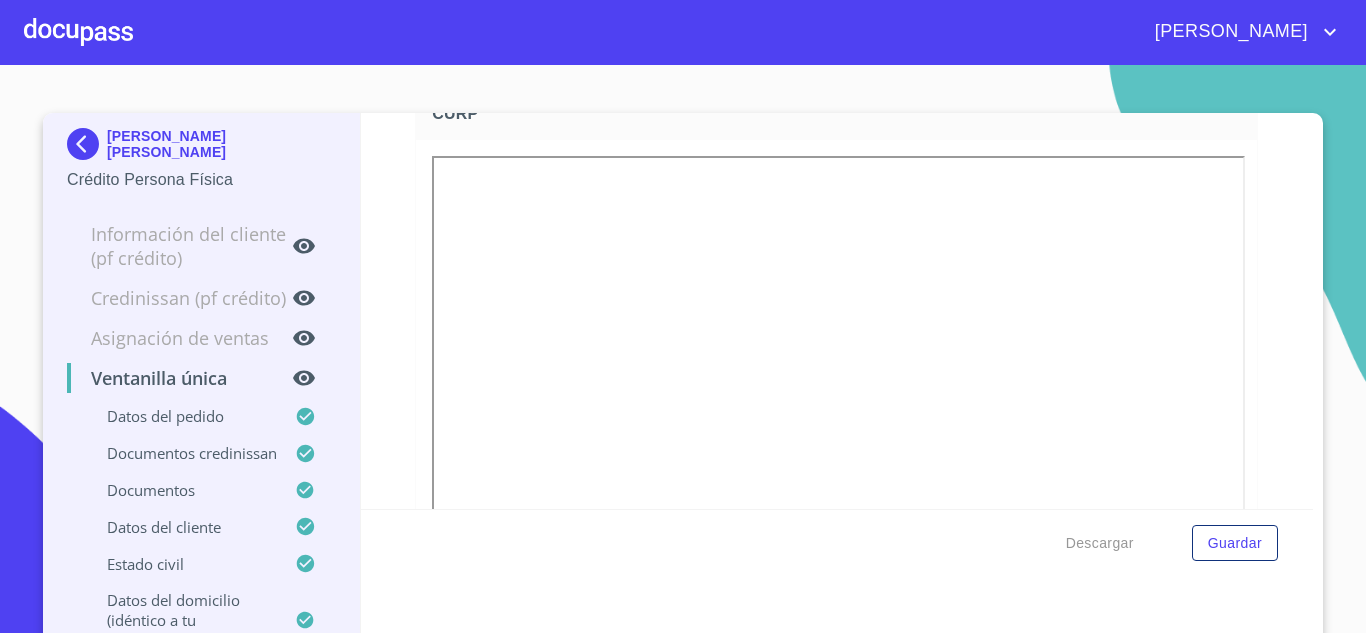 click at bounding box center (87, 144) 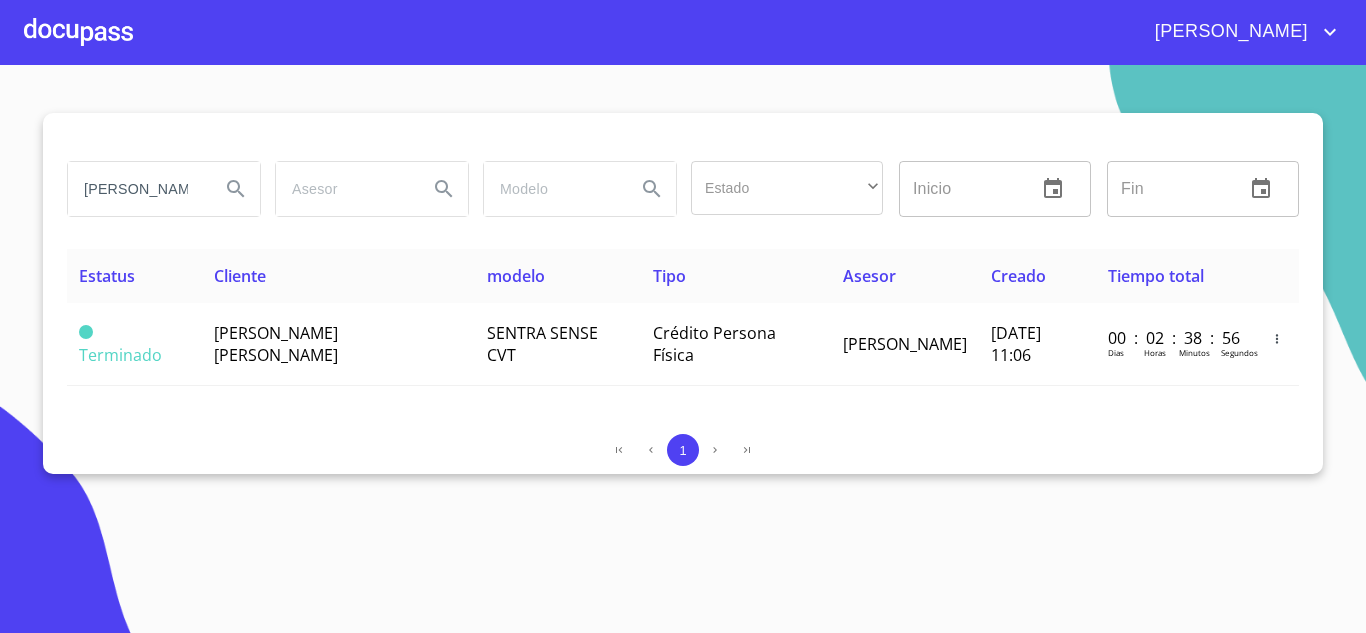 drag, startPoint x: 193, startPoint y: 194, endPoint x: 0, endPoint y: 137, distance: 201.24115 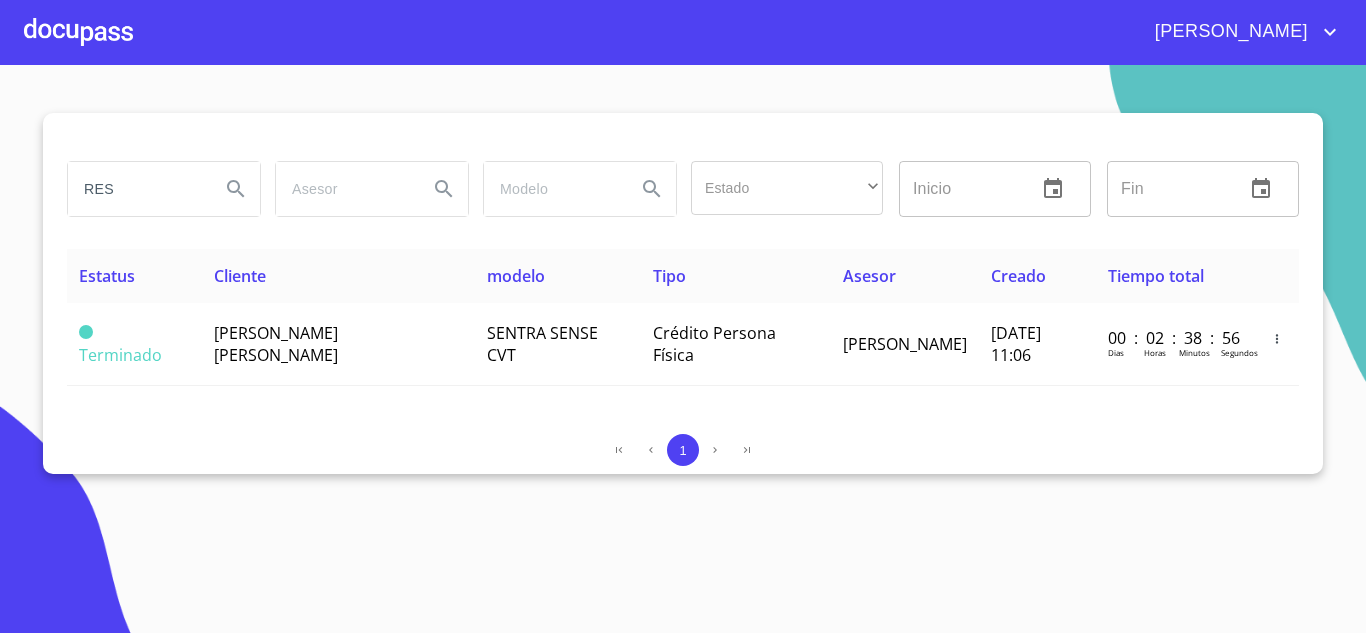 drag, startPoint x: 126, startPoint y: 193, endPoint x: 40, endPoint y: 175, distance: 87.86353 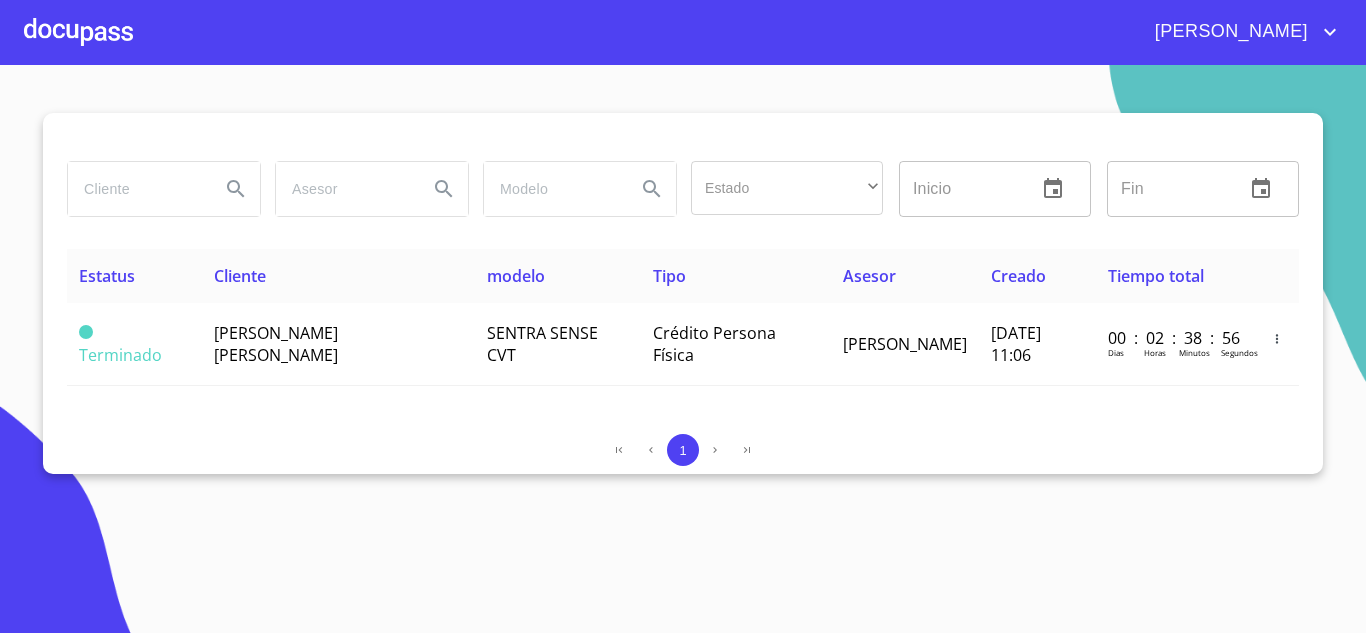paste on "LOPEZ RETANA" 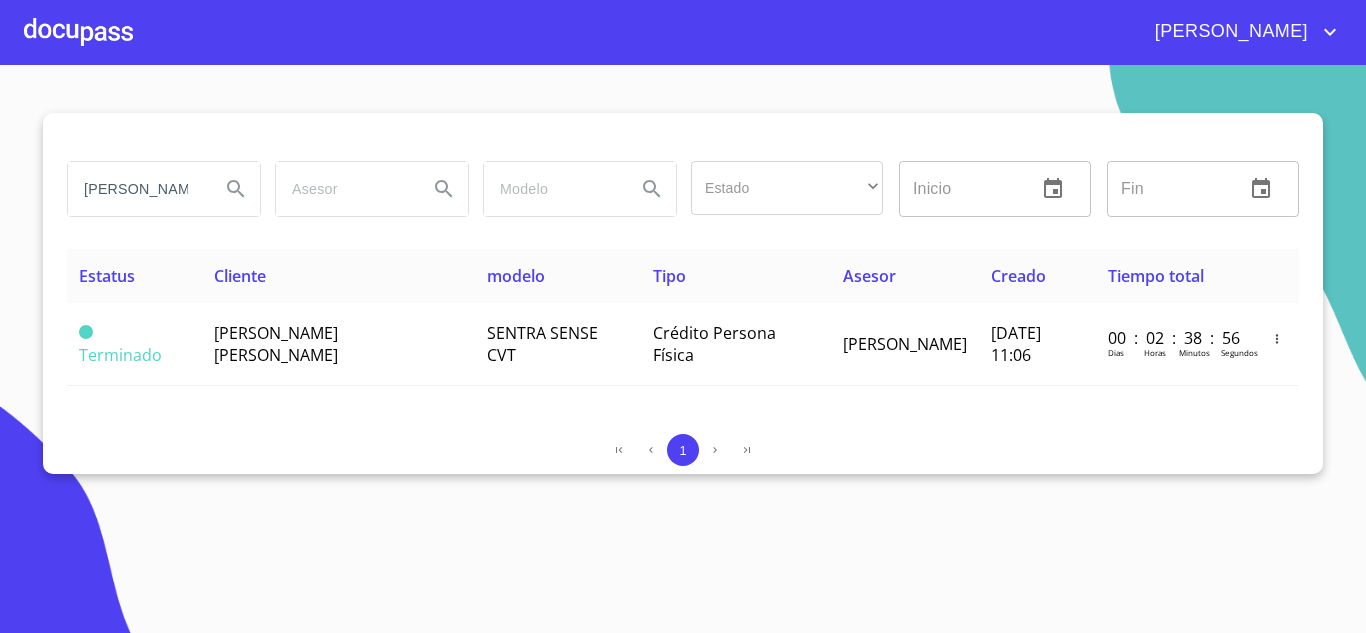 scroll, scrollTop: 0, scrollLeft: 6, axis: horizontal 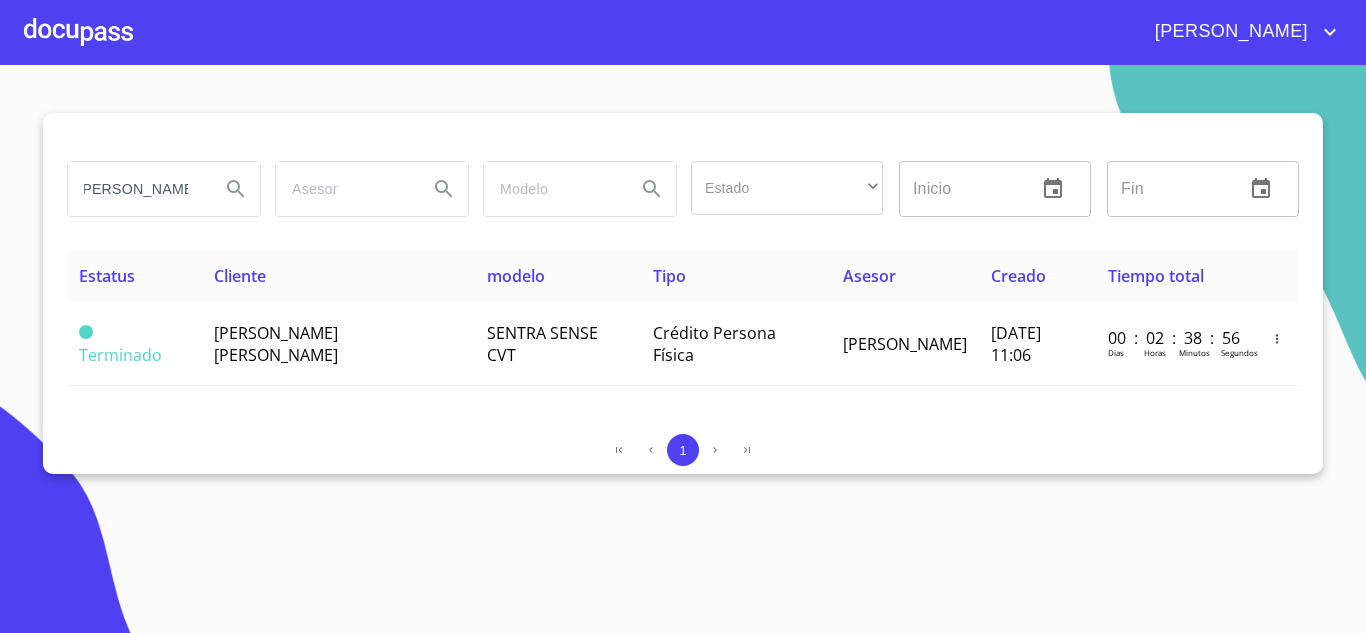type on "LOPEZ RETANA" 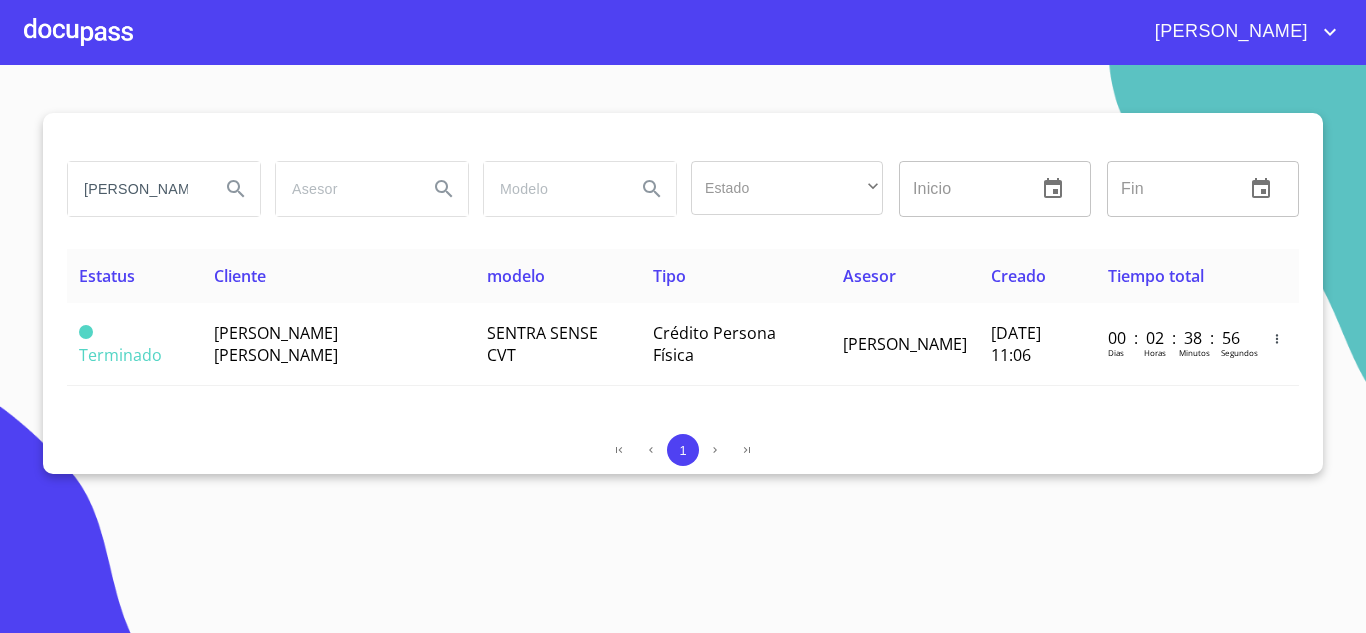 click on "LOPEZ RETANA" at bounding box center (136, 189) 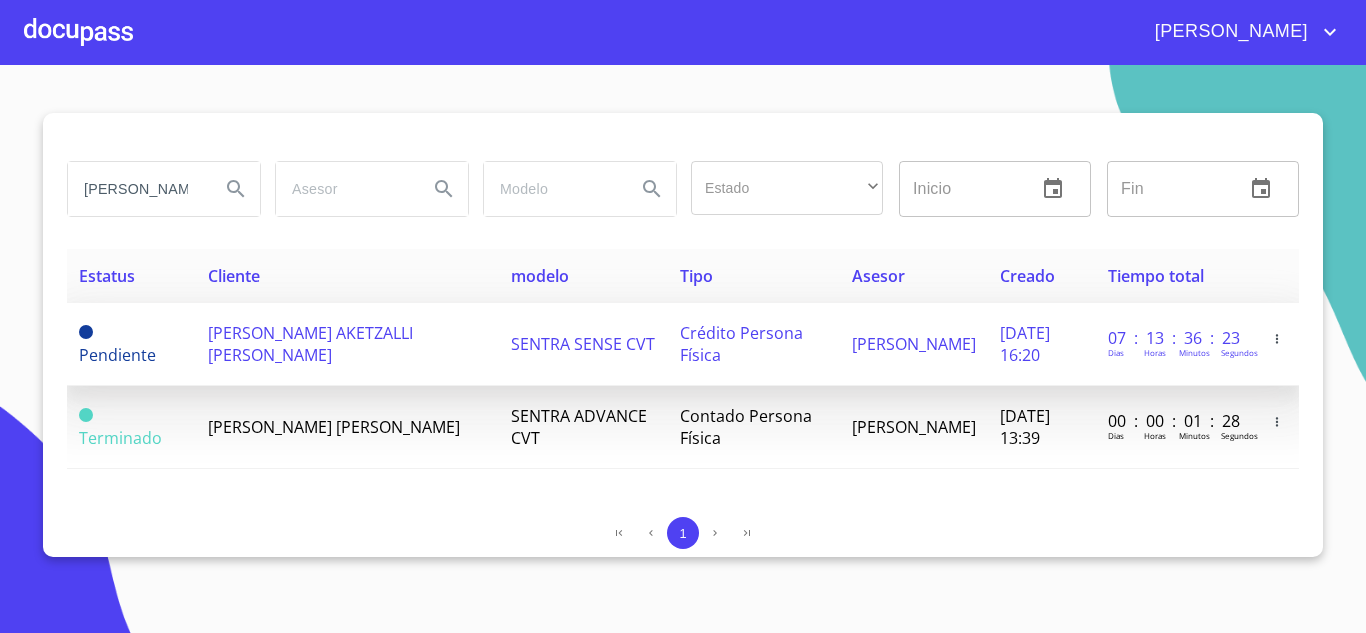 click on "VALERIA AKETZALLI LOPEZ  RETANA" at bounding box center (310, 344) 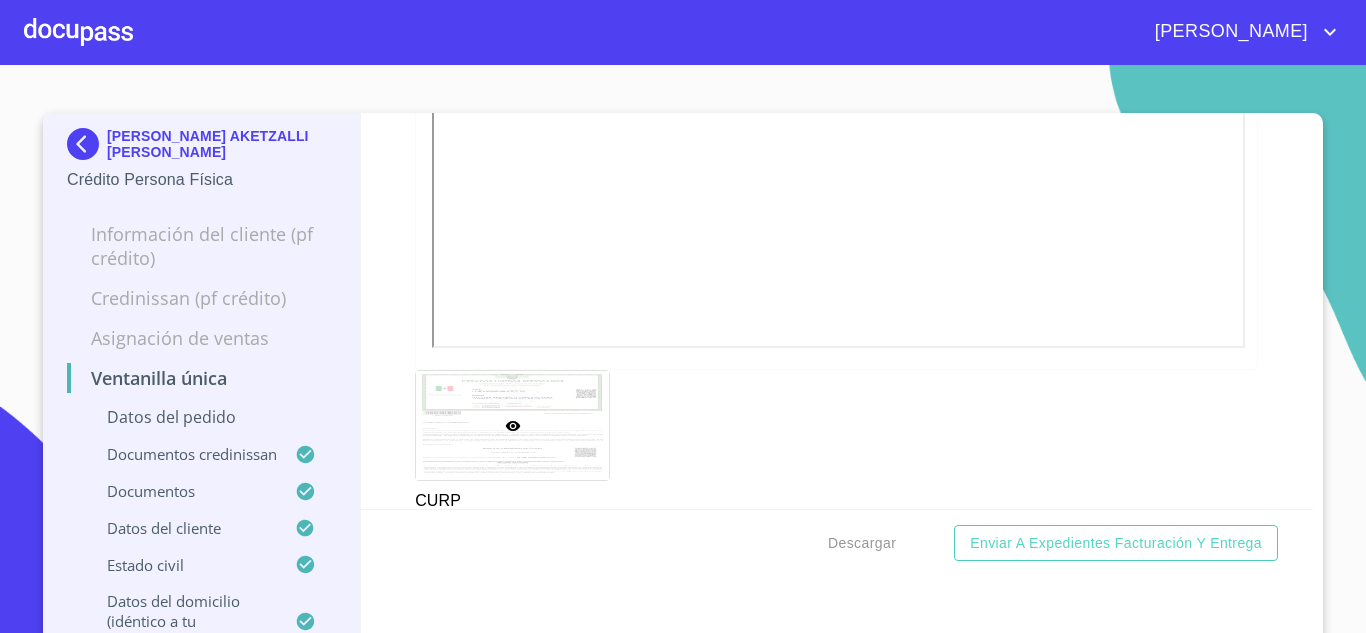 scroll, scrollTop: 2398, scrollLeft: 0, axis: vertical 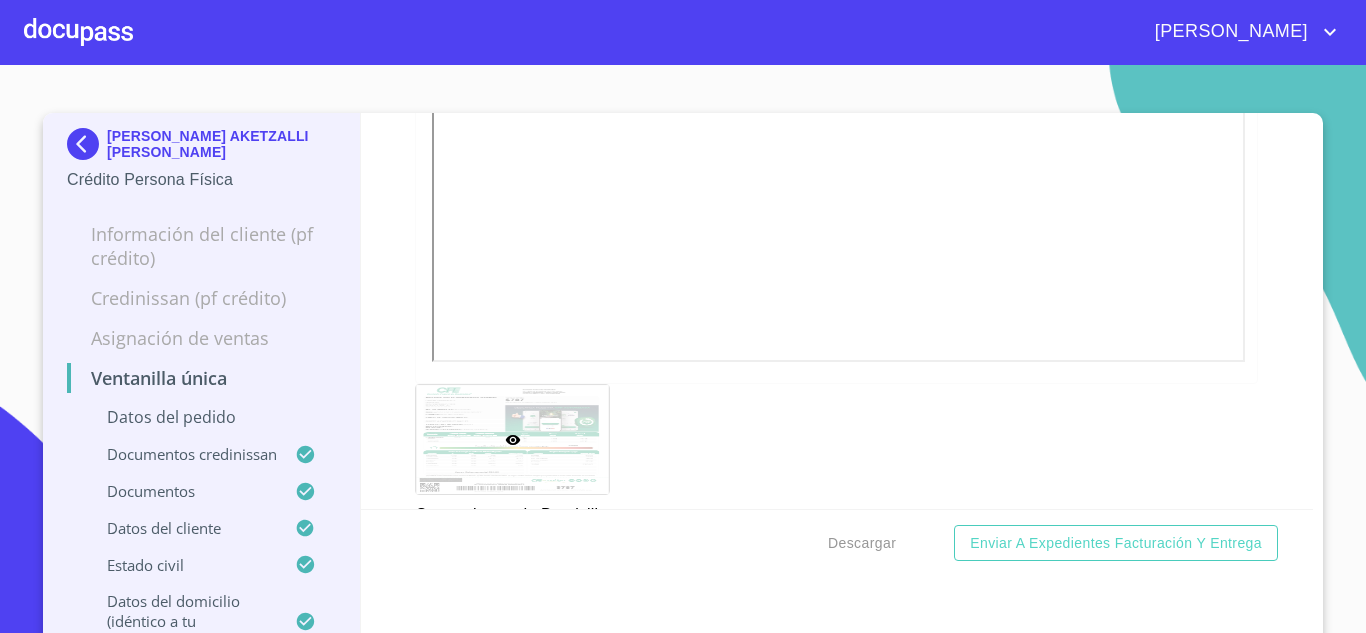 click at bounding box center [87, 144] 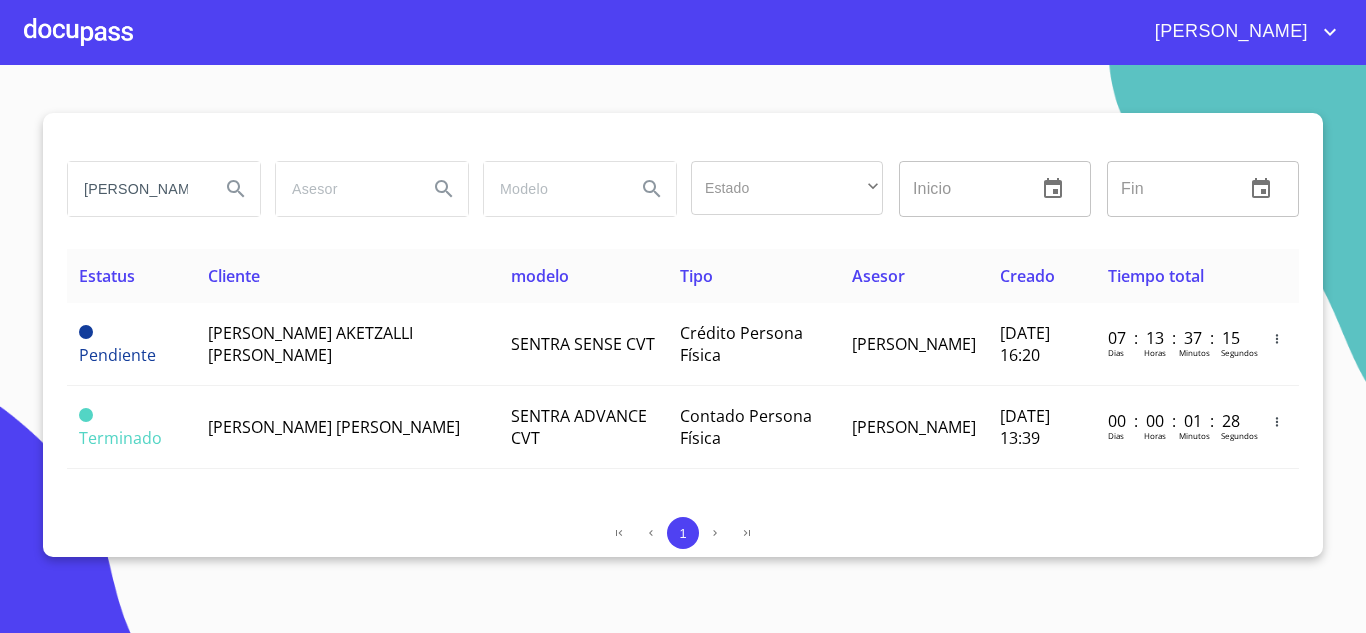 scroll, scrollTop: 0, scrollLeft: 0, axis: both 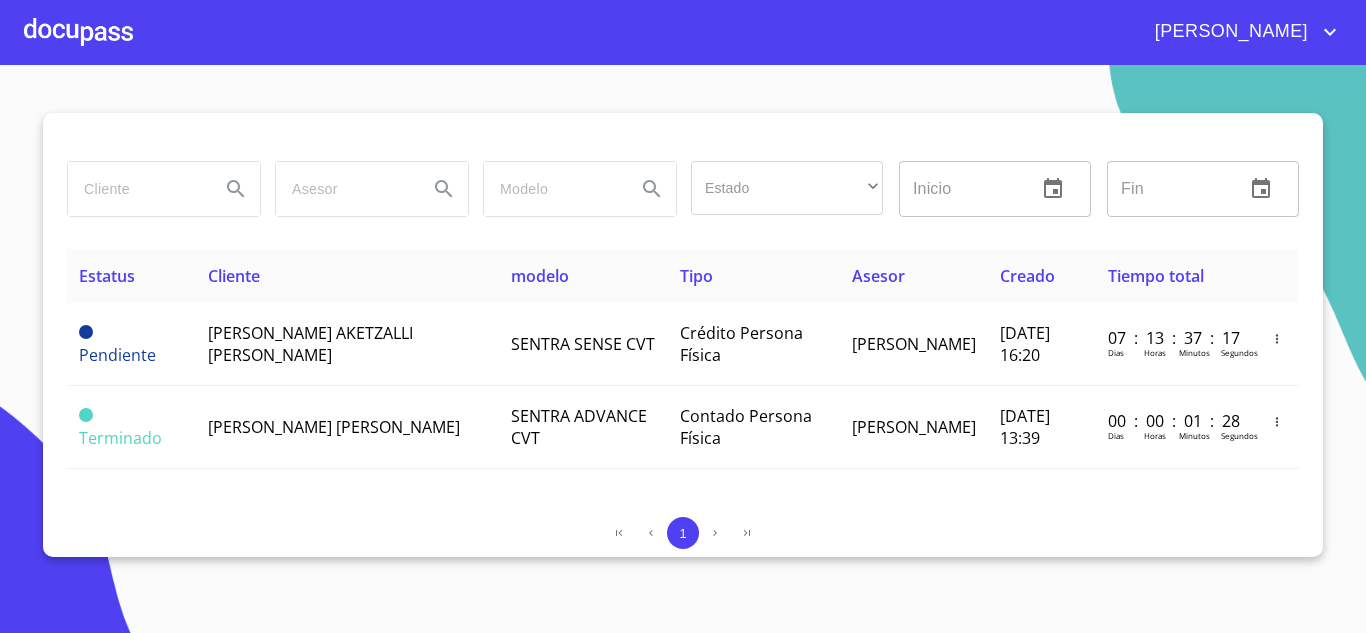 click at bounding box center (136, 189) 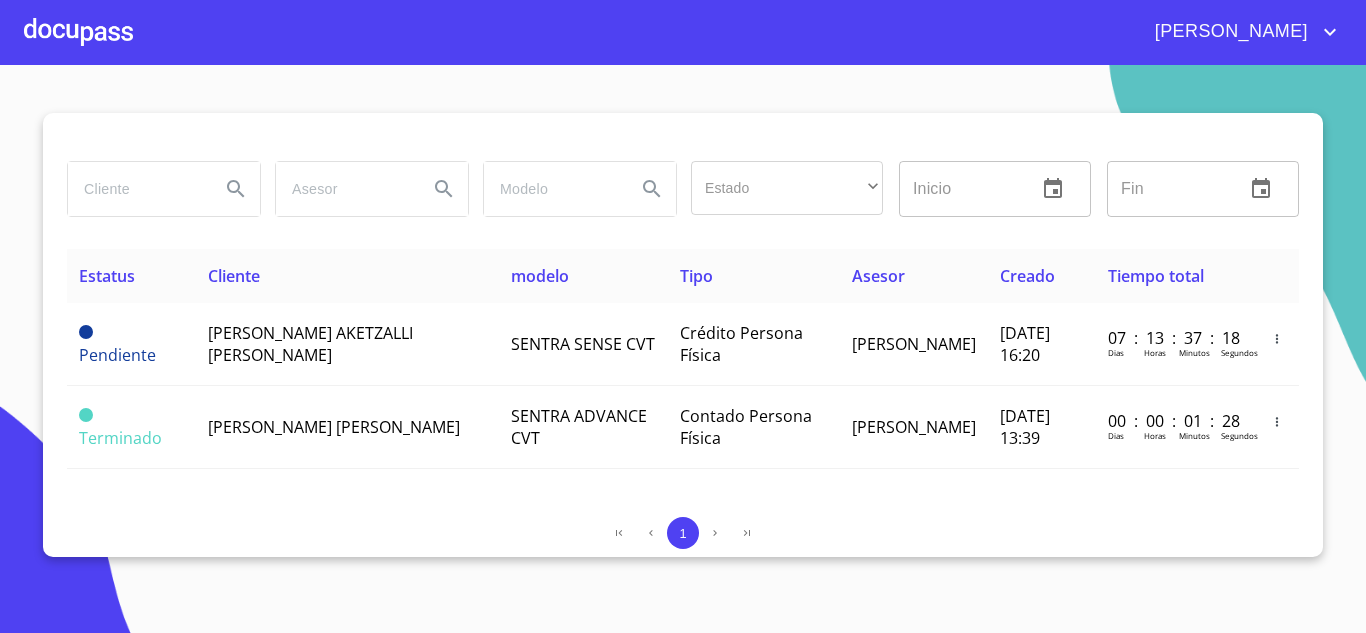 paste on "RODRIGUEZ MENDOZA" 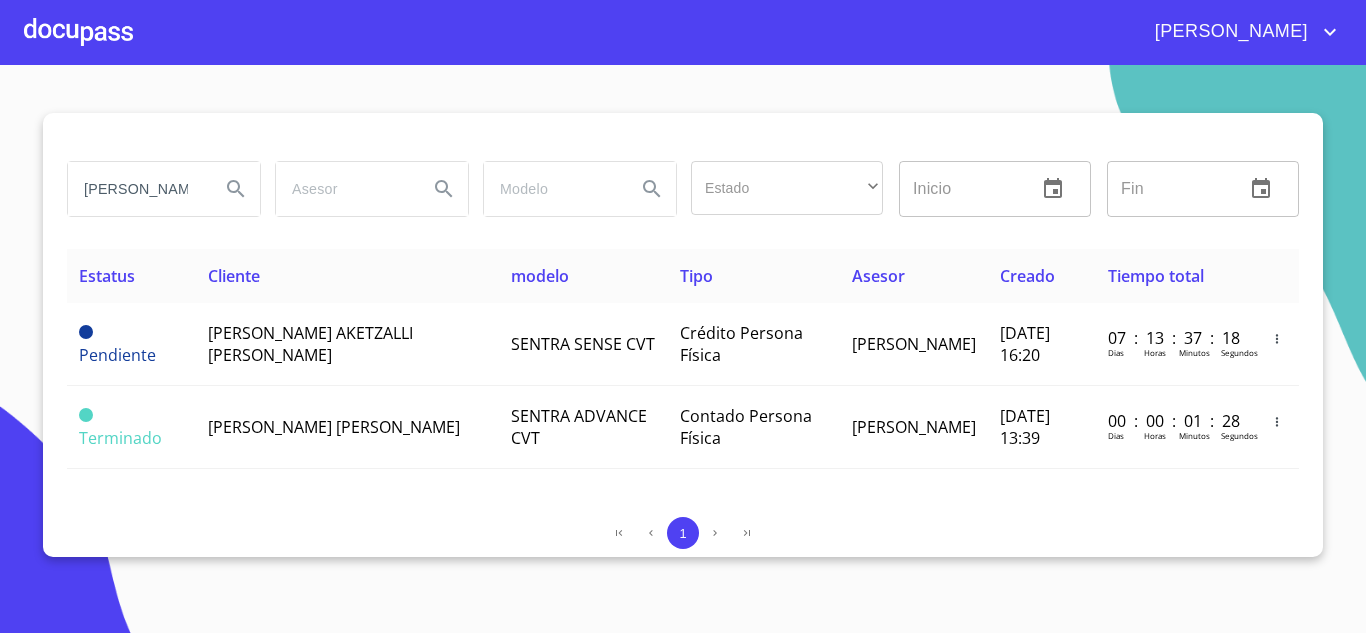 scroll, scrollTop: 0, scrollLeft: 60, axis: horizontal 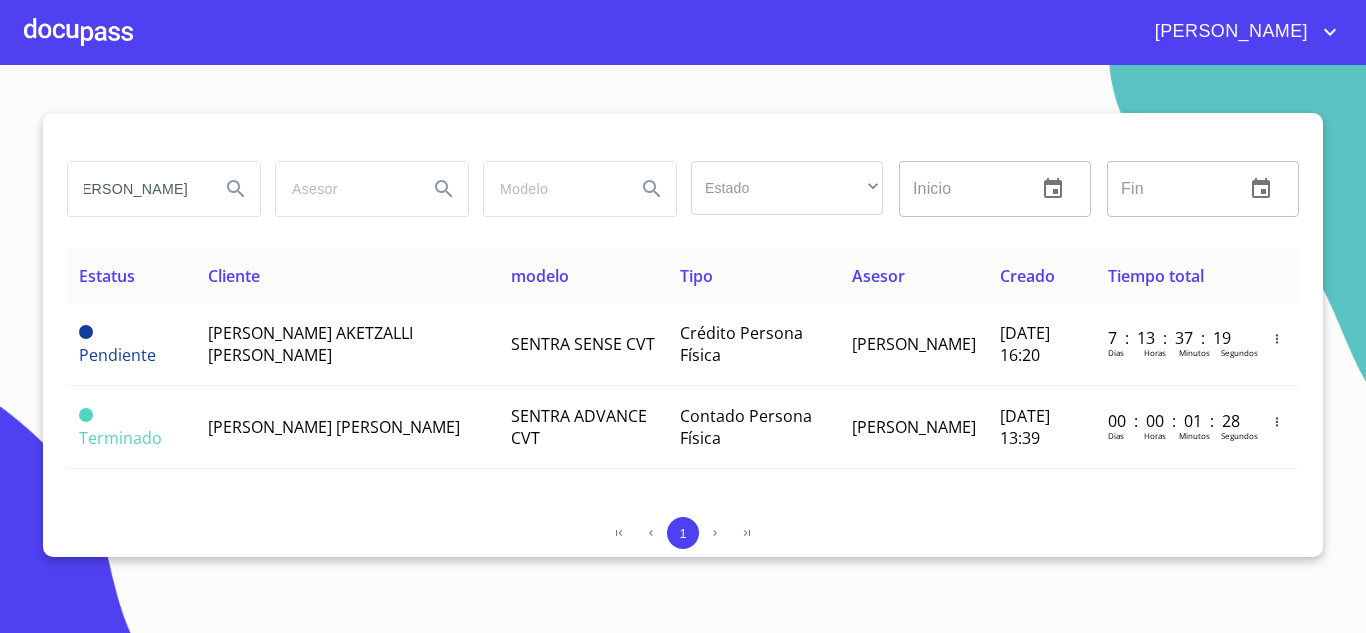 type on "RODRIGUEZ MENDOZA" 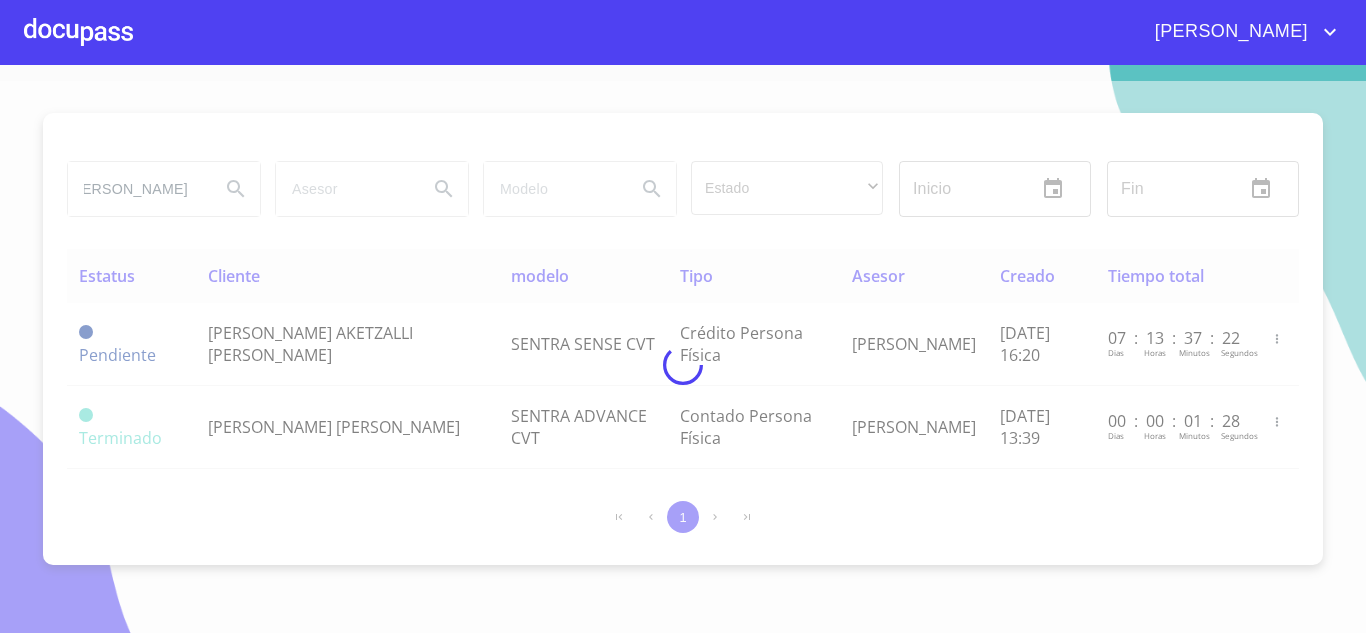 scroll, scrollTop: 0, scrollLeft: 0, axis: both 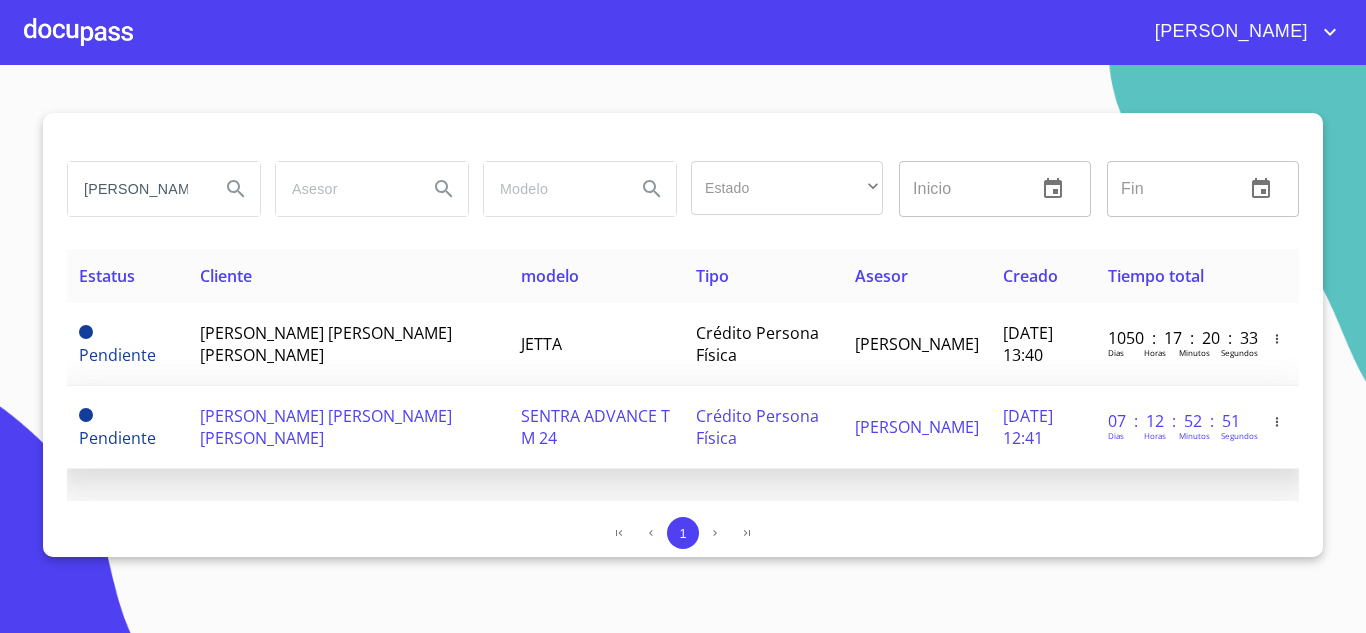 click on "CARLOS DAVID  RODRIGUEZ  MENDOZA" at bounding box center (326, 427) 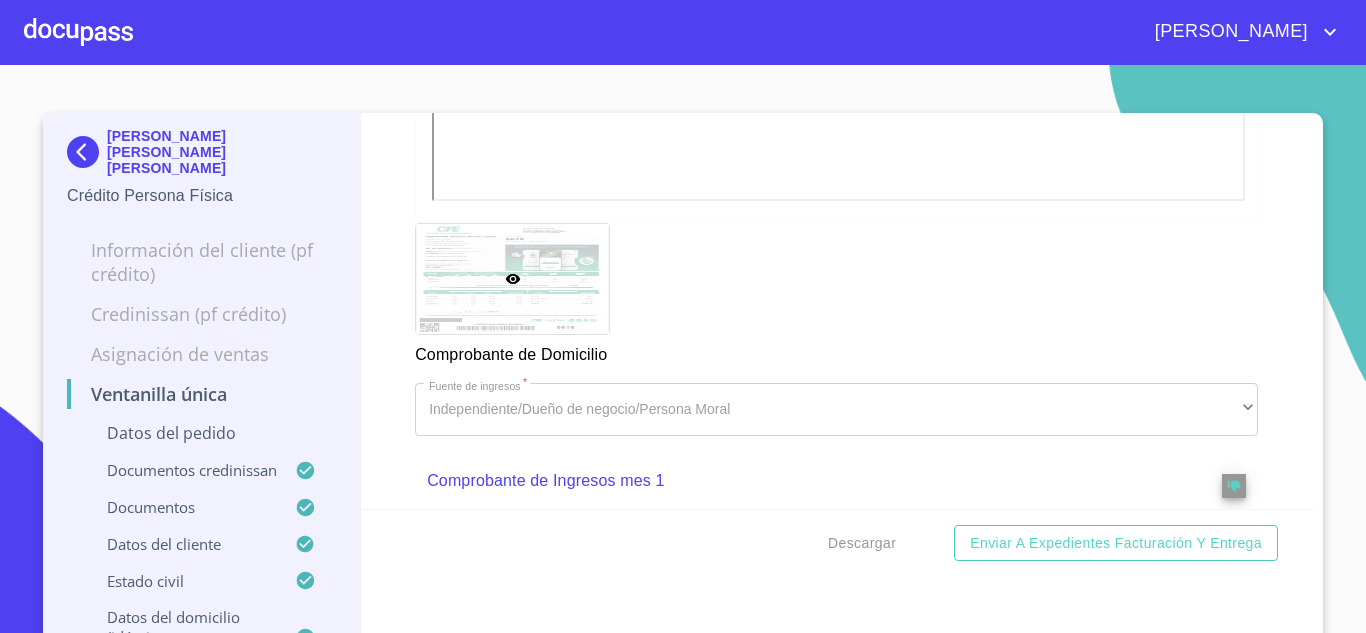 scroll, scrollTop: 1989, scrollLeft: 0, axis: vertical 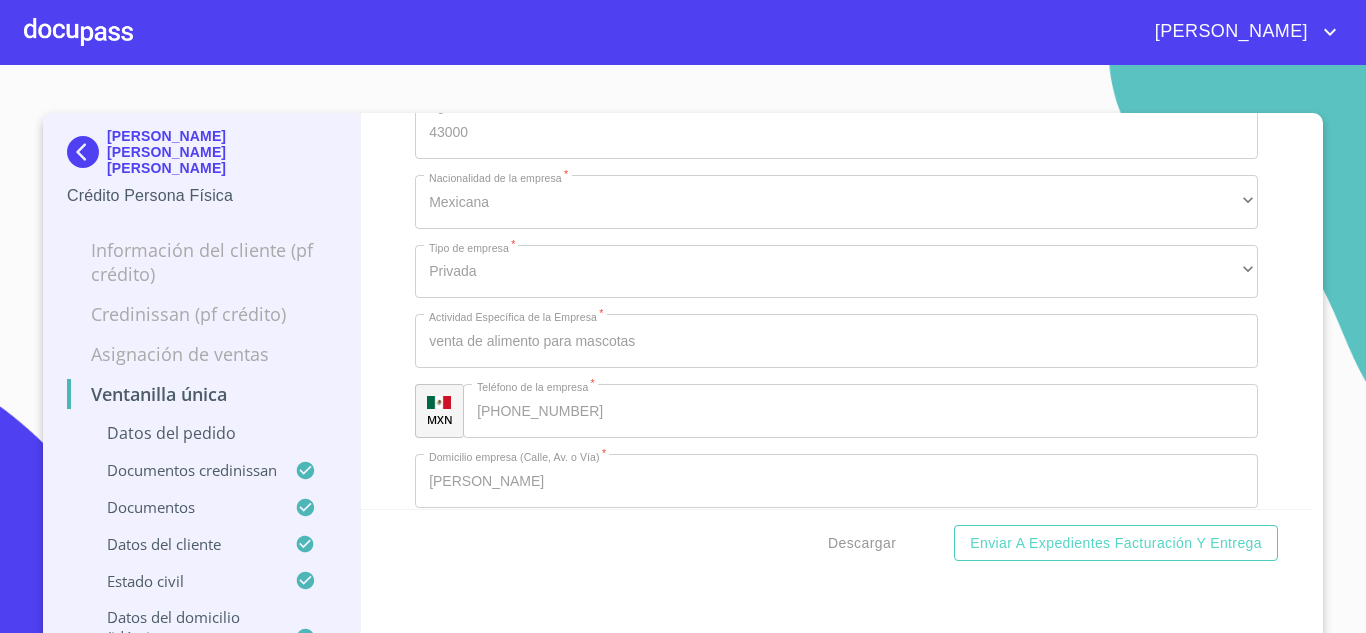 click at bounding box center [87, 152] 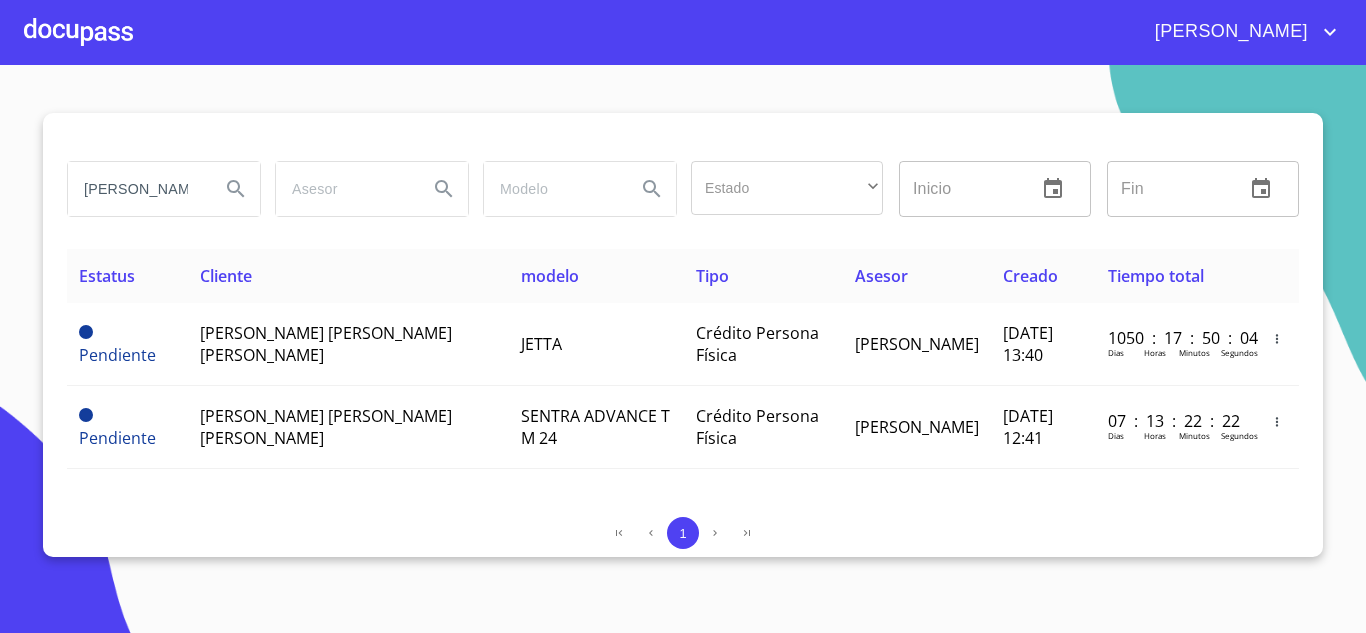 scroll, scrollTop: 0, scrollLeft: 0, axis: both 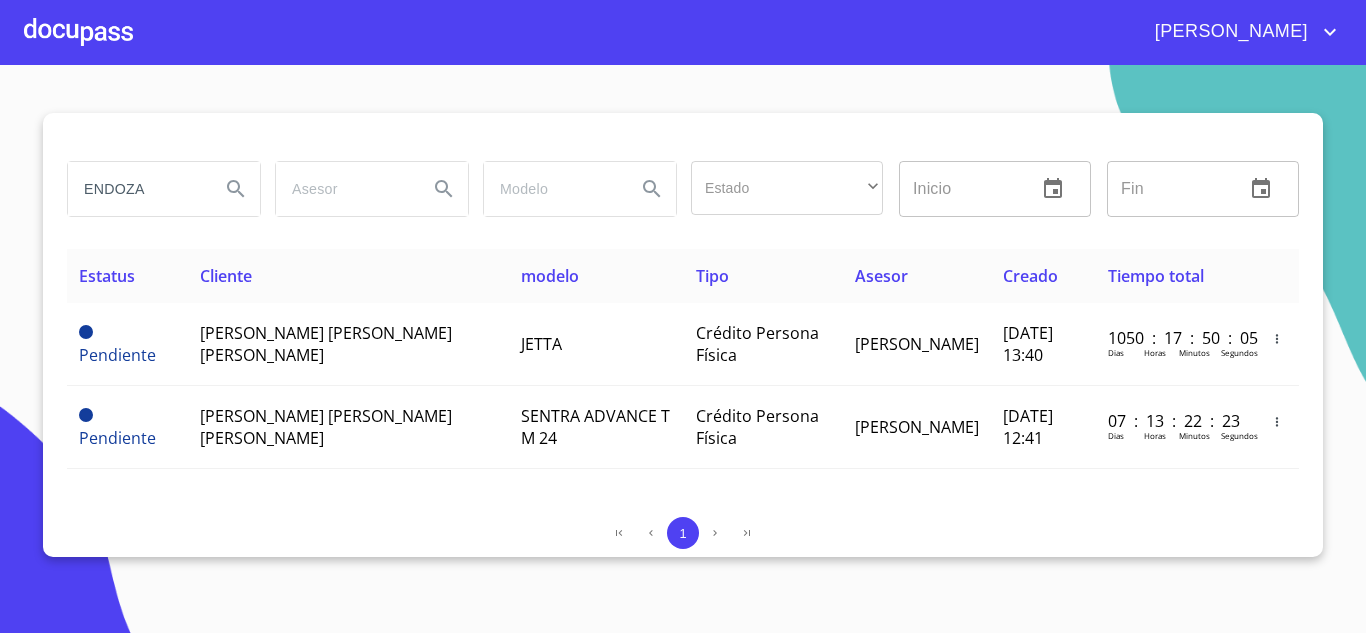 drag, startPoint x: 174, startPoint y: 197, endPoint x: 0, endPoint y: 112, distance: 193.65175 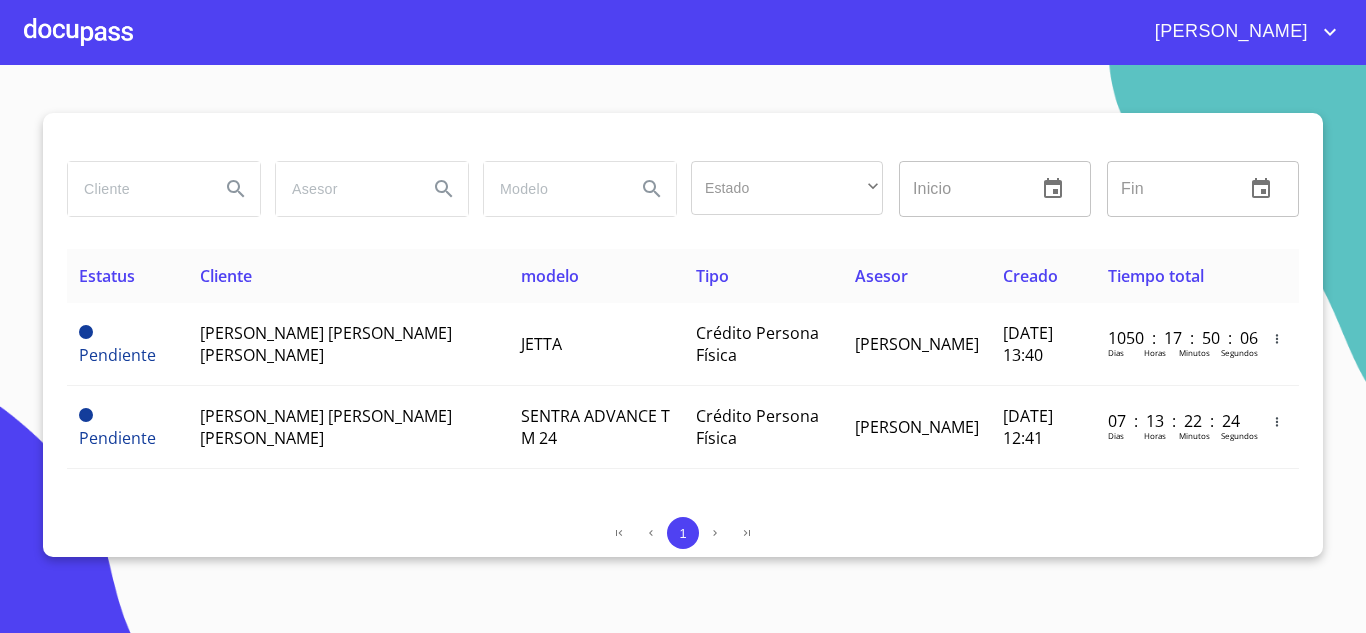paste on "TRANSPORTES DE CARGA" 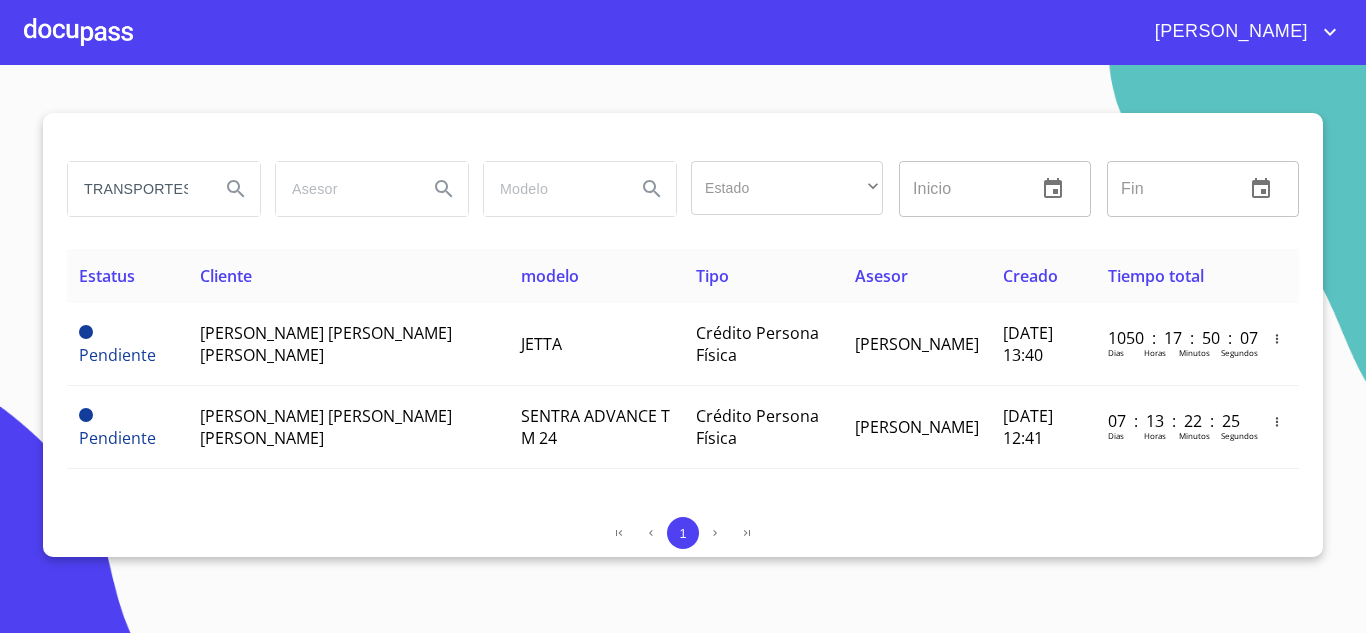 scroll, scrollTop: 0, scrollLeft: 85, axis: horizontal 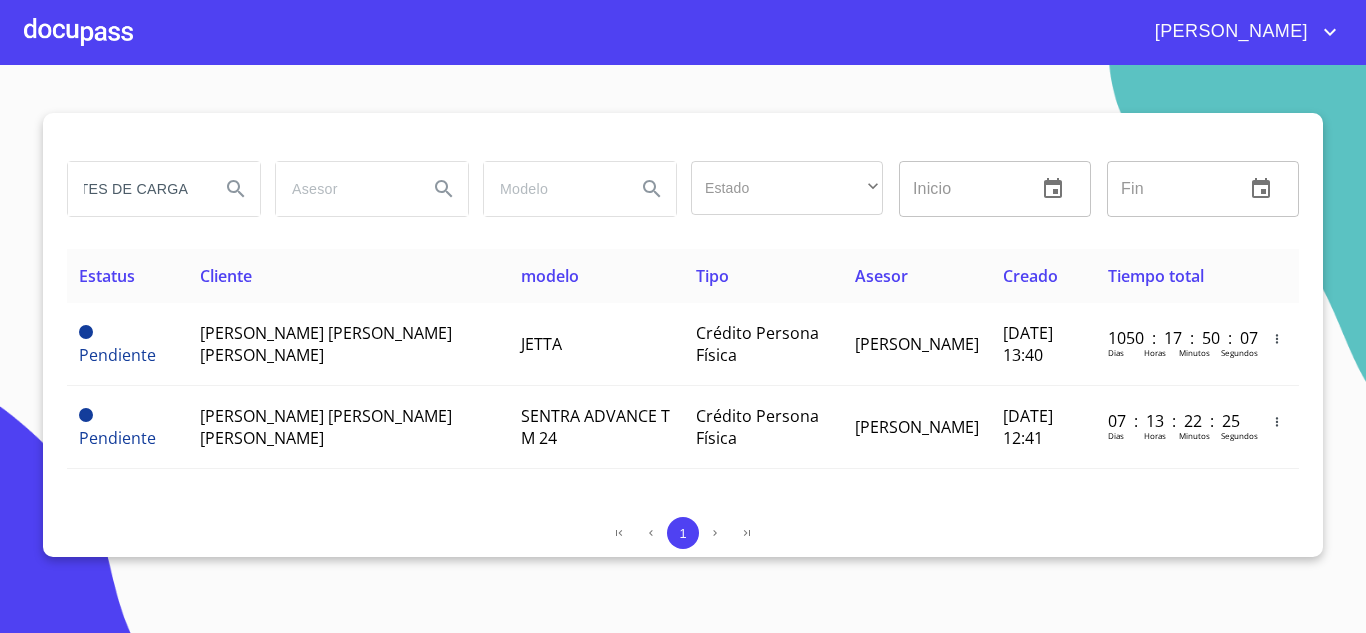 type on "TRANSPORTES DE CARGA" 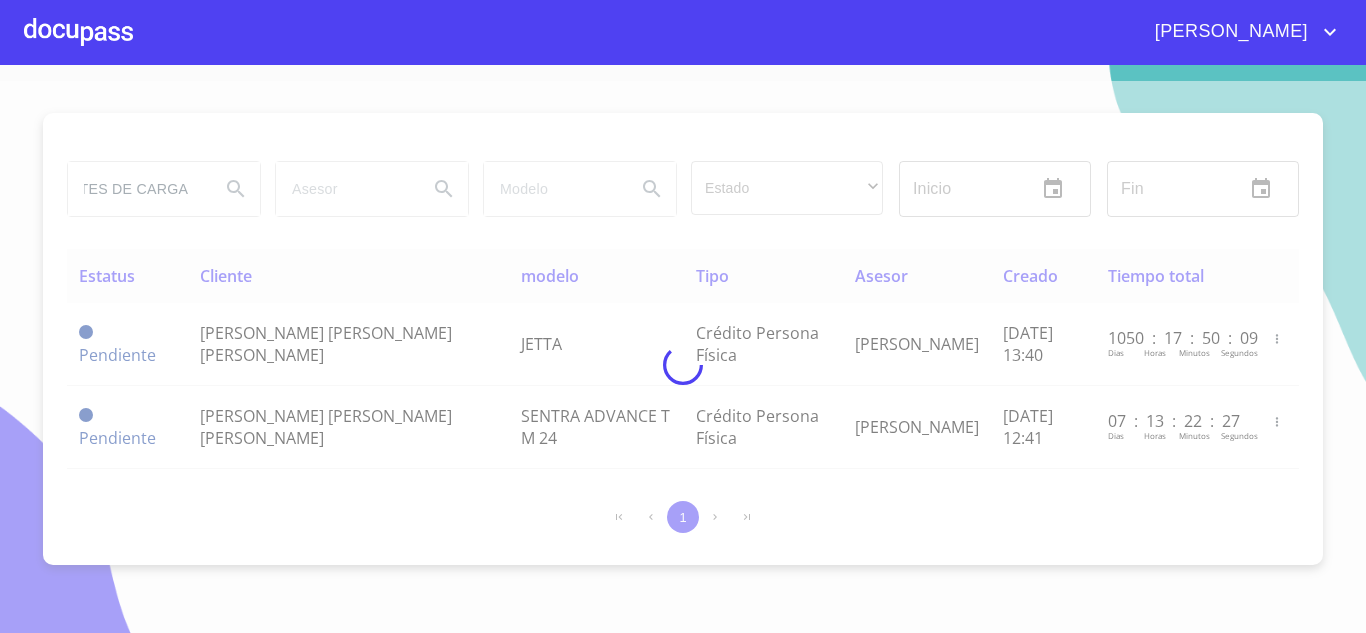 scroll, scrollTop: 0, scrollLeft: 0, axis: both 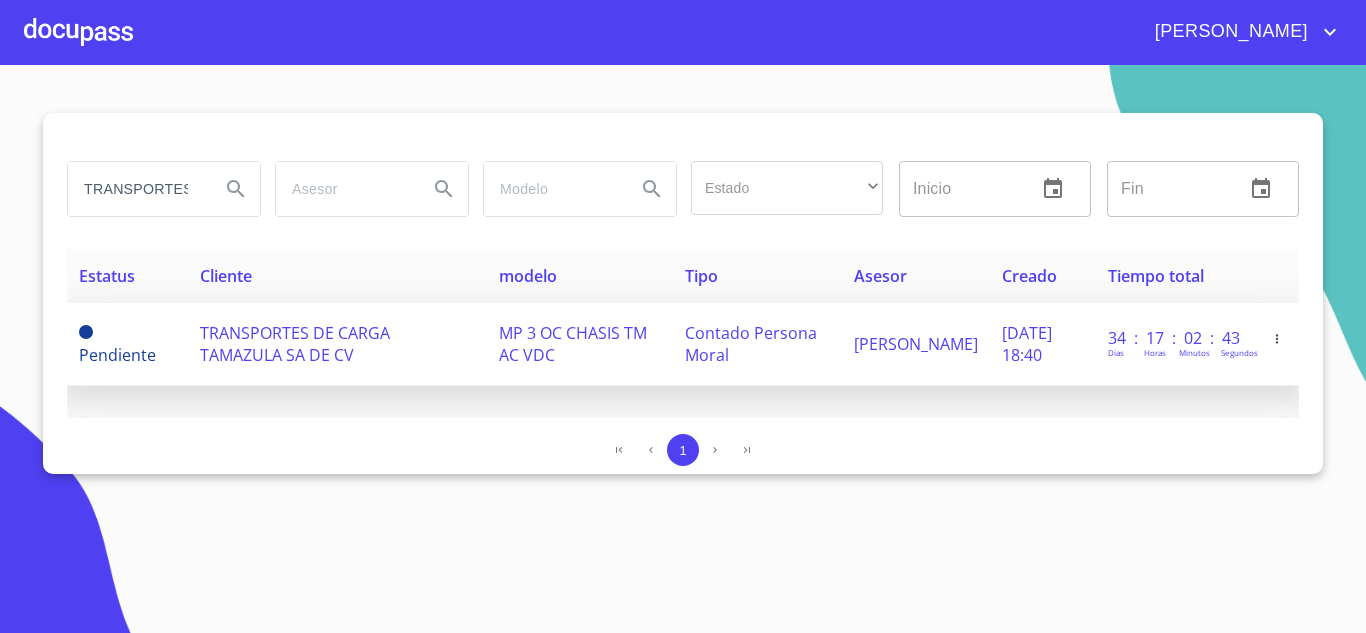 click on "TRANSPORTES DE CARGA TAMAZULA SA DE CV" at bounding box center [295, 344] 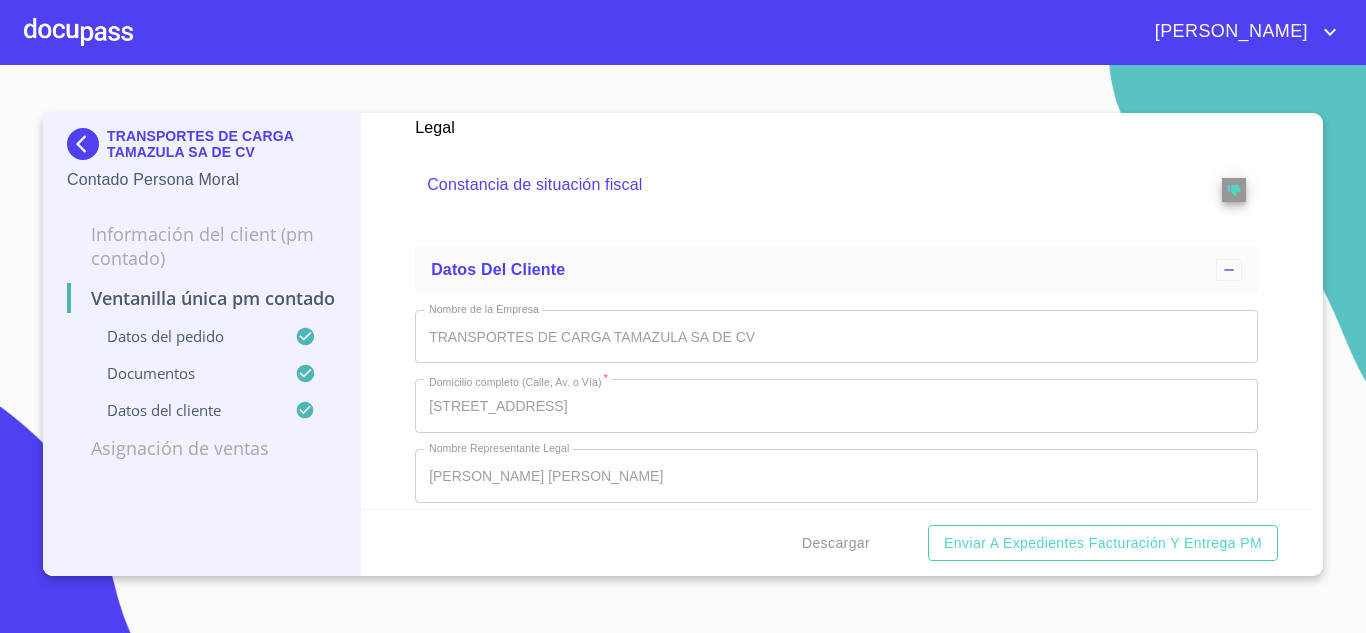 scroll, scrollTop: 5070, scrollLeft: 0, axis: vertical 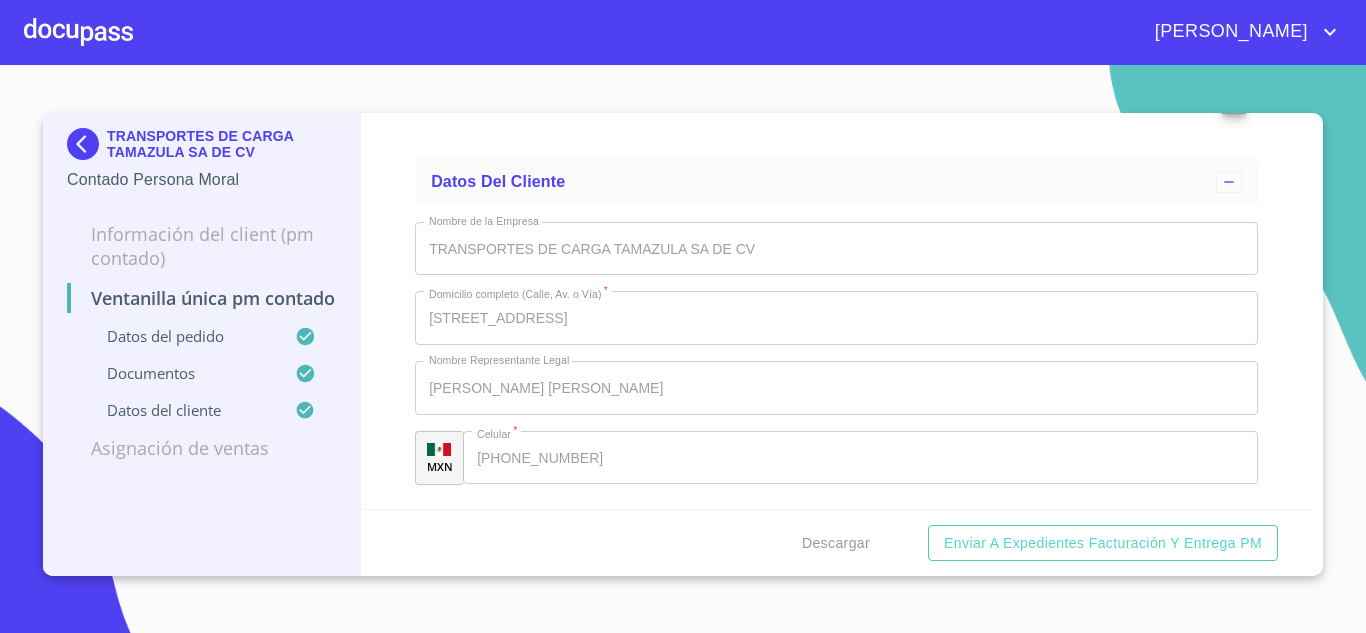 click at bounding box center (87, 144) 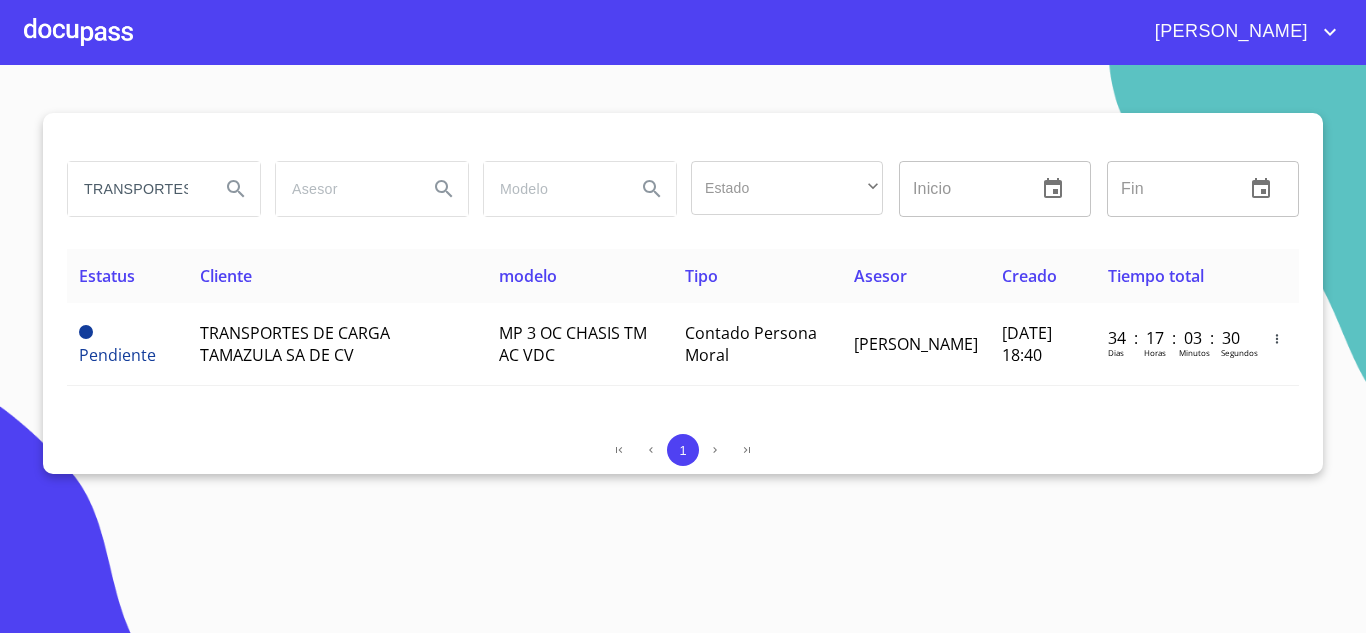 scroll, scrollTop: 0, scrollLeft: 0, axis: both 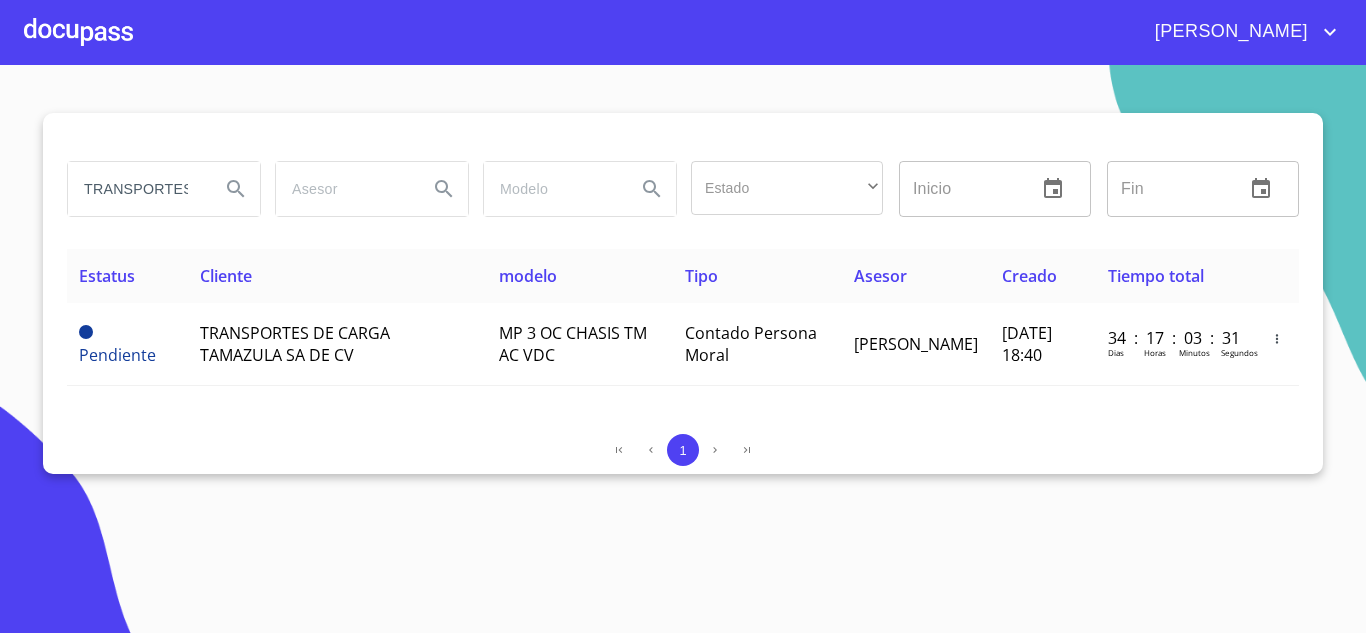 type on "S DE CARGA" 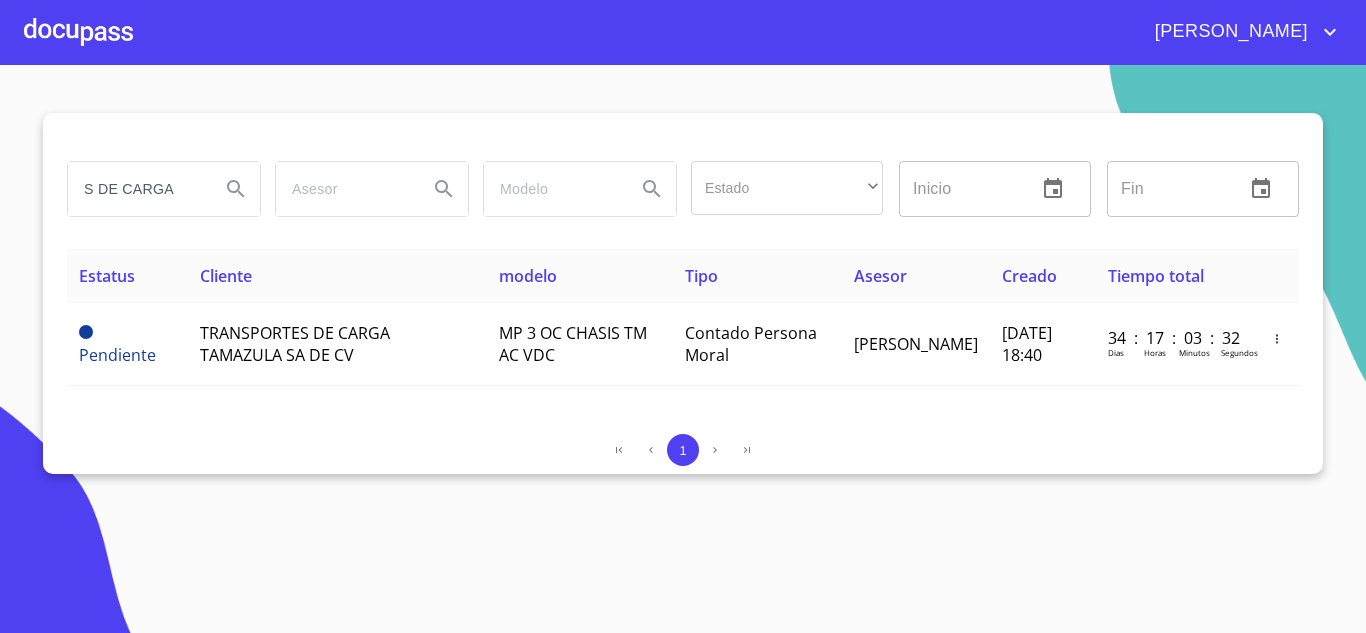 drag, startPoint x: 194, startPoint y: 201, endPoint x: 56, endPoint y: 182, distance: 139.30183 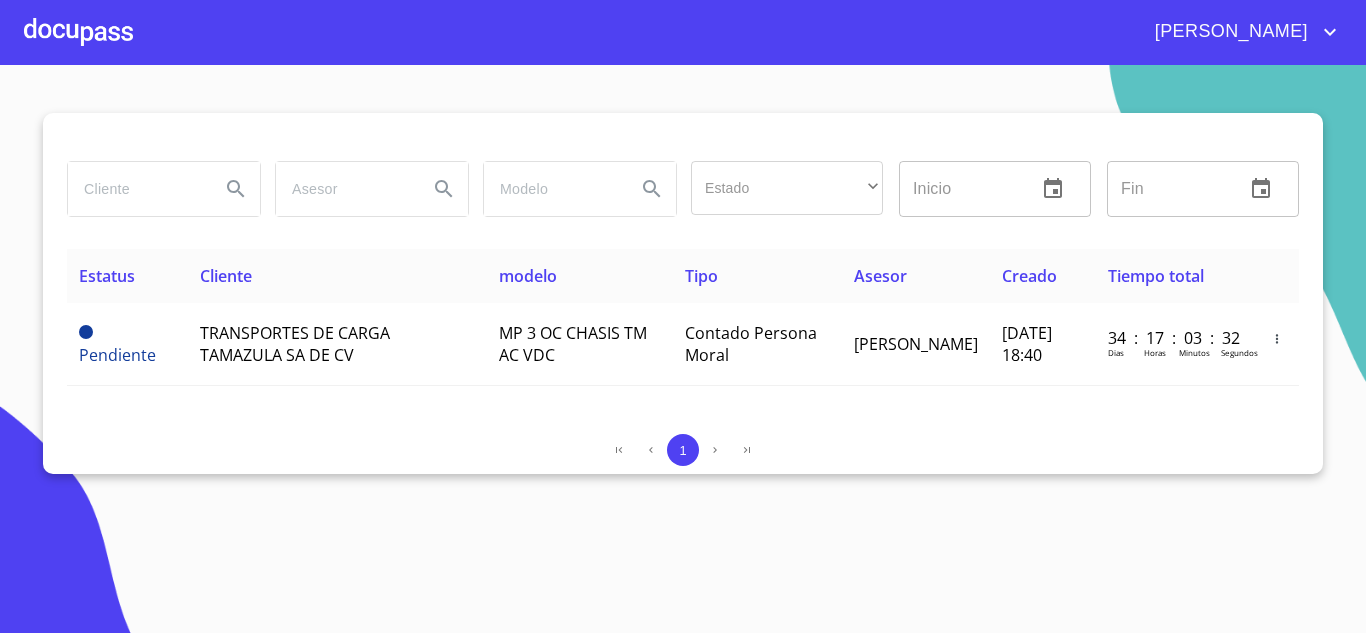 drag, startPoint x: 158, startPoint y: 187, endPoint x: 15, endPoint y: 175, distance: 143.50261 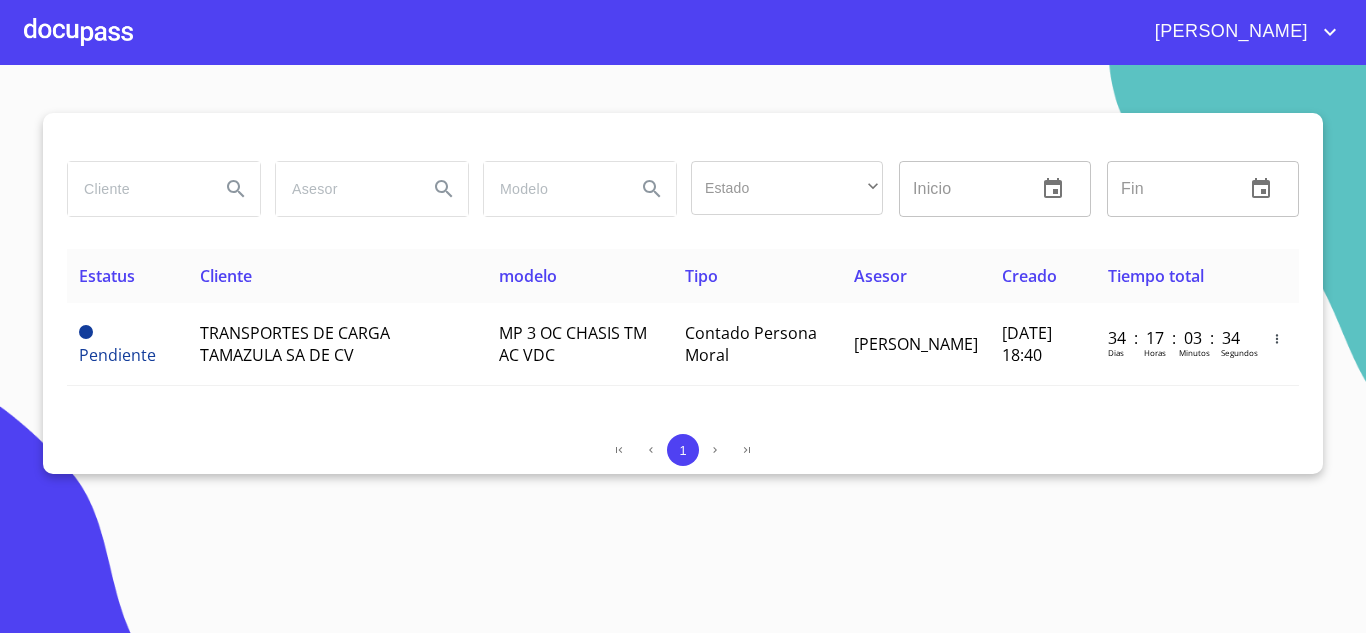 paste on "TRAPERMAQ" 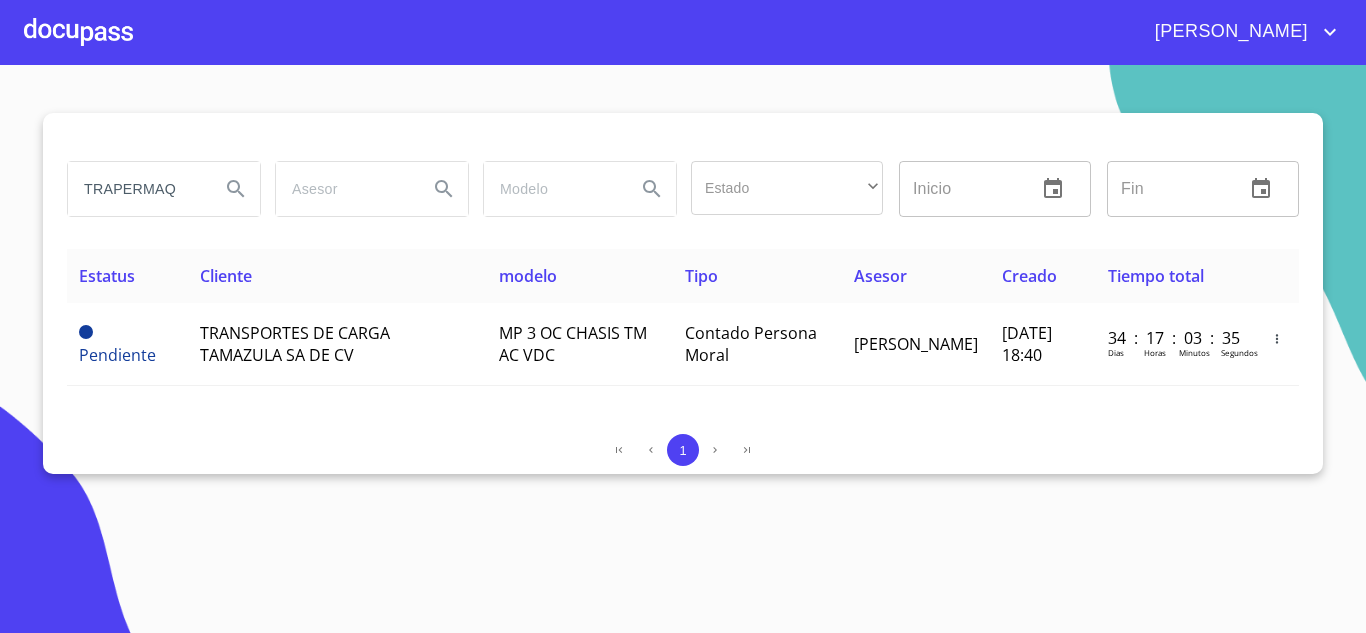 type on "TRAPERMAQ" 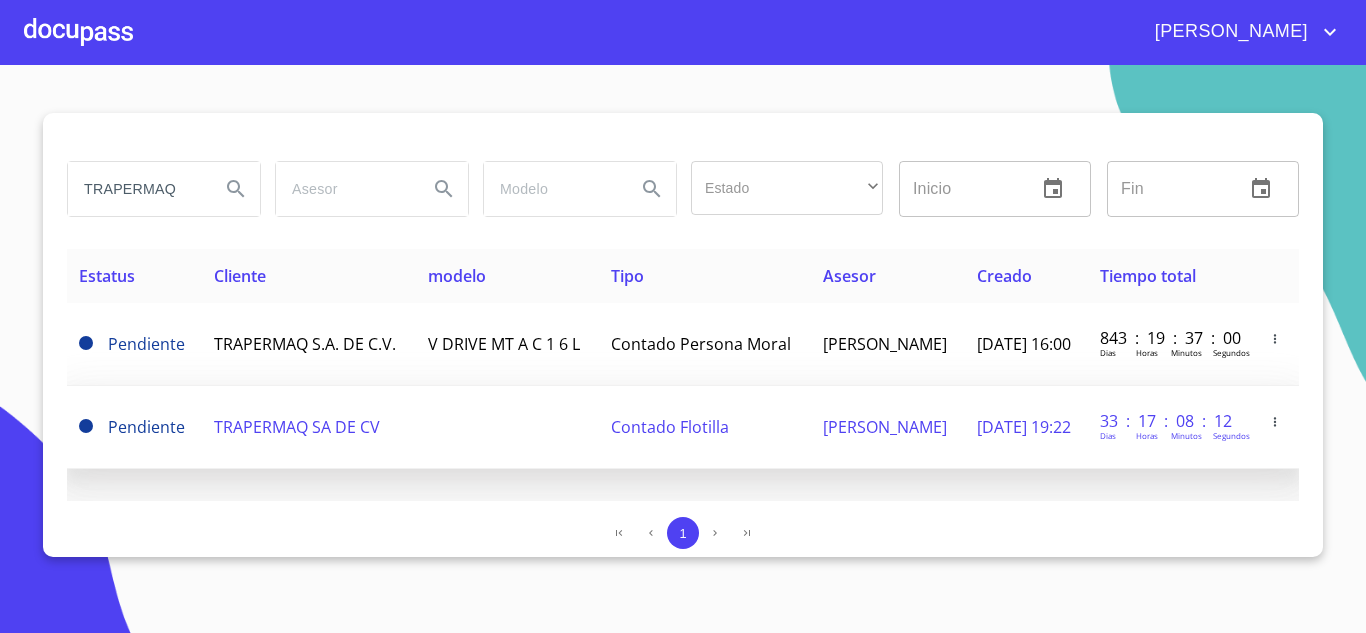 click on "TRAPERMAQ SA DE CV" at bounding box center [309, 427] 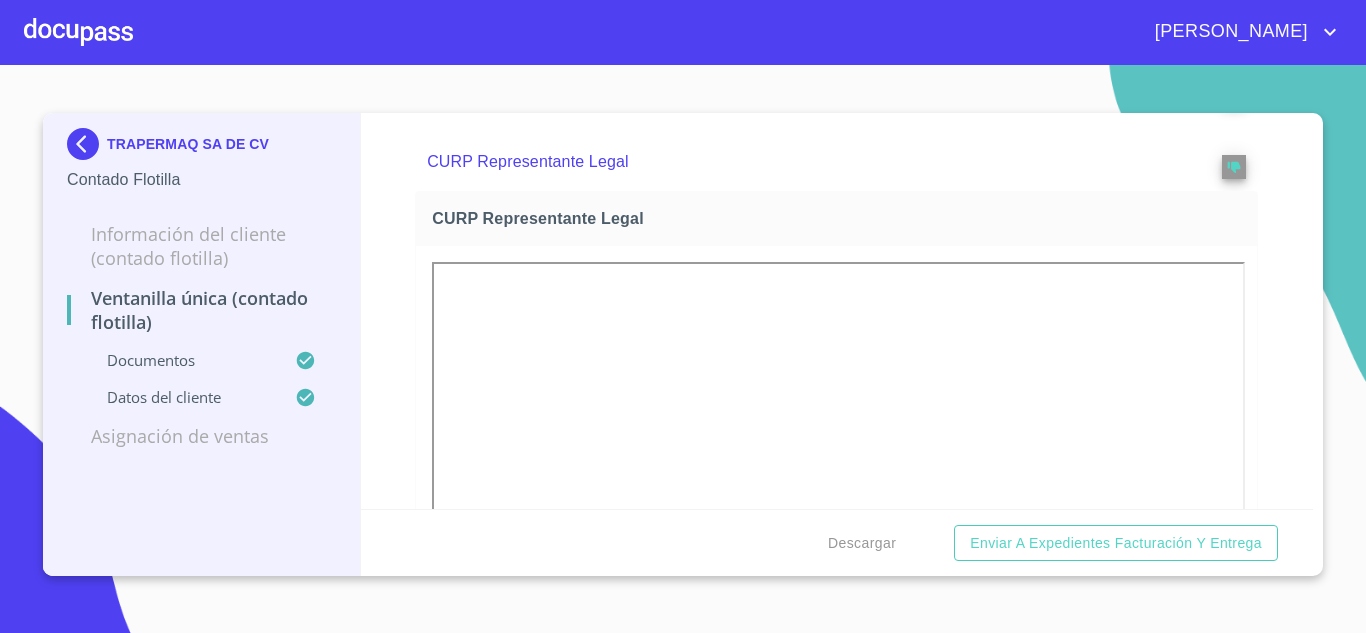 scroll, scrollTop: 3779, scrollLeft: 0, axis: vertical 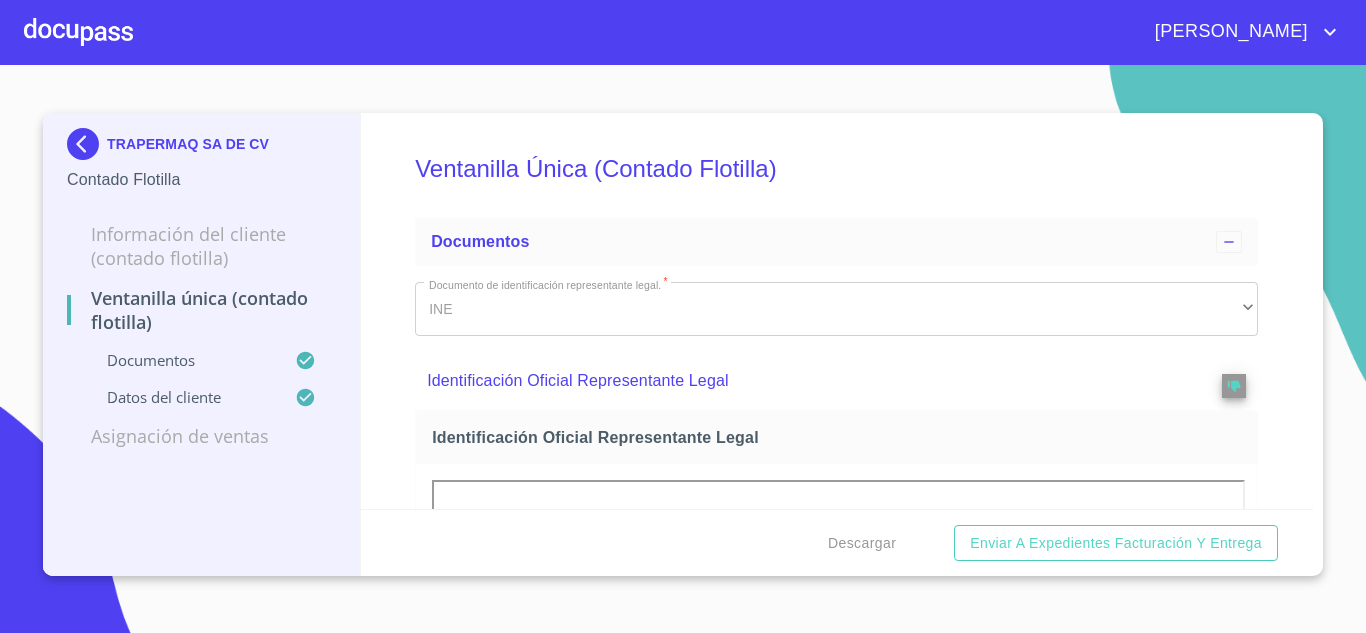 click on "Ventanilla Única (Contado Flotilla)   Documentos Documento de identificación representante legal.   * INE ​ Identificación Oficial Representante Legal Identificación Oficial Representante Legal Identificación Oficial Representante Legal Comprobante de Domicilio Empresa Comprobante de Domicilio Empresa Comprobante de Domicilio Empresa Constancia de Situación Fiscal Empresa Constancia de Situación Fiscal Empresa Constancia de Situación Fiscal Empresa Acta Constitutiva con poderes Acta Constitutiva con poderes Acta Constitutiva con poderes Acta Constitutiva con poderes Acta Constitutiva con poderes Acta Constitutiva con poderes Acta Constitutiva con poderes Acta Constitutiva con poderes Acta Constitutiva con poderes CURP Representante Legal CURP Representante Legal CURP Representante Legal Constancia de situación fiscal Constancia de situación fiscal Constancia de situación fiscal Datos del cliente Nombre de la Empresa TRAPERMAQ ​ Domicilio completo (Calle, Av. o Vía)   * COMONFORT ​ ​ *" at bounding box center [837, 311] 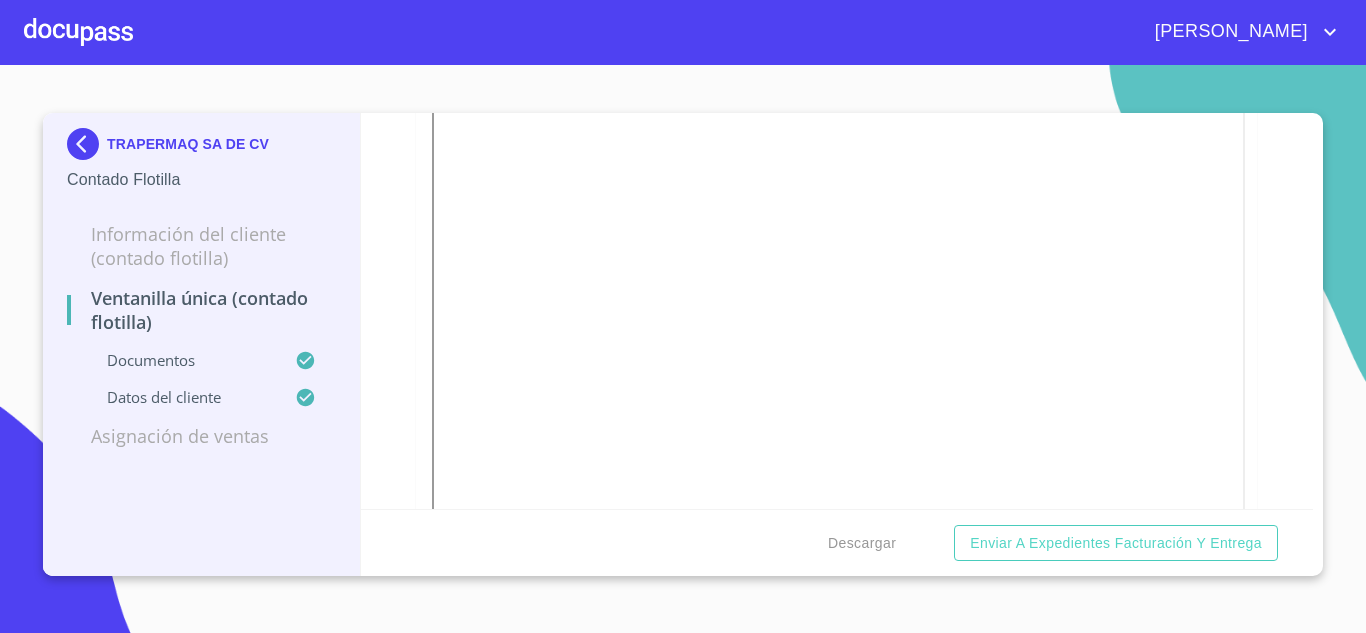 scroll, scrollTop: 4000, scrollLeft: 0, axis: vertical 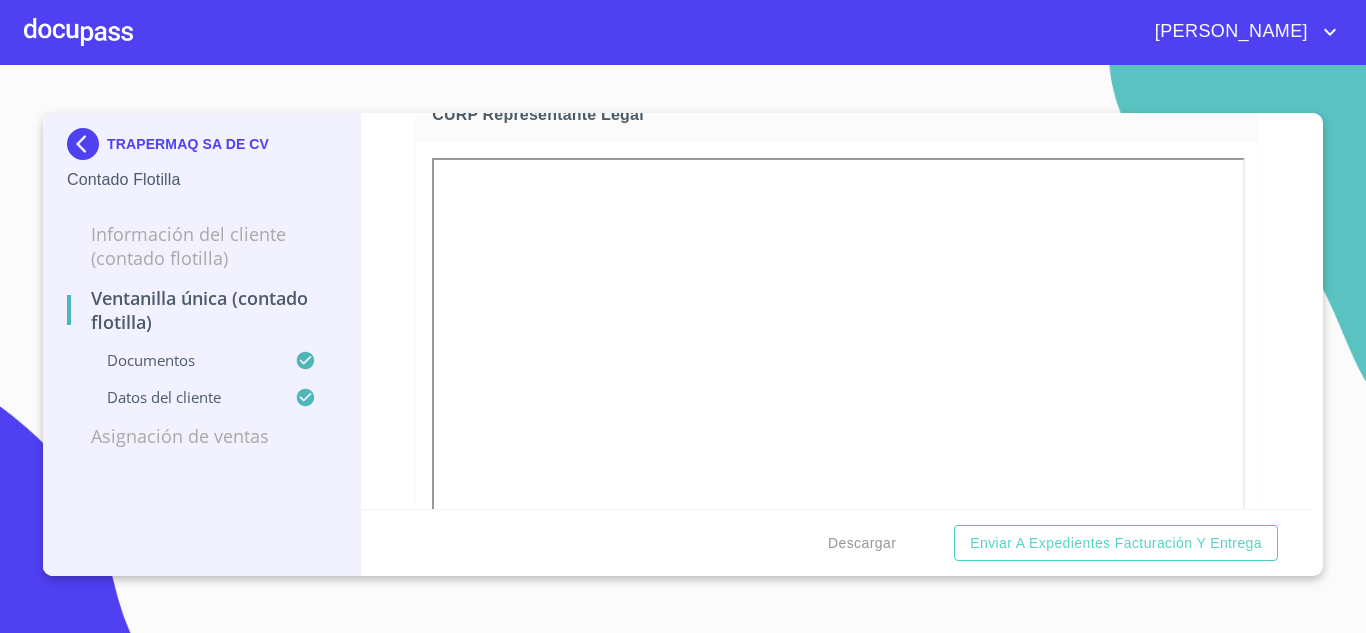 click at bounding box center (87, 144) 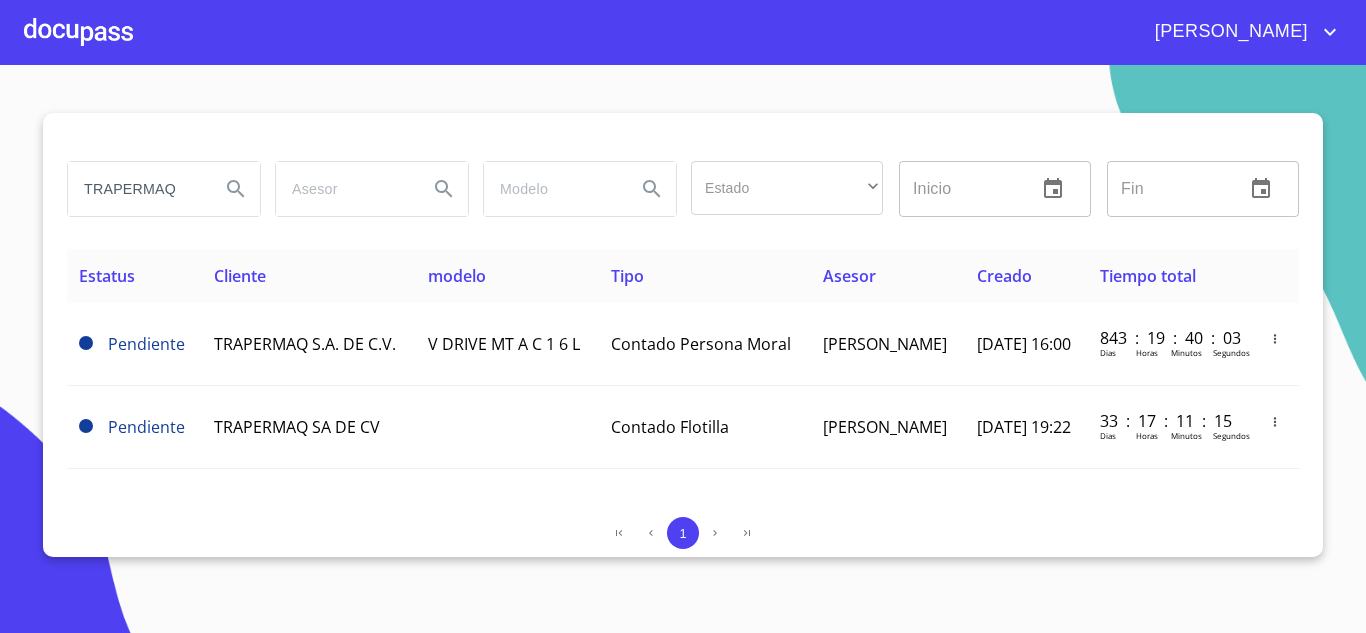 drag, startPoint x: 153, startPoint y: 185, endPoint x: 0, endPoint y: 175, distance: 153.32645 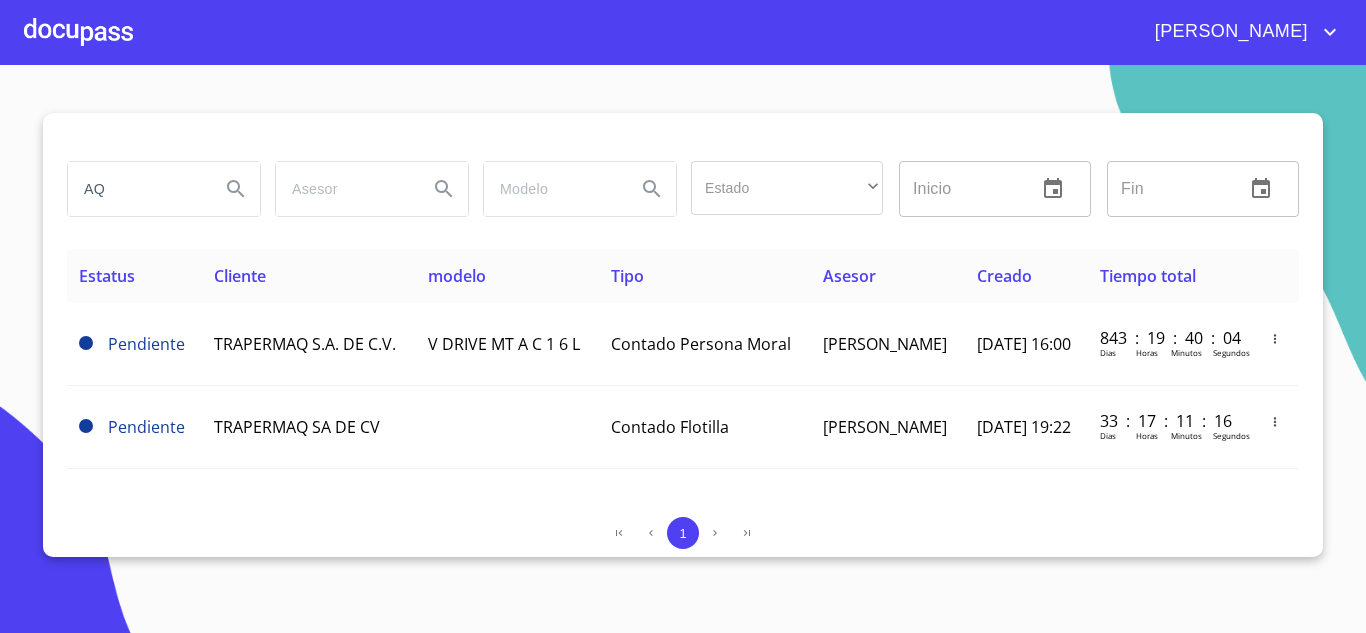 drag, startPoint x: 69, startPoint y: 165, endPoint x: 9, endPoint y: 168, distance: 60.074955 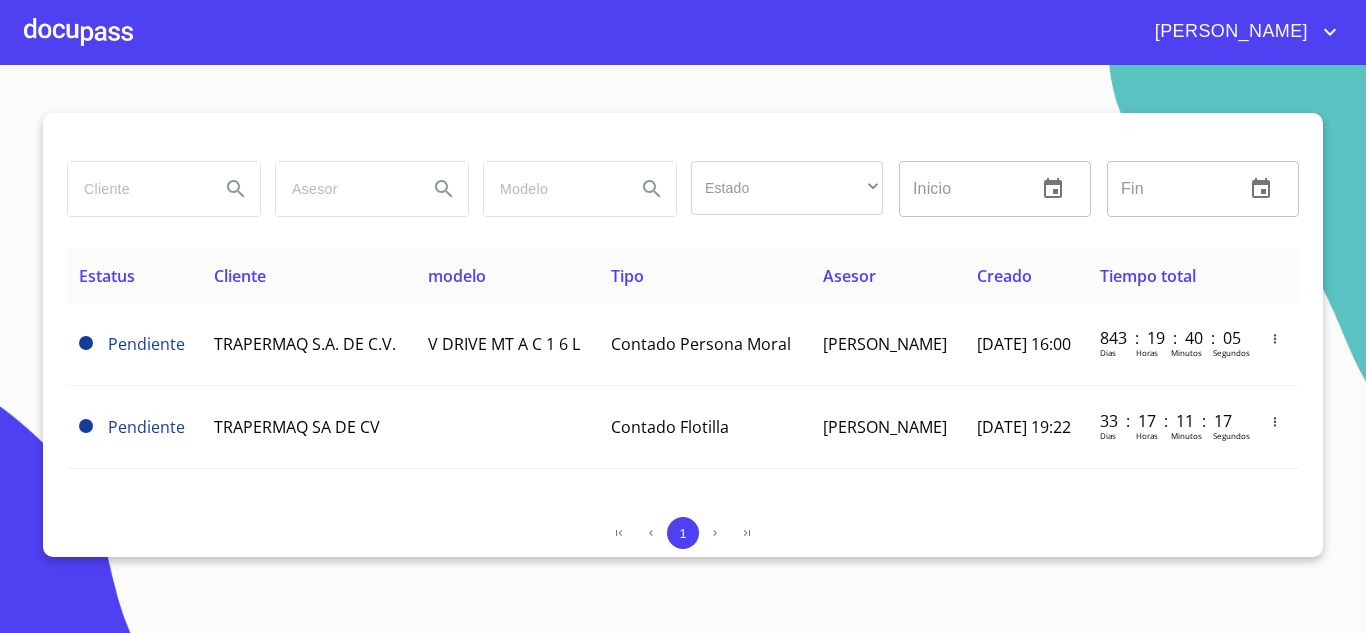 paste on "MANUFACTURAS EL VERDE" 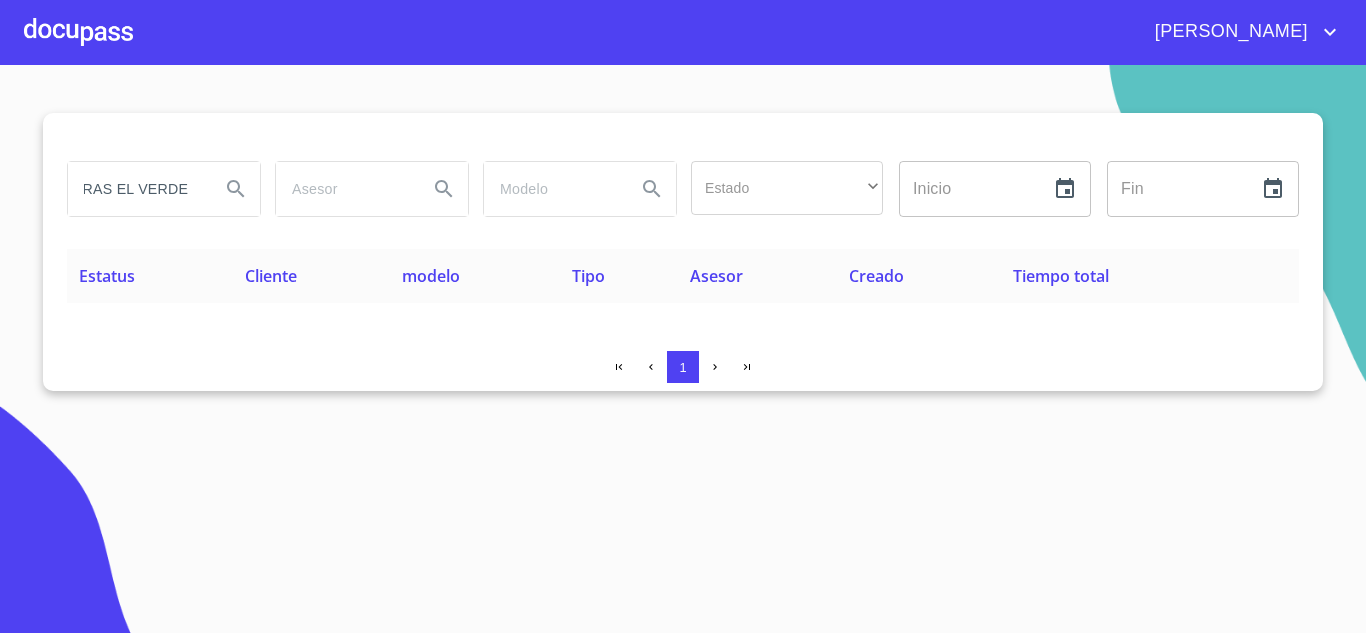 scroll, scrollTop: 0, scrollLeft: 0, axis: both 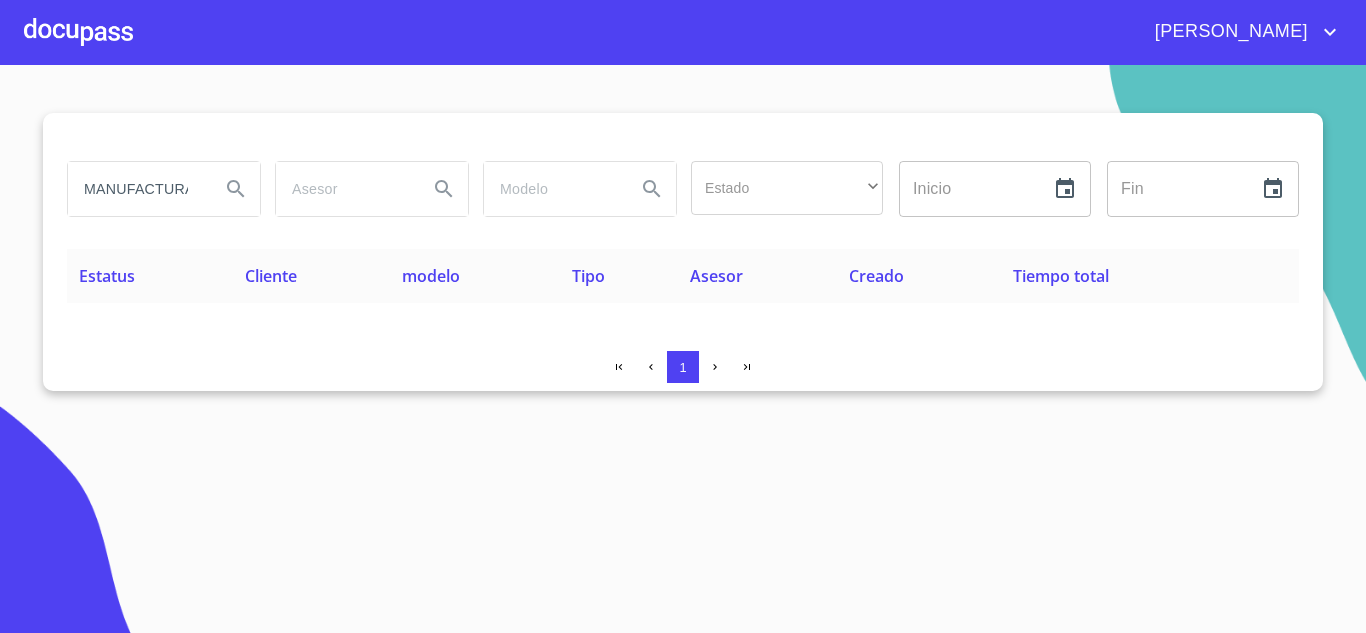 click on "MANUFACTURAS EL VERDE" at bounding box center (136, 189) 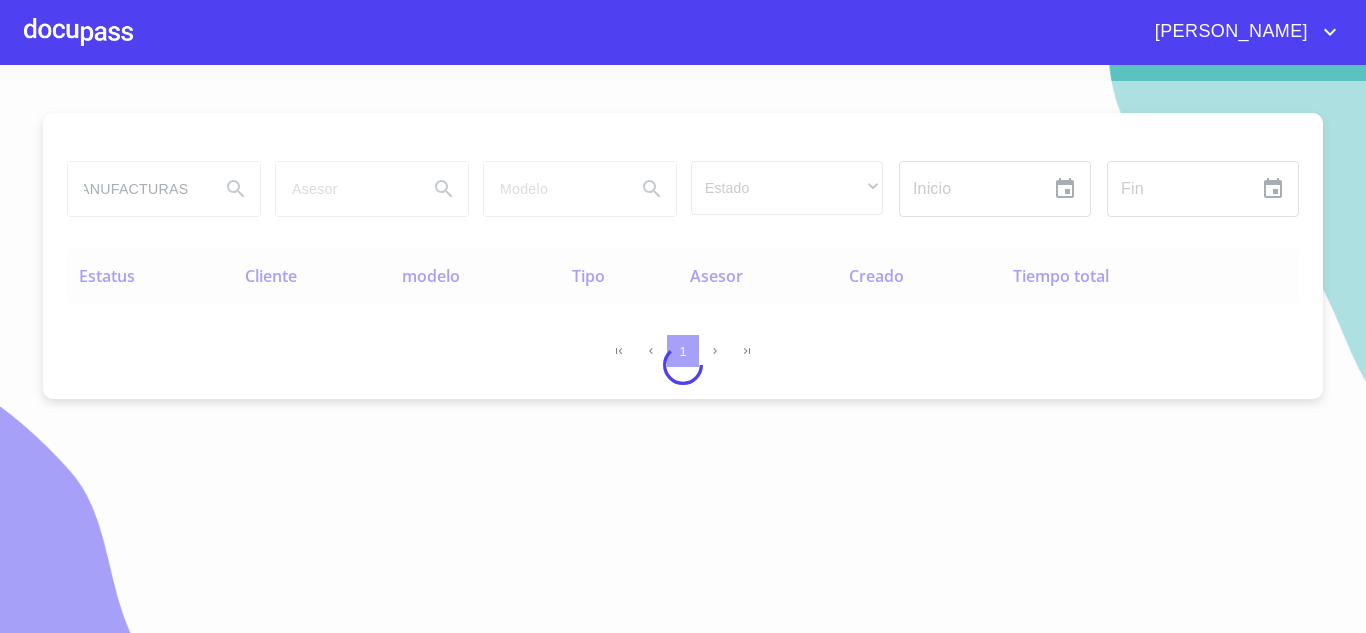 scroll, scrollTop: 0, scrollLeft: 0, axis: both 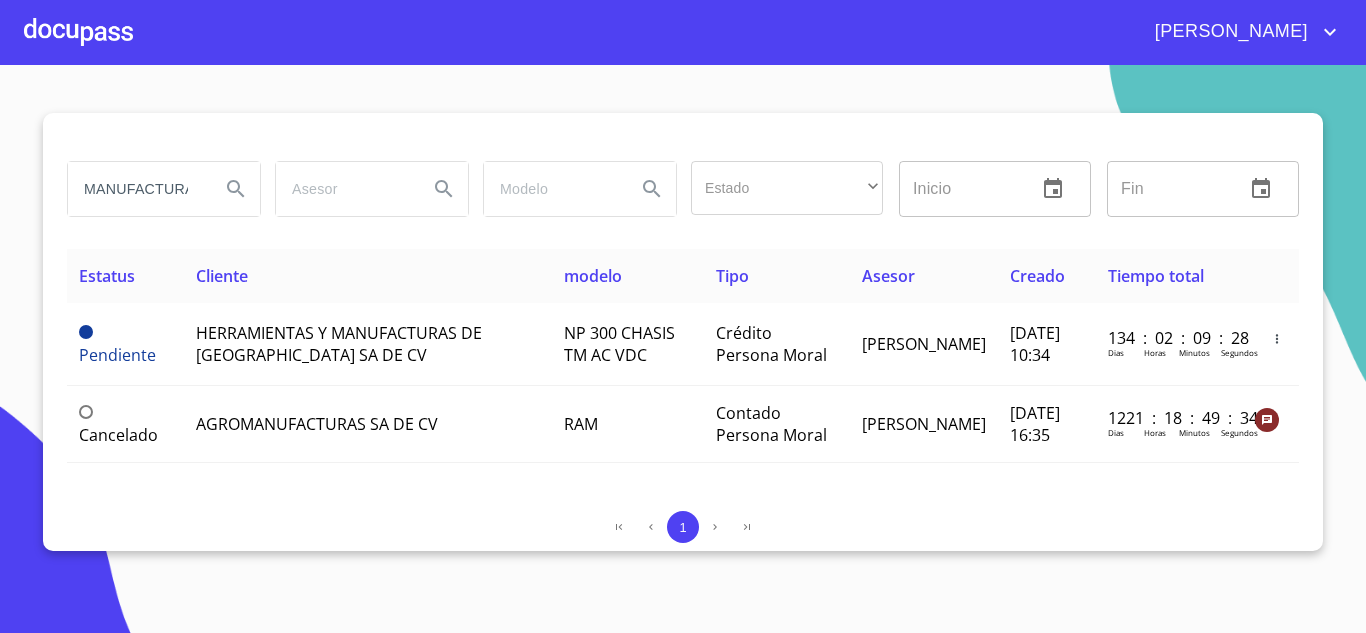 drag, startPoint x: 195, startPoint y: 198, endPoint x: 0, endPoint y: 174, distance: 196.47137 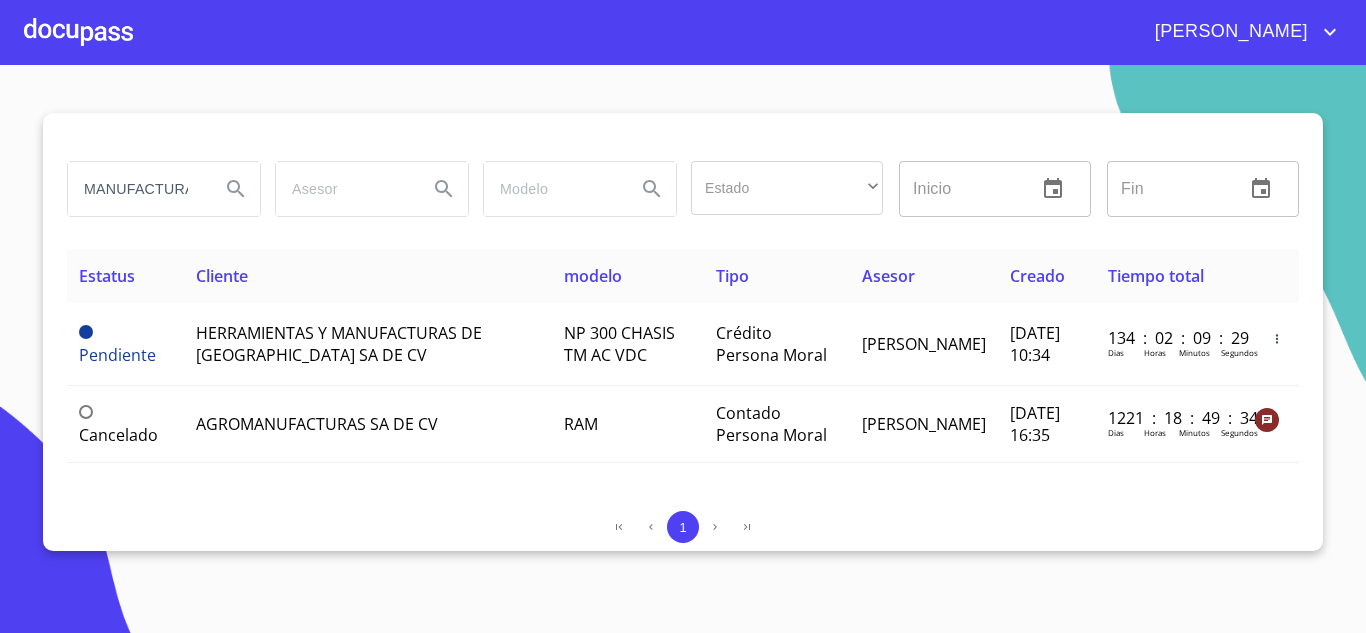 type on "S" 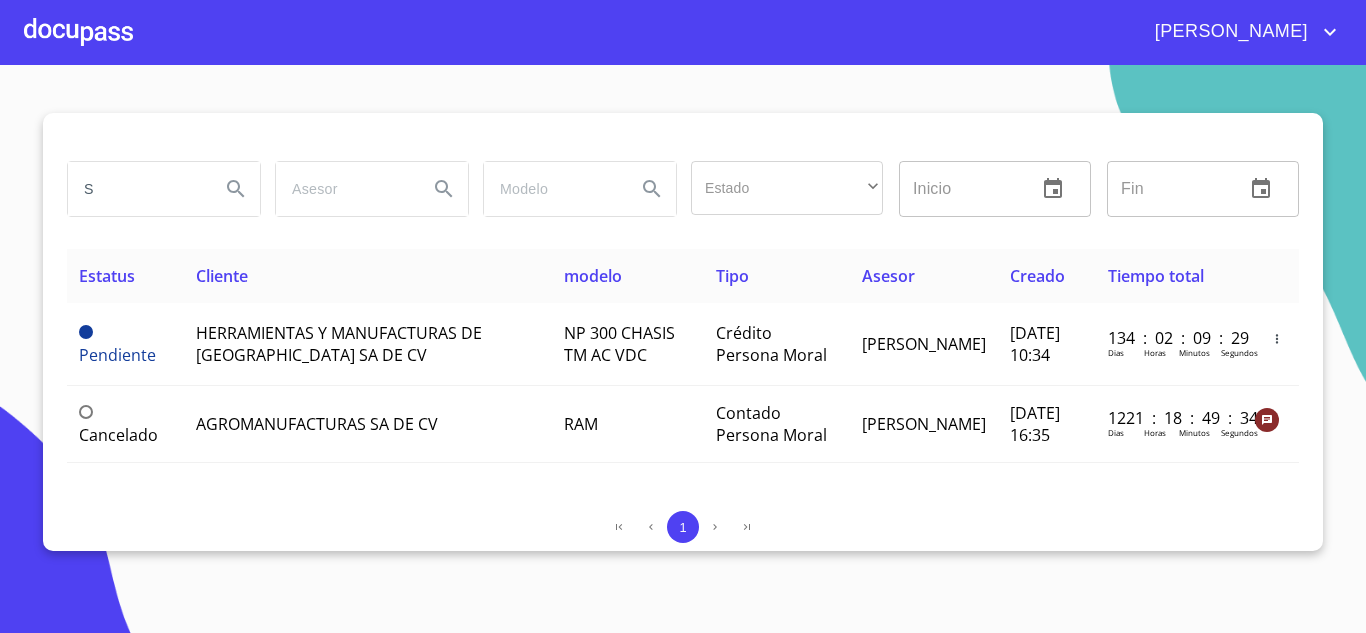 drag, startPoint x: 114, startPoint y: 194, endPoint x: 0, endPoint y: 169, distance: 116.70904 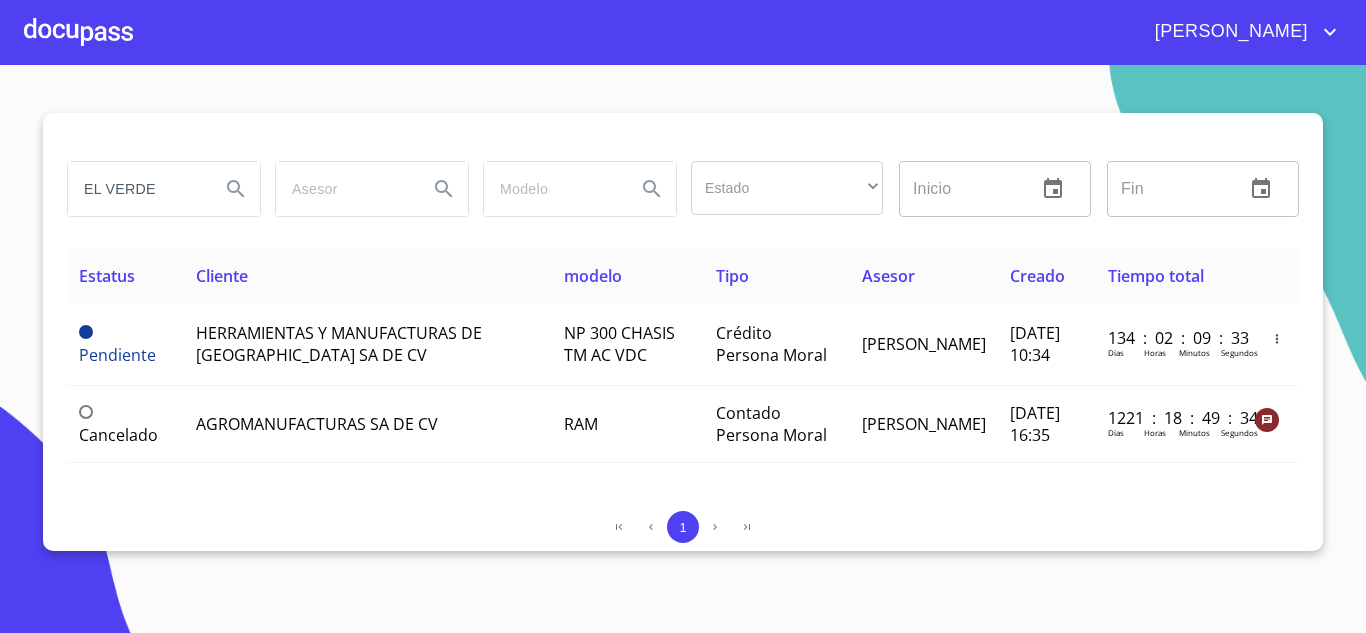 type on "EL VERDE" 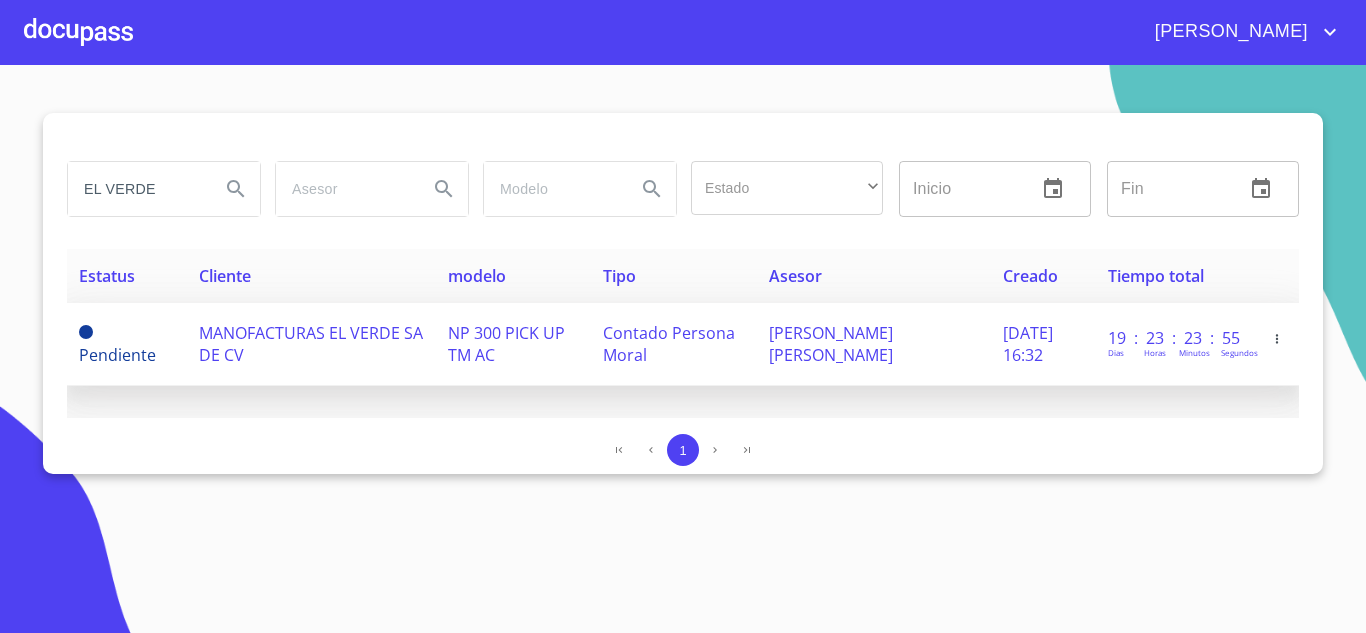 click on "MANOFACTURAS EL VERDE SA DE CV" at bounding box center (311, 344) 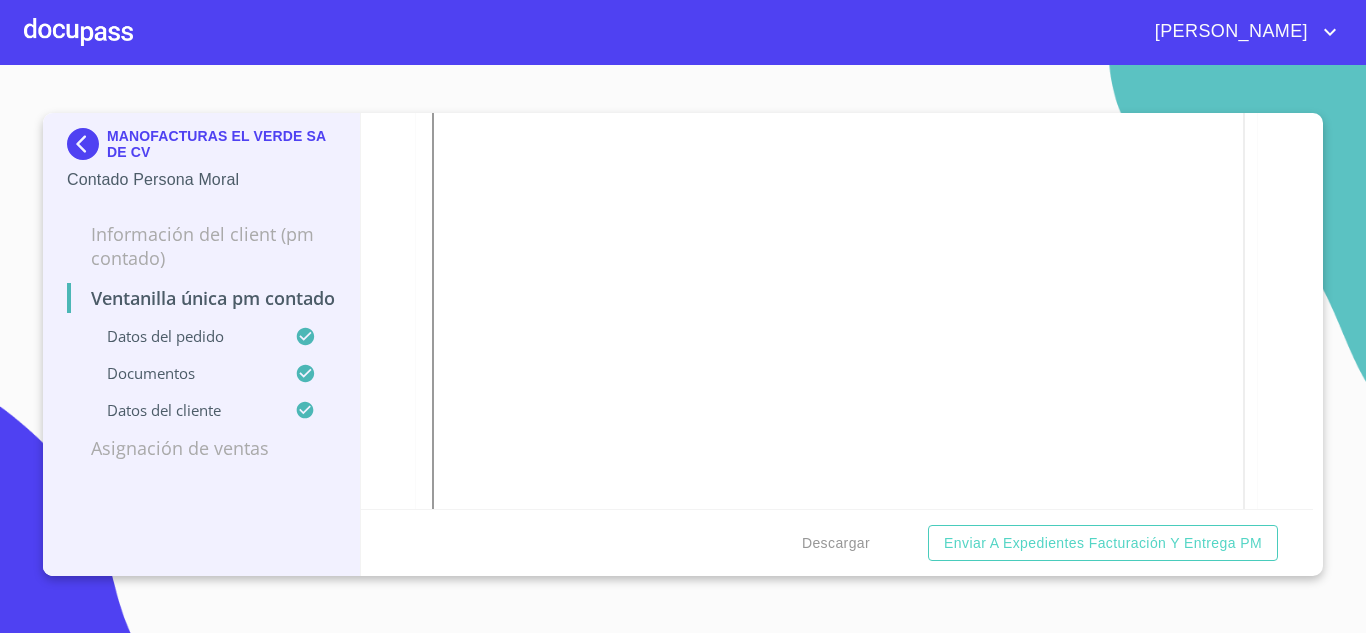 scroll, scrollTop: 853, scrollLeft: 0, axis: vertical 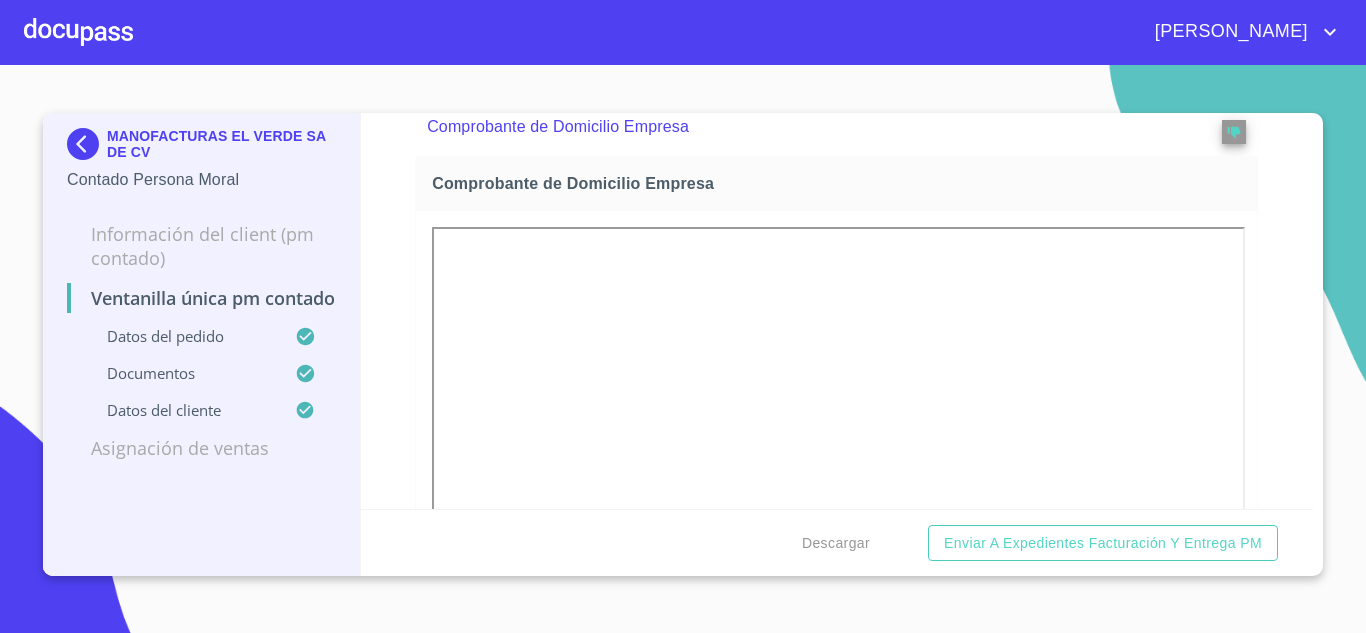 click at bounding box center (87, 144) 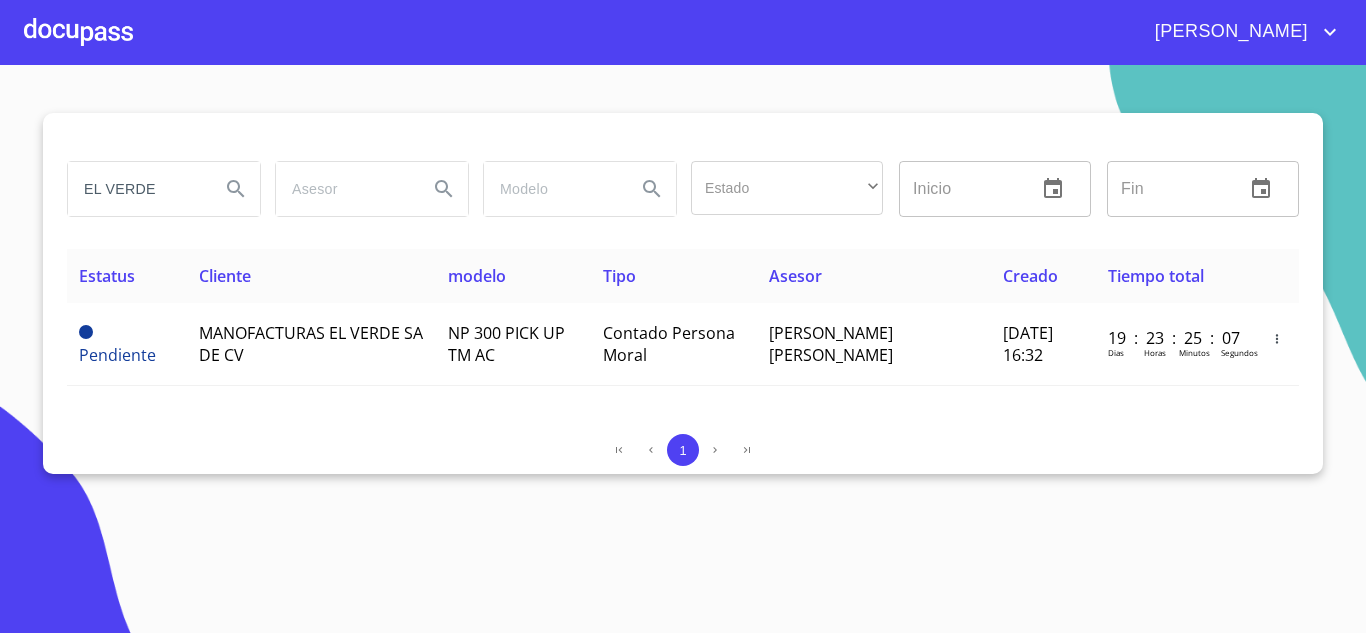 drag, startPoint x: 178, startPoint y: 195, endPoint x: 0, endPoint y: 159, distance: 181.60396 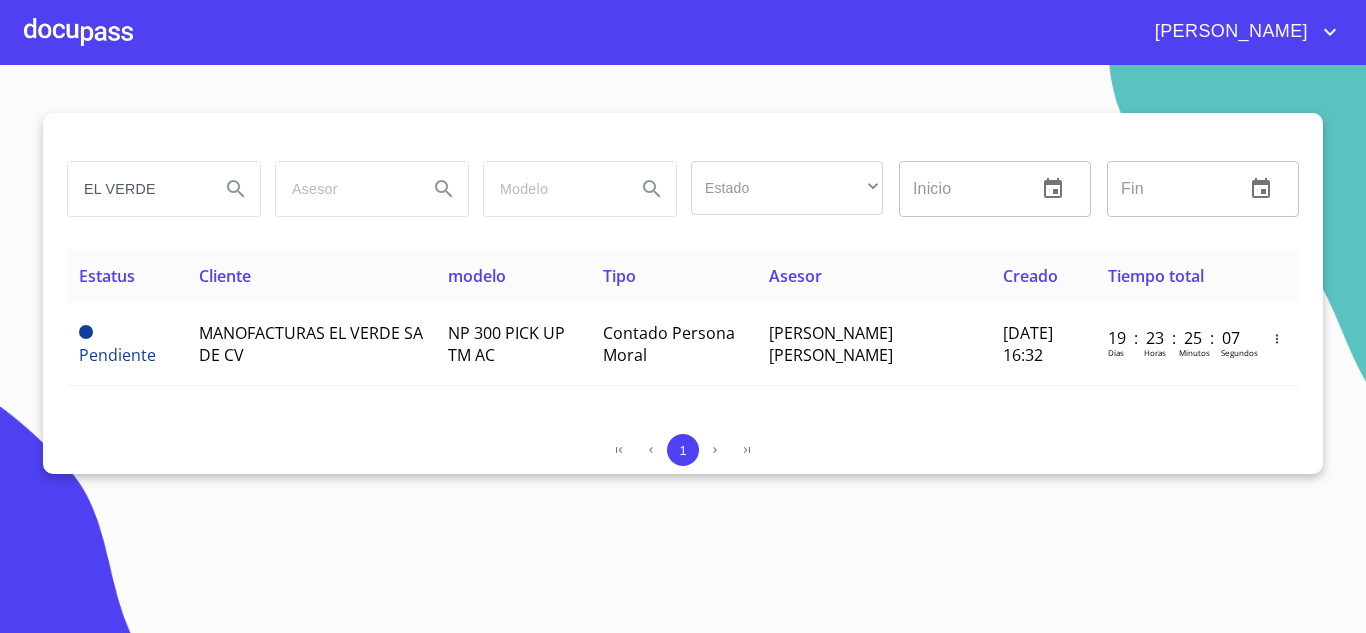 click on "EL VERDE Estado ​ ​ Inicio ​ Fin ​ Estatus   Cliente   modelo   Tipo   Asesor   Creado   Tiempo total     Pendiente MANOFACTURAS EL VERDE SA DE CV  NP 300 PICK UP TM AC Contado Persona Moral [PERSON_NAME] [PERSON_NAME] [DATE] 16:32 19  :  23  :  25  :  07 [PERSON_NAME] Horas Minutos Segundos 1" at bounding box center [683, 349] 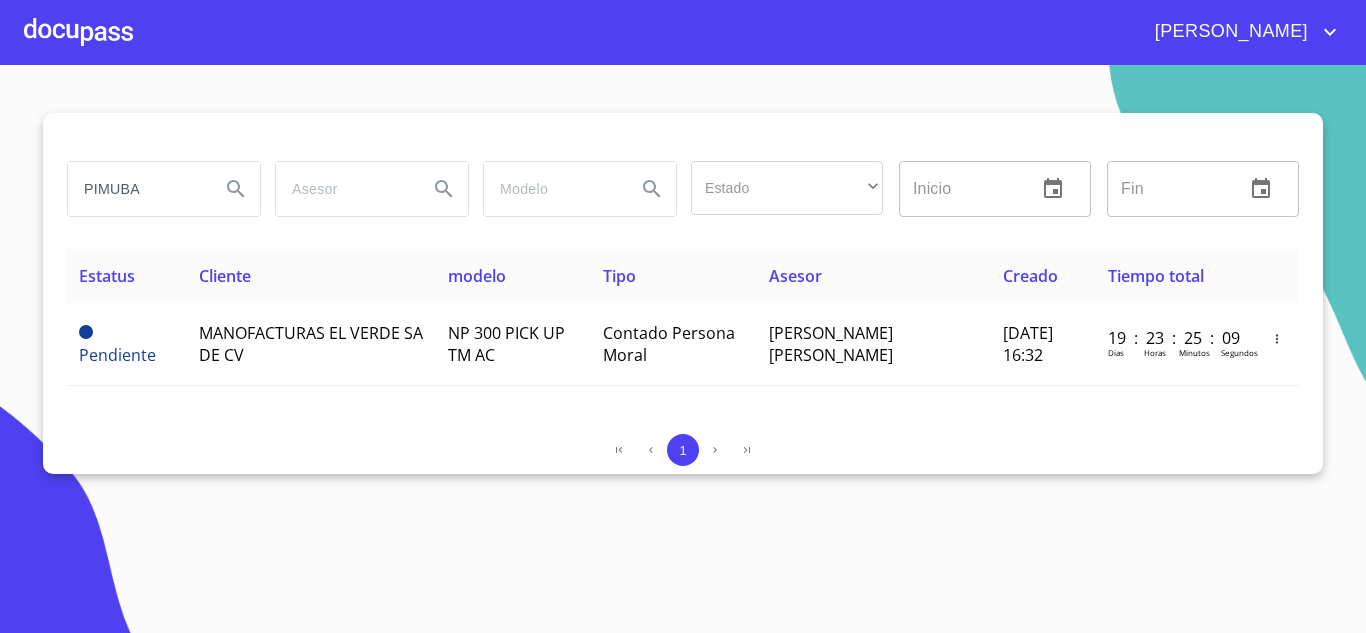 type on "PIMUBA" 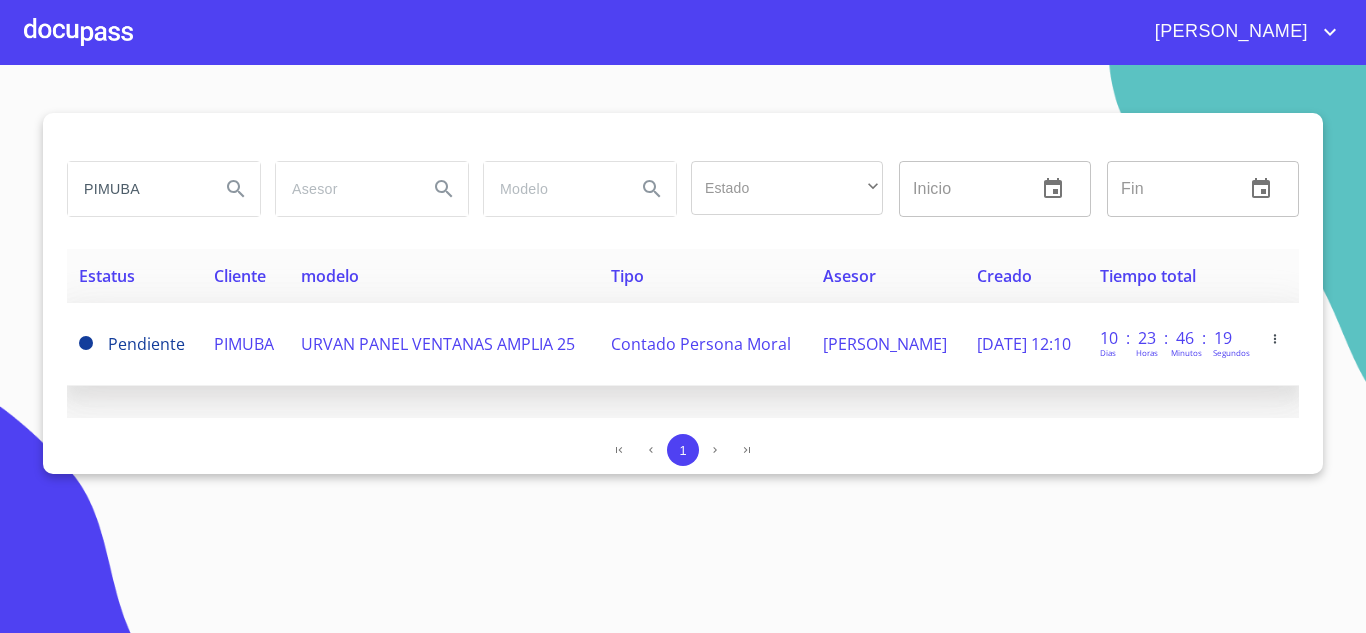 click on "URVAN PANEL VENTANAS AMPLIA 25" at bounding box center [438, 344] 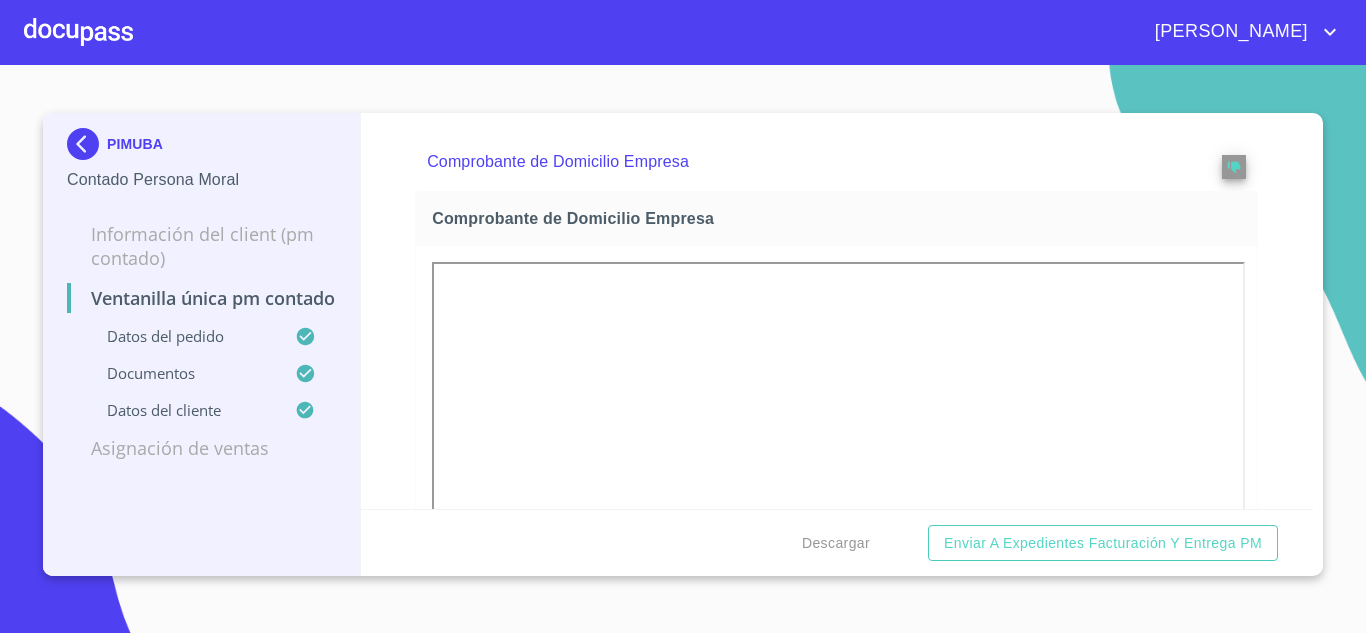 scroll, scrollTop: 4207, scrollLeft: 0, axis: vertical 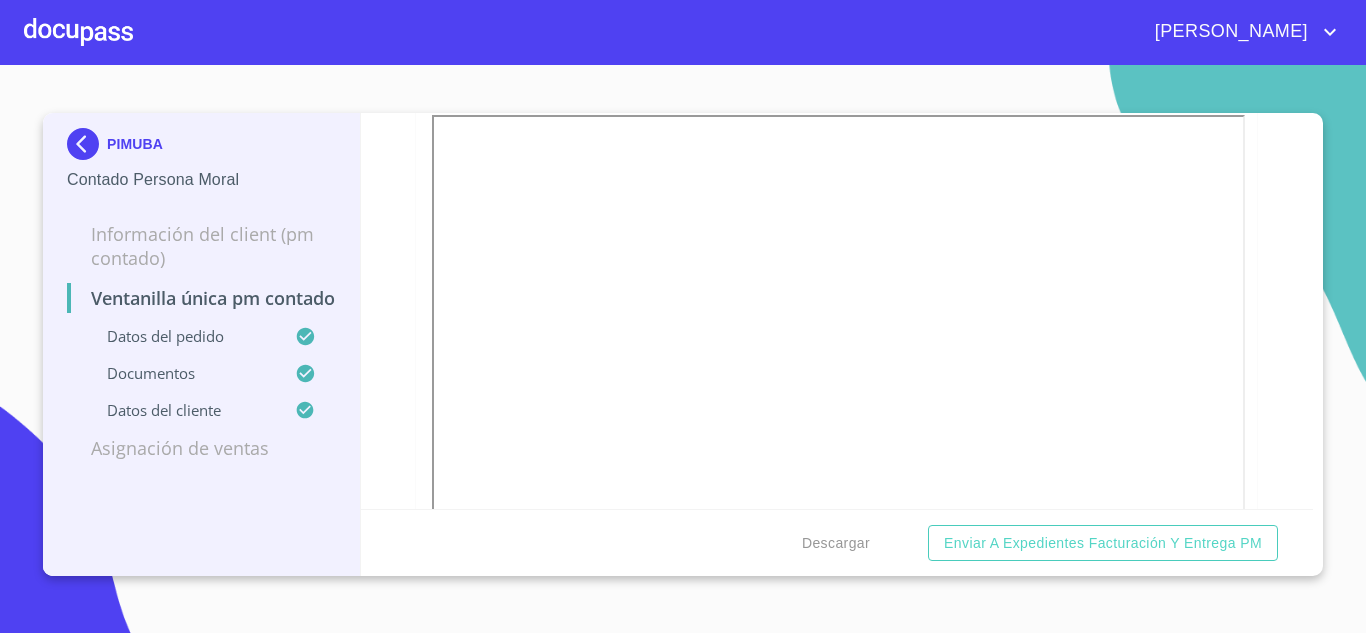click on "PIMUBA  Contado Persona Moral" at bounding box center [201, 160] 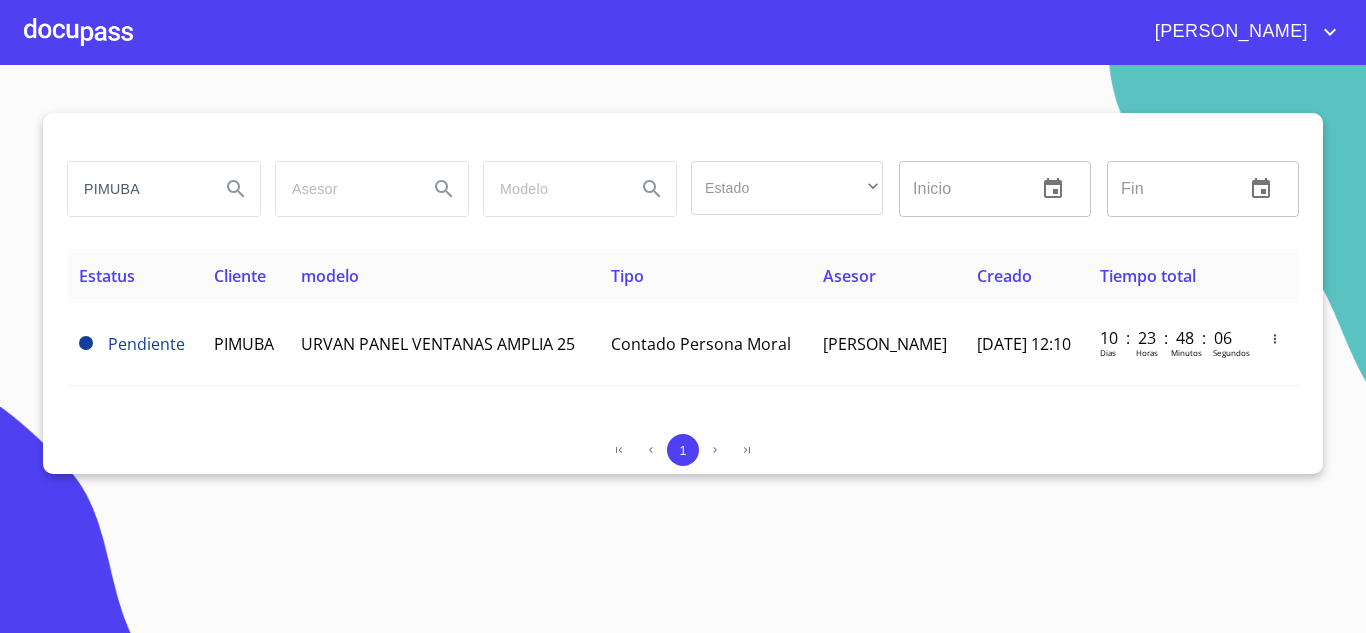 drag, startPoint x: 149, startPoint y: 193, endPoint x: 0, endPoint y: 180, distance: 149.56604 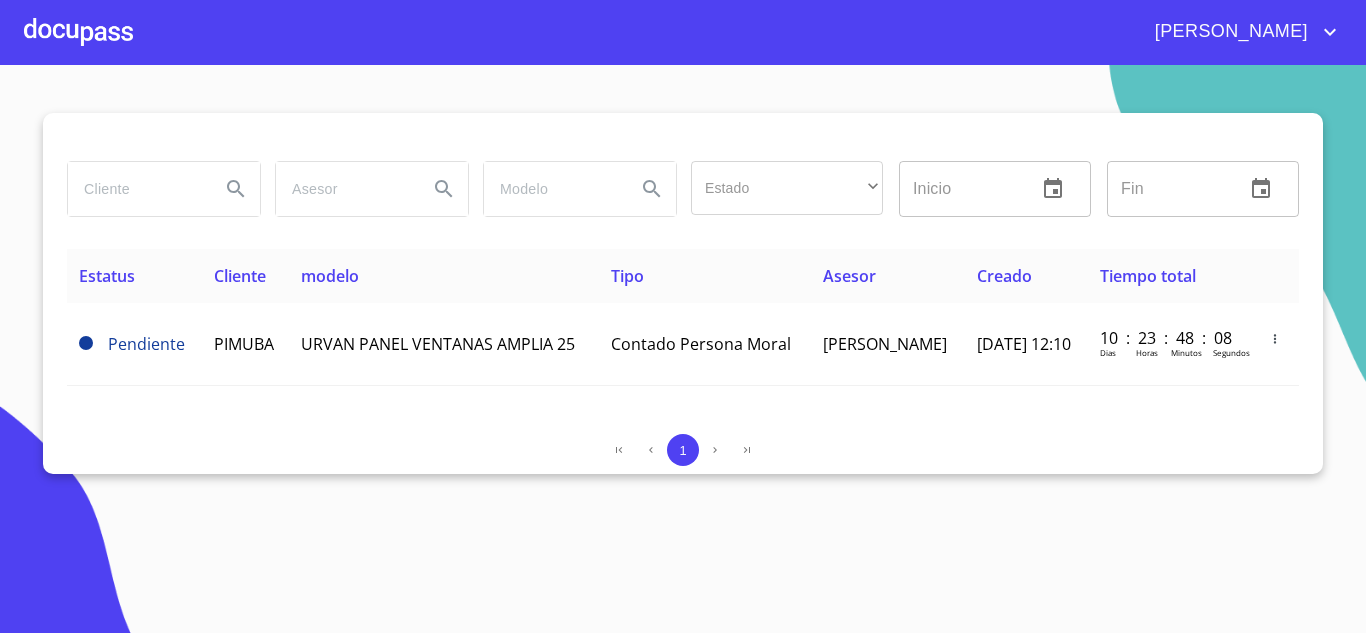 paste on "EXTRAIRE" 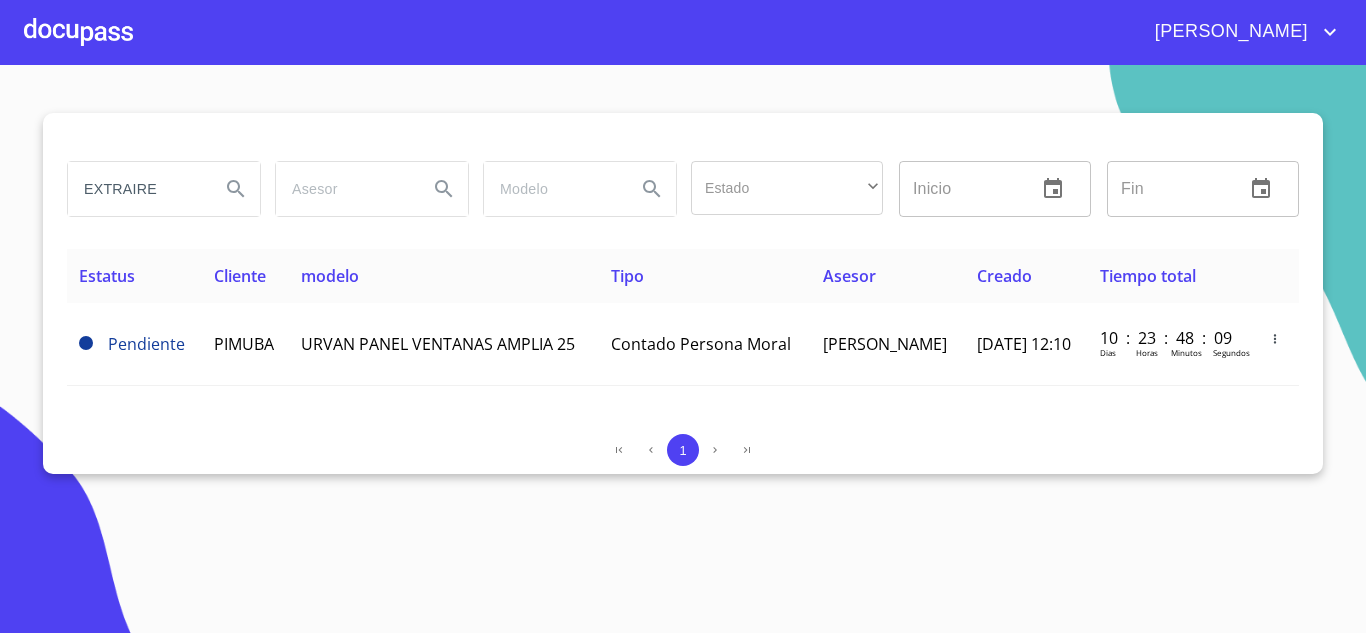 type on "EXTRAIRE" 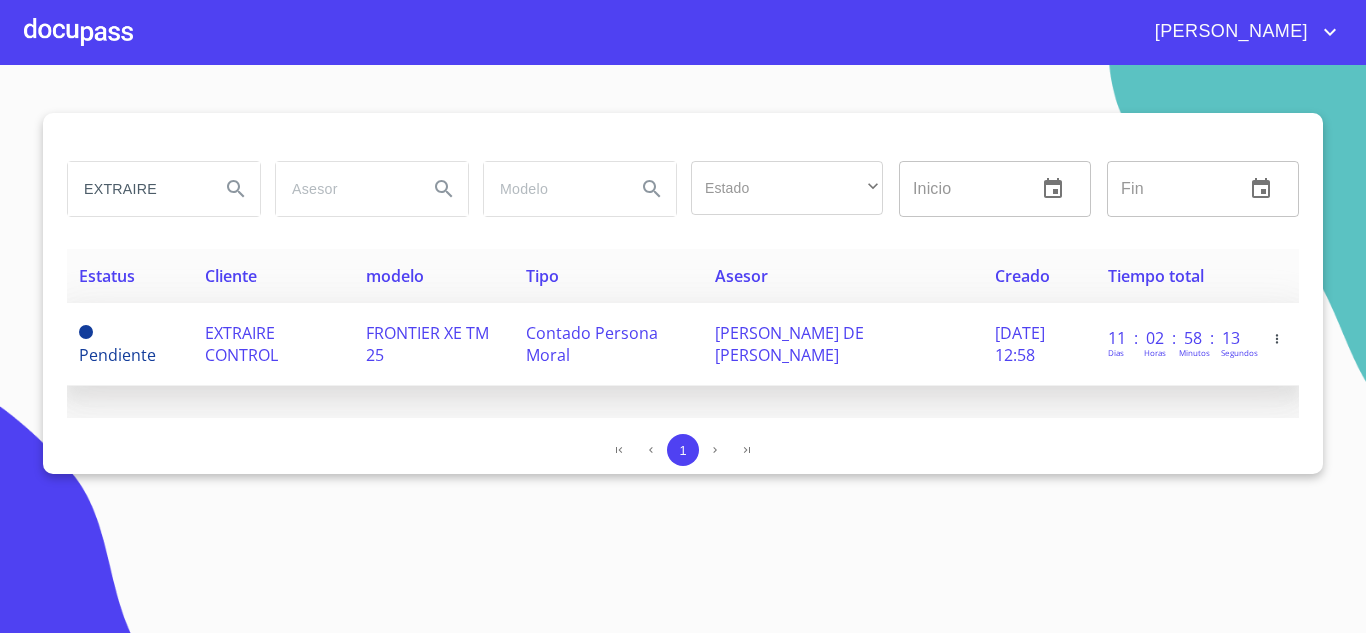 click on "EXTRAIRE CONTROL" at bounding box center [241, 344] 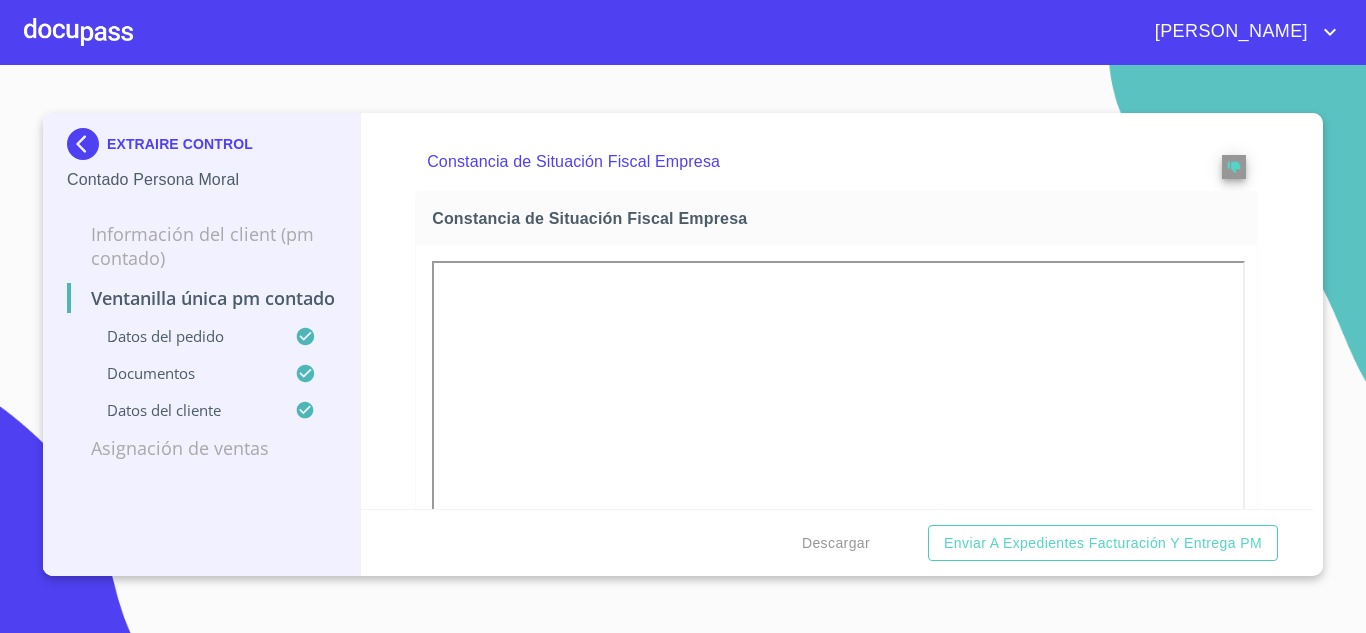 scroll, scrollTop: 1725, scrollLeft: 0, axis: vertical 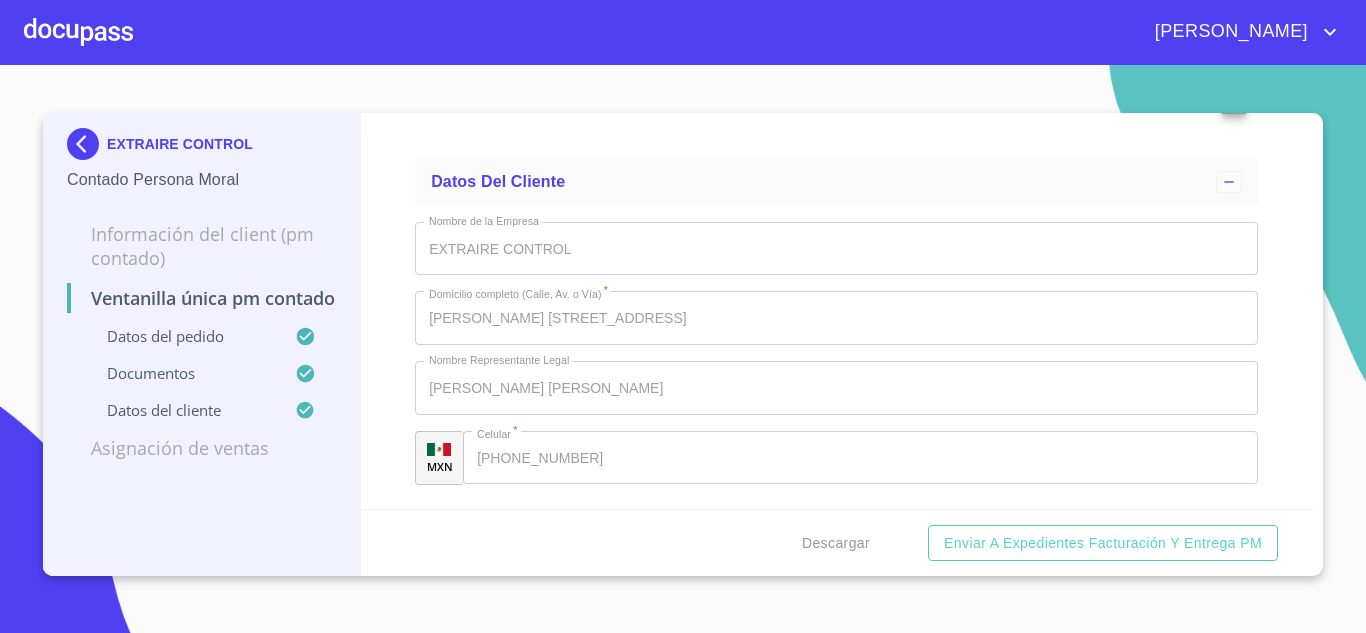 click at bounding box center (87, 144) 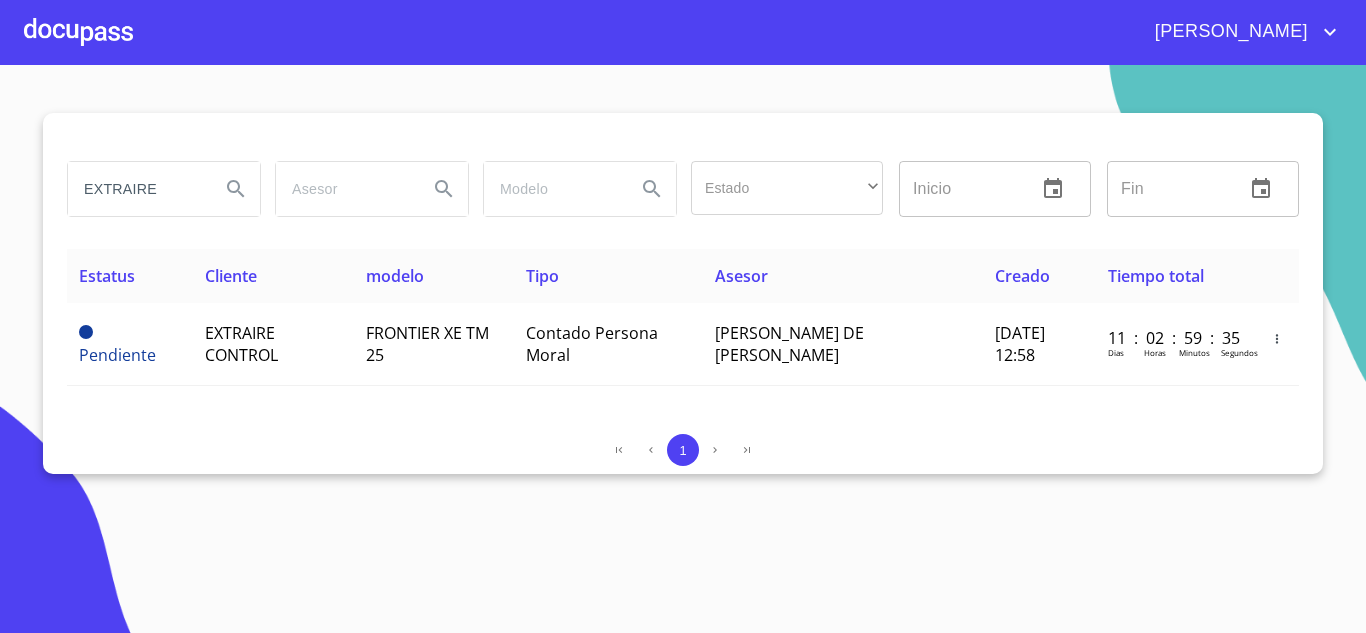 drag, startPoint x: 190, startPoint y: 194, endPoint x: 0, endPoint y: 179, distance: 190.59119 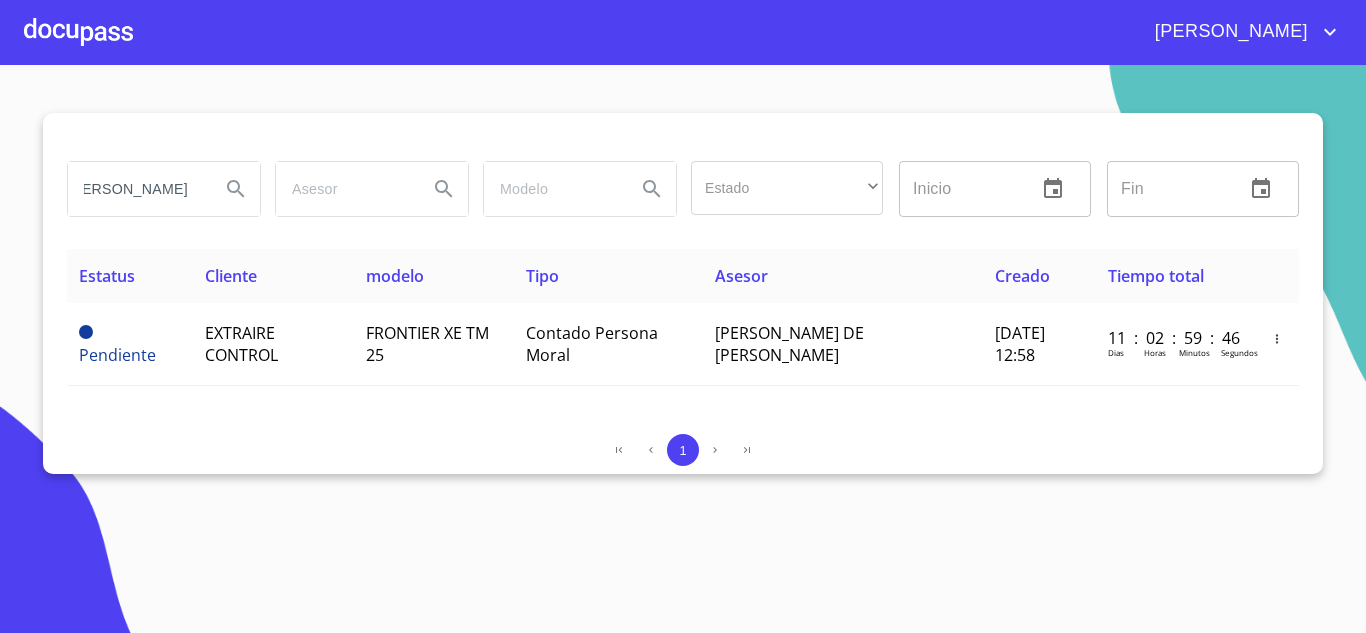 scroll, scrollTop: 0, scrollLeft: 48, axis: horizontal 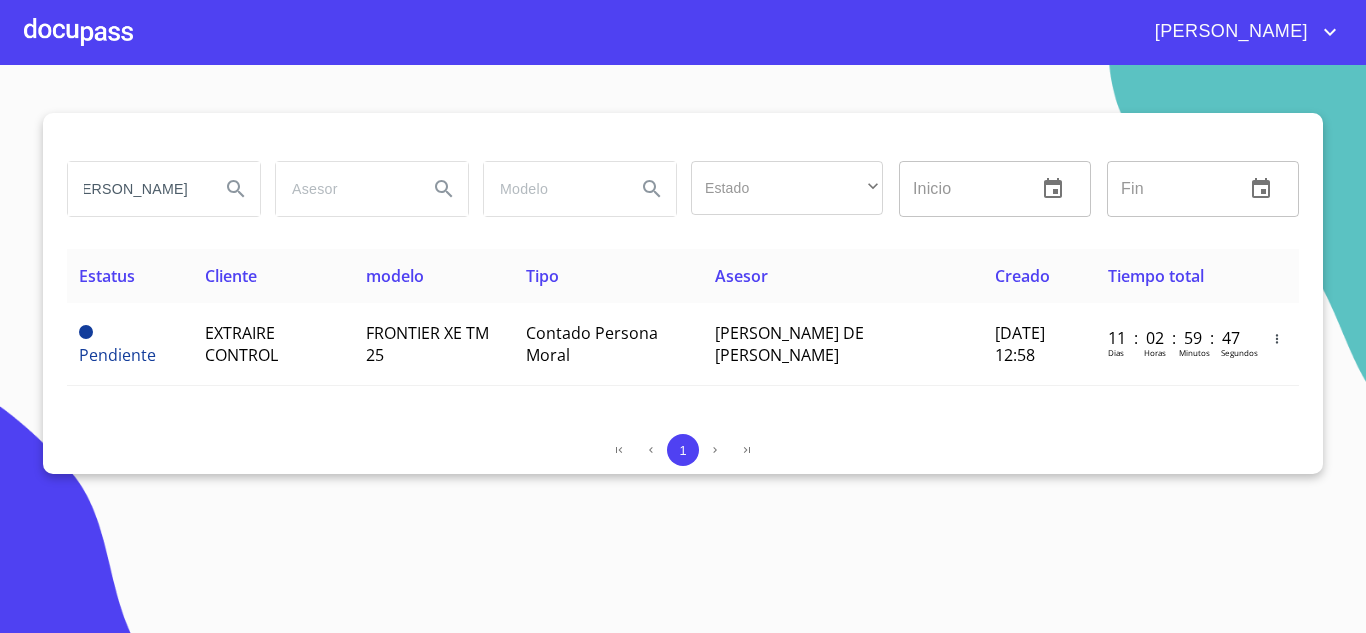 type on "[PERSON_NAME]" 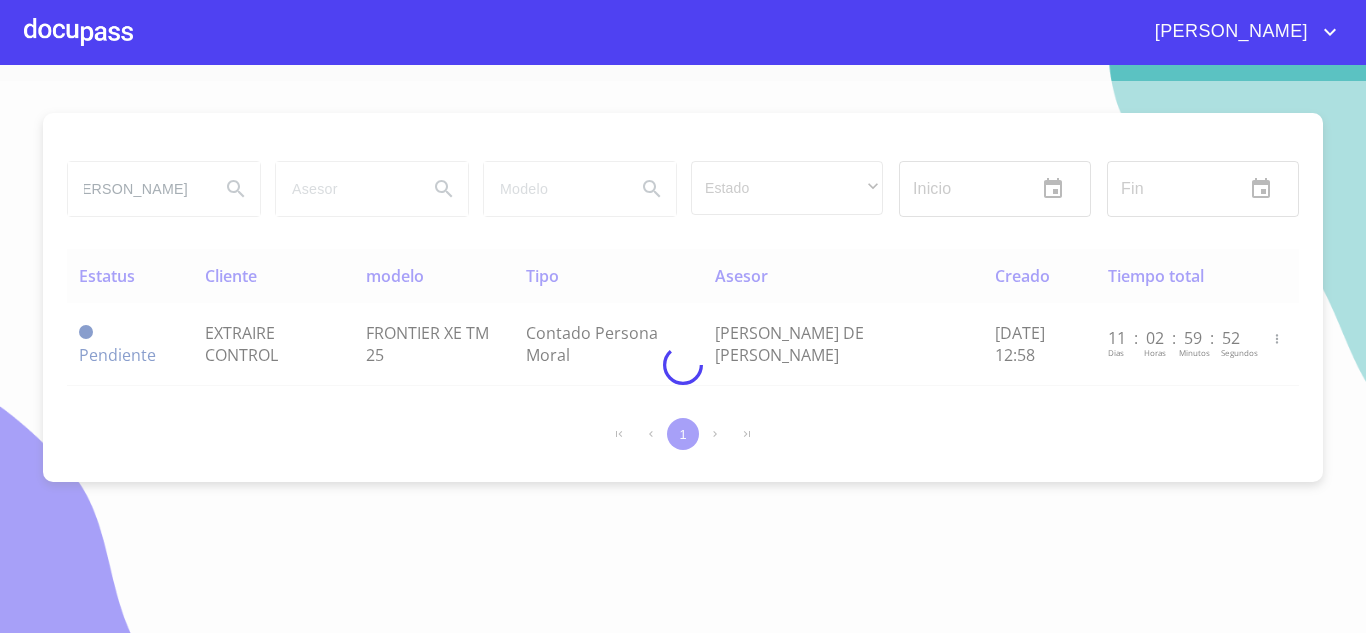 scroll, scrollTop: 0, scrollLeft: 0, axis: both 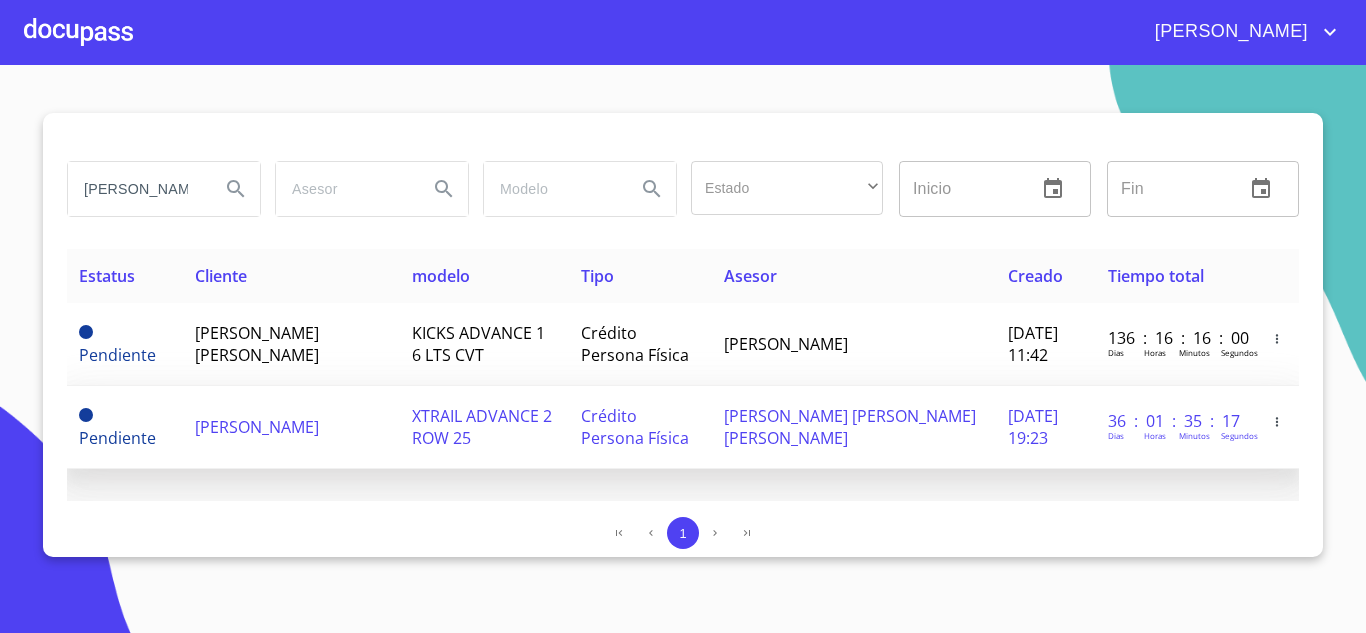 click on "[PERSON_NAME]" at bounding box center (257, 427) 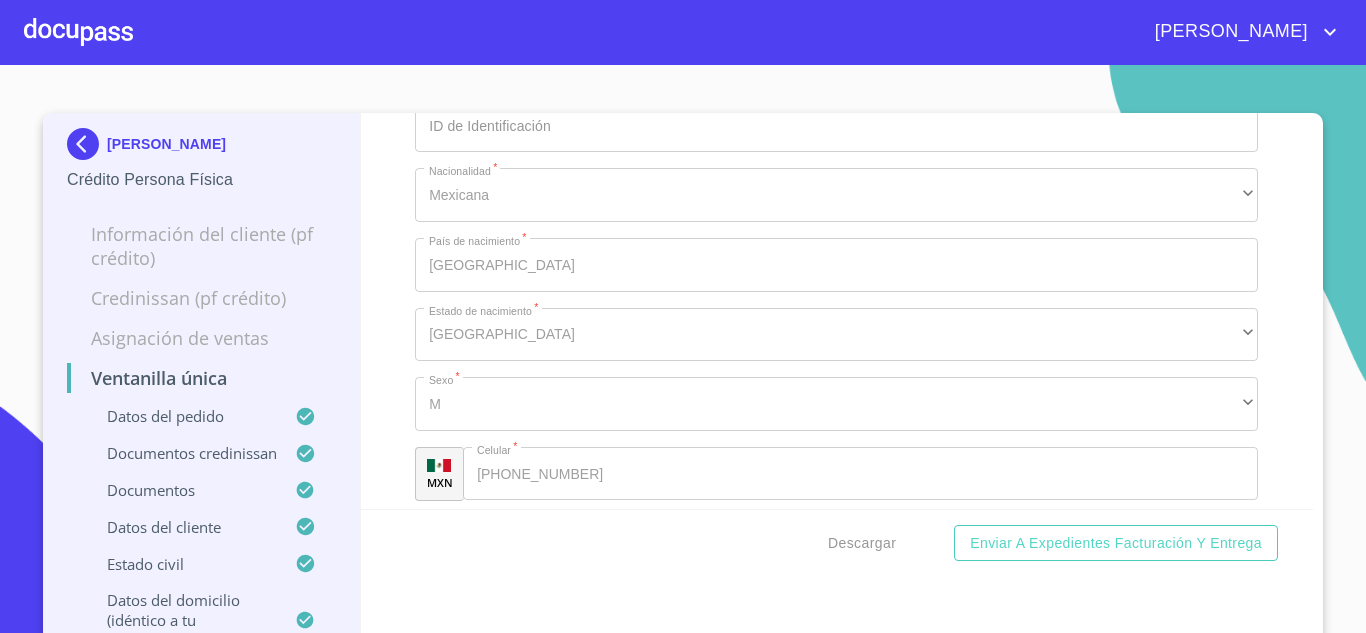 scroll, scrollTop: 6176, scrollLeft: 0, axis: vertical 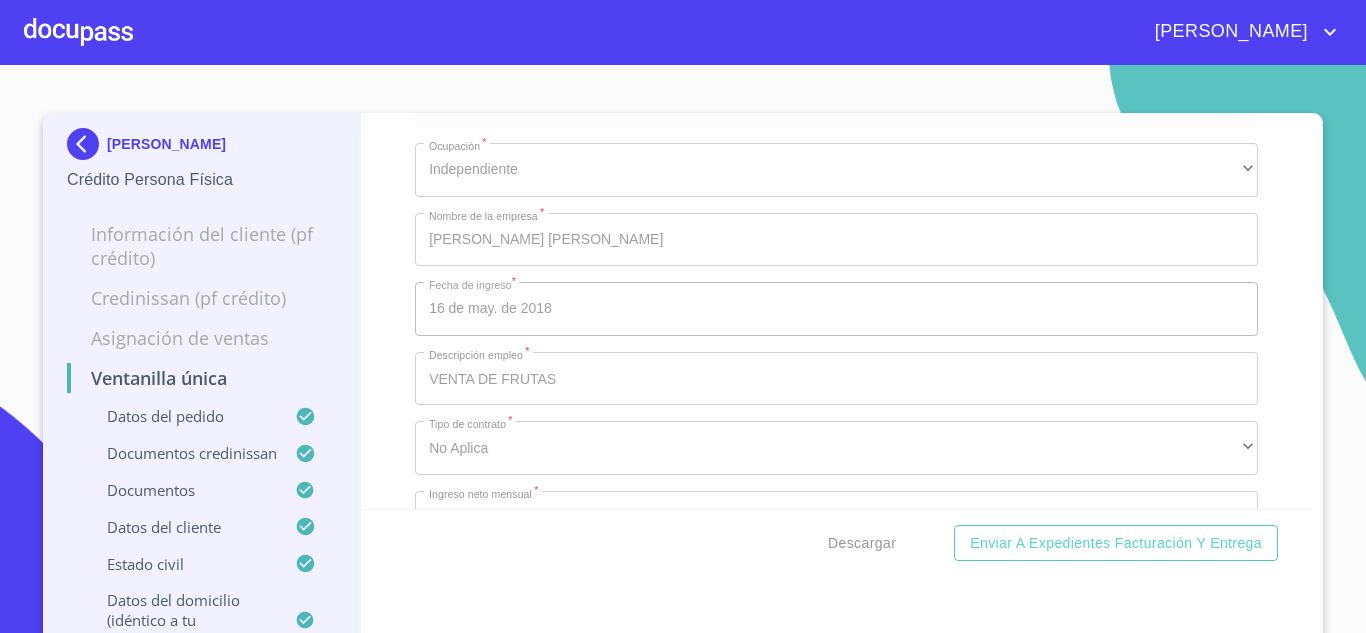 click at bounding box center (729, -2116) 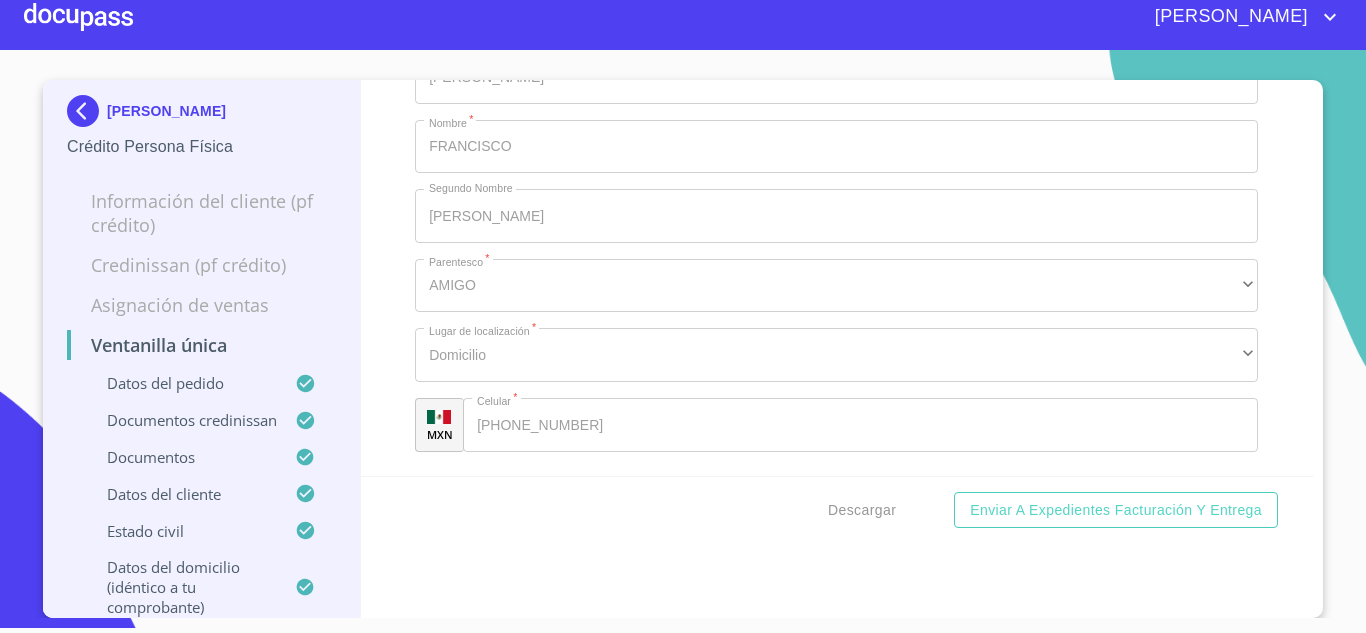 scroll, scrollTop: 7076, scrollLeft: 0, axis: vertical 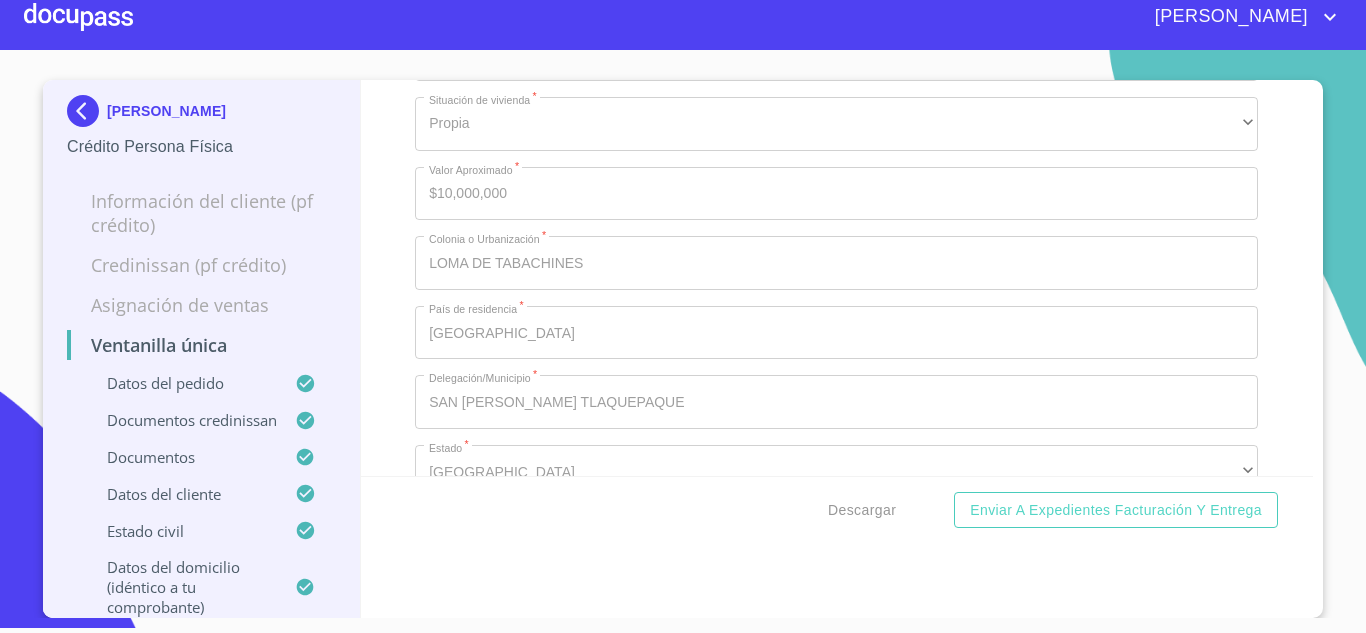 click at bounding box center (87, 111) 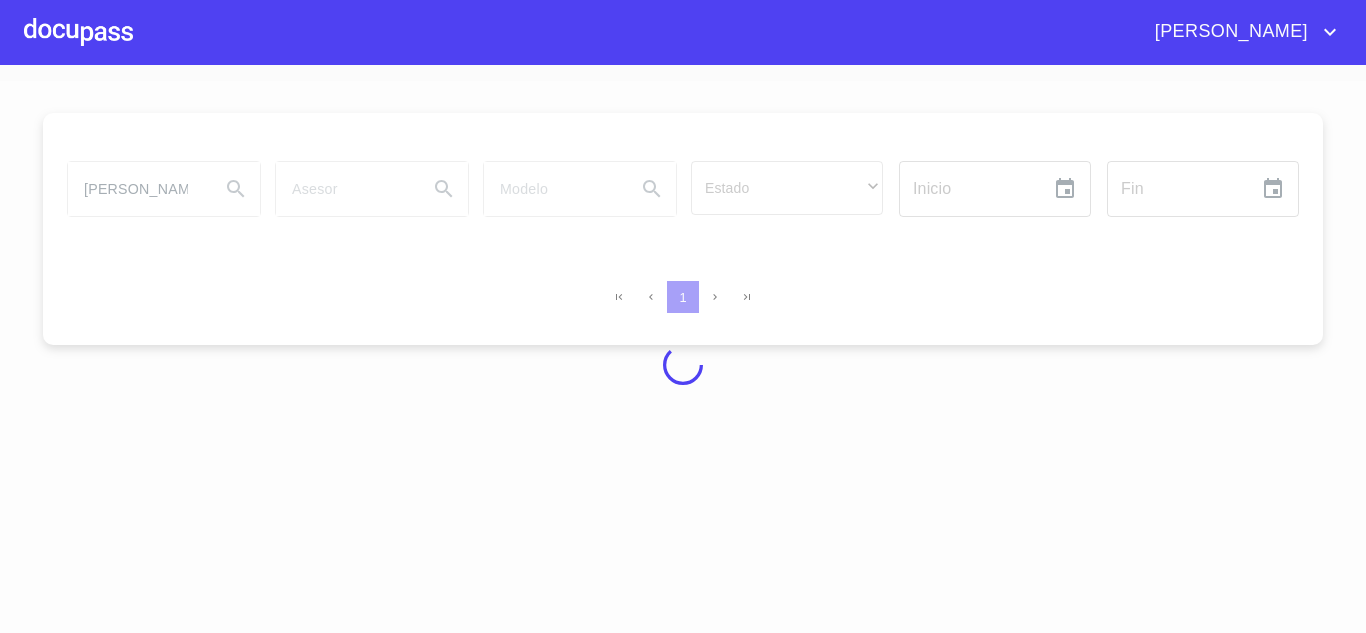 scroll, scrollTop: 0, scrollLeft: 0, axis: both 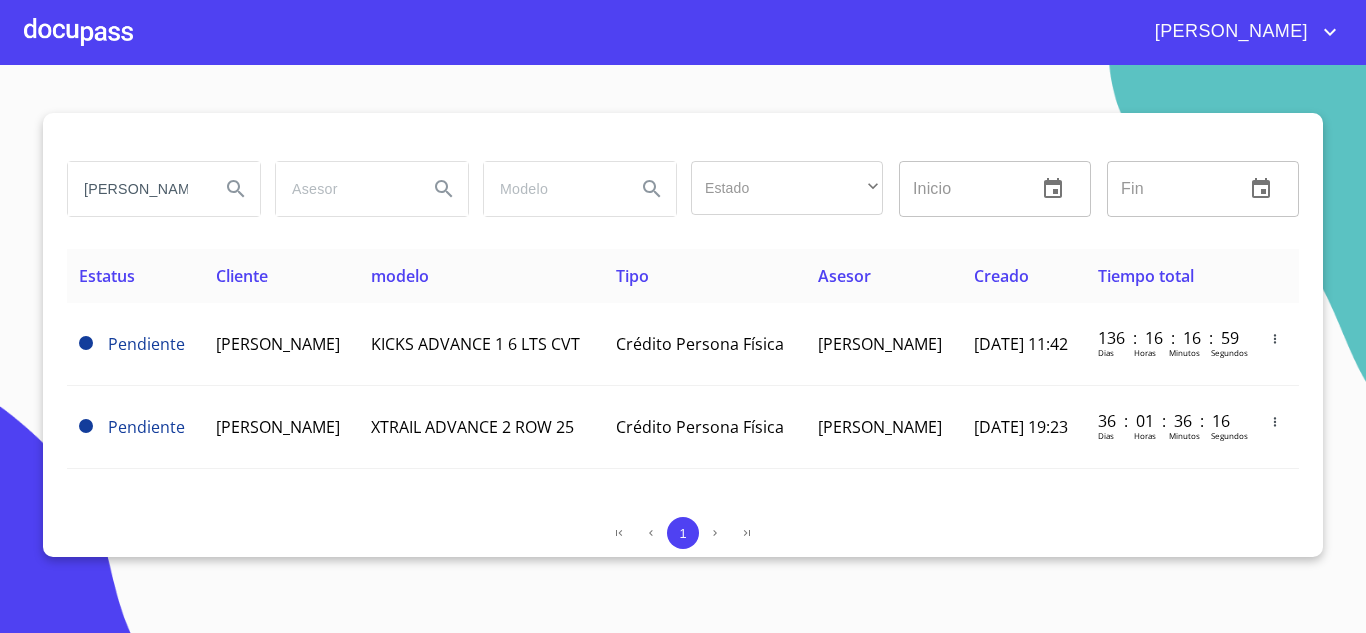 drag, startPoint x: 179, startPoint y: 184, endPoint x: 0, endPoint y: 153, distance: 181.66452 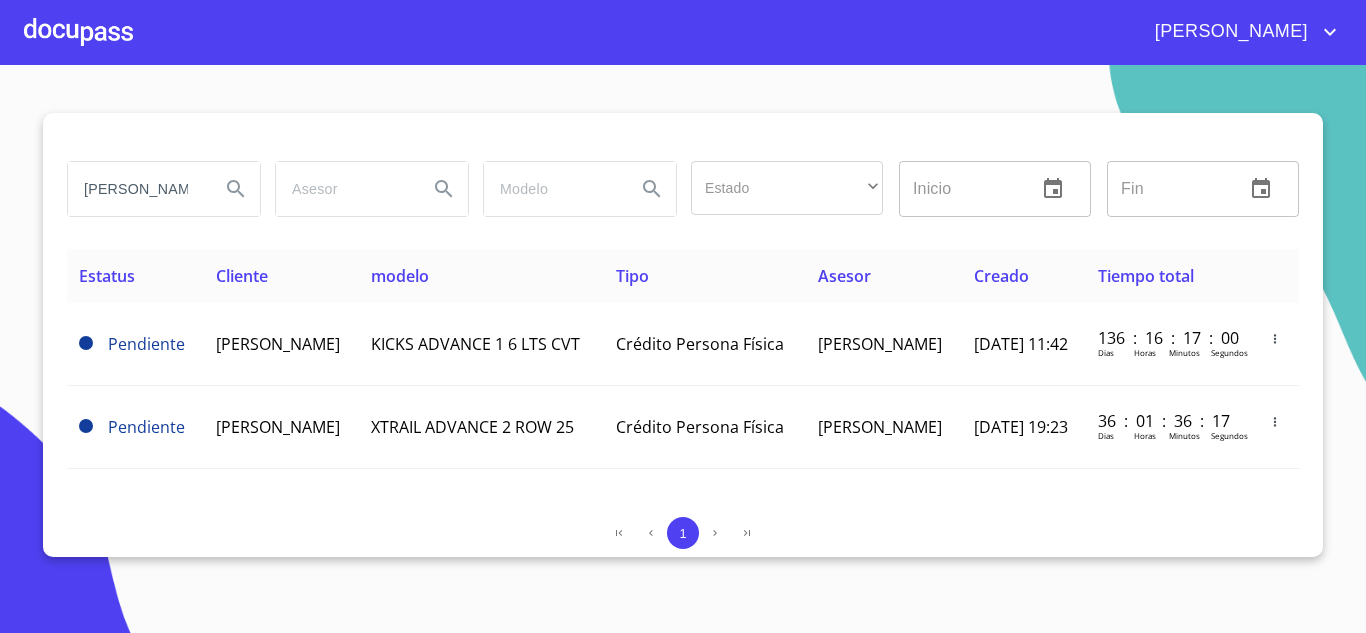 type on "NZALEZ" 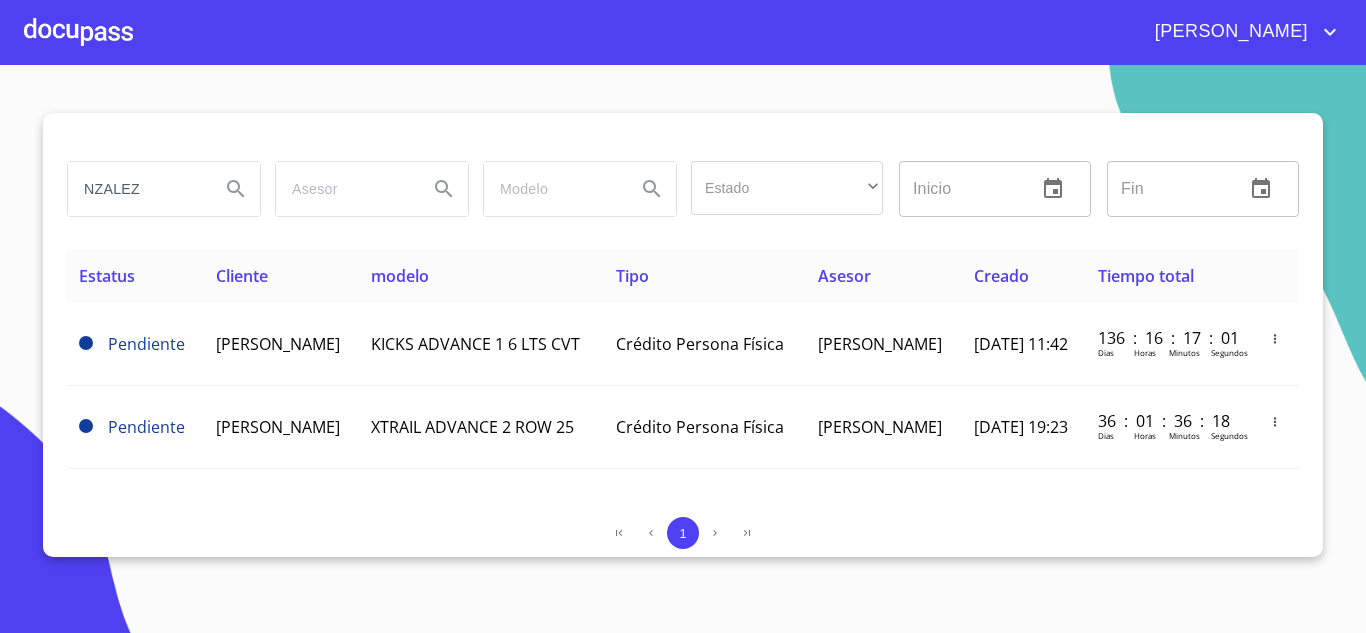 drag, startPoint x: 192, startPoint y: 182, endPoint x: 0, endPoint y: 129, distance: 199.18082 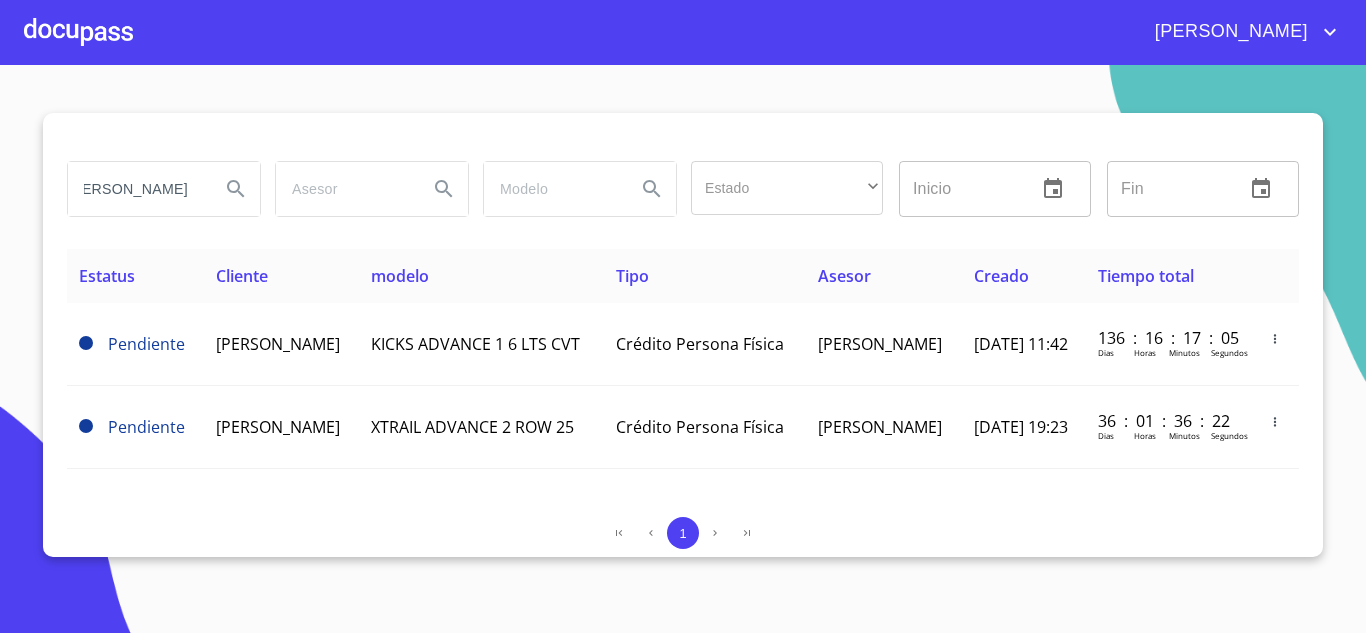 scroll, scrollTop: 0, scrollLeft: 65, axis: horizontal 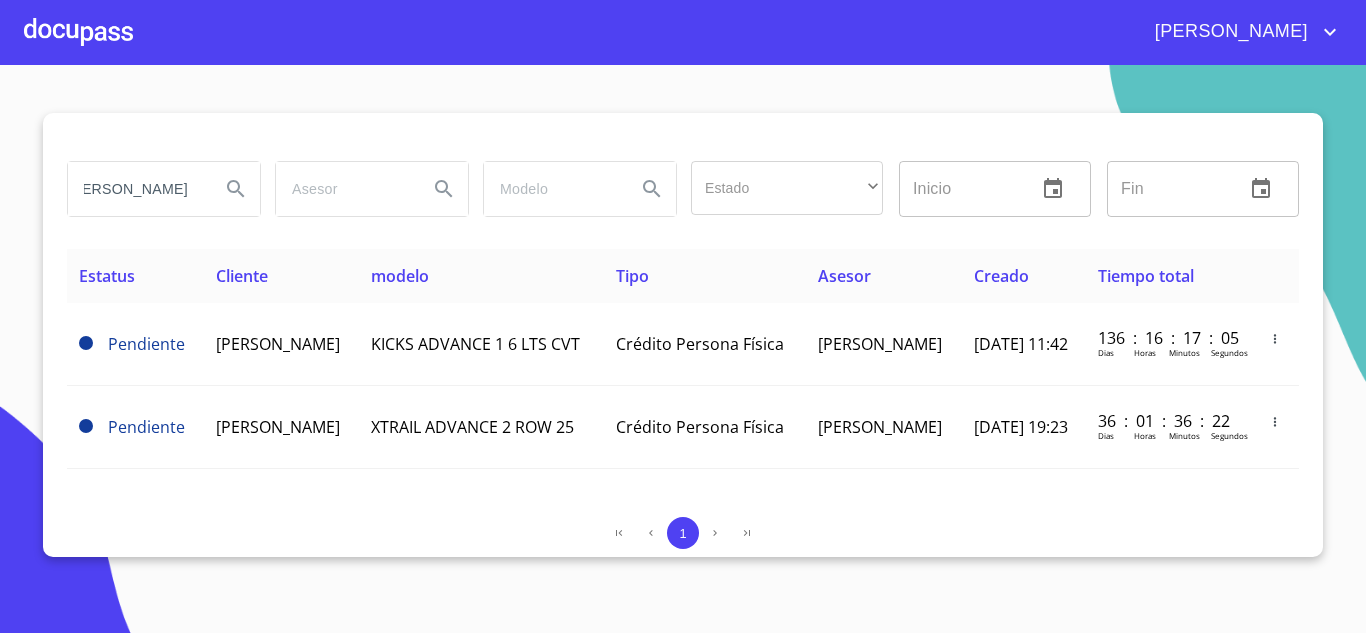 type on "[PERSON_NAME]" 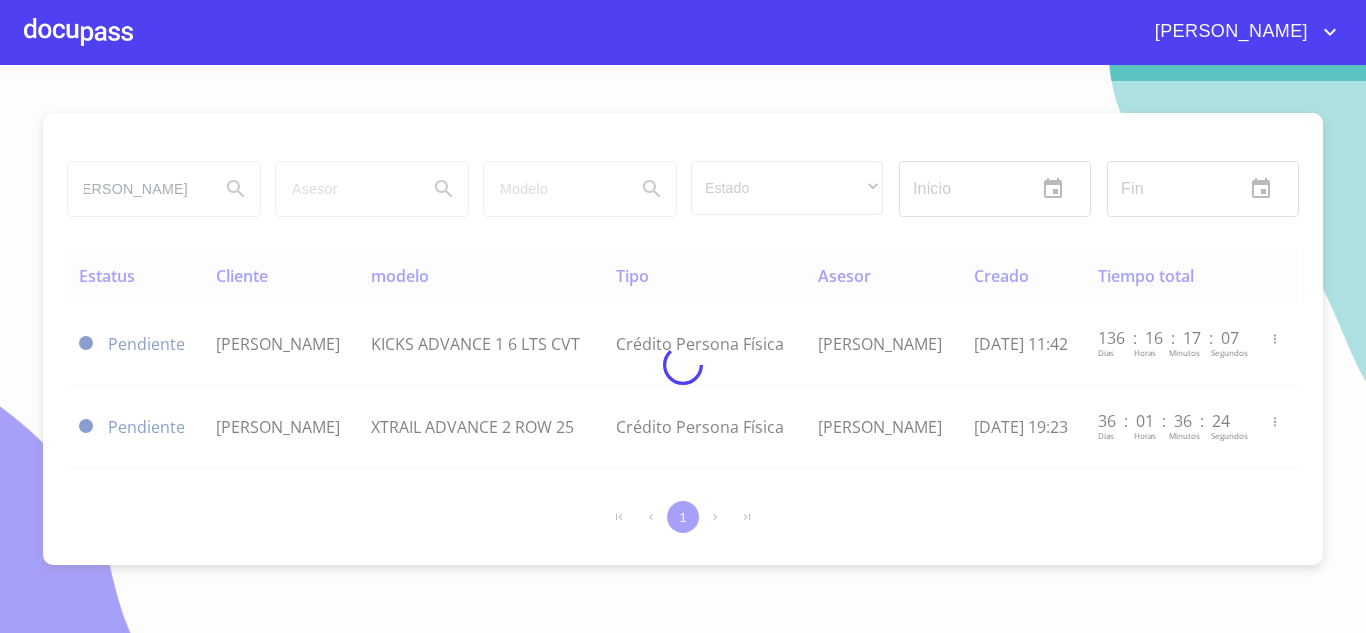 scroll, scrollTop: 0, scrollLeft: 0, axis: both 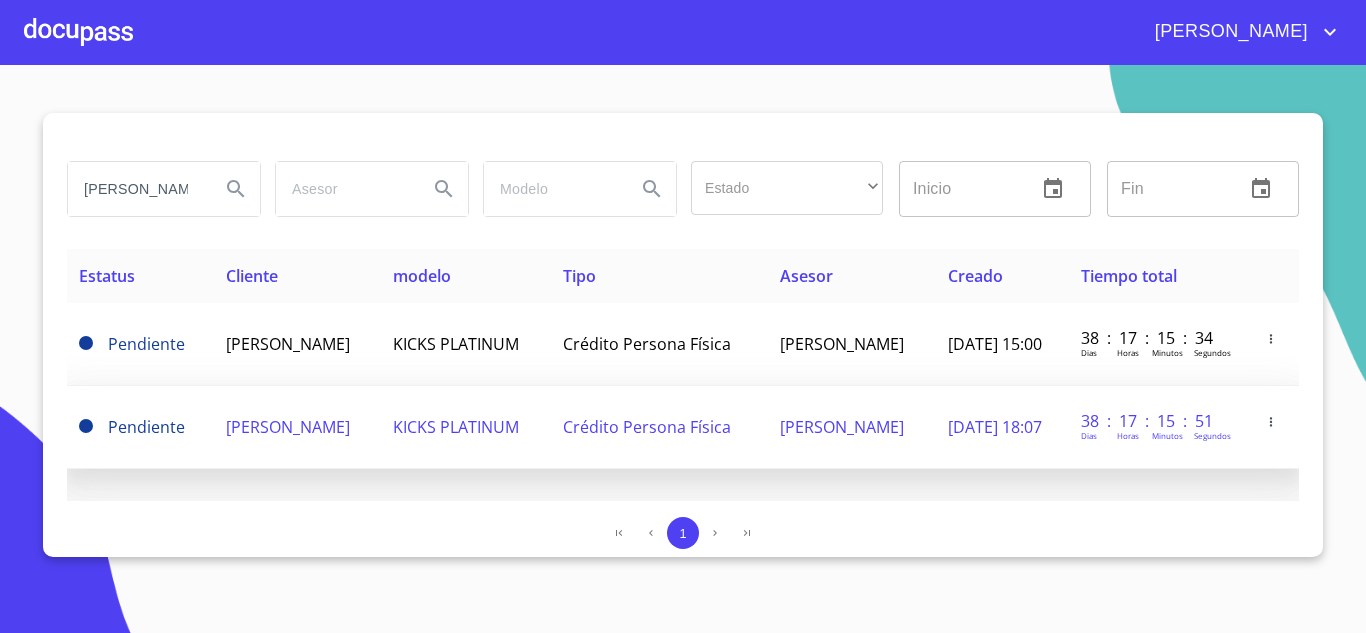 click on "[PERSON_NAME]" at bounding box center [297, 427] 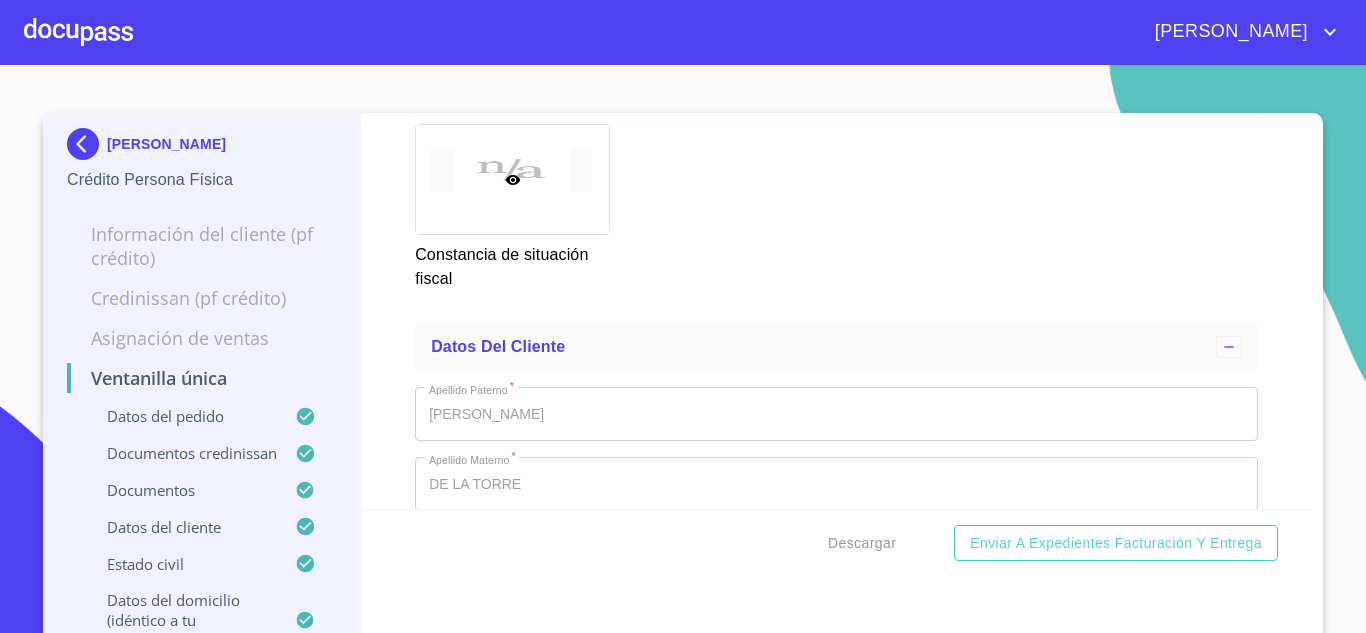 scroll, scrollTop: 6824, scrollLeft: 0, axis: vertical 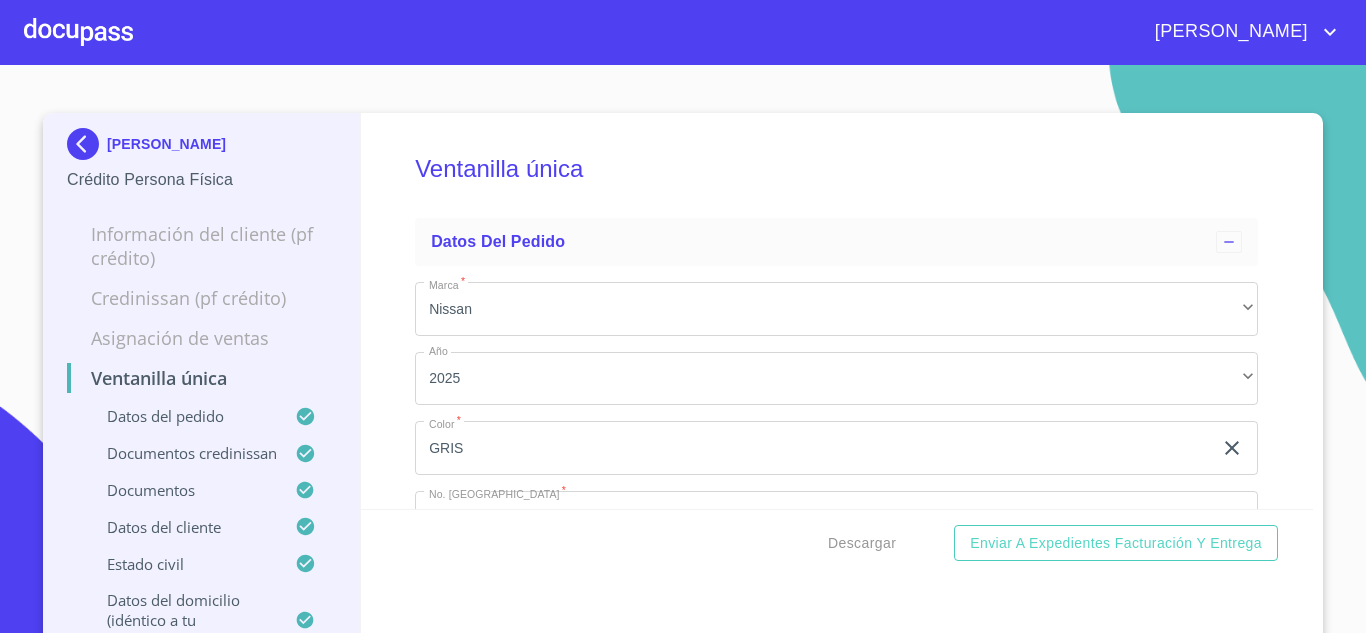 click on "Ventanilla única   Datos del pedido Marca   * Nissan ​ Año 2025 ​ Color   * GRIS ​ No. Pedido   * 147523 ​ No. Serial   * [US_VEHICLE_IDENTIFICATION_NUMBER] ​ Documentos CrediNissan Dictamen CrediNissan * Dictamen CrediNissan Dictamen CrediNissan Documentos Documento de identificación.   * INE ​ Identificación Oficial Identificación Oficial Identificación Oficial Comprobante de Domicilio Comprobante de Domicilio Comprobante de Domicilio Fuente de ingresos   * Independiente/Dueño de negocio/Persona Moral ​ Comprobante de Ingresos mes 1 Comprobante de Ingresos mes 1 Comprobante de Ingresos mes 1 Comprobante de Ingresos mes 2 Comprobante de Ingresos mes 2 Comprobante de Ingresos mes 2 Comprobante de Ingresos mes 3 Comprobante de Ingresos mes 3 Comprobante de Ingresos mes 3 CURP CURP CURP Constancia de situación fiscal Constancia de situación fiscal Constancia de situación fiscal Datos del cliente Apellido Paterno   * [PERSON_NAME] ​ Apellido Materno   * DE LA TORRE ​ Primer nombre   * ​" at bounding box center [837, 311] 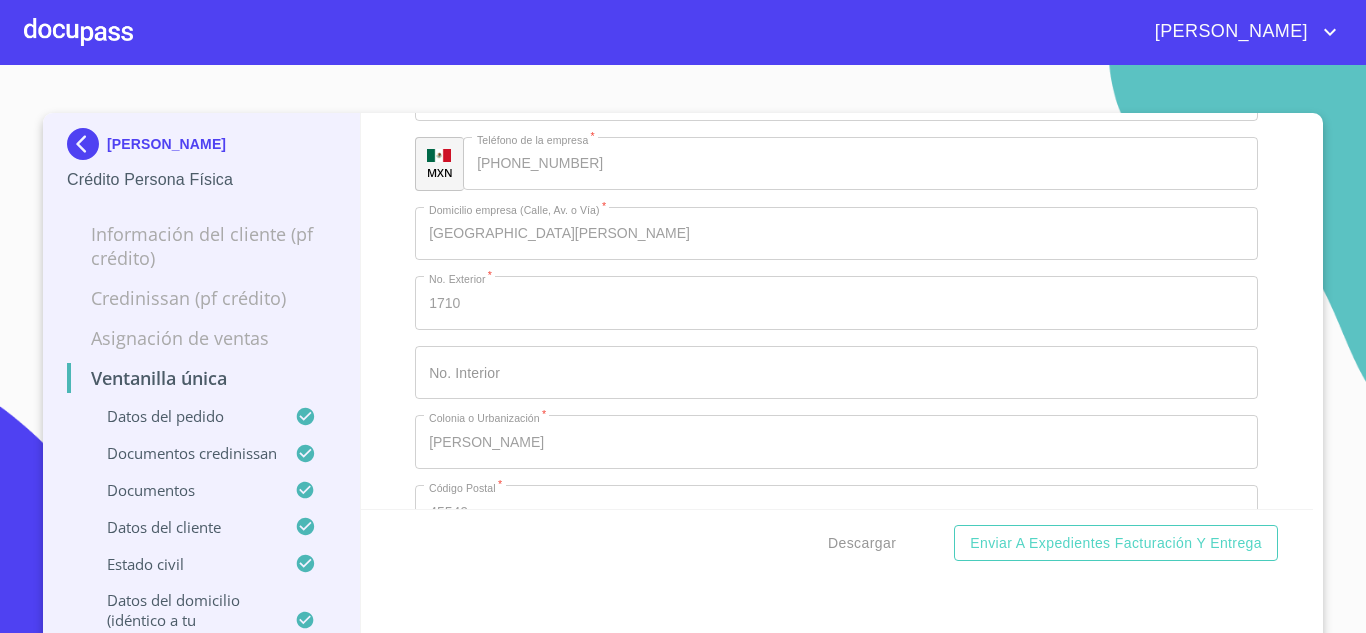 scroll, scrollTop: 9900, scrollLeft: 0, axis: vertical 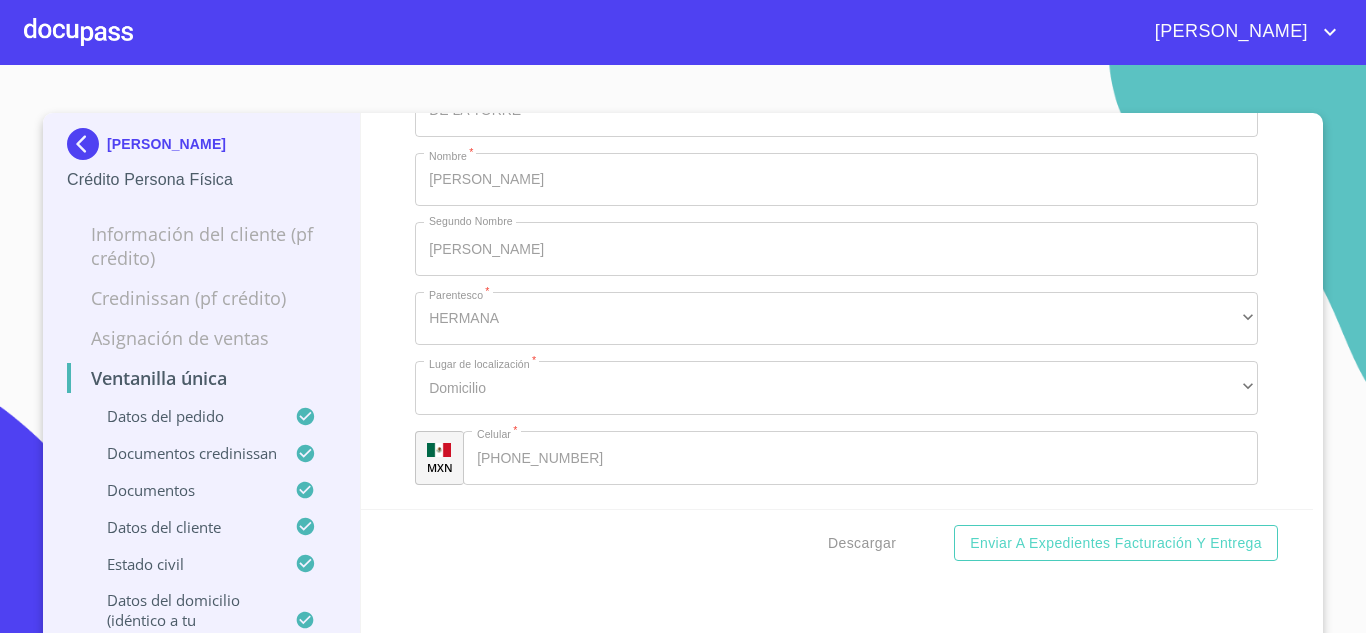 click at bounding box center [87, 144] 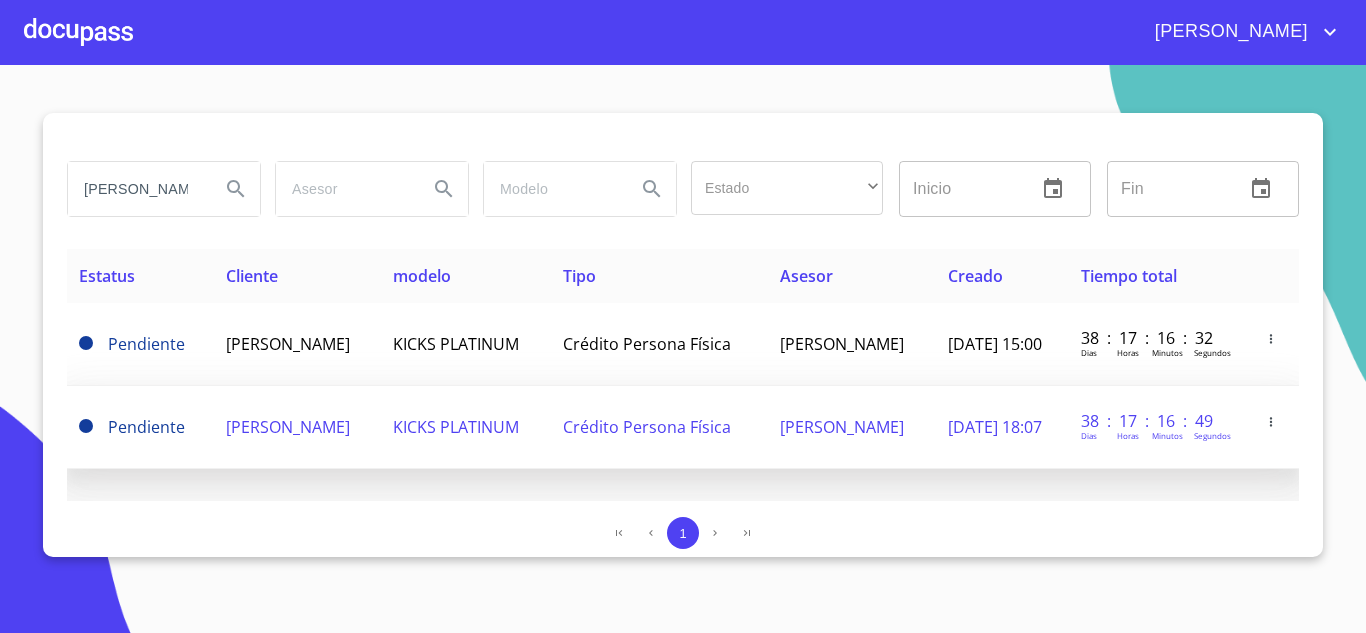 click on "[PERSON_NAME]" at bounding box center (288, 427) 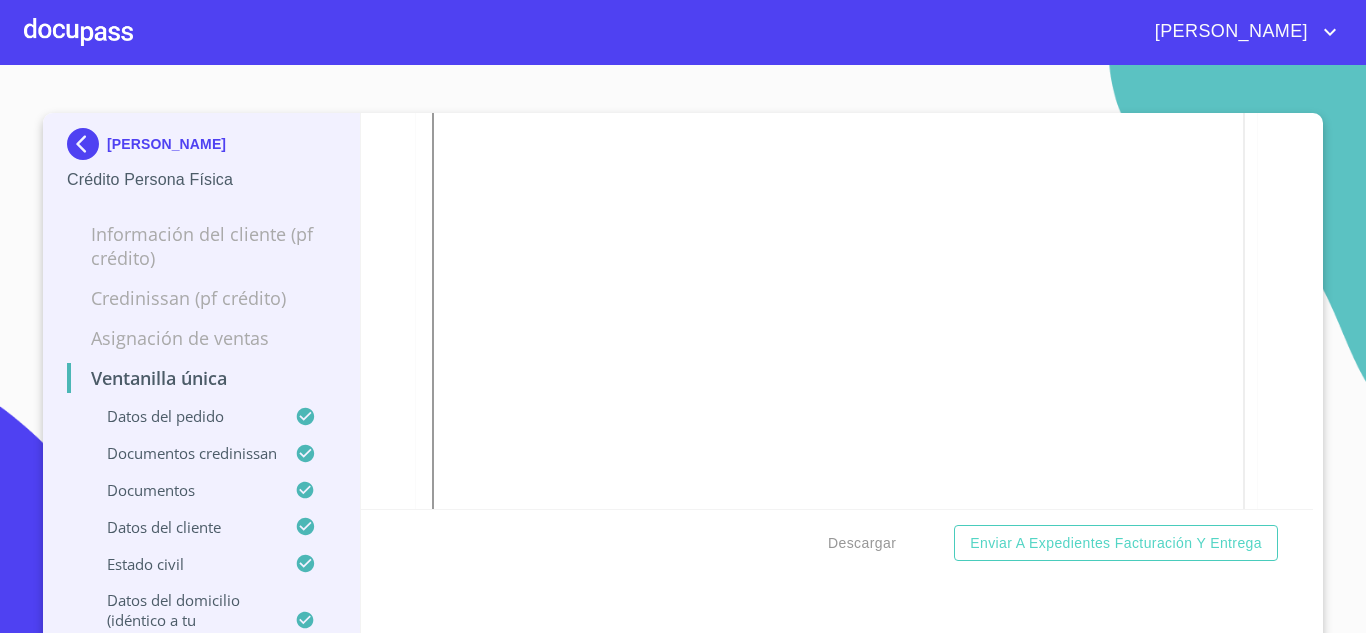 scroll, scrollTop: 4940, scrollLeft: 0, axis: vertical 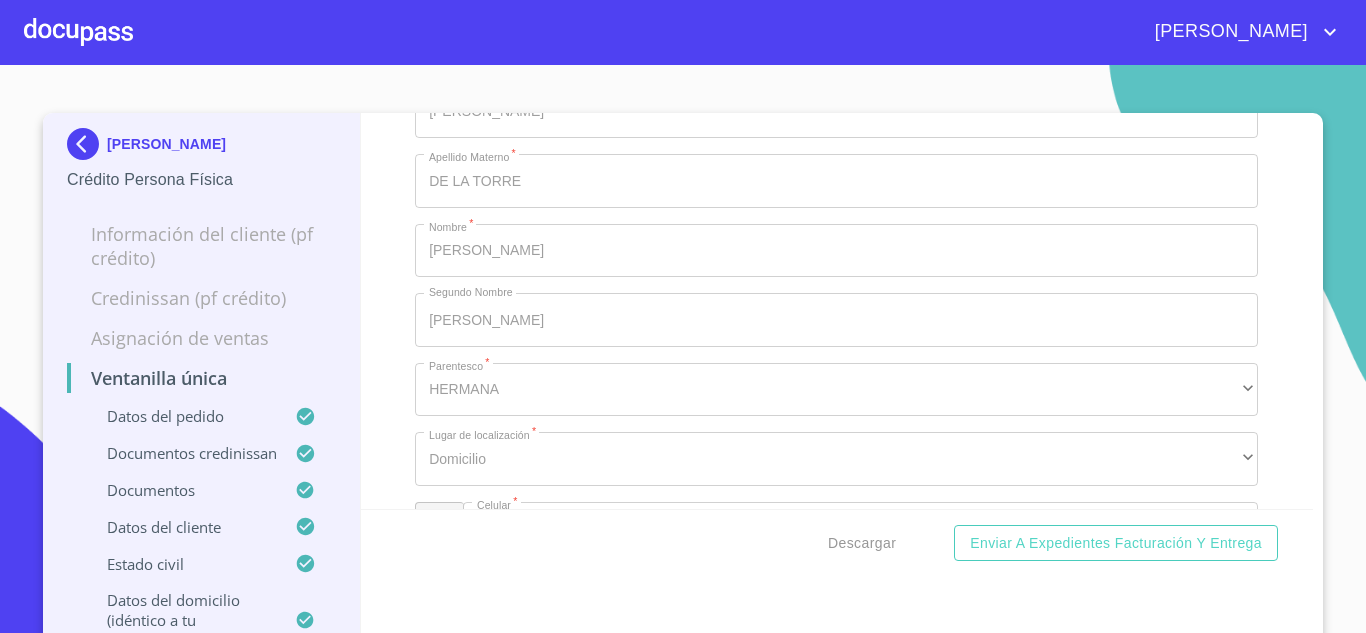 click at bounding box center [87, 144] 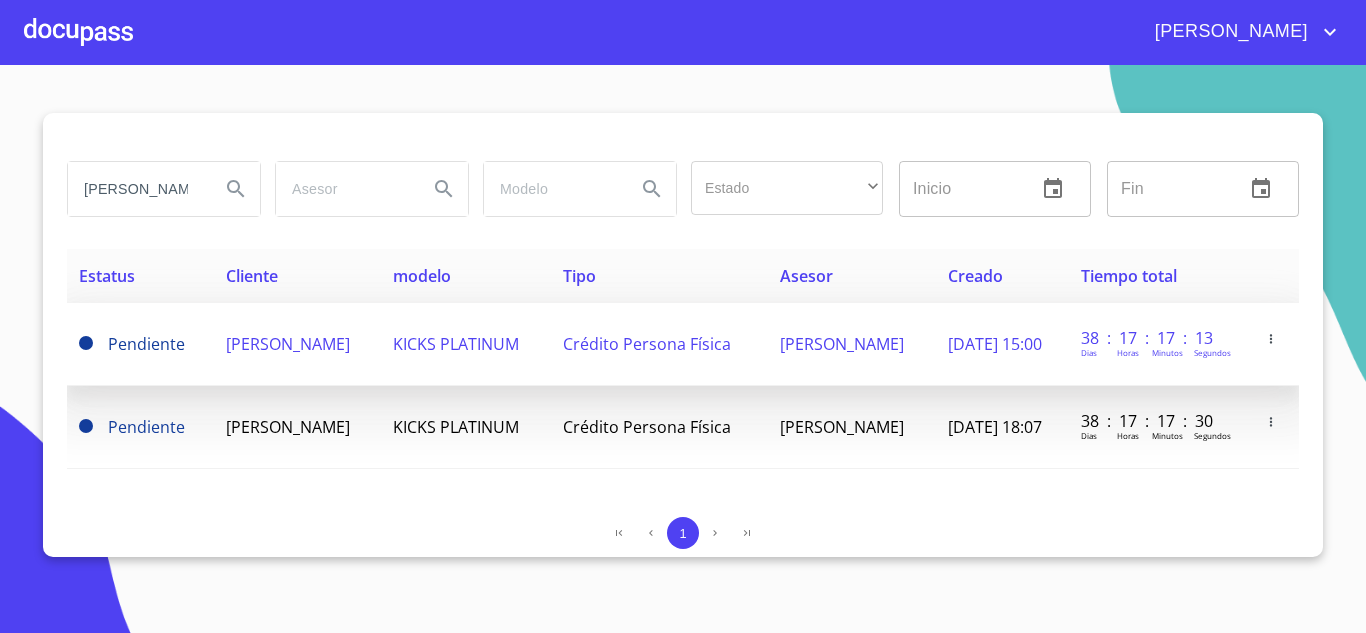 click on "[PERSON_NAME]" at bounding box center (288, 344) 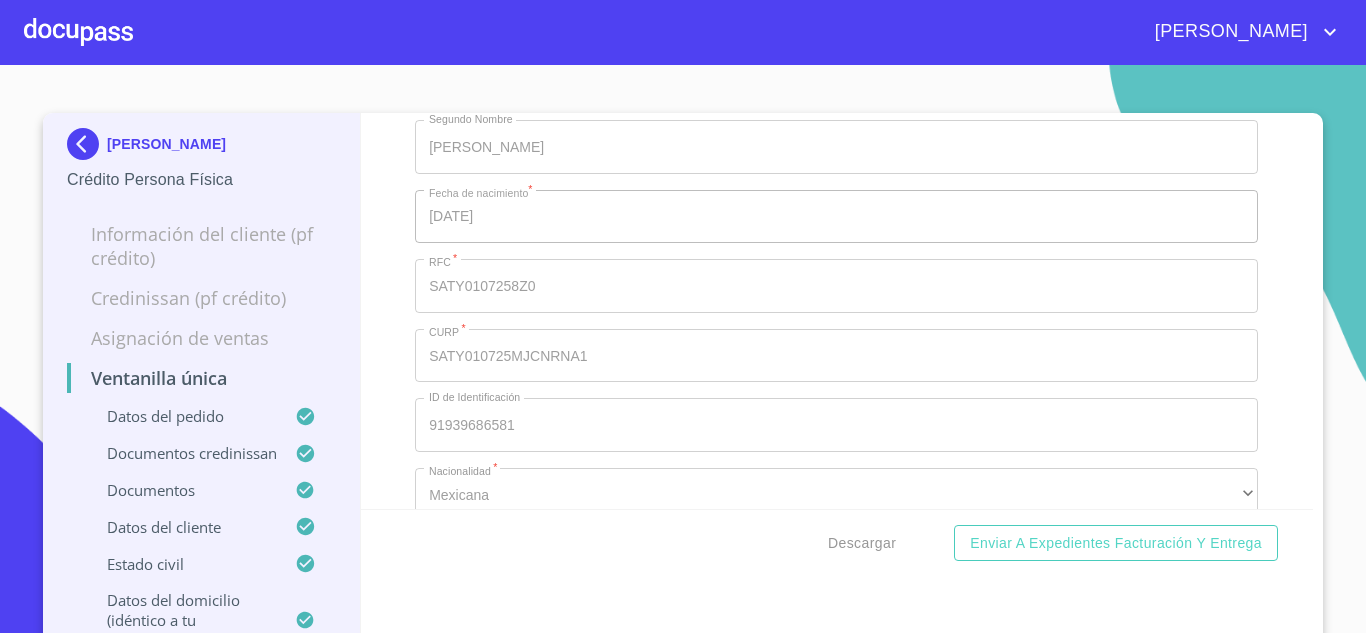 scroll, scrollTop: 6128, scrollLeft: 0, axis: vertical 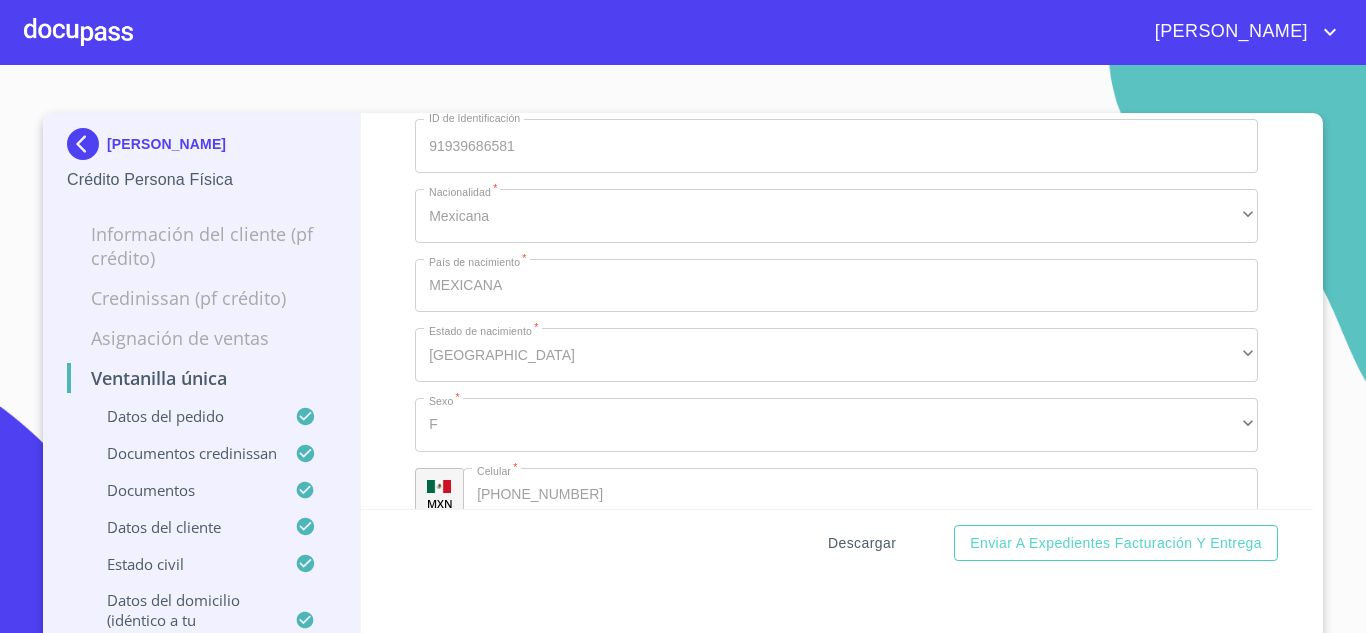 click on "Descargar" at bounding box center [862, 543] 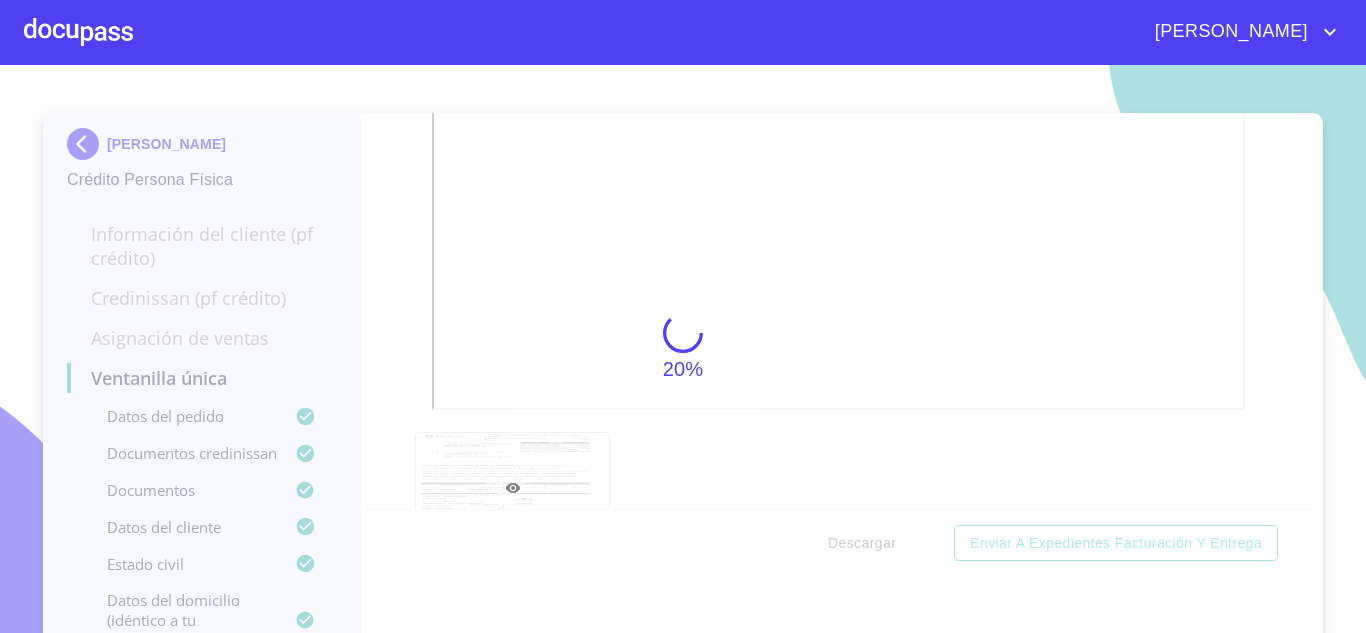scroll, scrollTop: 4734, scrollLeft: 0, axis: vertical 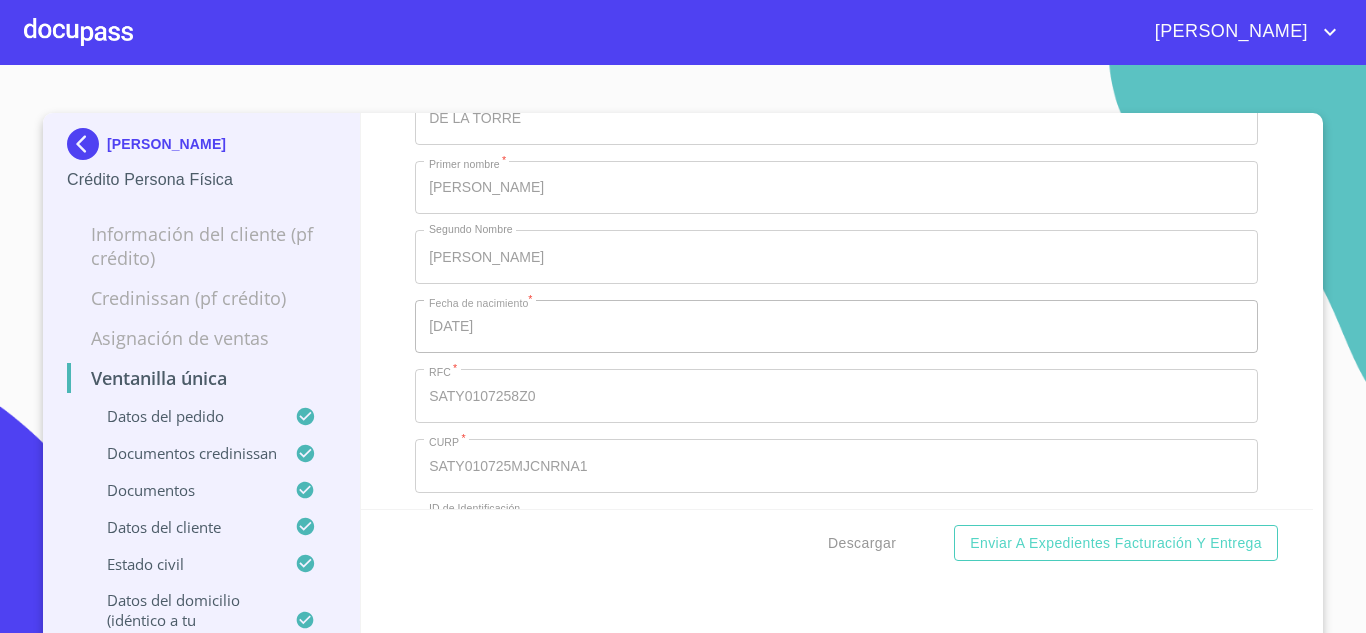 type 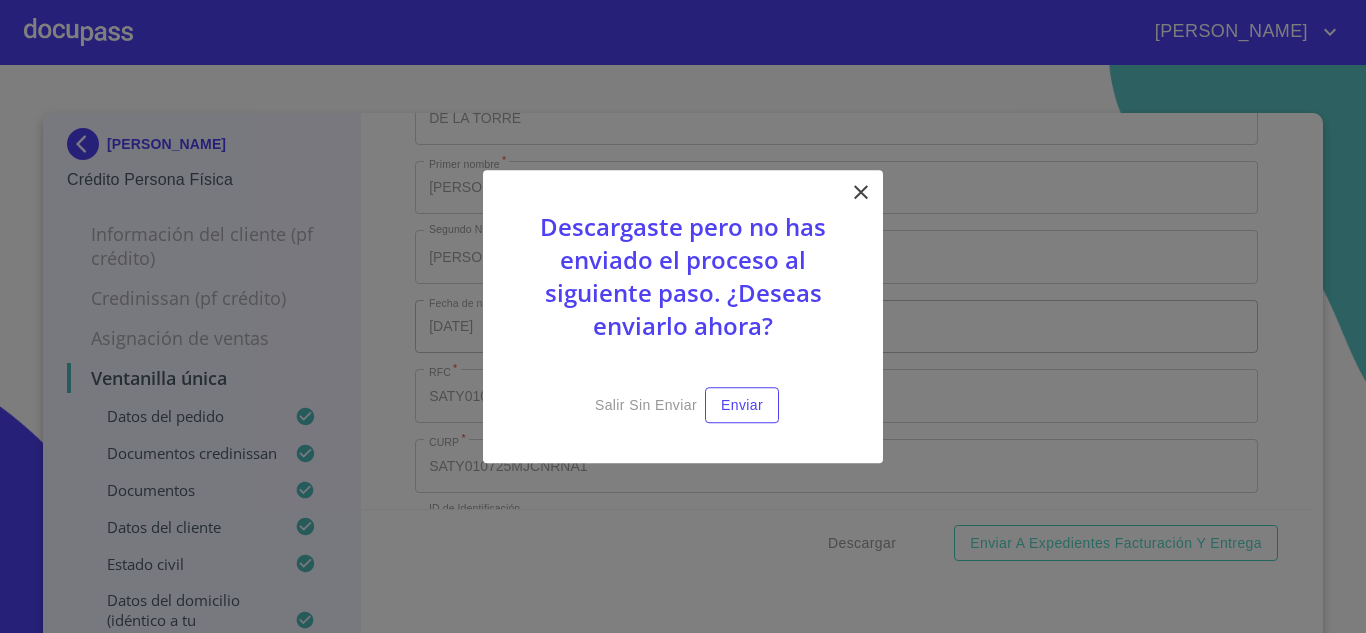 click 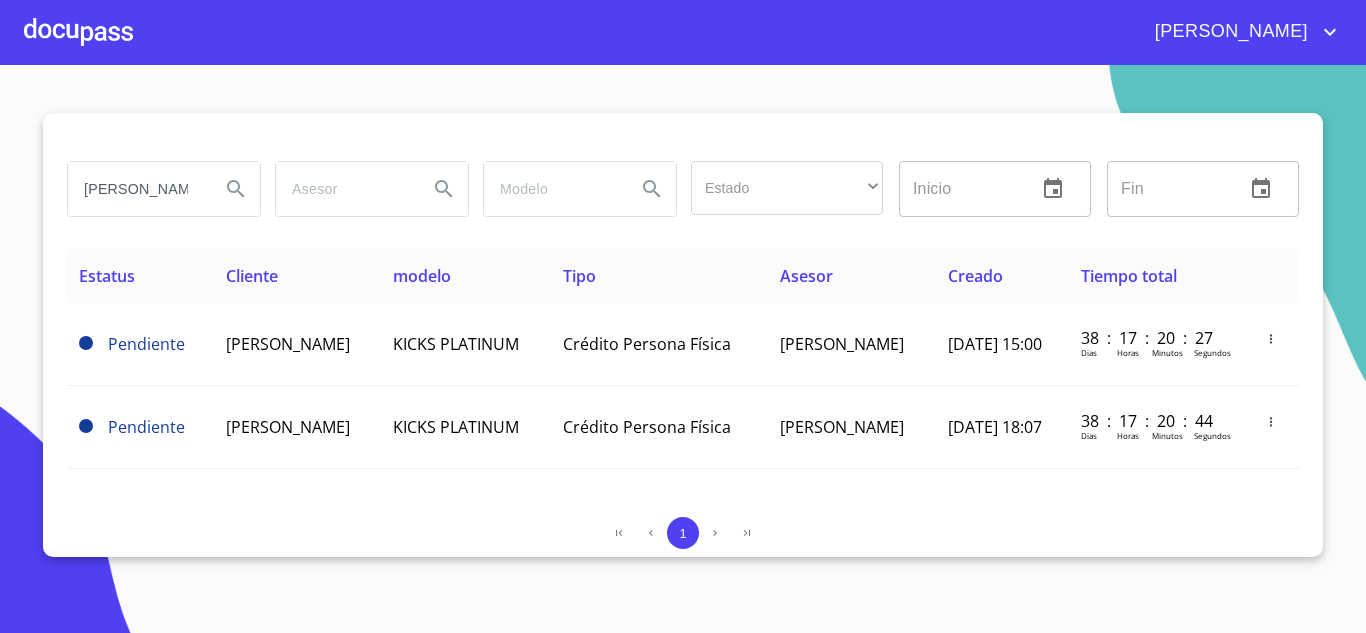 scroll, scrollTop: 0, scrollLeft: 0, axis: both 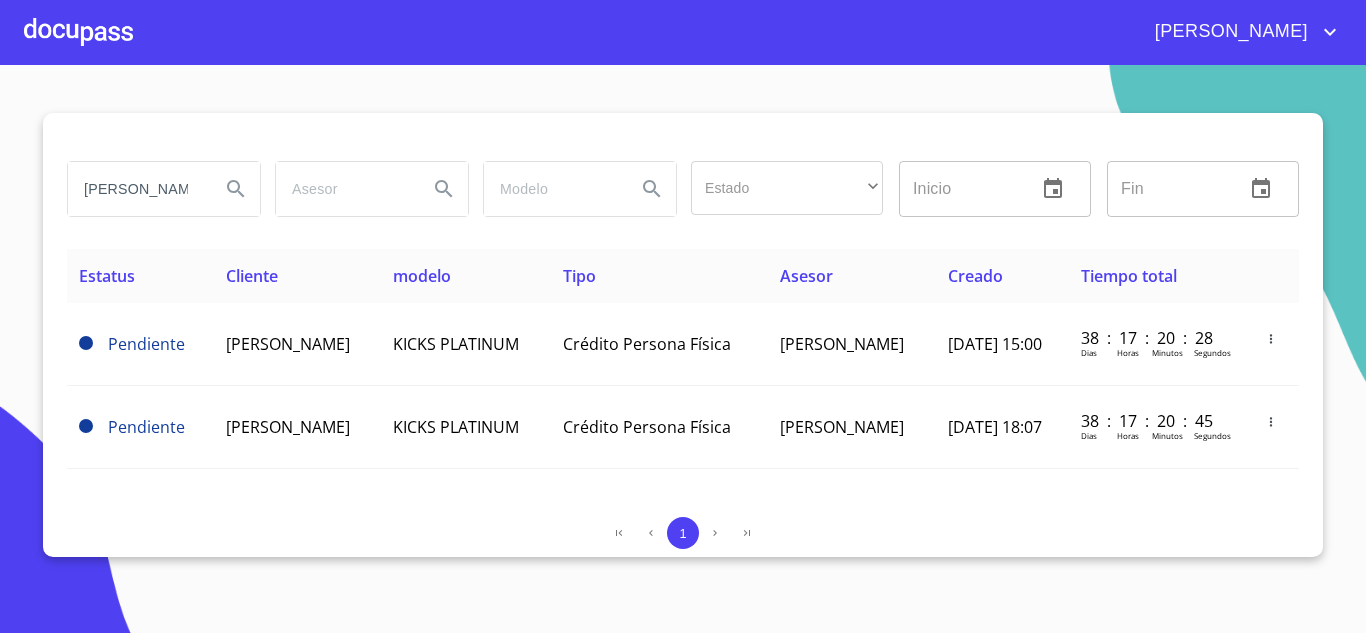drag, startPoint x: 194, startPoint y: 196, endPoint x: 0, endPoint y: 148, distance: 199.84995 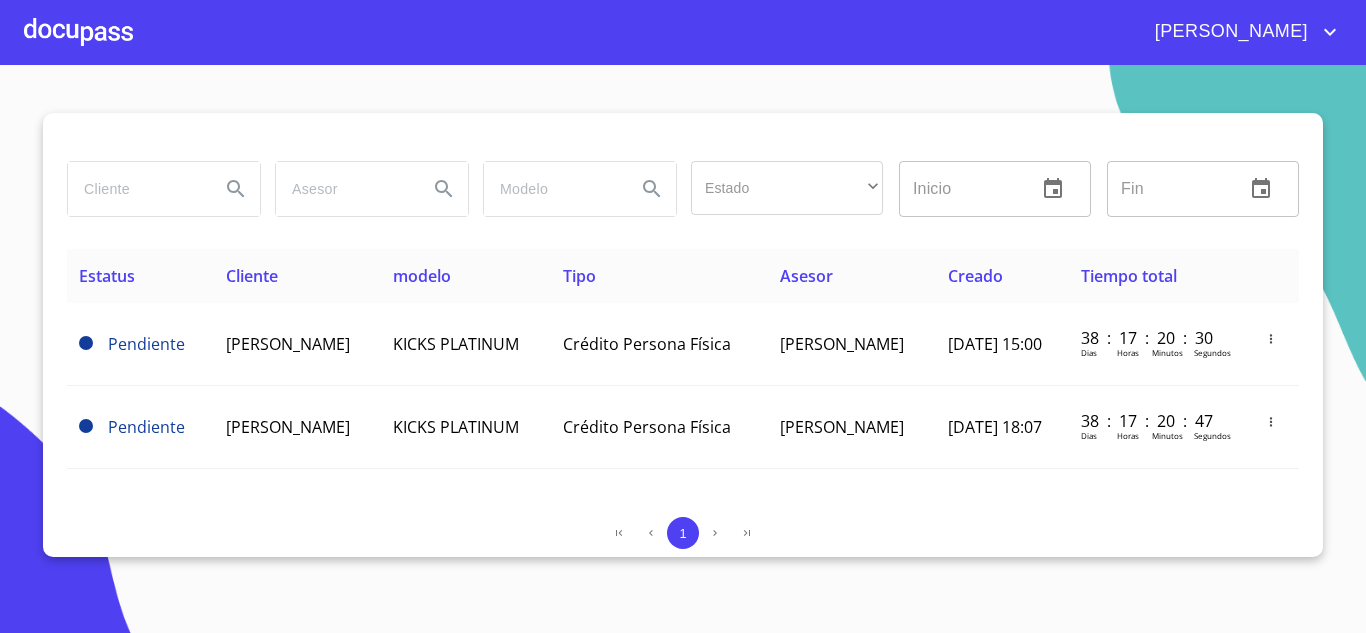paste on "[PERSON_NAME]" 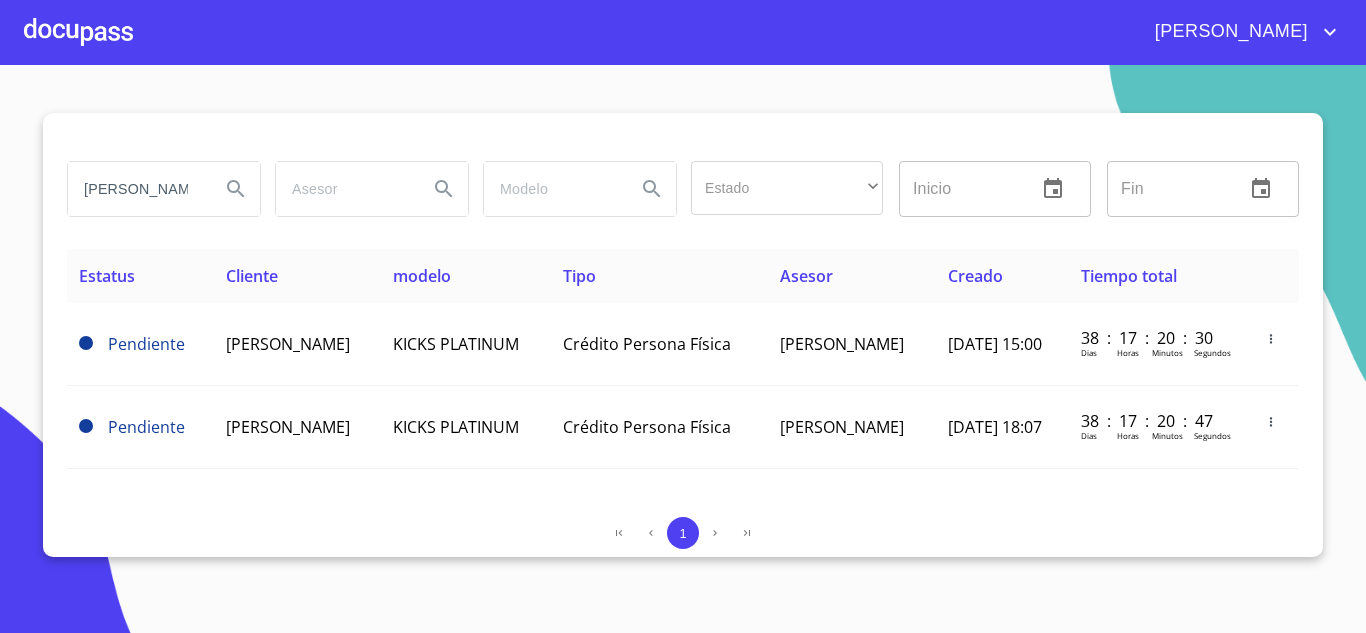 scroll, scrollTop: 0, scrollLeft: 27, axis: horizontal 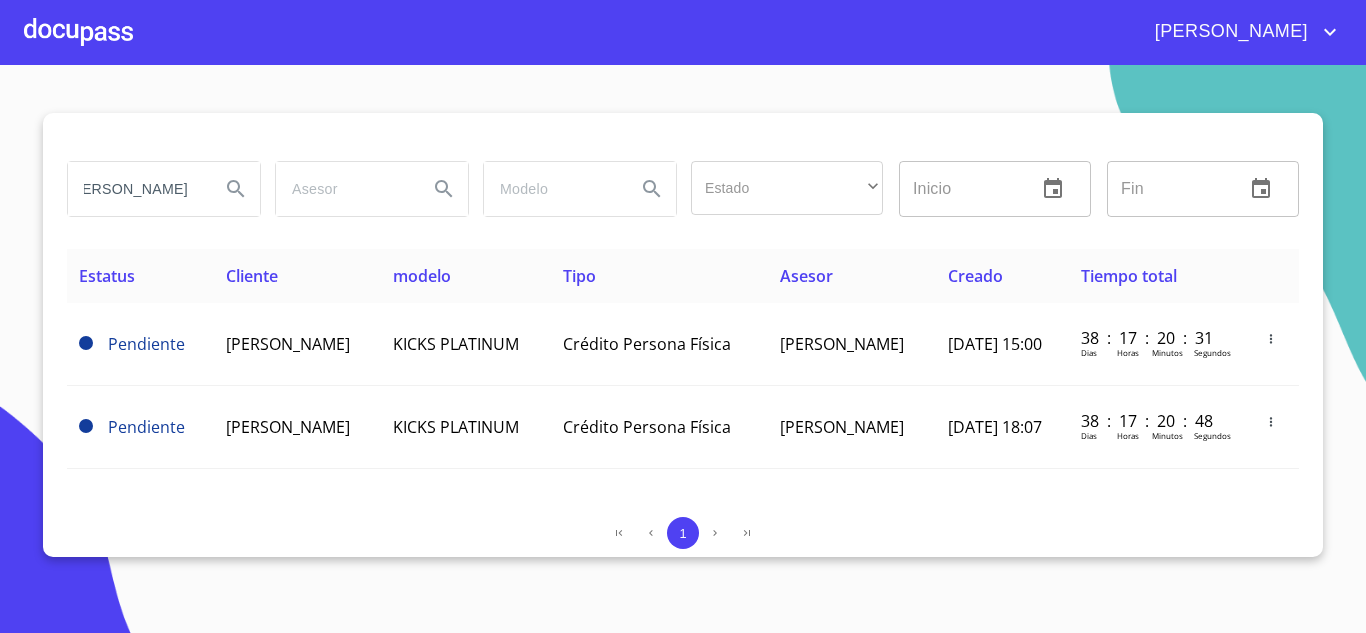type on "[PERSON_NAME]" 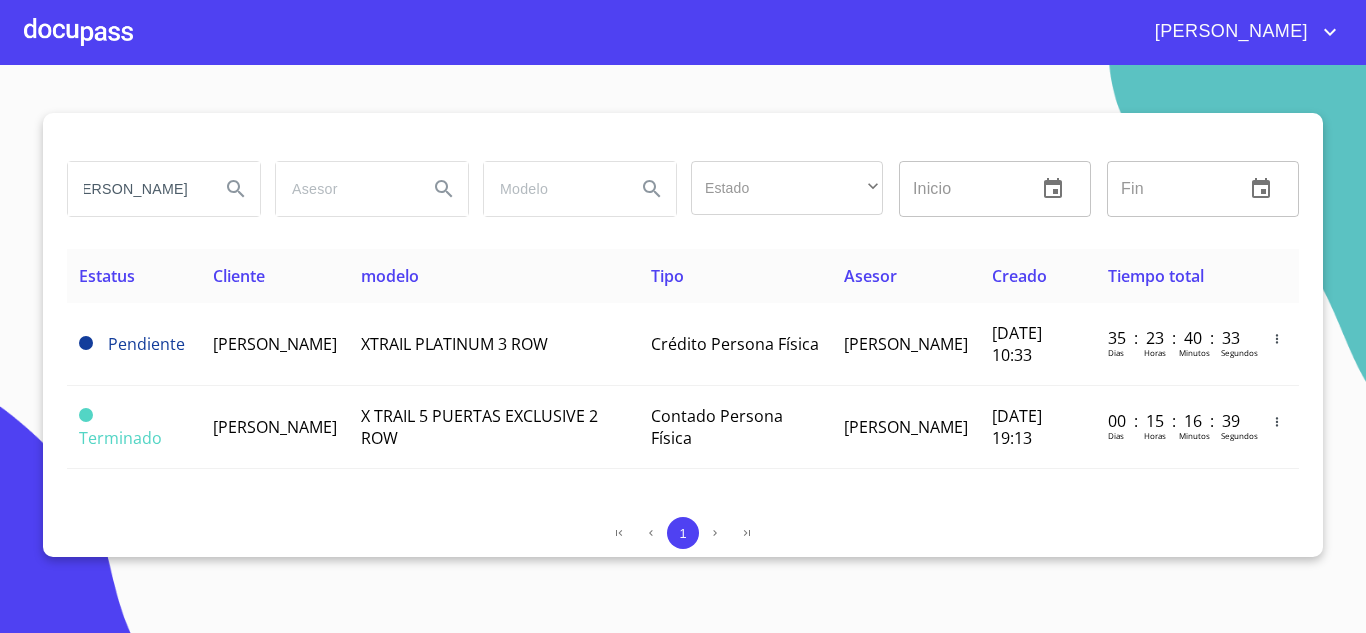 scroll, scrollTop: 0, scrollLeft: 0, axis: both 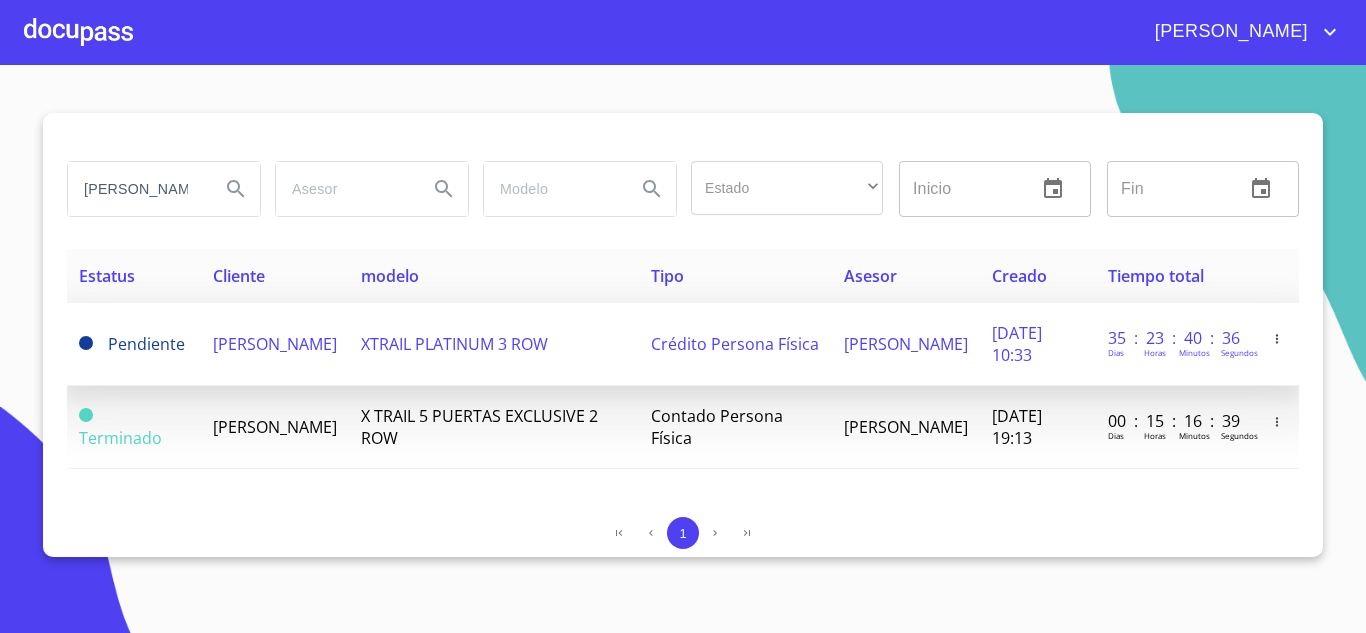 click on "[PERSON_NAME]" at bounding box center (275, 344) 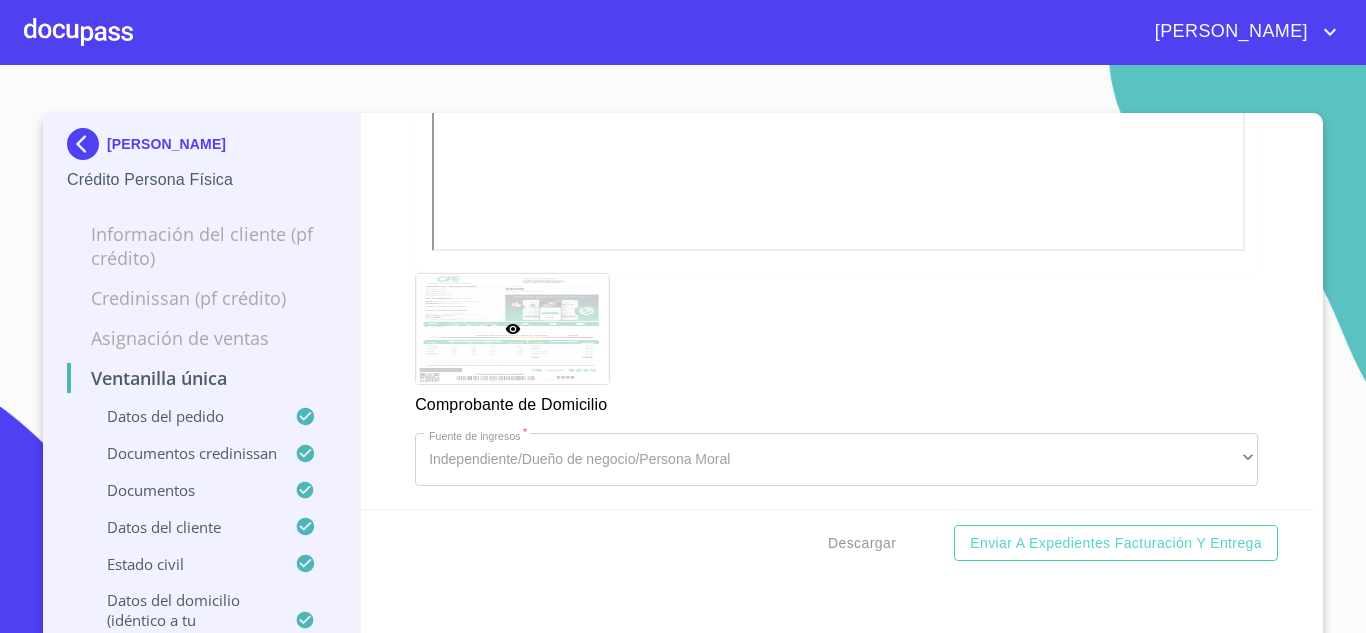 scroll, scrollTop: 2360, scrollLeft: 0, axis: vertical 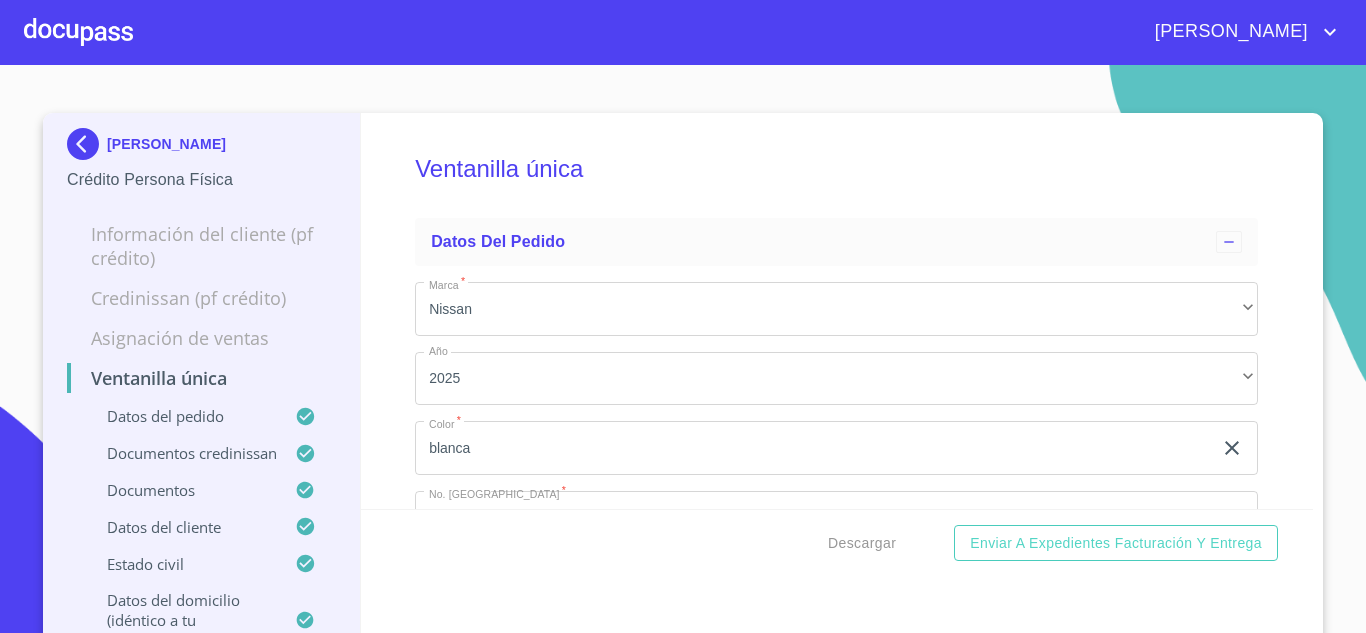 click on "Ventanilla única   Datos del pedido Marca   * Nissan ​ Año 2025 ​ Color   * blanca ​ No. Pedido   * 147603 ​ No. Serial   * [US_VEHICLE_IDENTIFICATION_NUMBER] ​ Documentos CrediNissan Dictamen CrediNissan * Dictamen CrediNissan Dictamen CrediNissan Dictamen CrediNissan Documentos Documento de identificación.   * INE ​ Identificación Oficial Identificación Oficial Identificación Oficial Comprobante de Domicilio Comprobante de Domicilio Comprobante de Domicilio Fuente de ingresos   * Independiente/Dueño de negocio/Persona Moral ​ Comprobante de Ingresos mes 1 Comprobante de Ingresos mes 1 Comprobante de Ingresos mes 1 Comprobante de Ingresos mes 2 Comprobante de Ingresos mes 2 Comprobante de Ingresos mes 2 Comprobante de Ingresos mes 3 Comprobante de Ingresos mes 3 Comprobante de Ingresos mes 3 CURP CURP CURP Constancia de situación fiscal Constancia de situación fiscal Constancia de situación fiscal Datos del cliente Apellido Paterno   * [PERSON_NAME] ​ Apellido Materno   * [PERSON_NAME] ​   *" at bounding box center (837, 311) 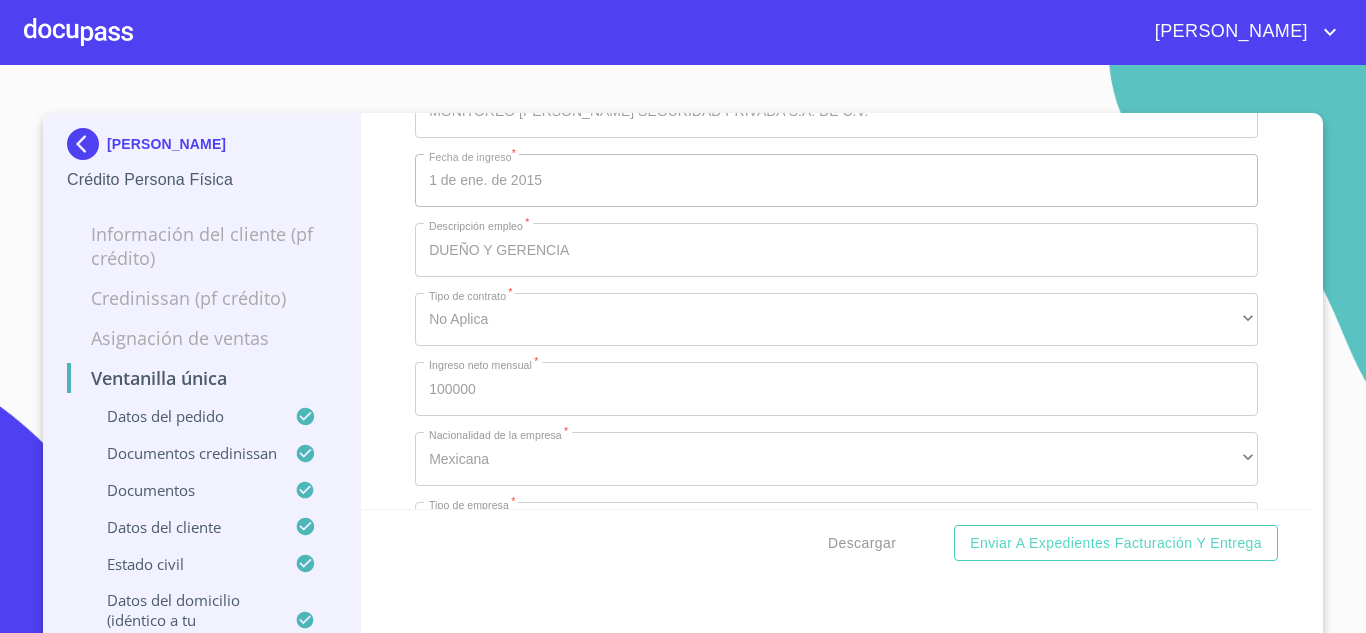 scroll, scrollTop: 10900, scrollLeft: 0, axis: vertical 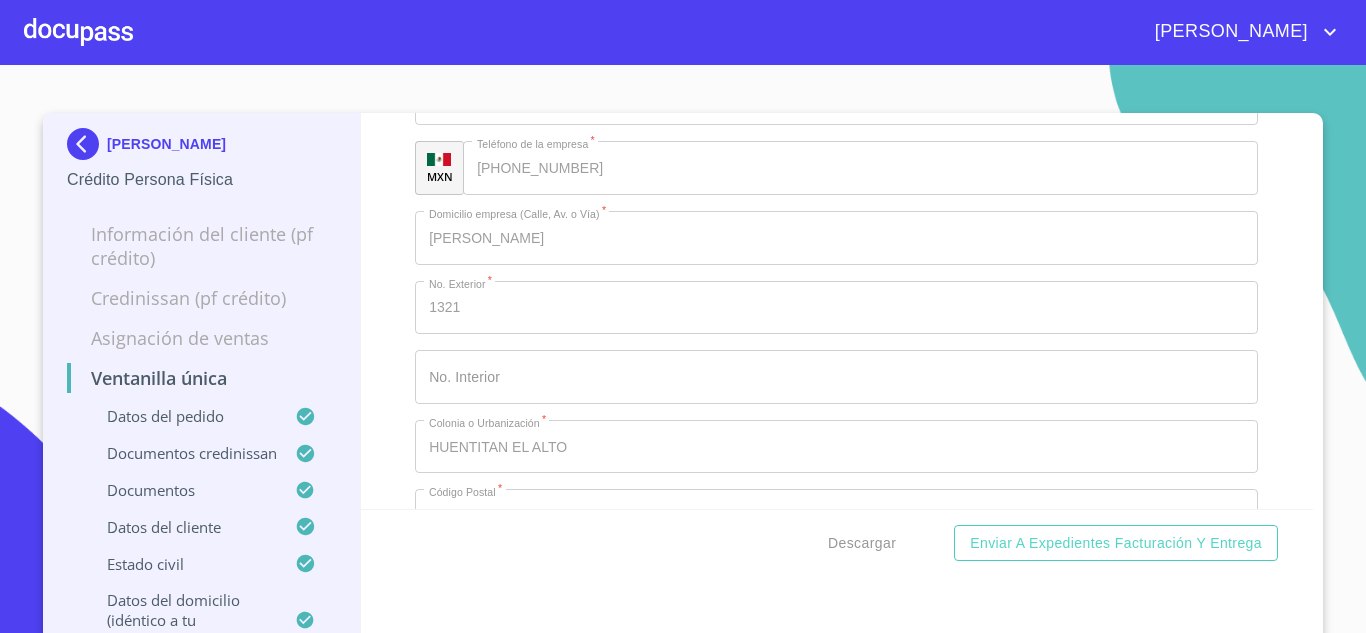 click at bounding box center [87, 144] 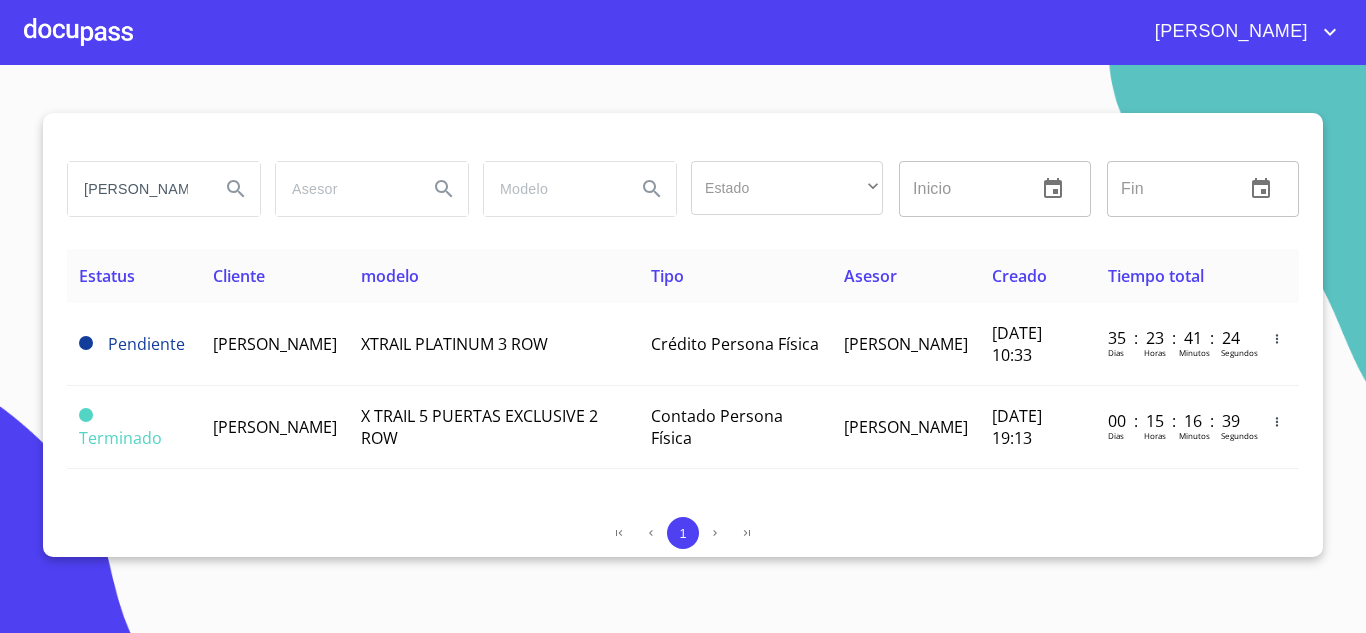 drag, startPoint x: 191, startPoint y: 196, endPoint x: 0, endPoint y: 169, distance: 192.89894 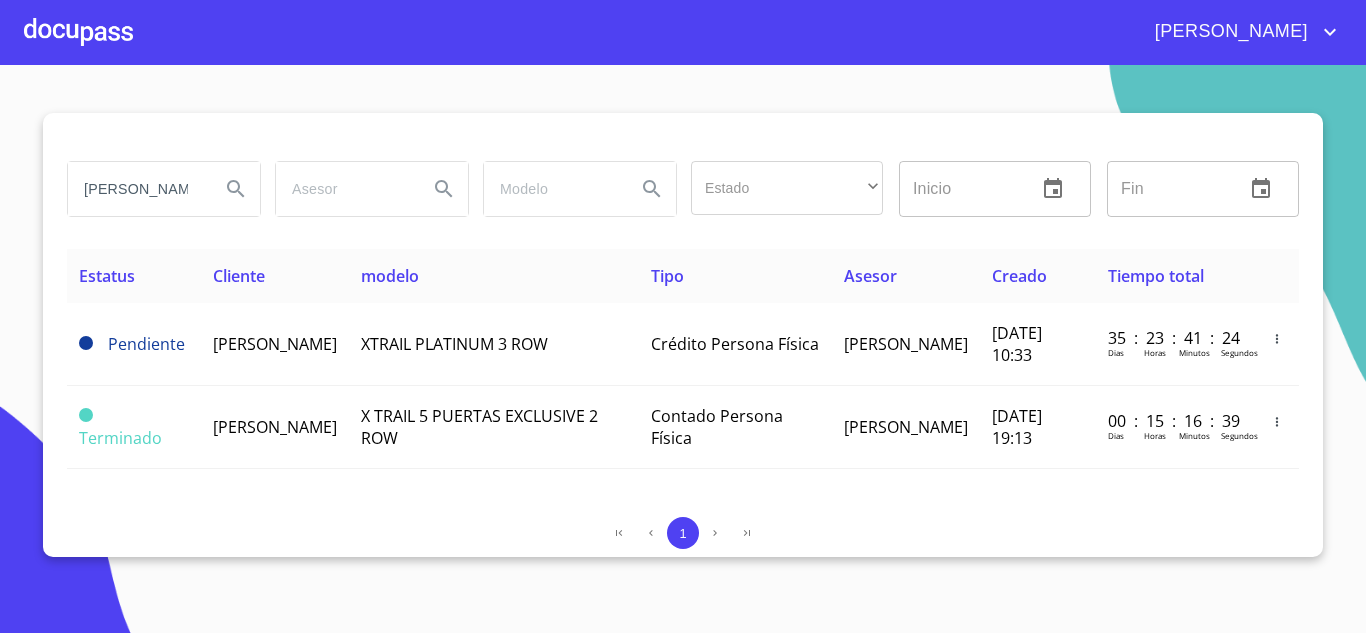 click on "[PERSON_NAME] Estado ​ ​ Inicio ​ Fin ​ Estatus   Cliente   modelo   Tipo   Asesor   Creado   Tiempo total     Pendiente [PERSON_NAME] XTRAIL PLATINUM 3 ROW Crédito Persona Física [PERSON_NAME] [DATE] 10:33 35  :  23  :  41  :  24 Dias Horas [PERSON_NAME] Terminado [PERSON_NAME] X TRAIL 5 PUERTAS EXCLUSIVE 2 ROW Contado Persona Física [PERSON_NAME] [DATE] 19:13 00  :  15  :  16  :  39 Dias Horas Minutos Segundos 1" at bounding box center [683, 349] 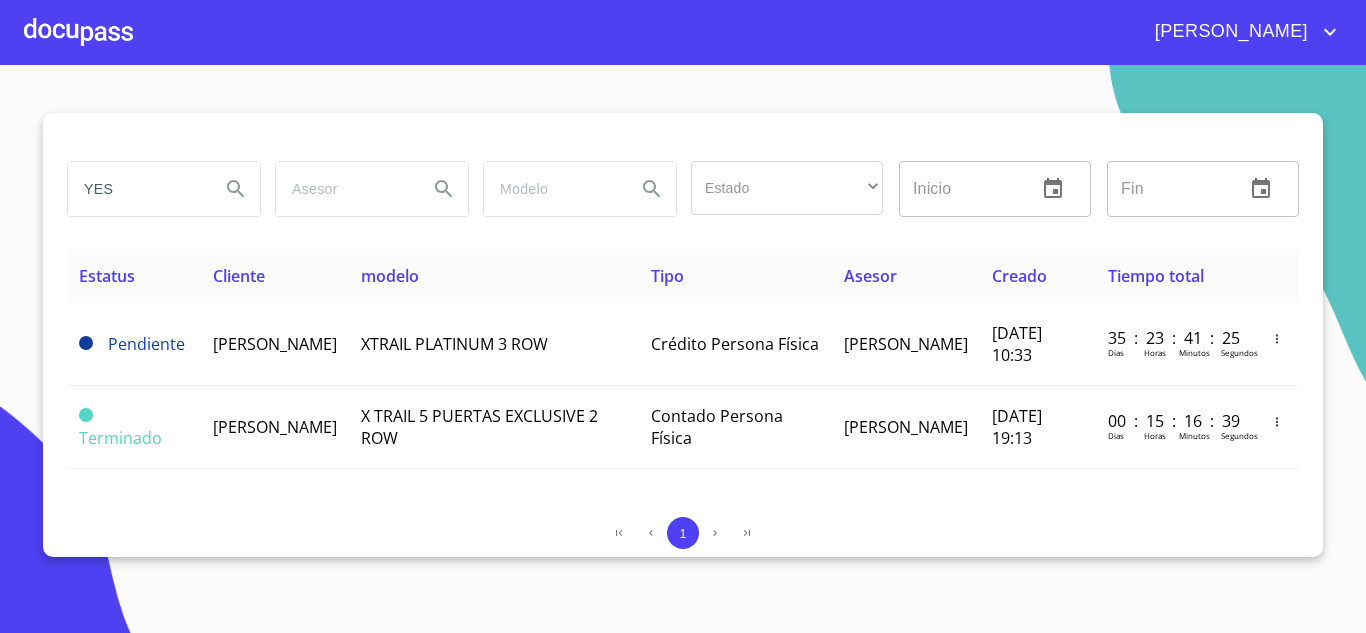 drag, startPoint x: 158, startPoint y: 187, endPoint x: 0, endPoint y: 171, distance: 158.80806 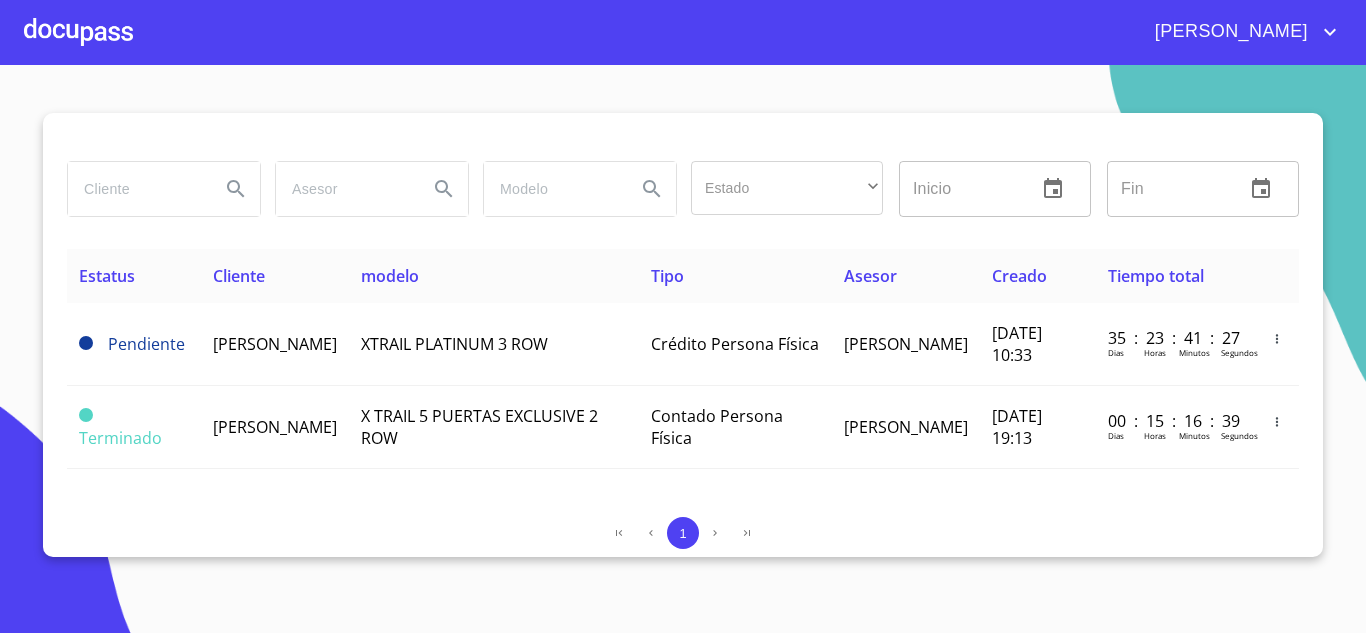 paste on "[PERSON_NAME]" 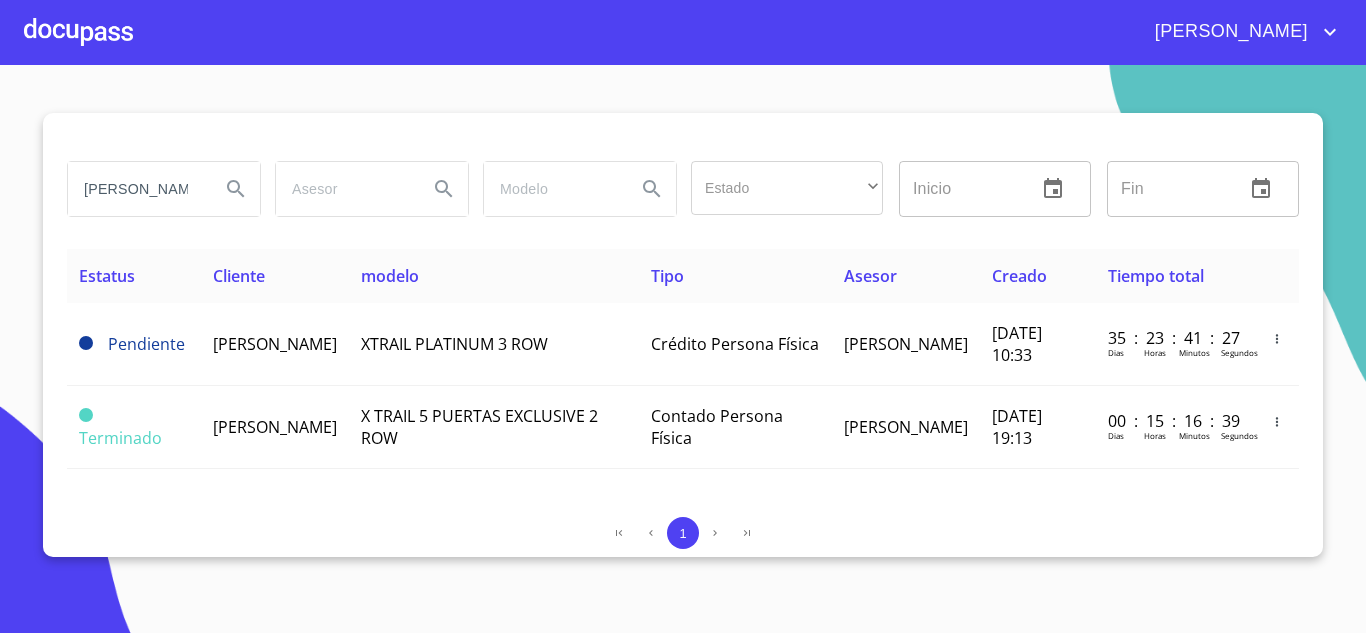 scroll, scrollTop: 0, scrollLeft: 16, axis: horizontal 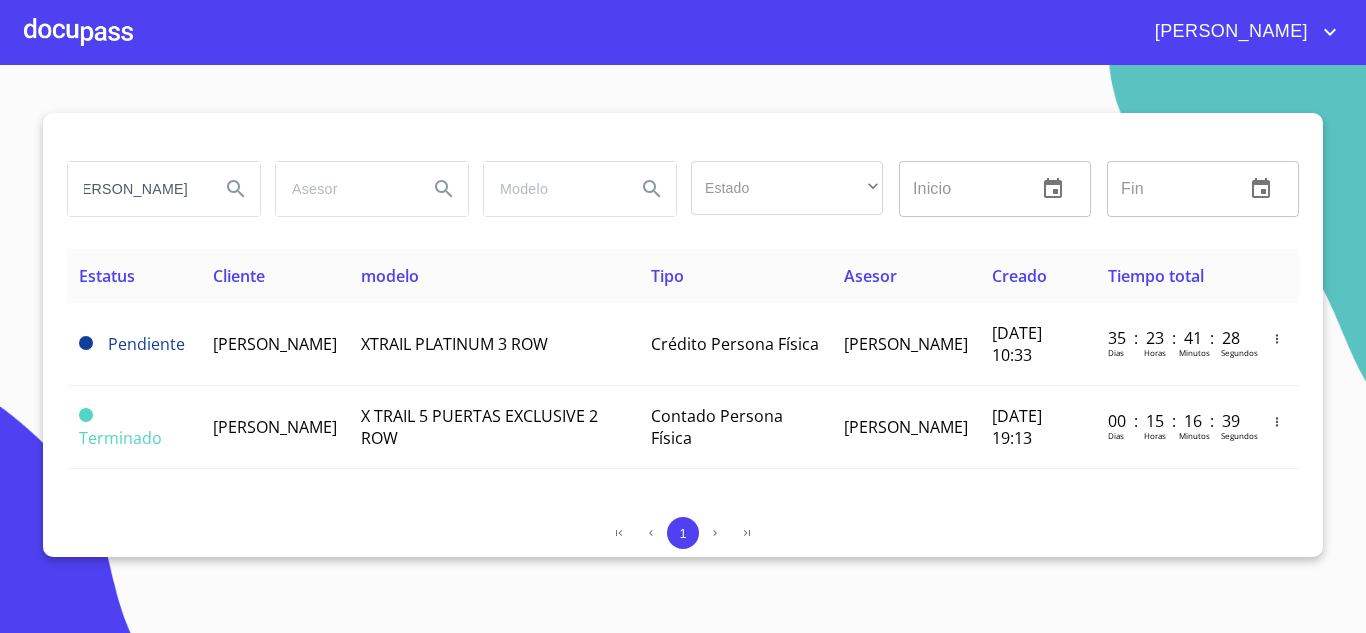 type on "[PERSON_NAME]" 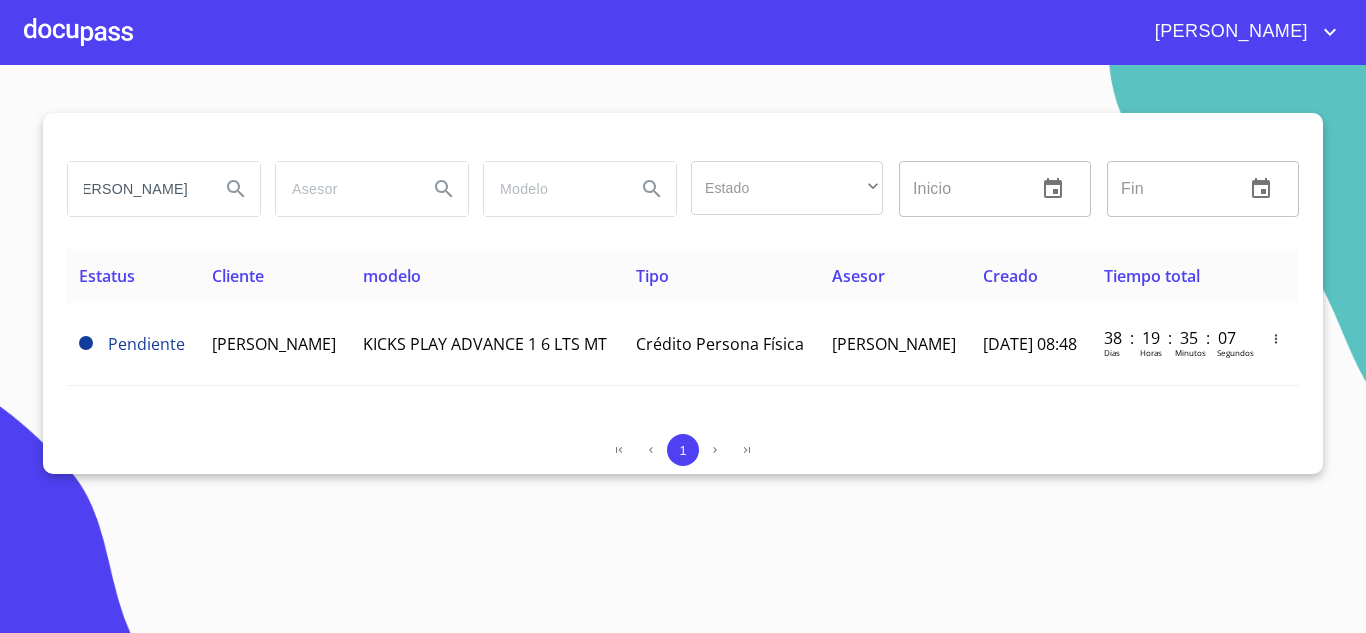 scroll, scrollTop: 0, scrollLeft: 0, axis: both 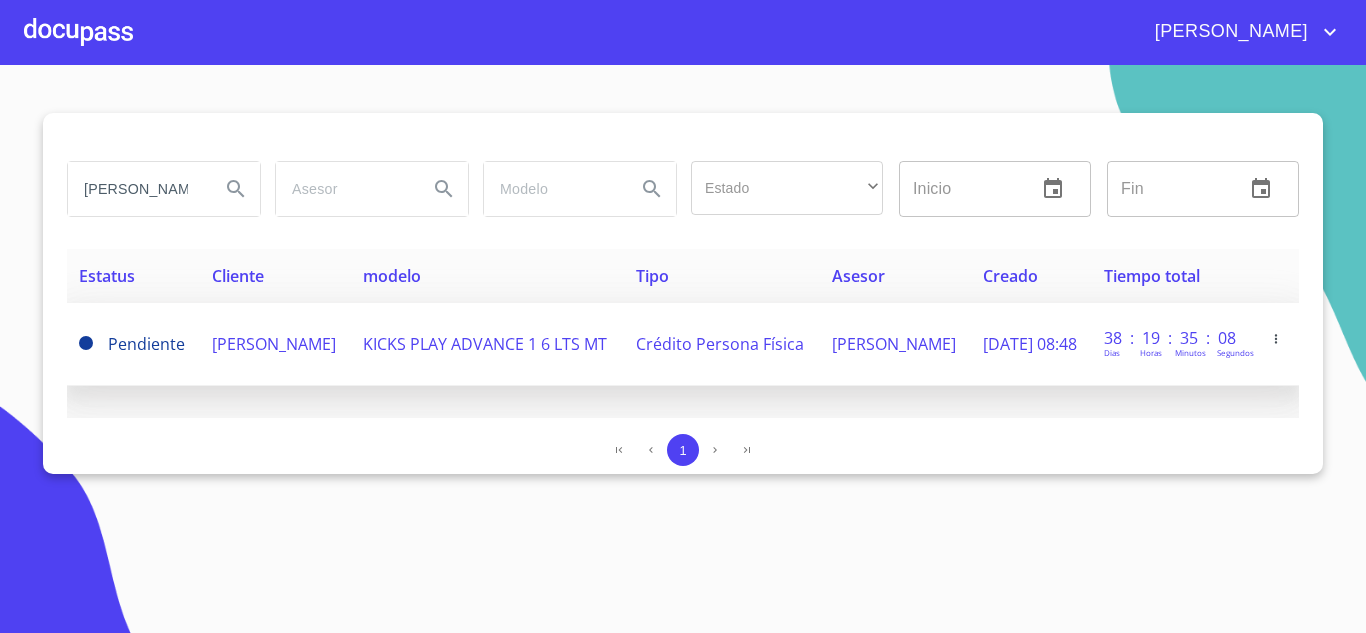click on "[PERSON_NAME]" at bounding box center [274, 344] 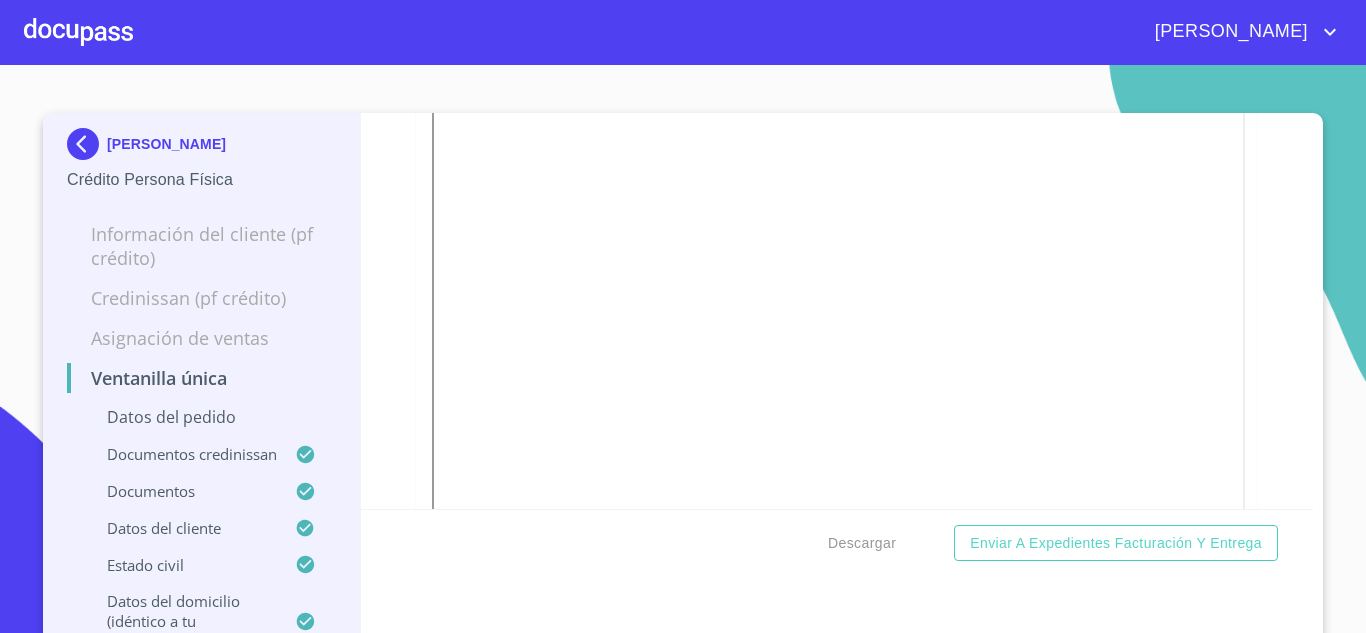scroll, scrollTop: 3947, scrollLeft: 0, axis: vertical 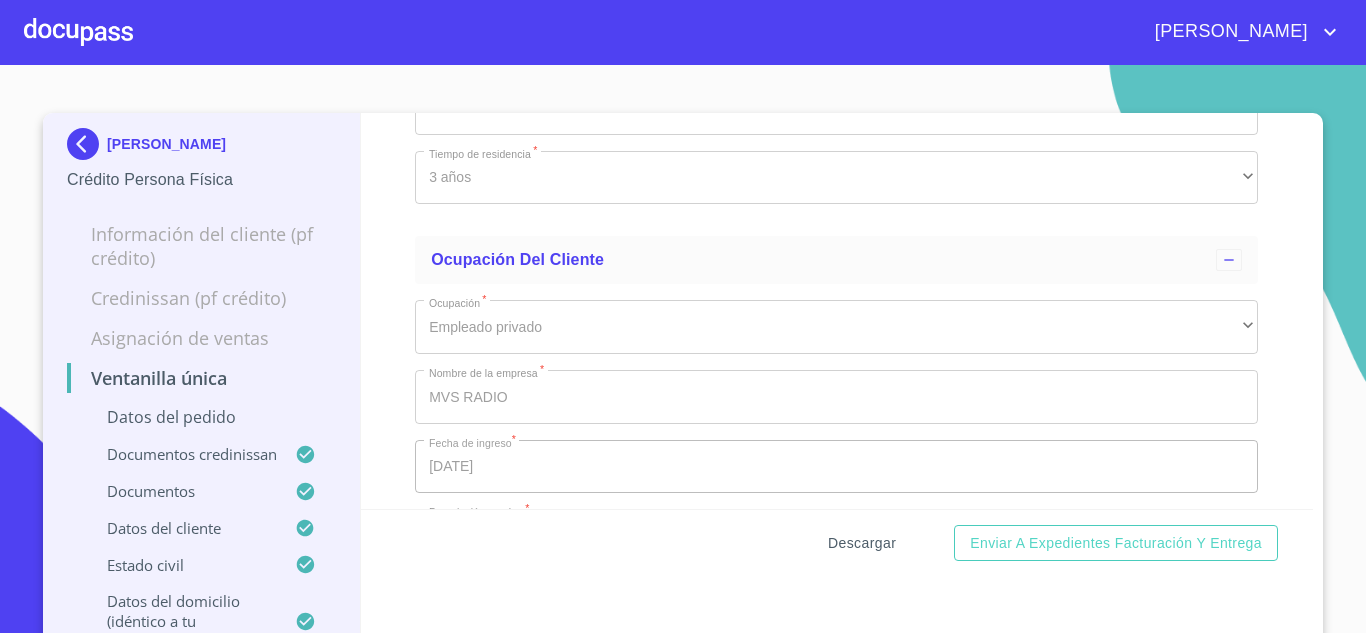 click on "Descargar" at bounding box center [862, 543] 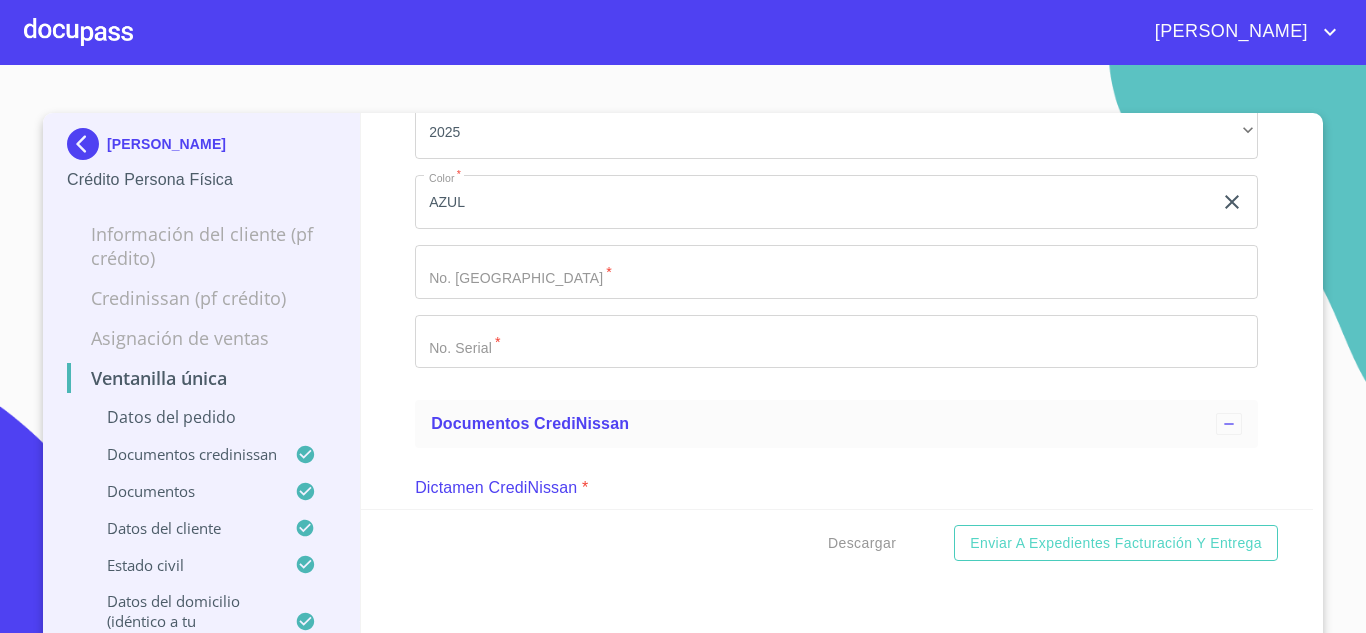 scroll, scrollTop: 0, scrollLeft: 0, axis: both 